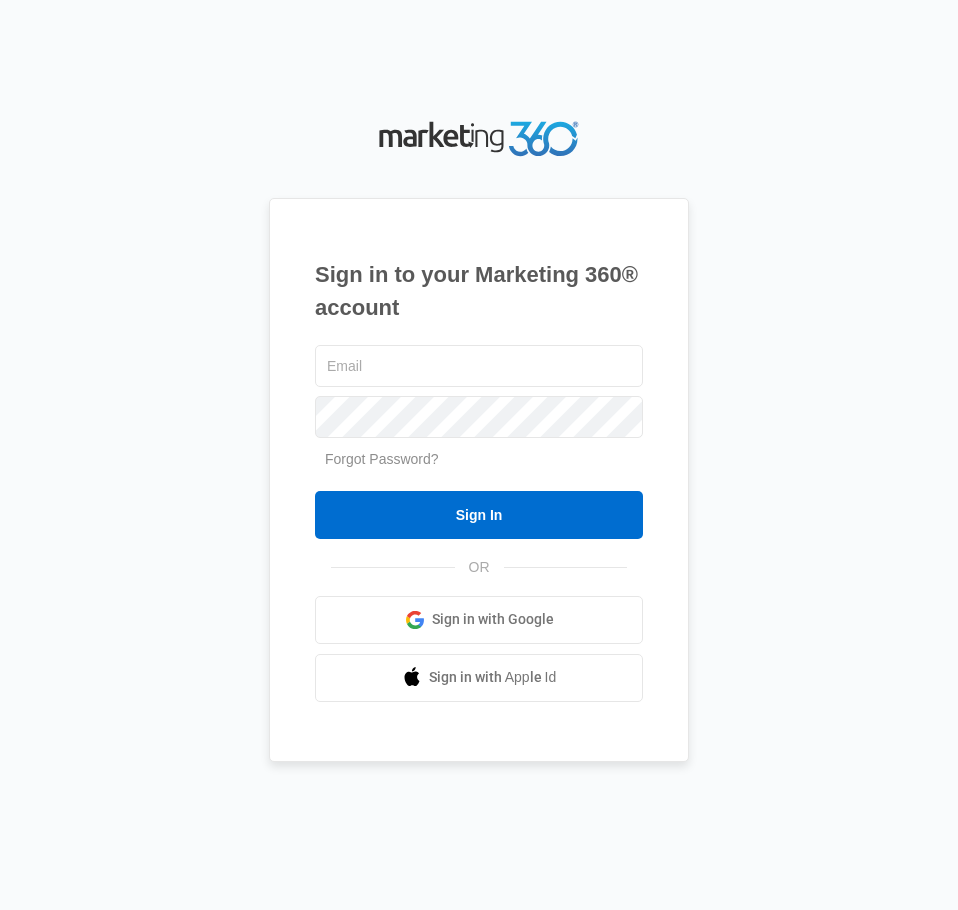 scroll, scrollTop: 0, scrollLeft: 0, axis: both 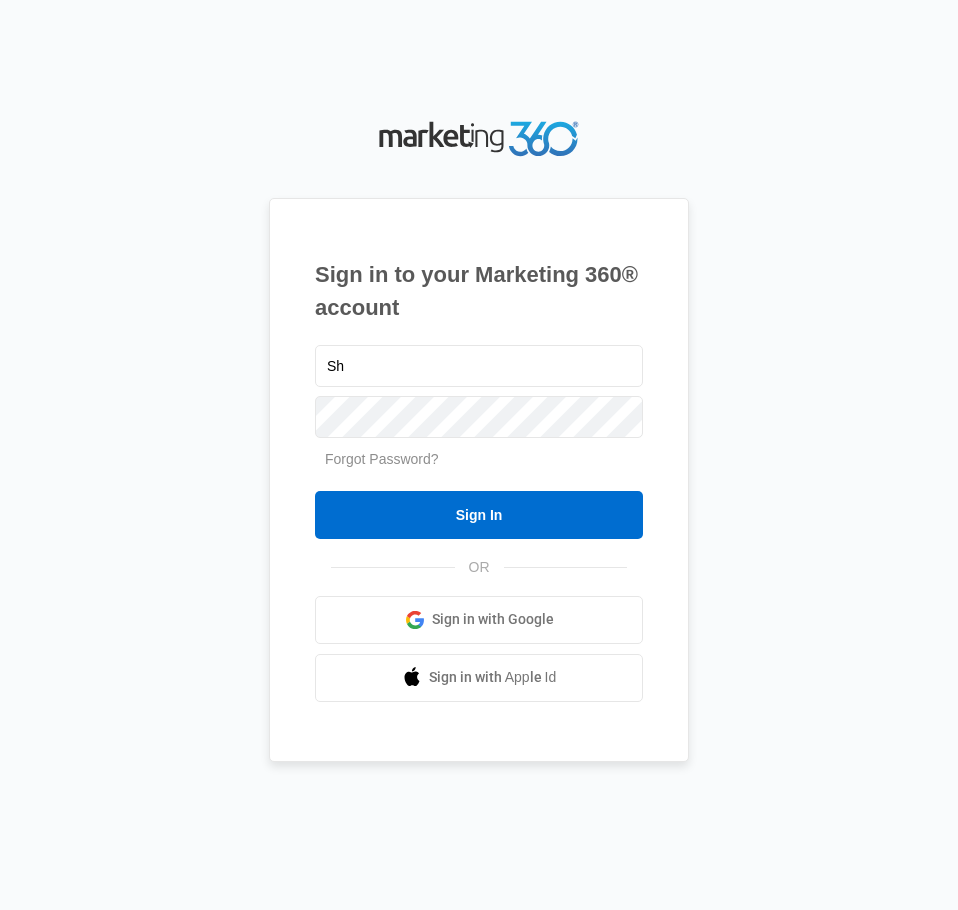 type on "S" 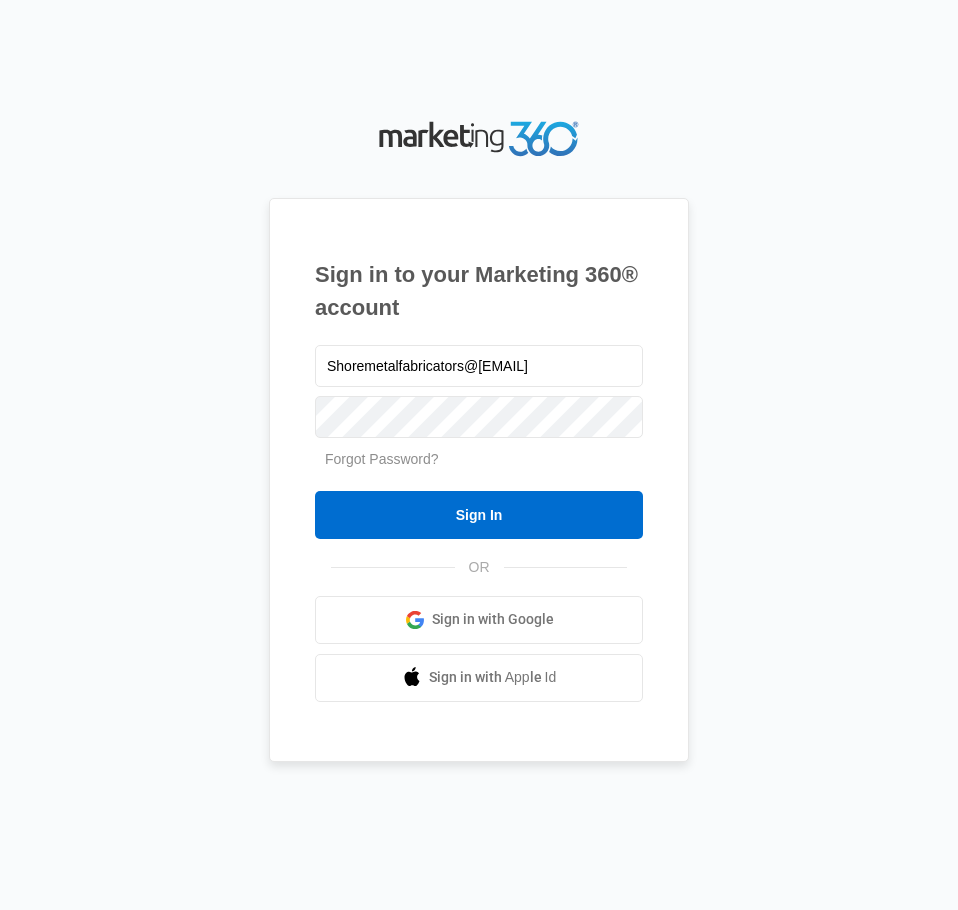 type on "Shoremetalfabricators@gmail.com" 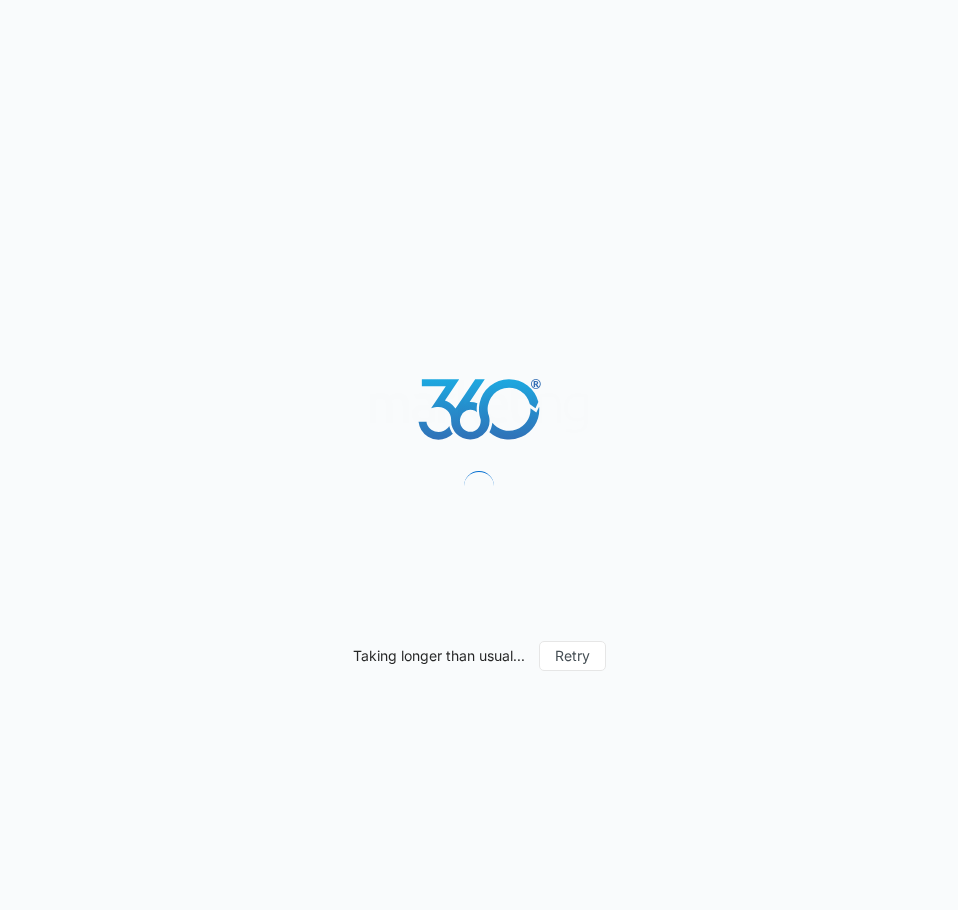 scroll, scrollTop: 0, scrollLeft: 0, axis: both 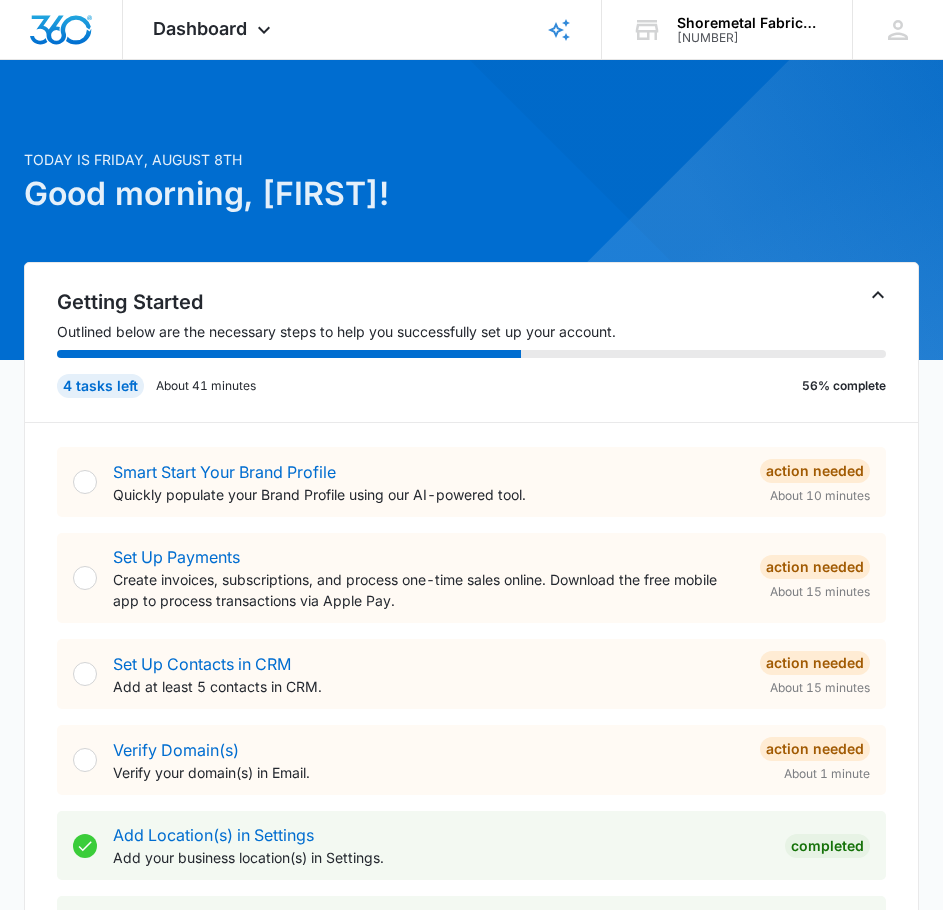 click on "Today is Friday, August 8th" at bounding box center (472, 159) 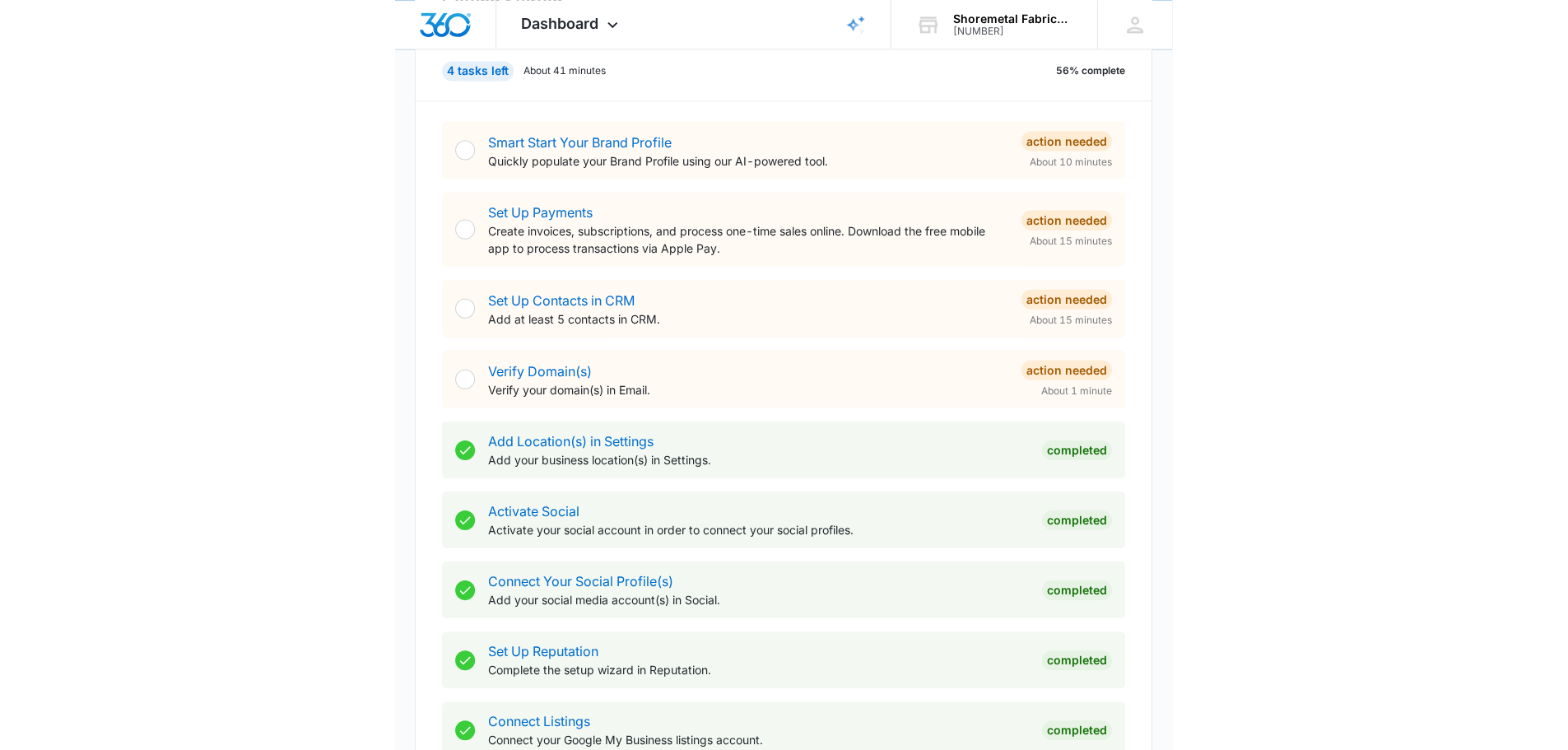 scroll, scrollTop: 0, scrollLeft: 0, axis: both 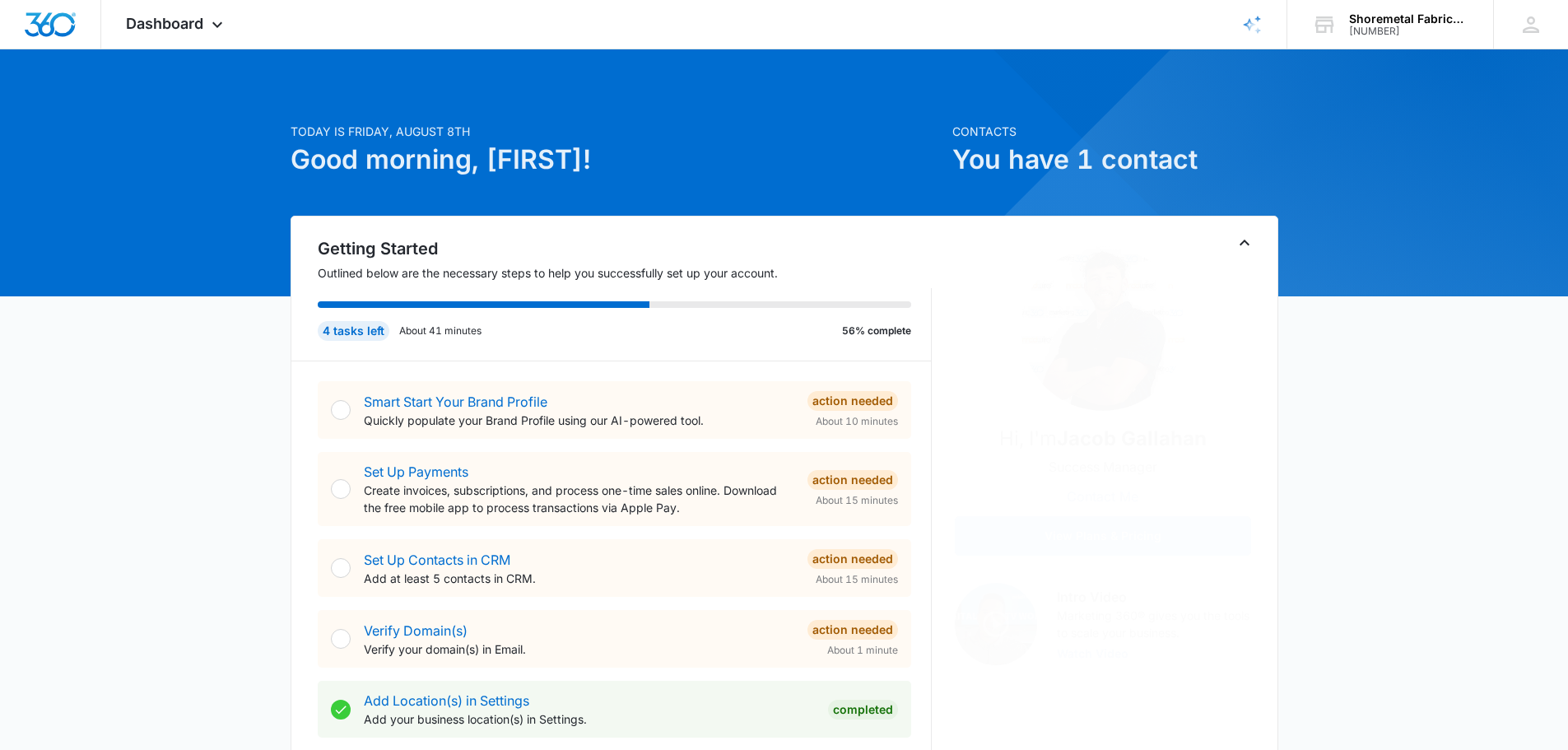 click on "Today is Friday, August 8th Good morning, [FIRST]! Contacts You have 1 contact Getting Started Outlined below are the necessary steps to help you successfully set up your account. 4 tasks left About 41 minutes 56% complete Smart Start Your Brand Profile Quickly populate your Brand Profile using our AI-powered tool. Action Needed About 10 minutes Set Up Payments Create invoices, subscriptions, and process one-time sales online. Download the free mobile app to process transactions via Apple Pay. Action Needed About 15 minutes Set Up Contacts in CRM Add at least 5 contacts in CRM. Action Needed About 15 minutes Verify Domain(s) Verify your domain(s) in Email. Action Needed About 1 minute Add Location(s) in Settings Add your business location(s) in Settings. Completed Activate Social Activate your social account in order to connect your social profiles. Completed Connect Your Social Profile(s) Add your social media account(s) in Social. Completed Set Up Reputation Complete the setup wizard in Reputation. Forms" at bounding box center [784, 948] 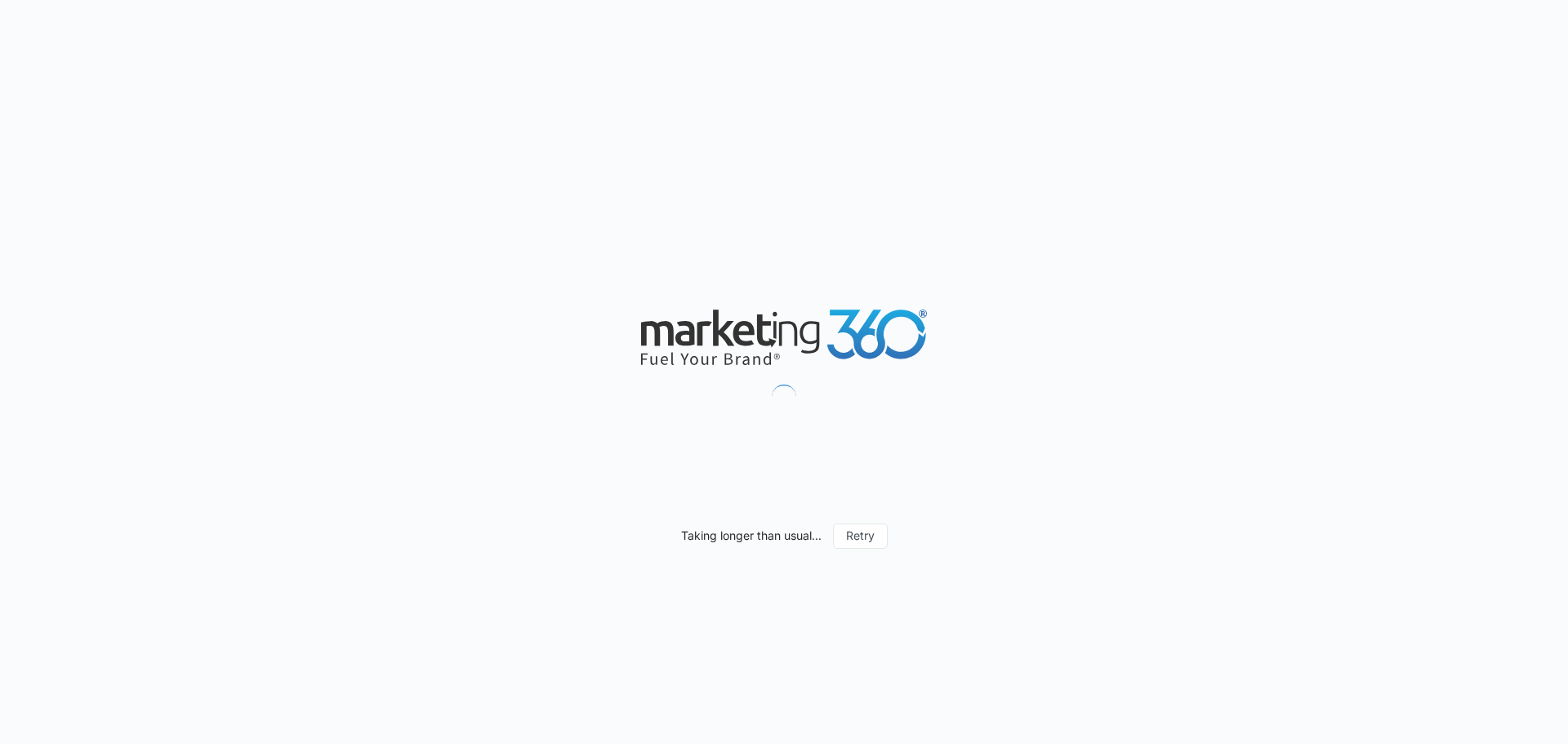 scroll, scrollTop: 0, scrollLeft: 0, axis: both 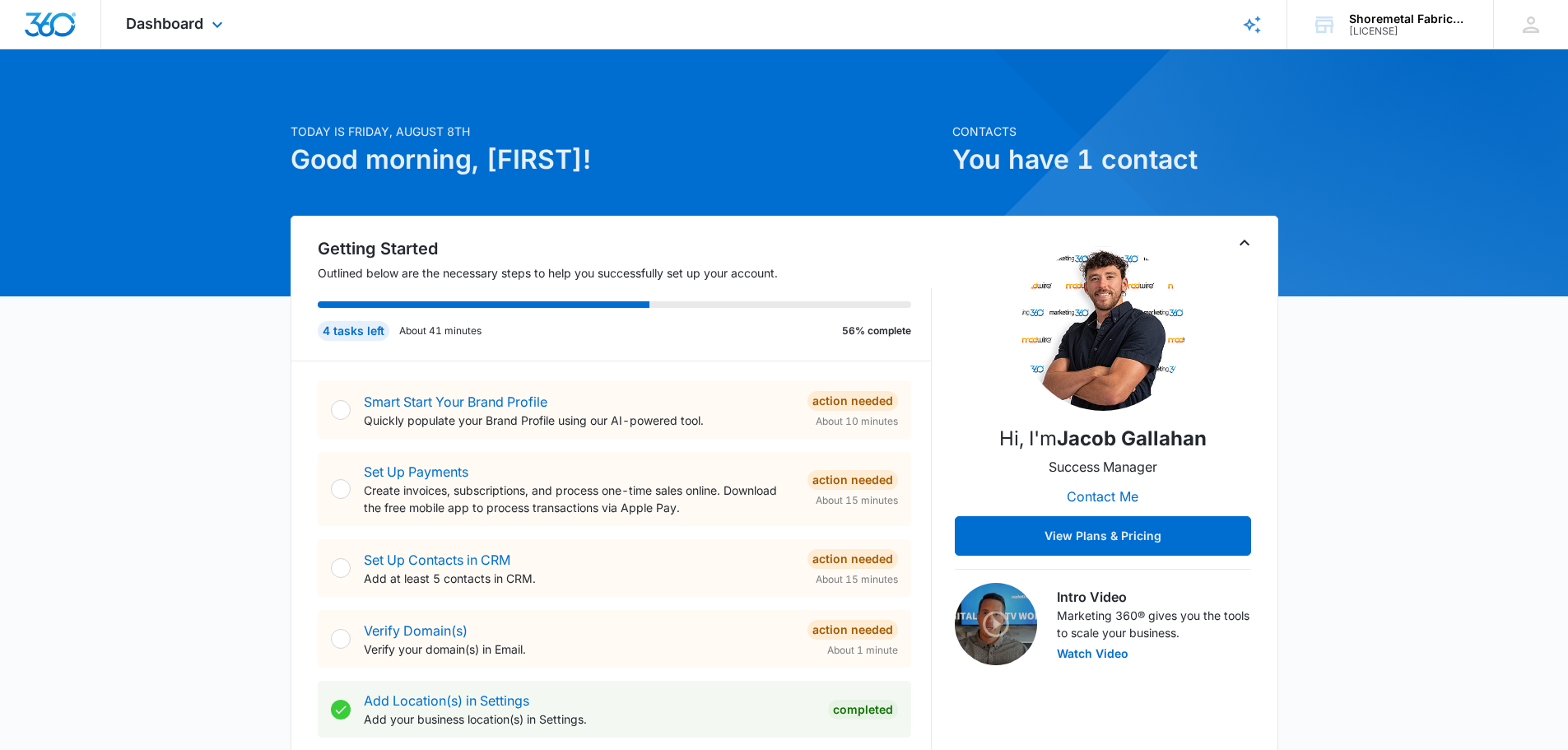 drag, startPoint x: 238, startPoint y: 208, endPoint x: 410, endPoint y: 49, distance: 234.23279 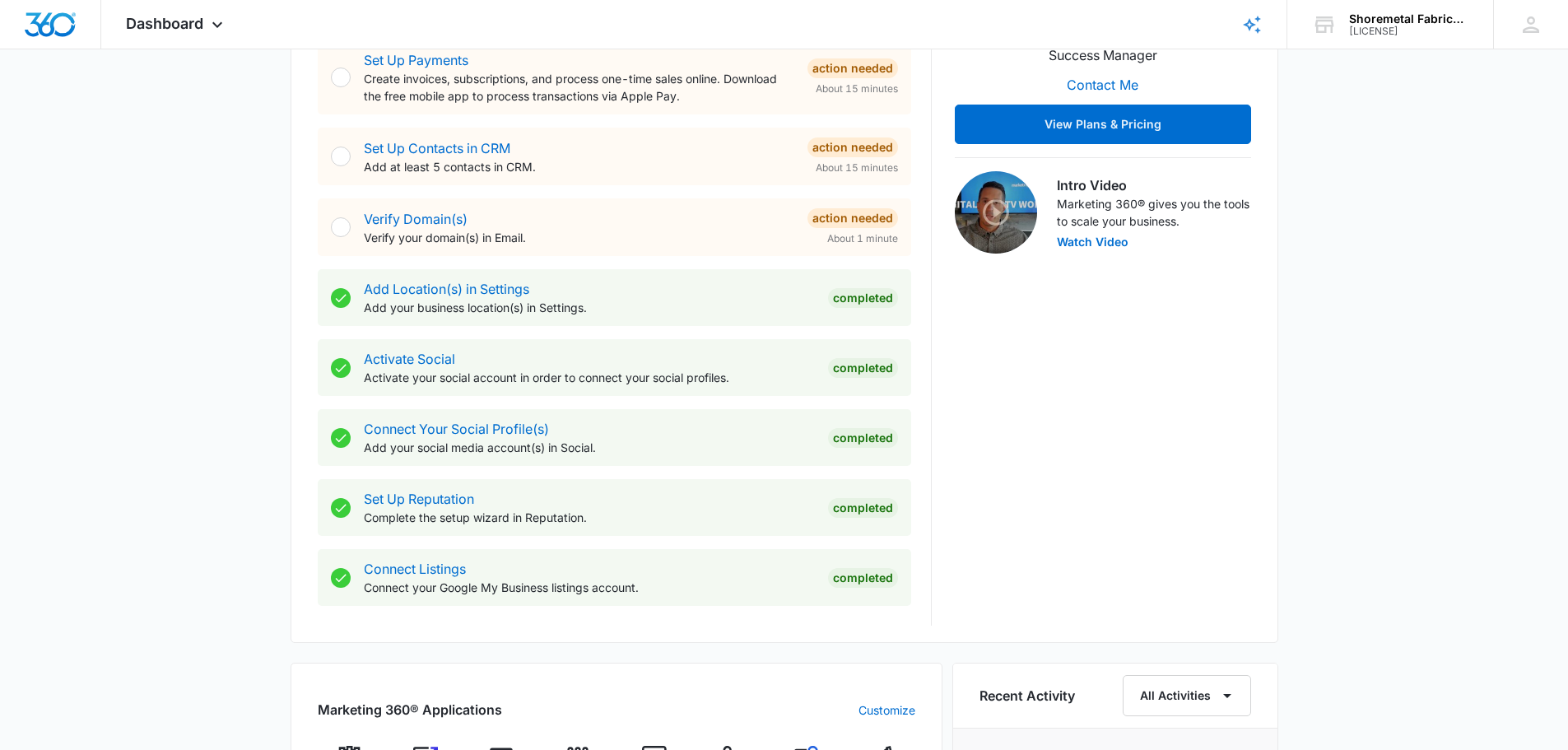 scroll, scrollTop: 823, scrollLeft: 0, axis: vertical 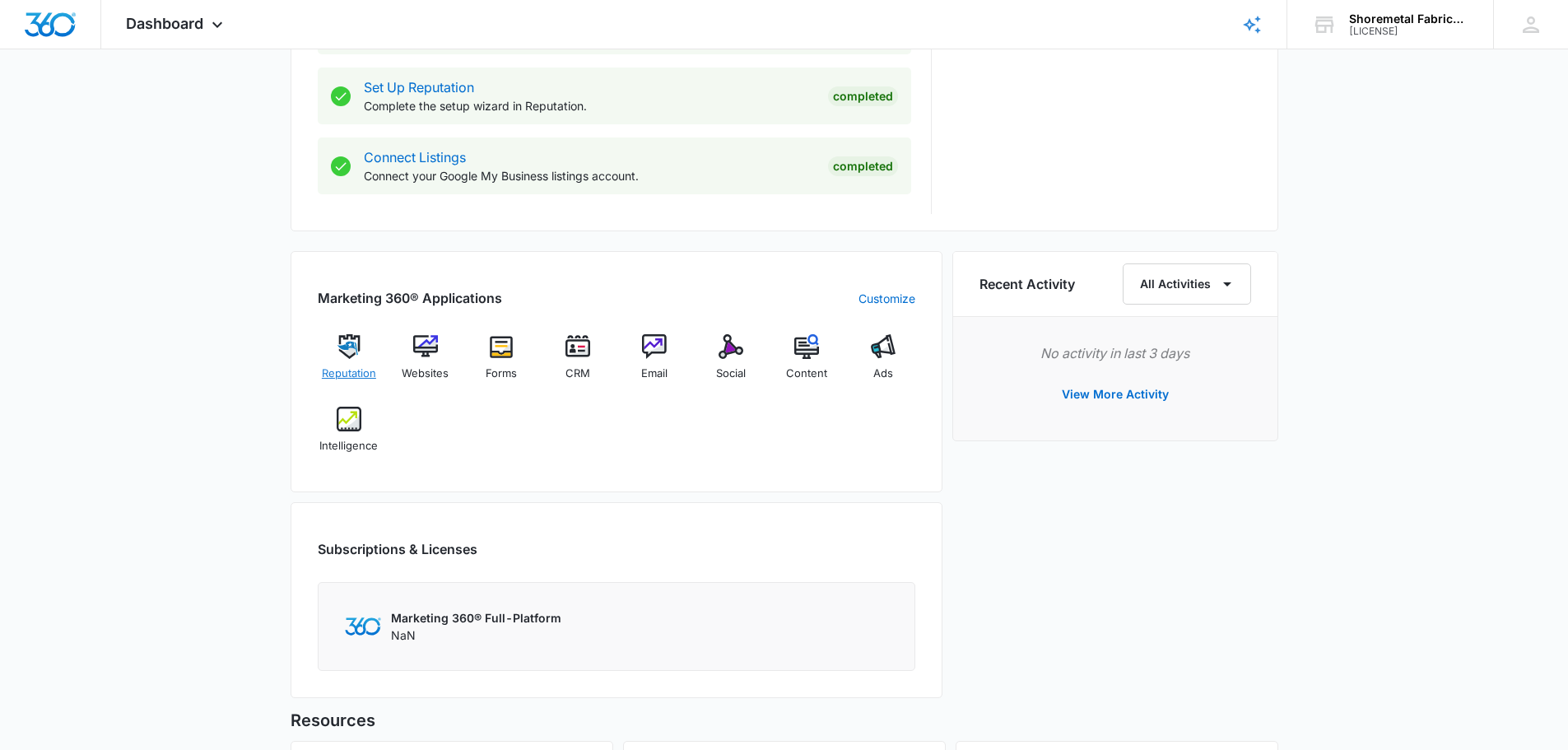 click on "Reputation" at bounding box center (349, 364) 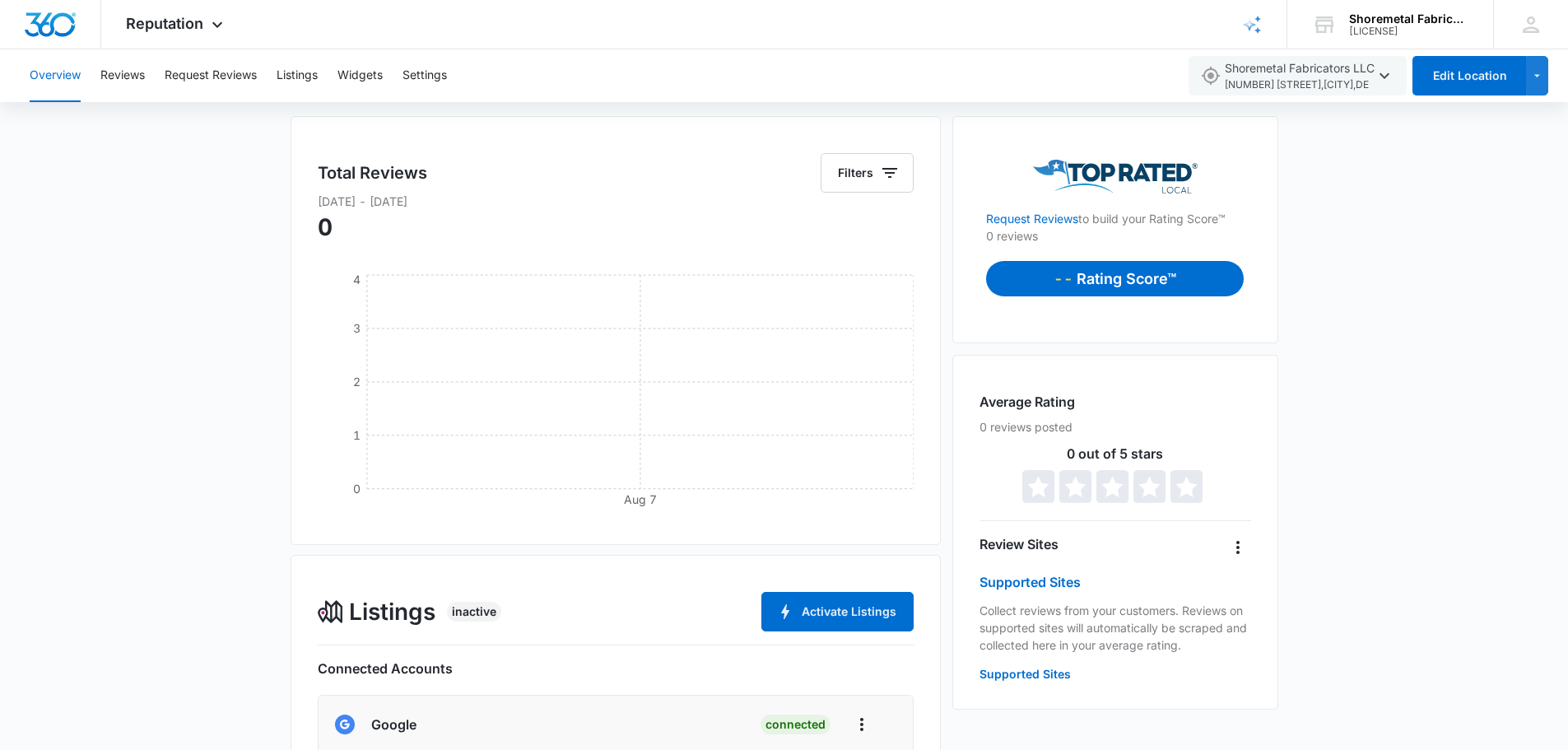 scroll, scrollTop: 0, scrollLeft: 0, axis: both 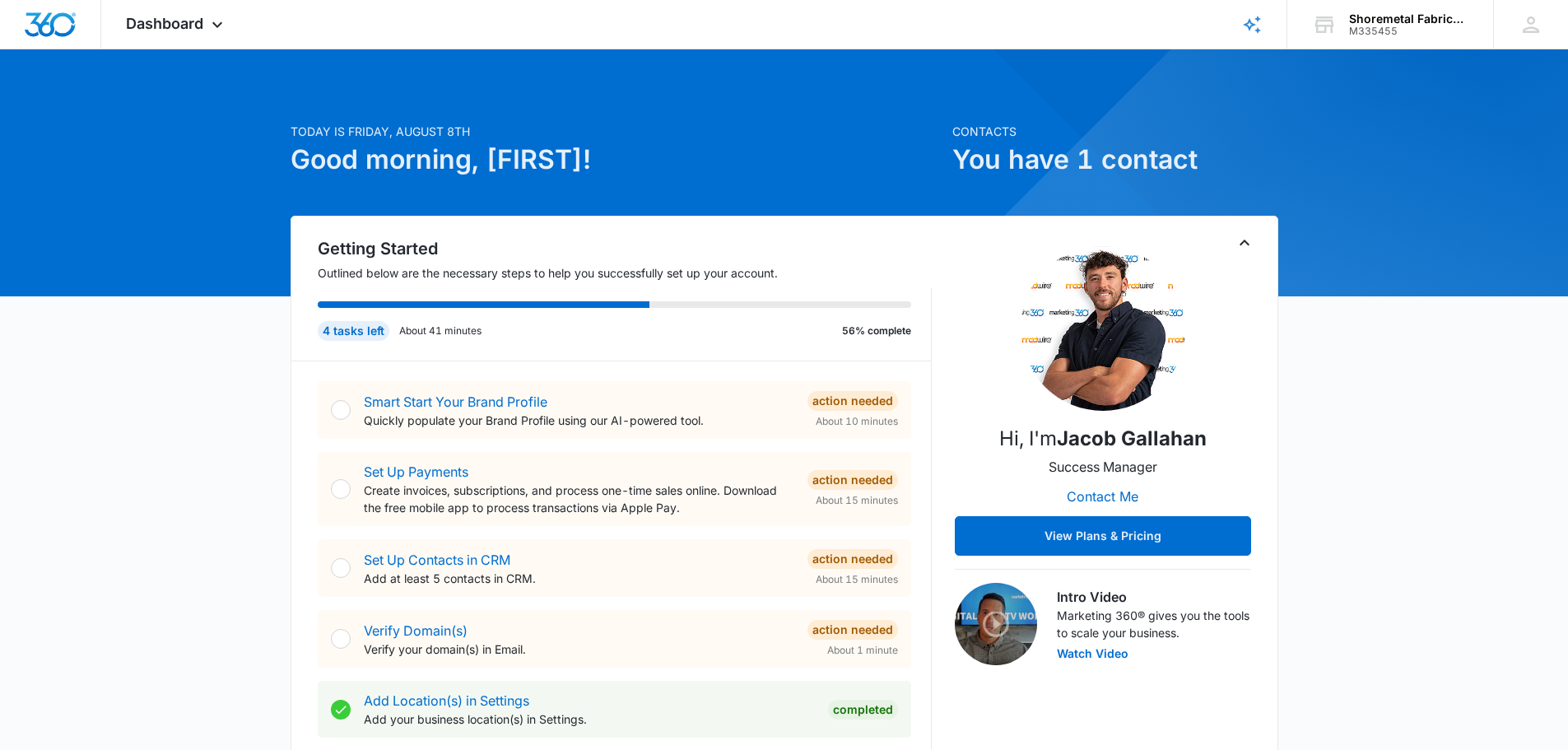 drag, startPoint x: 490, startPoint y: 156, endPoint x: 666, endPoint y: 159, distance: 176.02557 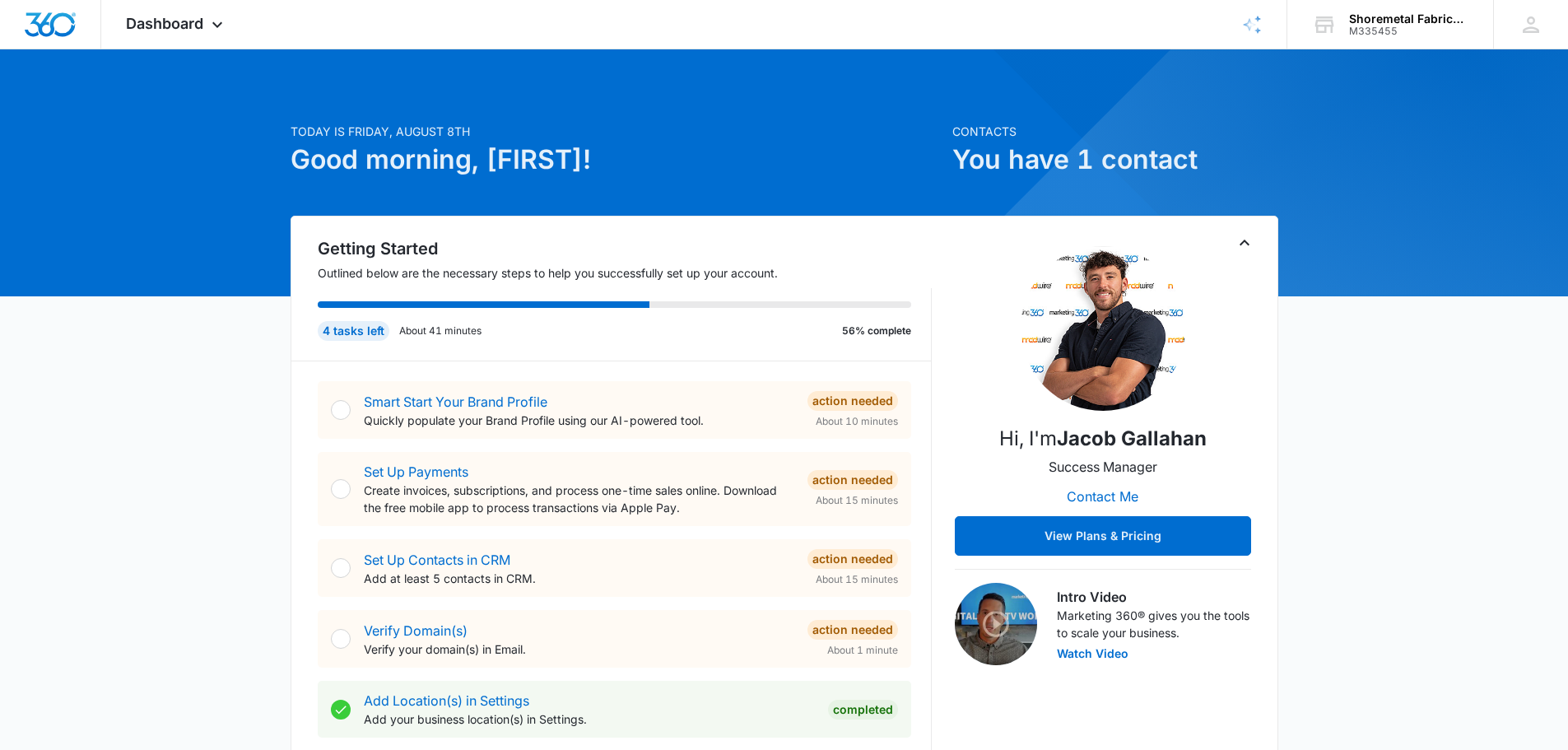 click on "Good morning, [FIRST]!" at bounding box center (616, 160) 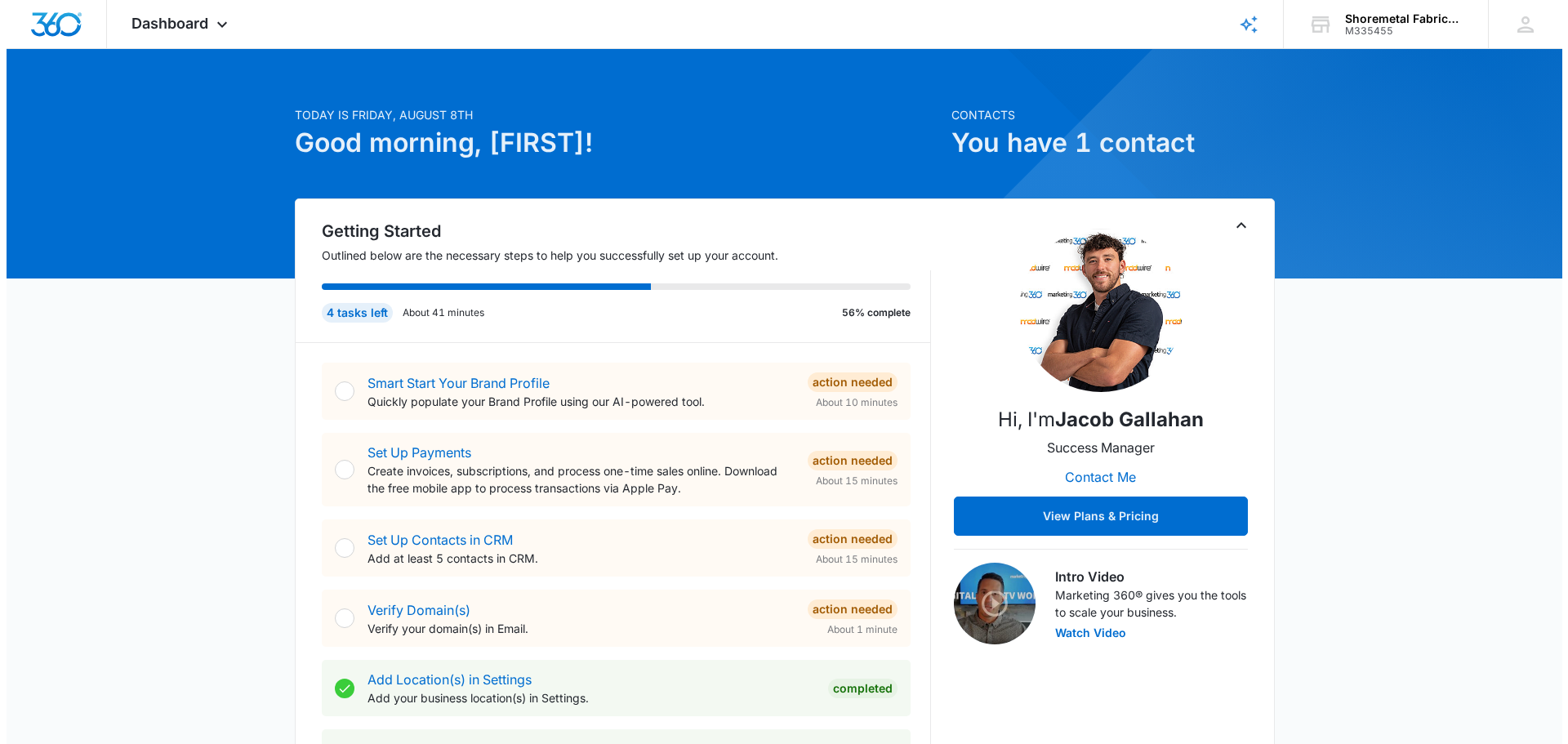 scroll, scrollTop: 0, scrollLeft: 0, axis: both 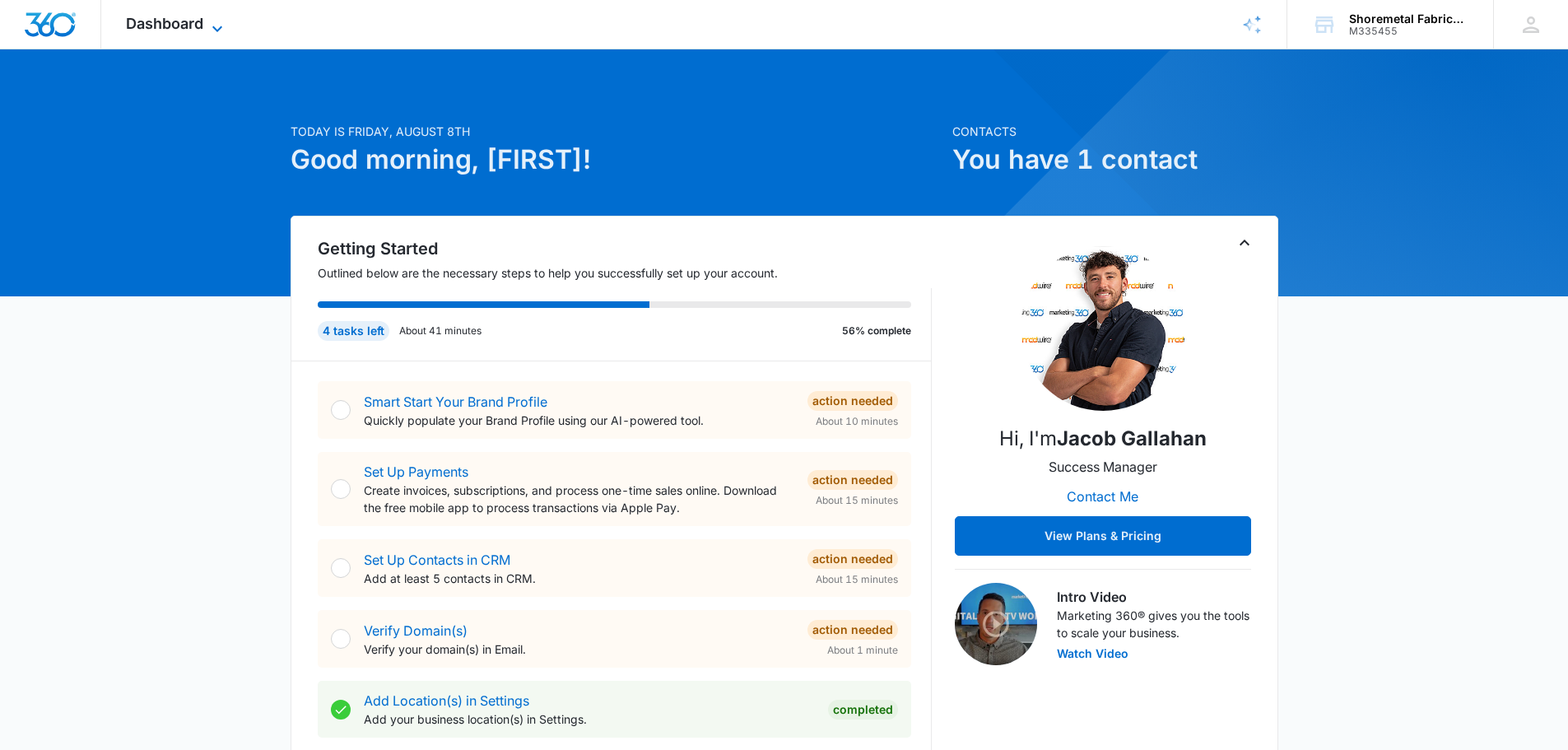 click on "Dashboard" at bounding box center [165, 23] 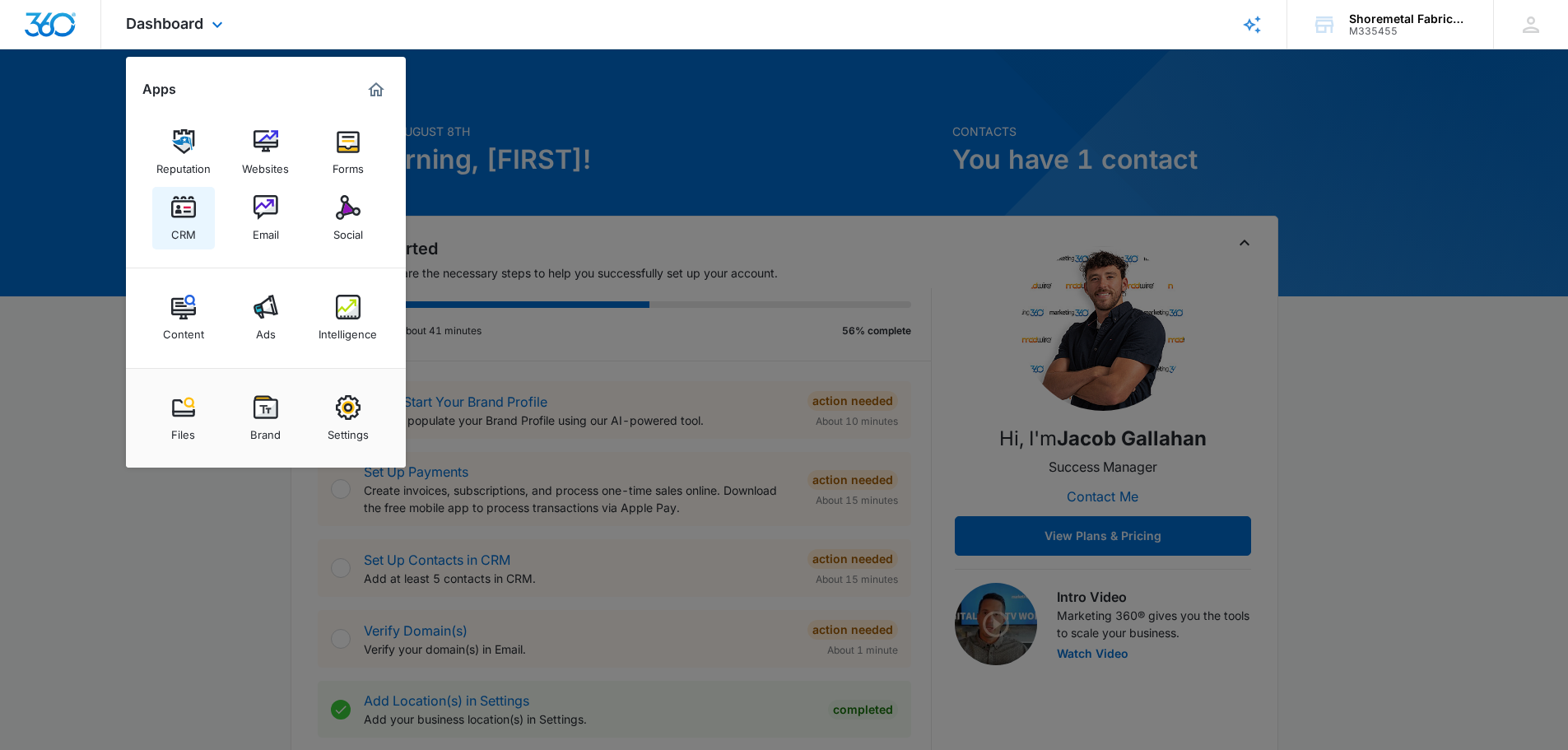 click at bounding box center (184, 207) 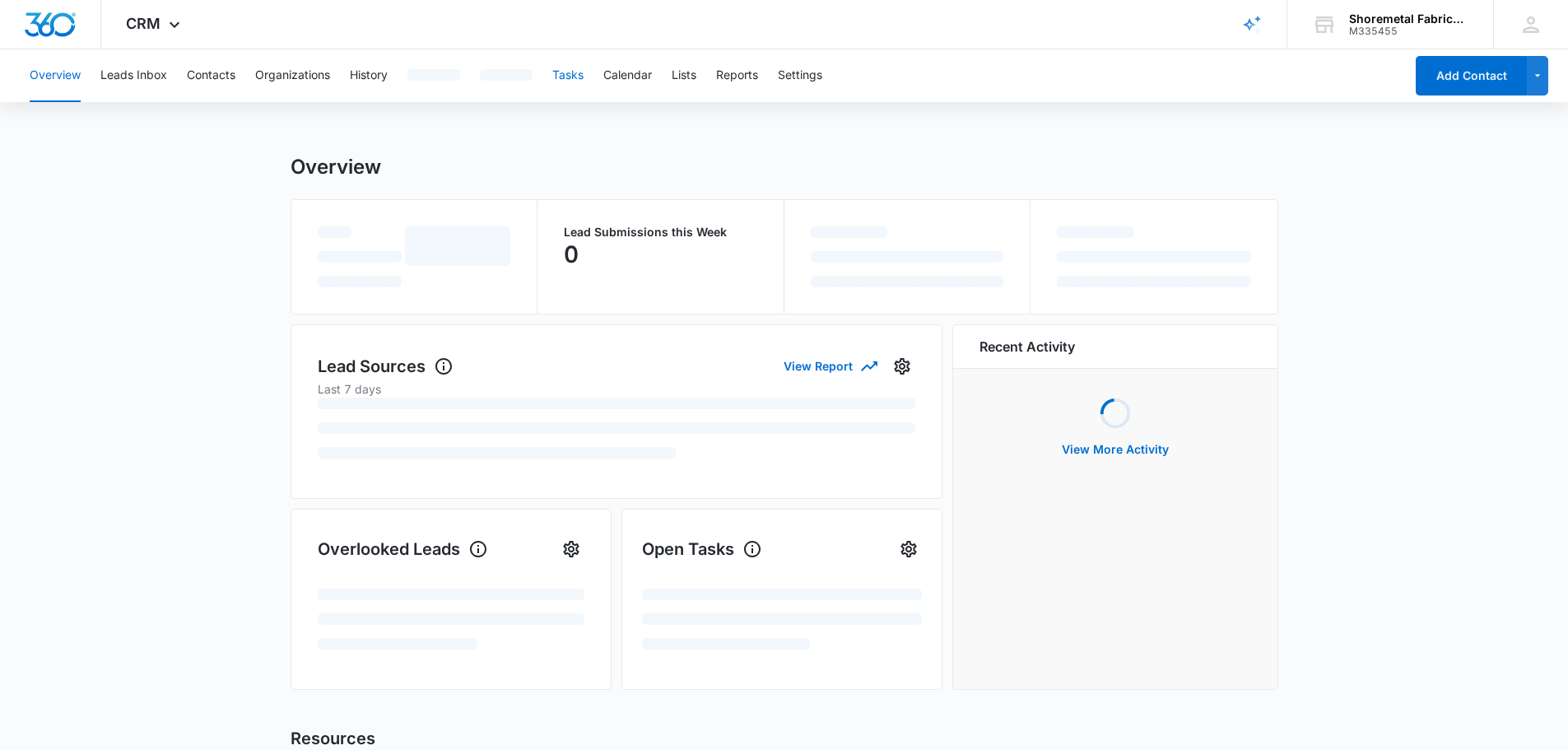 click on "Tasks" at bounding box center [568, 76] 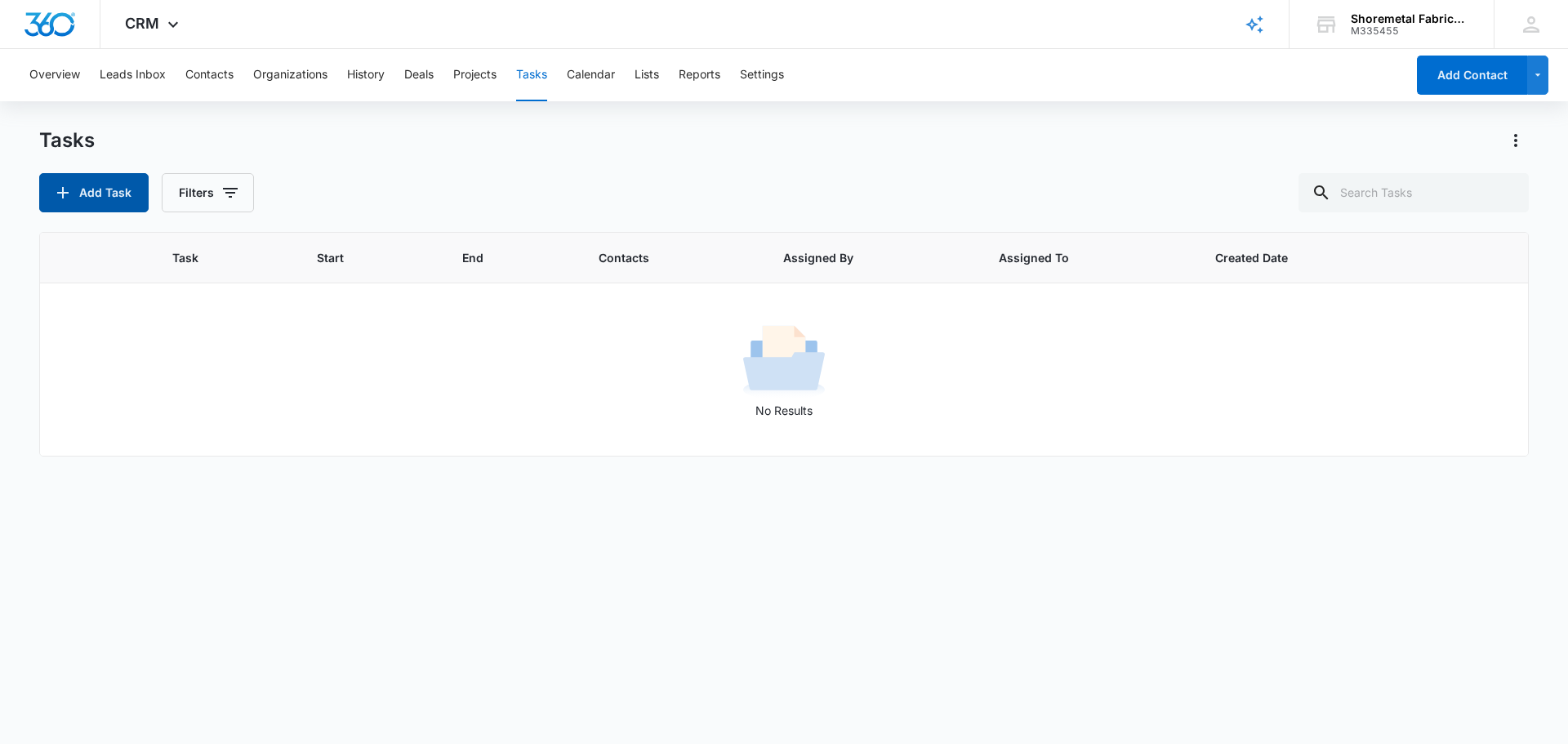 click on "Add Task" at bounding box center (94, 193) 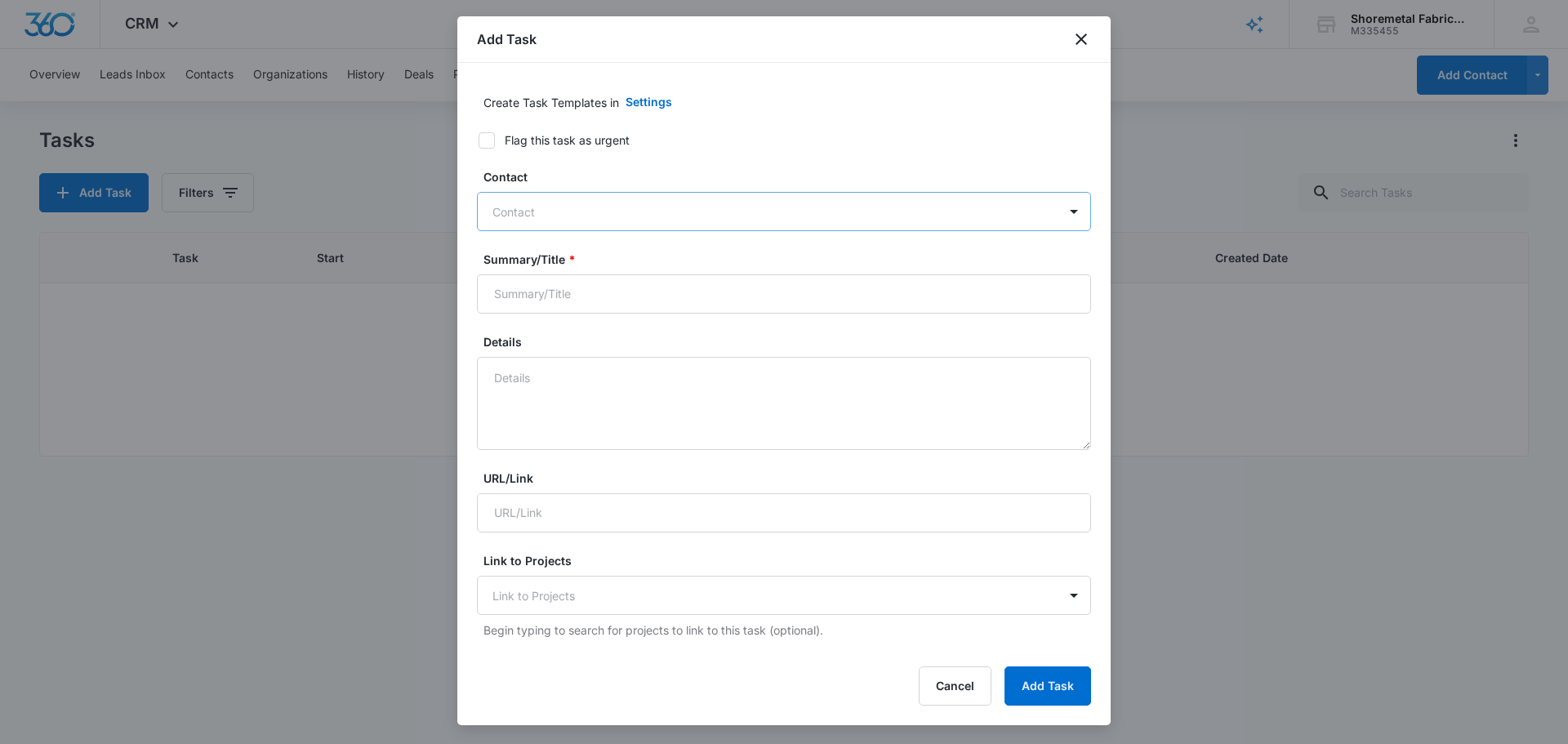 click at bounding box center (774, 212) 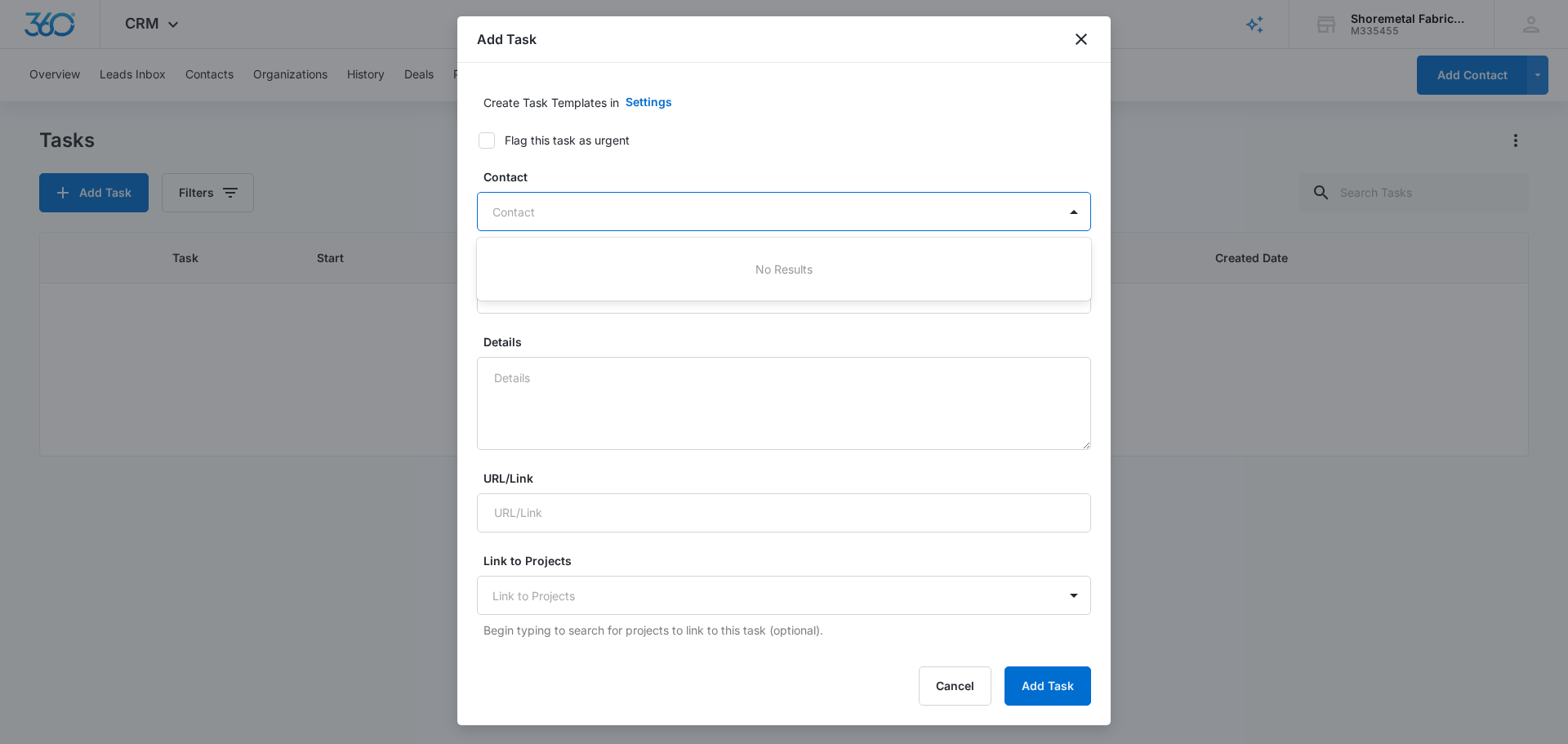 click at bounding box center [774, 212] 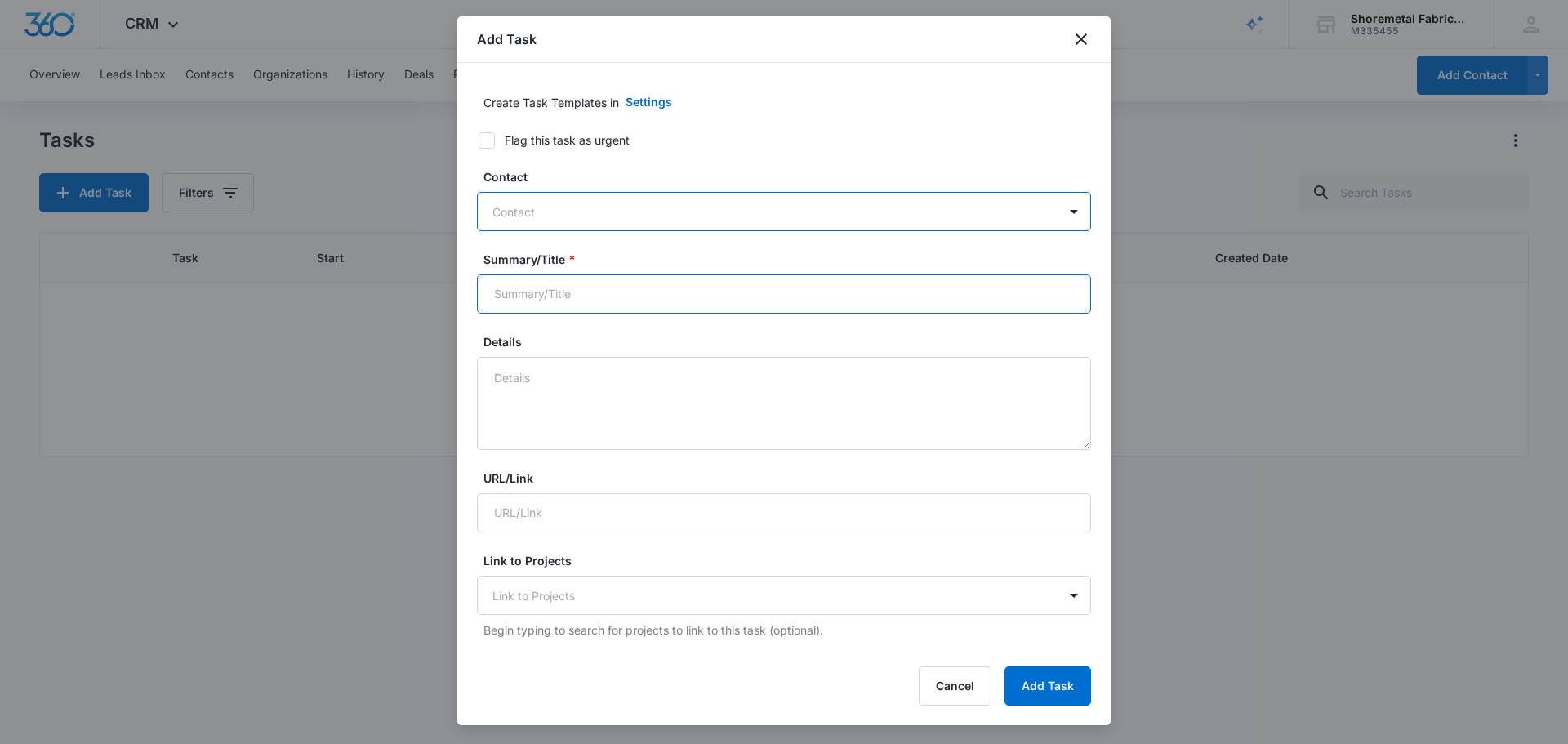 click on "Summary/Title *" at bounding box center [784, 294] 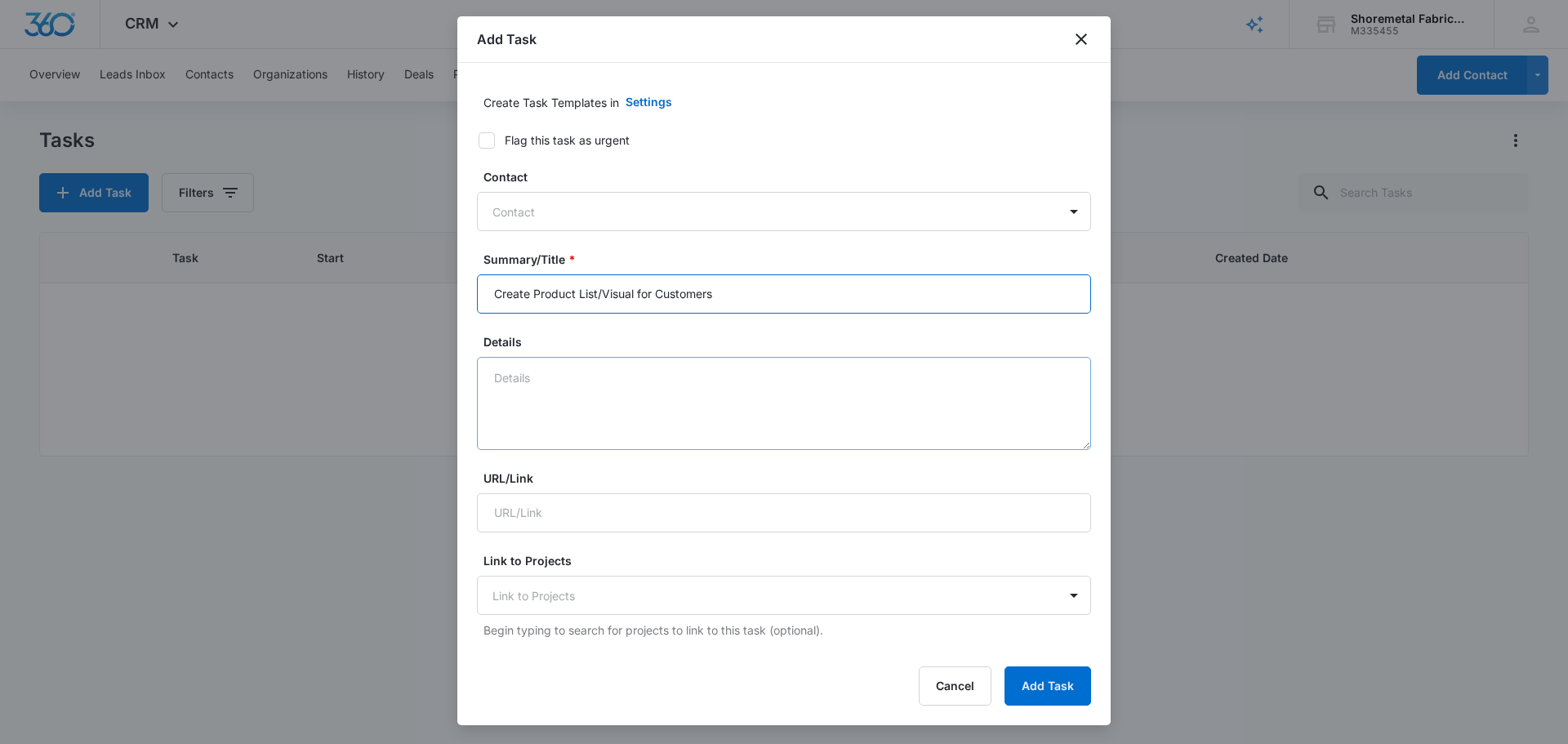 type on "Create Product List/Visual for Customers" 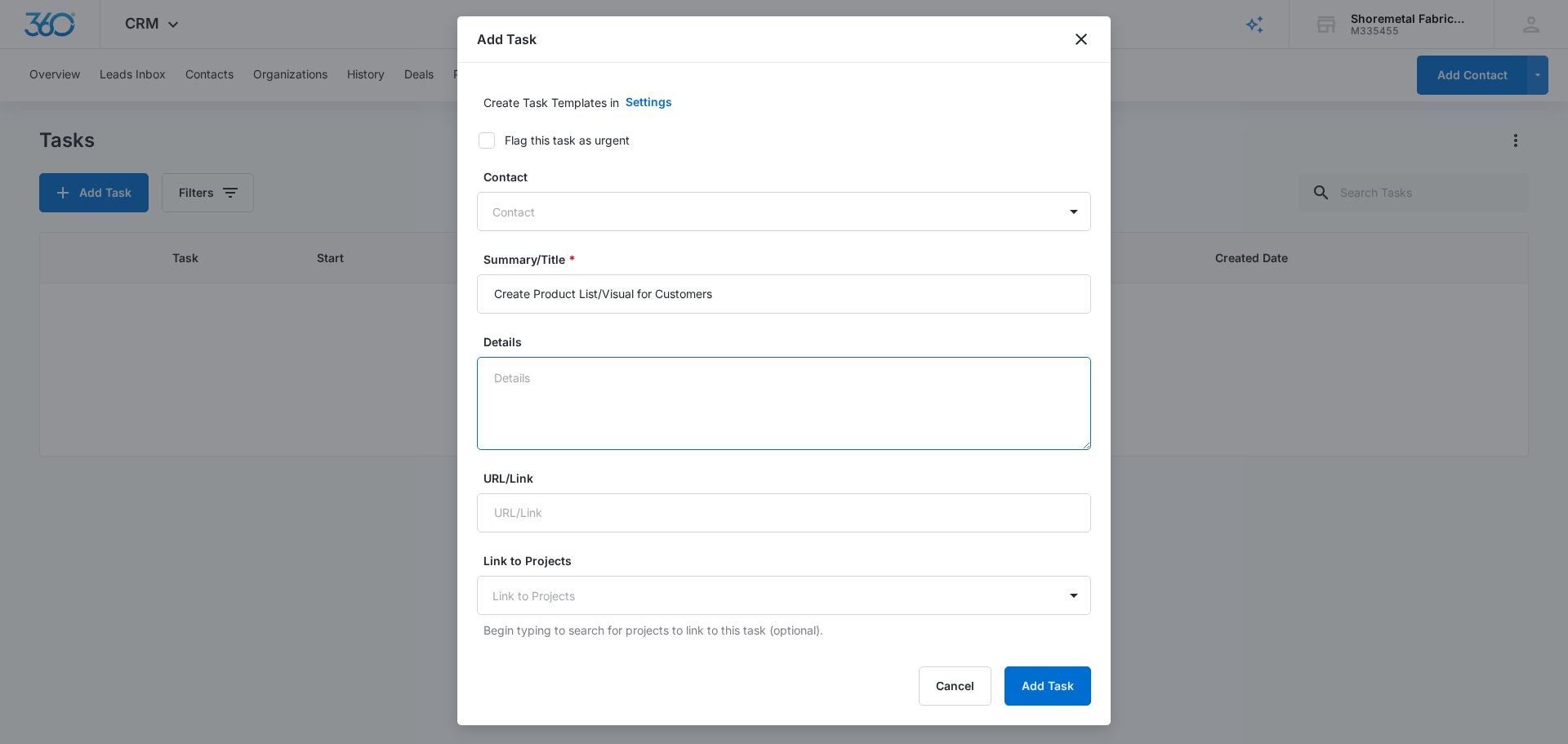 click on "Details" at bounding box center [784, 403] 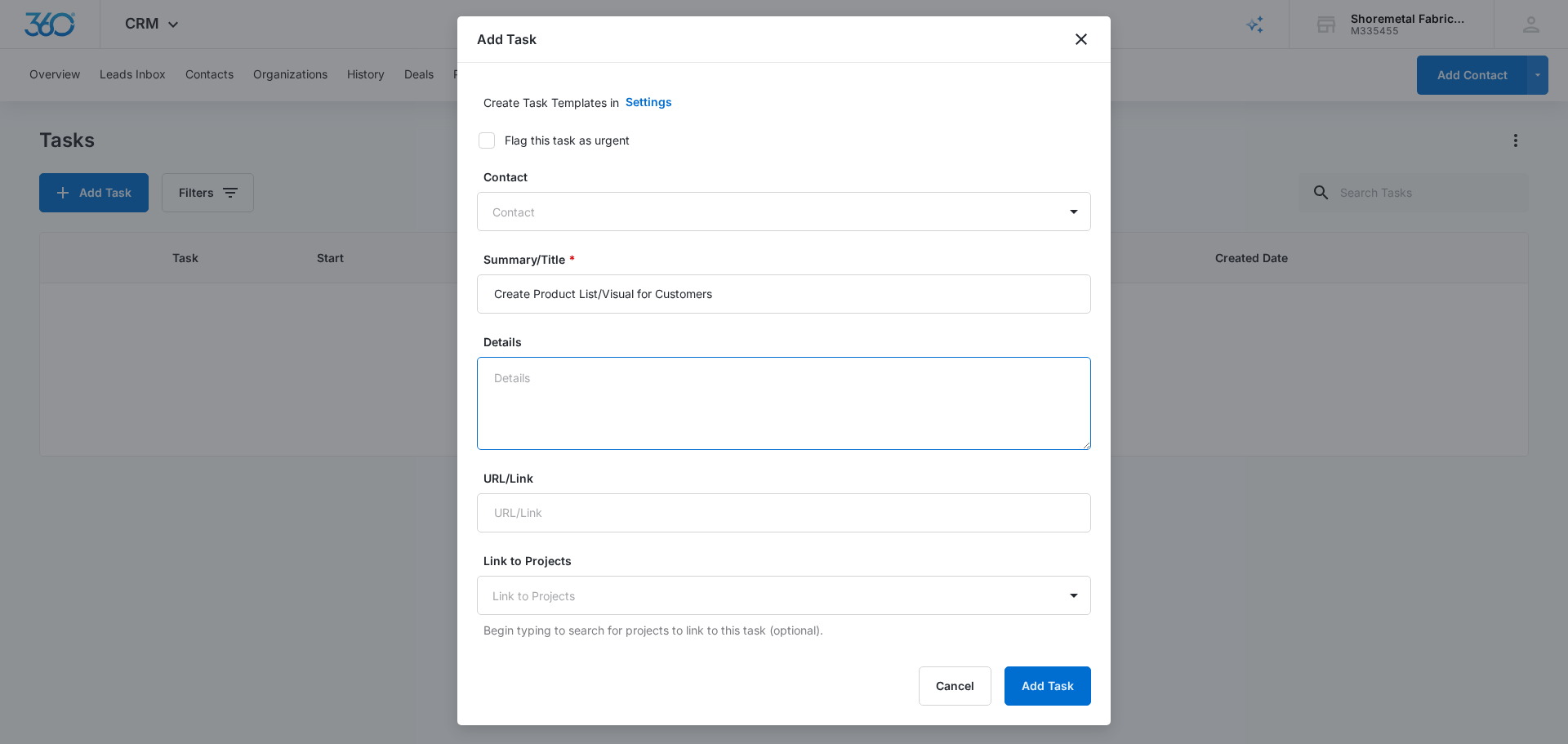 scroll, scrollTop: 327, scrollLeft: 0, axis: vertical 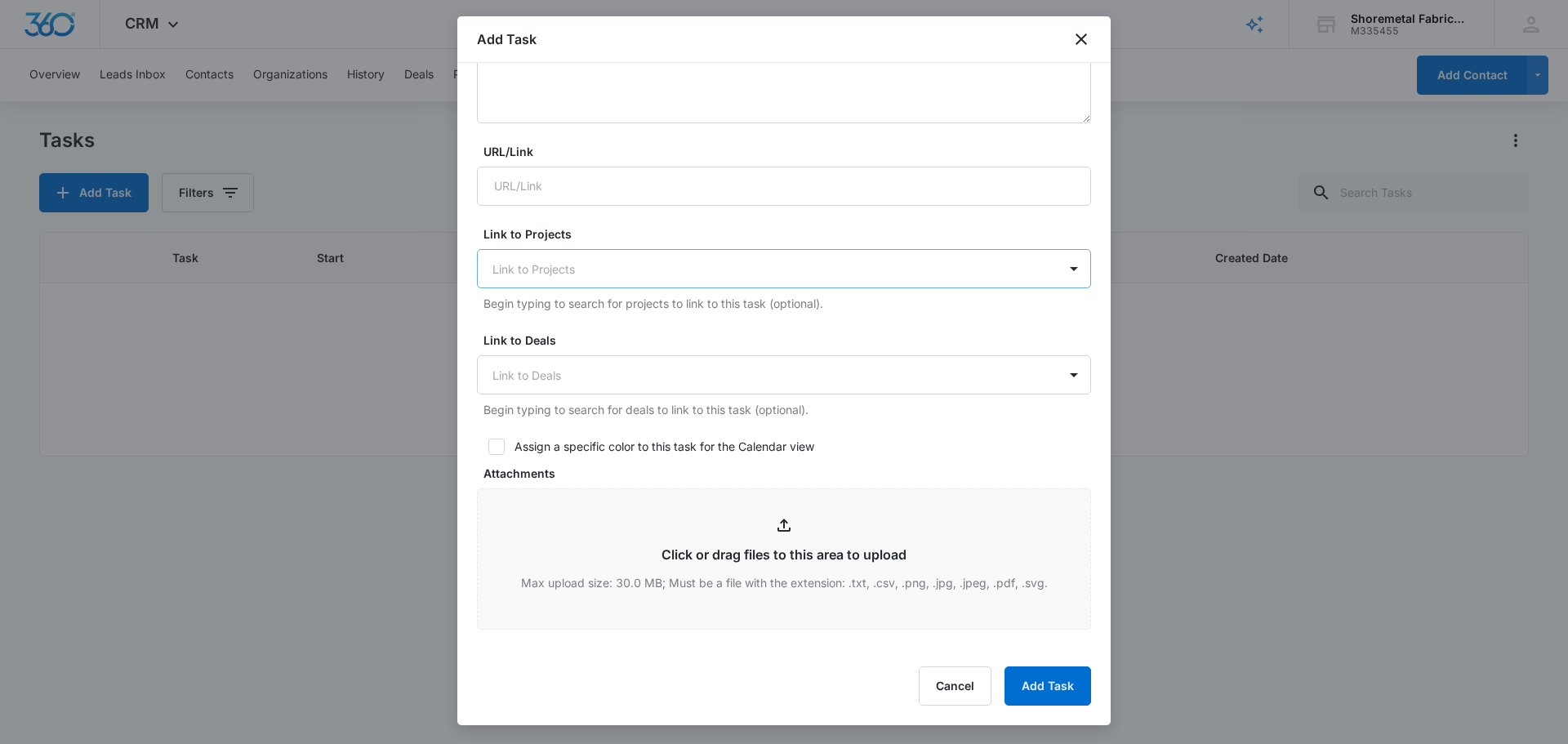 click on "Link to Projects" at bounding box center (768, 269) 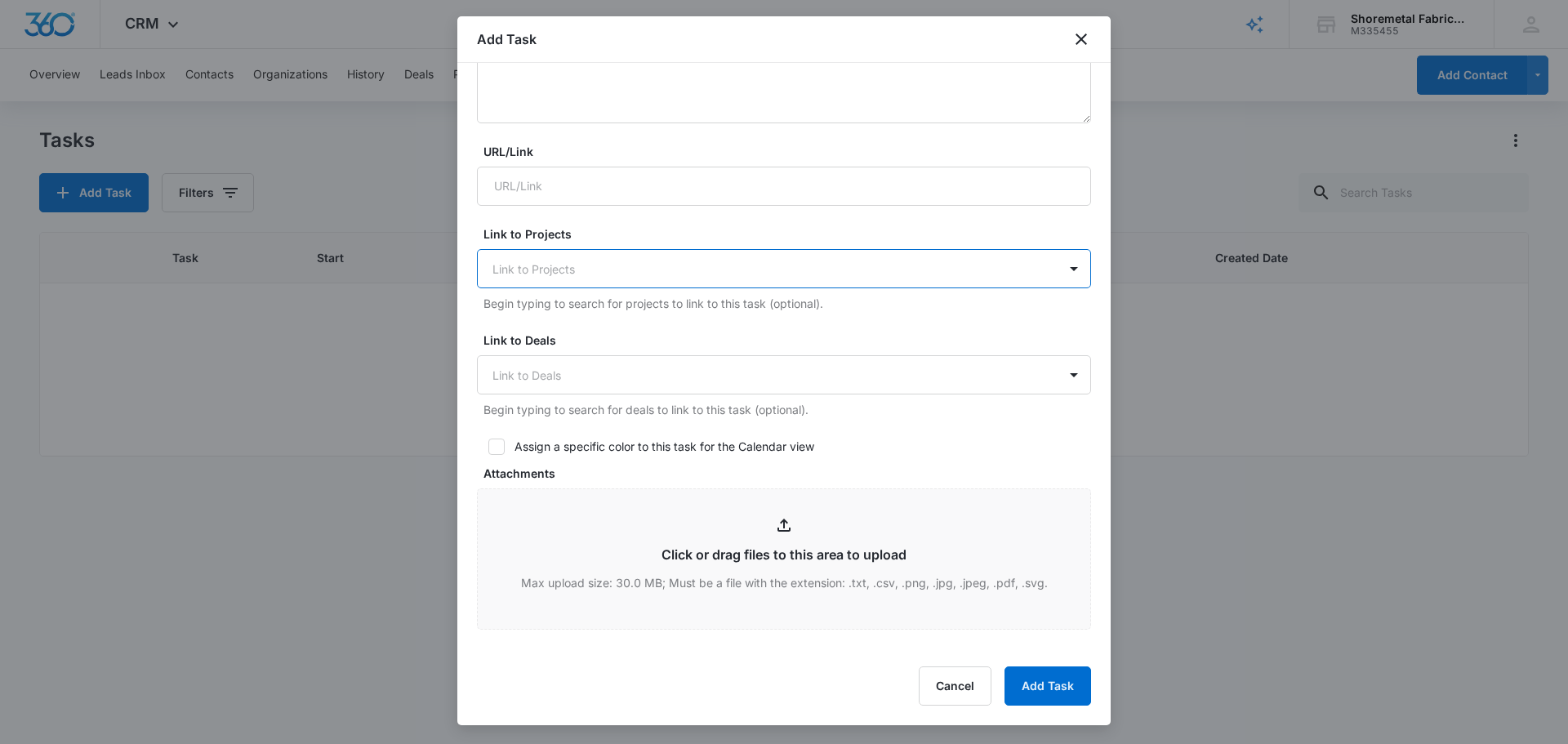 click on "Link to Projects" at bounding box center (768, 269) 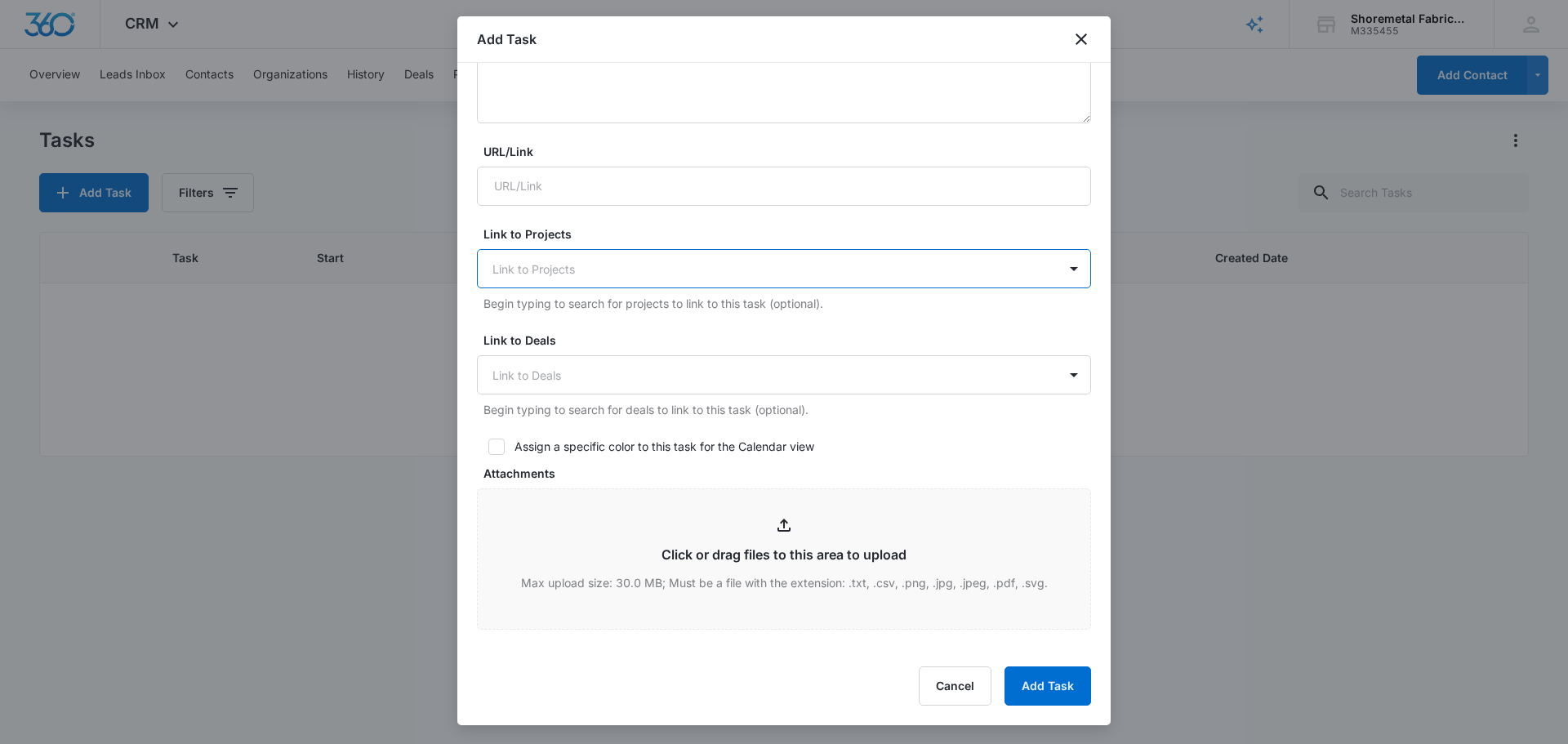 click 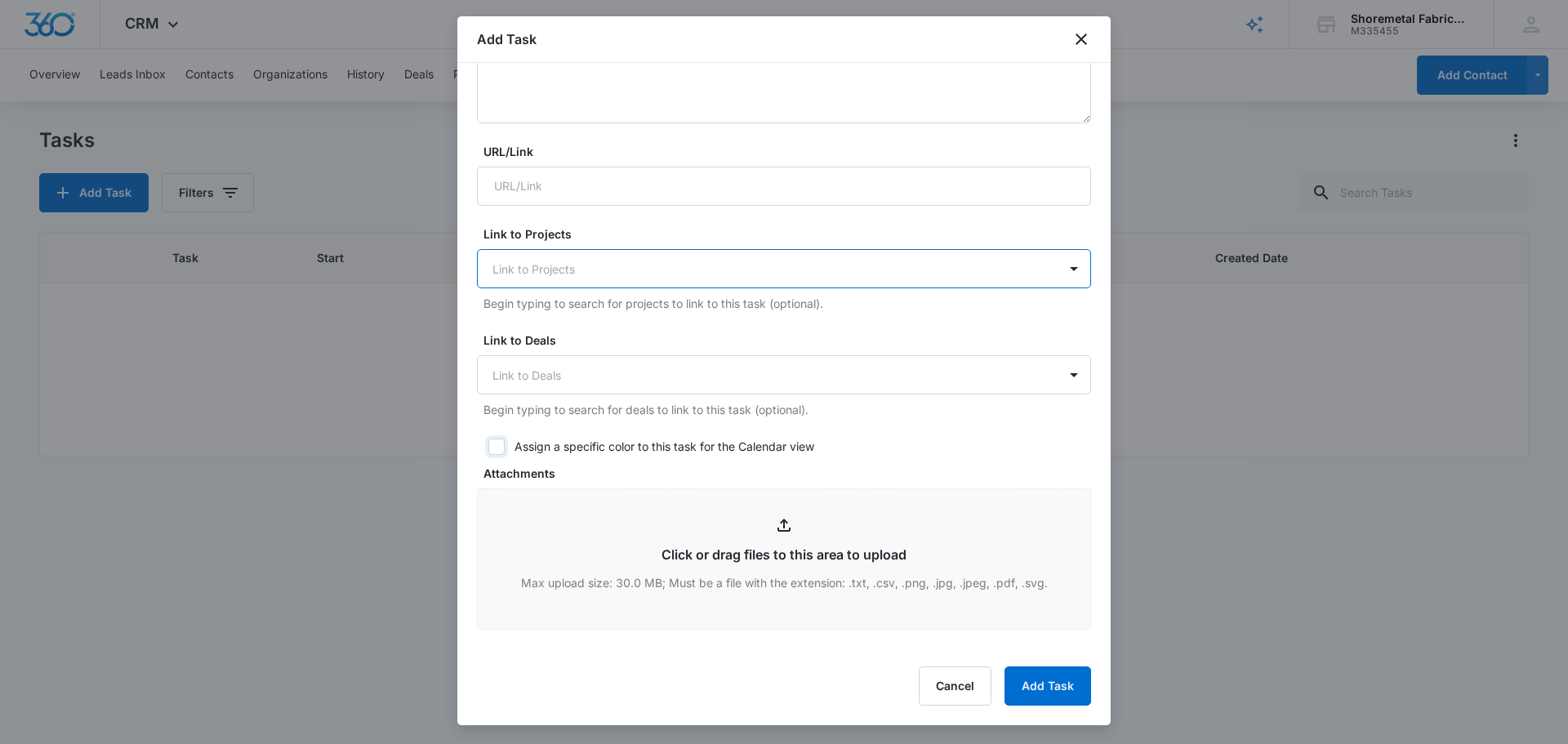 click on "Assign a specific color to this task for the Calendar view" at bounding box center (483, 447) 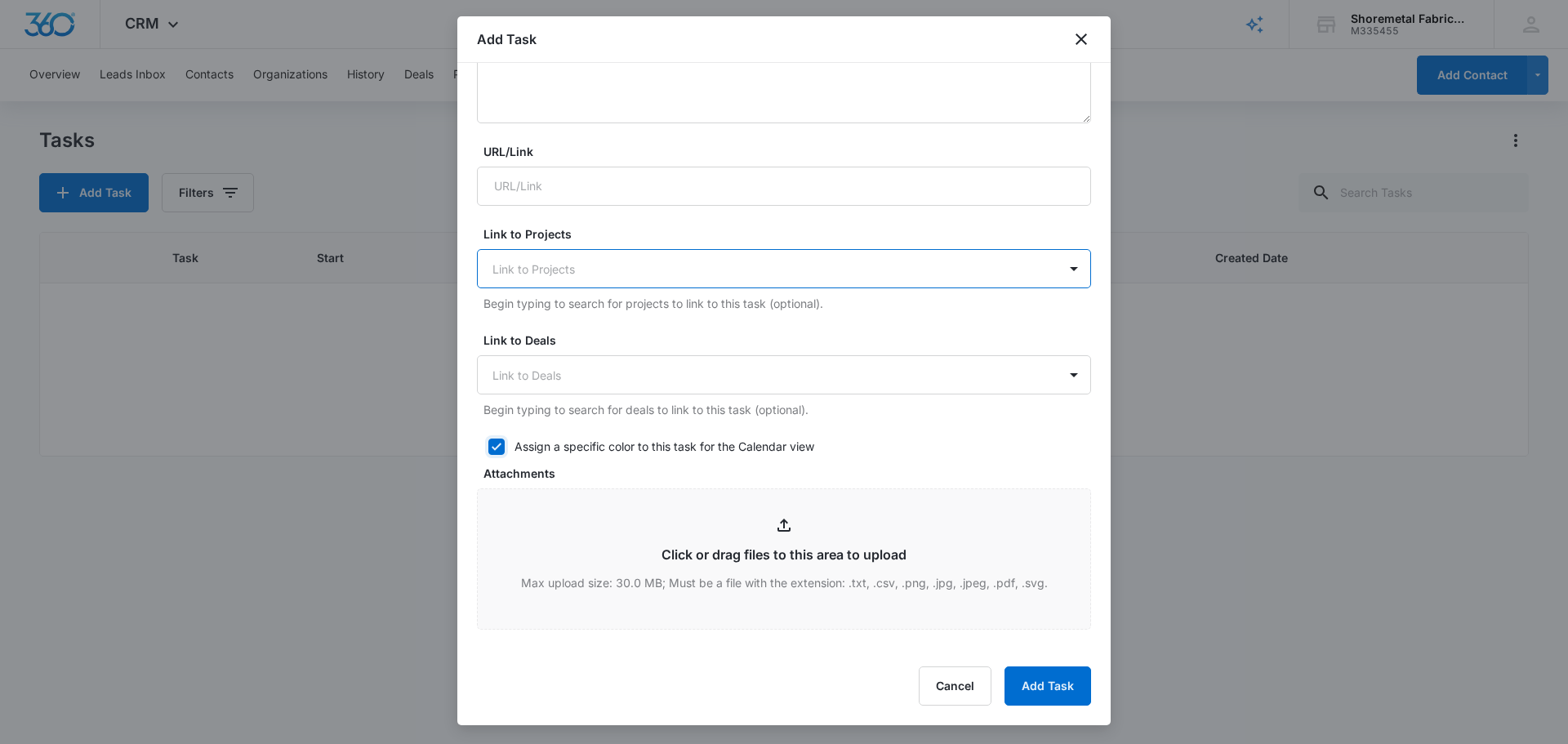 checkbox on "true" 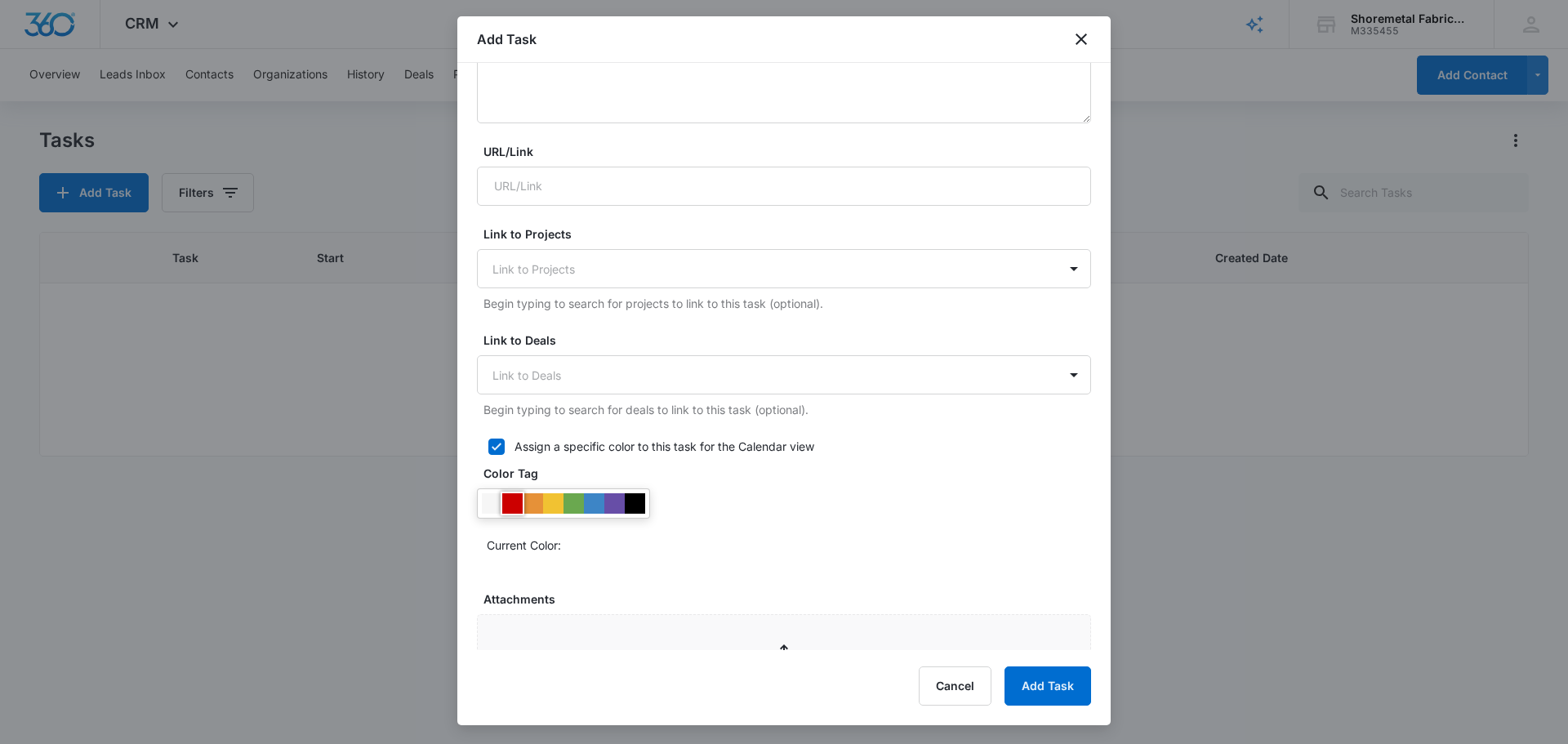click at bounding box center [512, 503] 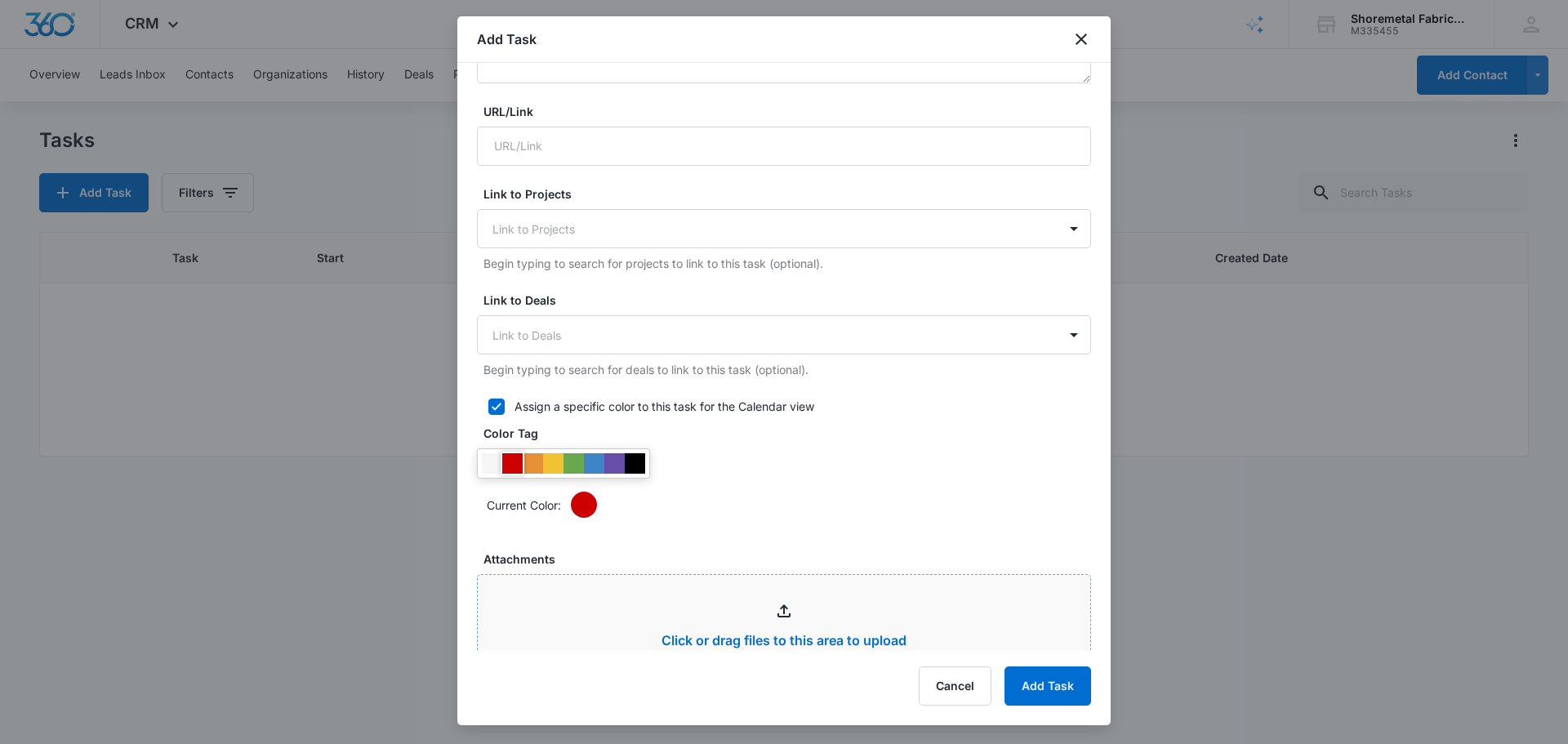 scroll, scrollTop: 653, scrollLeft: 0, axis: vertical 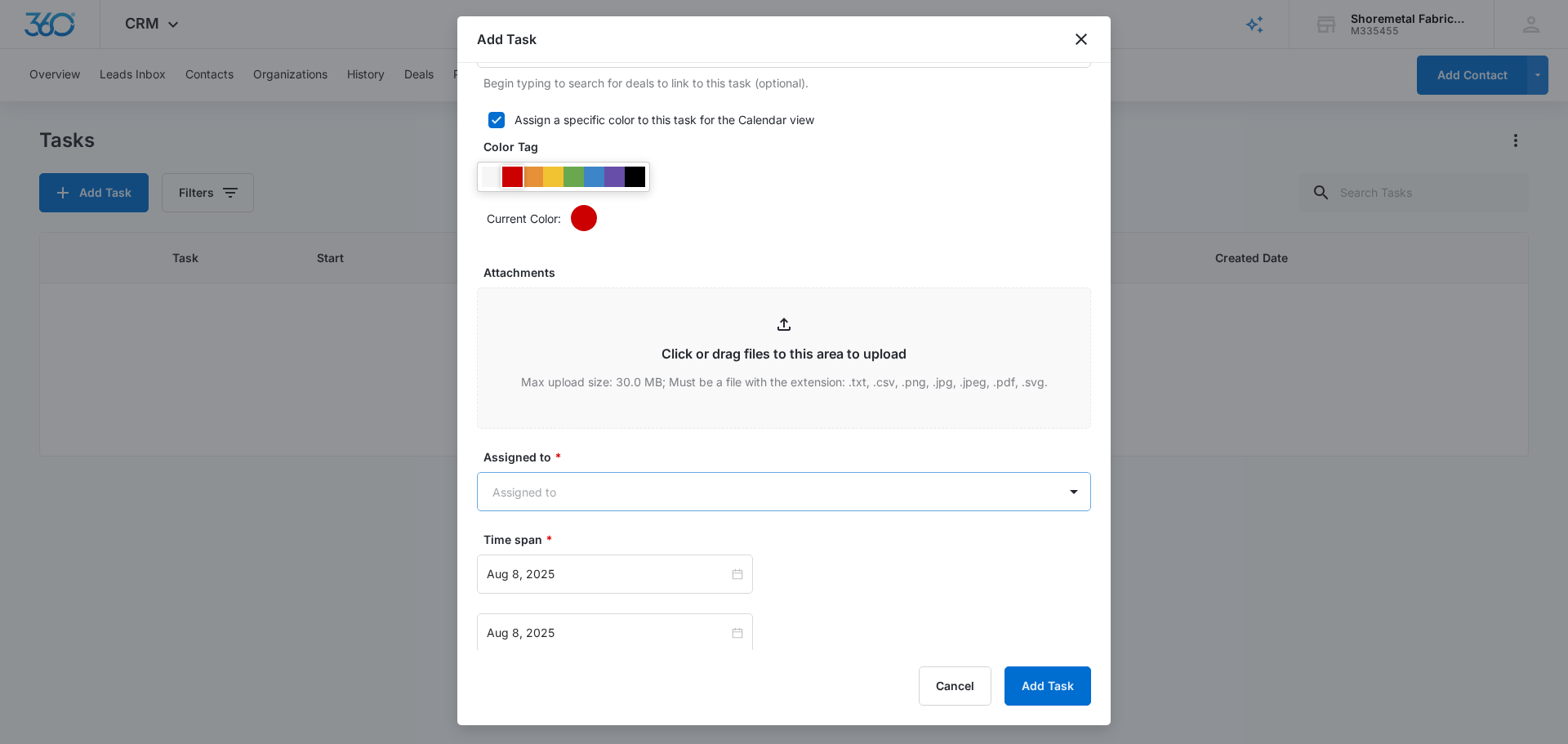 click on "CRM Apps Reputation Websites Forms CRM Email Social Content Ads Intelligence Files Brand Settings Shoremetal Fabricators M335455 Your Accounts View All CM [NAME] [LAST] [EMAIL] My Profile Notifications Support Logout Terms & Conditions   •   Privacy Policy Overview Leads Inbox Contacts Organizations History Deals Projects Tasks Calendar Lists Reports Settings Add Contact Tasks Add Task Filters Task Start End Contacts Assigned By Assigned To Created Date No Results Shoremetal Fabricators - CRM Tasks - Marketing 360®
Add Task Create Task Templates in  Settings Flag this task as urgent Contact Contact Summary/Title * Create Product List/Visual for Customers Details URL/Link Link to Projects Link to Projects Begin typing to search for projects to link to this task (optional). Link to Deals Link to Deals Begin typing to search for deals to link to this task (optional). Assign a specific color to this task for the Calendar view Color Tag Current Color: Attachments   * * Day" at bounding box center (784, 372) 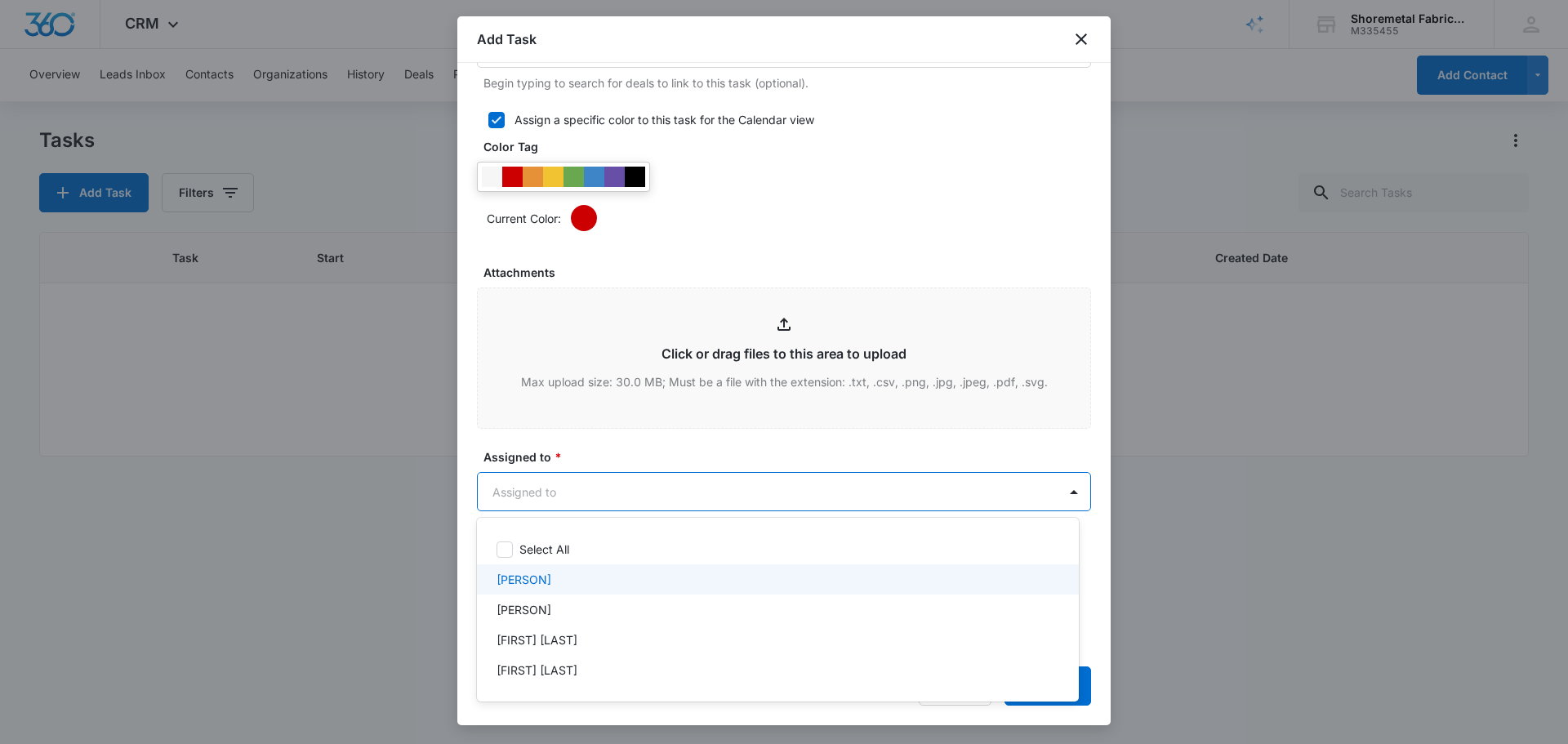 click on "[PERSON]" at bounding box center (523, 579) 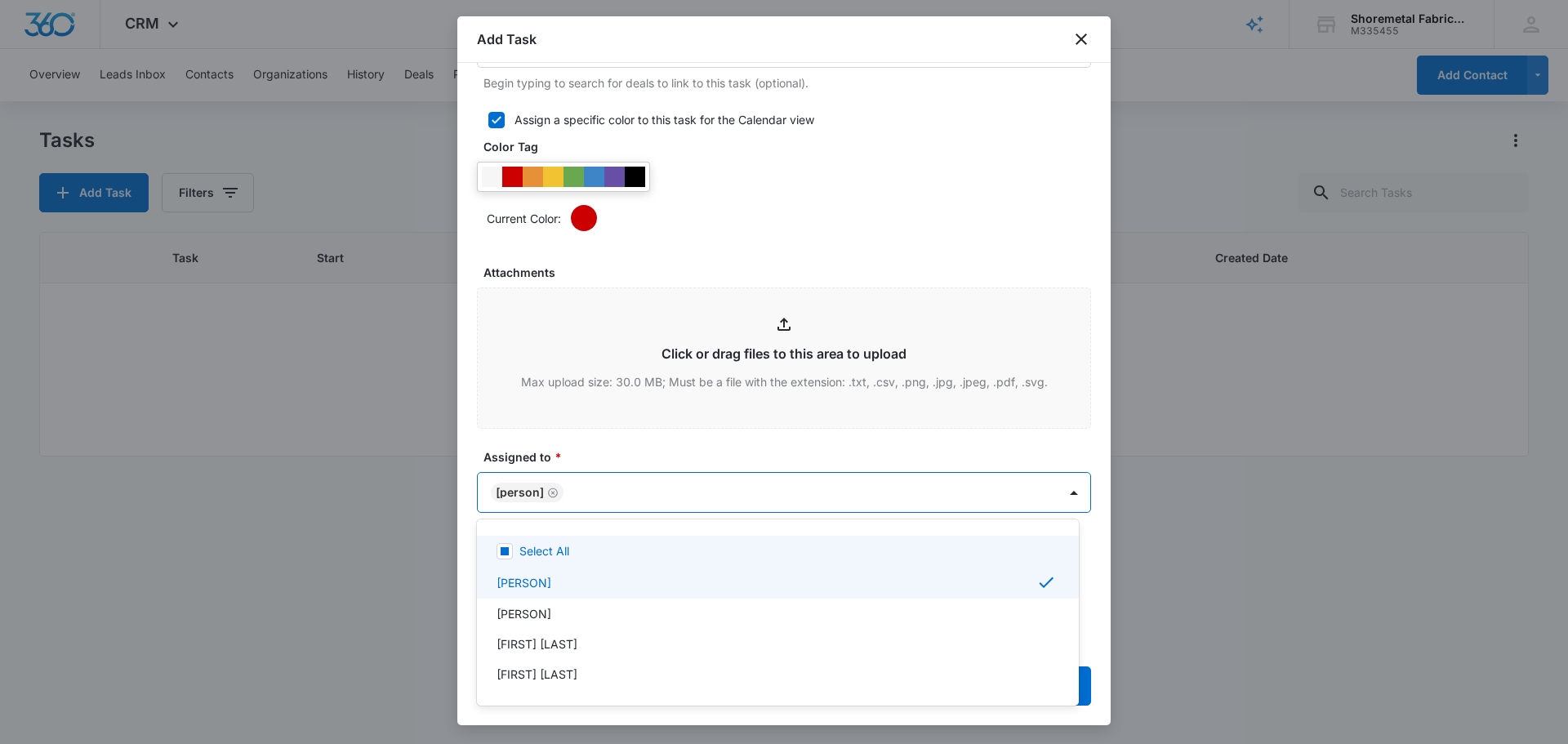 click at bounding box center [784, 372] 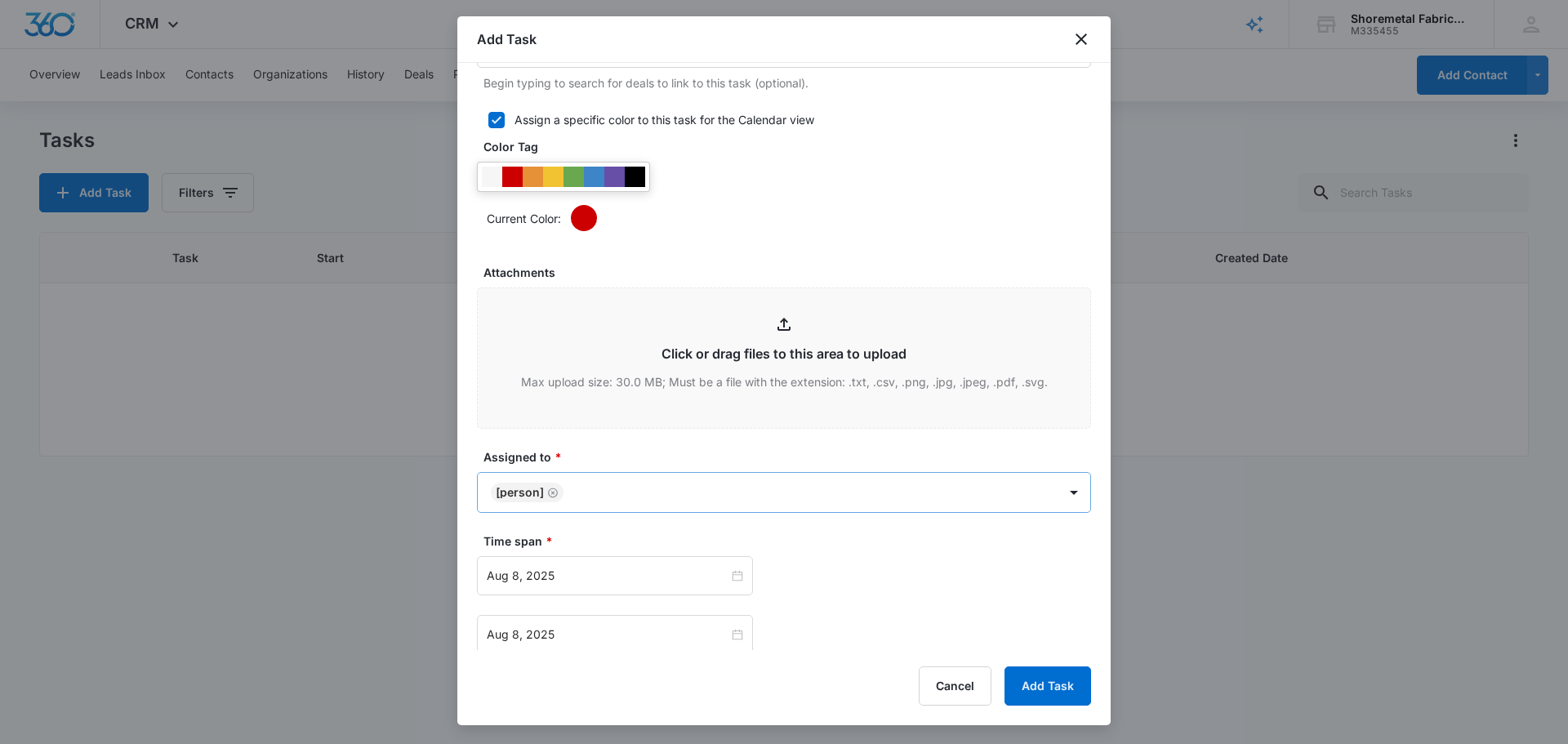 click on "CRM Apps Reputation Websites Forms CRM Email Social Content Ads Intelligence Files Brand Settings Shoremetal Fabricators M335455 Your Accounts View All CM [NAME] [LAST] [EMAIL] My Profile Notifications Support Logout Terms & Conditions   •   Privacy Policy Overview Leads Inbox Contacts Organizations History Deals Projects Tasks Calendar Lists Reports Settings Add Contact Tasks Add Task Filters Task Start End Contacts Assigned By Assigned To Created Date No Results Shoremetal Fabricators - CRM Tasks - Marketing 360®
Add Task Create Task Templates in  Settings Flag this task as urgent Contact Contact Summary/Title * Create Product List/Visual for Customers Details URL/Link Link to Projects Link to Projects Begin typing to search for projects to link to this task (optional). Link to Deals Link to Deals Begin typing to search for deals to link to this task (optional). Assign a specific color to this task for the Calendar view Color Tag Current Color: Attachments   * * Day" at bounding box center [784, 372] 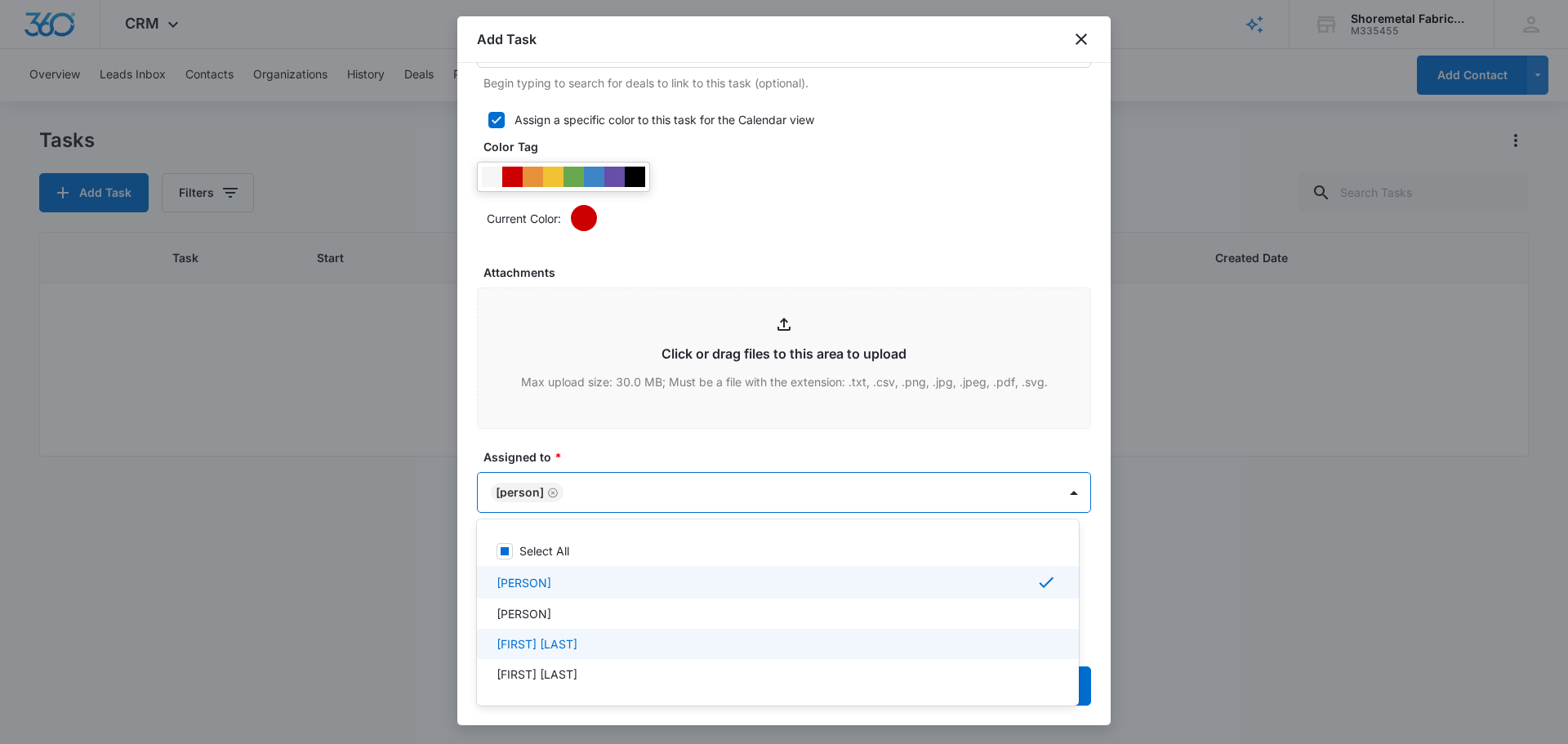 click on "[FIRST] [LAST]" at bounding box center [776, 644] 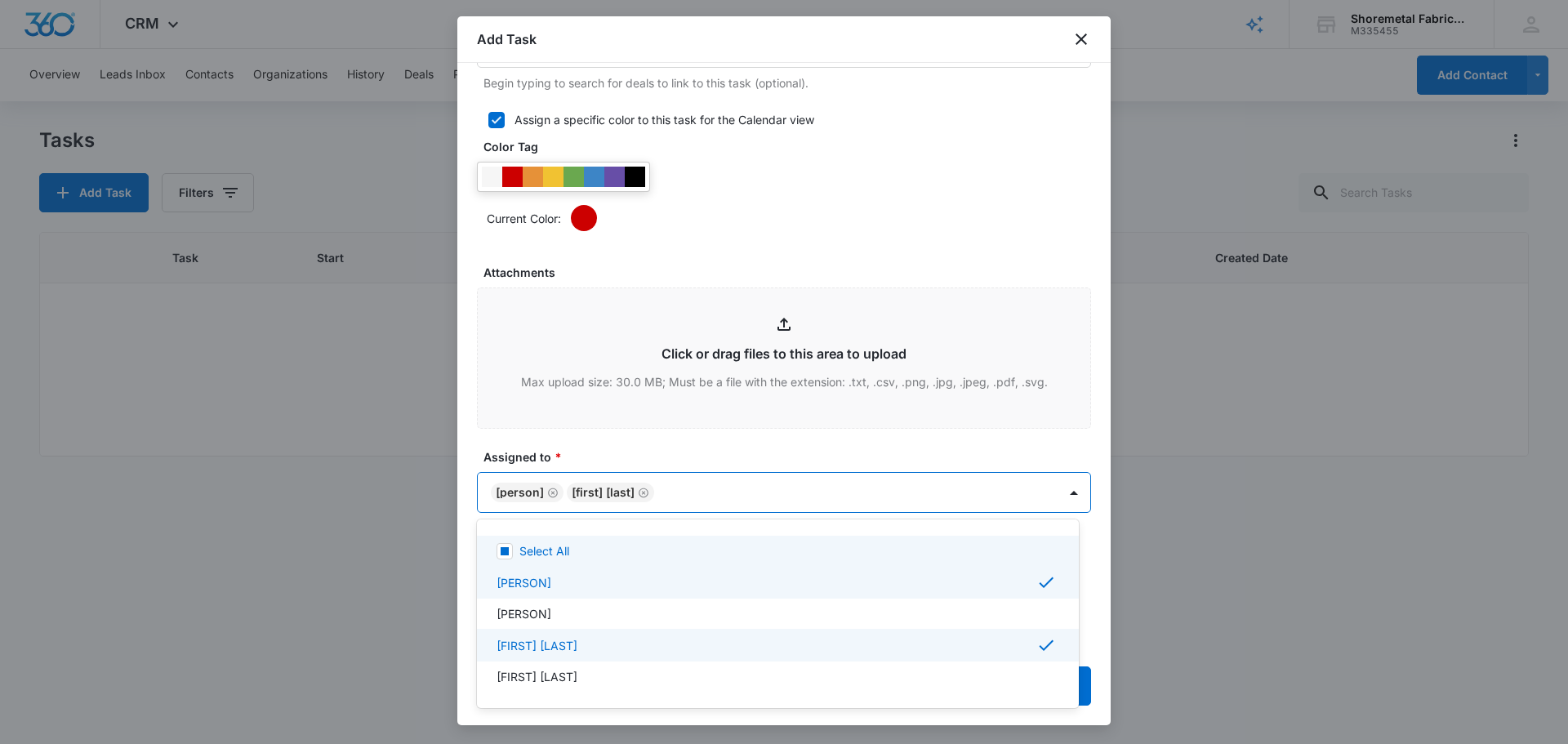 click at bounding box center (784, 372) 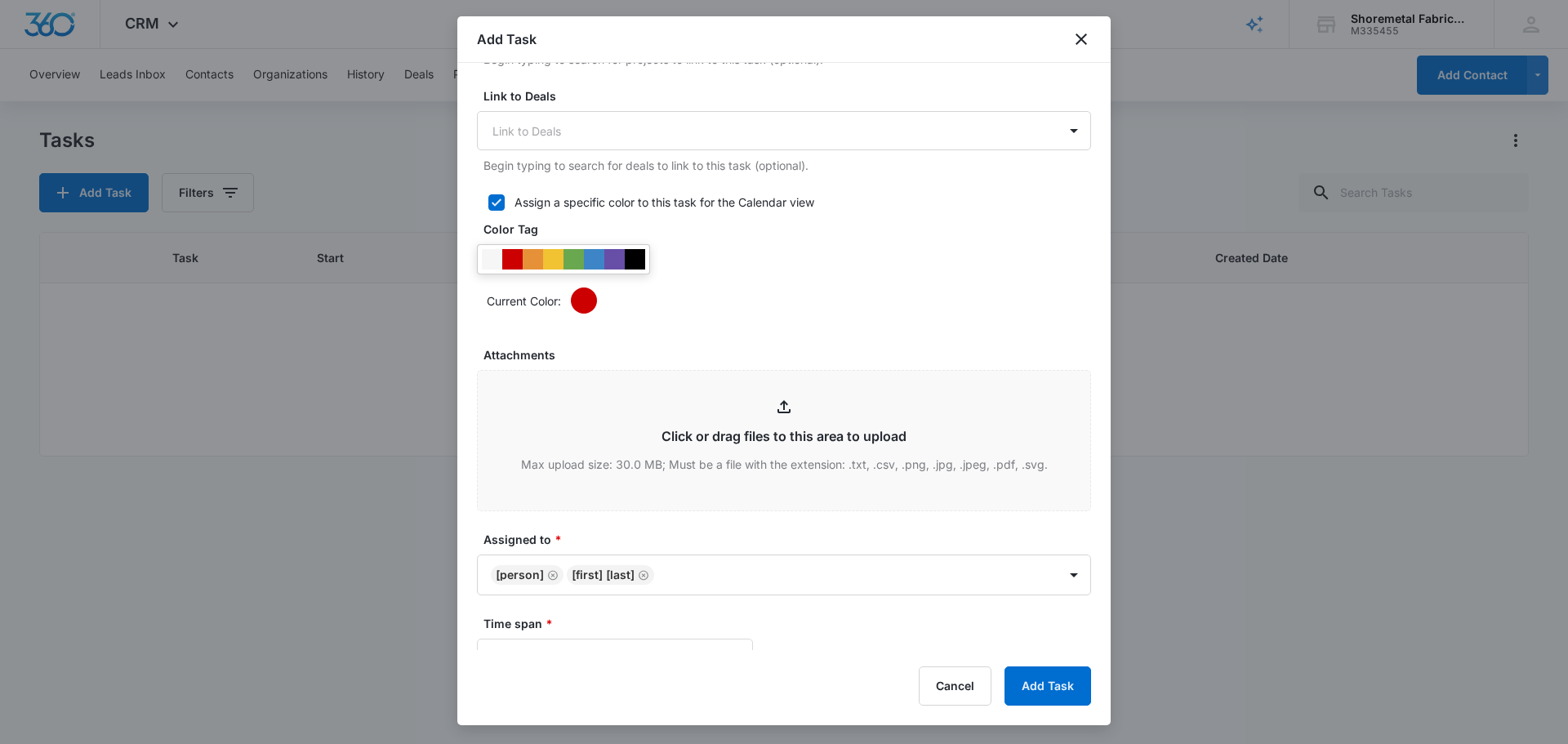 scroll, scrollTop: 817, scrollLeft: 0, axis: vertical 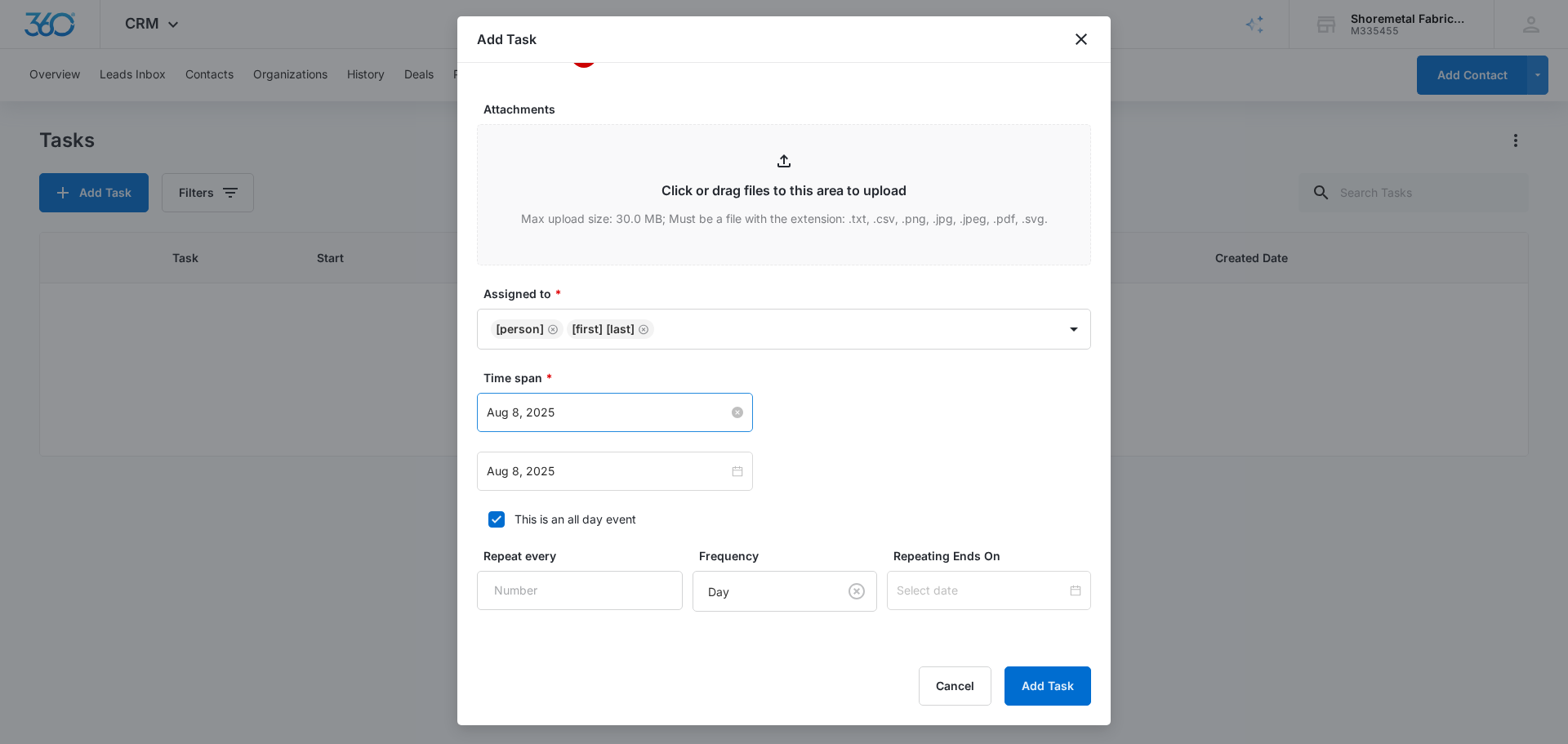 click on "Aug 8, 2025" at bounding box center (608, 412) 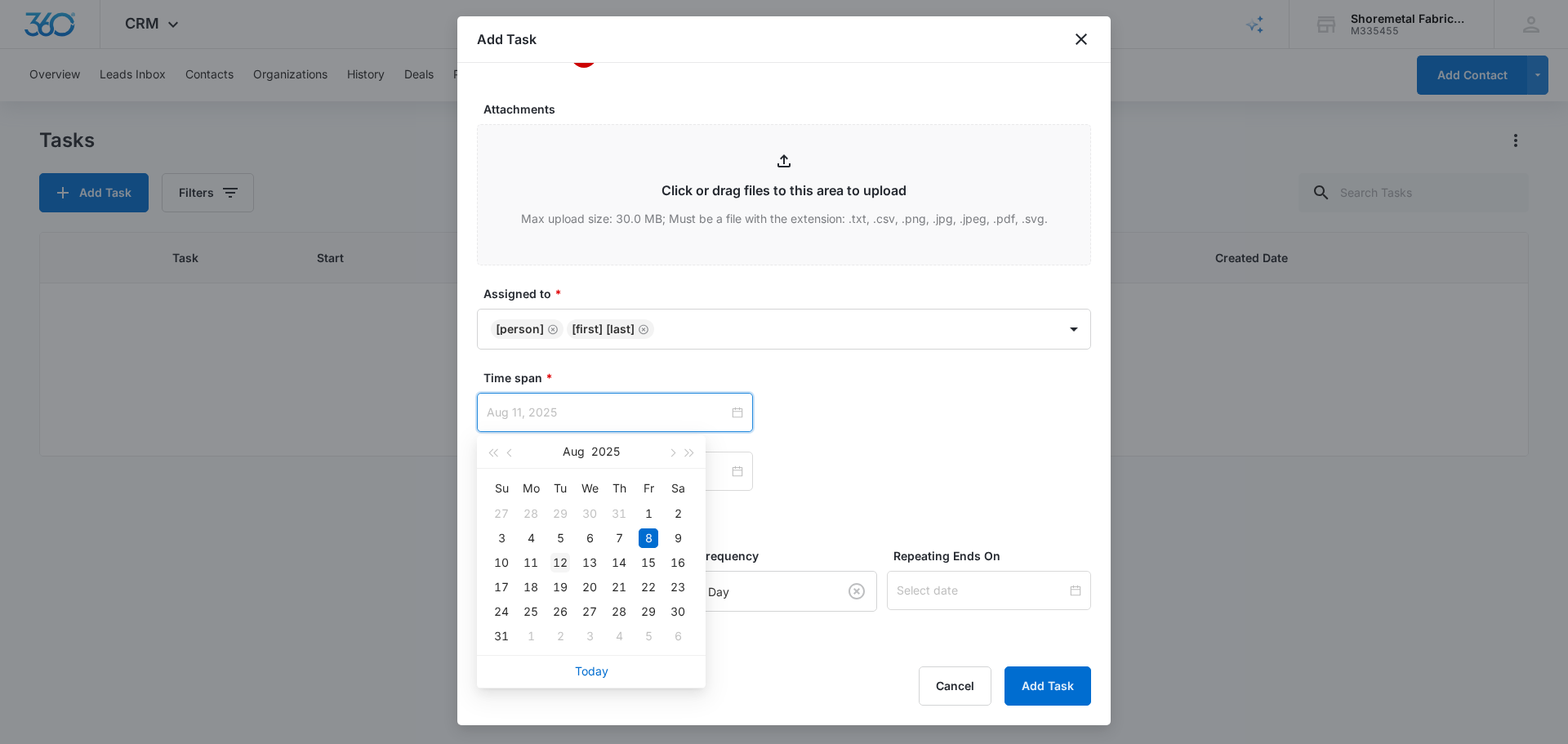 type on "Aug 12, 2025" 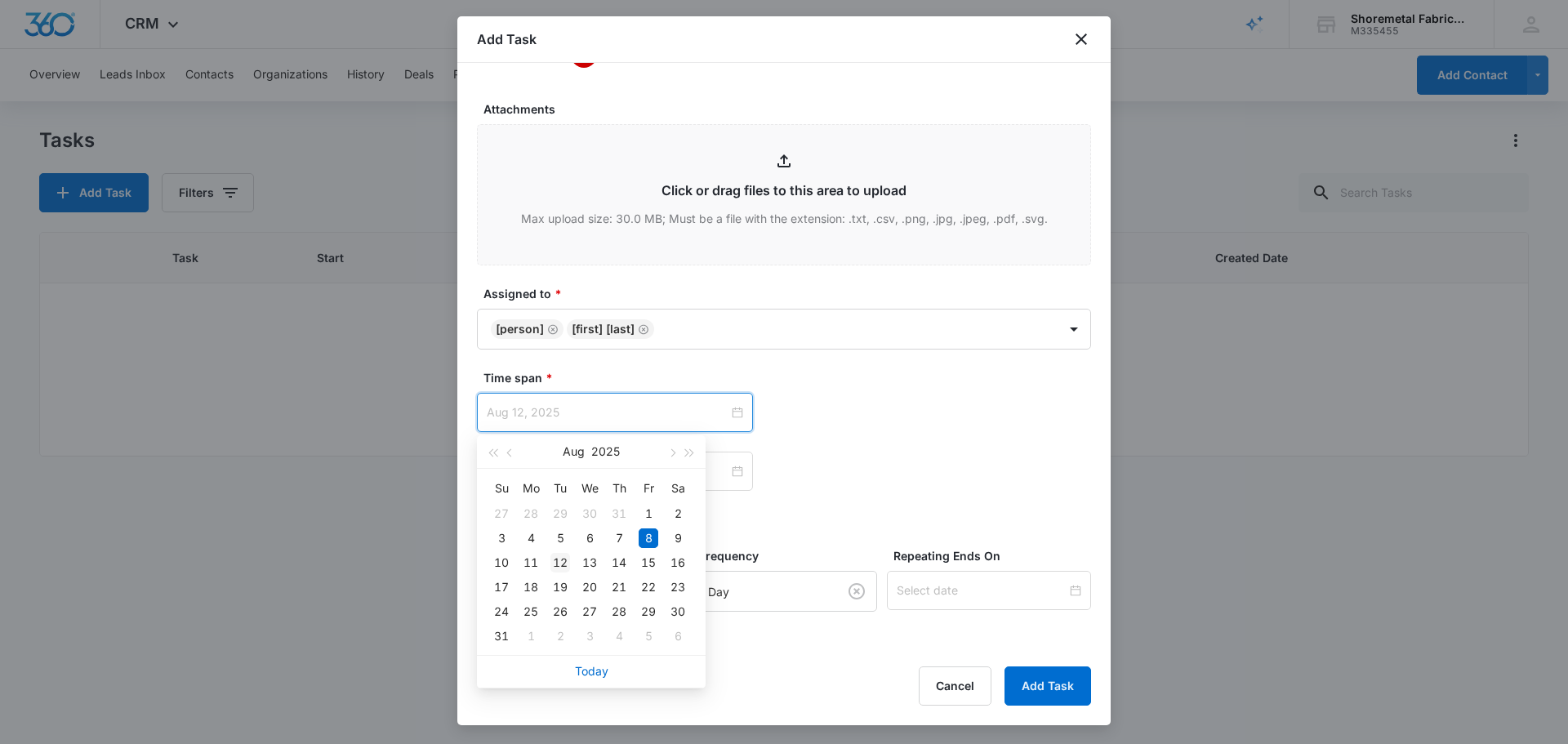 click on "12" at bounding box center (560, 563) 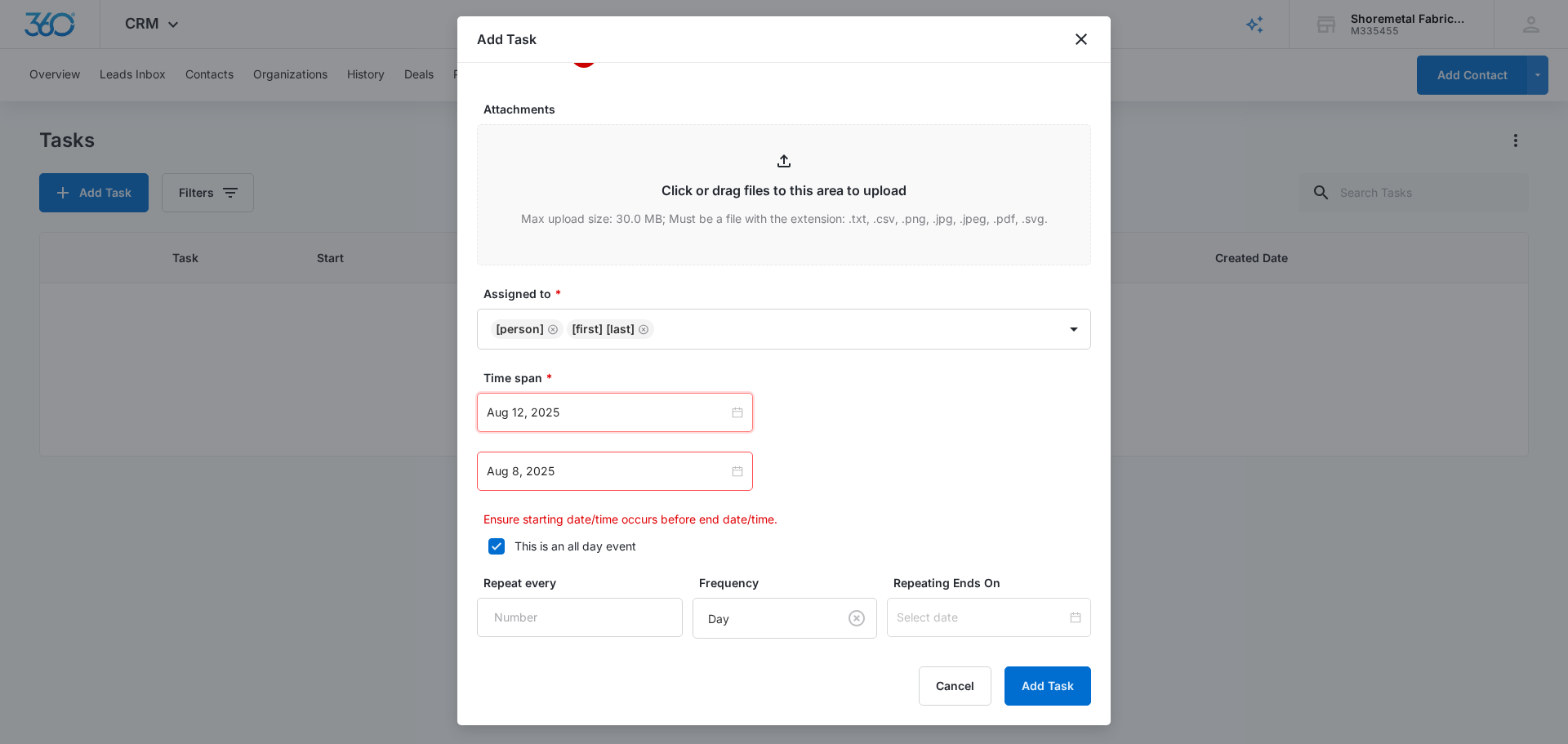 click on "Aug 12, 2025 Aug 2025 Su Mo Tu We Th Fr Sa 27 28 29 30 31 1 2 3 4 5 6 7 8 9 10 11 12 13 14 15 16 17 18 19 20 21 22 23 24 25 26 27 28 29 30 31 1 2 3 4 5 6 Today" at bounding box center [784, 412] 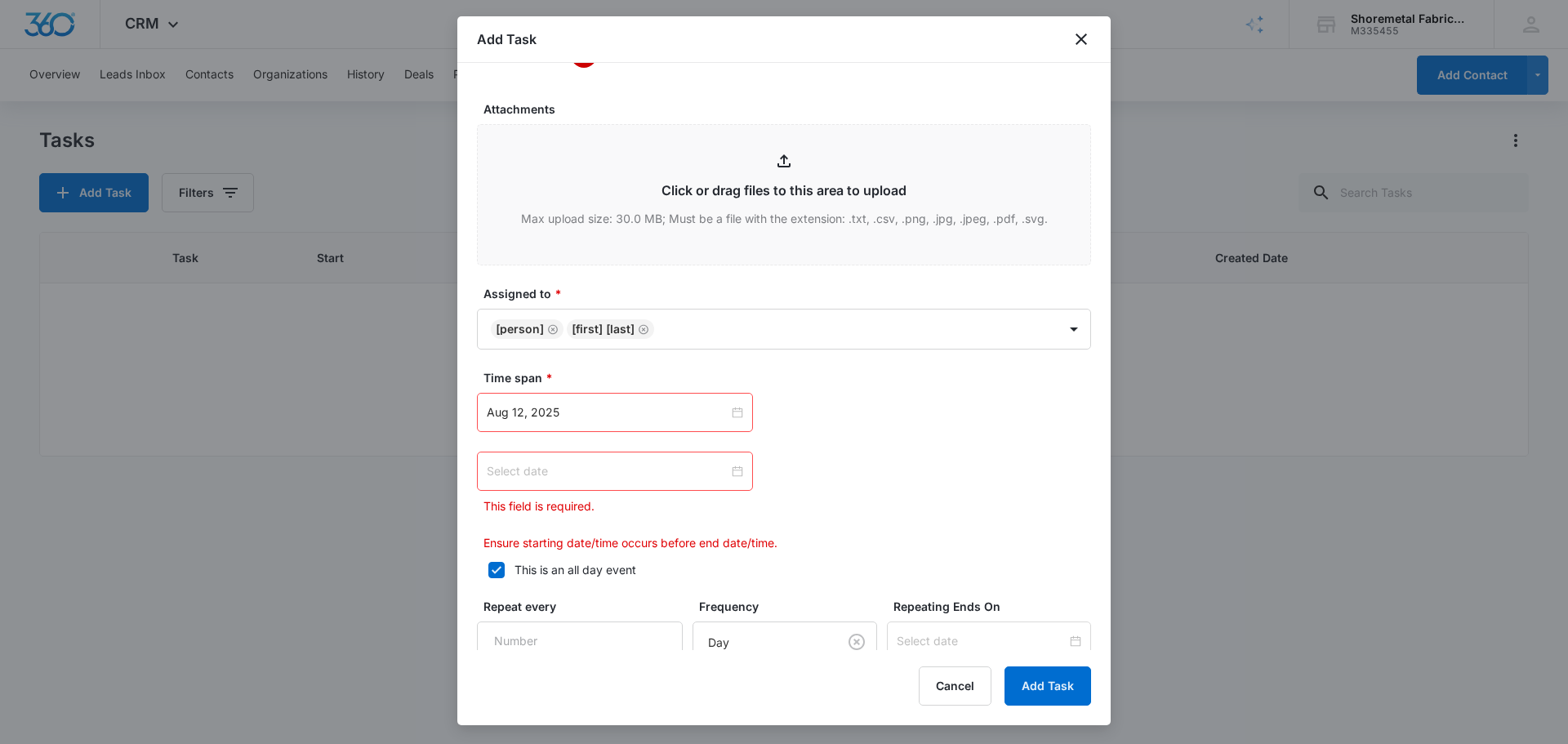 click at bounding box center [615, 471] 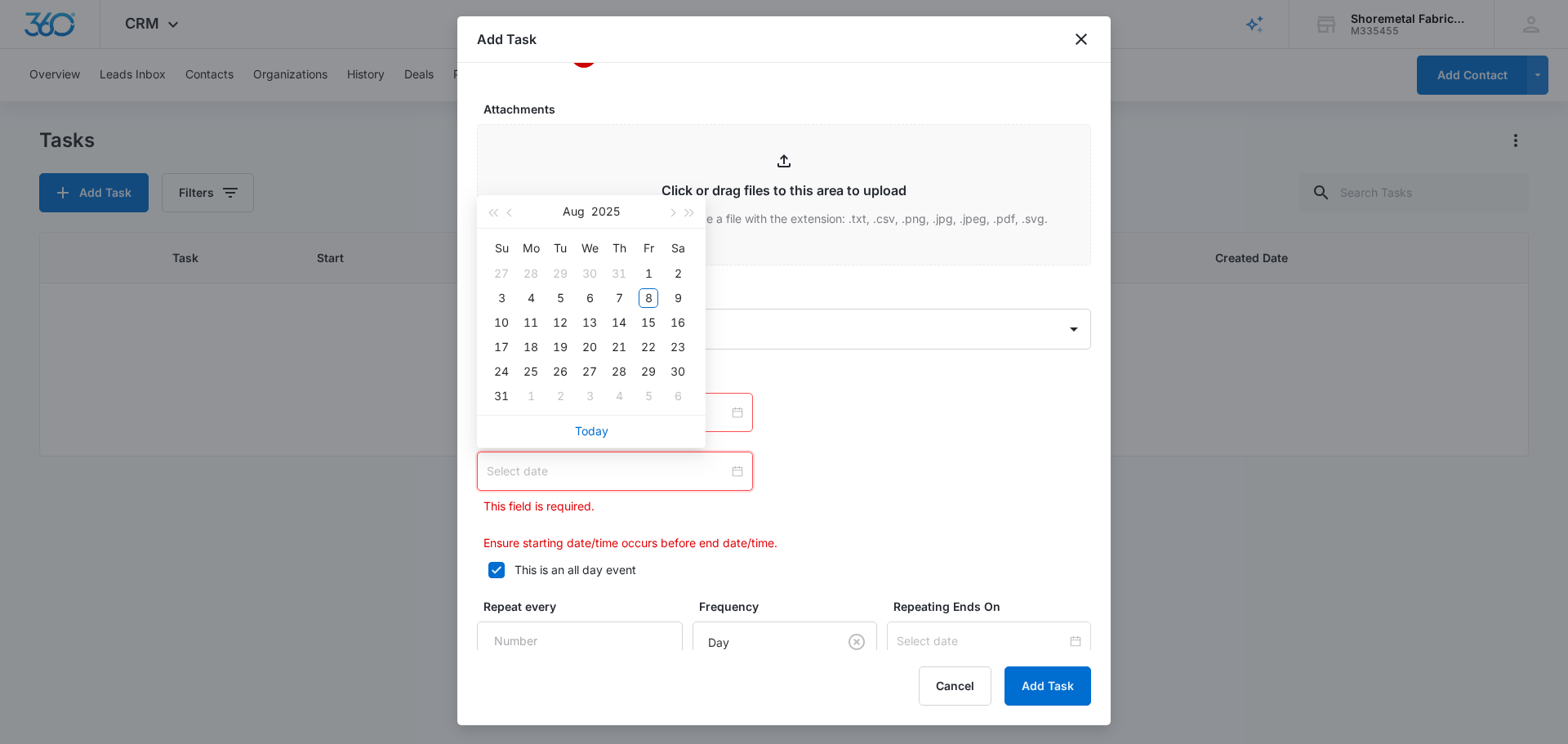 click at bounding box center [608, 471] 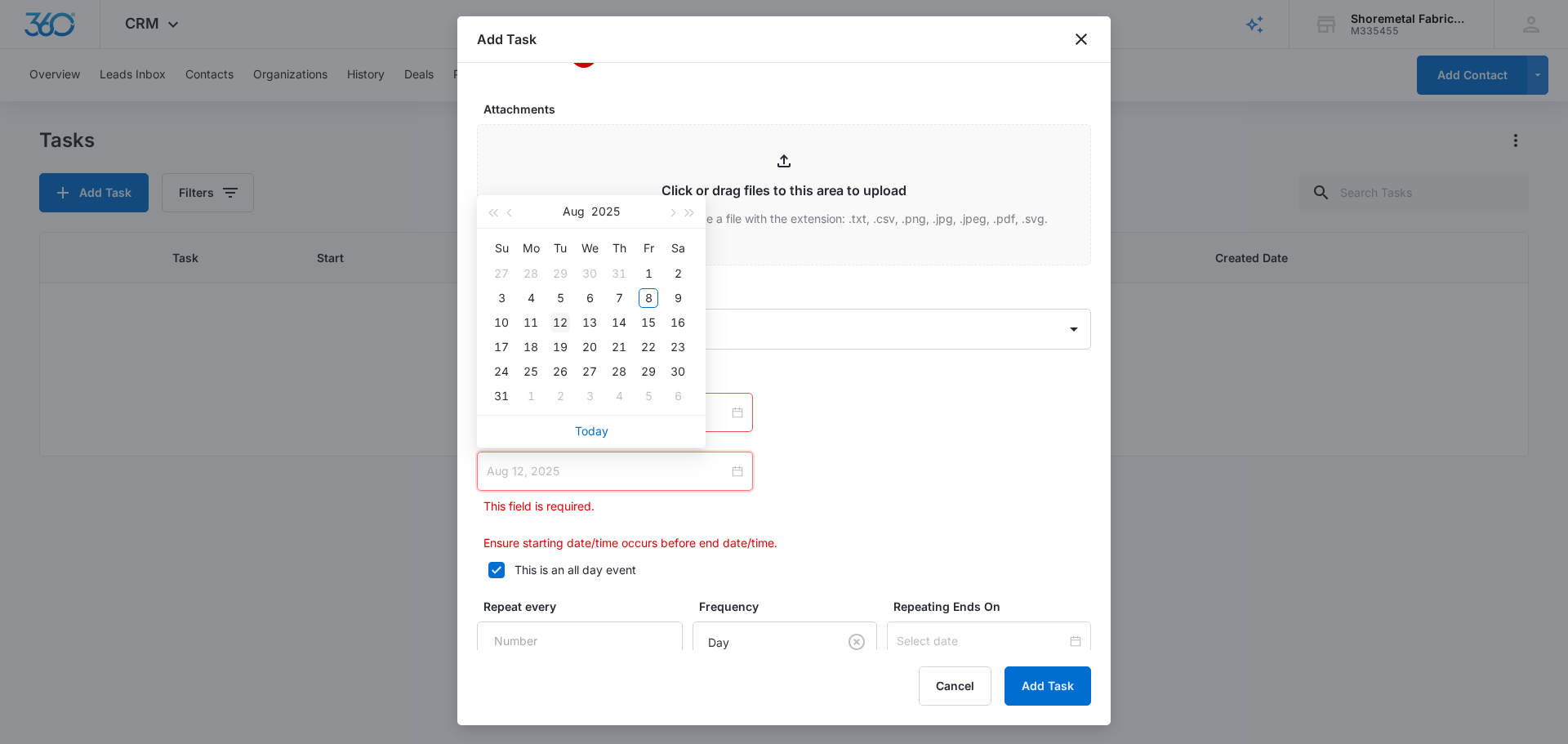 click on "12" at bounding box center [560, 323] 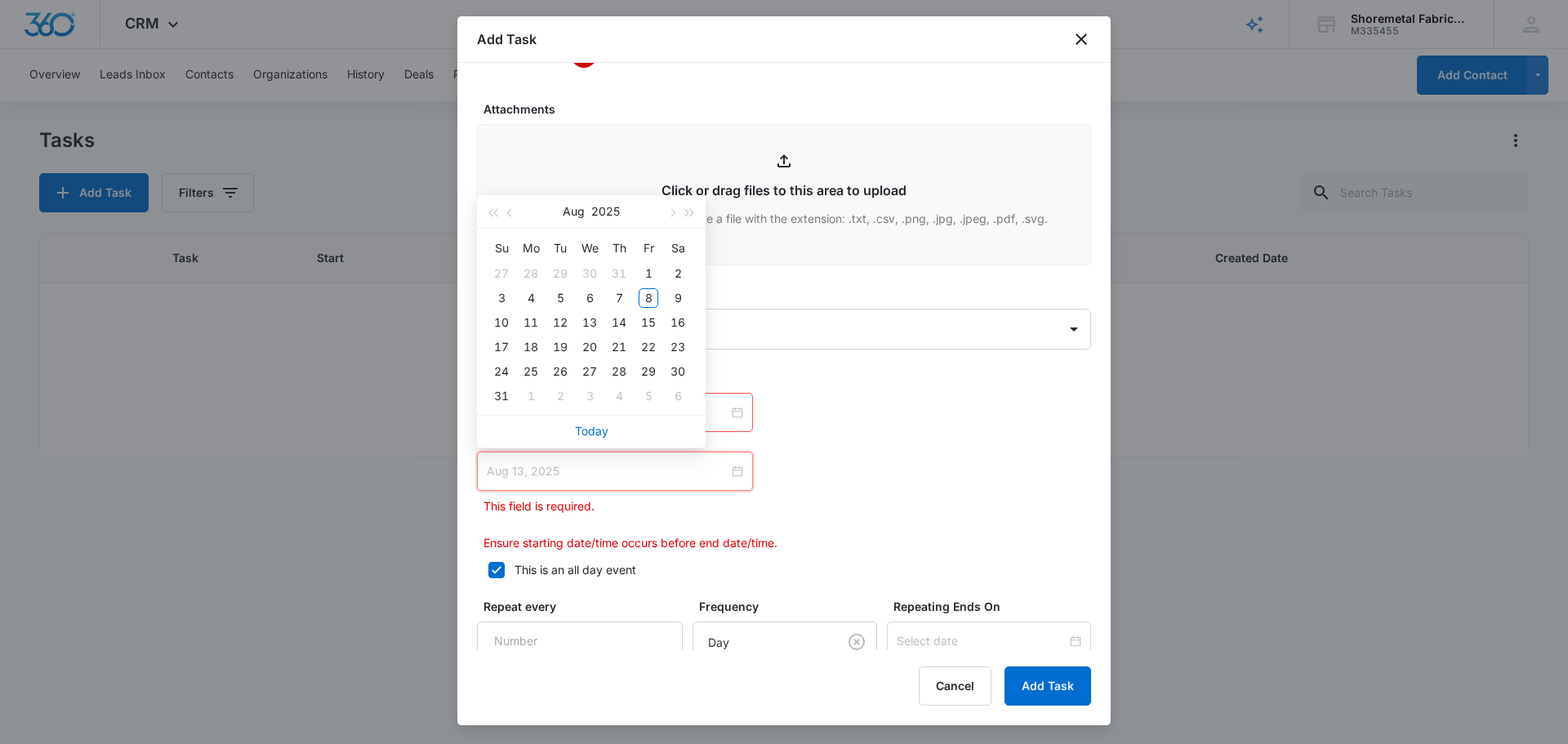 type on "Aug 12, 2025" 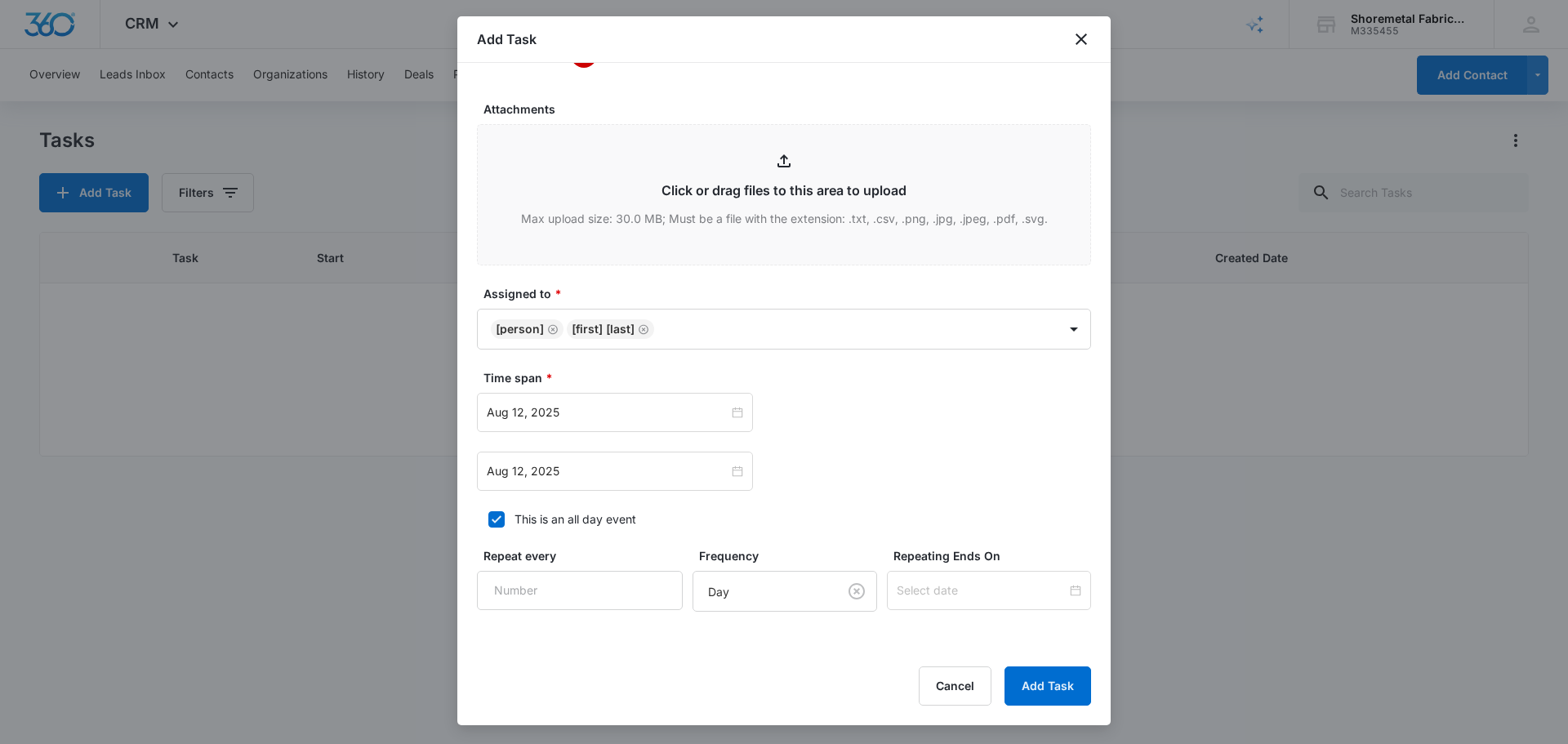 click on "Aug 12, 2025 Aug 2025 Su Mo Tu We Th Fr Sa 27 28 29 30 31 1 2 3 4 5 6 7 8 9 10 11 12 13 14 15 16 17 18 19 20 21 22 23 24 25 26 27 28 29 30 31 1 2 3 4 5 6 Today" at bounding box center [784, 471] 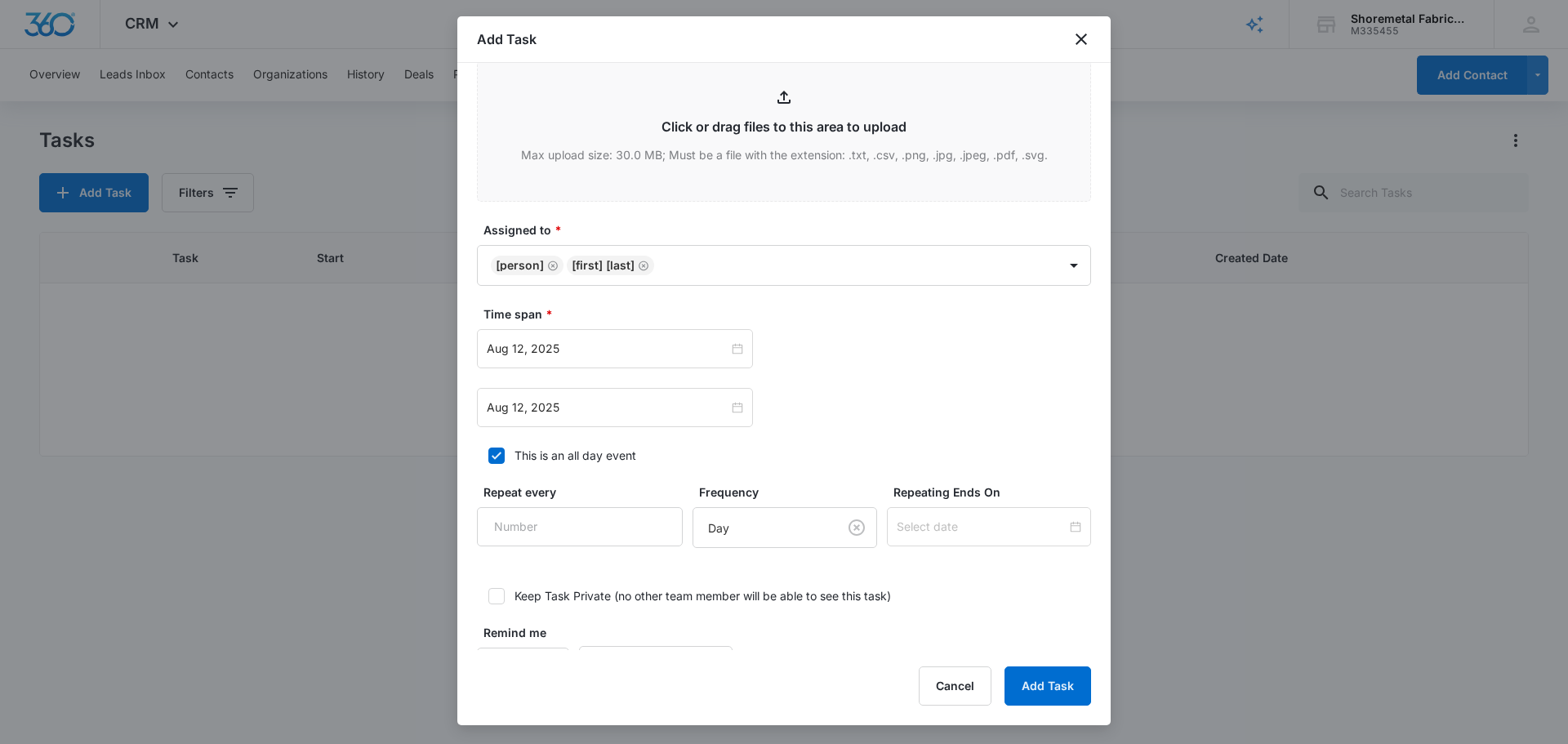 scroll, scrollTop: 937, scrollLeft: 0, axis: vertical 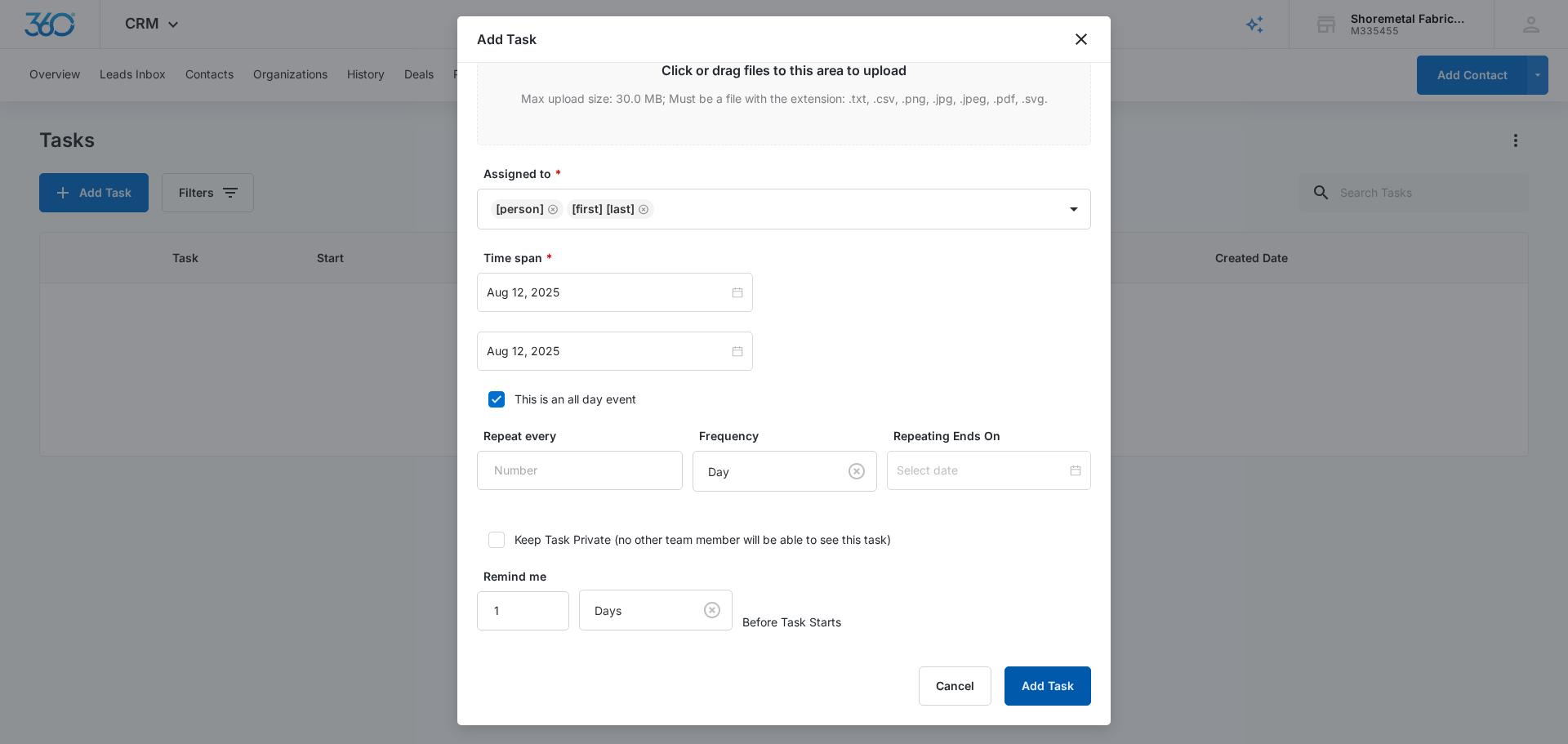 click on "Add Task" at bounding box center (1048, 686) 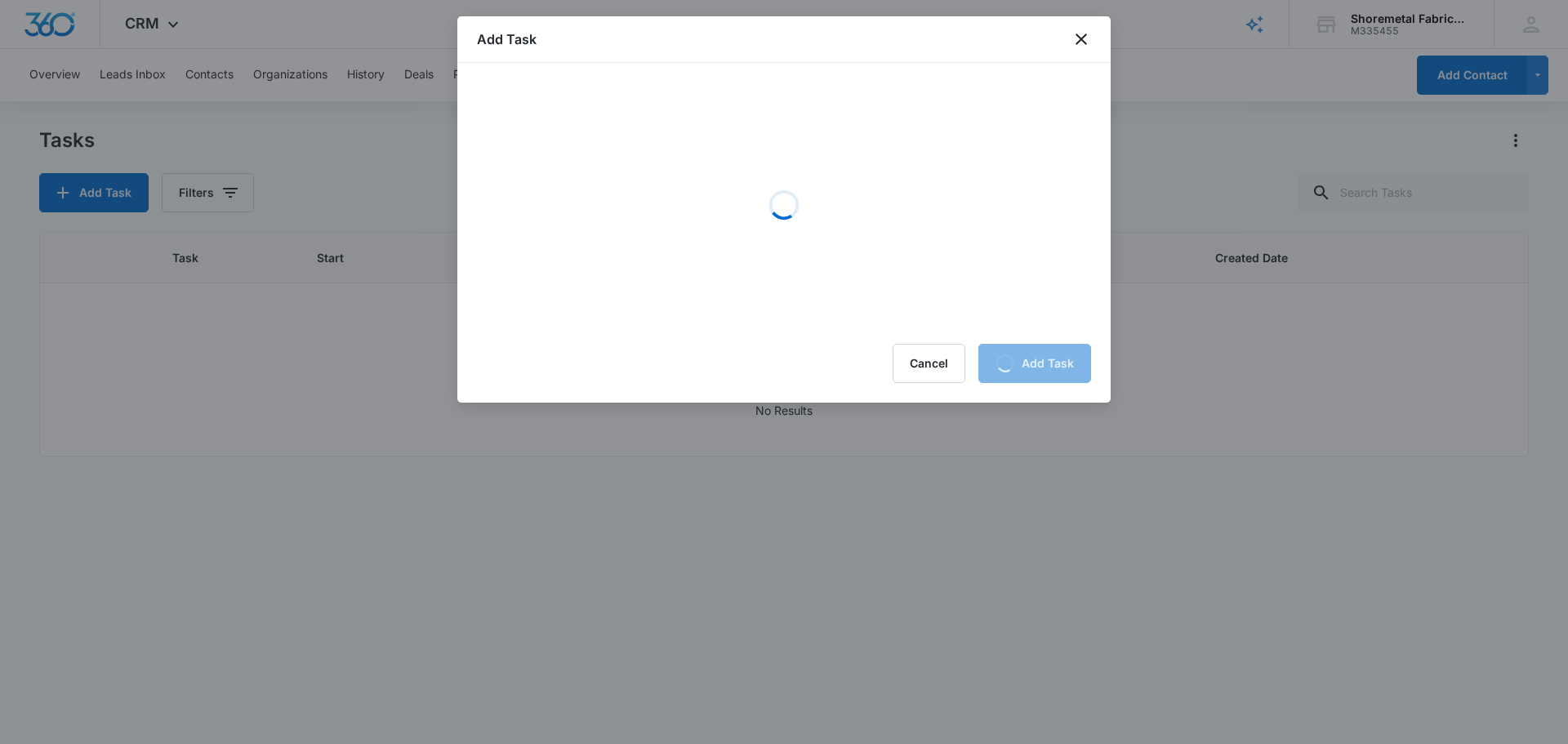 scroll, scrollTop: 0, scrollLeft: 0, axis: both 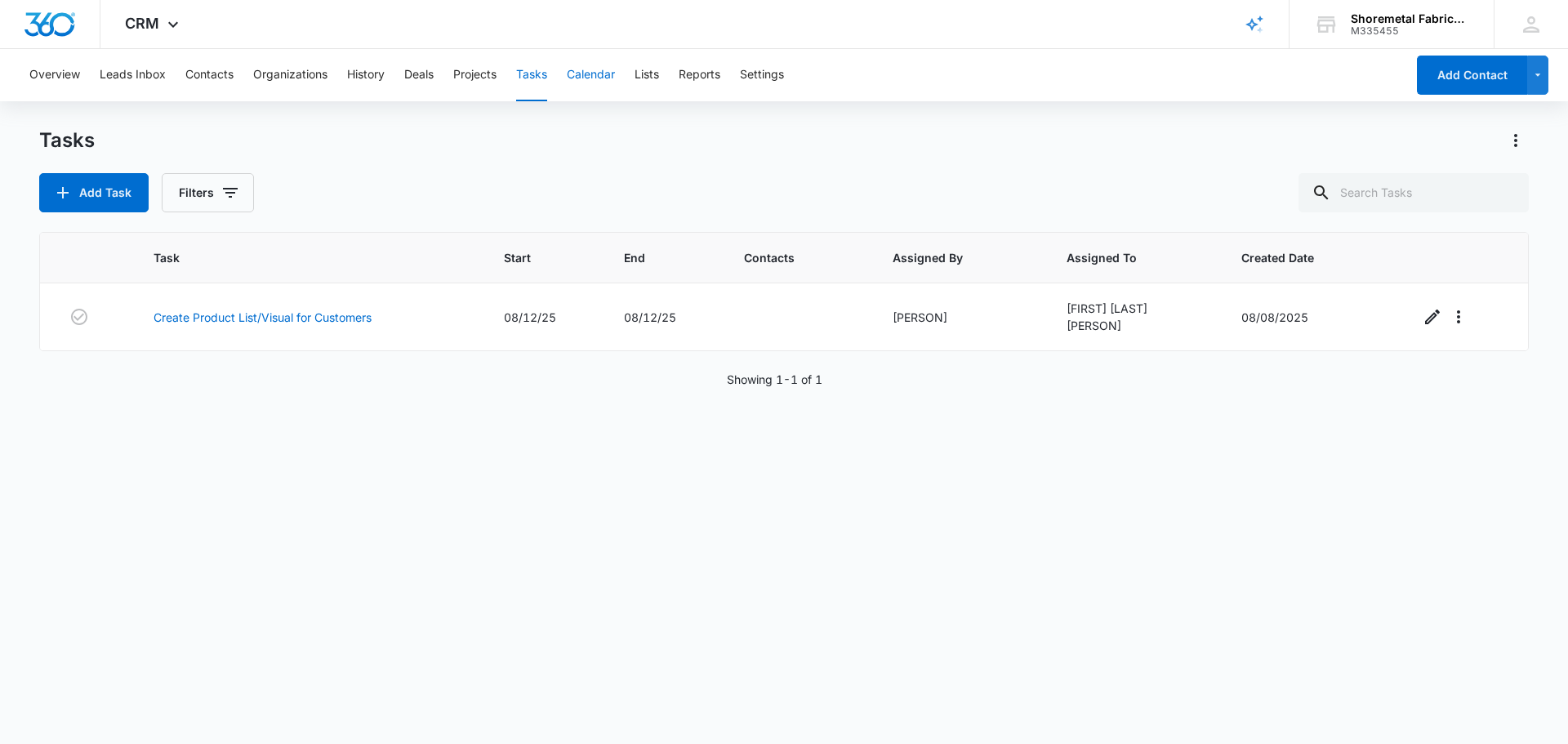 click on "Calendar" at bounding box center [590, 75] 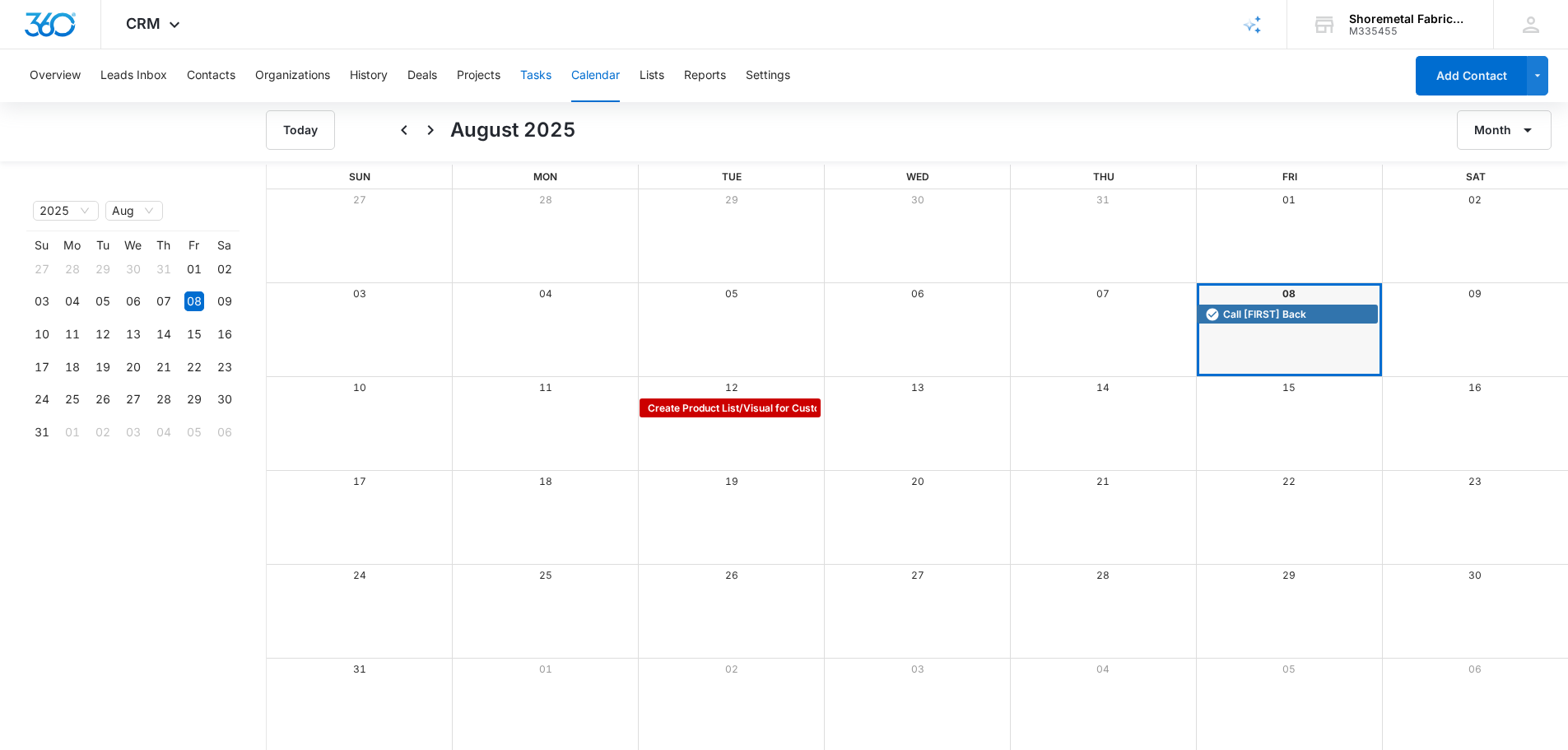 click on "Tasks" at bounding box center (536, 76) 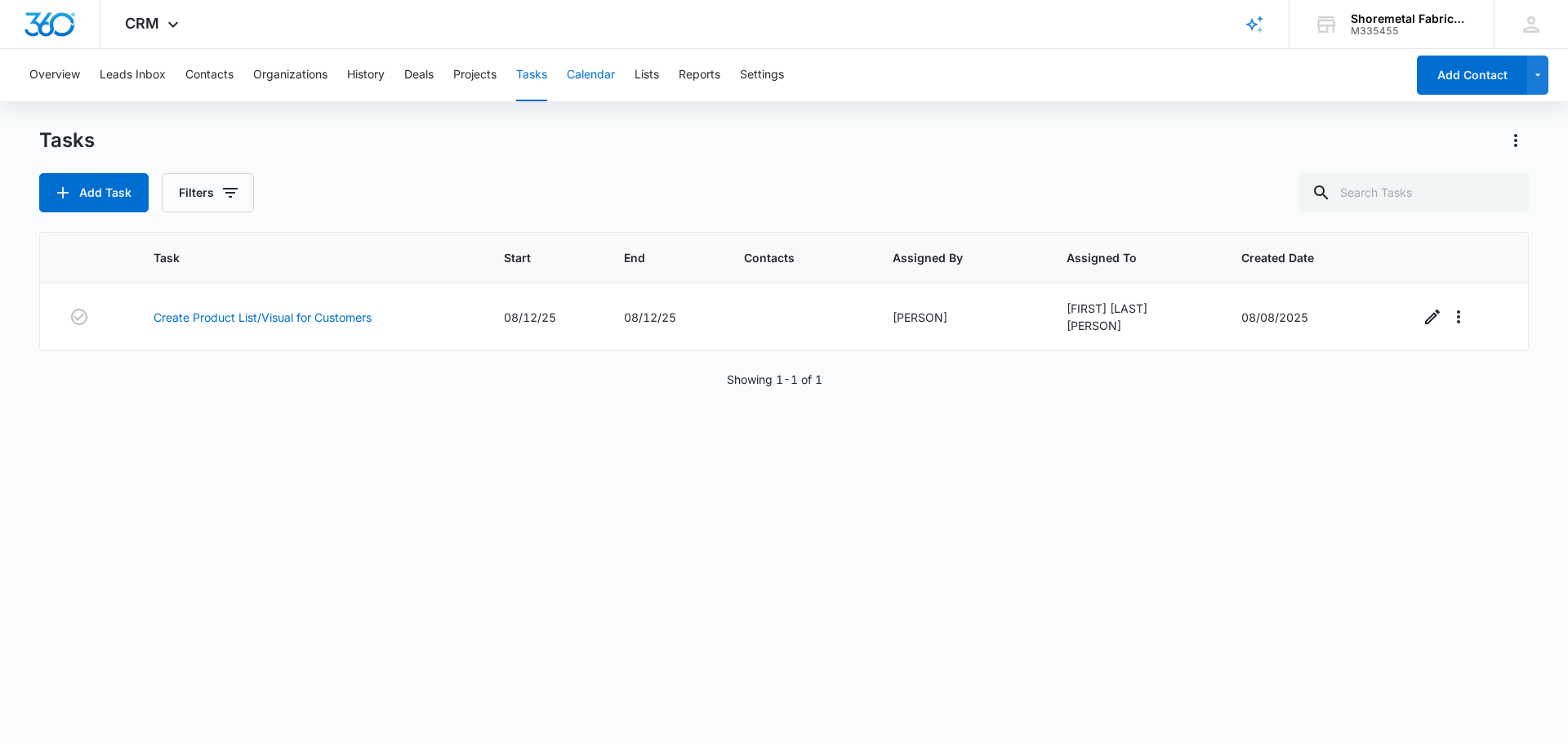 click on "Calendar" at bounding box center [590, 75] 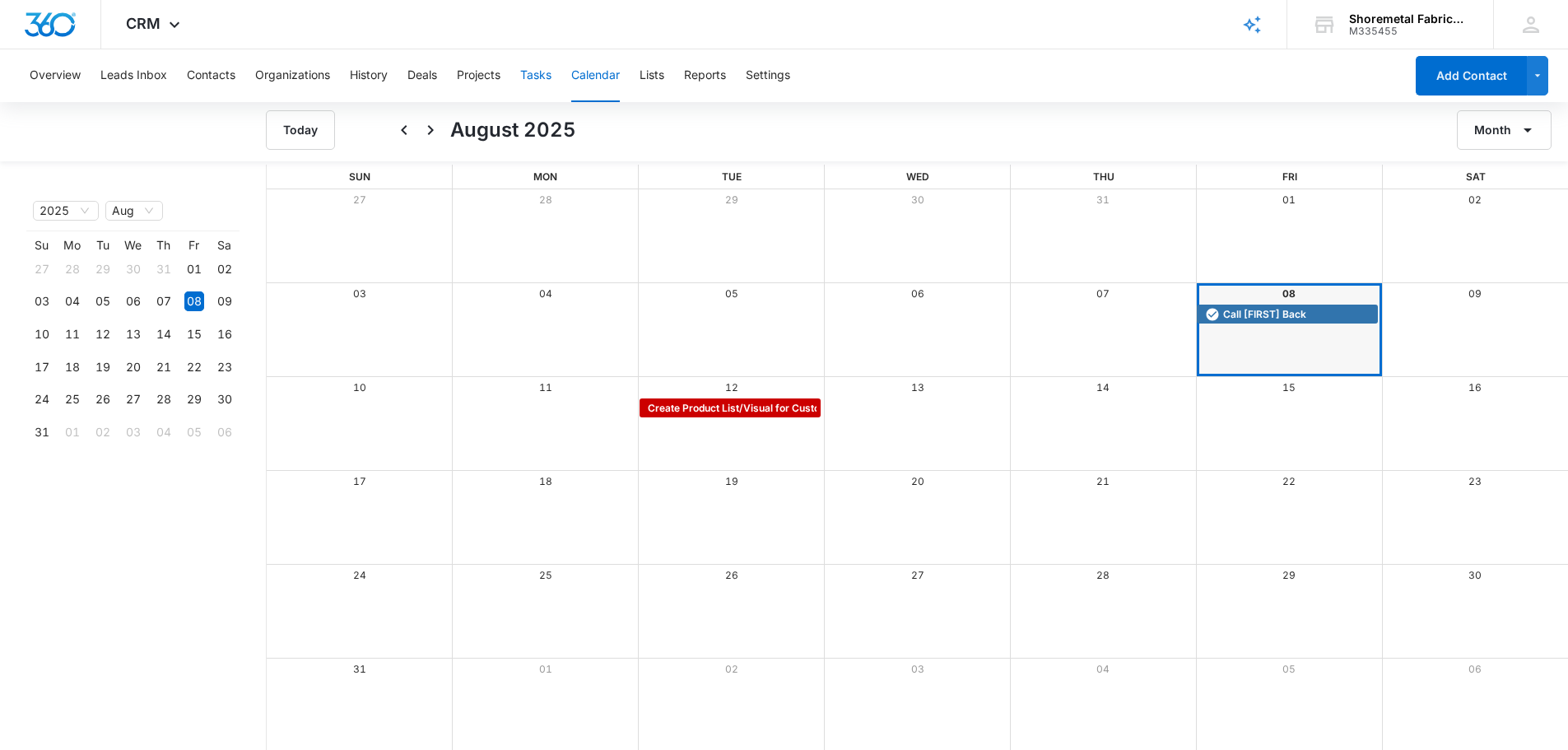 click on "Tasks" at bounding box center (536, 76) 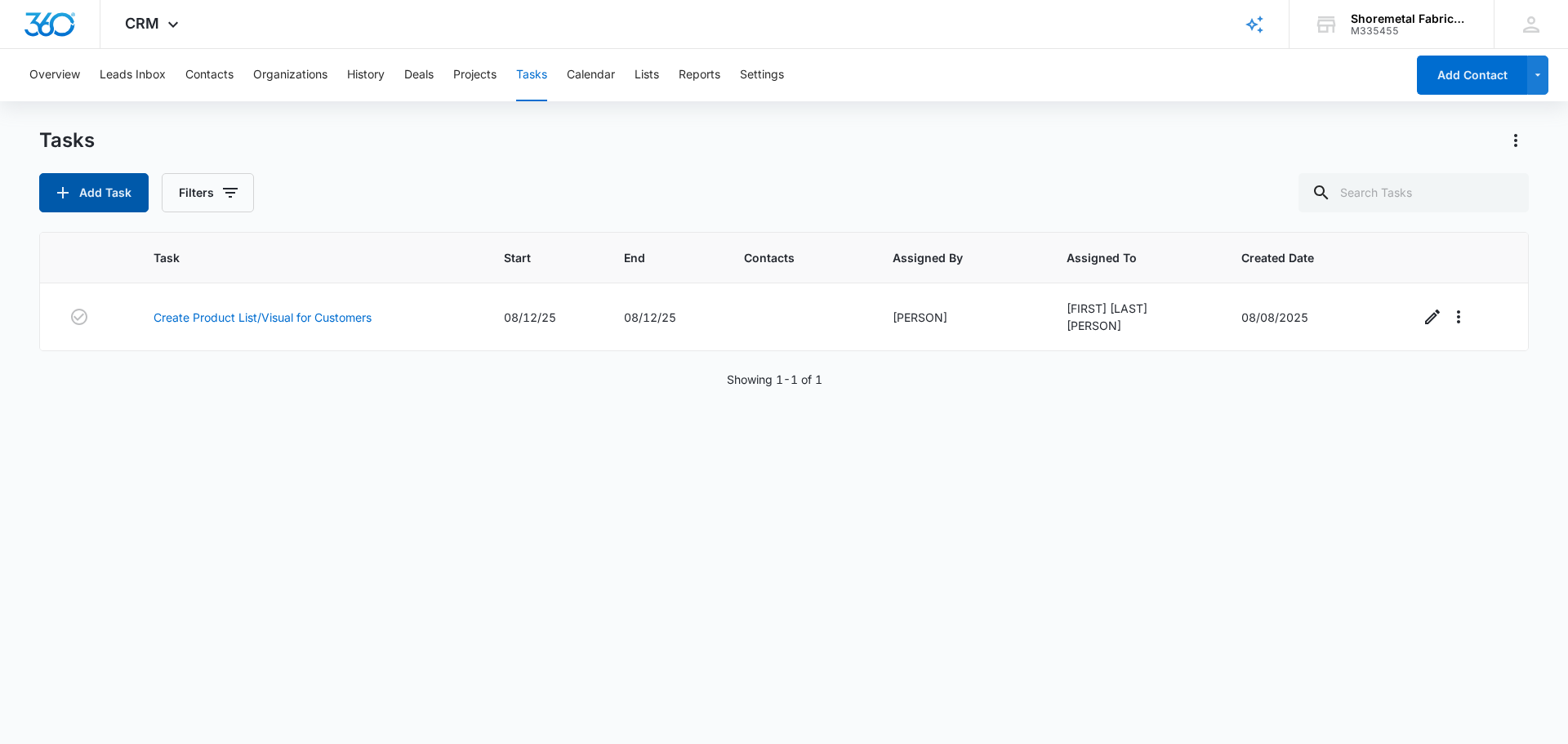 click on "Add Task" at bounding box center (94, 193) 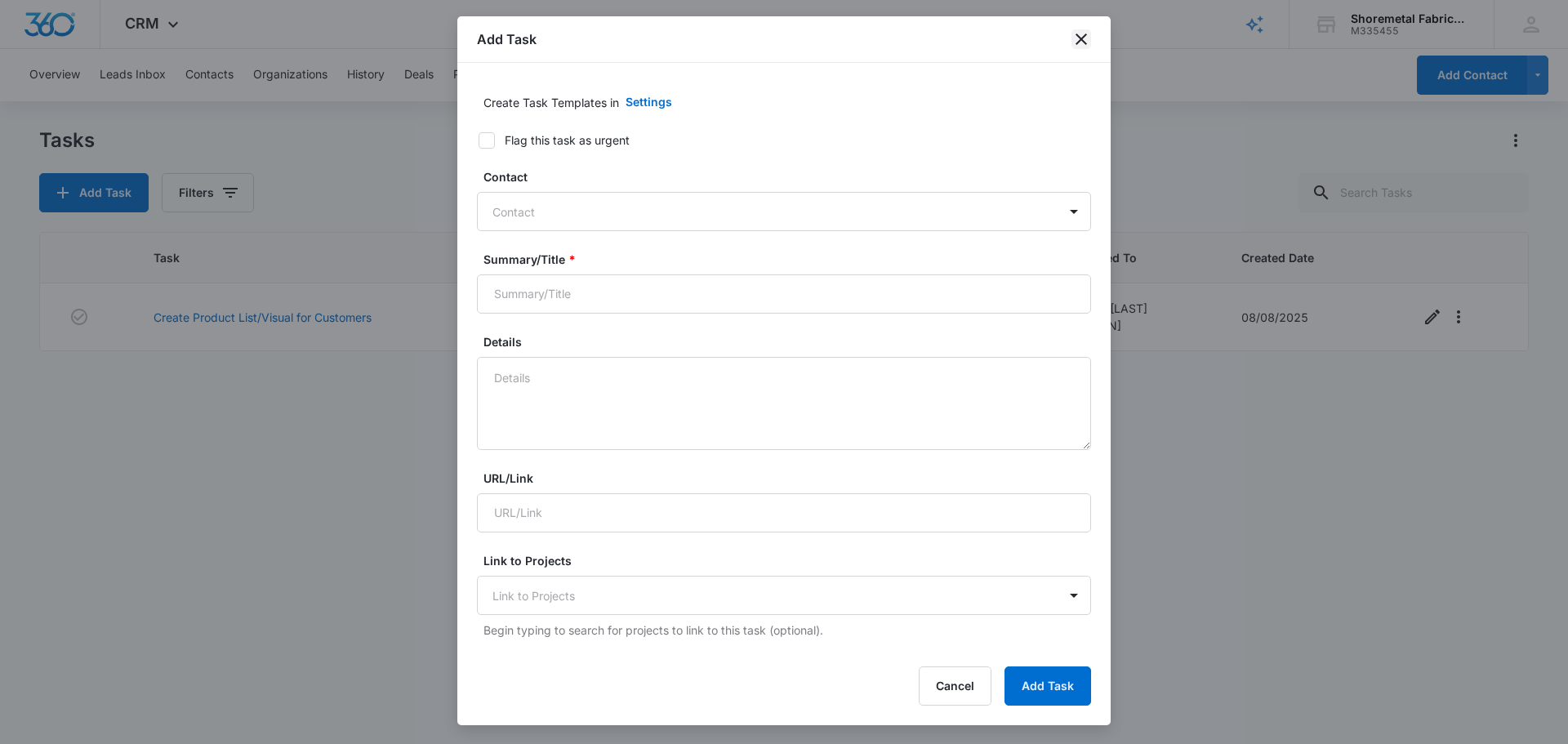click 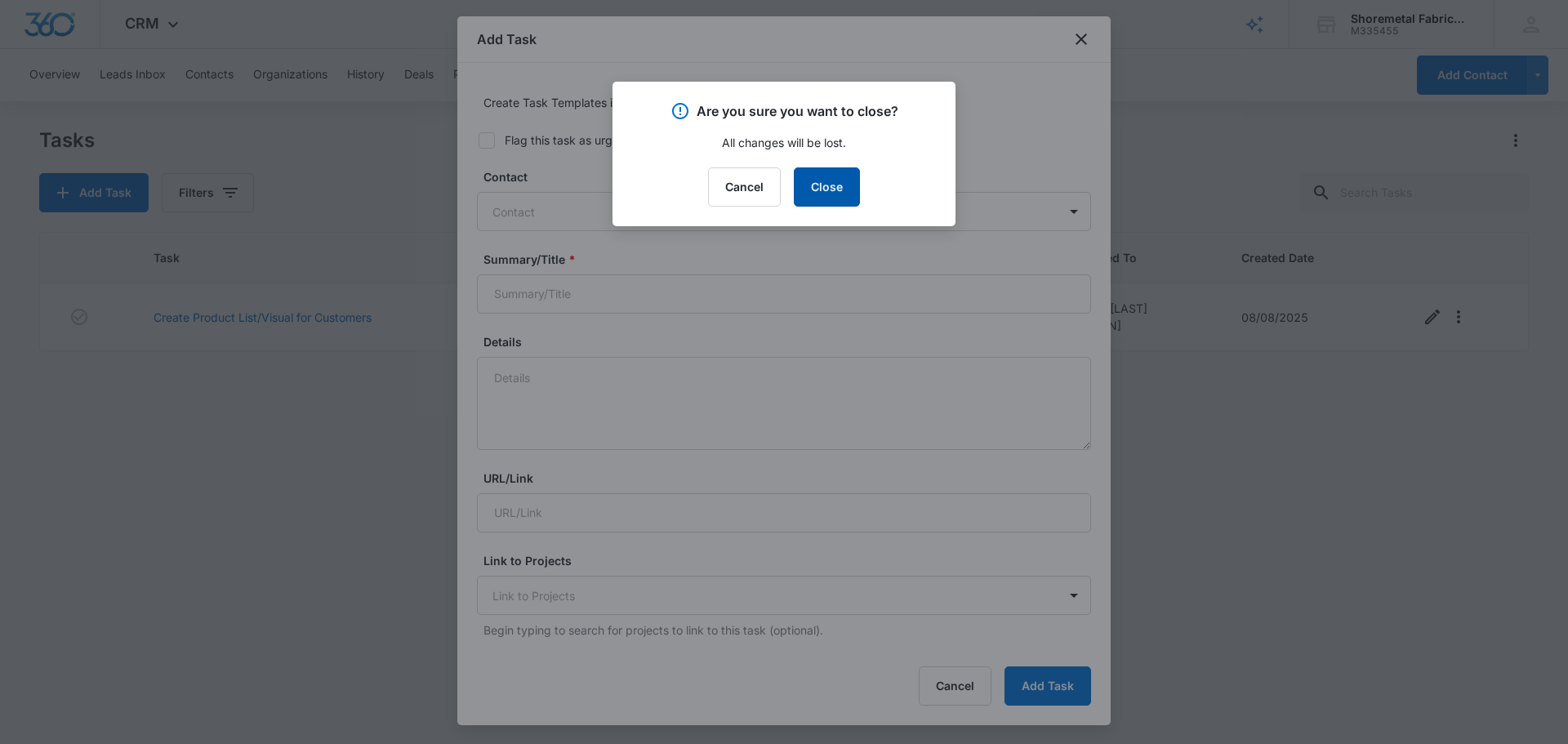 click on "Close" at bounding box center (826, 187) 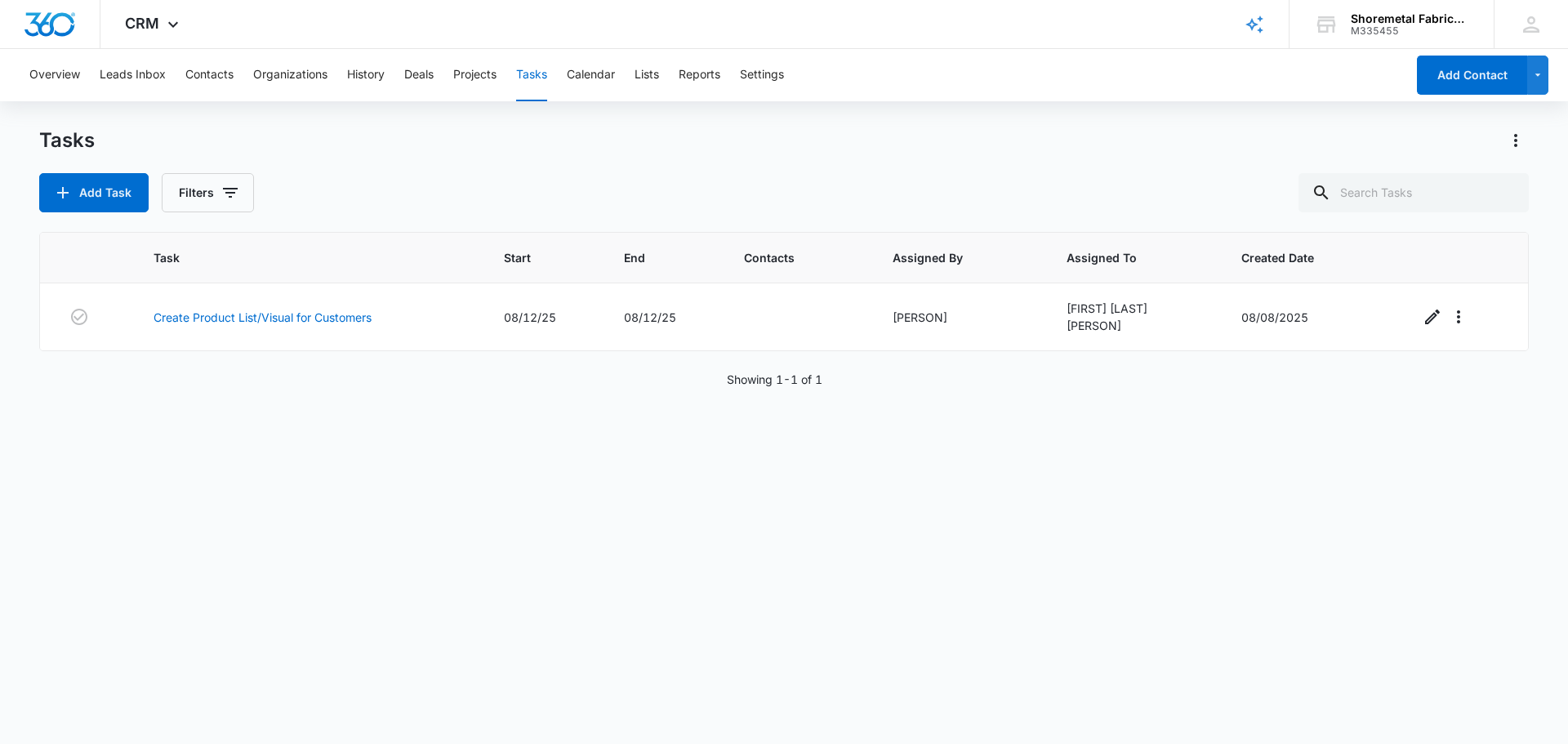 click on "Tasks" at bounding box center [532, 75] 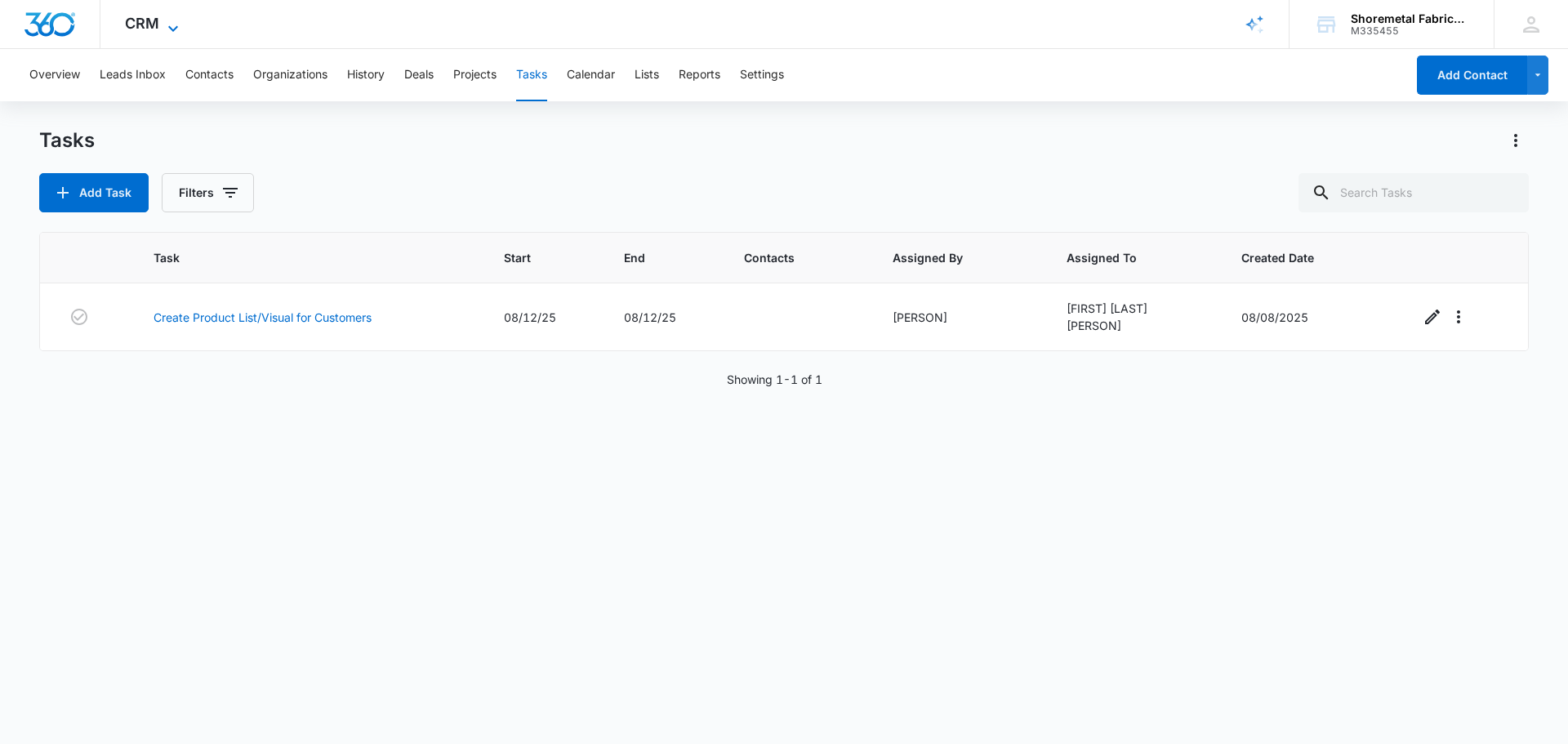 click 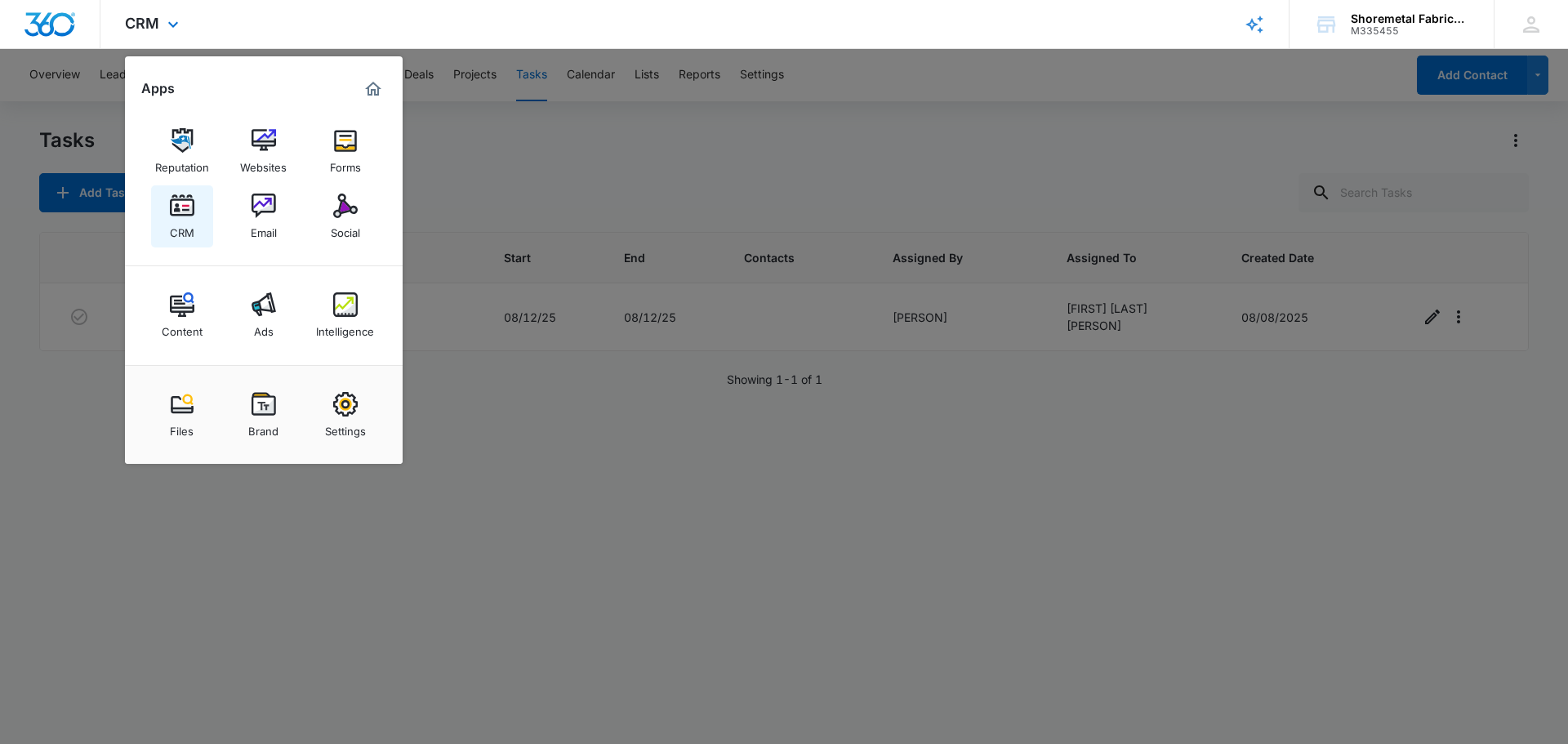 click on "CRM" at bounding box center [182, 229] 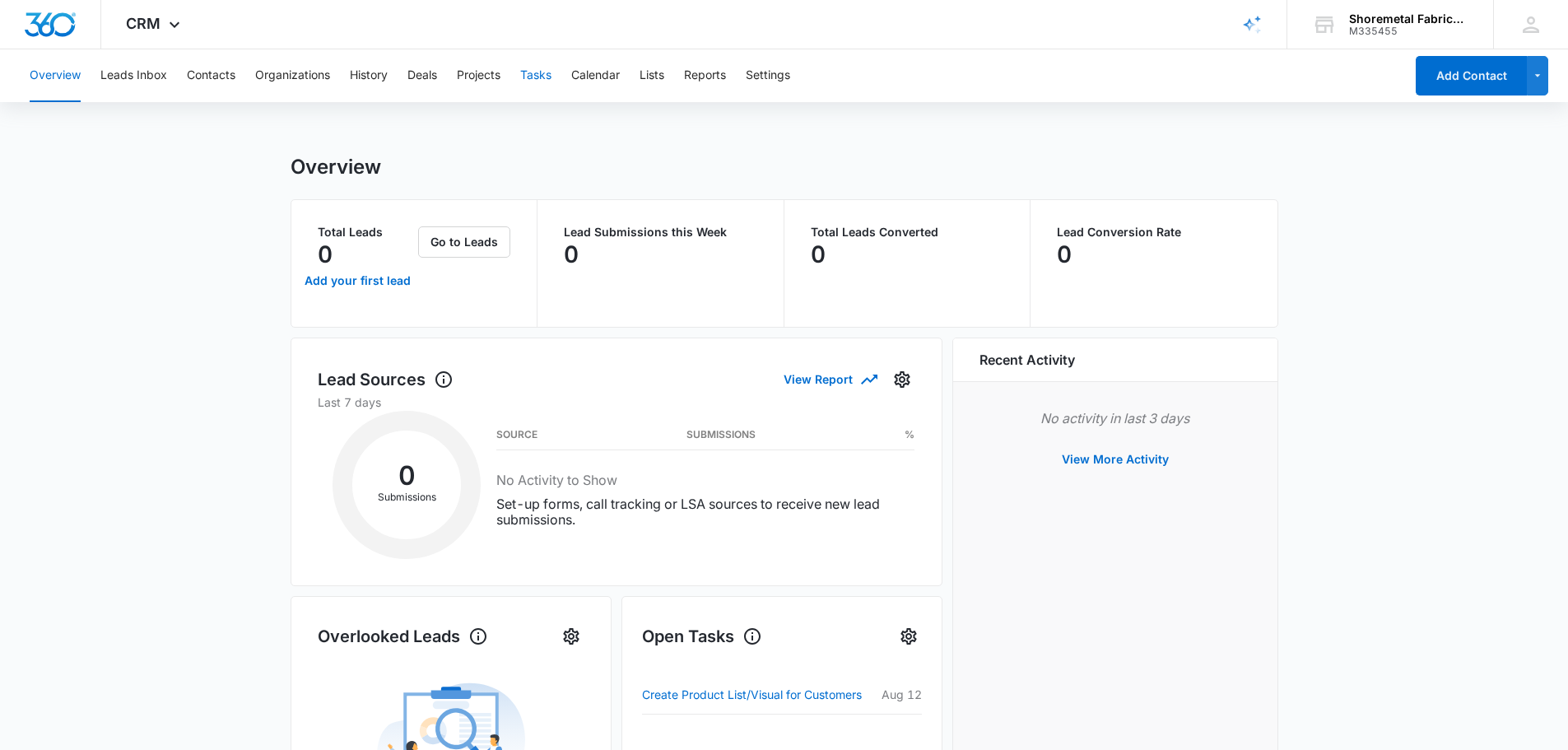 click on "Tasks" at bounding box center [536, 76] 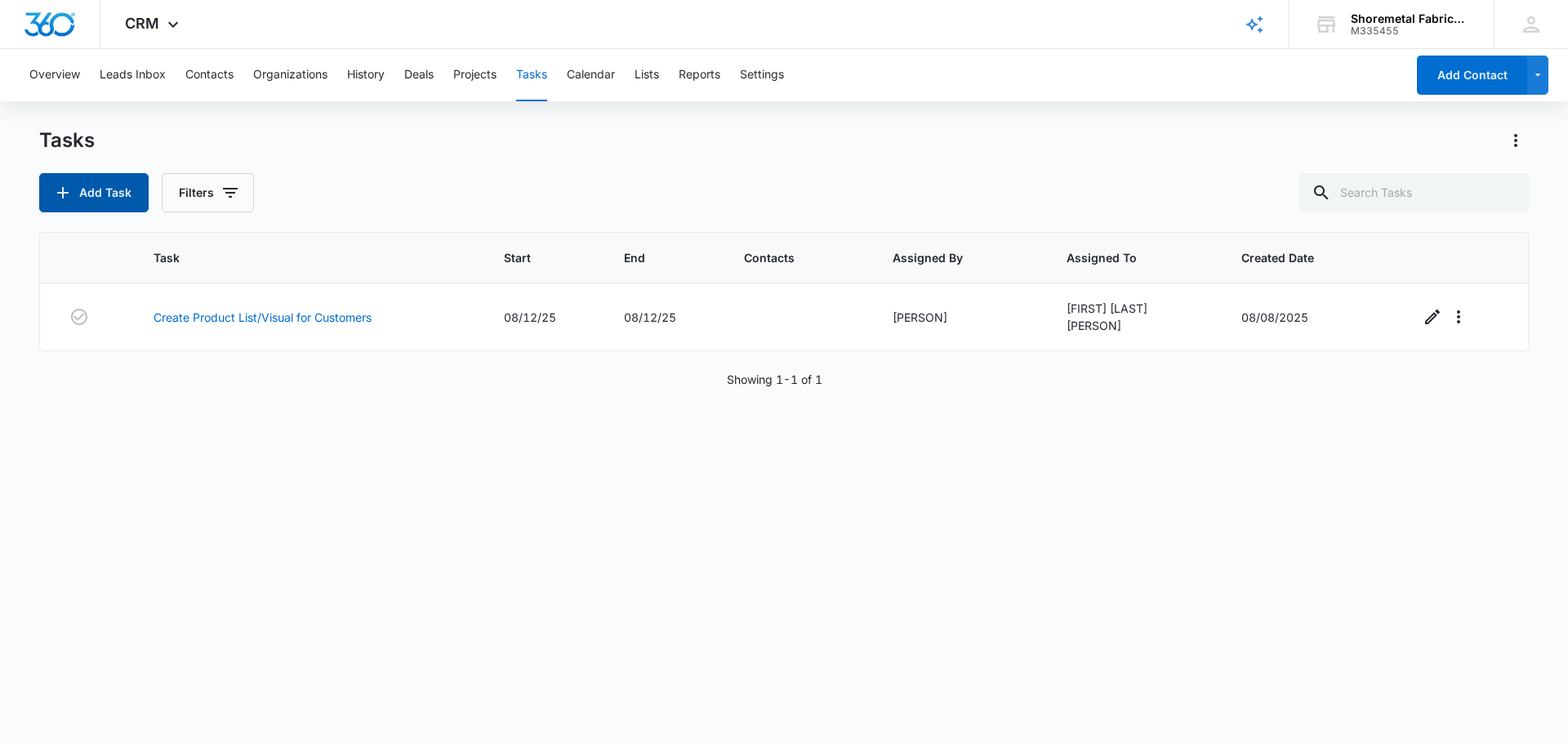 click on "Add Task" at bounding box center [94, 193] 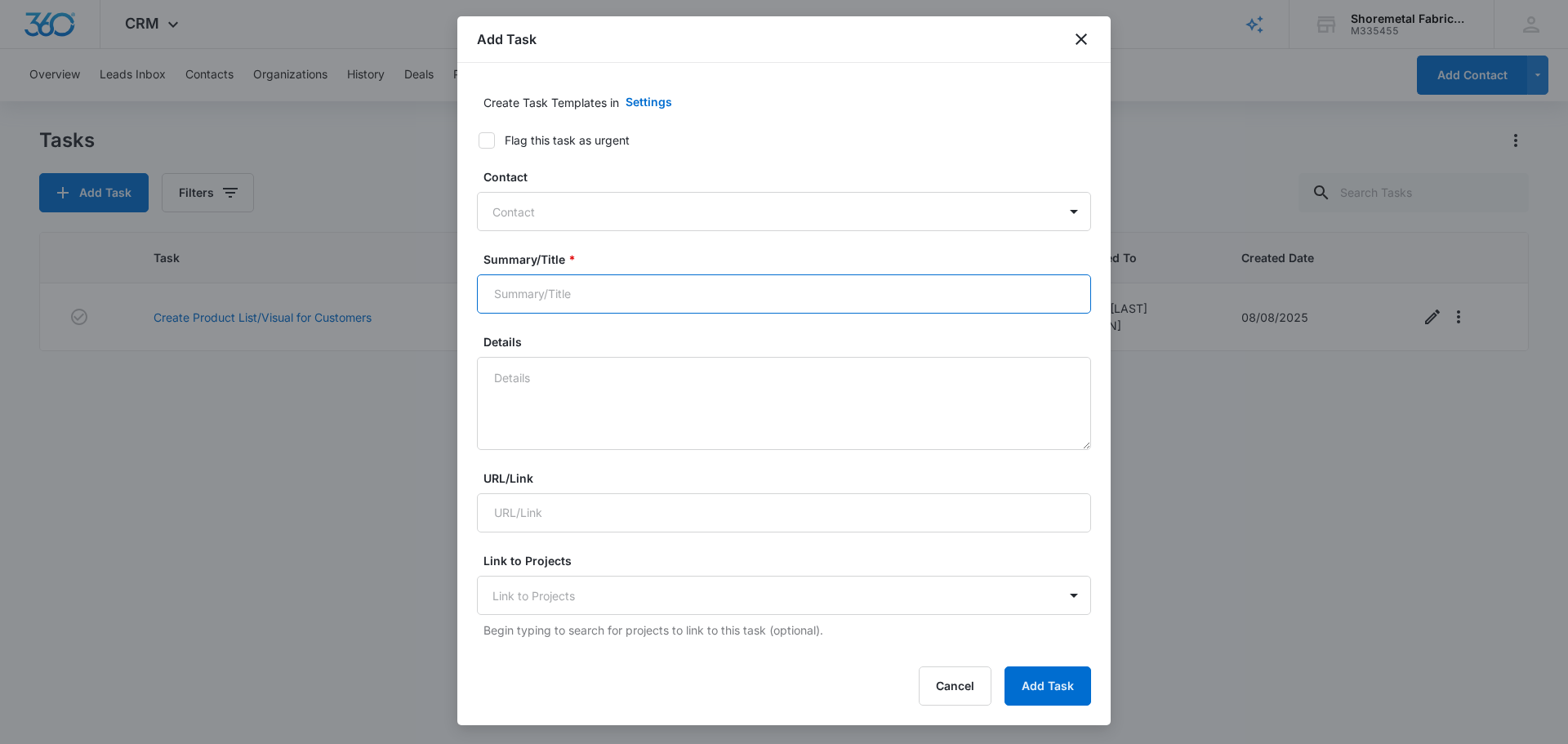 click on "Summary/Title *" at bounding box center [784, 294] 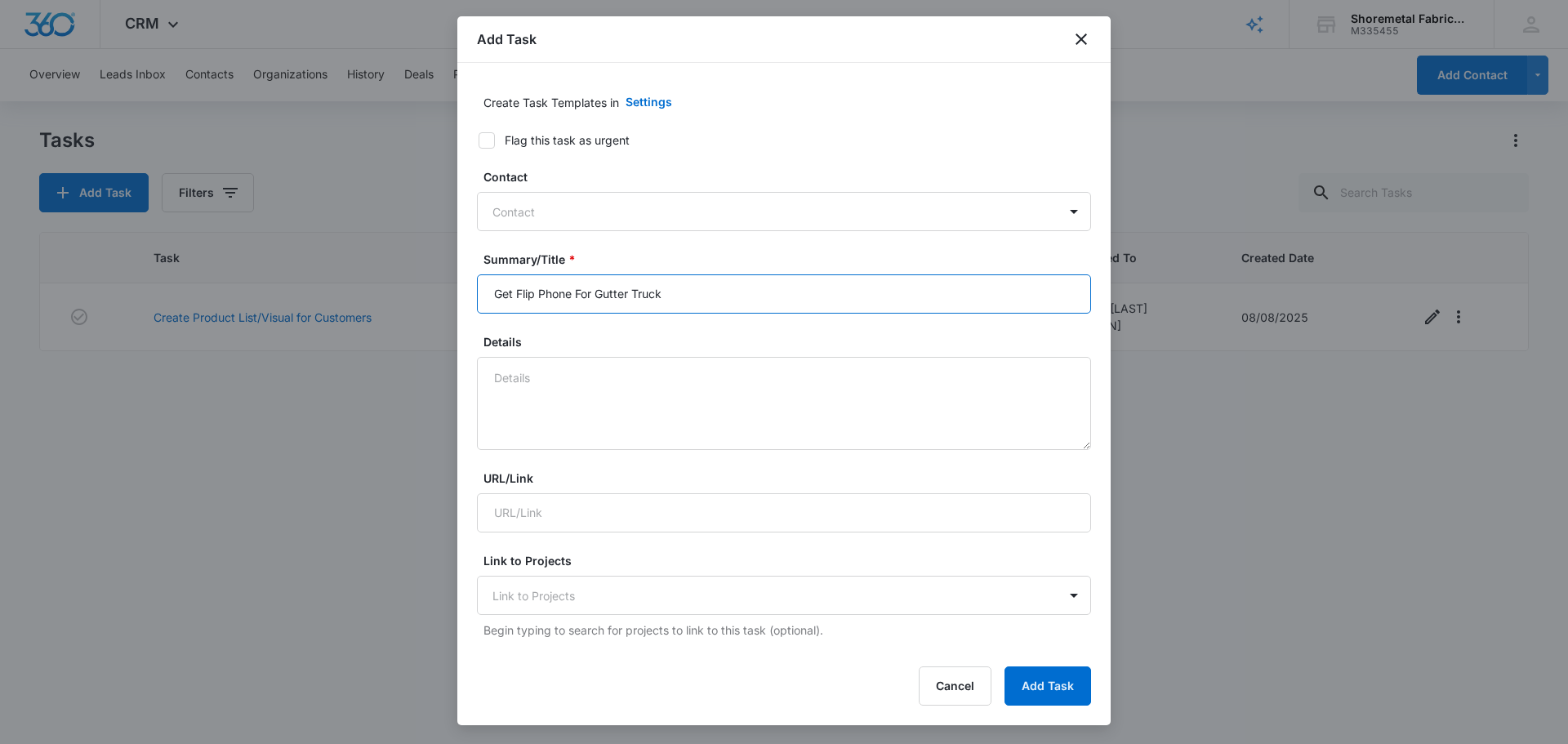 type on "Get Flip Phone For Gutter Truck" 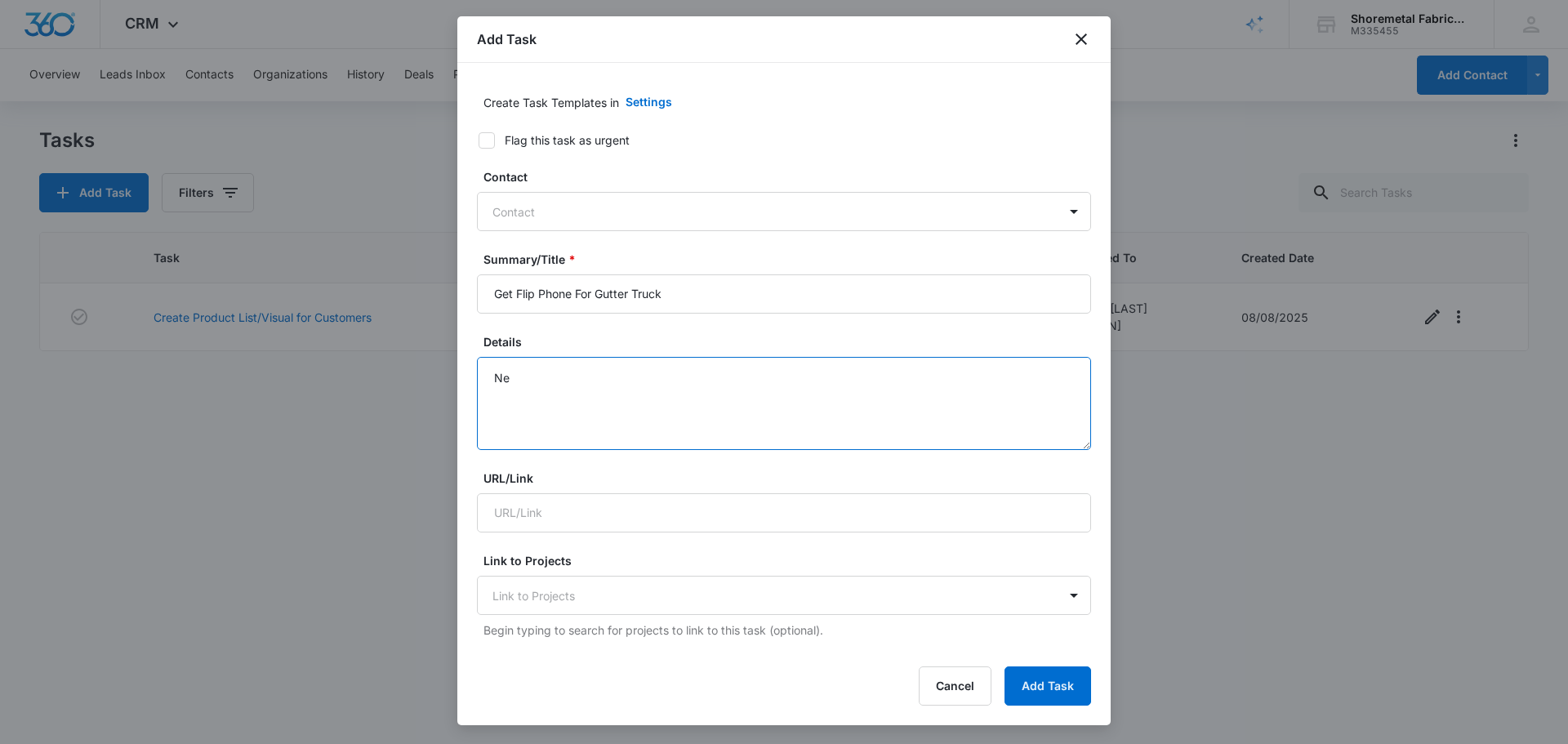 type on "N" 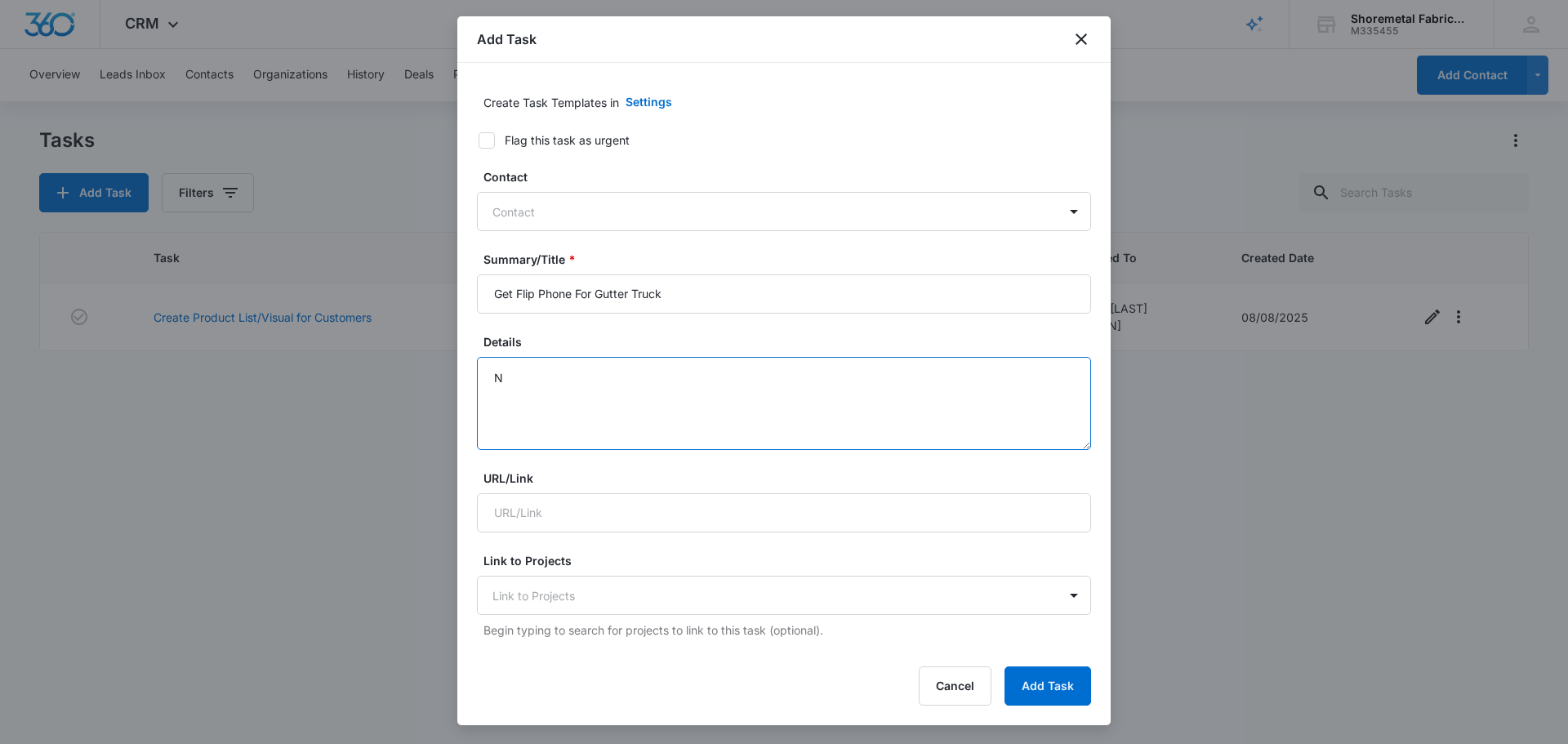 type 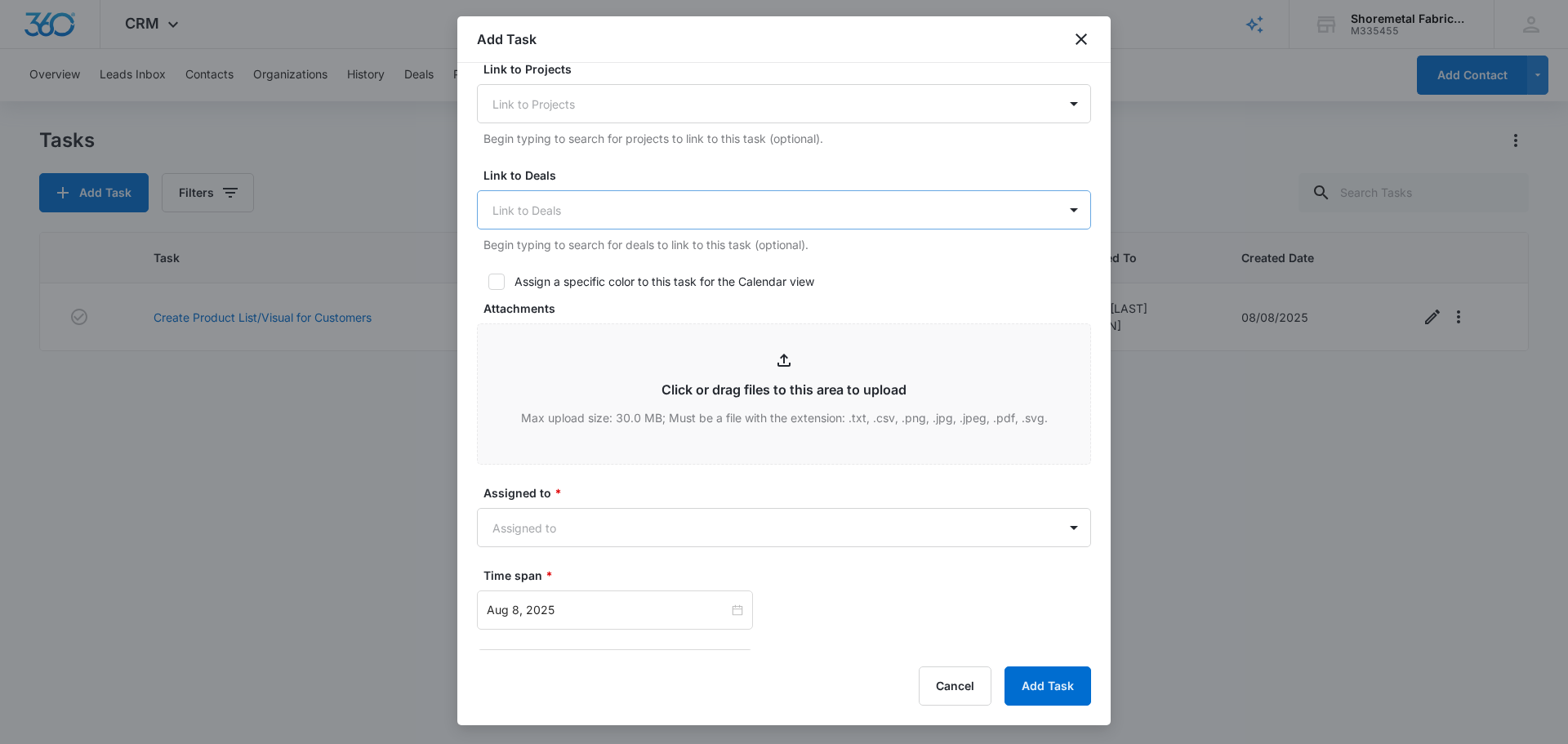 scroll, scrollTop: 572, scrollLeft: 0, axis: vertical 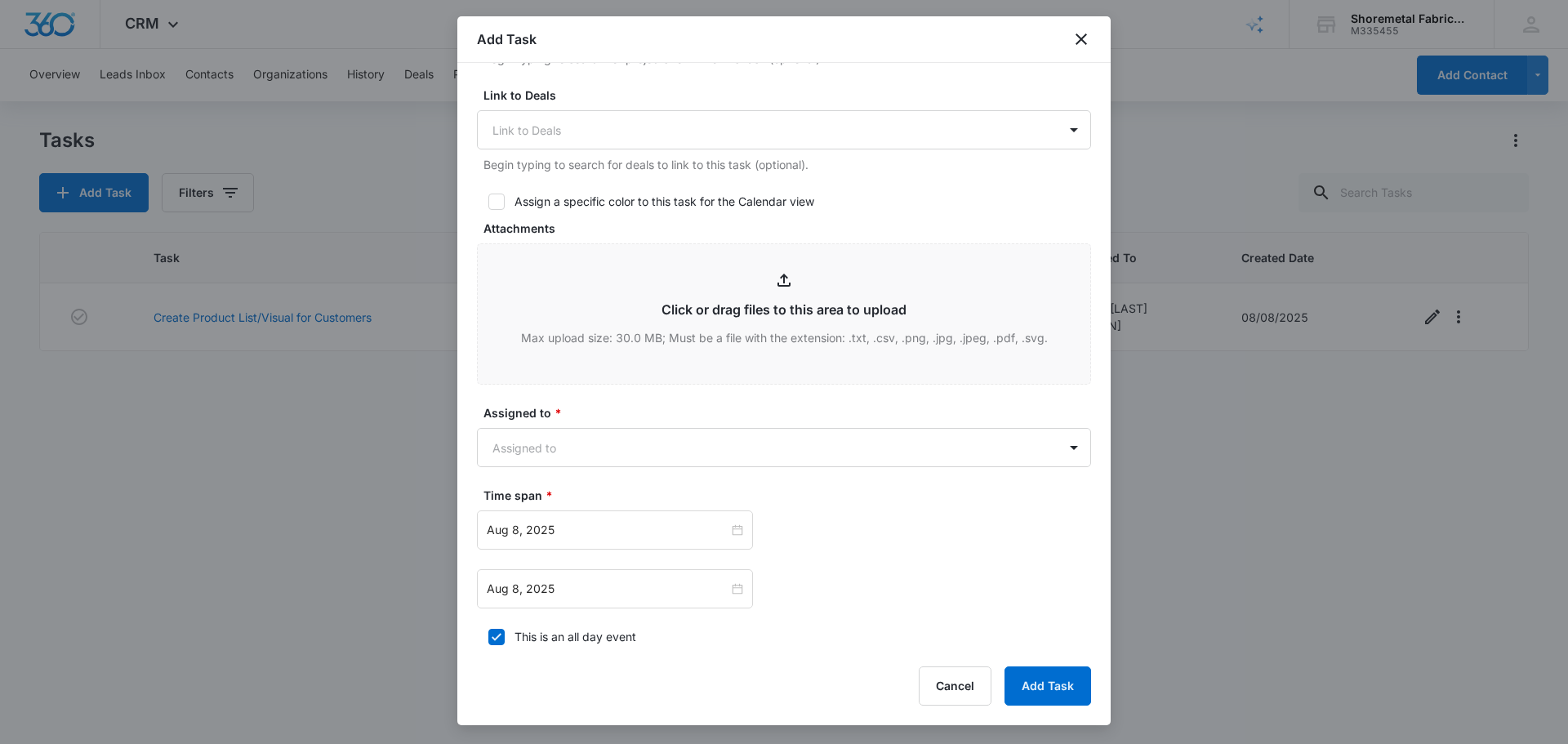 click 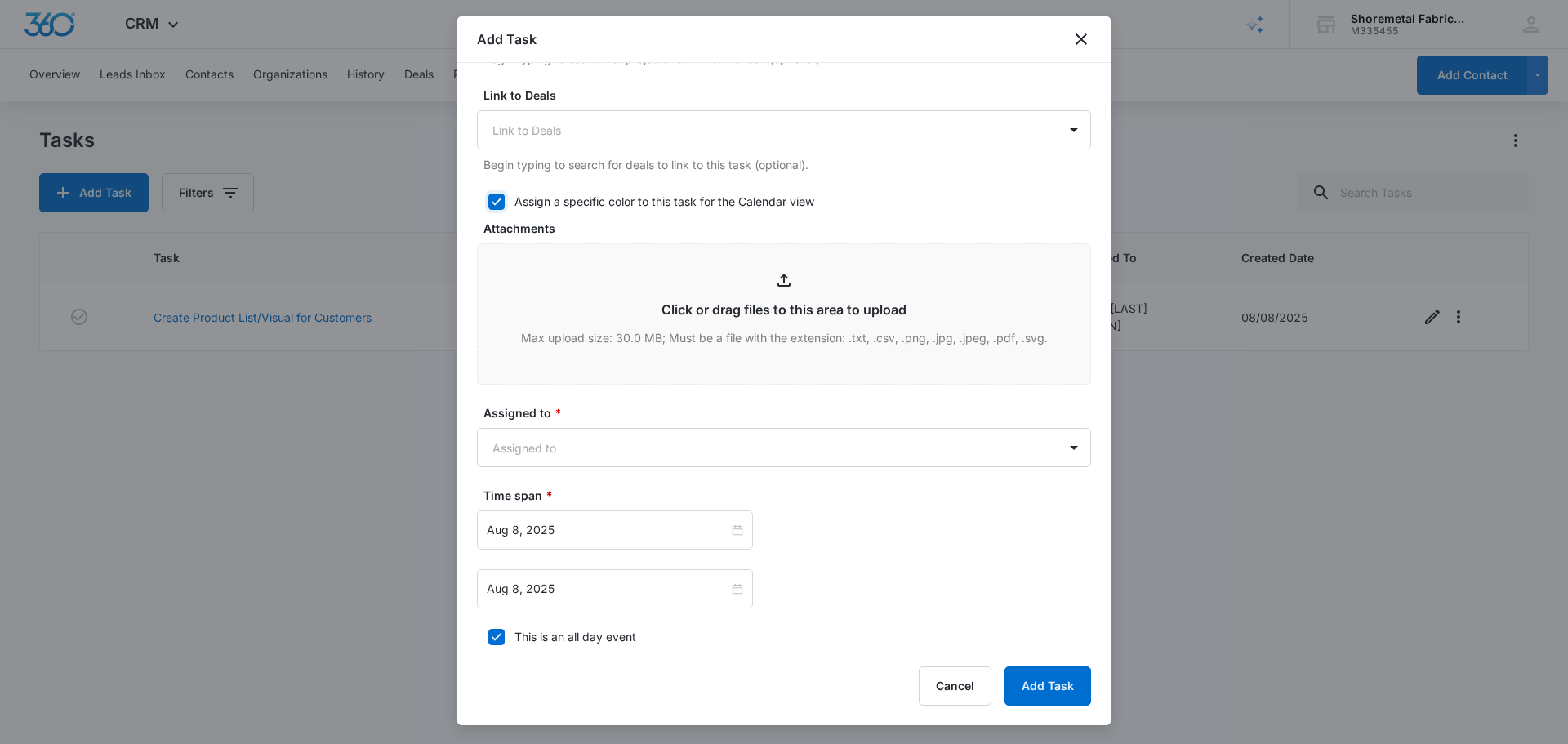 checkbox on "true" 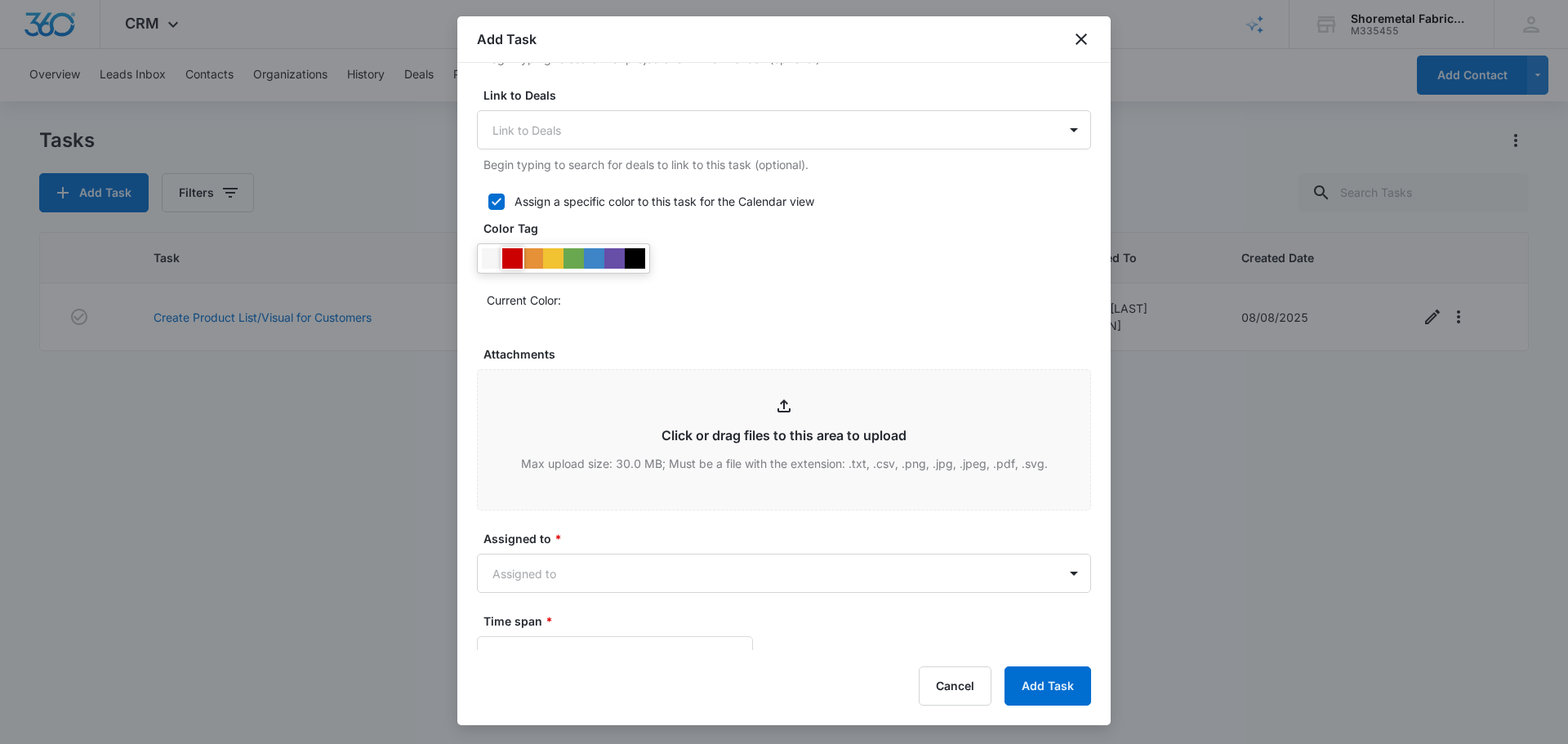 click at bounding box center [512, 258] 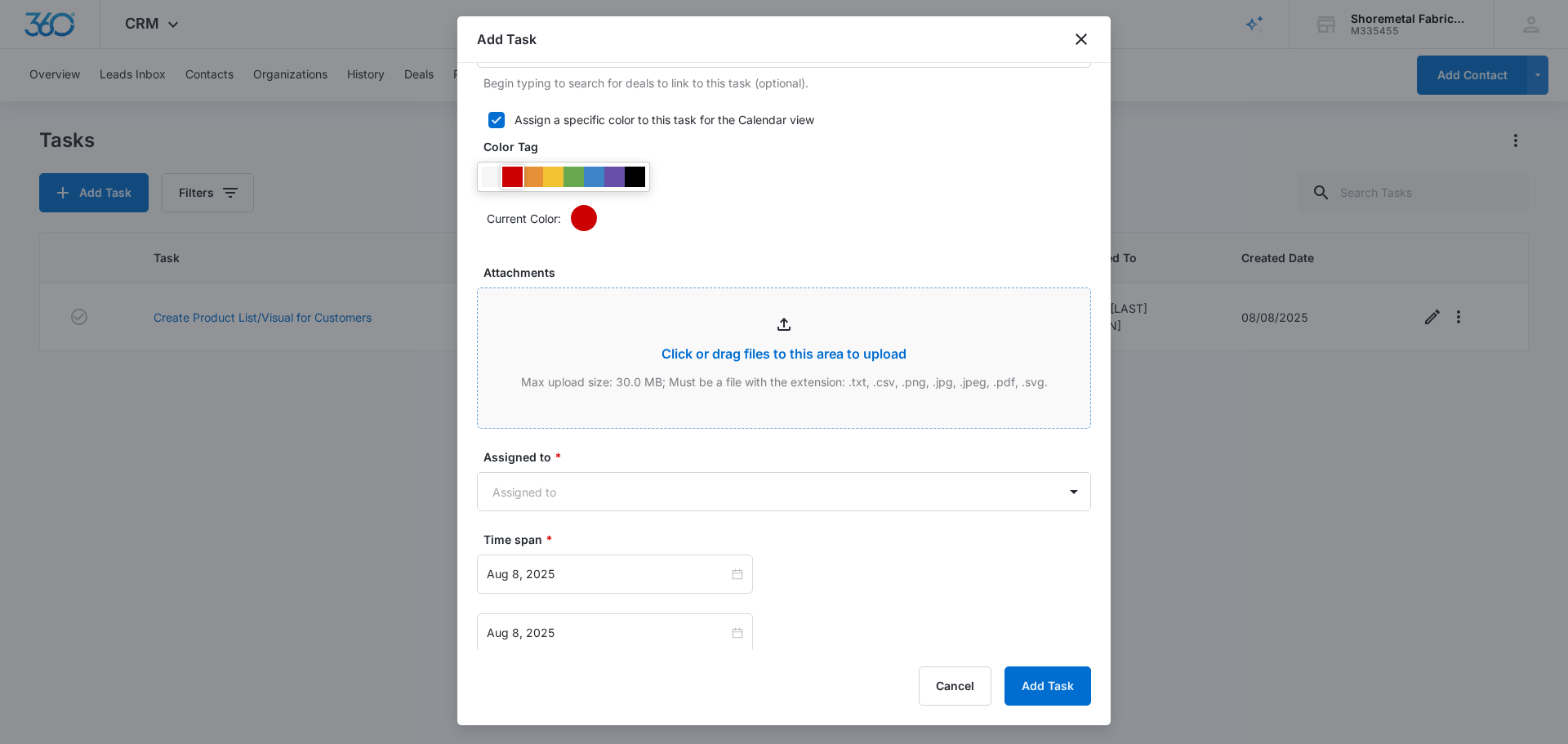 scroll, scrollTop: 935, scrollLeft: 0, axis: vertical 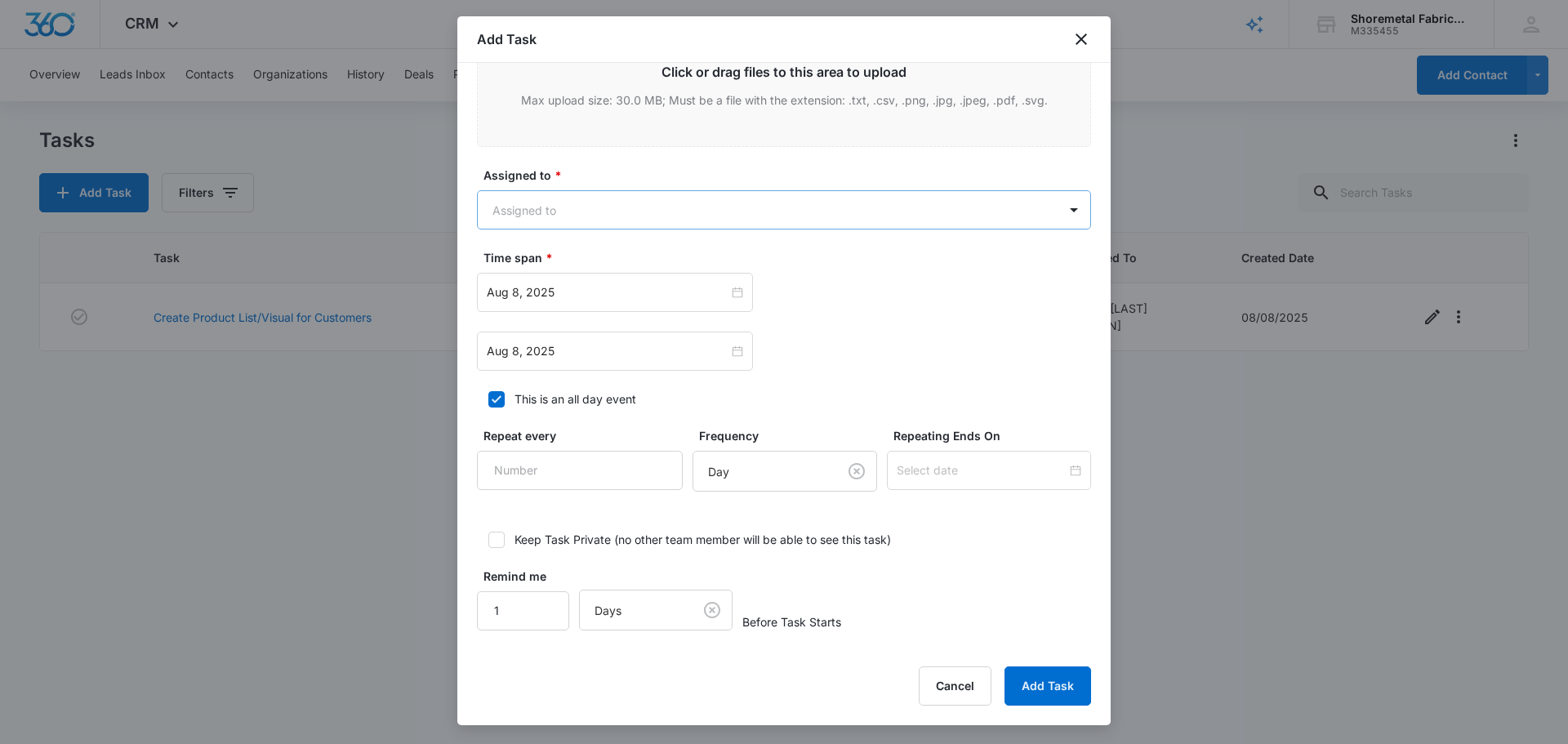 click on "CRM Apps Reputation Websites Forms CRM Email Social Content Ads Intelligence Files Brand Settings Shoremetal Fabricators M335455 Your Accounts View All CM [FIRST] [LAST] [EMAIL] My Profile Notifications Support Logout Terms & Conditions   •   Privacy Policy Overview Leads Inbox Contacts Organizations History Deals Projects Tasks Calendar Lists Reports Settings Add Contact Tasks Add Task Filters Task Start End Contacts Assigned By Assigned To Created Date Create Product List/Visual for Customers 08/12/25 08/12/25 [FIRST] [LAST] [FIRST] [LAST] [FIRST] [LAST] 08/08/2025 Showing   1-1   of   1 Shoremetal Fabricators - CRM Tasks - Marketing 360®
Add Task Create Task Templates in  Settings Flag this task as urgent Contact Contact Summary/Title * Get Flip Phone For Gutter Truck Details URL/Link Link to Projects Link to Projects Begin typing to search for projects to link to this task (optional). Link to Deals Link to Deals Color Tag Current Color: Attachments   Assigned to" at bounding box center [784, 372] 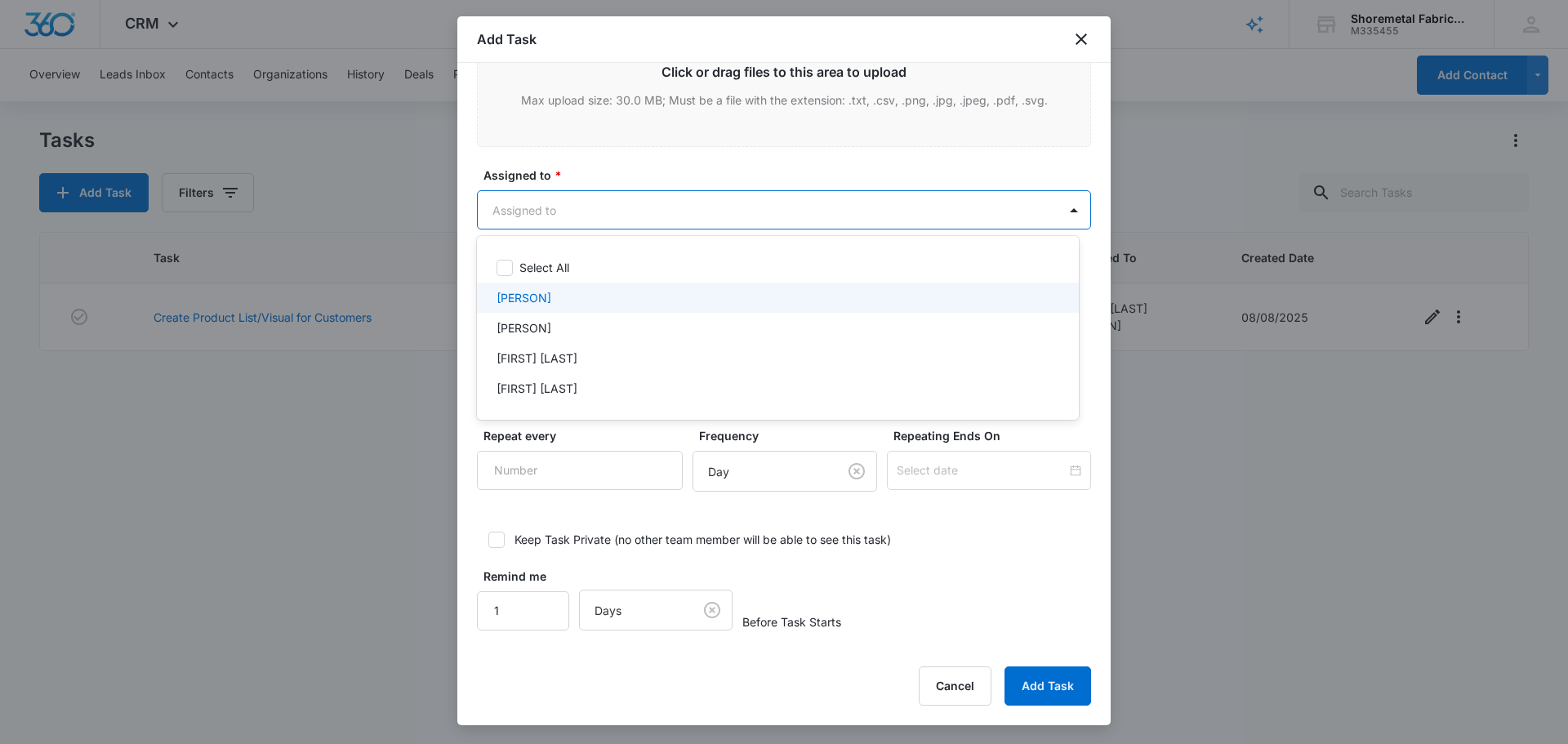 click on "[PERSON]" at bounding box center (523, 297) 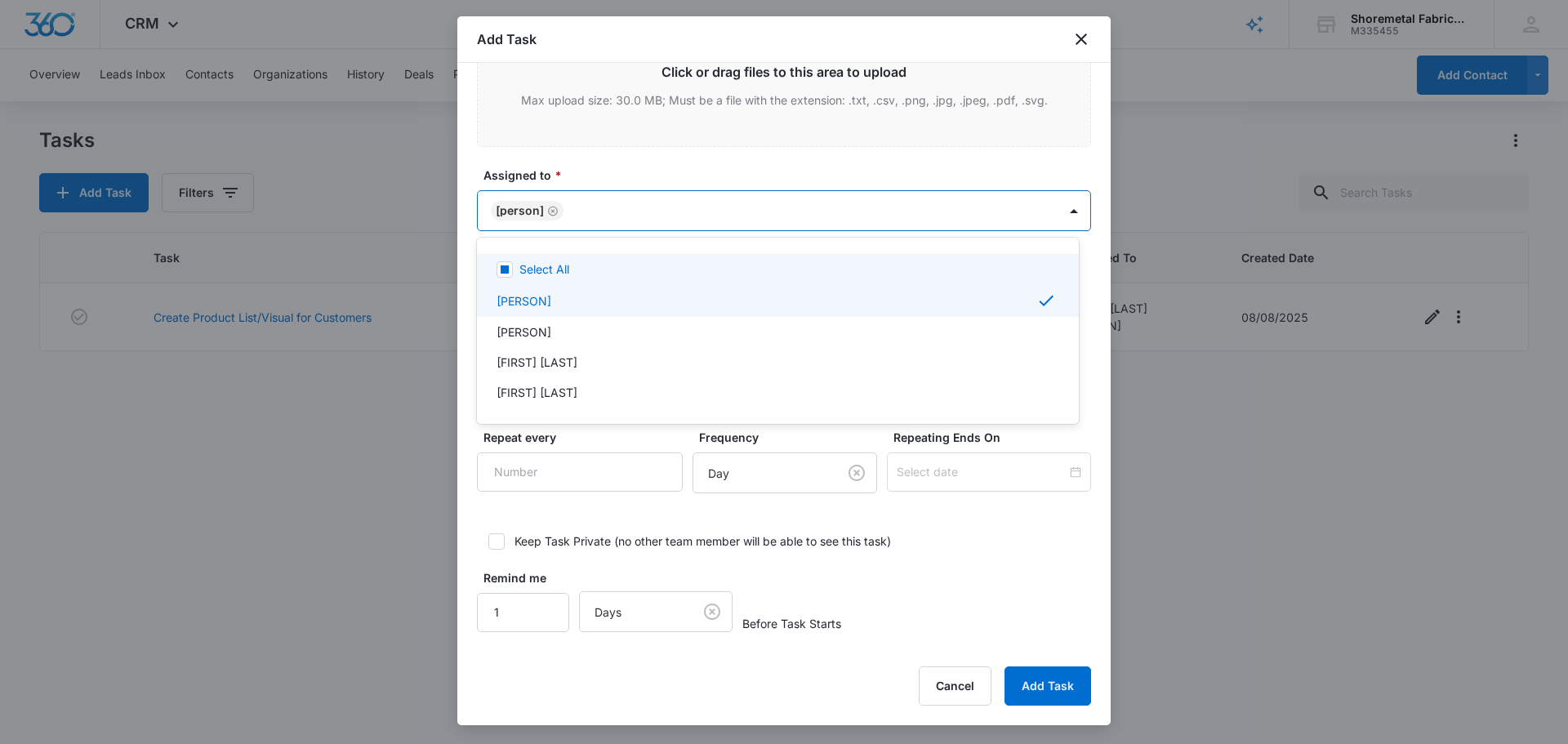 click at bounding box center (784, 372) 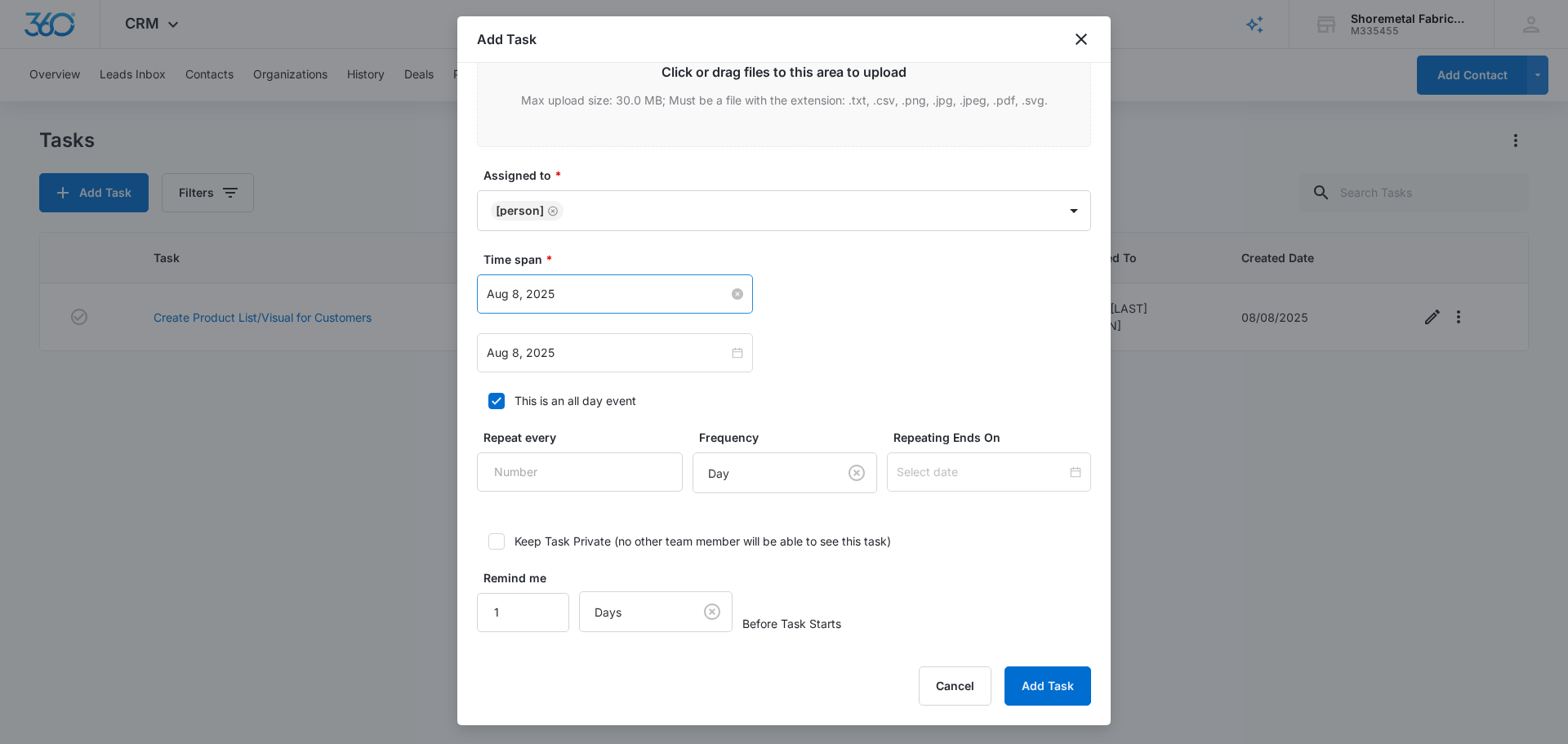 click on "Aug 8, 2025" at bounding box center (608, 294) 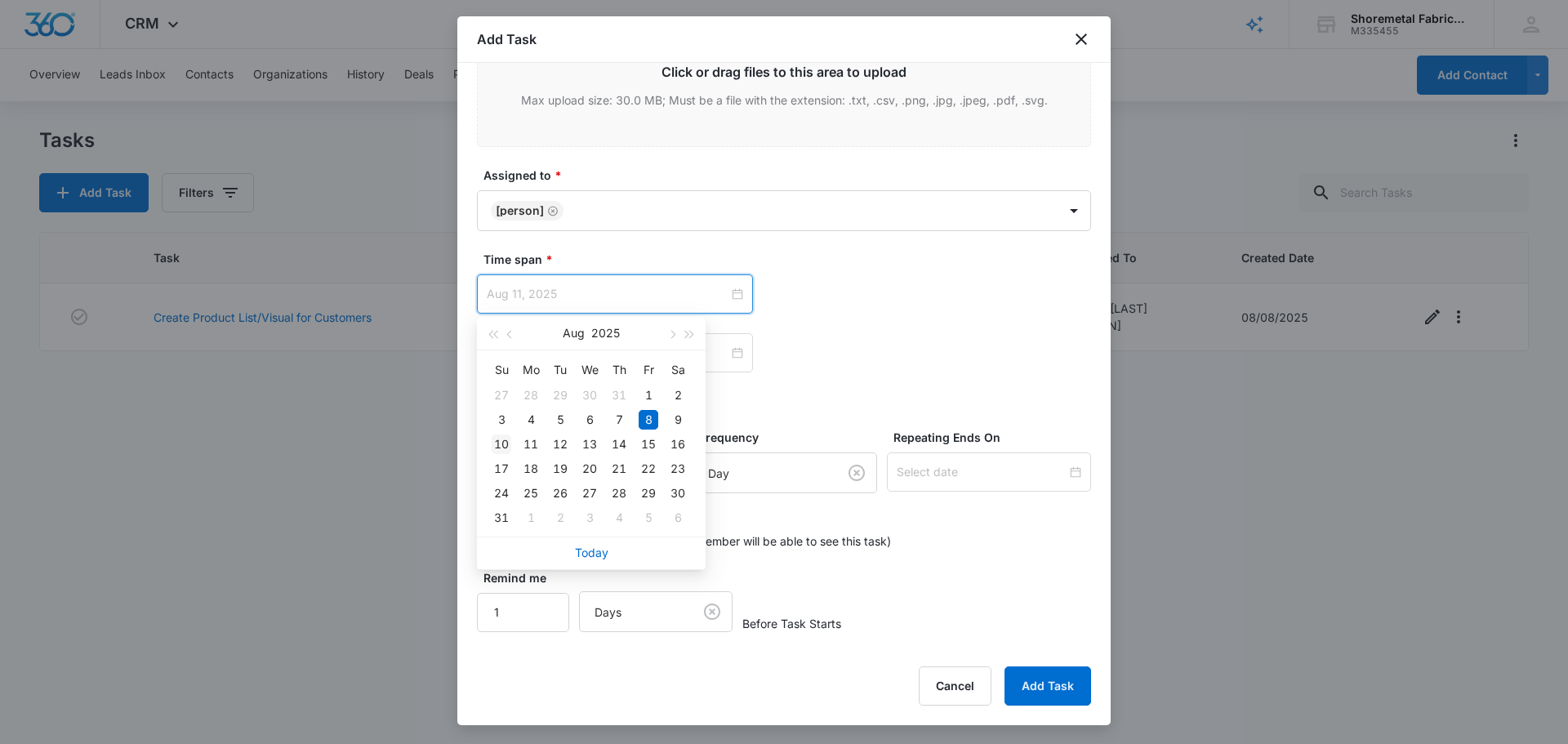 type on "Aug 10, 2025" 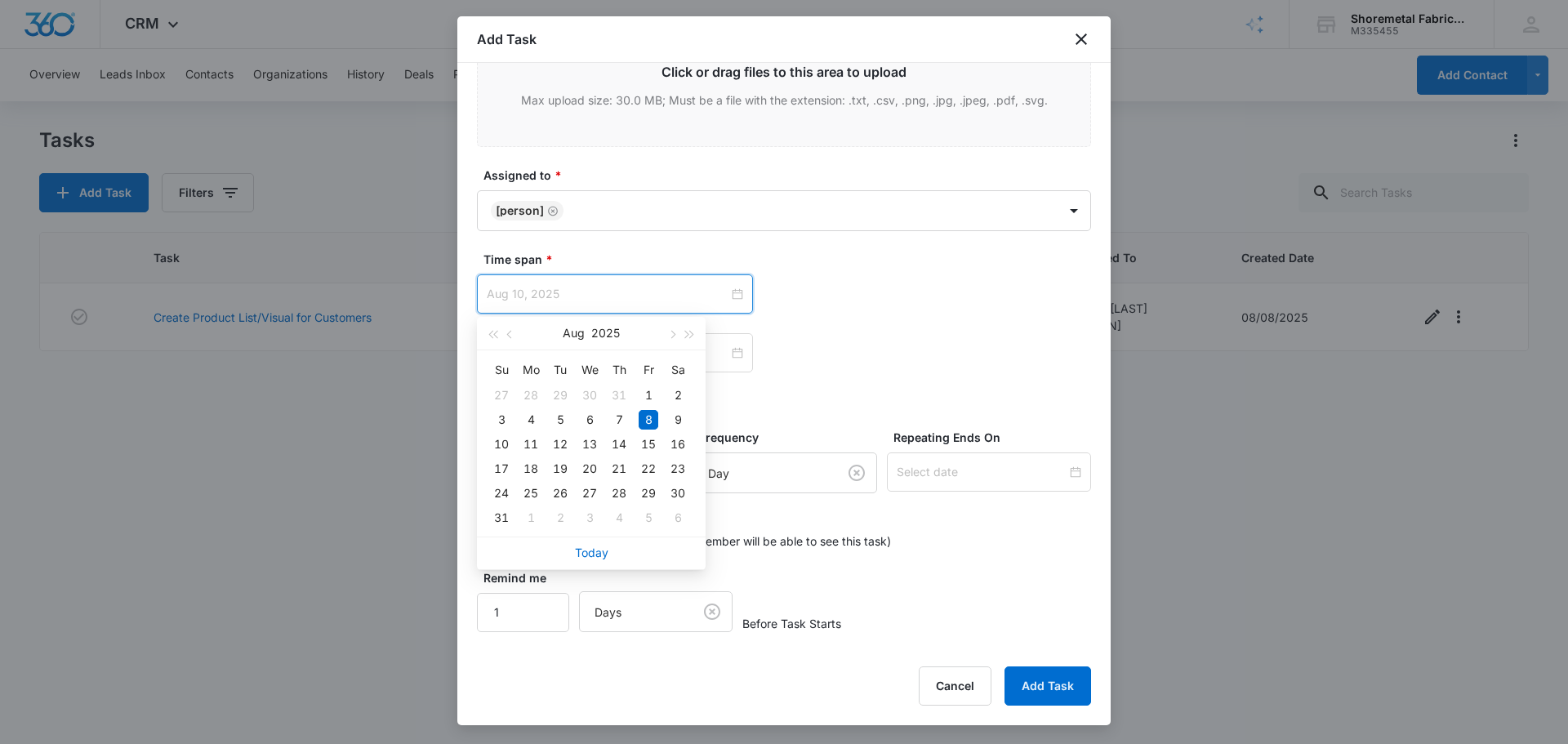 click on "10" at bounding box center (501, 444) 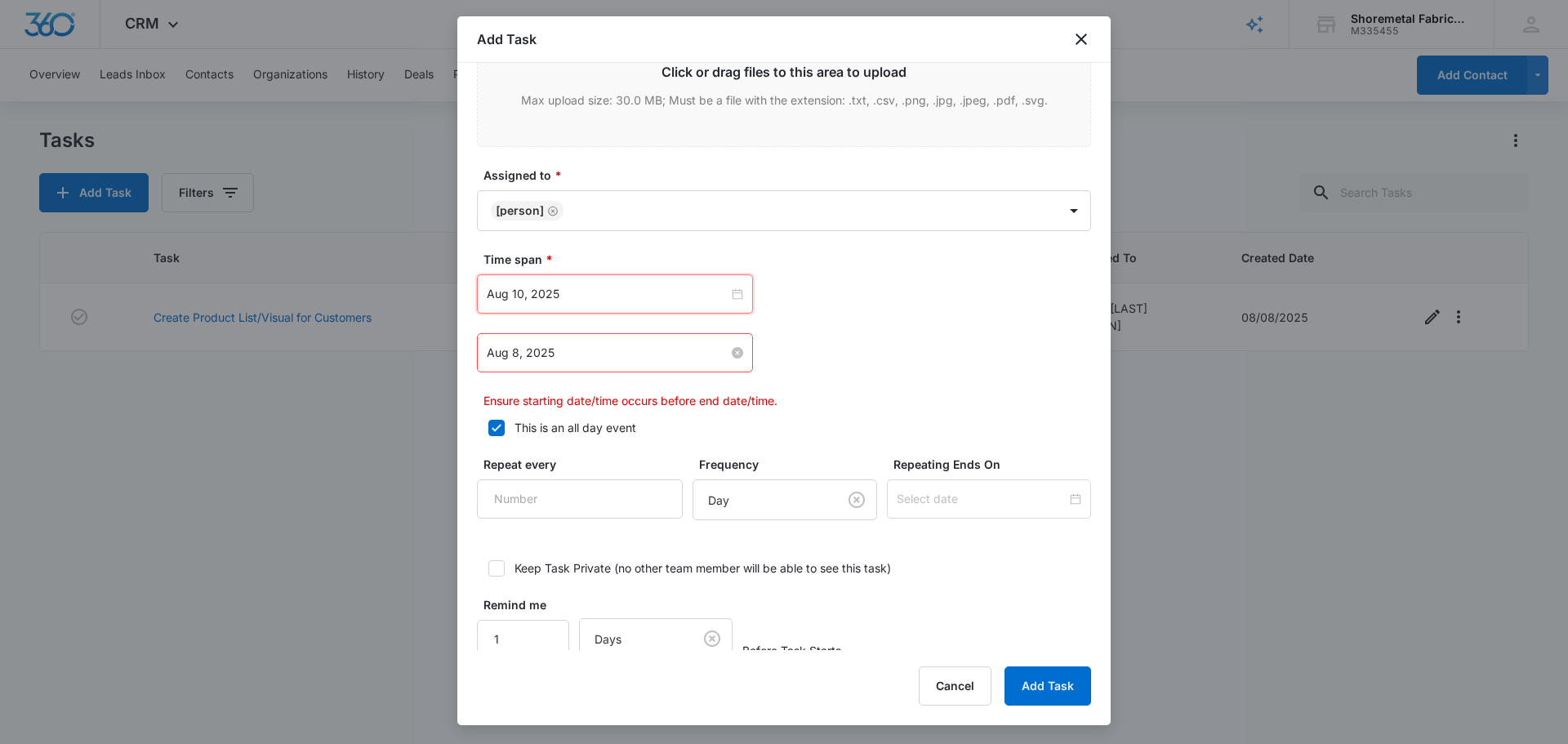click on "Aug 8, 2025" at bounding box center (608, 353) 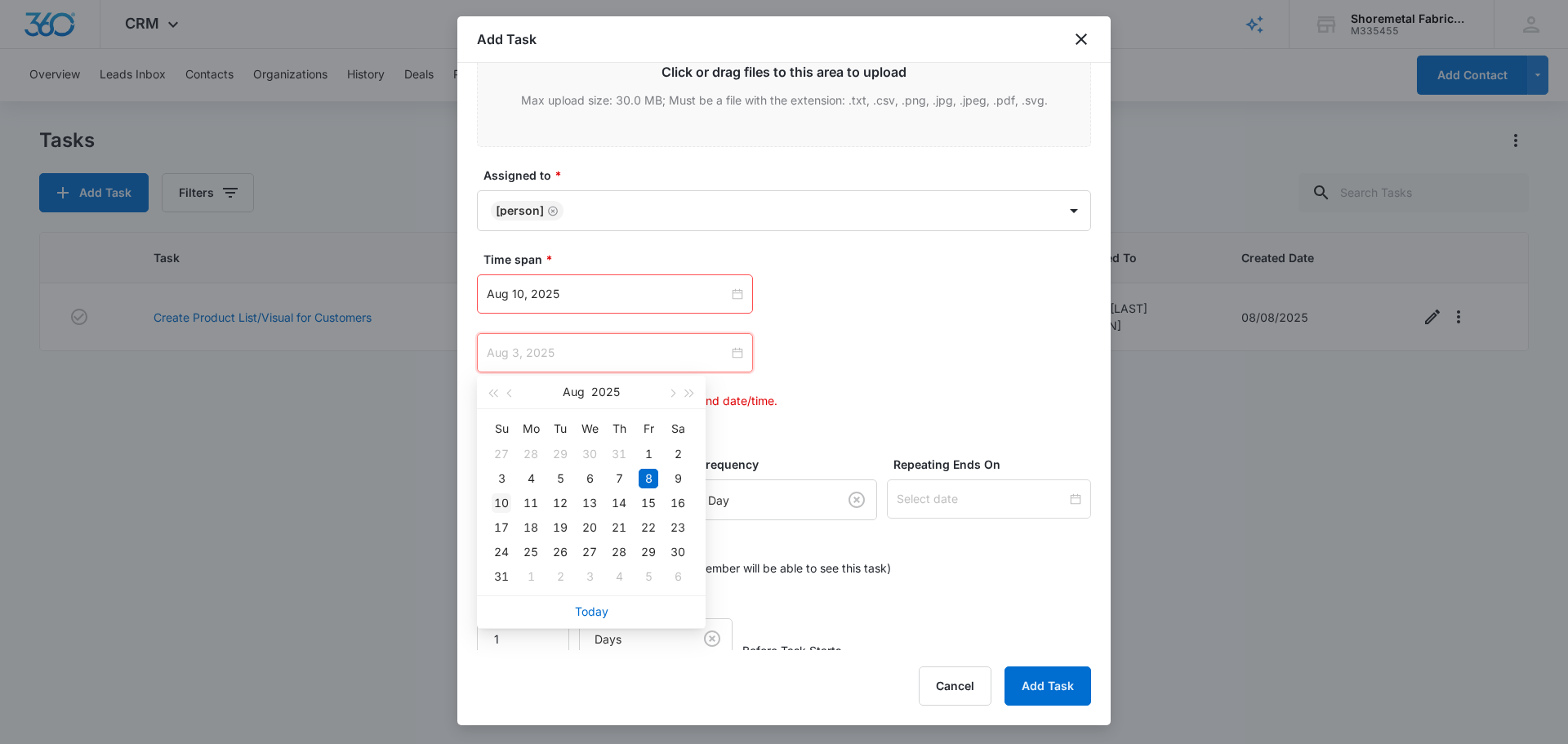 type on "Aug 10, 2025" 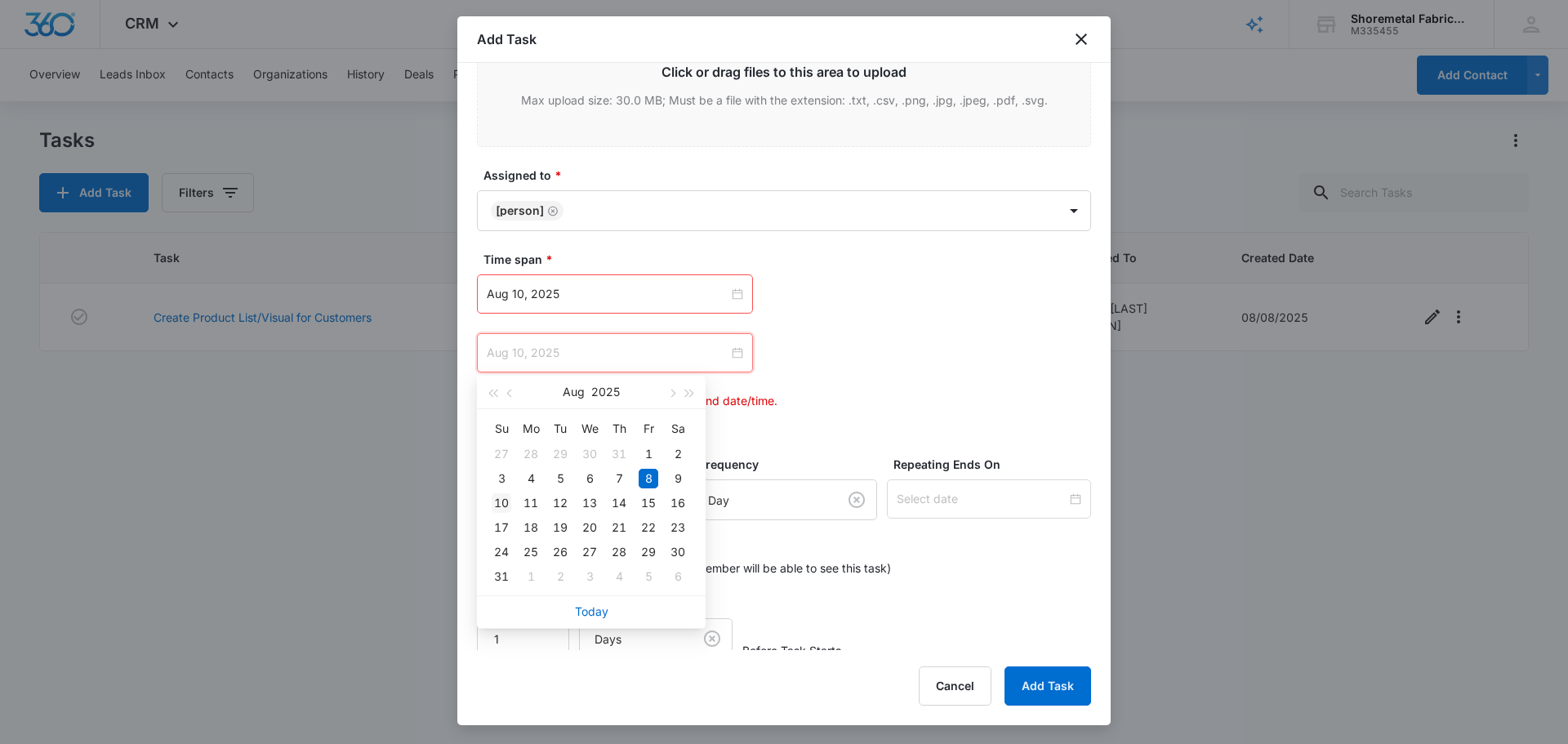 click on "10" at bounding box center [501, 503] 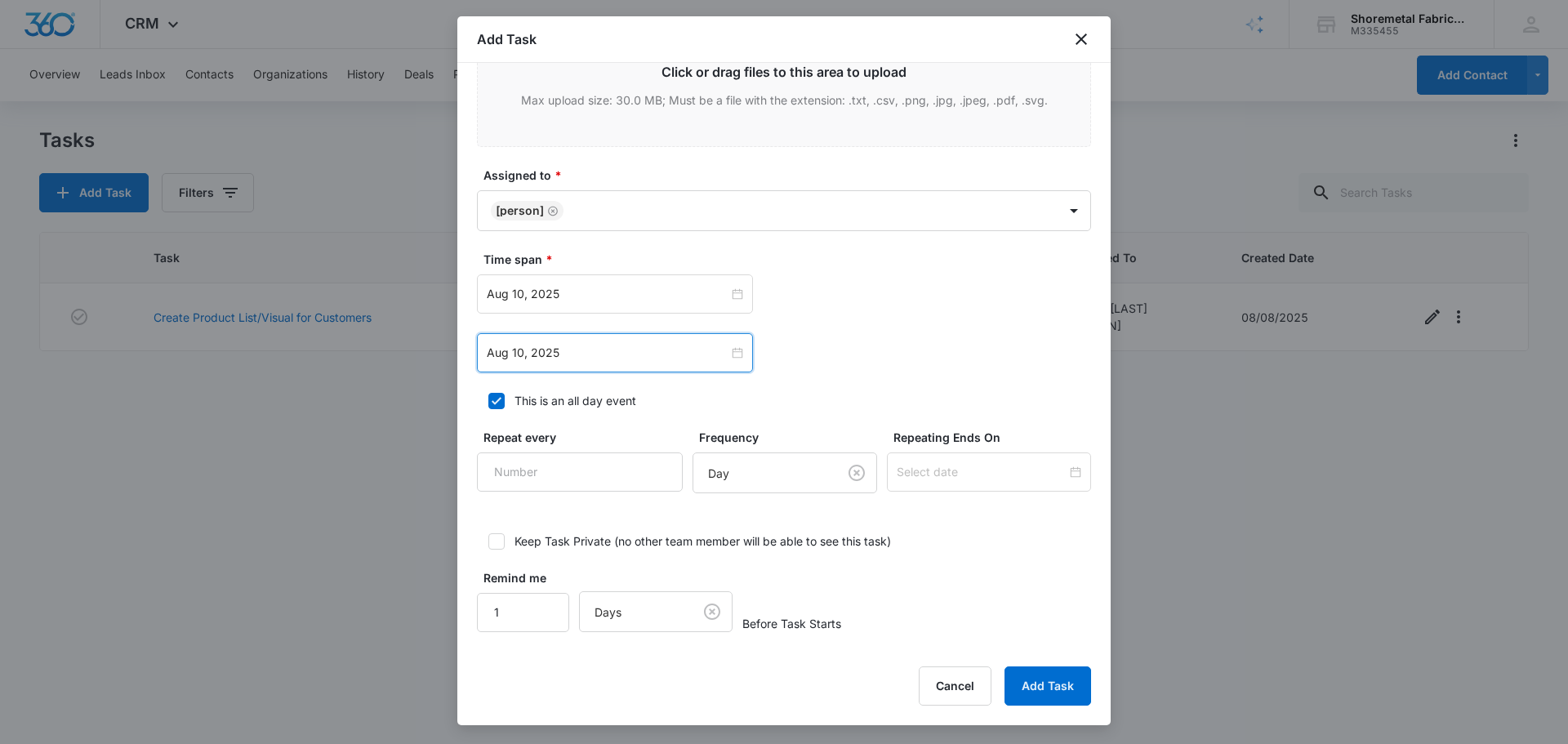 click on "[DATE] [MONTH] Su Mo Tu We Th Fr Sa 27 28 29 30 31 1 2 3 4 5 6 7 8 9 10 11 12 13 14 15 16 17 18 19 20 21 22 23 24 25 26 27 28 29 30 31 1 2 3 4 5 6 Today" at bounding box center [784, 294] 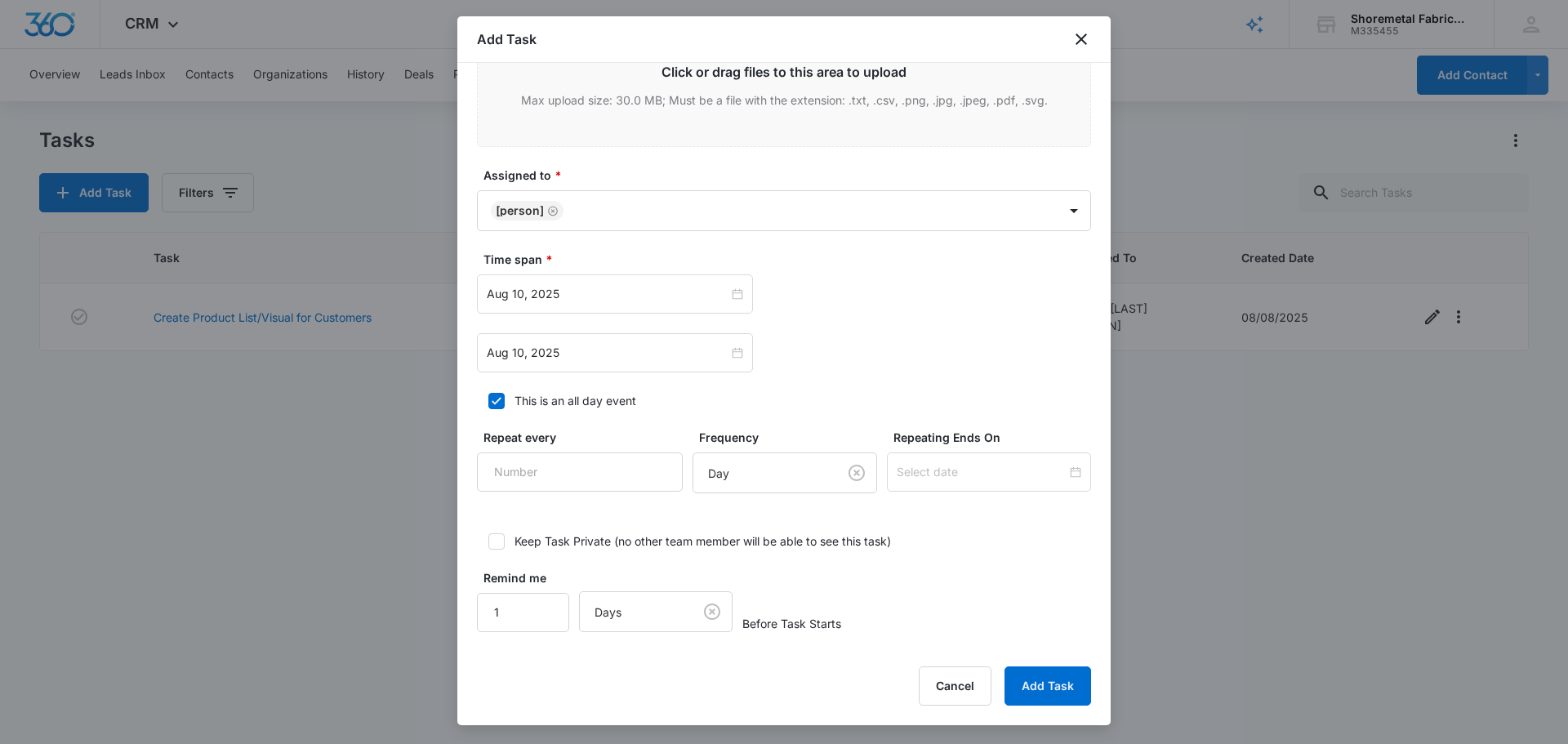 scroll, scrollTop: 937, scrollLeft: 0, axis: vertical 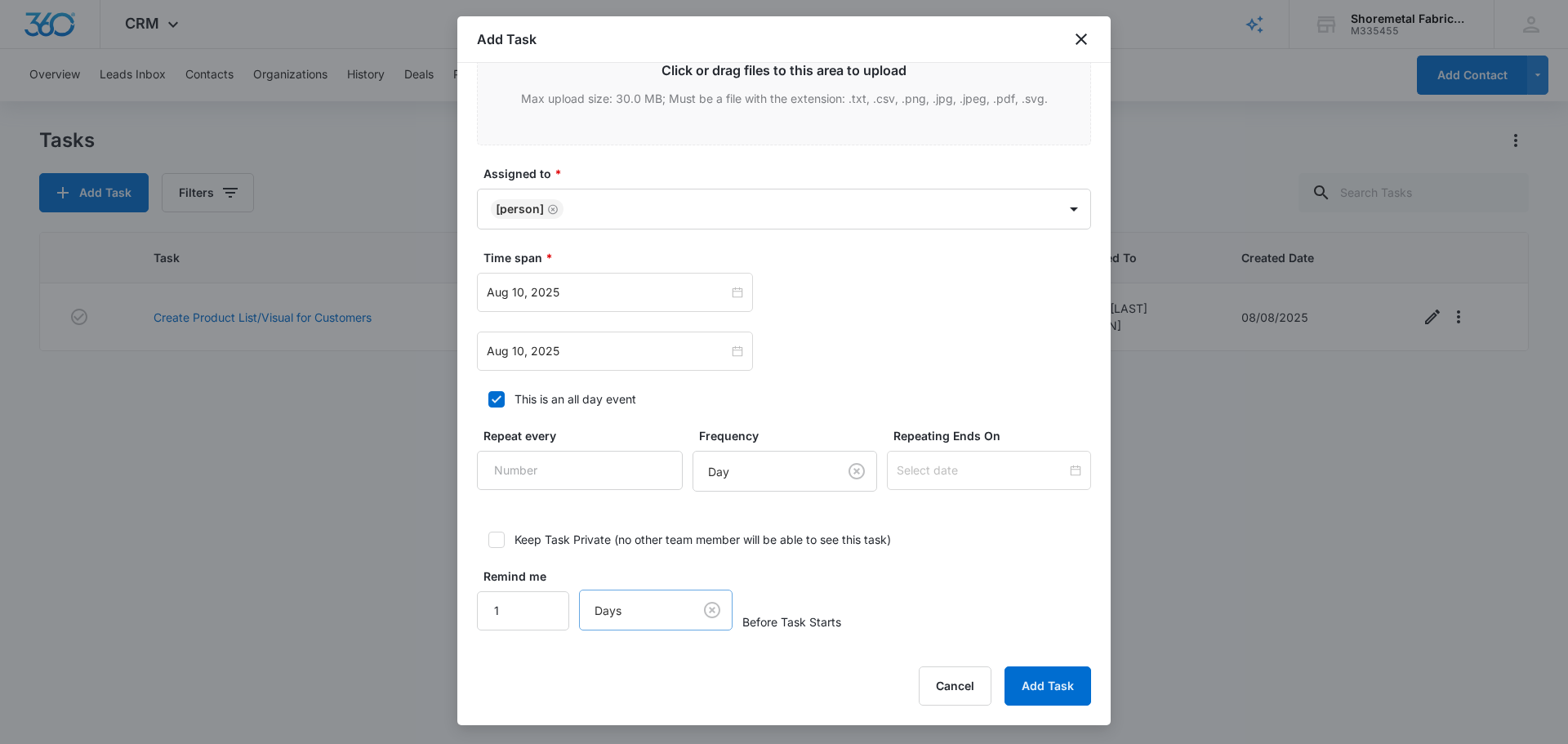 click on "CRM Apps Reputation Websites Forms CRM Email Social Content Ads Intelligence Files Brand Settings Shoremetal Fabricators M335455 Your Accounts View All CM [FIRST] [LAST] [EMAIL] My Profile Notifications Support Logout Terms & Conditions   •   Privacy Policy Overview Leads Inbox Contacts Organizations History Deals Projects Tasks Calendar Lists Reports Settings Add Contact Tasks Add Task Filters Task Start End Contacts Assigned By Assigned To Created Date Create Product List/Visual for Customers 08/12/25 08/12/25 [FIRST] [LAST] [FIRST] [LAST] [FIRST] [LAST] 08/08/2025 Showing   1-1   of   1 Shoremetal Fabricators - CRM Tasks - Marketing 360®
Add Task Create Task Templates in  Settings Flag this task as urgent Contact Contact Summary/Title * Get Flip Phone For Gutter Truck Details URL/Link Link to Projects Link to Projects Begin typing to search for projects to link to this task (optional). Link to Deals Link to Deals Color Tag Current Color: Attachments   Assigned to" at bounding box center (784, 372) 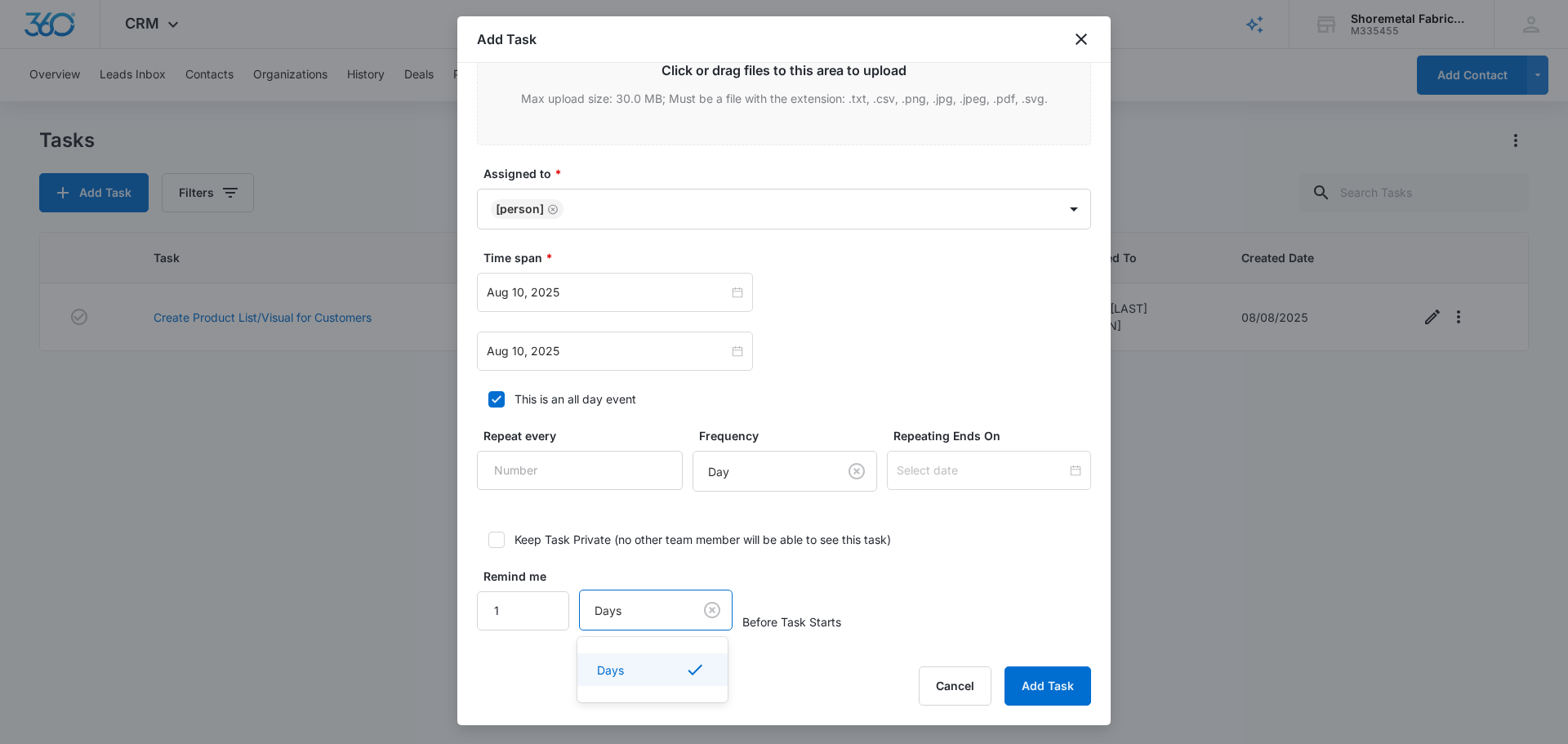 click at bounding box center [784, 372] 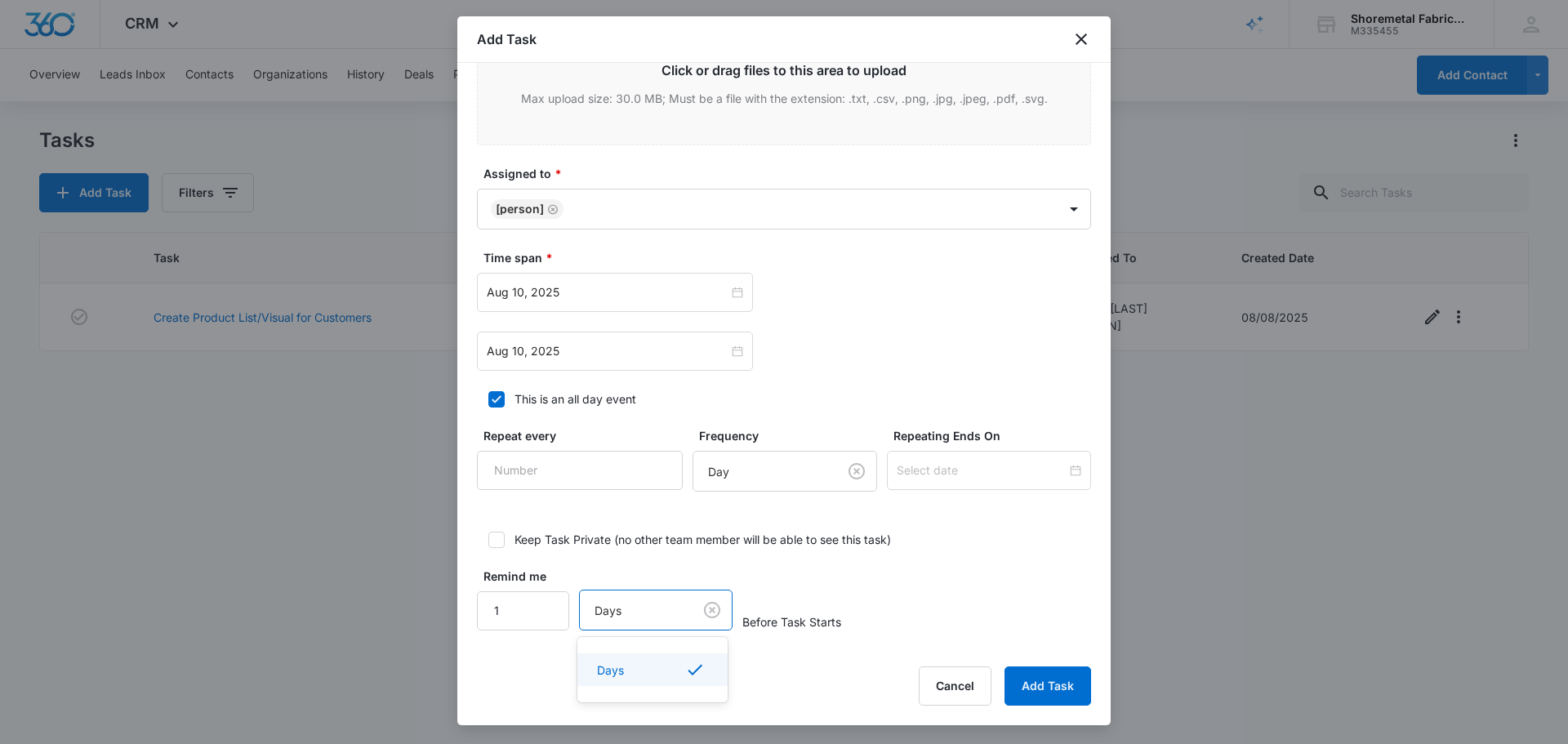 click on "CRM Apps Reputation Websites Forms CRM Email Social Content Ads Intelligence Files Brand Settings Shoremetal Fabricators M335455 Your Accounts View All CM [FIRST] [LAST] [EMAIL] My Profile Notifications Support Logout Terms & Conditions   •   Privacy Policy Overview Leads Inbox Contacts Organizations History Deals Projects Tasks Calendar Lists Reports Settings Add Contact Tasks Add Task Filters Task Start End Contacts Assigned By Assigned To Created Date Create Product List/Visual for Customers 08/12/25 08/12/25 [FIRST] [LAST] [FIRST] [LAST] [FIRST] [LAST] 08/08/2025 Showing   1-1   of   1 Shoremetal Fabricators - CRM Tasks - Marketing 360®
Add Task Create Task Templates in  Settings Flag this task as urgent Contact Contact Summary/Title * Get Flip Phone For Gutter Truck Details URL/Link Link to Projects Link to Projects Begin typing to search for projects to link to this task (optional). Link to Deals Link to Deals Color Tag Current Color: Attachments   Assigned to" at bounding box center [784, 372] 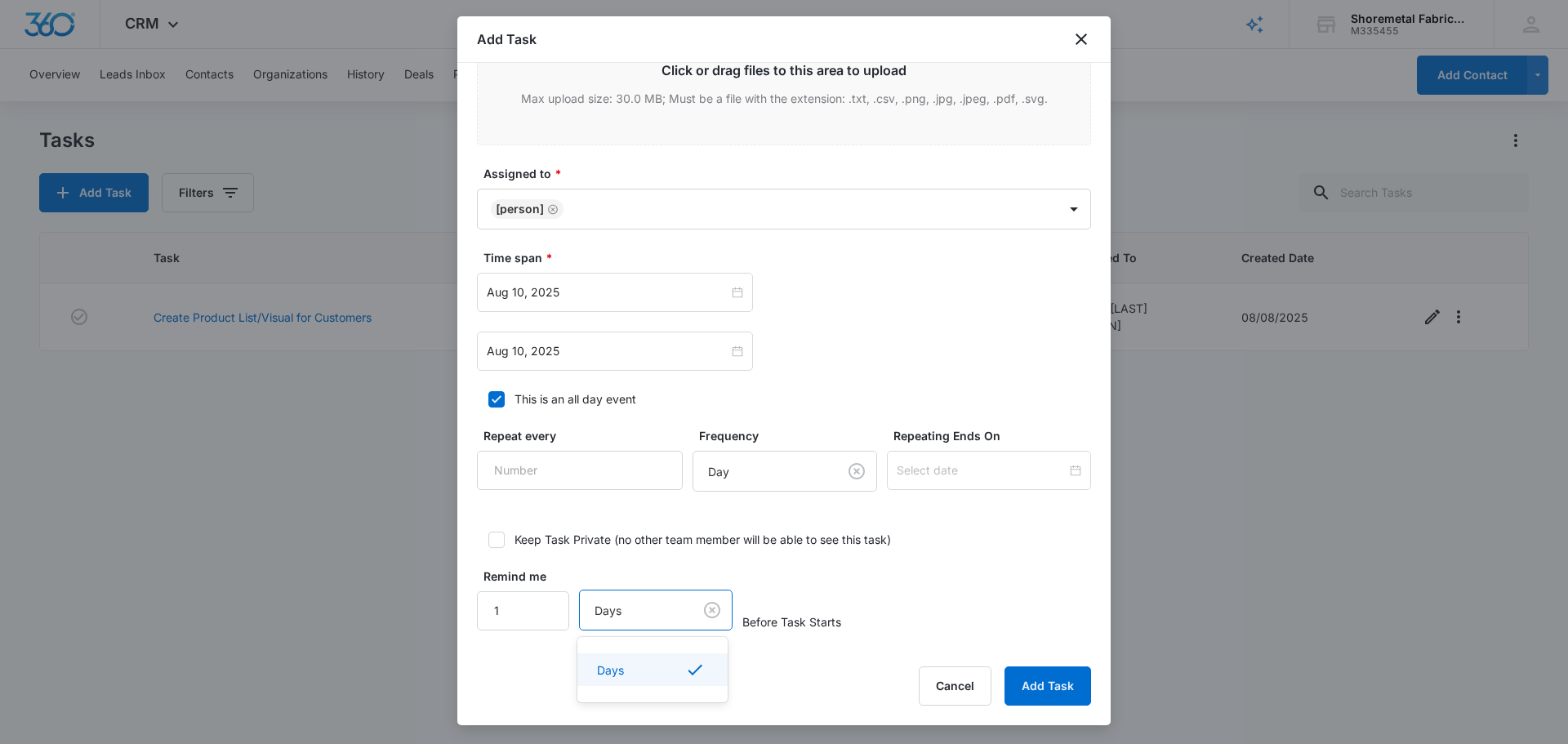 drag, startPoint x: 898, startPoint y: 582, endPoint x: 907, endPoint y: 590, distance: 12.0416 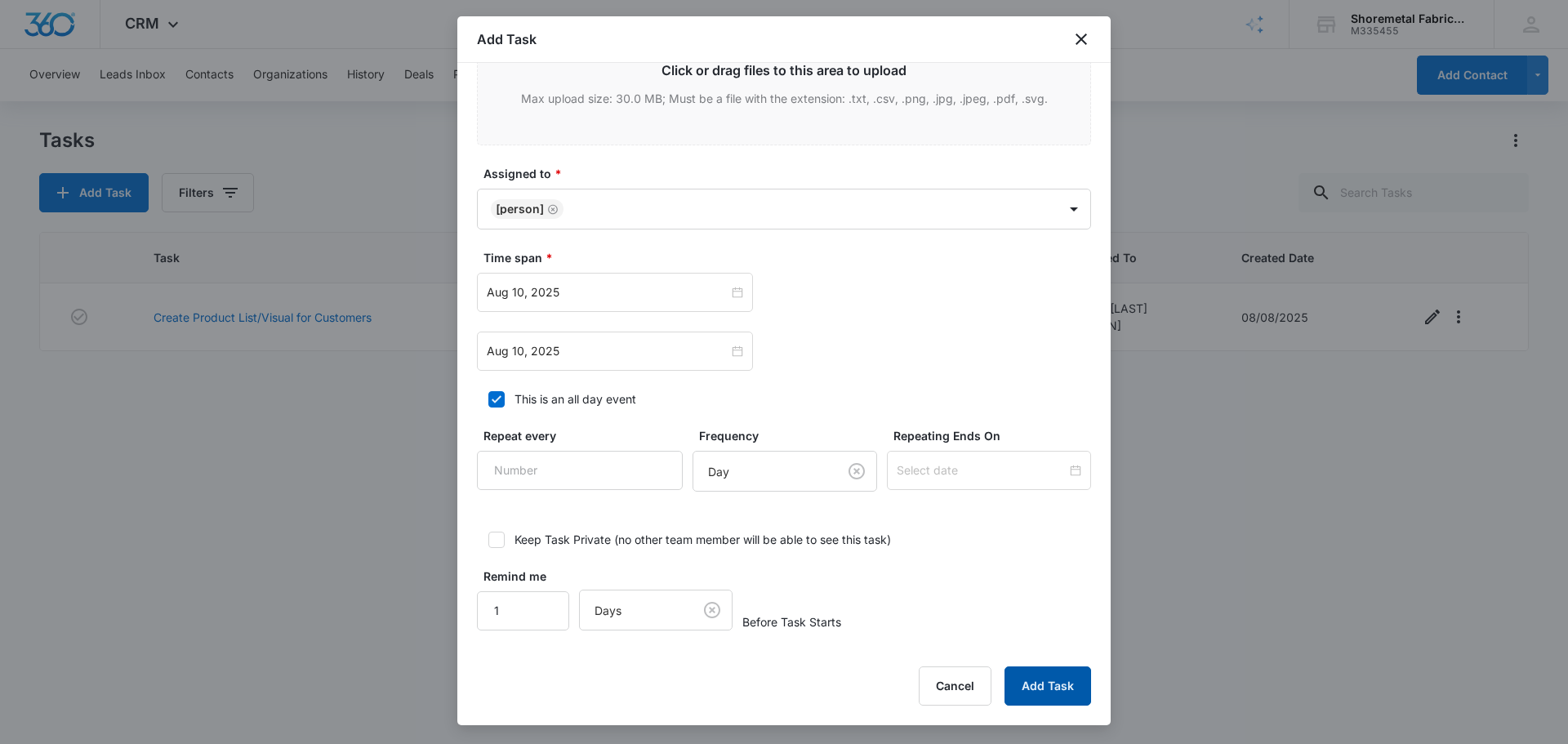 click on "Add Task" at bounding box center (1048, 686) 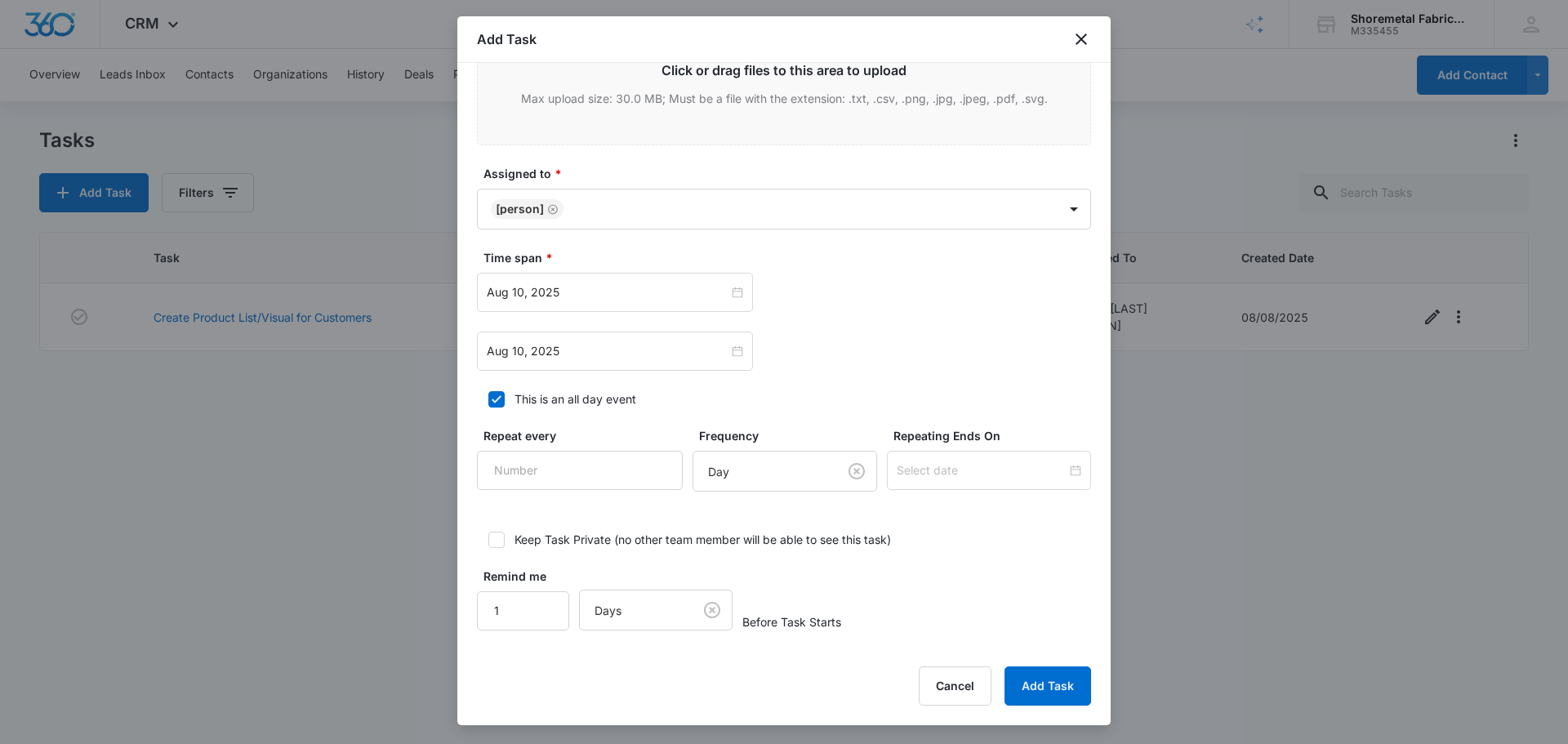 scroll, scrollTop: 0, scrollLeft: 0, axis: both 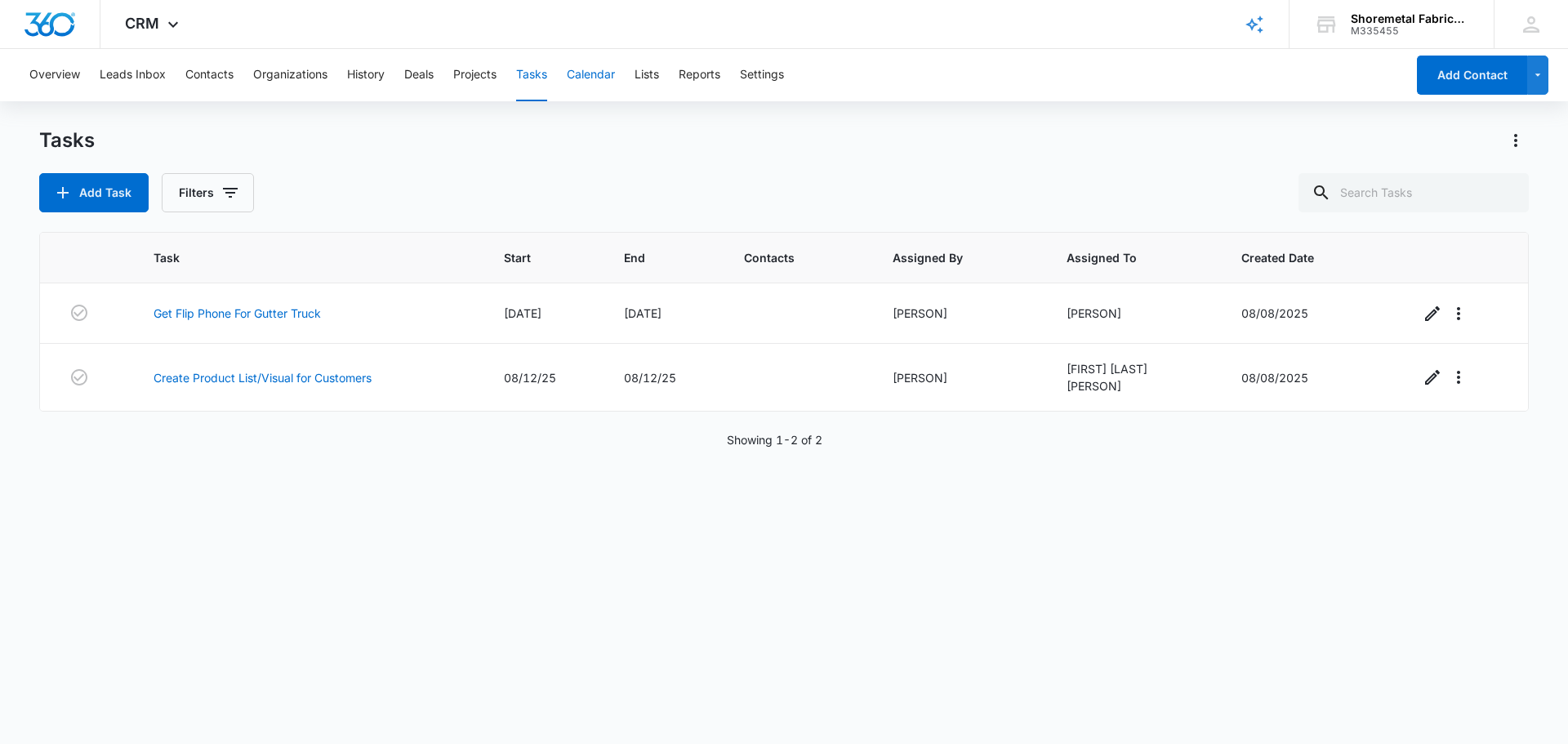 click on "Calendar" at bounding box center (590, 75) 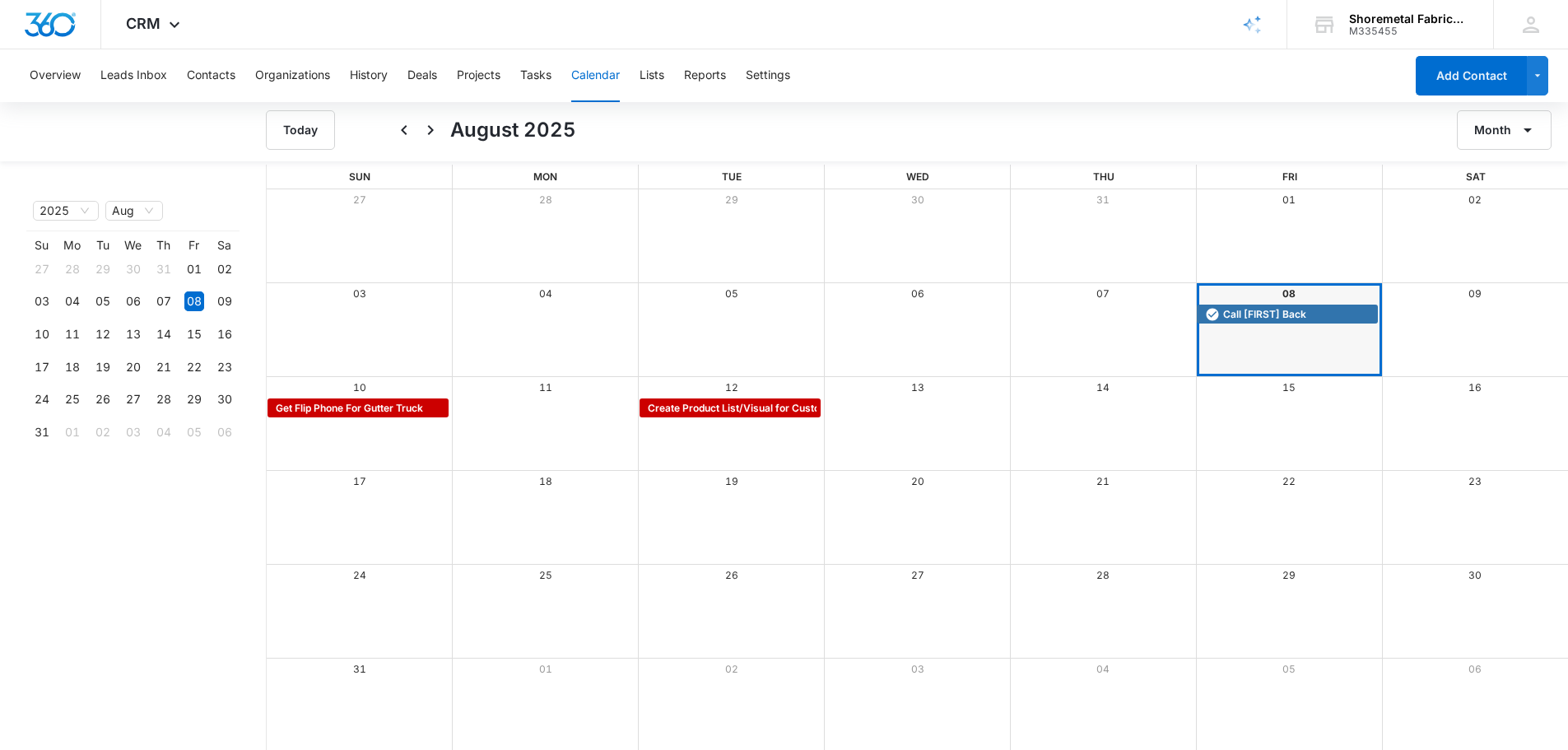 click on "Overview Leads Inbox Contacts Organizations History Deals Projects Tasks Calendar Lists Reports Settings" at bounding box center [712, 76] 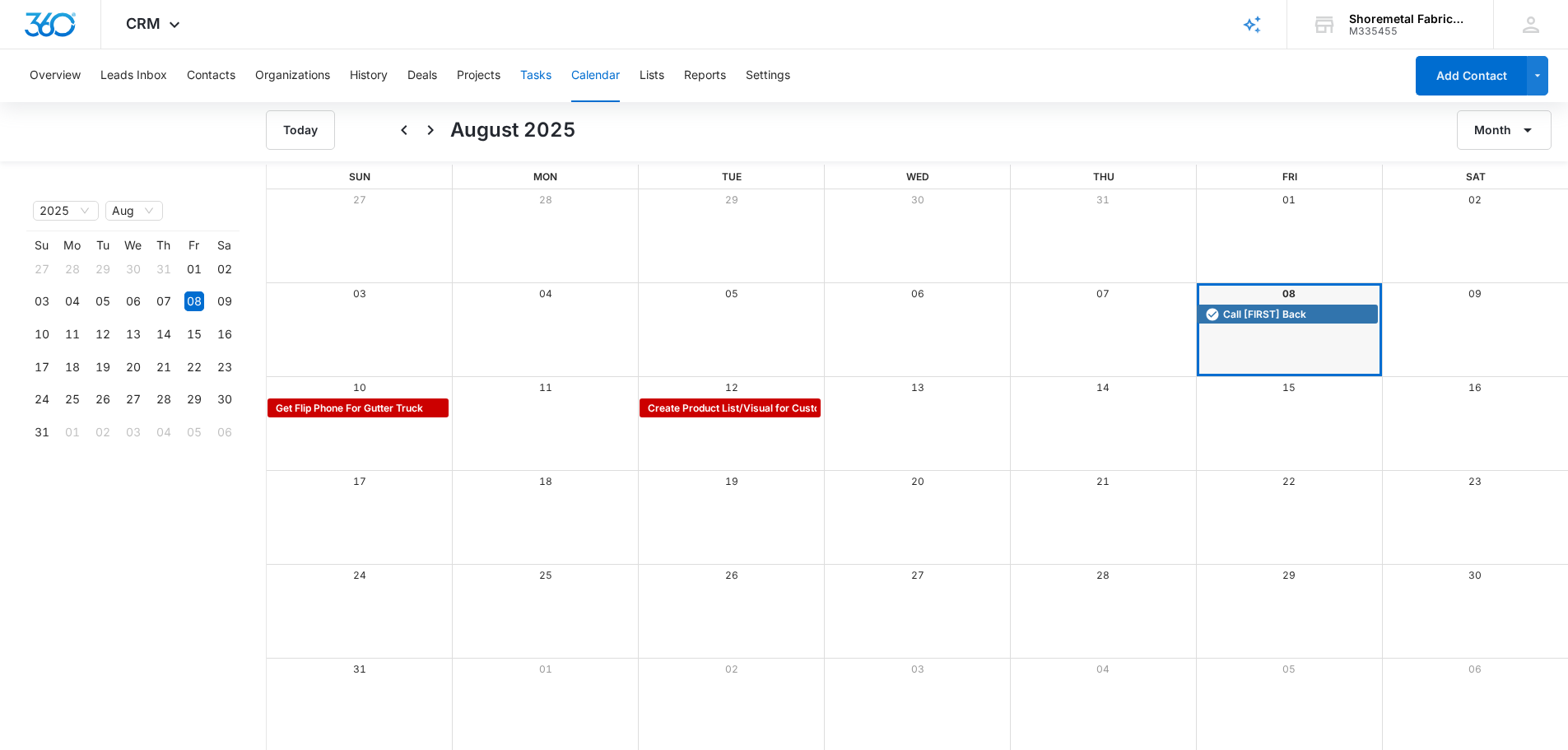 click on "Tasks" at bounding box center [536, 76] 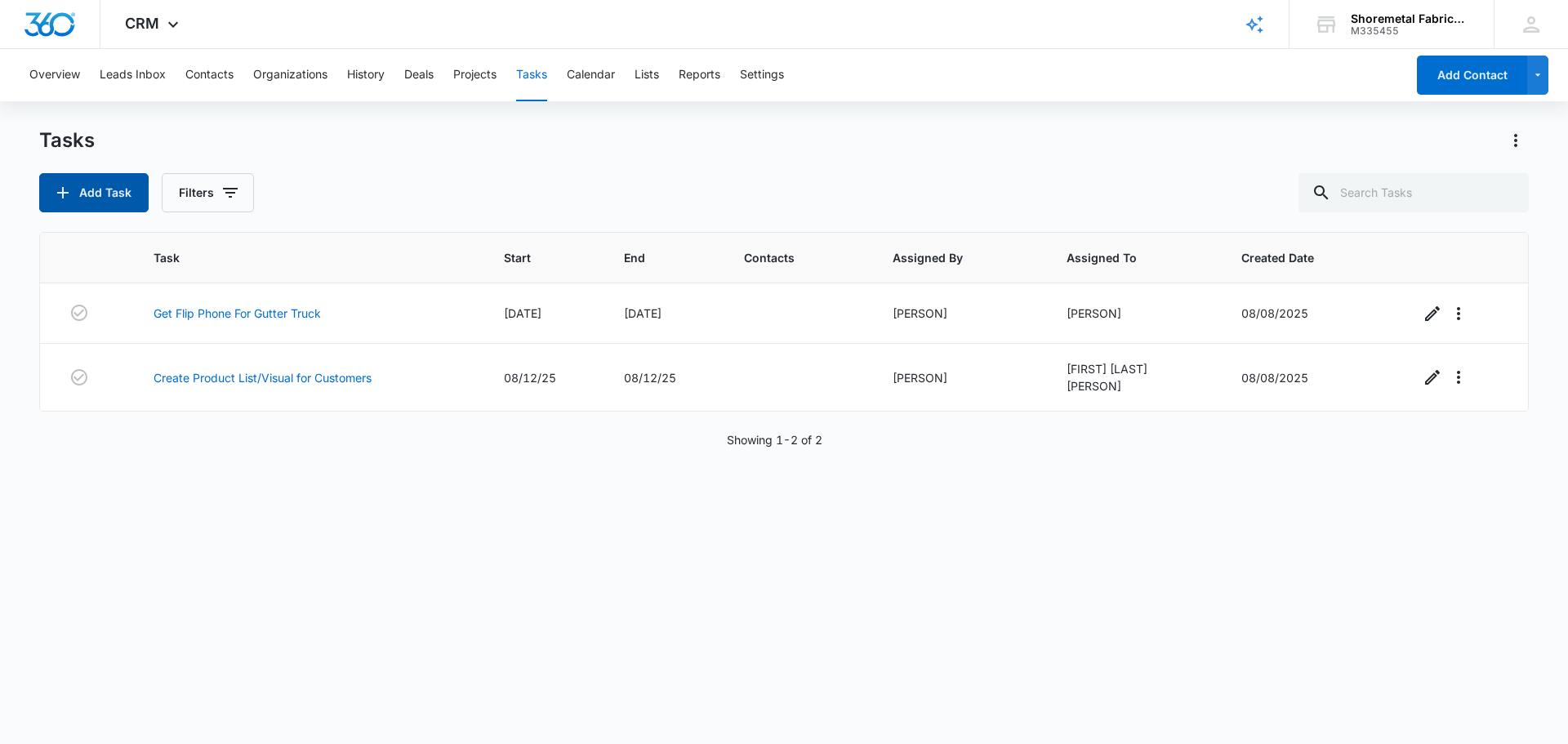 click on "Add Task" at bounding box center [94, 193] 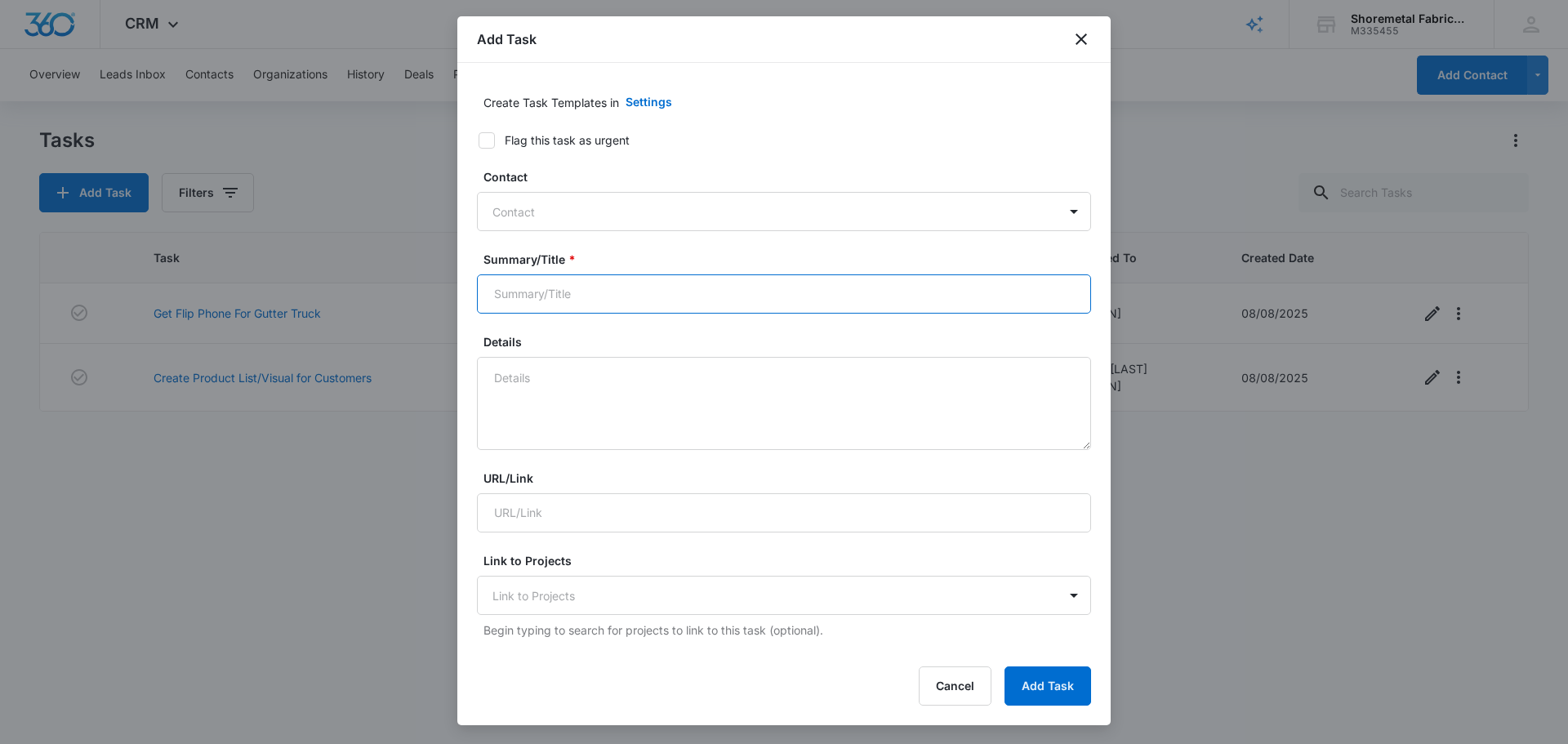 click on "Summary/Title *" at bounding box center [784, 294] 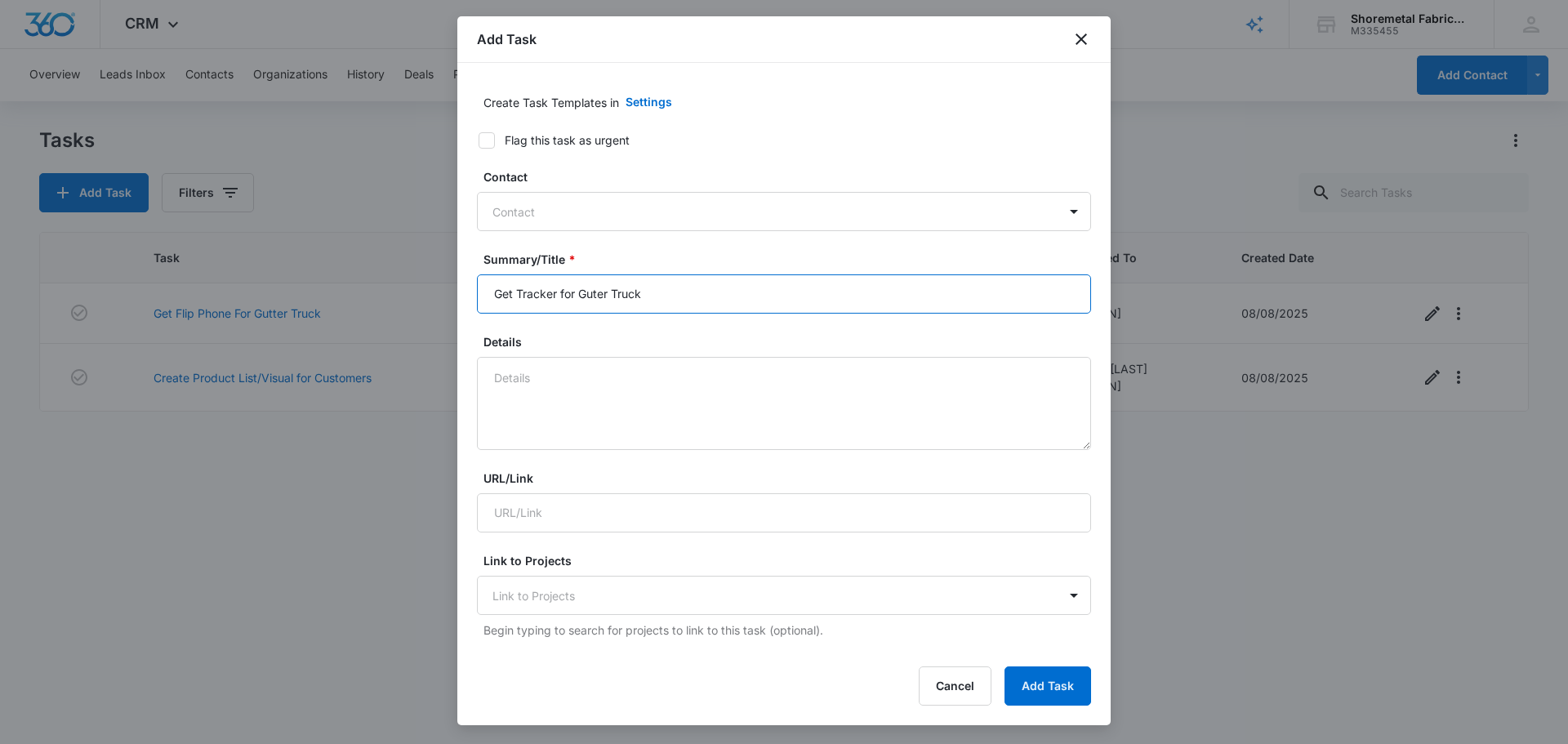 click on "Get Tracker for Guter Truck" at bounding box center (784, 294) 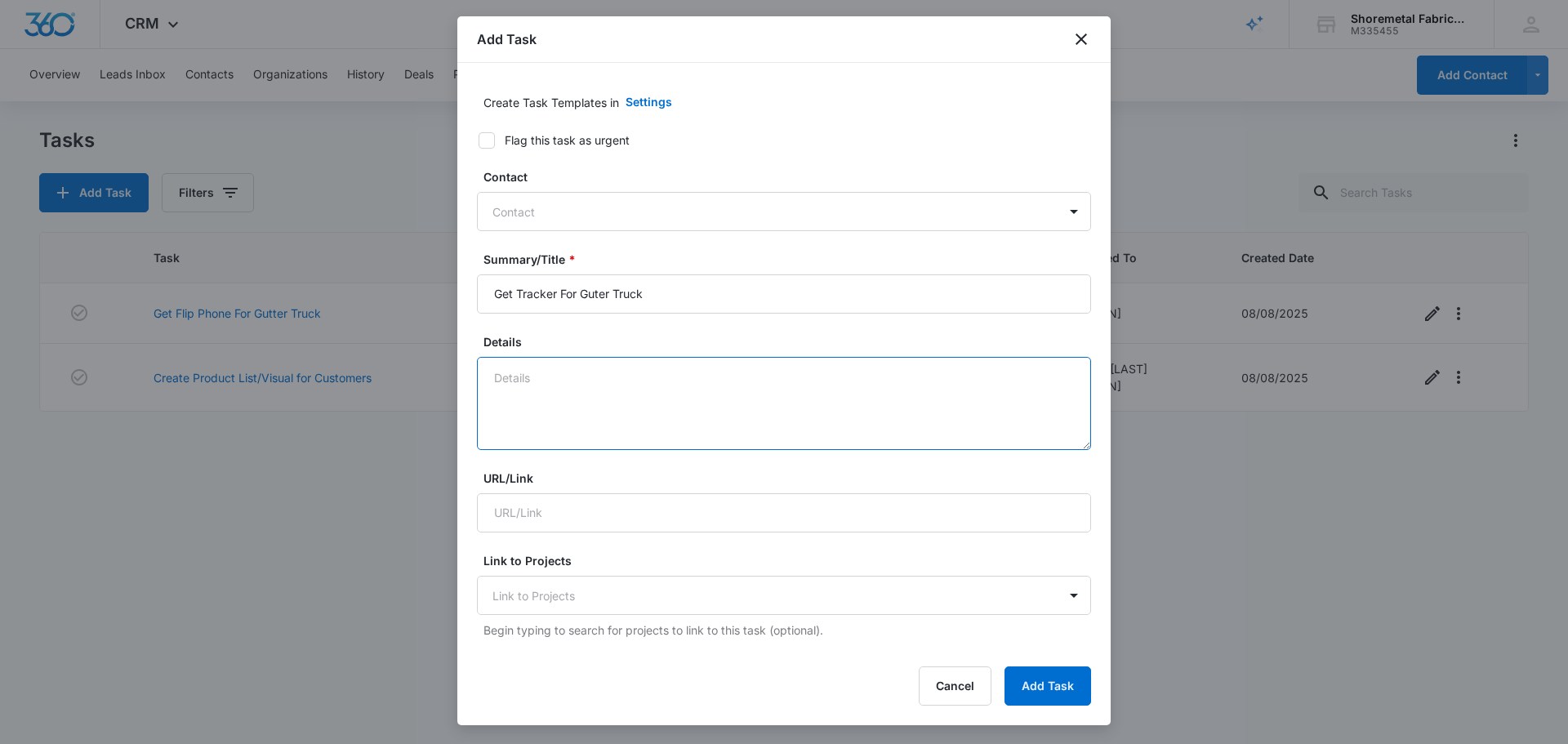 click on "Details" at bounding box center [784, 403] 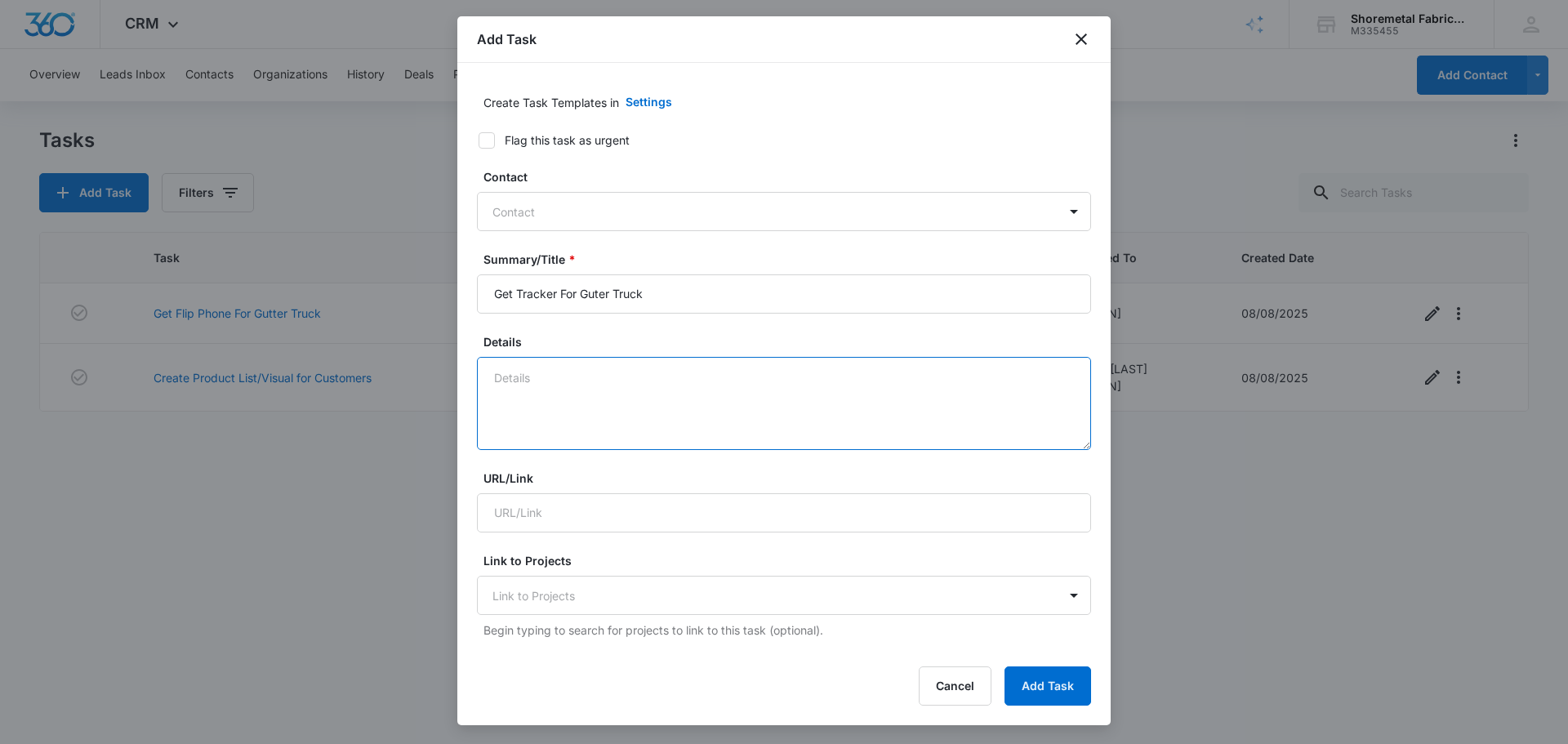 click on "Details" at bounding box center [784, 403] 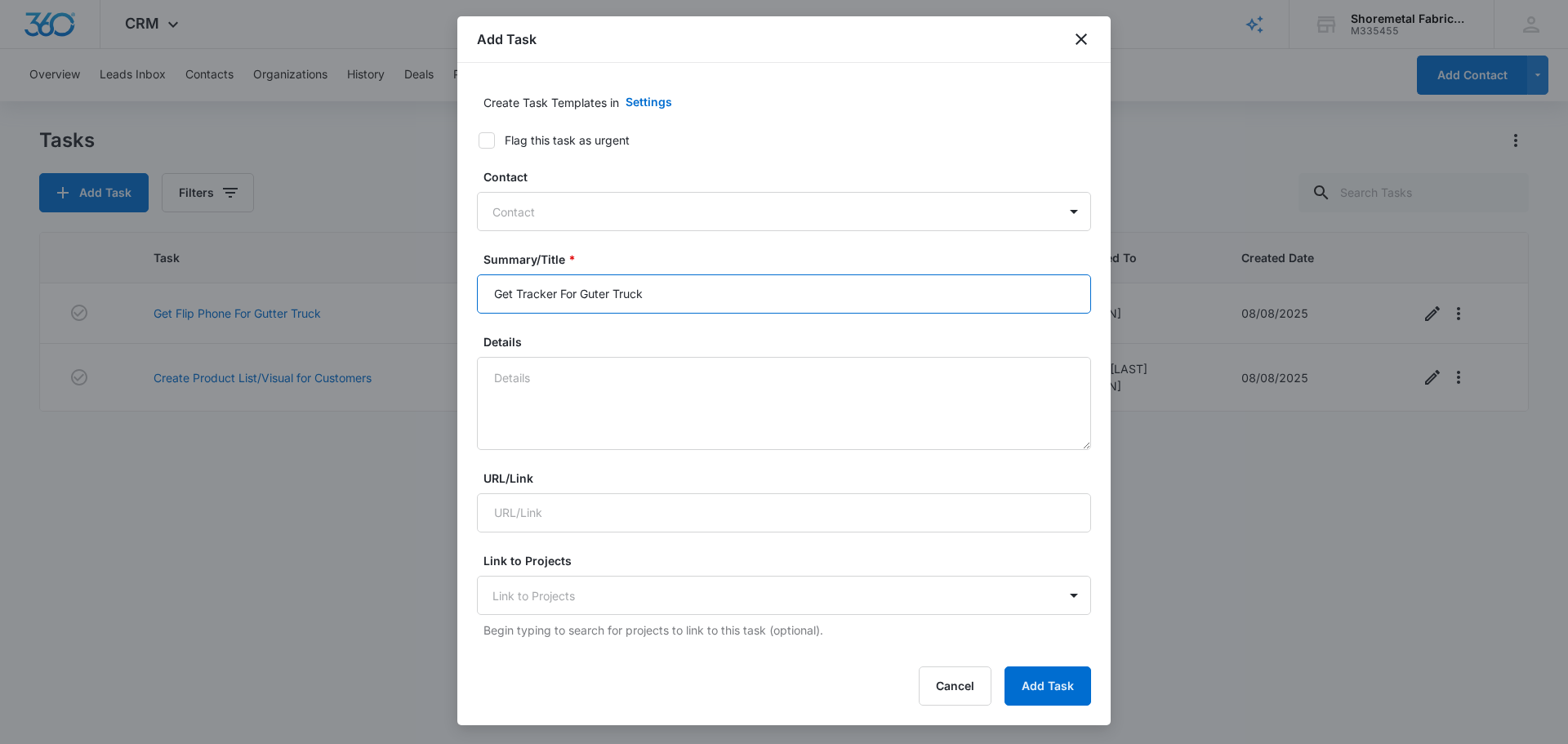 click on "Get Tracker For Guter Truck" at bounding box center [784, 294] 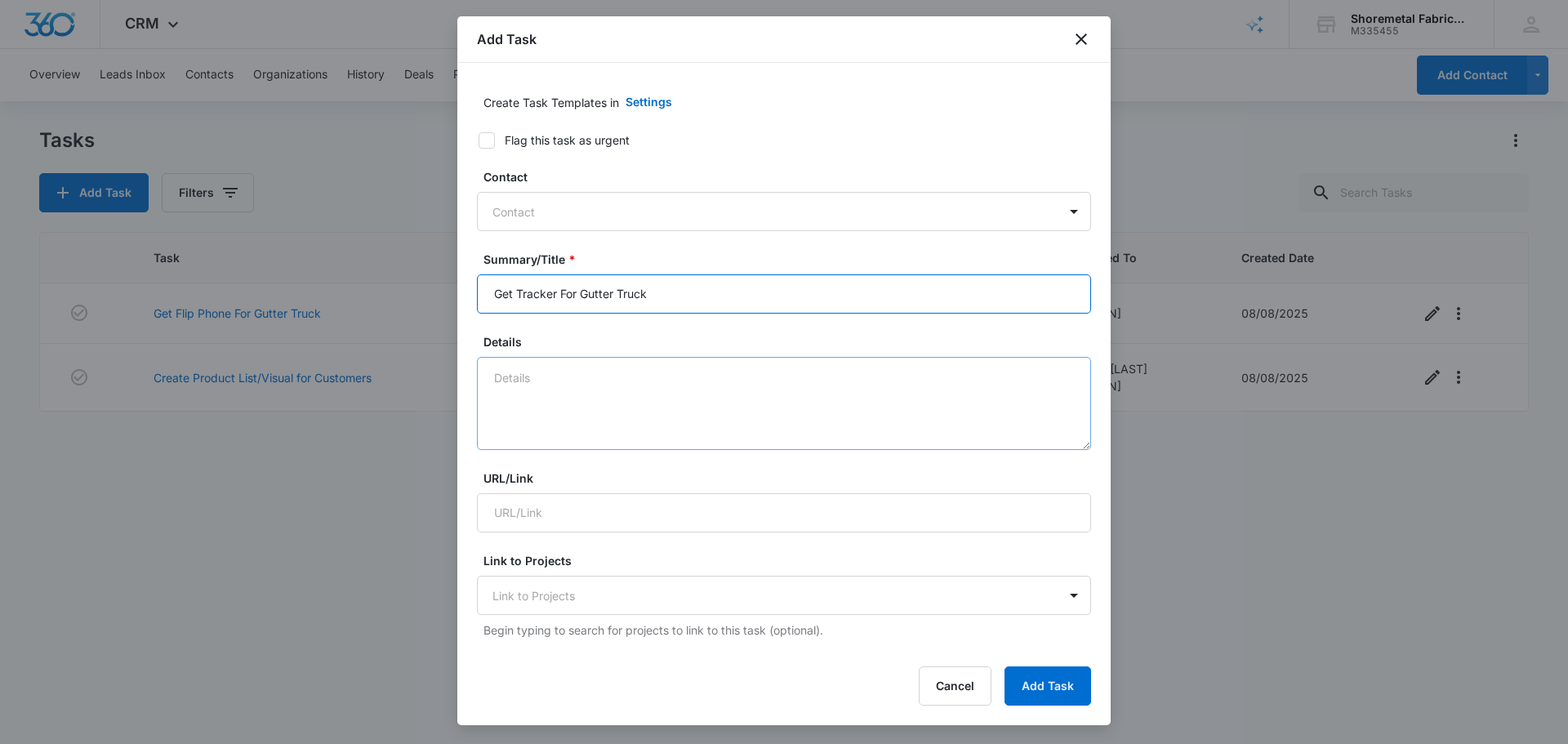 type on "Get Tracker For Gutter Truck" 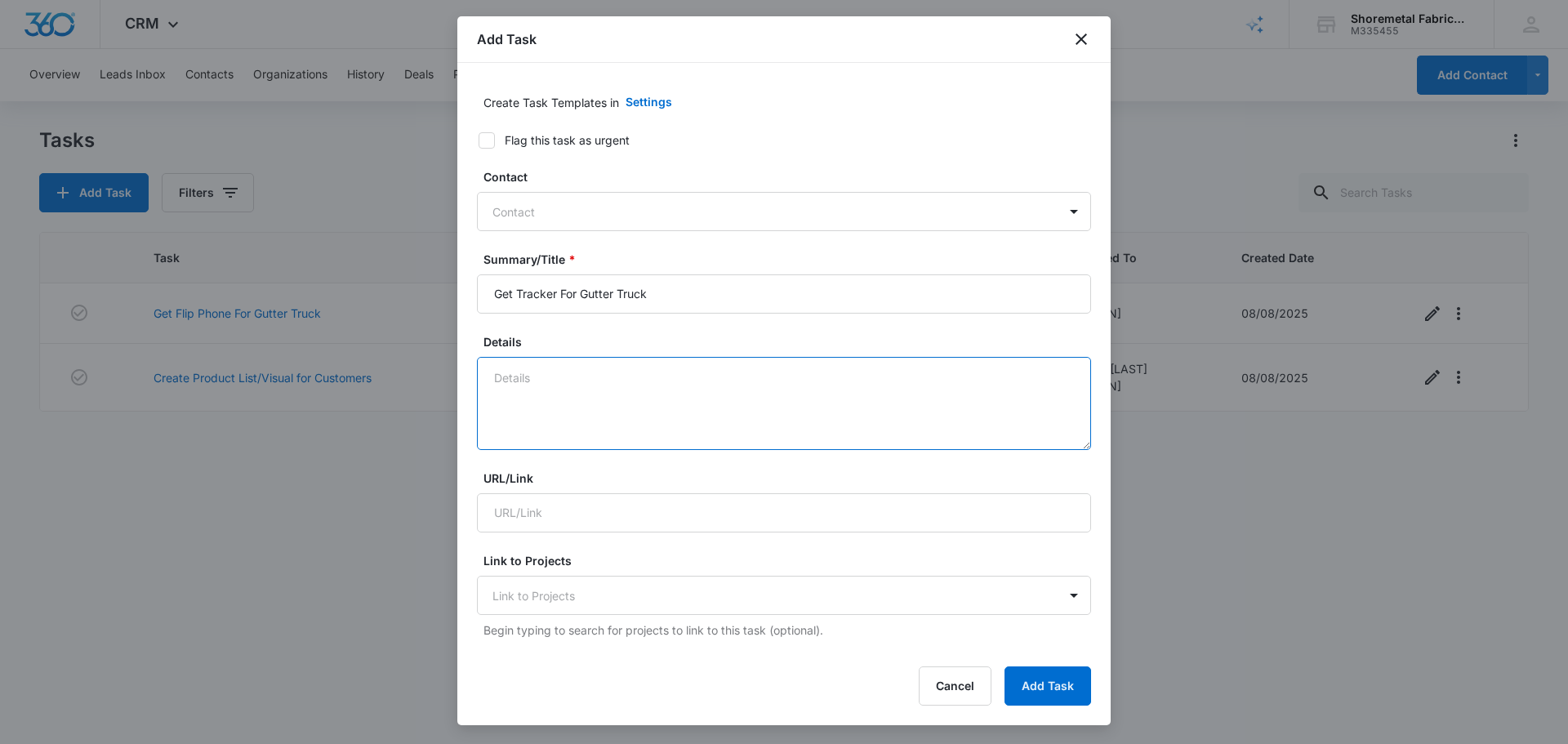 click on "Details" at bounding box center [784, 403] 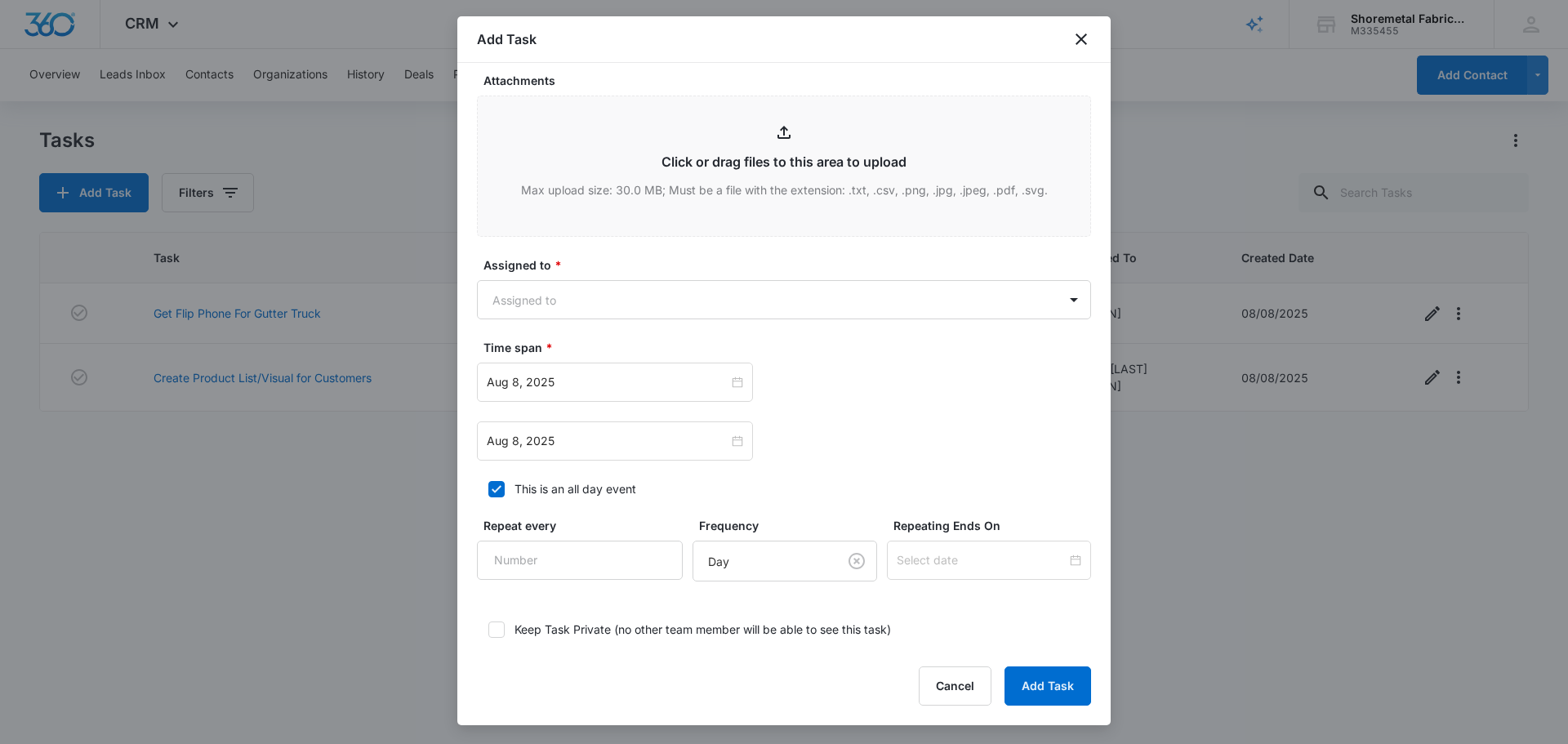 scroll, scrollTop: 809, scrollLeft: 0, axis: vertical 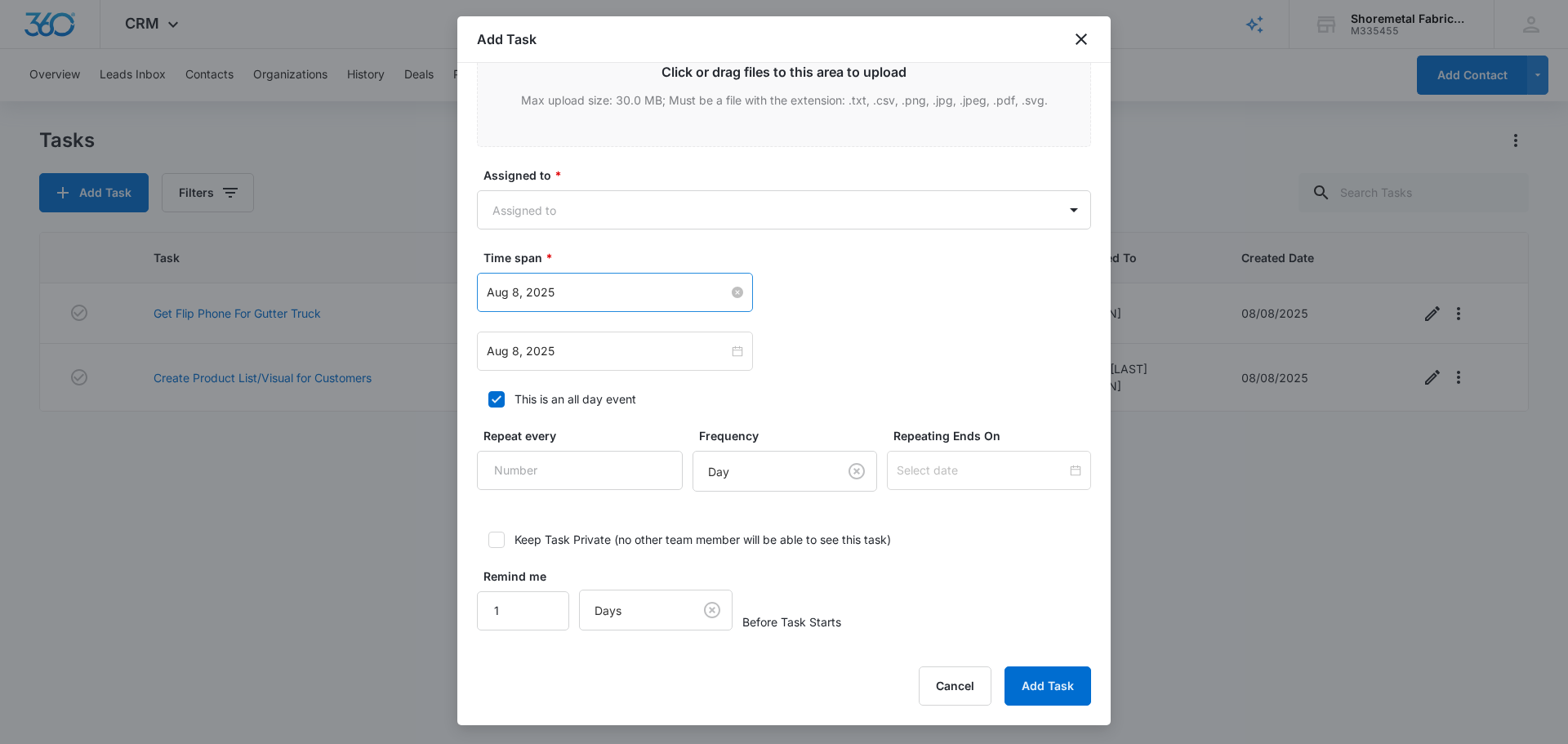 click on "Aug 8, 2025" at bounding box center [608, 292] 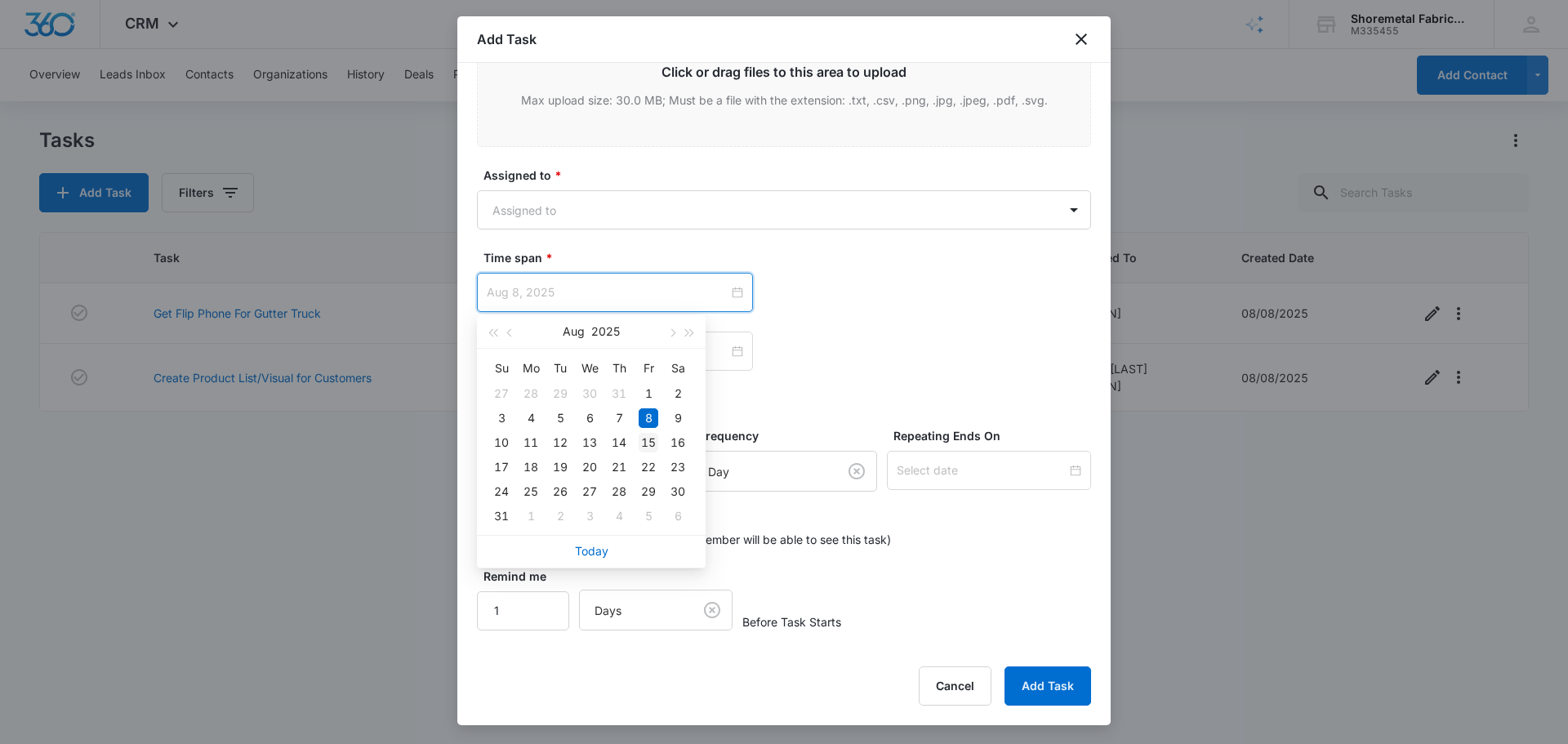 type on "Aug 15, 2025" 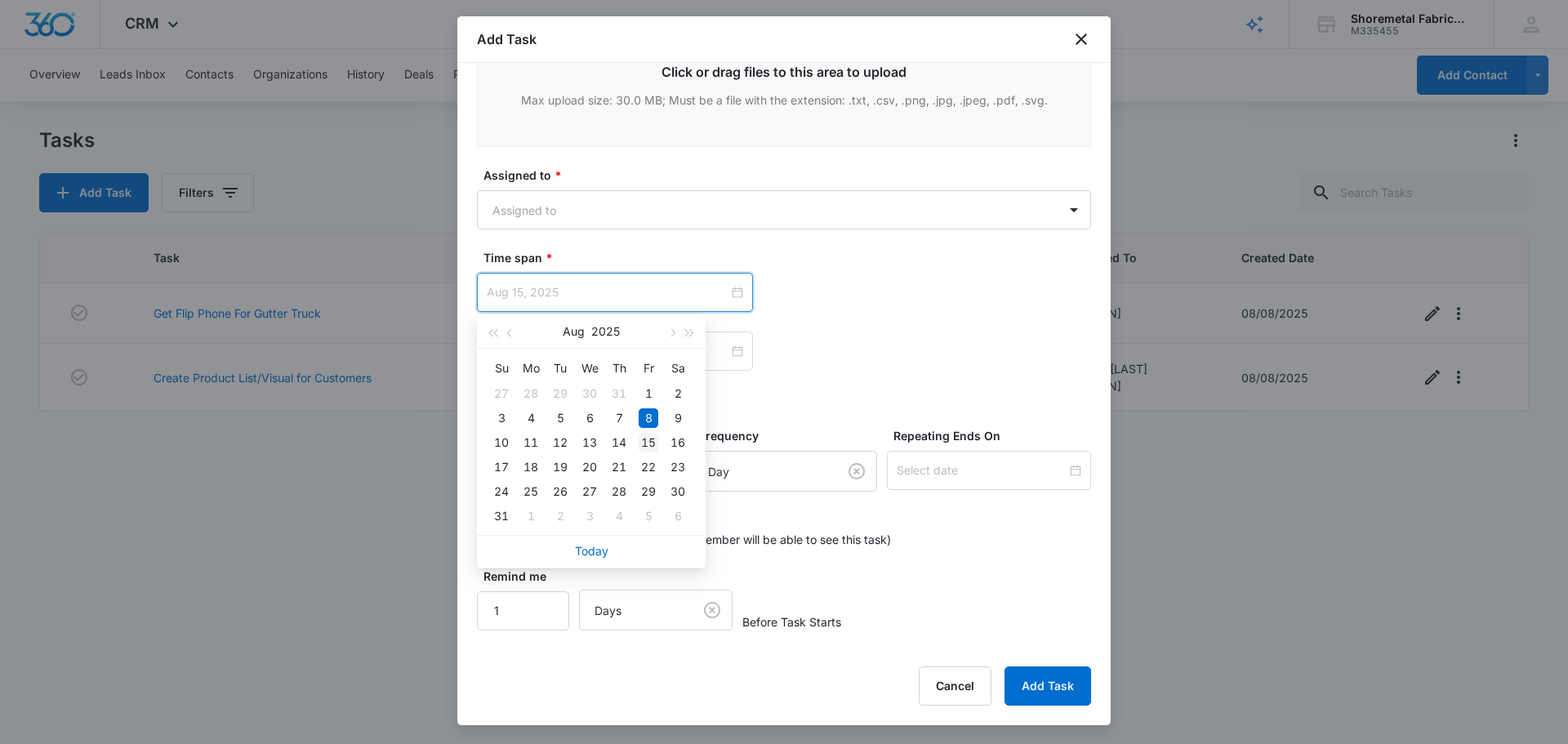 click on "15" at bounding box center (648, 443) 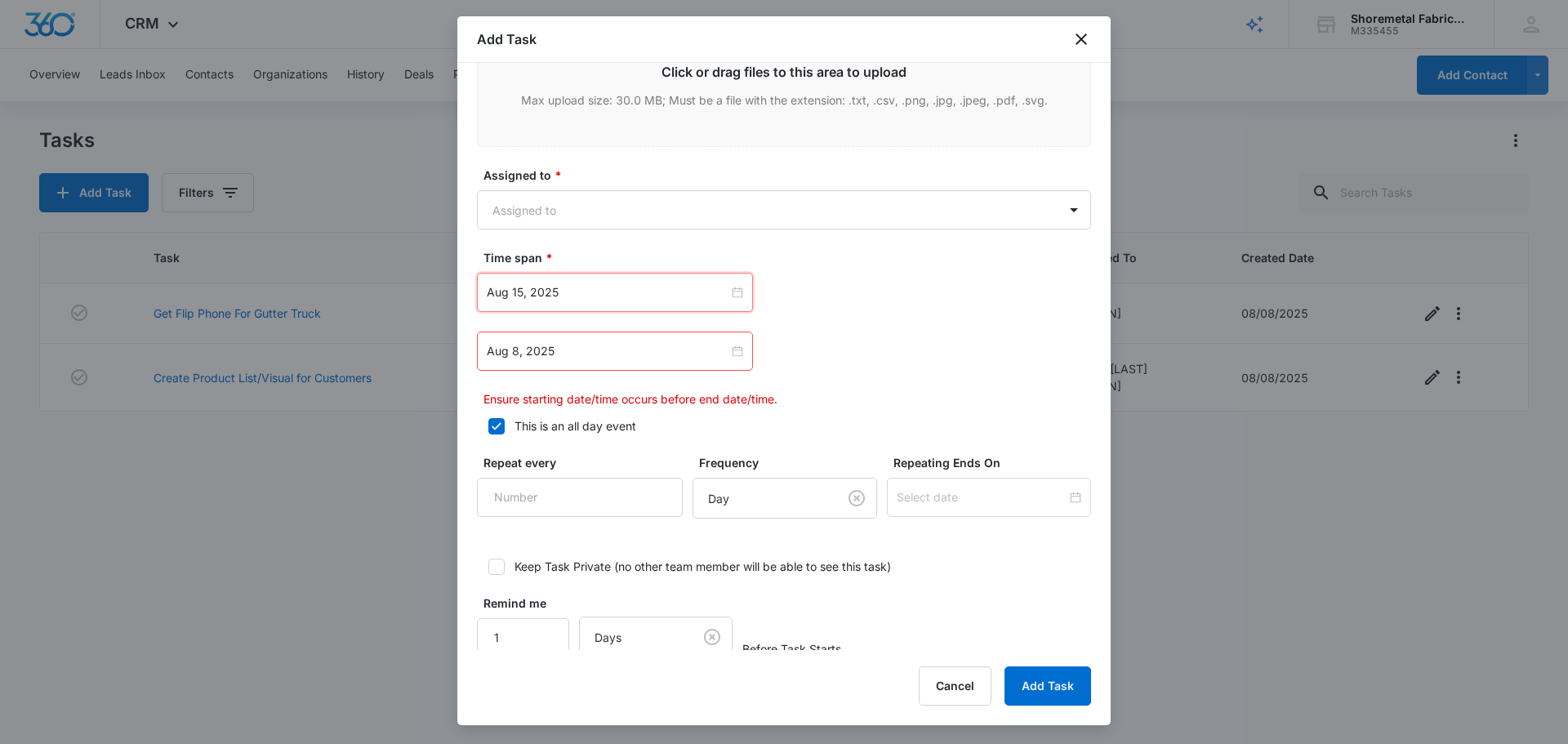 click on "Aug 8, 2025" at bounding box center (615, 351) 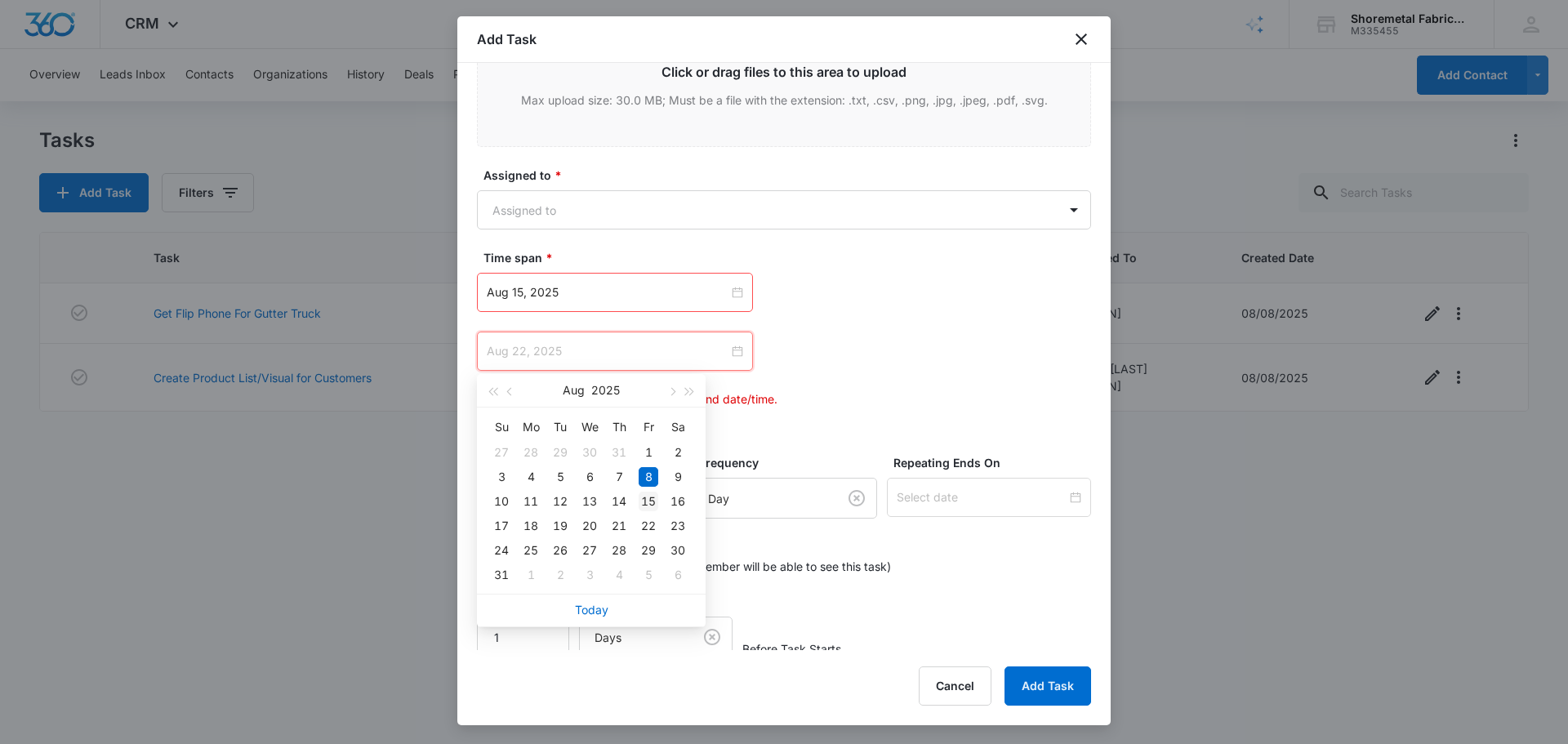 type on "Aug 15, 2025" 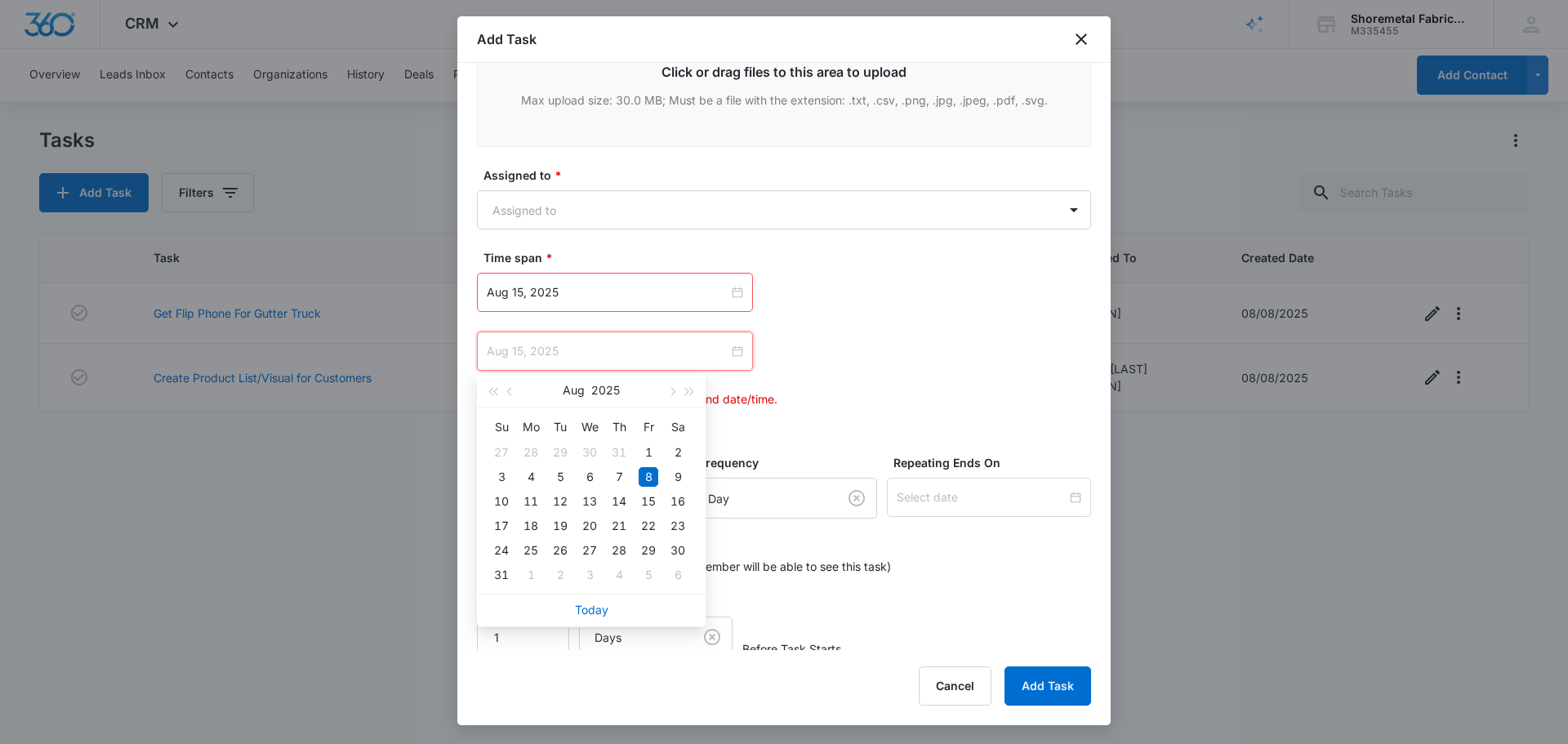click on "15" at bounding box center [648, 501] 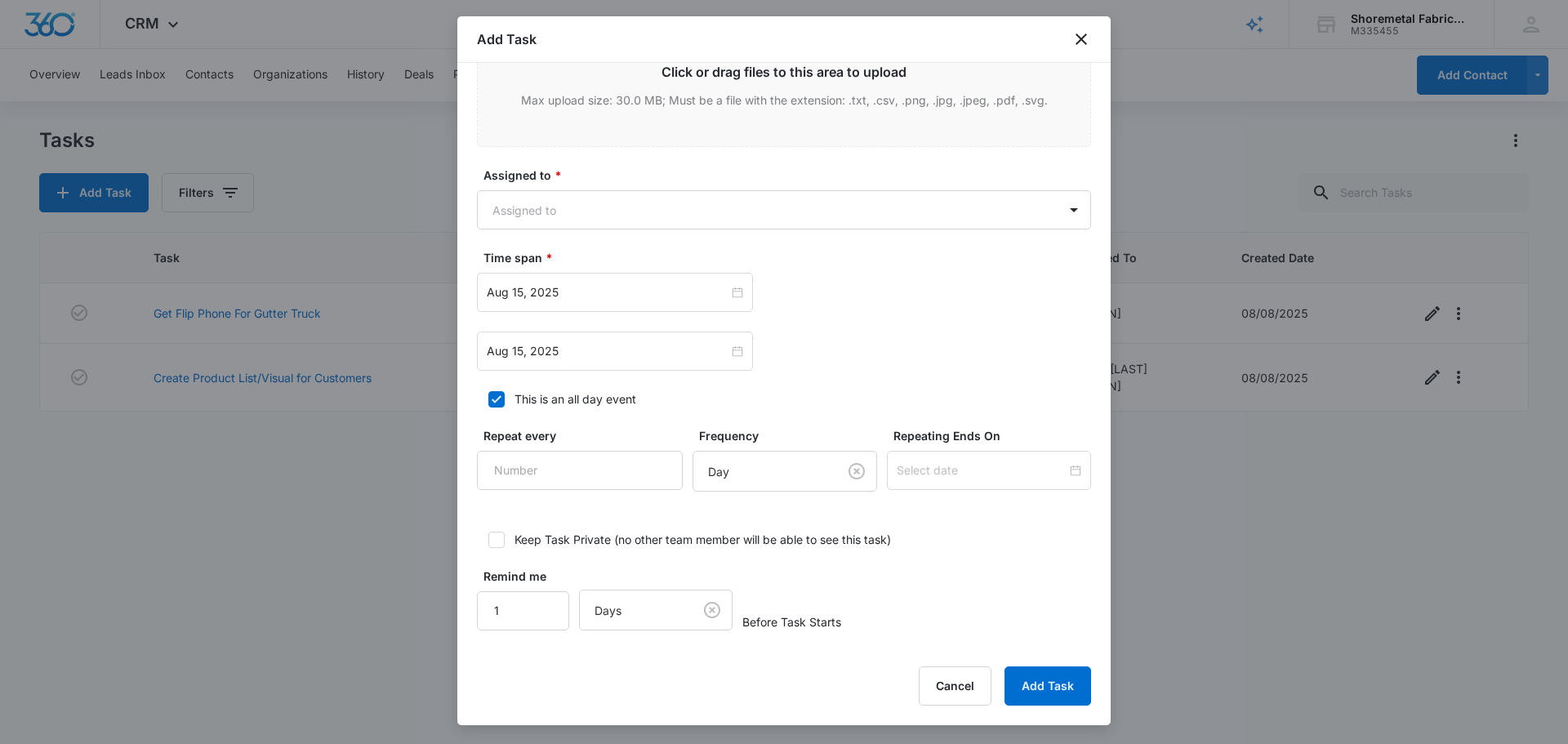 click on "Create Task Templates in Settings Flag this task as urgent Contact Contact Summary/Title * Get Tracker For Gutter Truck Details URL/Link Link to Projects Link to Projects Begin typing to search for projects to link to this task (optional). Link to Deals Link to Deals Begin typing to search for deals to link to this task (optional). Assign a specific color to this task for the Calendar view Color Tag Current Color: Attachments Click or drag files to this area to upload Max upload size: 30.0 MB; Must be a file with the extension: .txt, .csv, .png, .jpg, .jpeg, .pdf, .svg. Assigned to * Assigned to Time span * [DATE], [MONTH] [YEAR] Su Mo Tu We Th Fr Sa 27 28 29 30 31 1 2 3 4 5 6 7 8 9 10 11 12 13 14 15 16 17 18 19 20 21 22 23 24 25 26 27 28 29 30 31 1 2 3 4 5 6 Today [DATE] [MONTH] [YEAR] Su Mo Tu We Th Fr Sa 27 28 29 30 31 1 2 3 4 5 6 7 8 9 10 11 12 13 14 15 16 17 18 19 20 21 22 23 24 25 26 27 28 29 30 31 1 2 3 4 5 6 Today This is an all day event Repeat every Frequency Day Repeating Ends On Day of the Week" at bounding box center [784, -48] 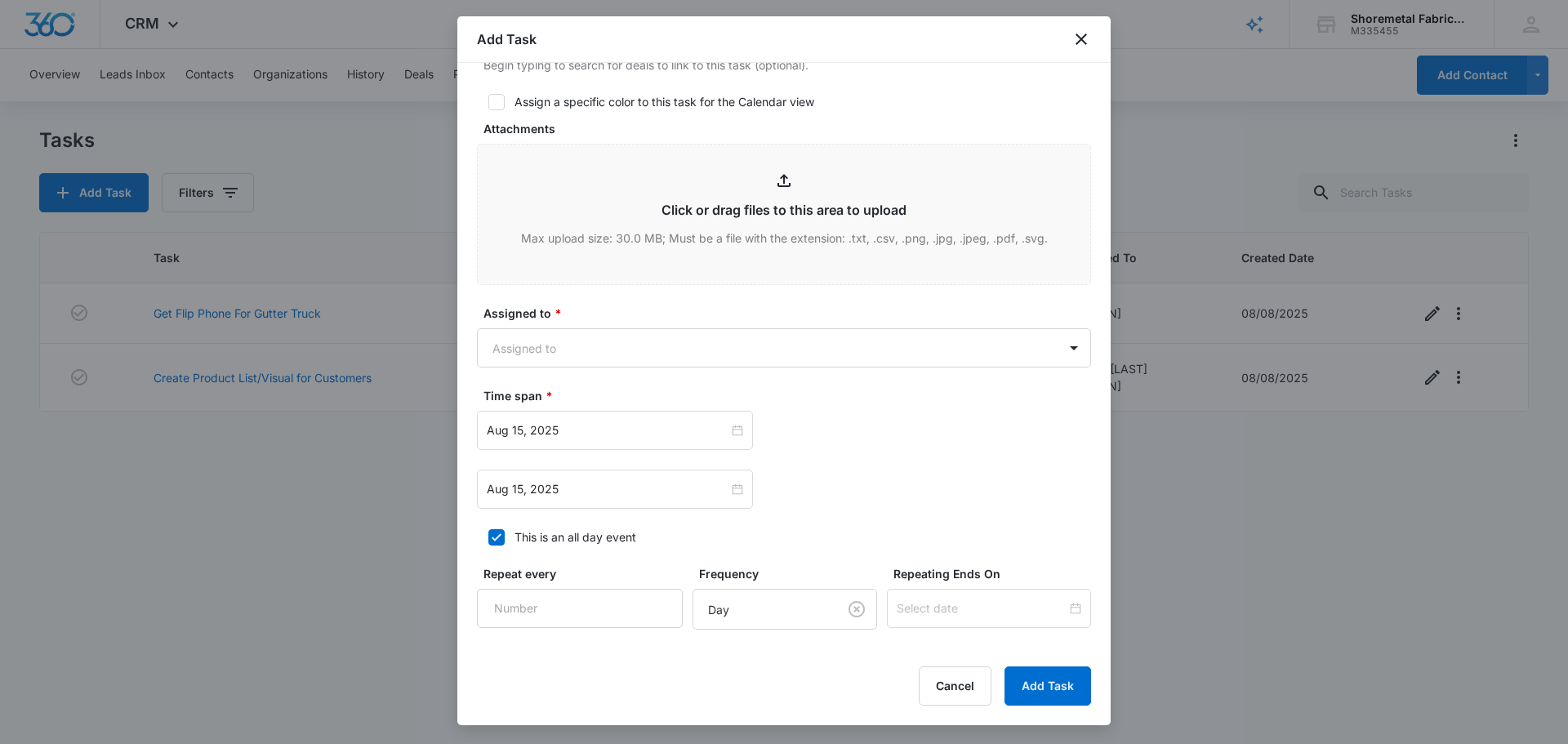 scroll, scrollTop: 809, scrollLeft: 0, axis: vertical 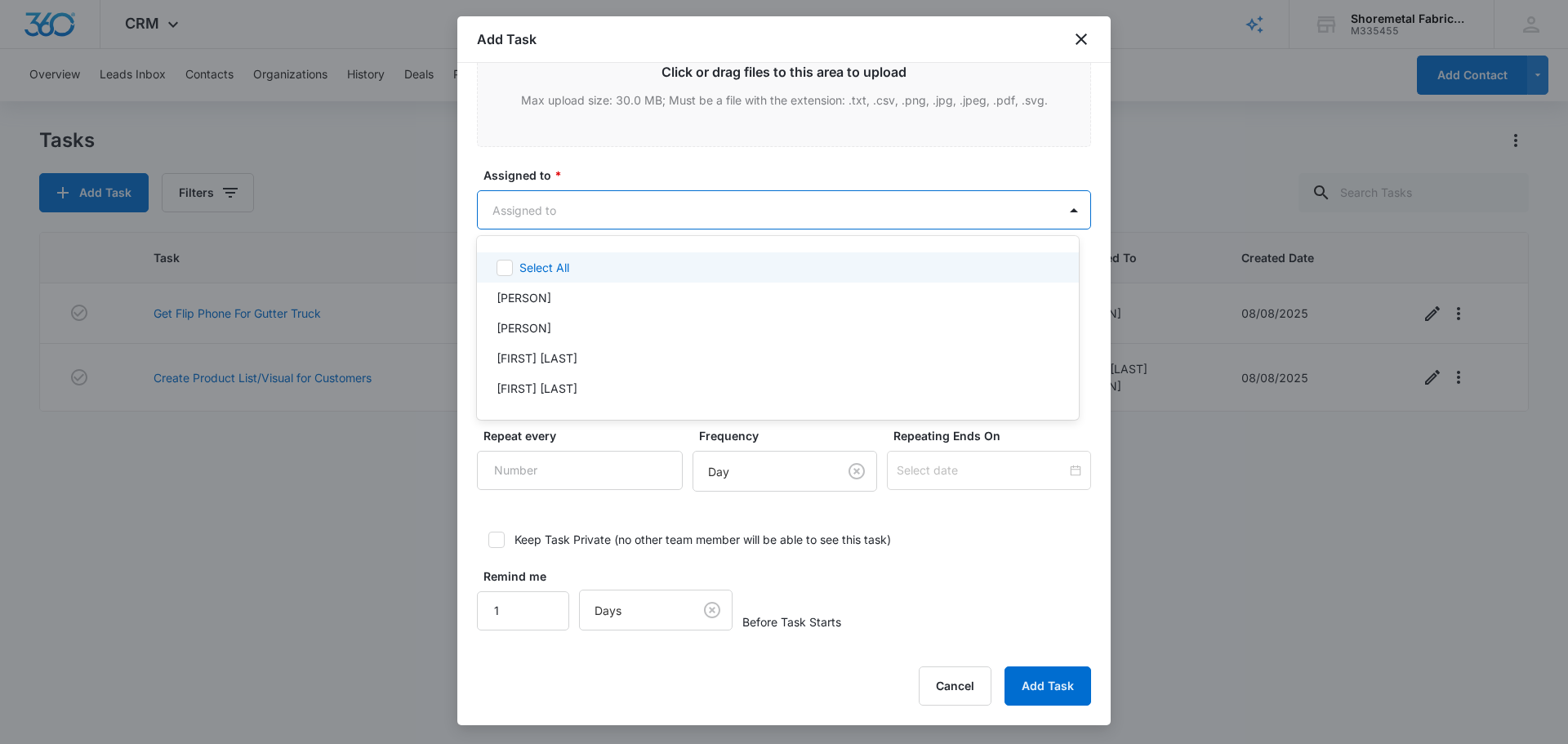 click on "CRM Apps Reputation Websites Forms CRM Email Social Content Ads Intelligence Files Brand Settings Shoremetal Fabricators M335455 Your Accounts View All CM [FIRST] [LAST] [EMAIL] My Profile Notifications Support Logout Terms & Conditions   •   Privacy Policy Overview Leads Inbox Contacts Organizations History Deals Projects Tasks Calendar Lists Reports Settings Add Contact Tasks Add Task Filters Task Start End Contacts Assigned By Assigned To Created Date Create Product List/Visual for Customers 08/12/25 08/12/25 [FIRST] [LAST] [FIRST] [LAST] [FIRST] [LAST] 08/08/2025 Showing   1-2   of   2 Shoremetal Fabricators - CRM Tasks - Marketing 360®
Add Task Create Task Templates in  Settings Flag this task as urgent Contact Contact Summary/Title * Get Tracker For Gutter Truck Details URL/Link Link to Projects Link to Projects Link to Deals Link to Deals Color Tag Current Color:   *" at bounding box center (784, 372) 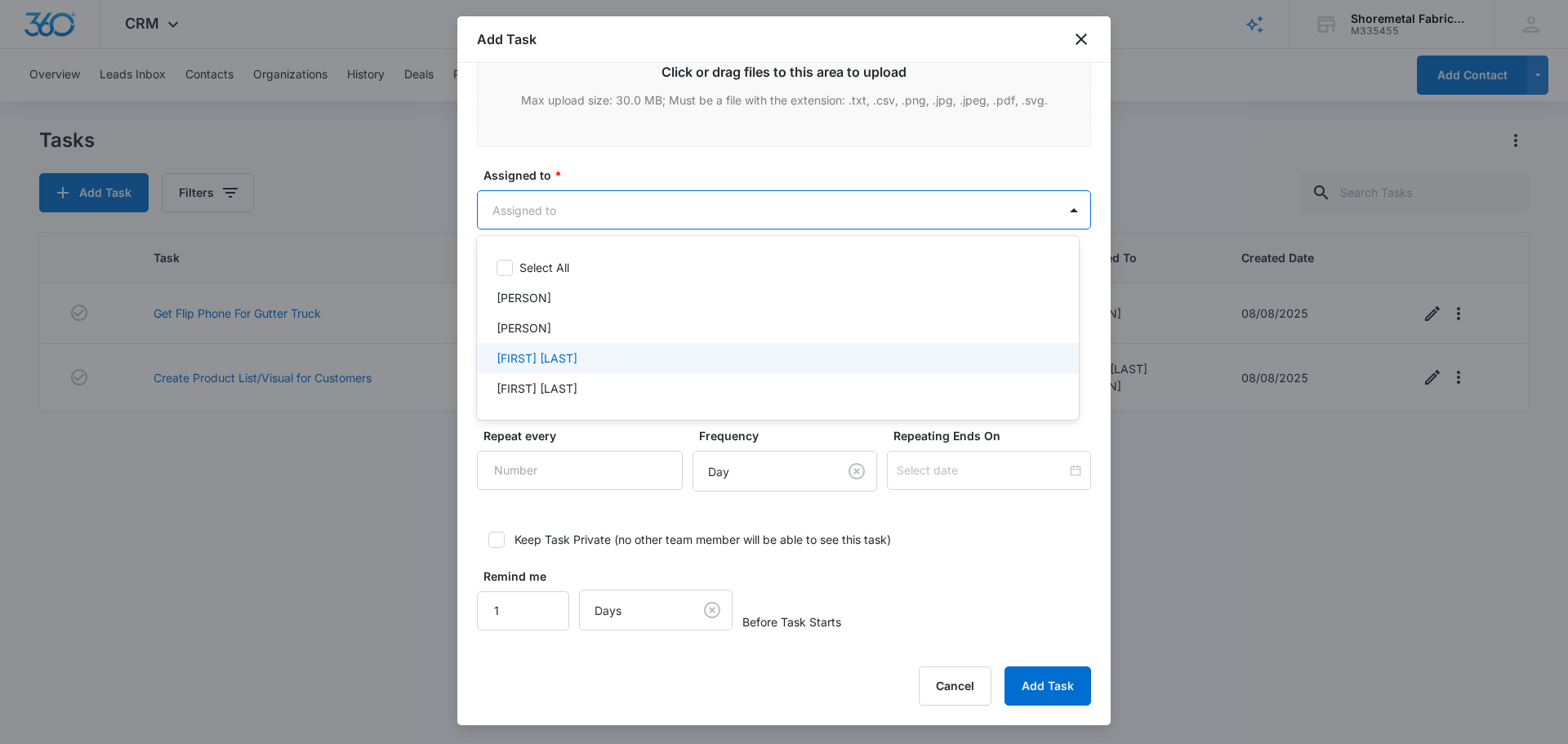 click on "[FIRST] [LAST]" at bounding box center [776, 358] 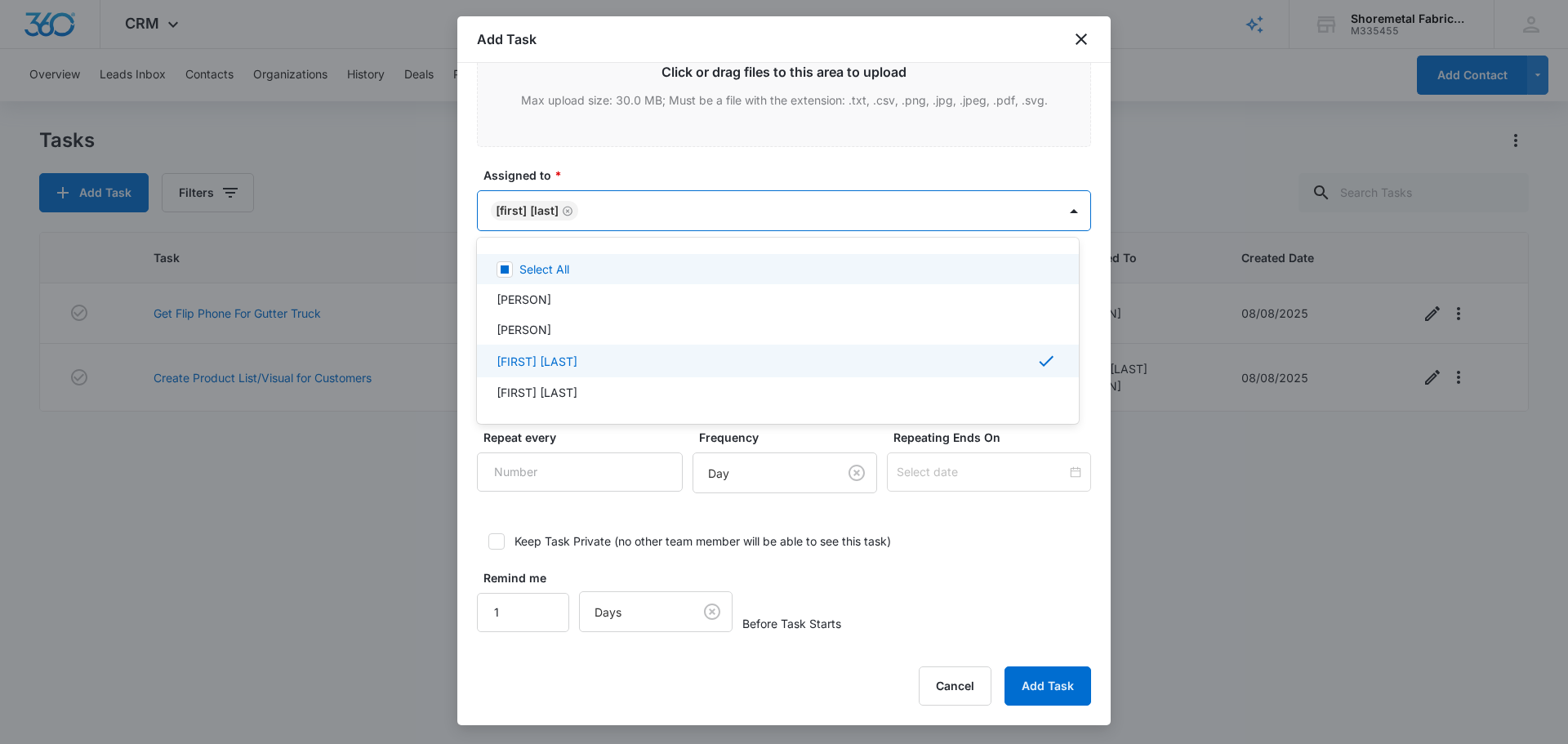 click at bounding box center [784, 372] 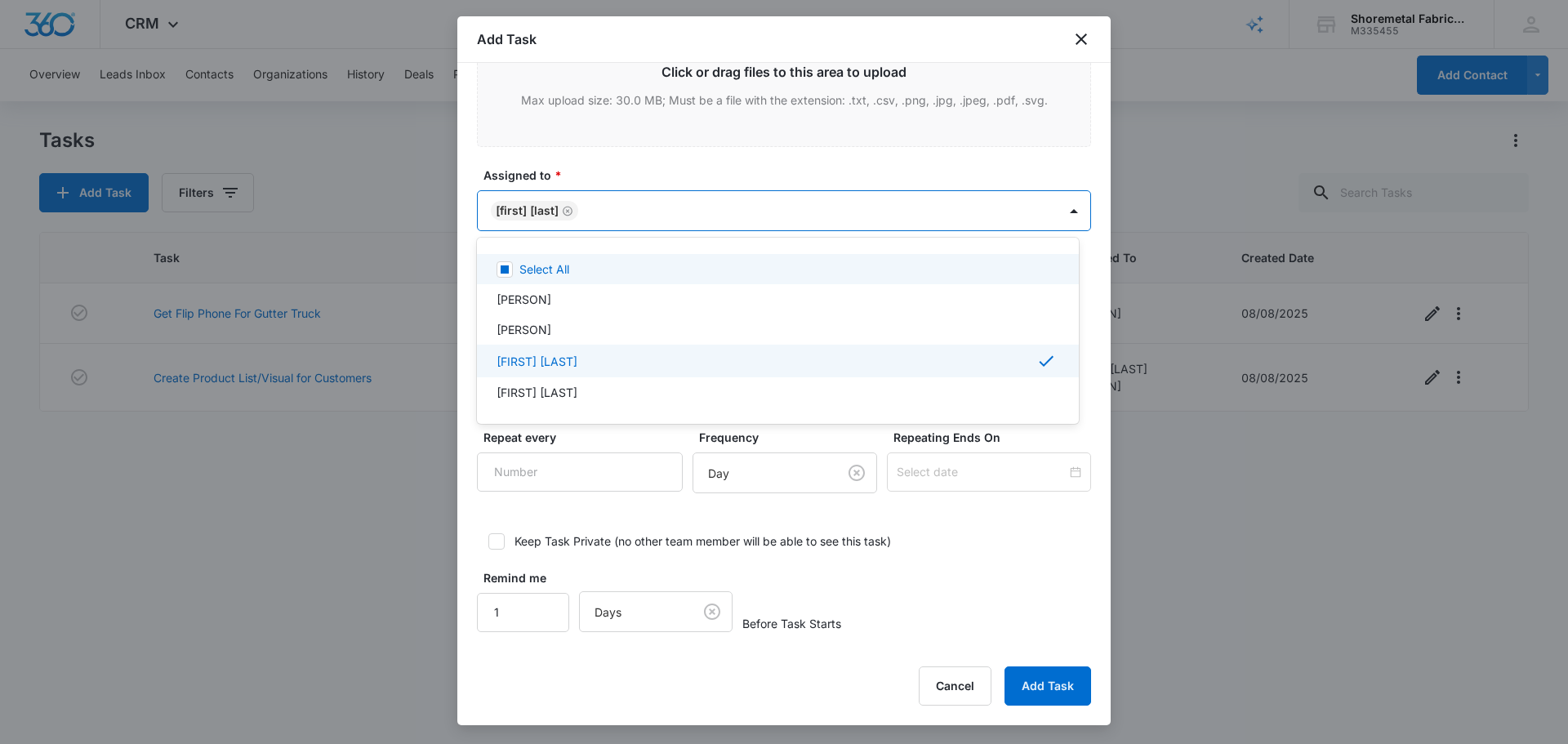 click on "CRM Apps Reputation Websites Forms CRM Email Social Content Ads Intelligence Files Brand Settings Shoremetal Fabricators M335455 Your Accounts View All CM [FIRST] [LAST] [EMAIL] My Profile Notifications Support Logout Terms & Conditions   •   Privacy Policy Overview Leads Inbox Contacts Organizations History Deals Projects Tasks Calendar Lists Reports Settings Add Contact Tasks Add Task Filters Task Start End Contacts Assigned By Assigned To Created Date Create Product List/Visual for Customers 08/12/25 08/12/25 [FIRST] [LAST] [FIRST] [LAST] [FIRST] [LAST] 08/08/2025 Showing   1-2   of   2 Shoremetal Fabricators - CRM Tasks - Marketing 360®
Add Task Create Task Templates in  Settings Flag this task as urgent Contact Contact Summary/Title * Get Tracker For Gutter Truck Details URL/Link Link to Projects Link to Projects Link to Deals Link to Deals Color Tag Current Color:   *" at bounding box center (784, 372) 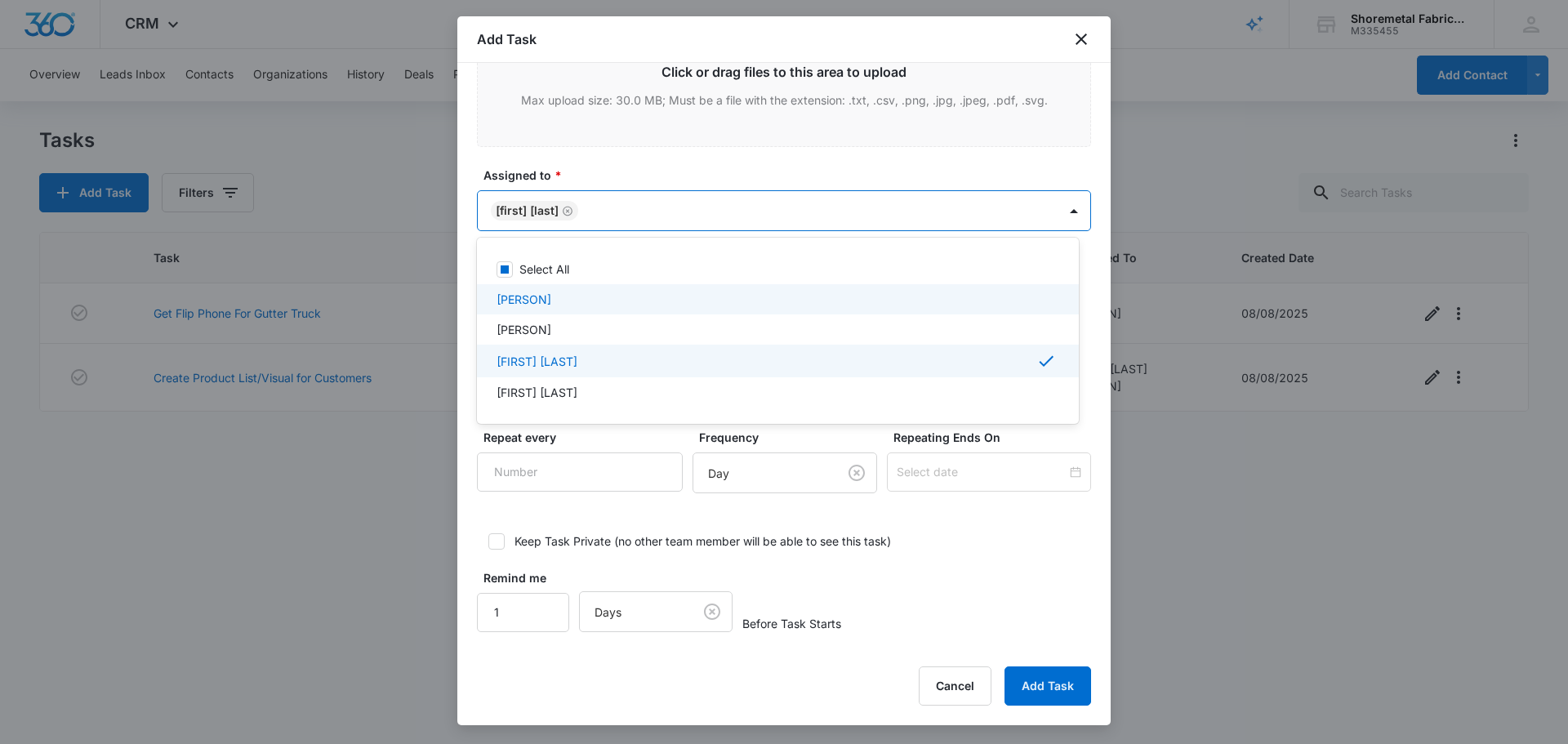 click on "[PERSON]" at bounding box center [776, 299] 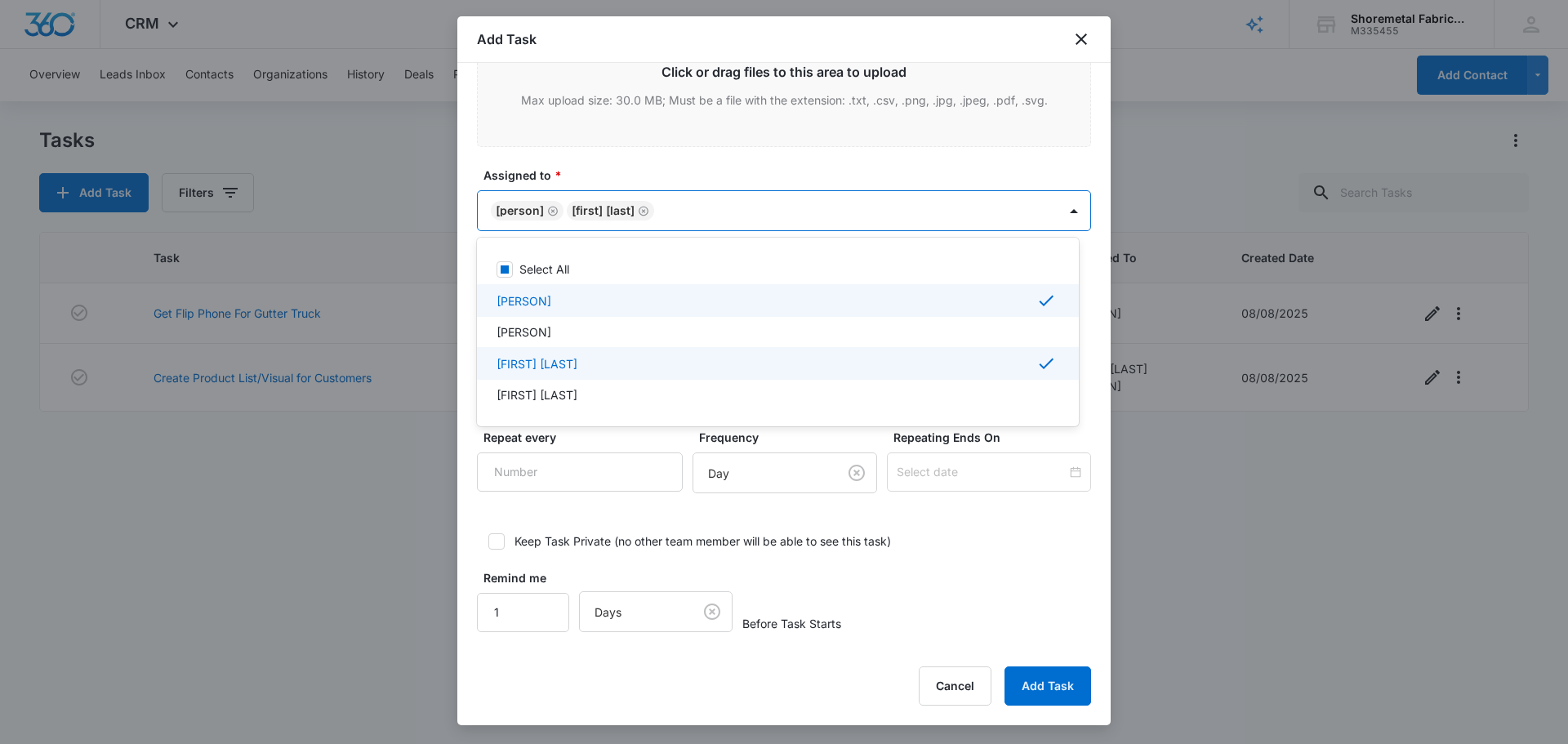 click on "[PERSON]" at bounding box center [776, 301] 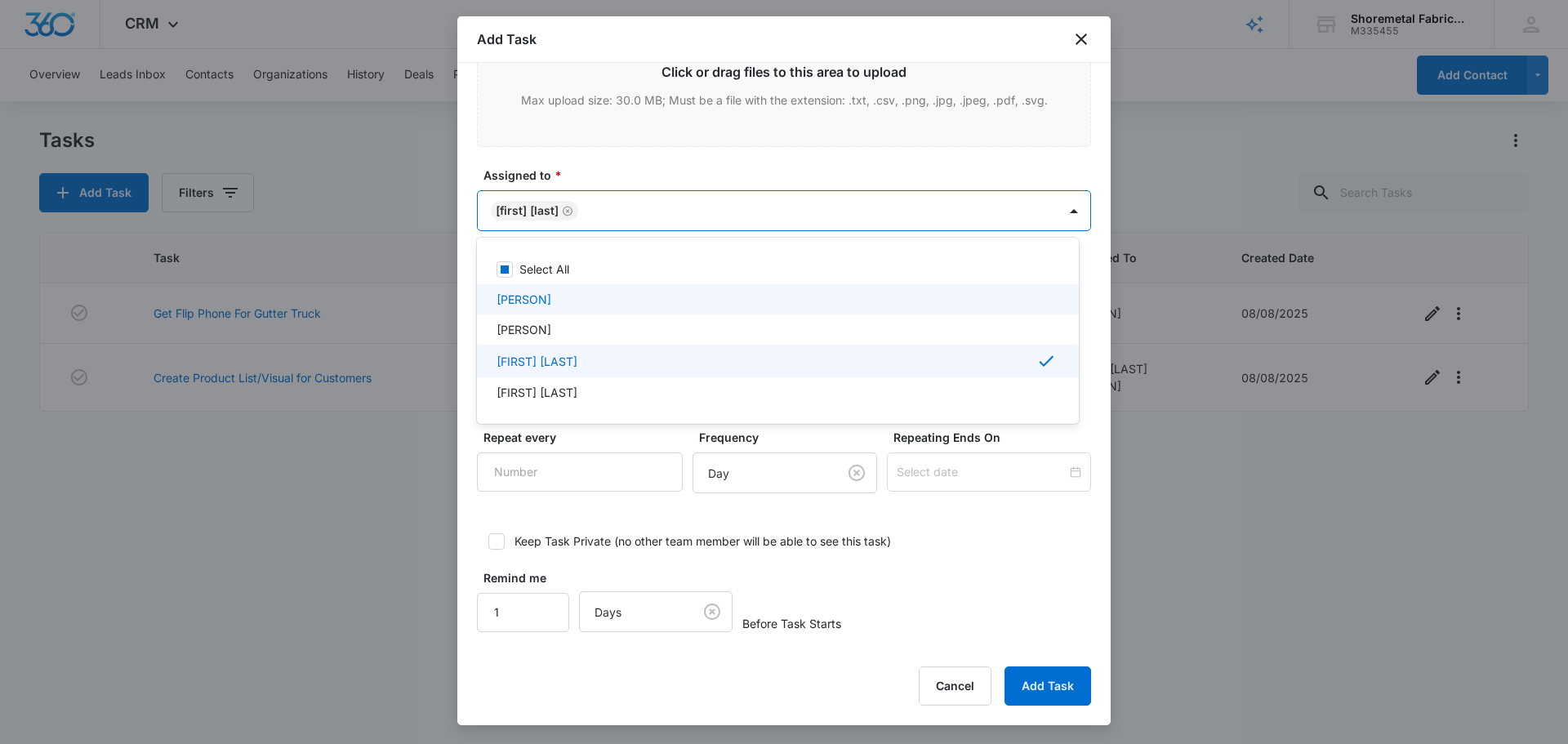 click on "[PERSON]" at bounding box center (776, 299) 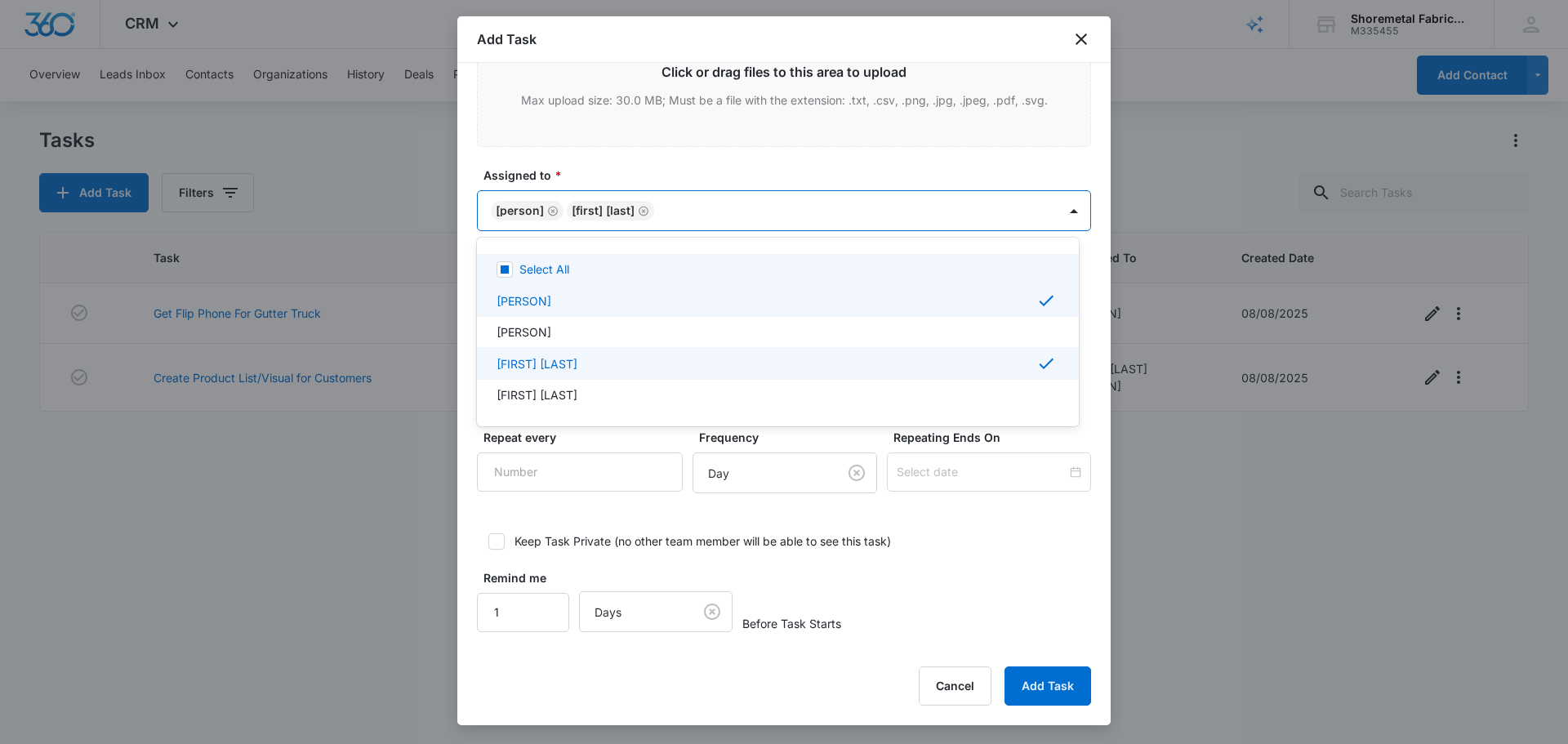 click at bounding box center [784, 372] 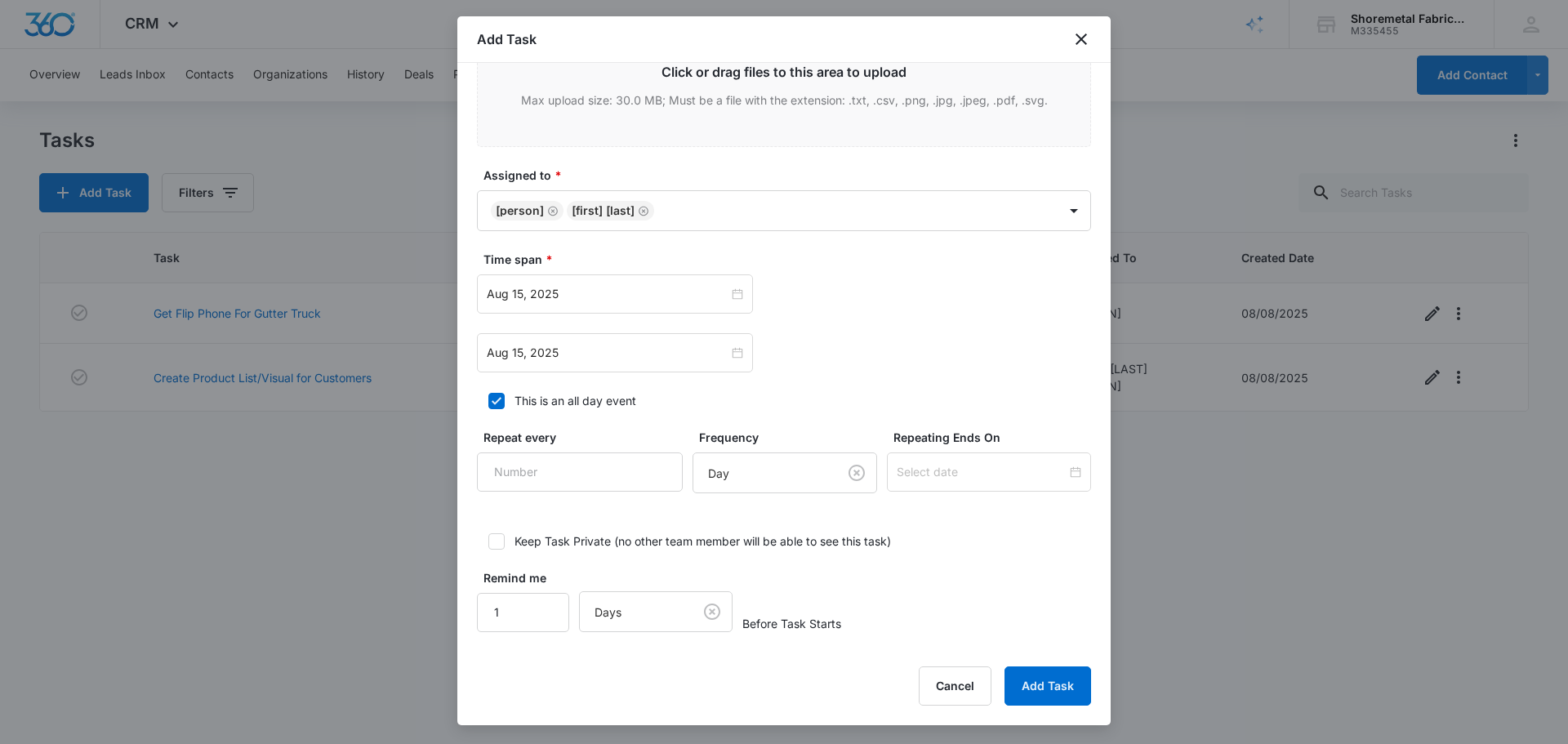 scroll, scrollTop: 811, scrollLeft: 0, axis: vertical 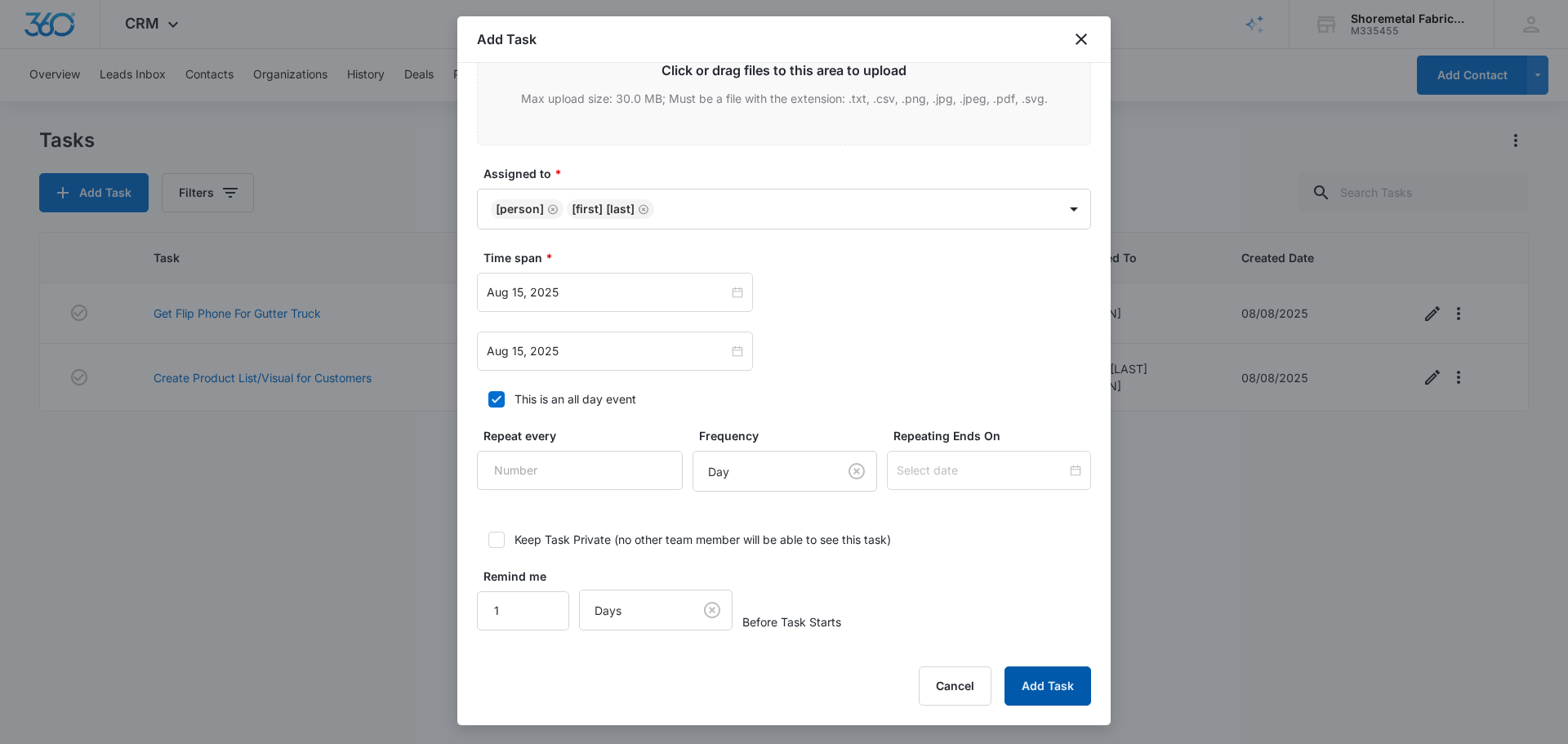click on "Add Task" at bounding box center [1048, 686] 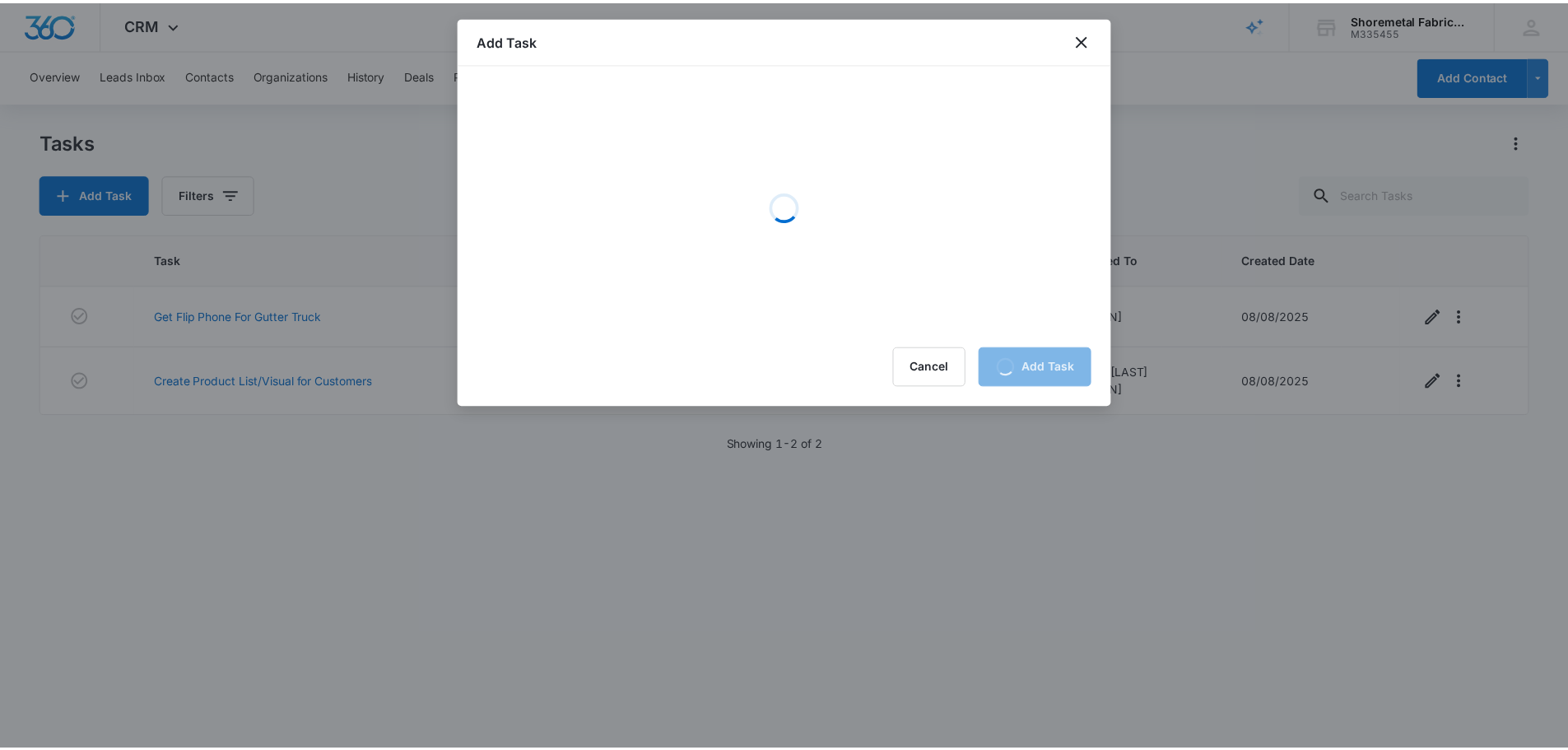 scroll, scrollTop: 0, scrollLeft: 0, axis: both 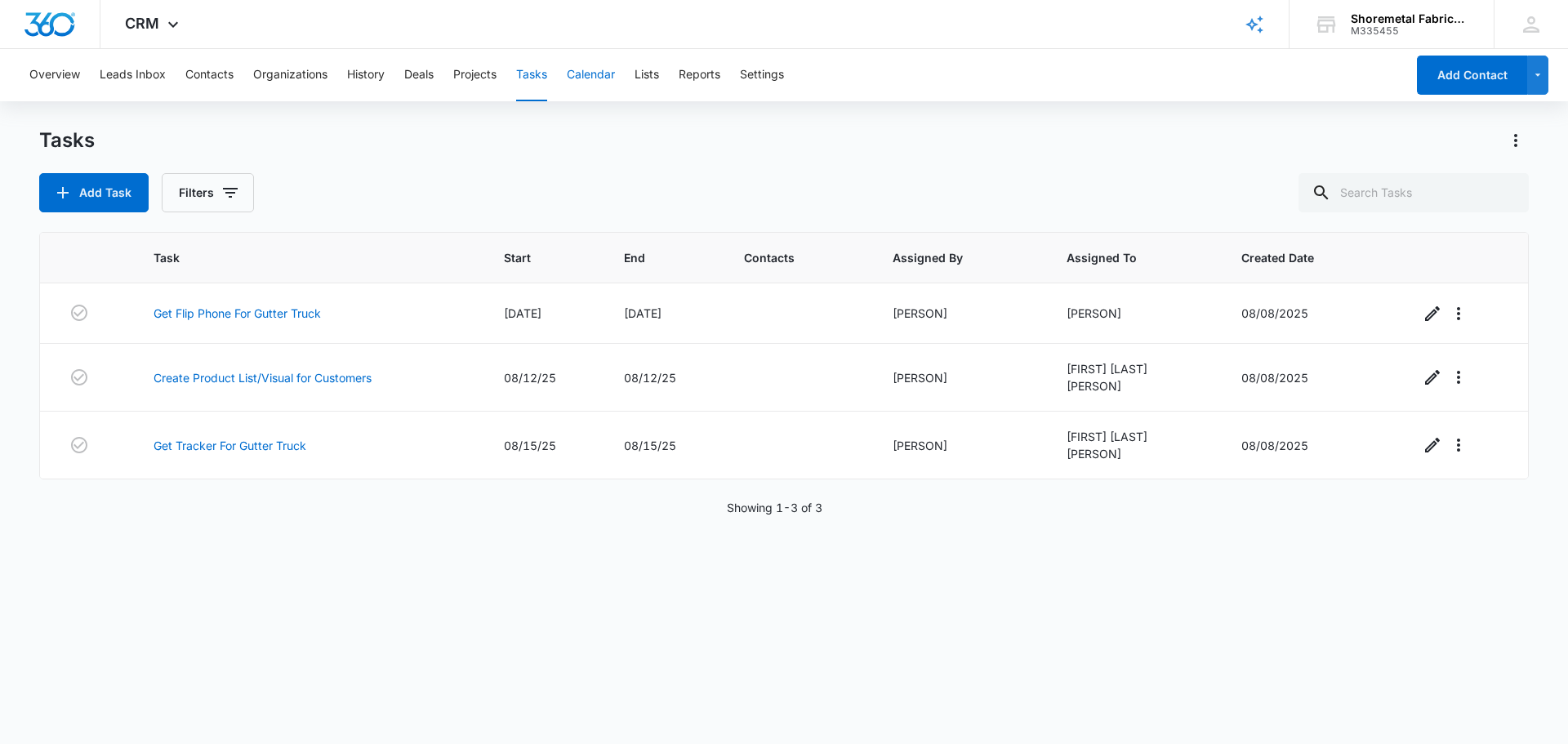 click on "Calendar" at bounding box center (590, 75) 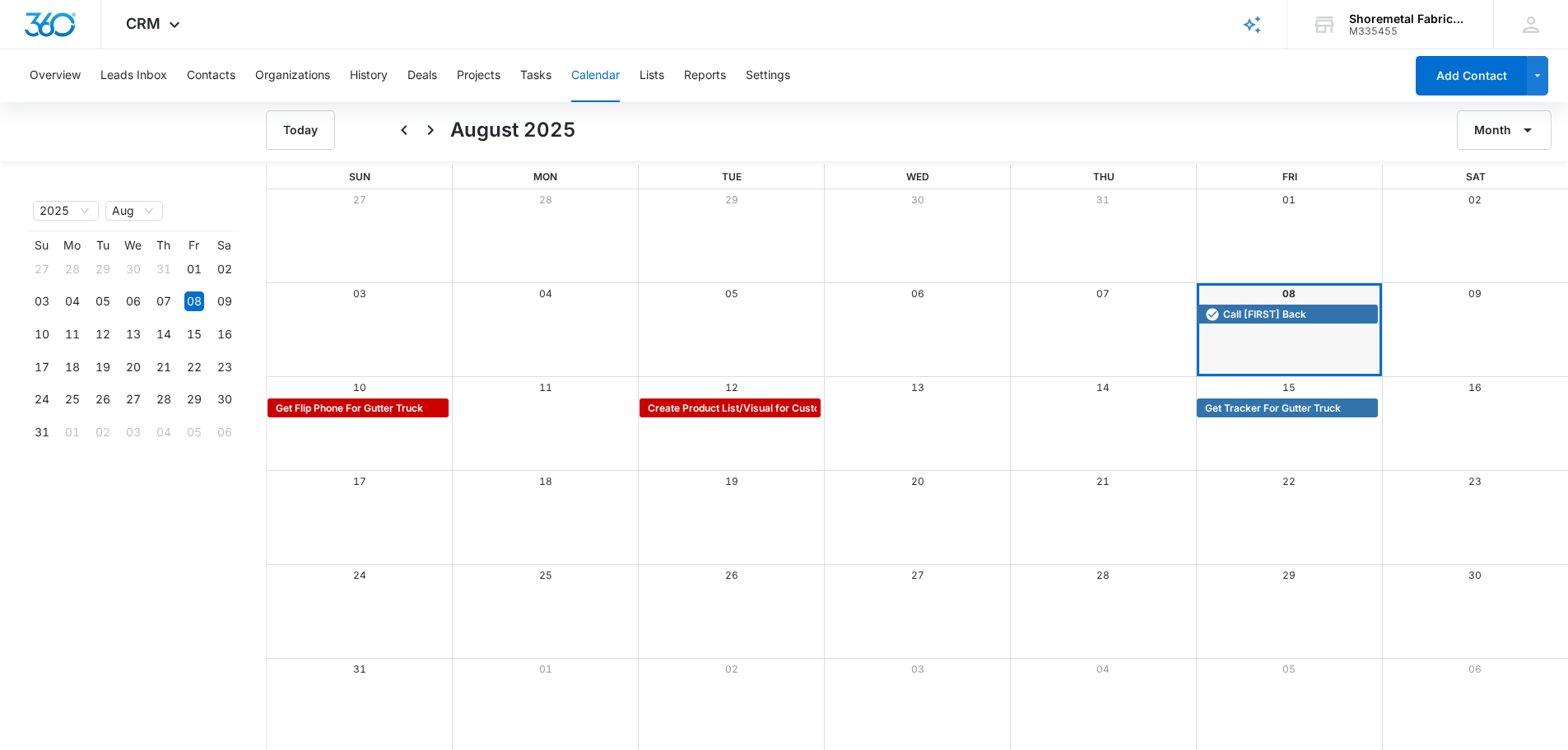 scroll, scrollTop: 2, scrollLeft: 0, axis: vertical 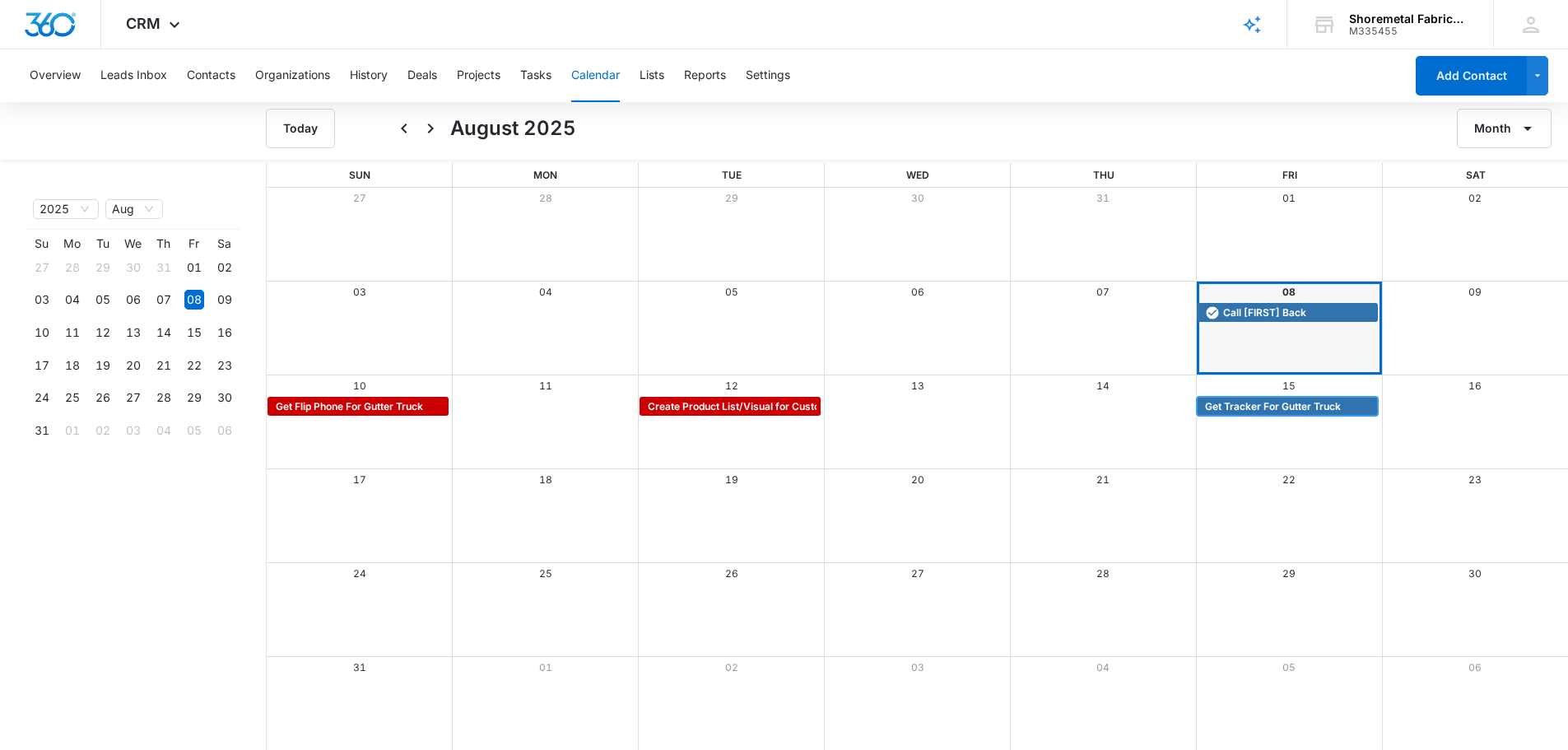 click on "Get Tracker For Gutter Truck" at bounding box center (1273, 407) 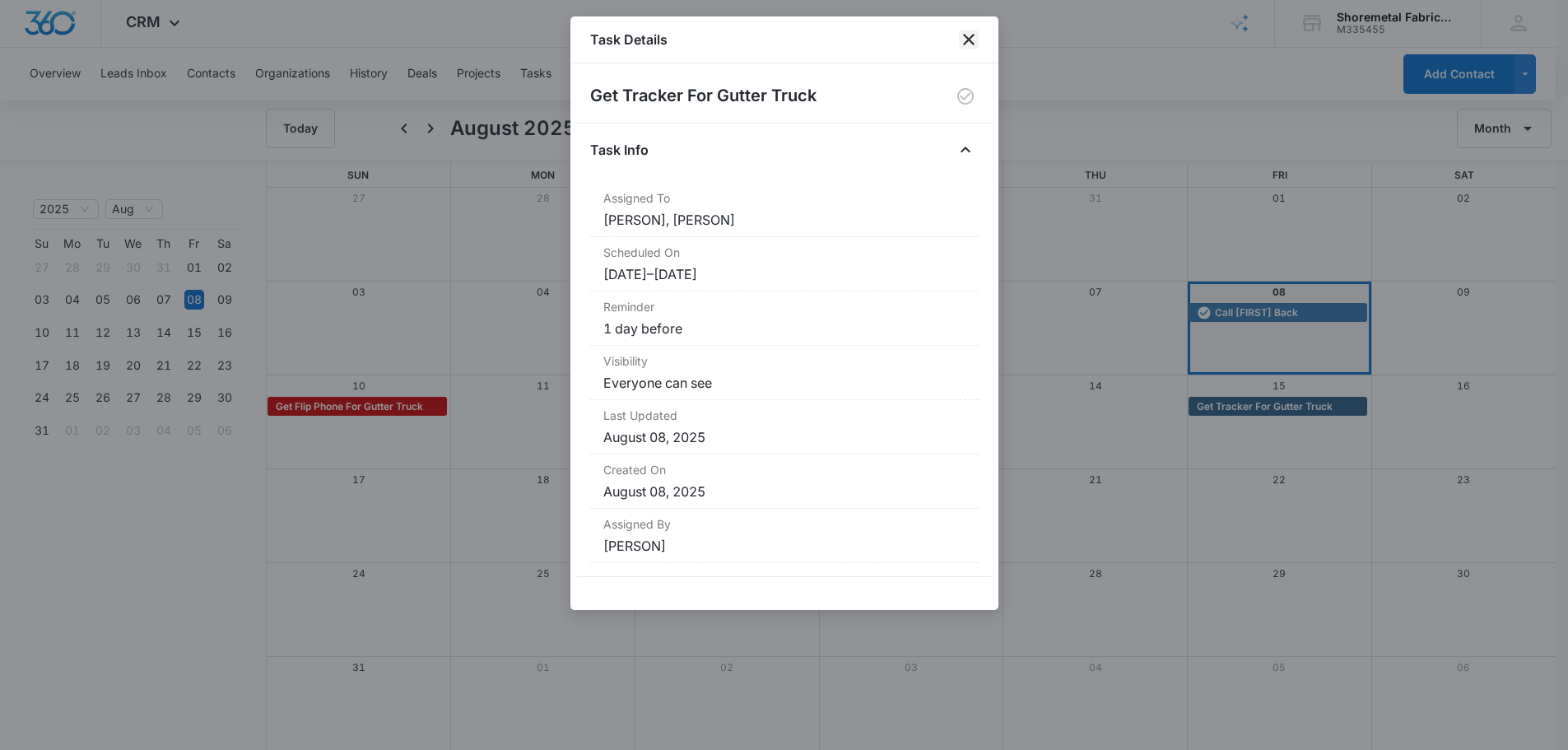 click 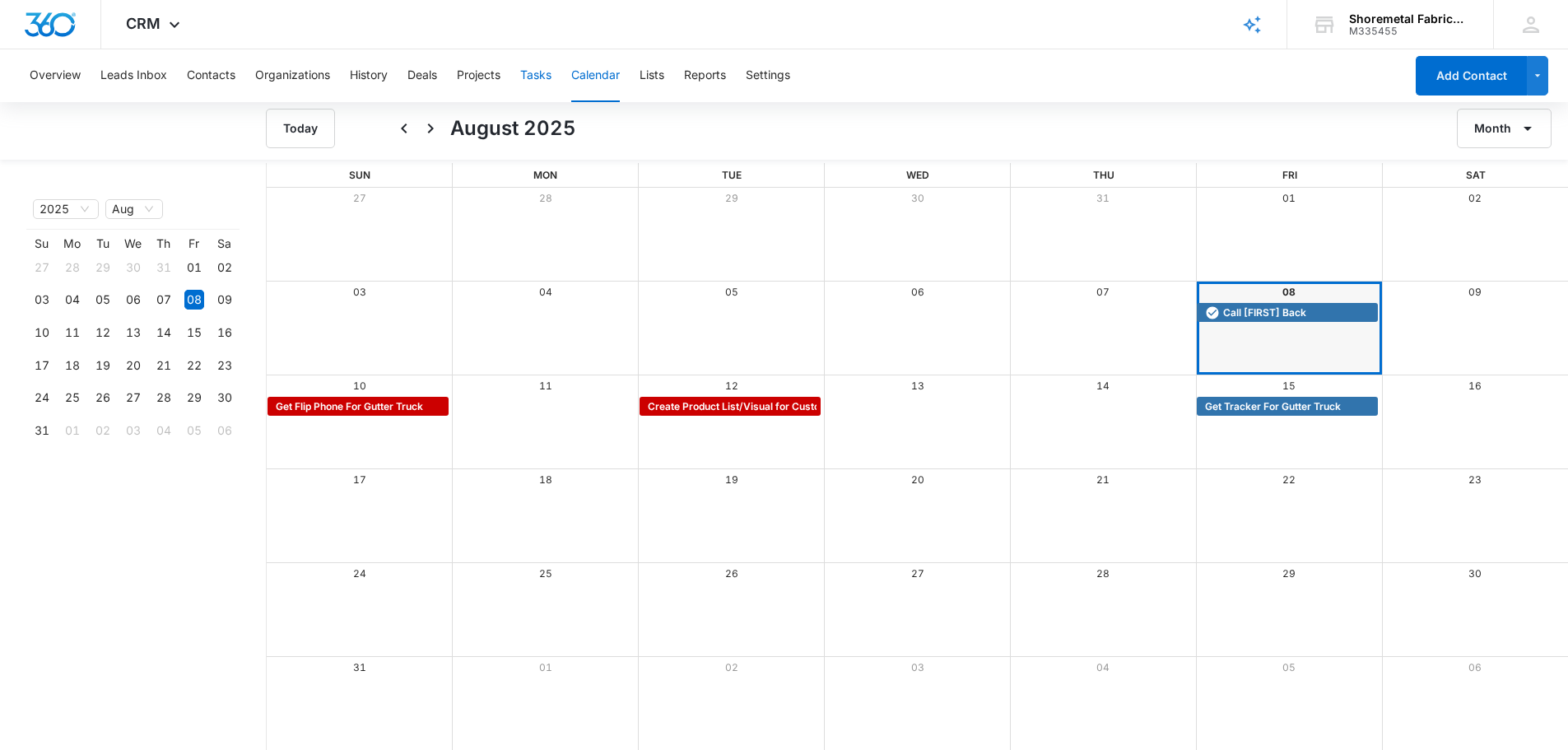 click on "Tasks" at bounding box center (536, 76) 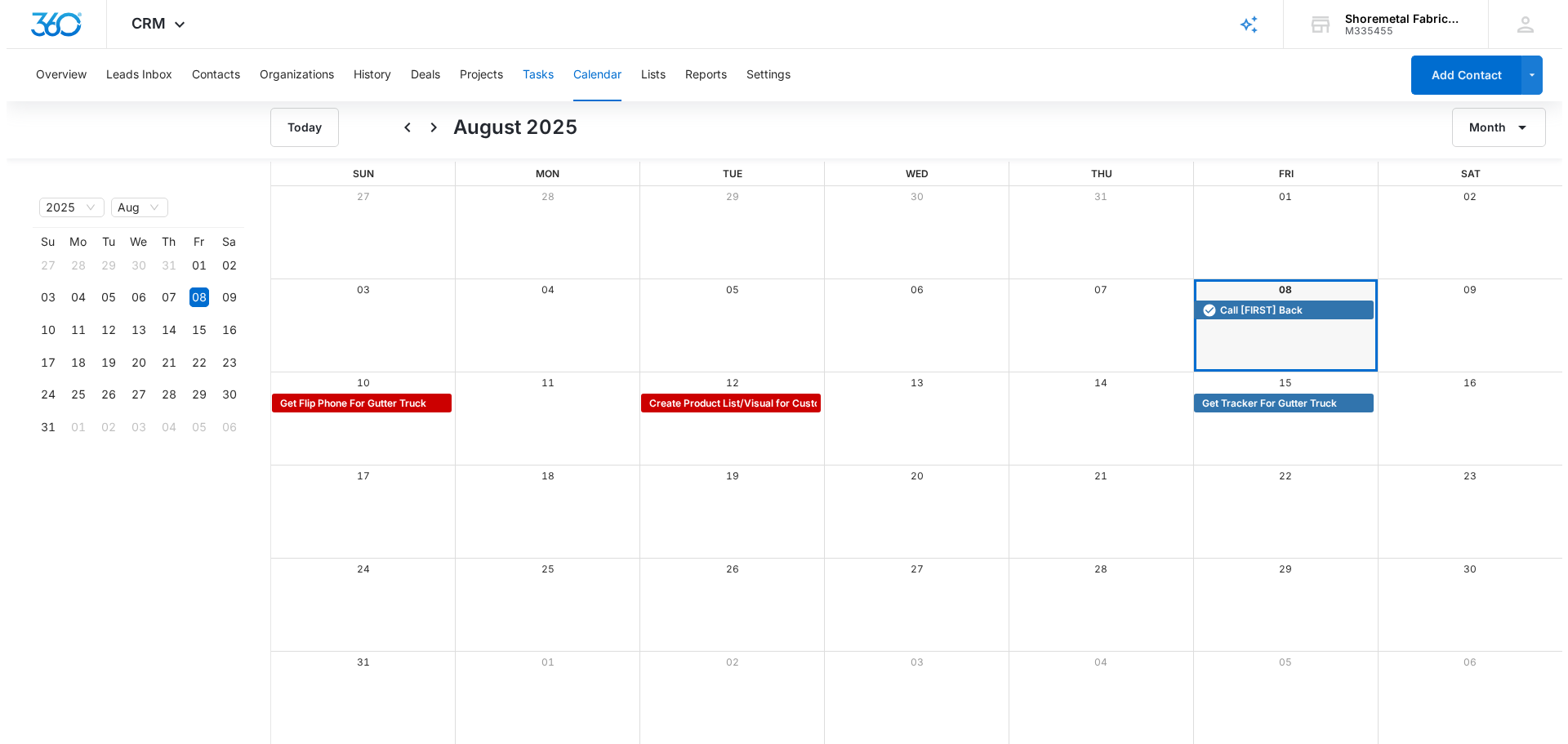 scroll, scrollTop: 0, scrollLeft: 0, axis: both 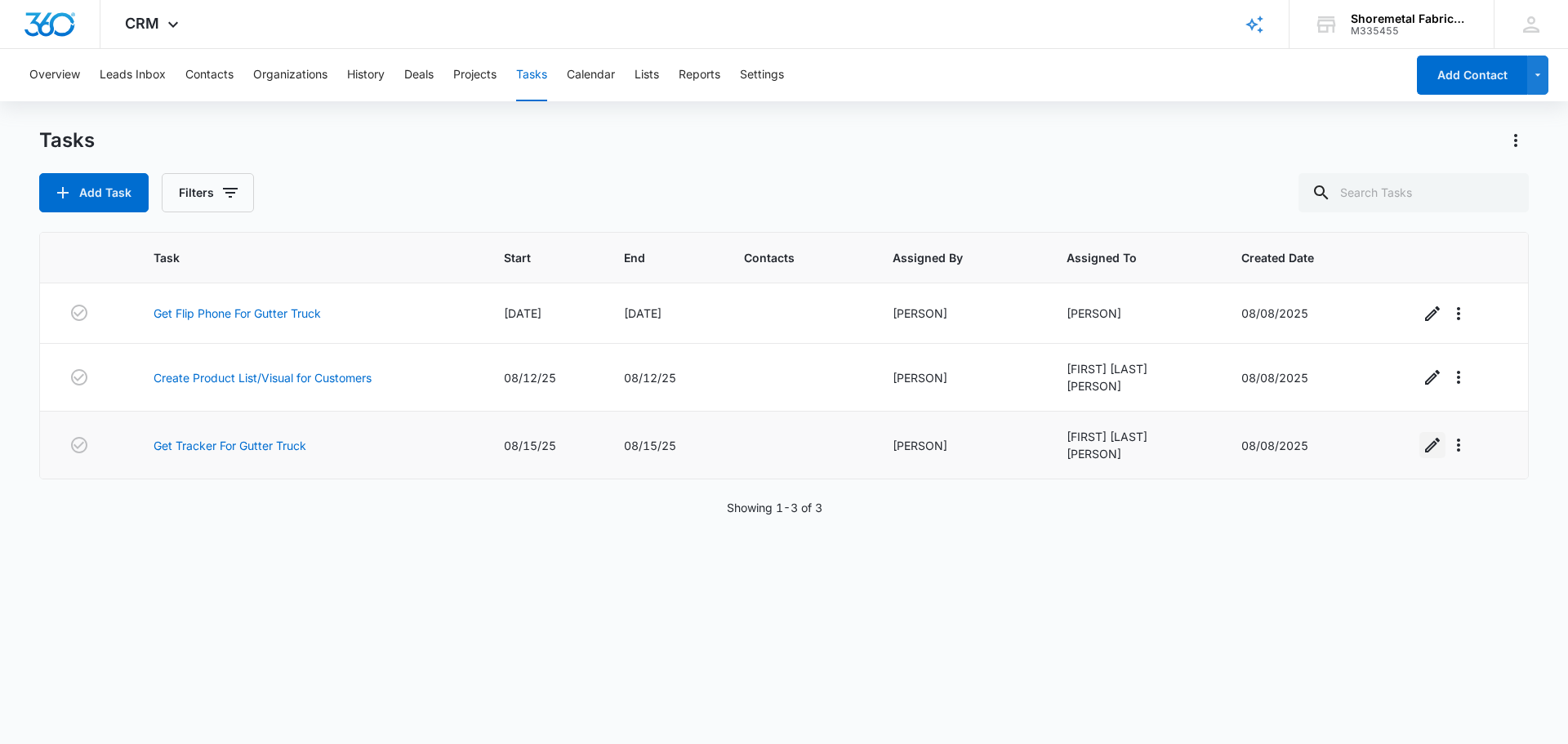 click 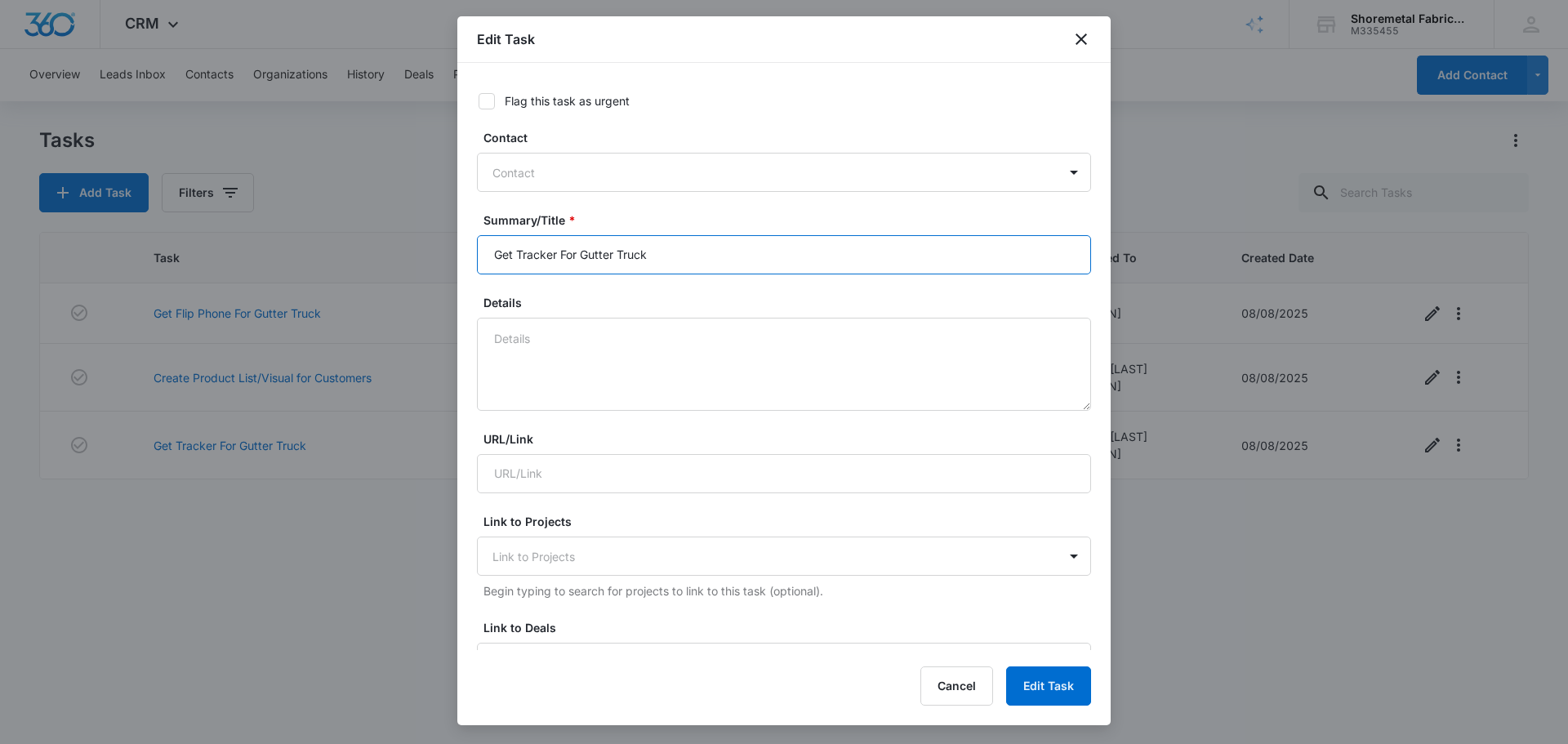 click on "Get Tracker For Gutter Truck" at bounding box center [784, 255] 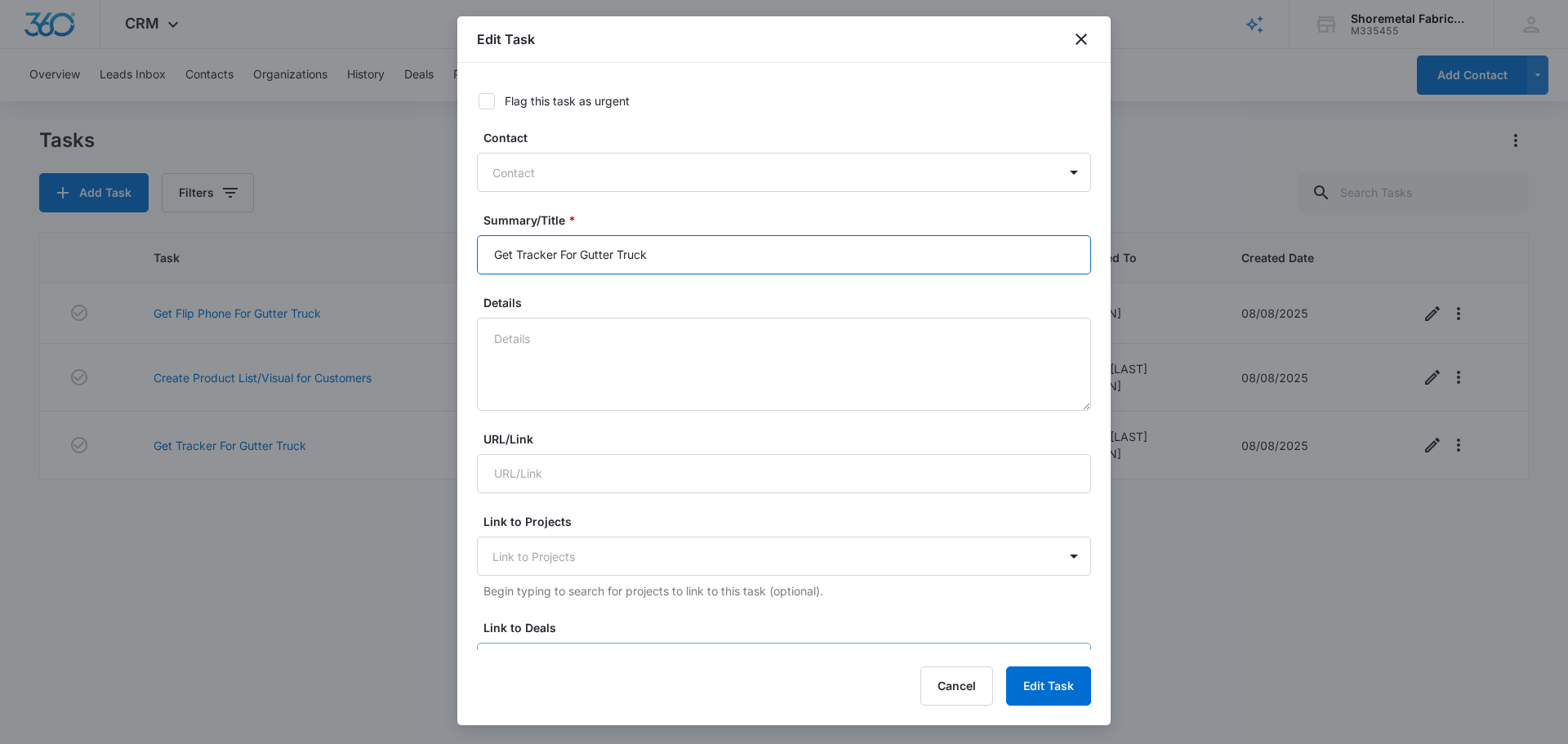 scroll, scrollTop: 408, scrollLeft: 0, axis: vertical 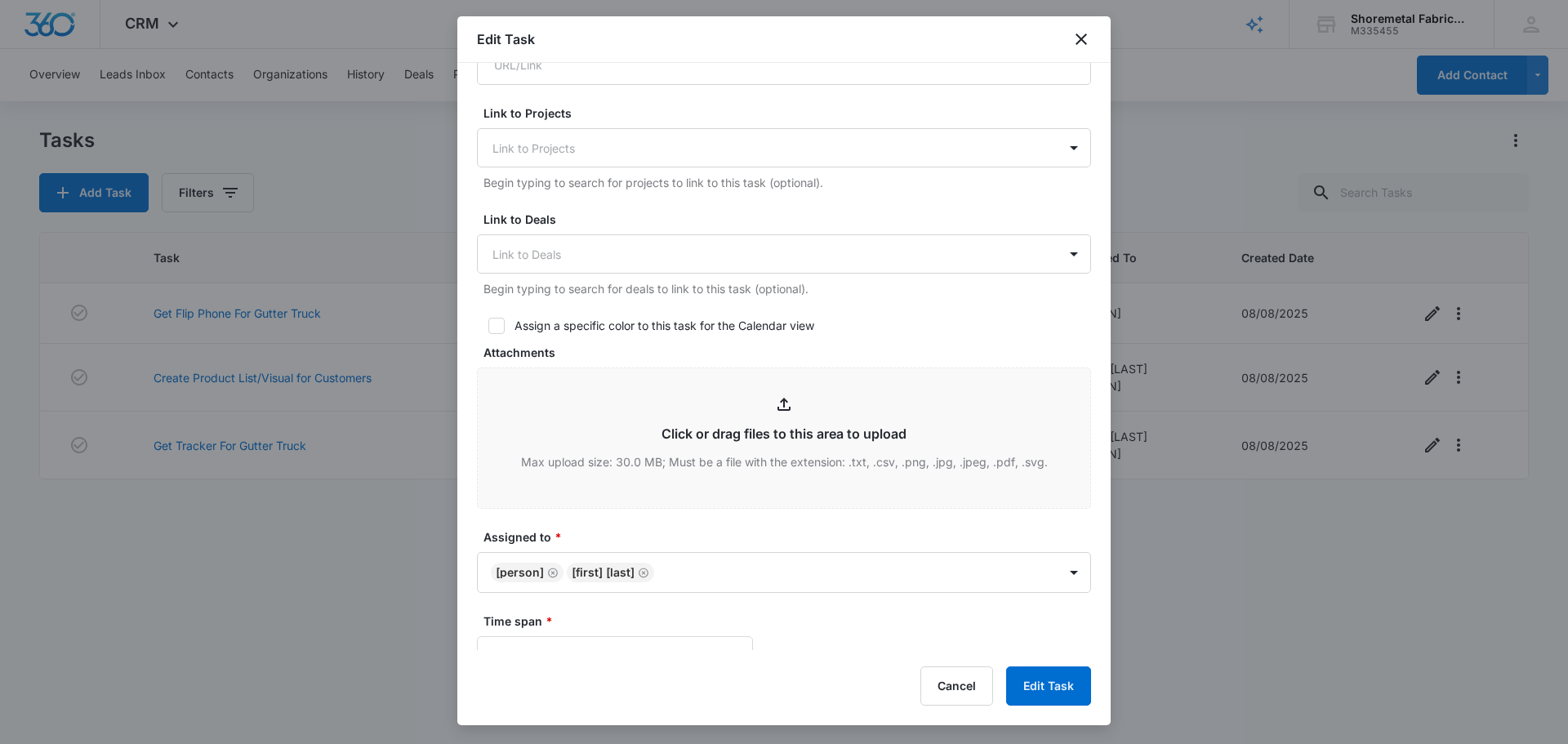 click on "Begin typing to search for projects to link to this task (optional)." at bounding box center (787, 182) 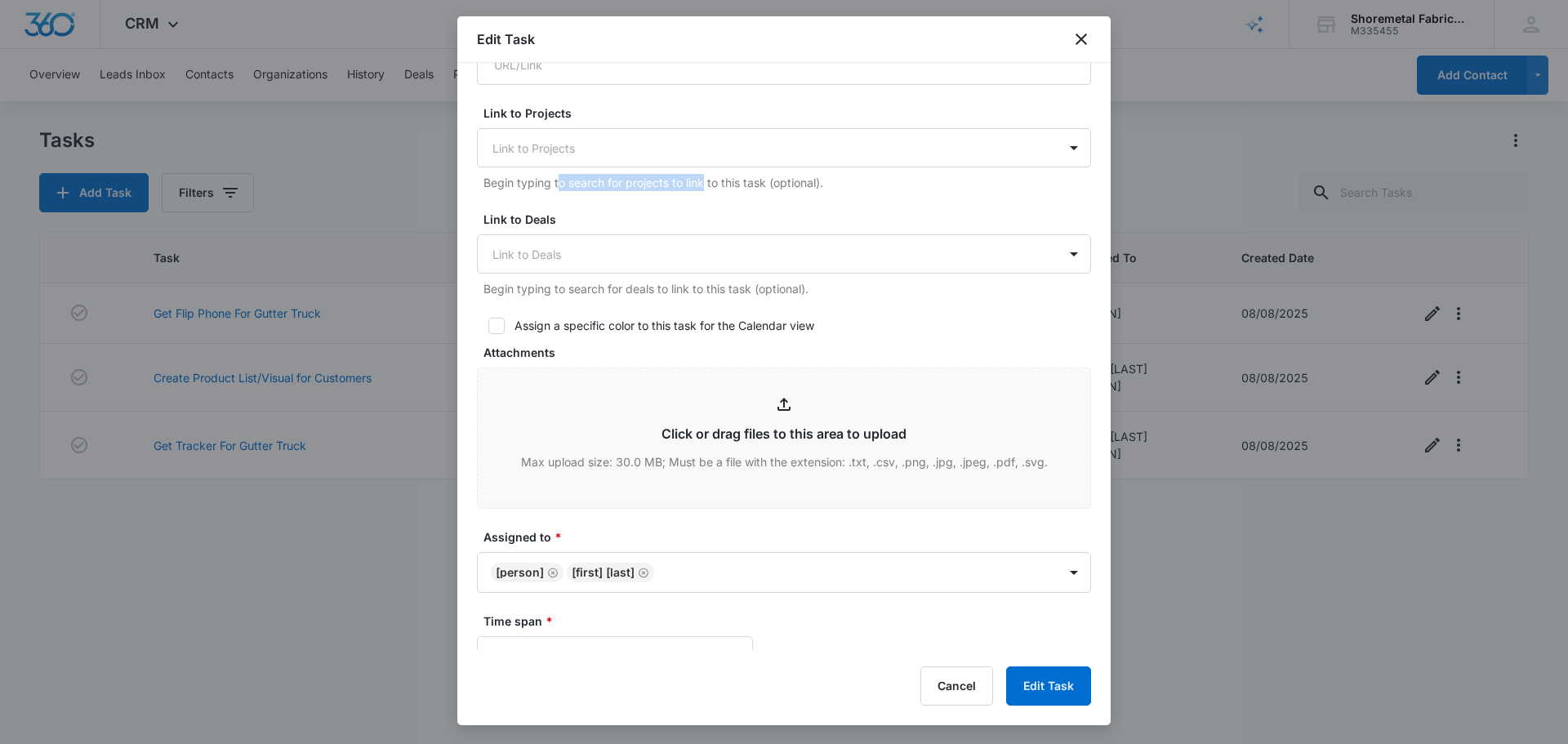 drag, startPoint x: 561, startPoint y: 178, endPoint x: 706, endPoint y: 176, distance: 145.01379 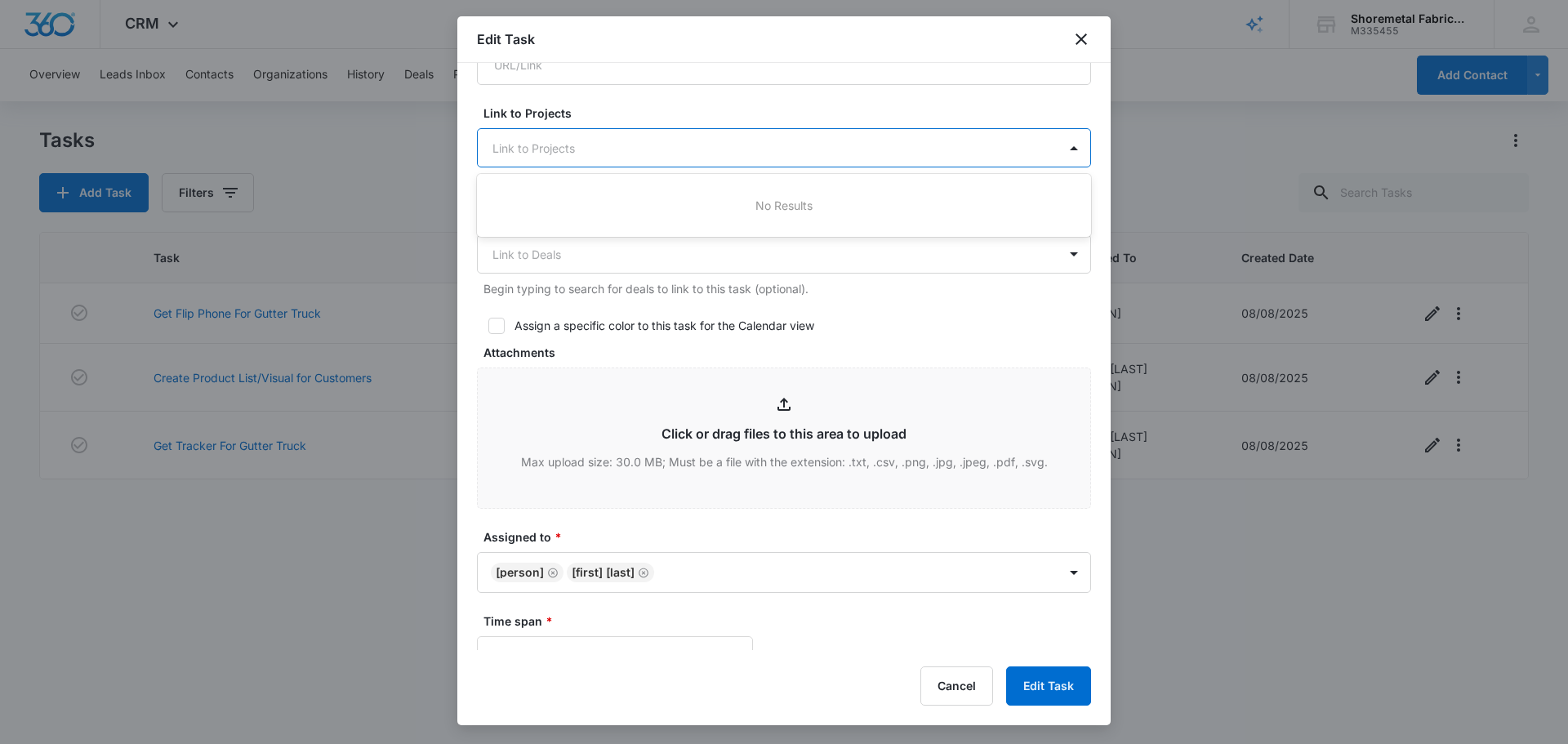 click at bounding box center [774, 148] 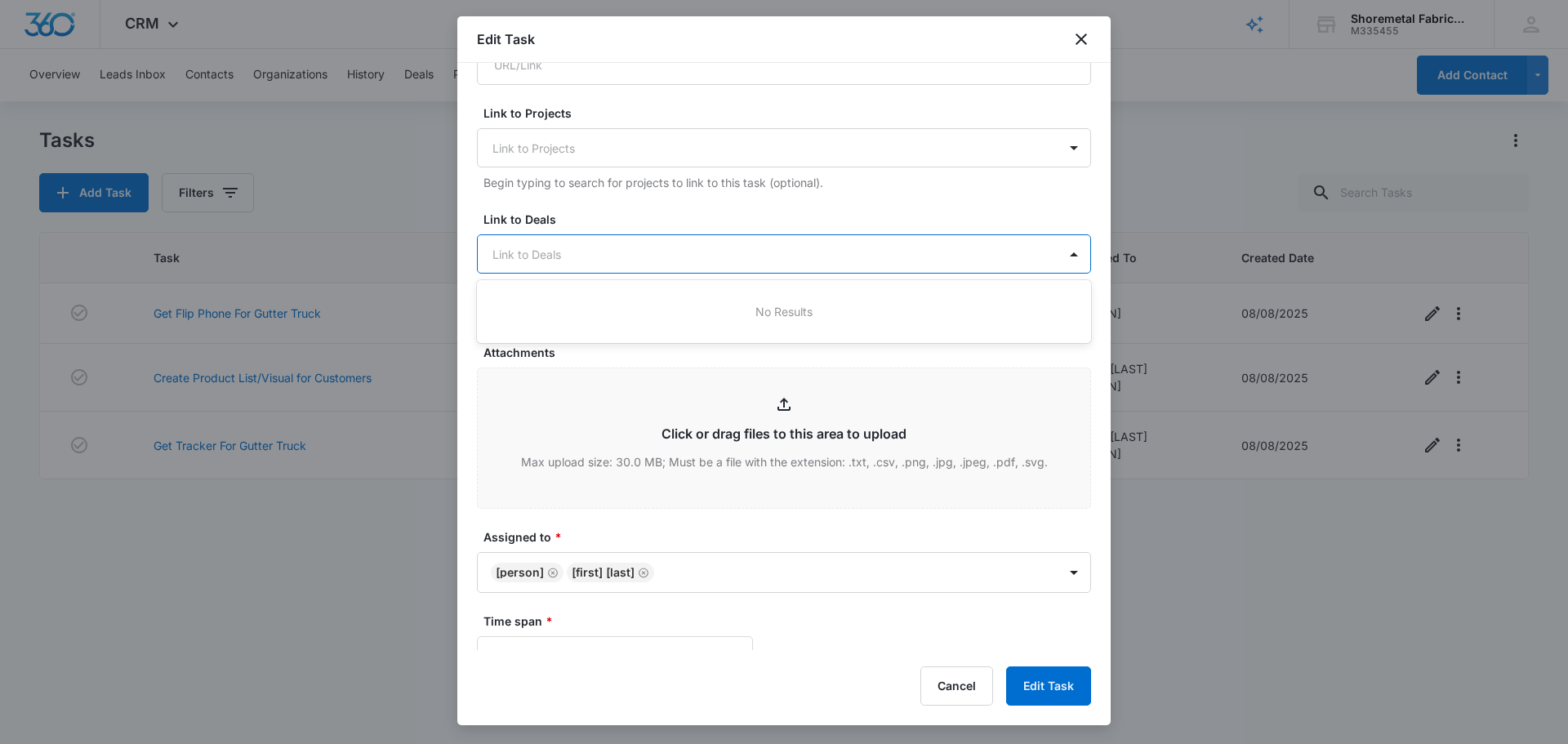 click at bounding box center [774, 254] 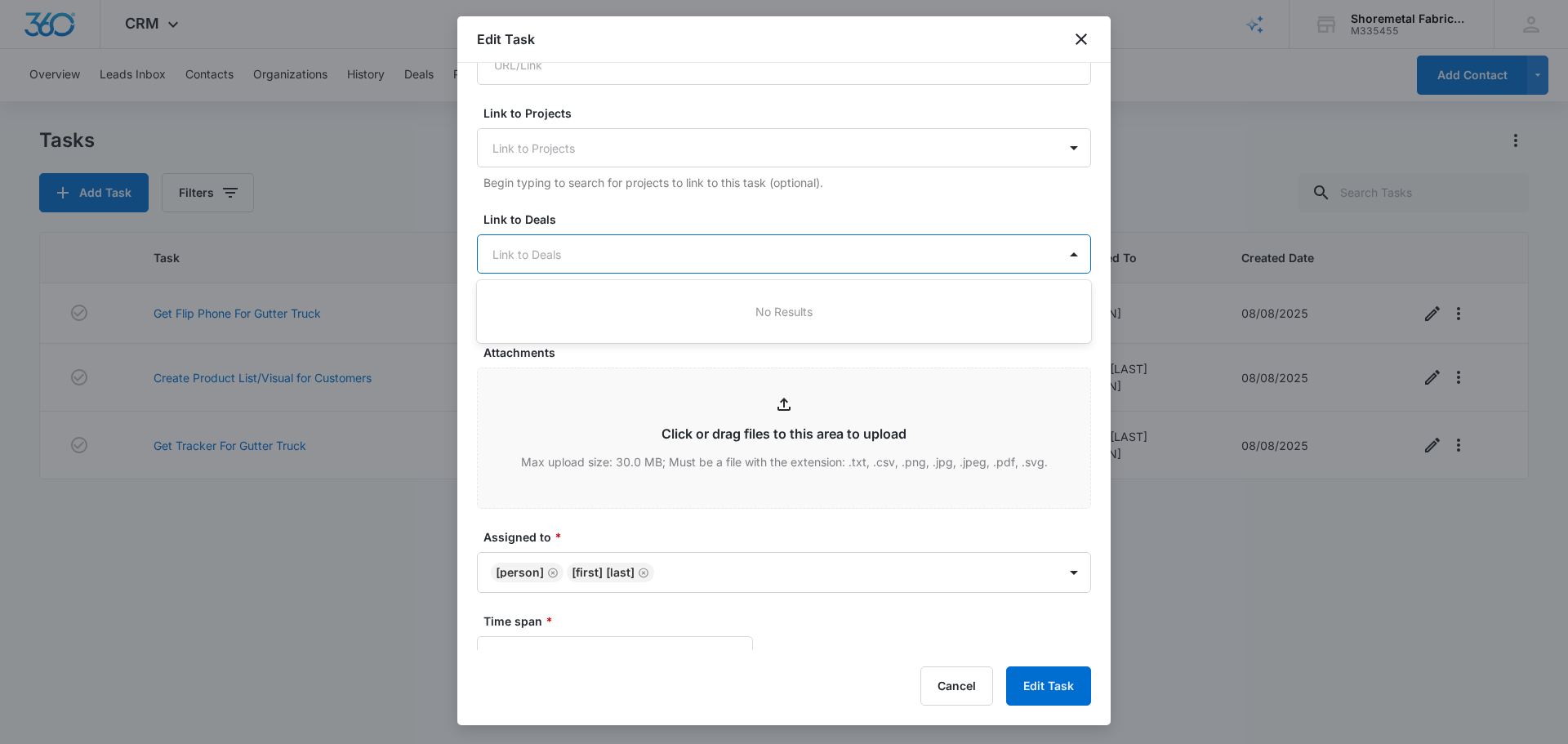 click on "Attachments" at bounding box center (791, 352) 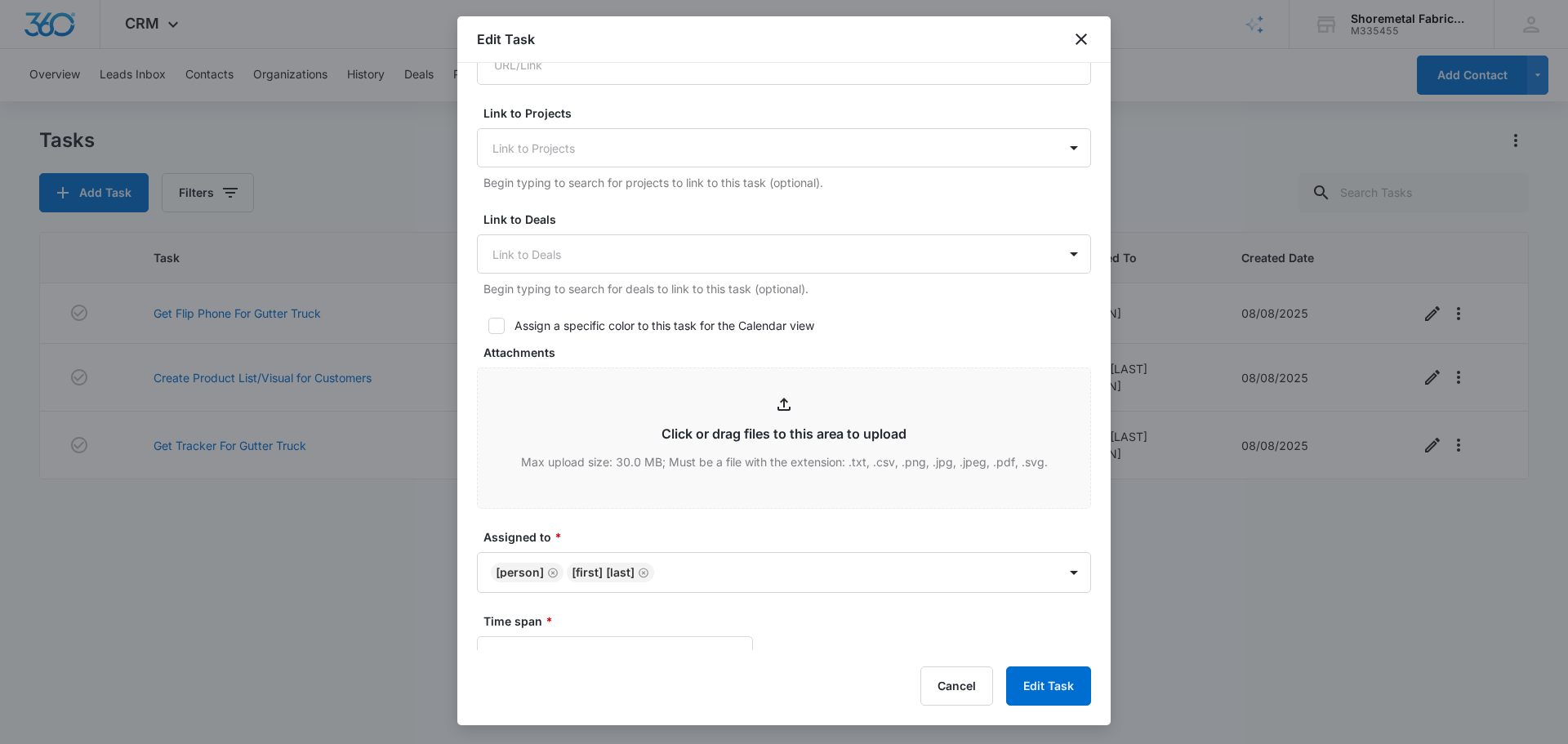 click 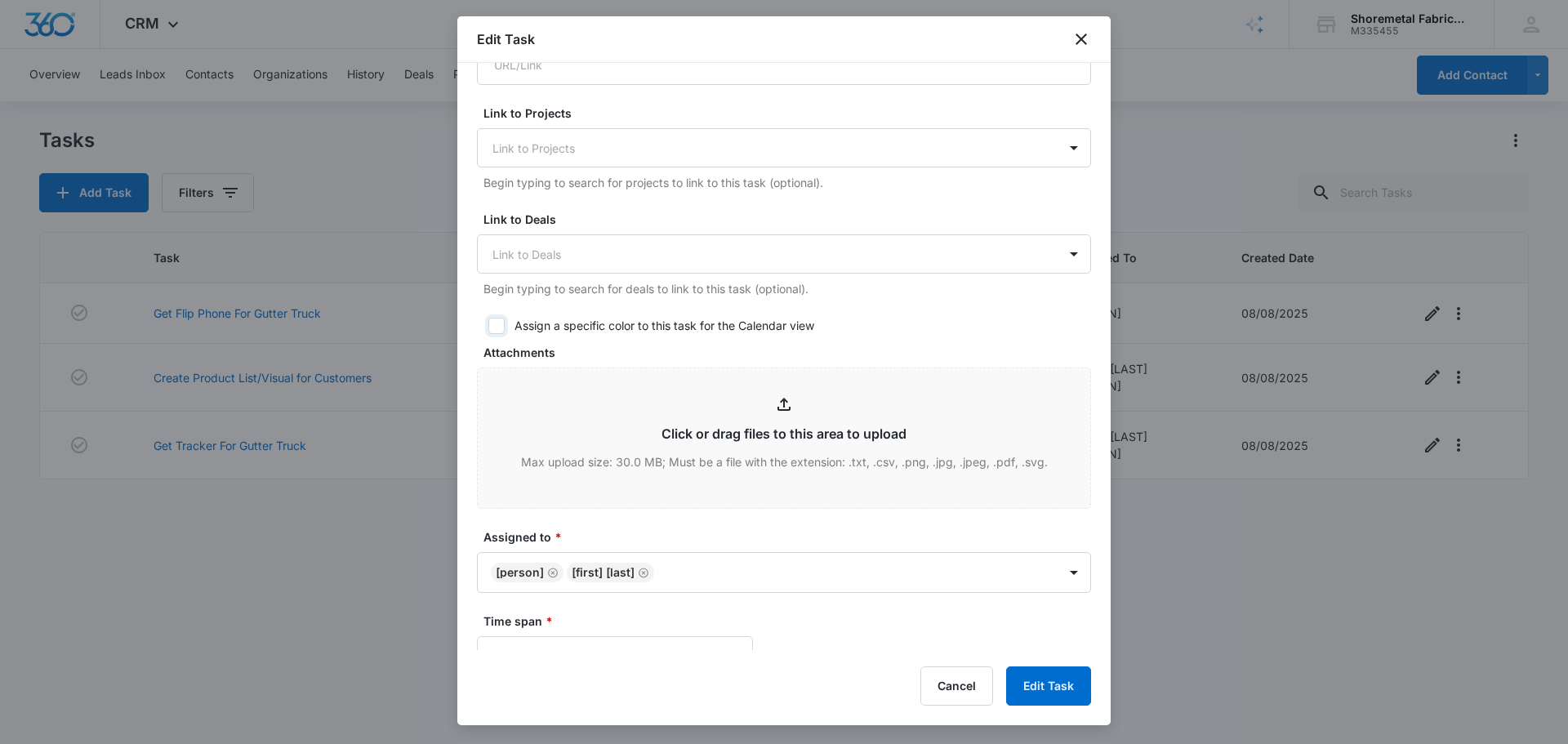 click on "Assign a specific color to this task for the Calendar view" at bounding box center [483, 326] 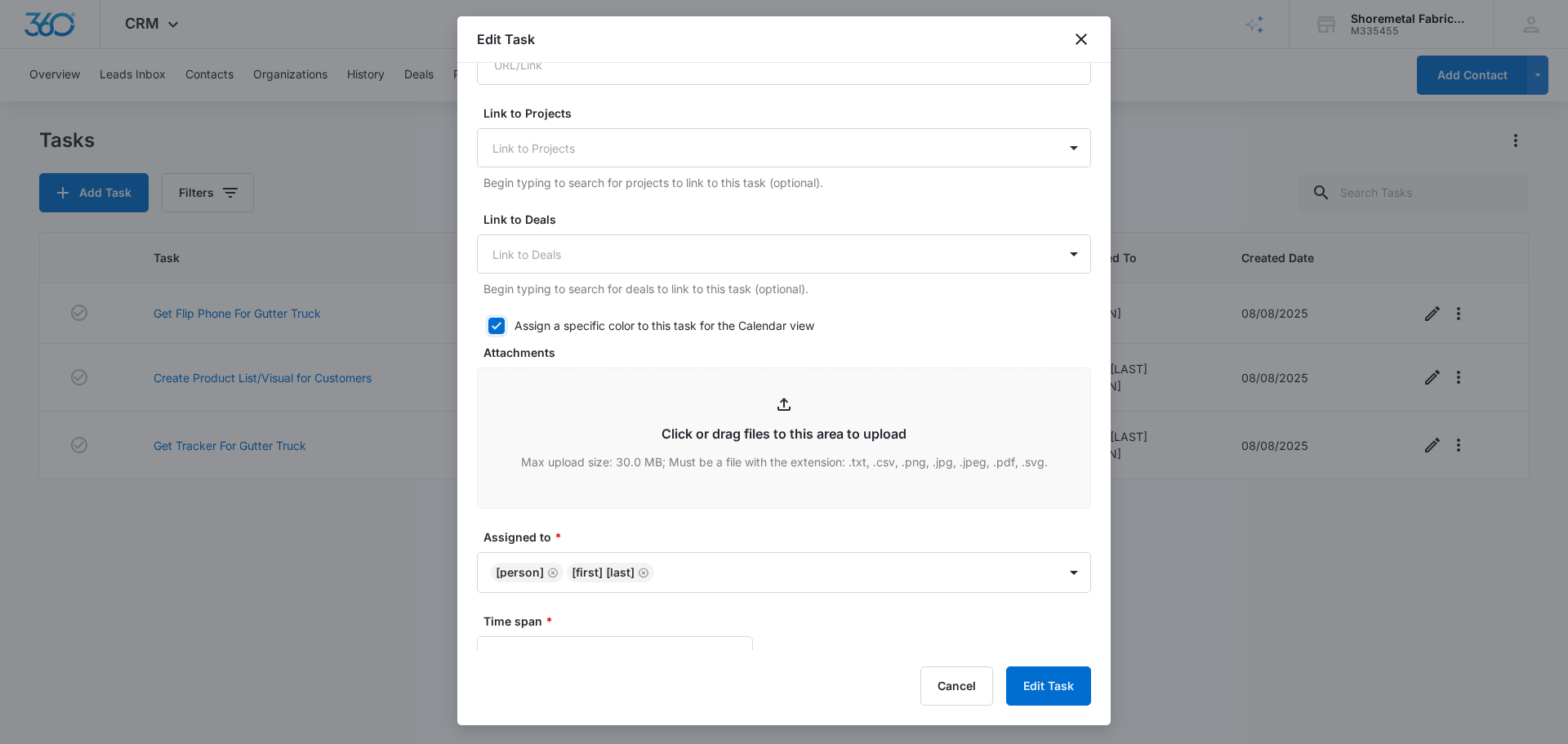 checkbox on "true" 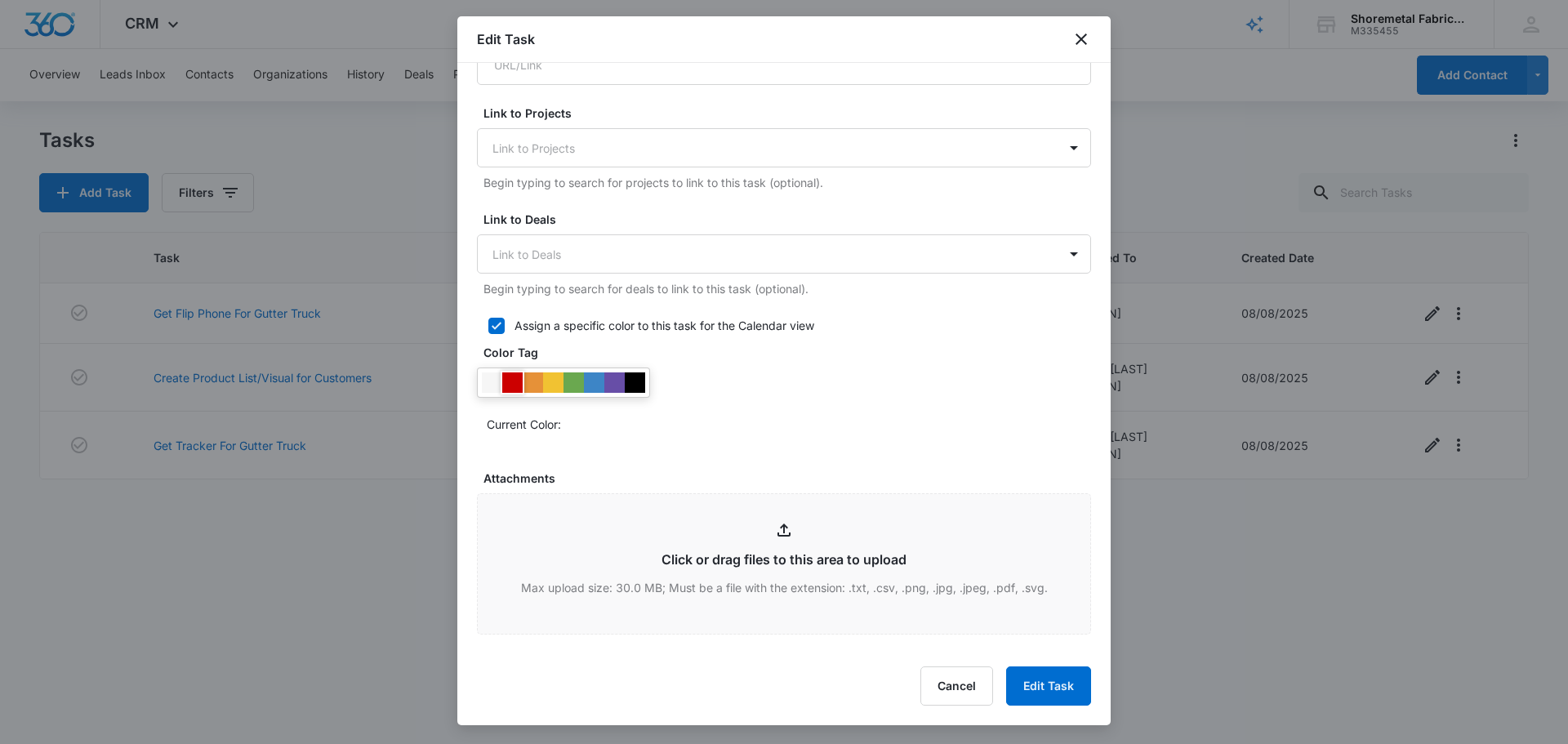 click at bounding box center [512, 382] 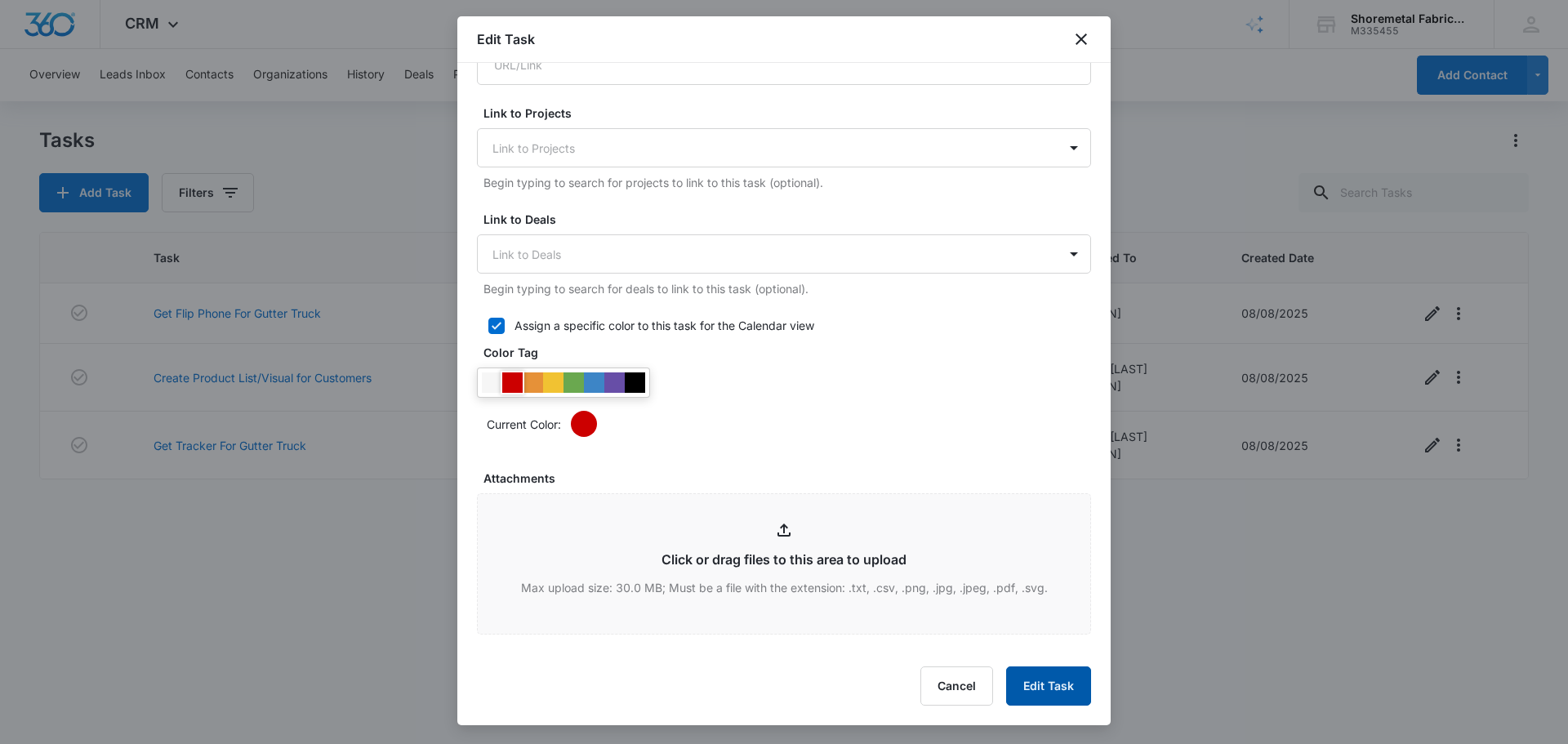 click on "Edit Task" at bounding box center (1049, 686) 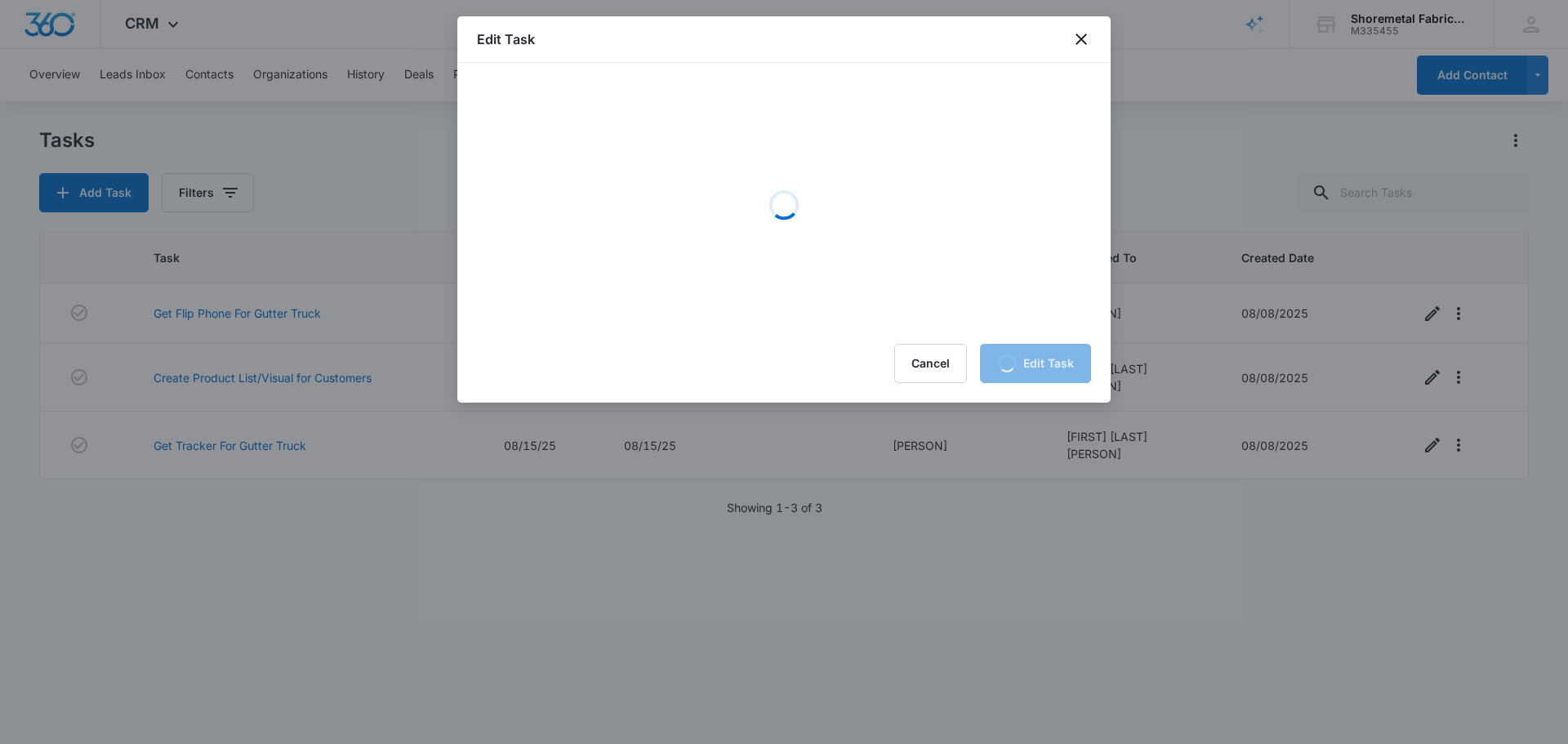 scroll, scrollTop: 0, scrollLeft: 0, axis: both 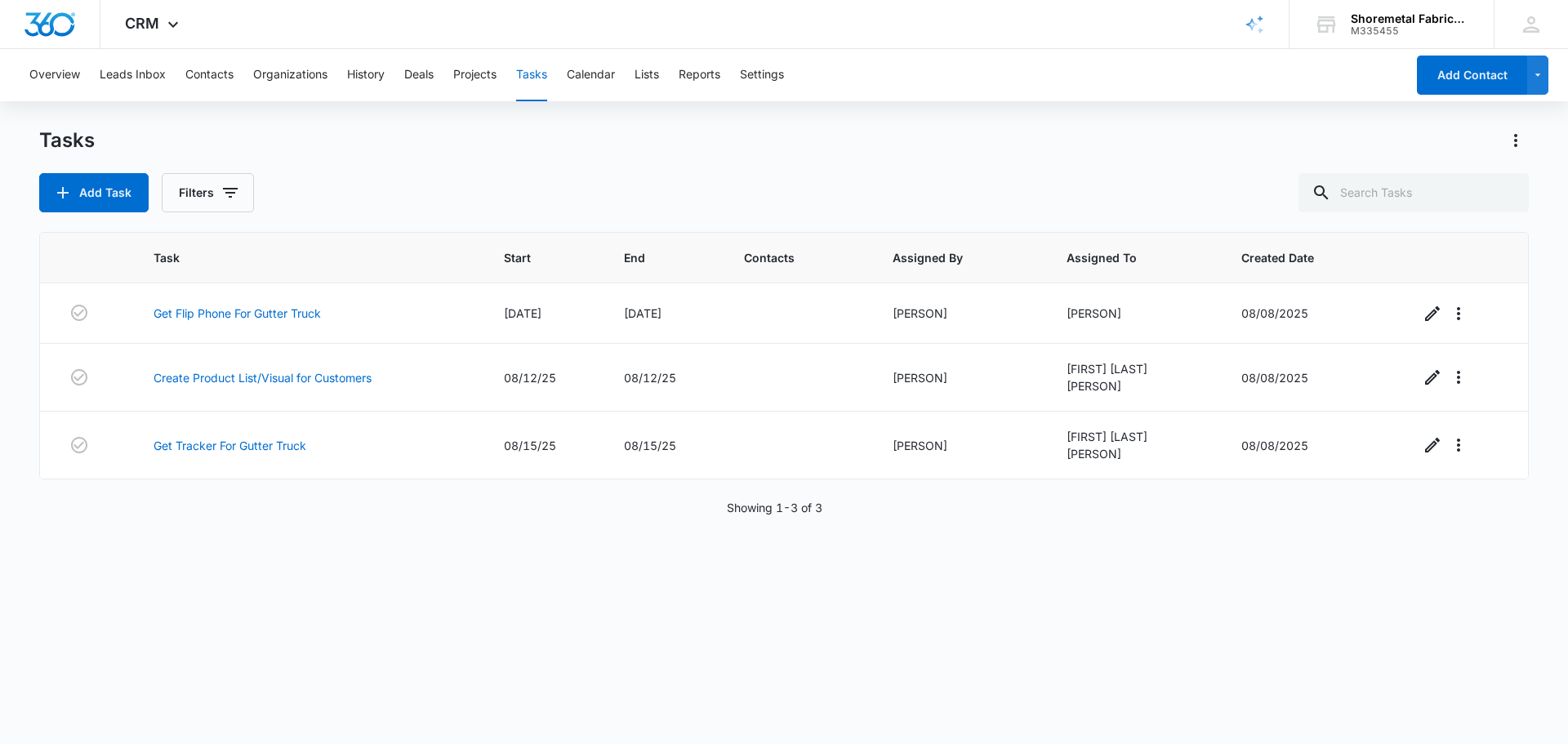 click on "Tasks" at bounding box center [784, 140] 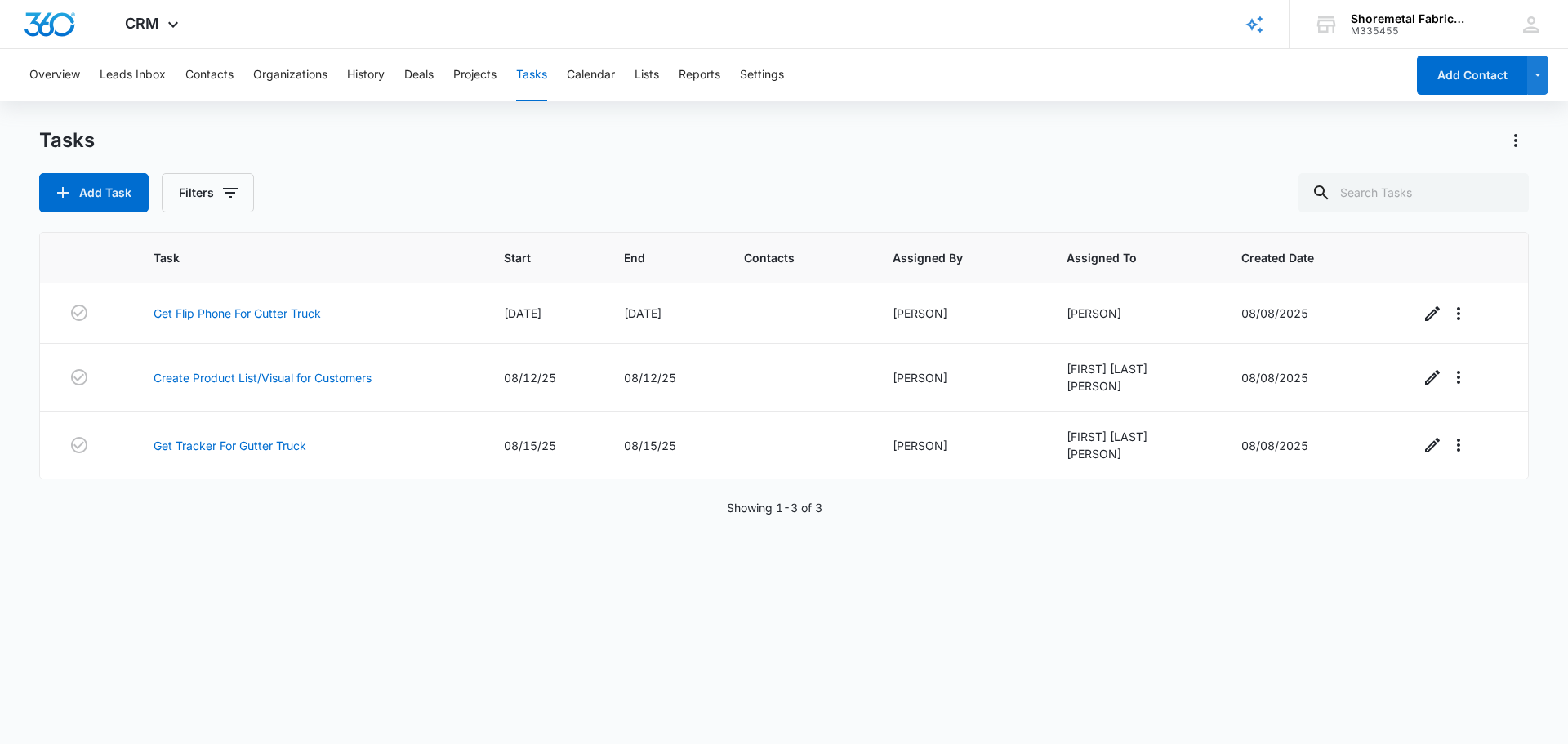 click on "Tasks" at bounding box center (532, 75) 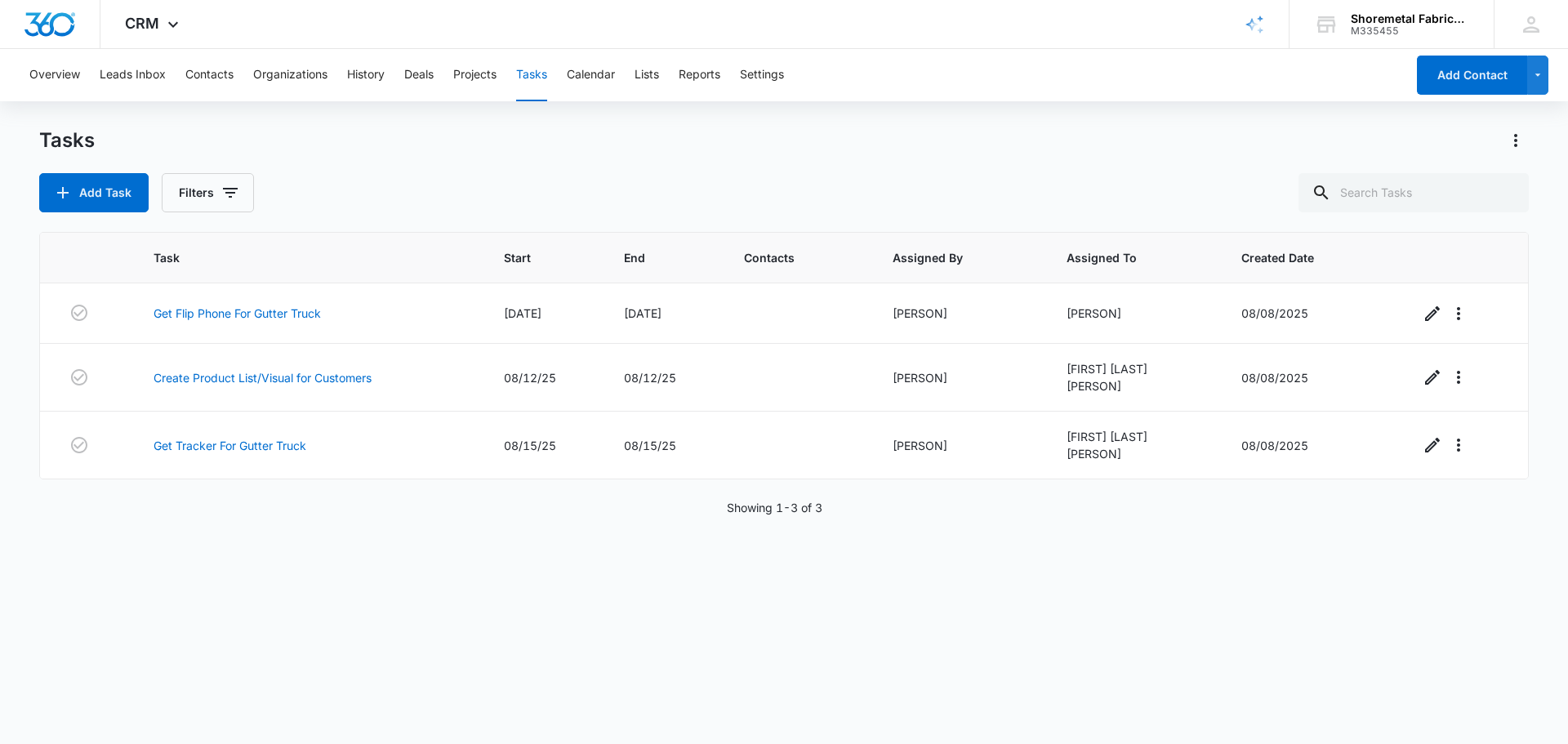 click on "Tasks" at bounding box center [784, 140] 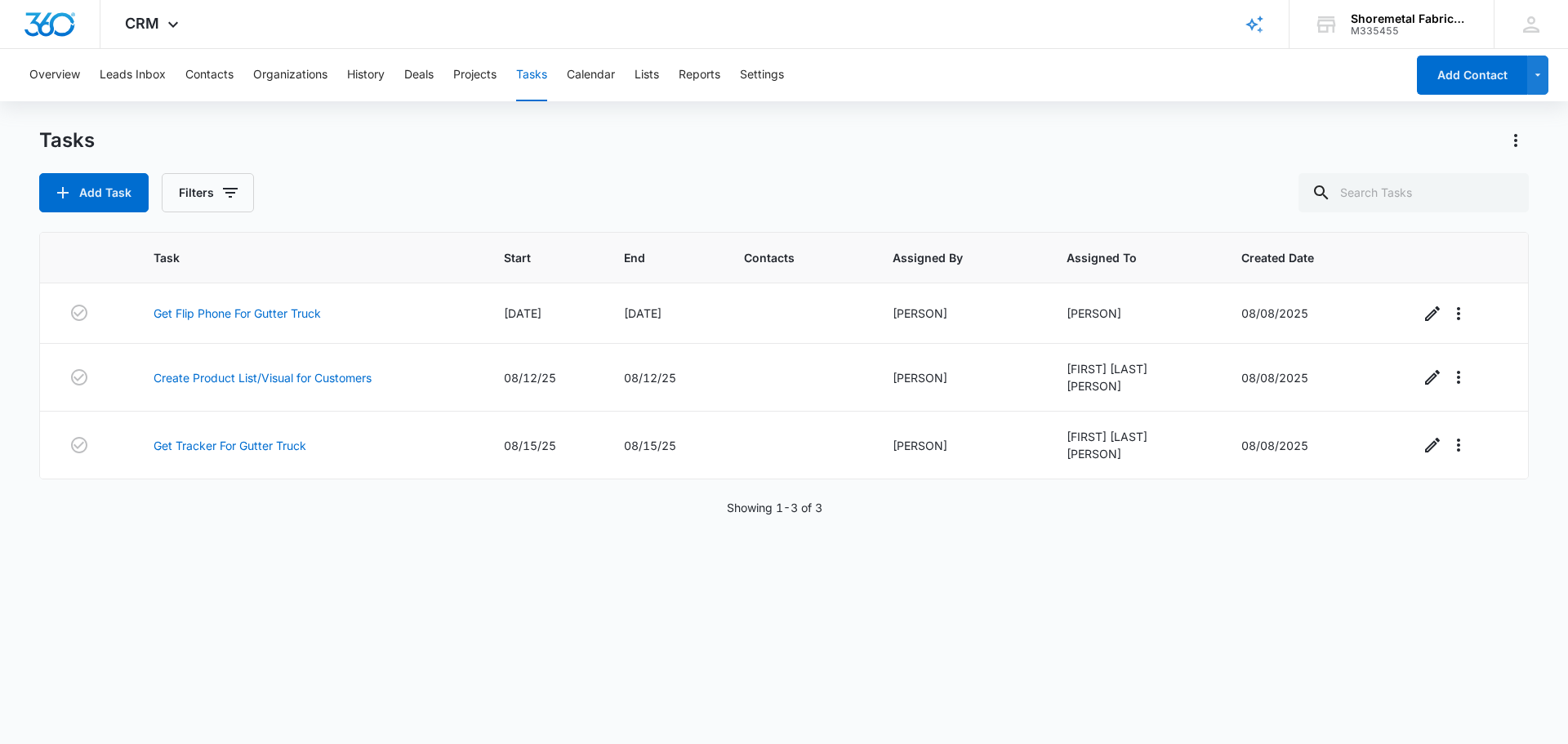 click on "Tasks" at bounding box center (532, 75) 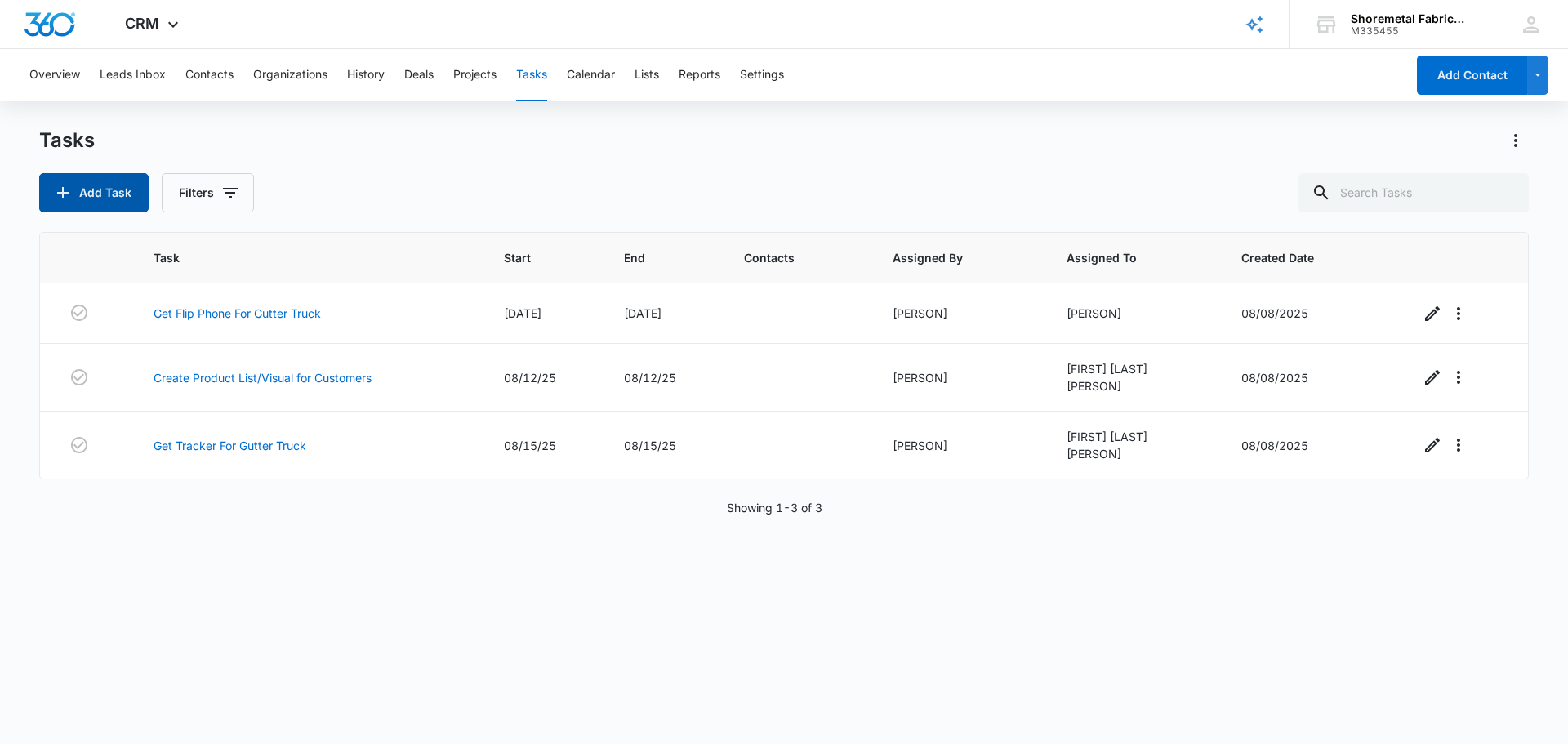 click on "Add Task" at bounding box center [94, 193] 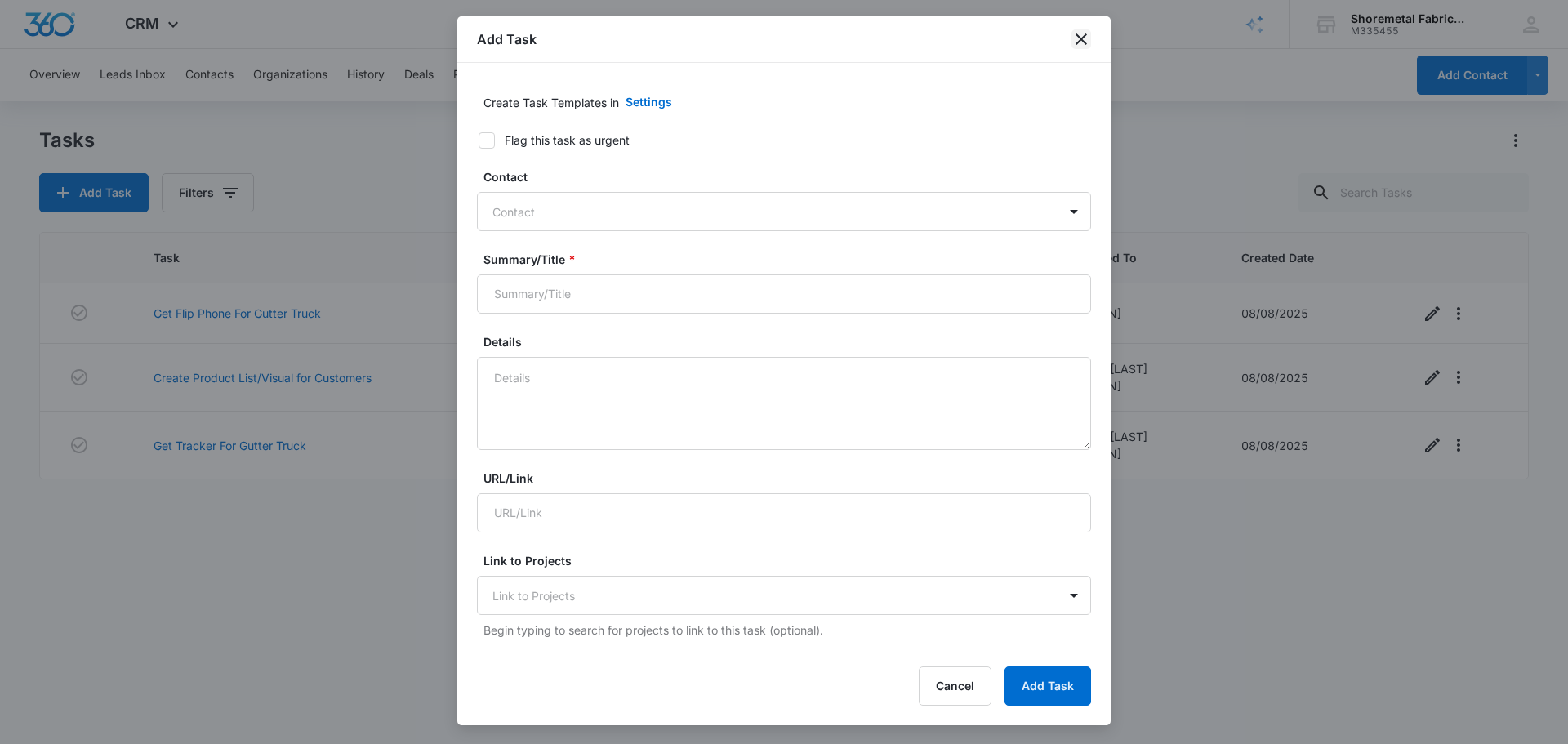 click 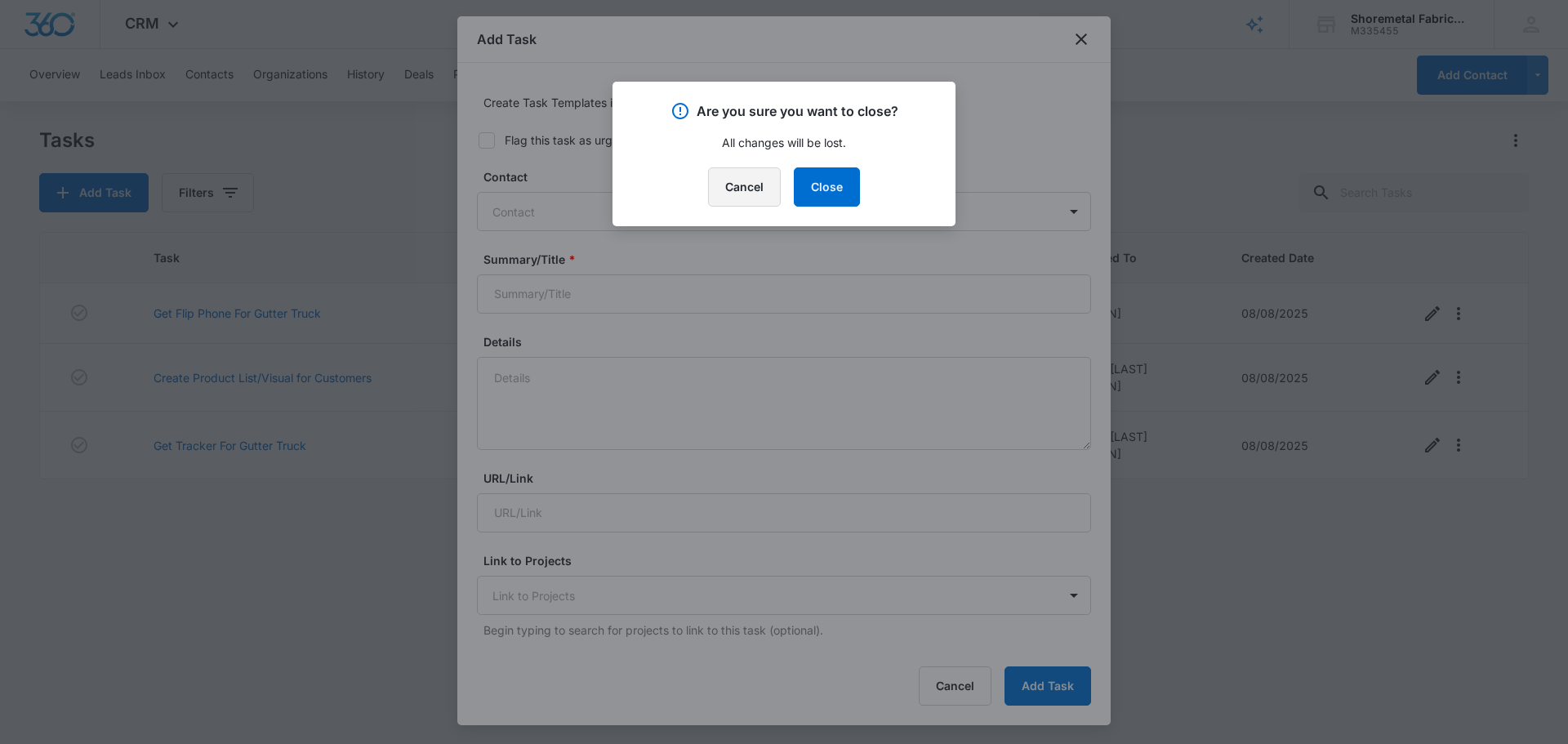 drag, startPoint x: 755, startPoint y: 186, endPoint x: 503, endPoint y: 125, distance: 259 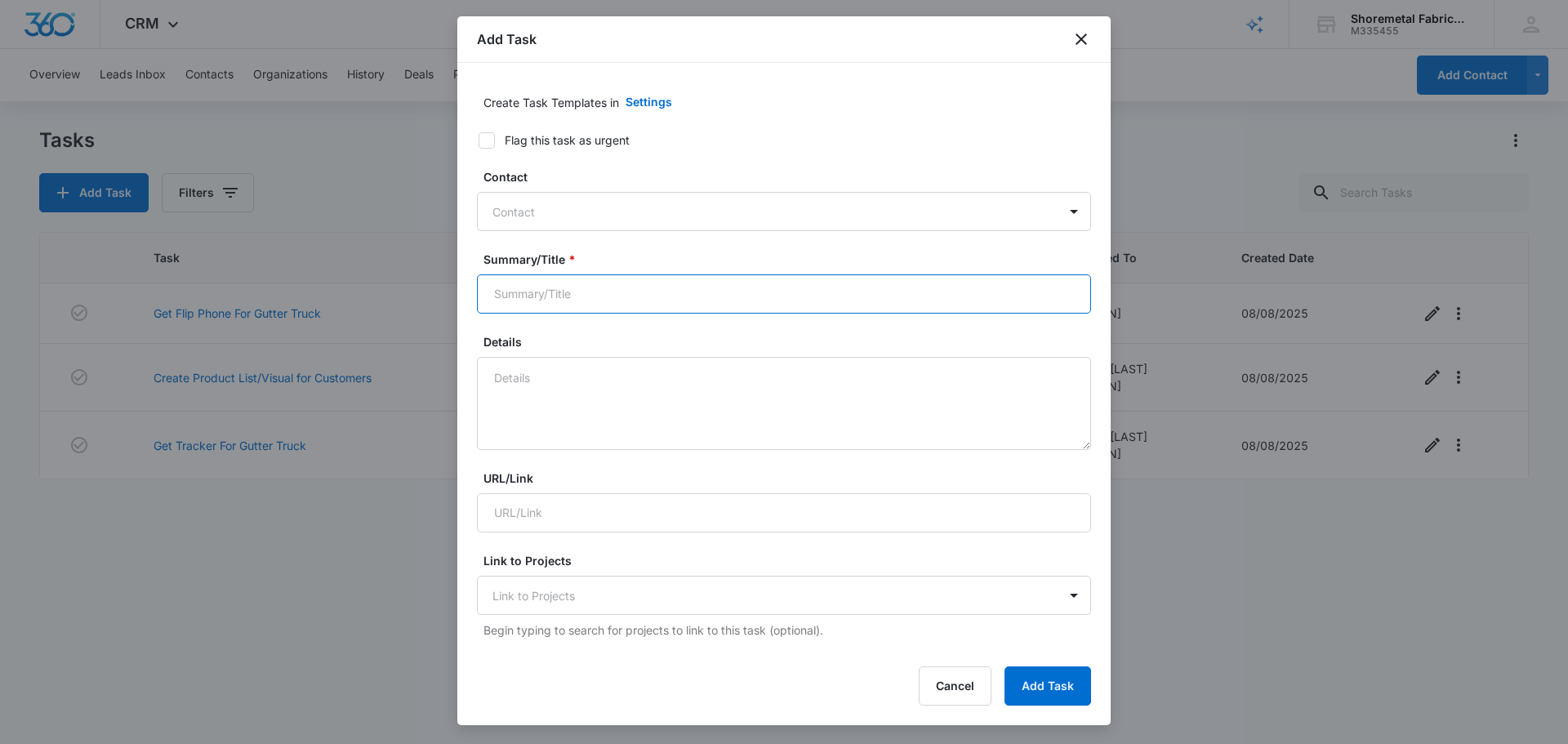 click on "Summary/Title *" at bounding box center (784, 294) 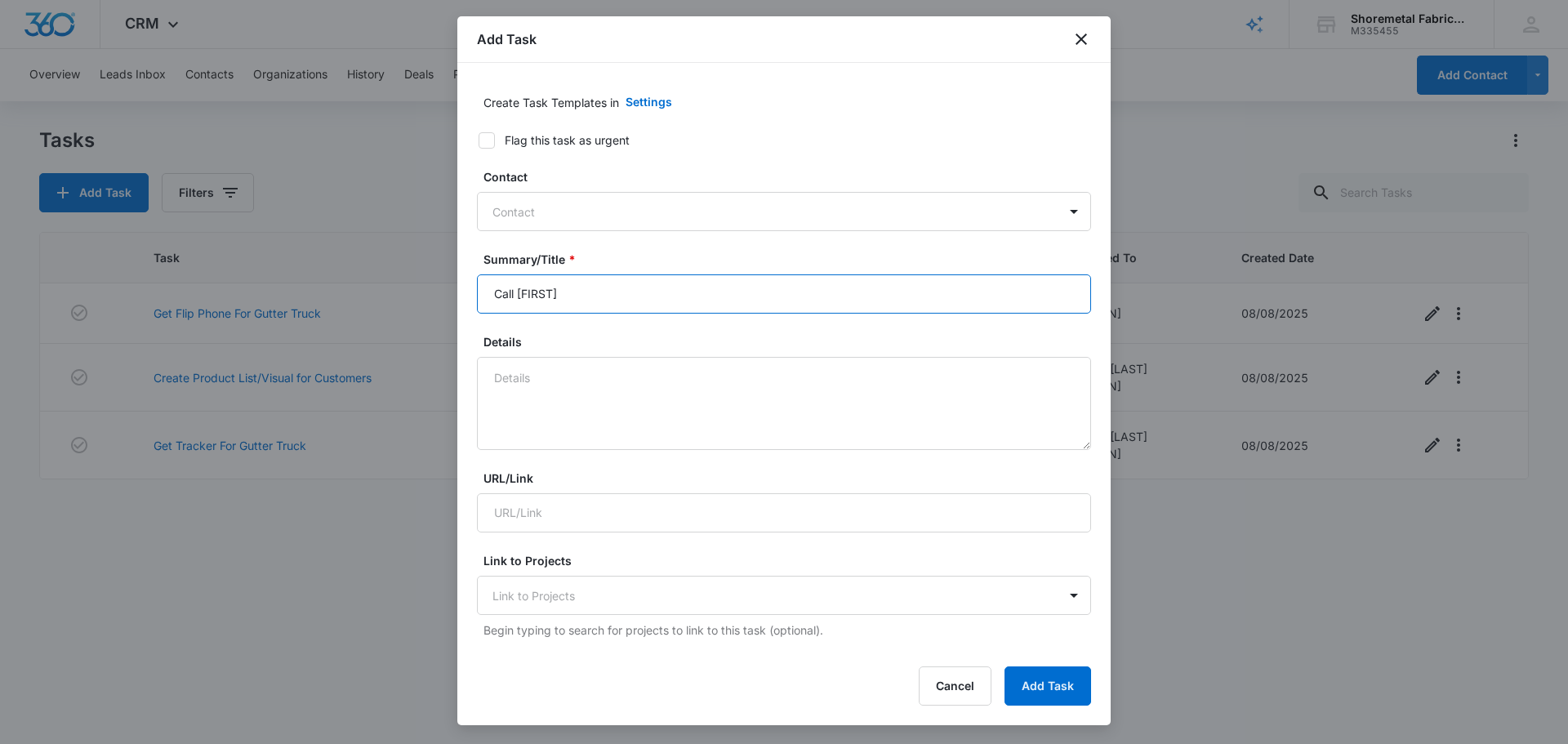 type on "Call [FIRST]" 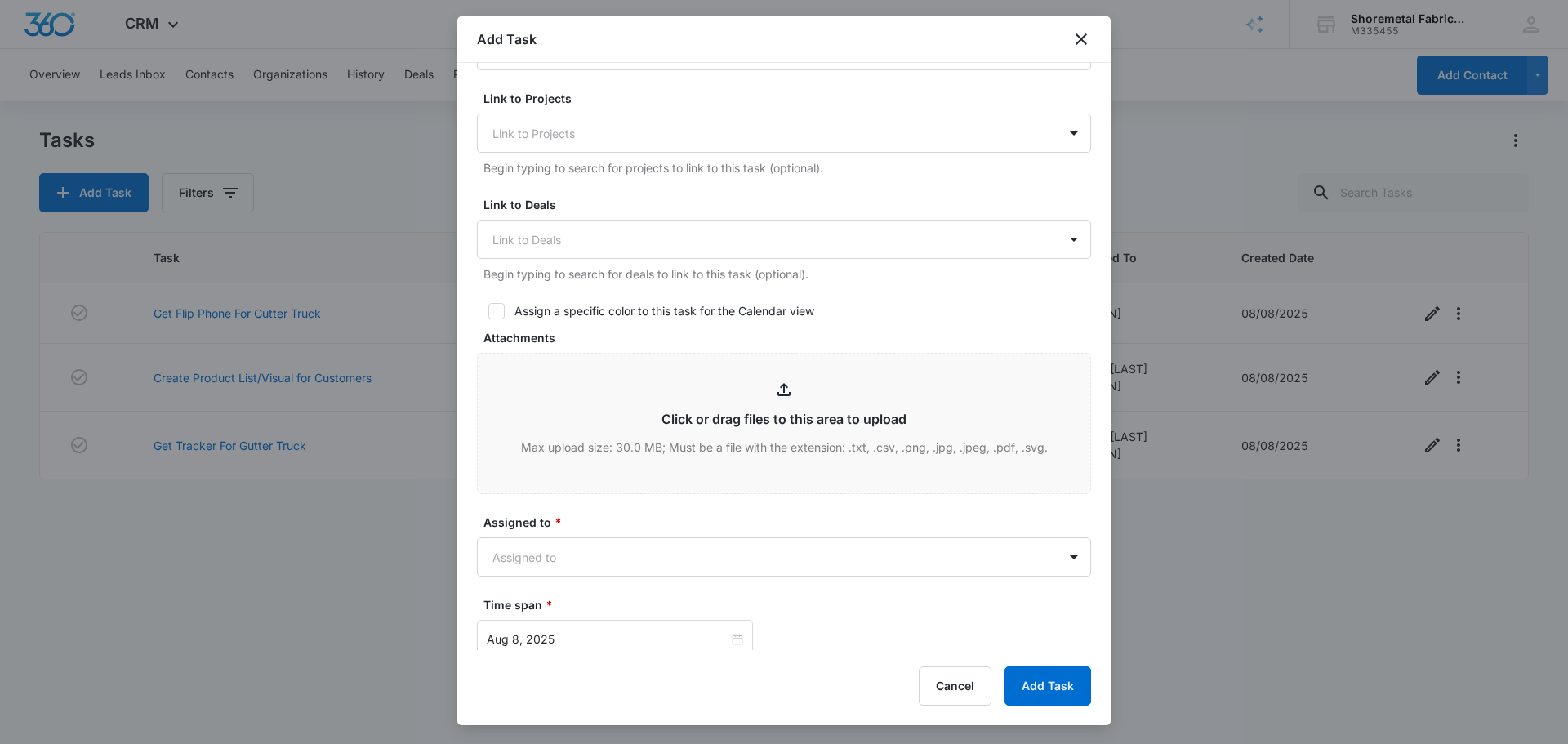 scroll, scrollTop: 490, scrollLeft: 0, axis: vertical 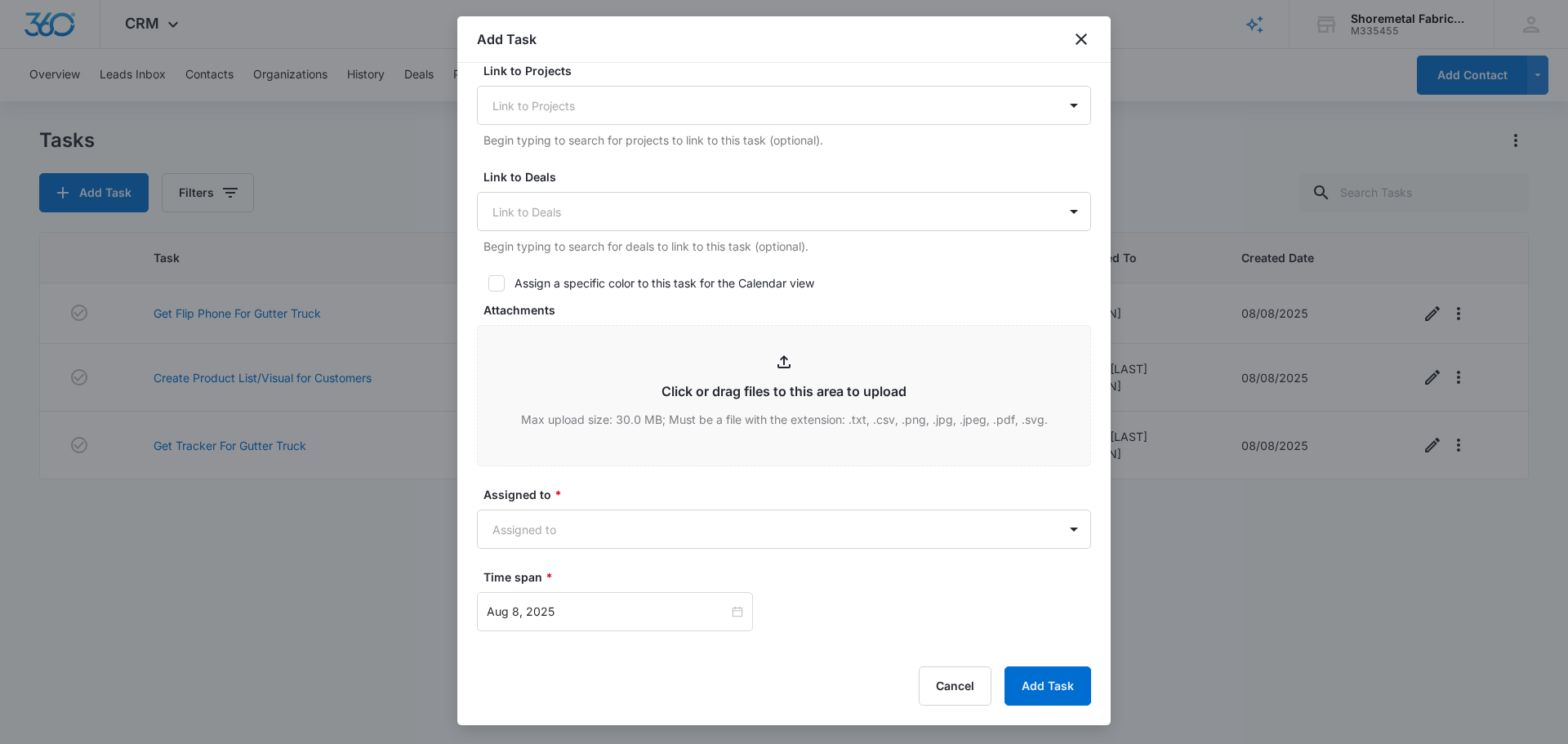 type on "Workmans Comp. Changes" 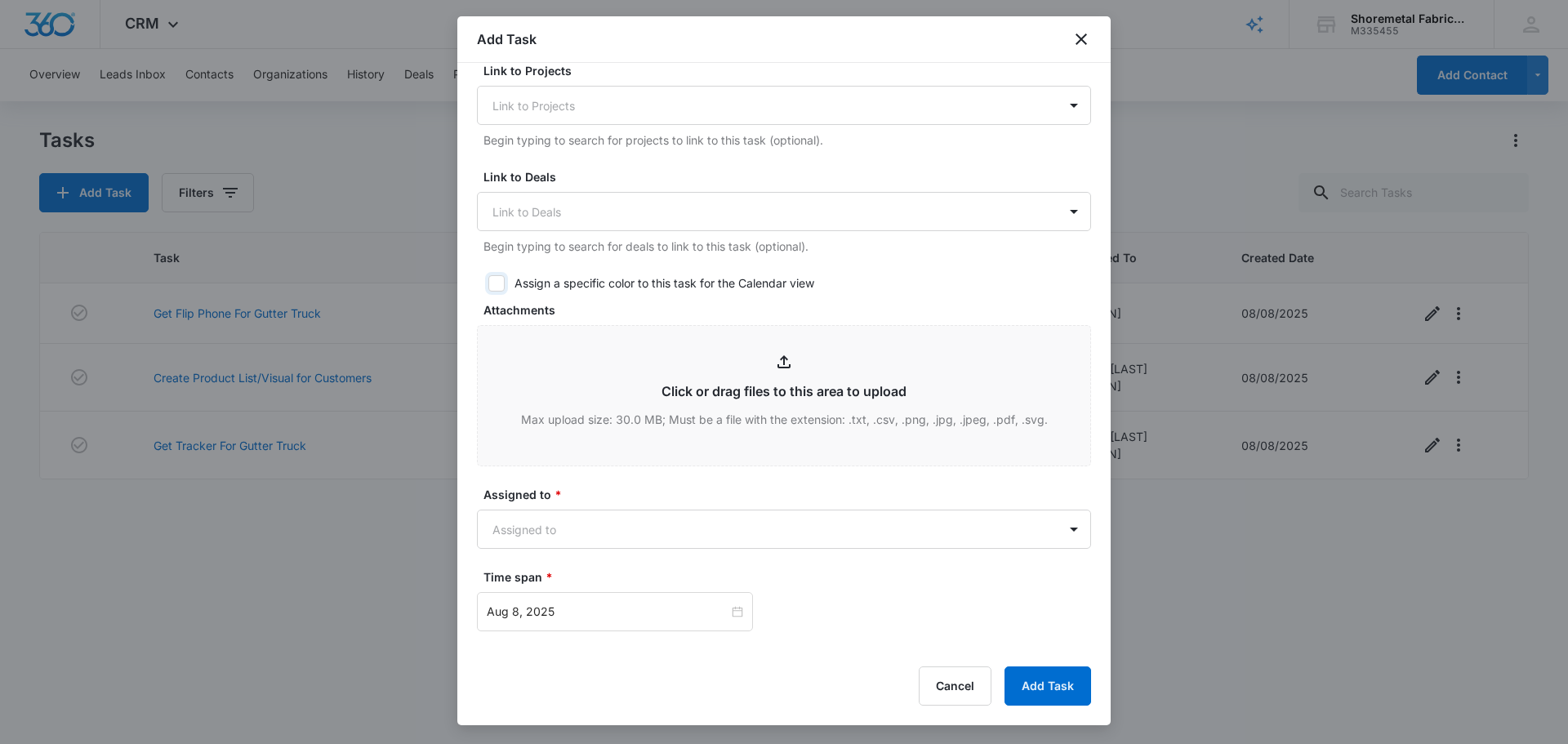 click on "Assign a specific color to this task for the Calendar view" at bounding box center [483, 283] 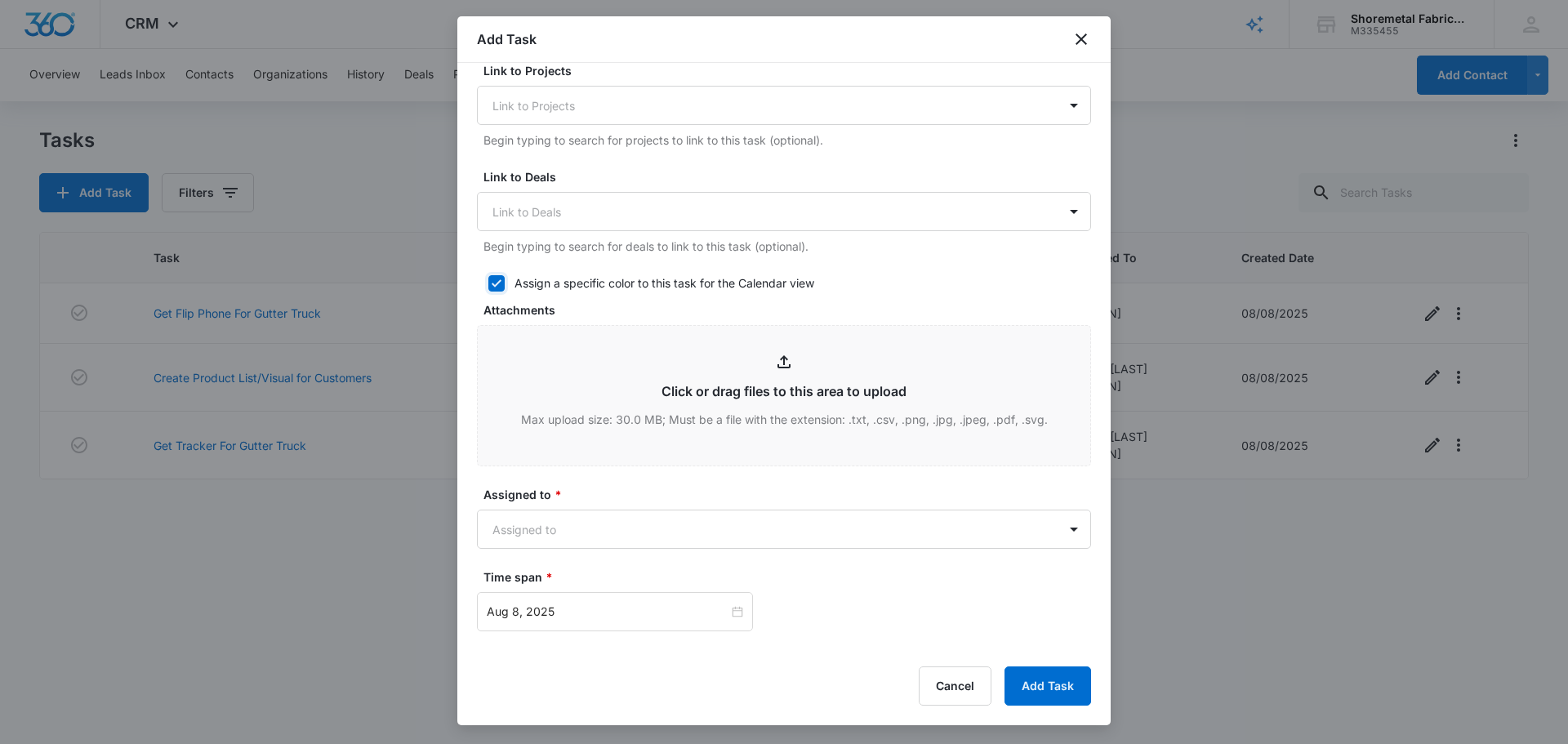 checkbox on "true" 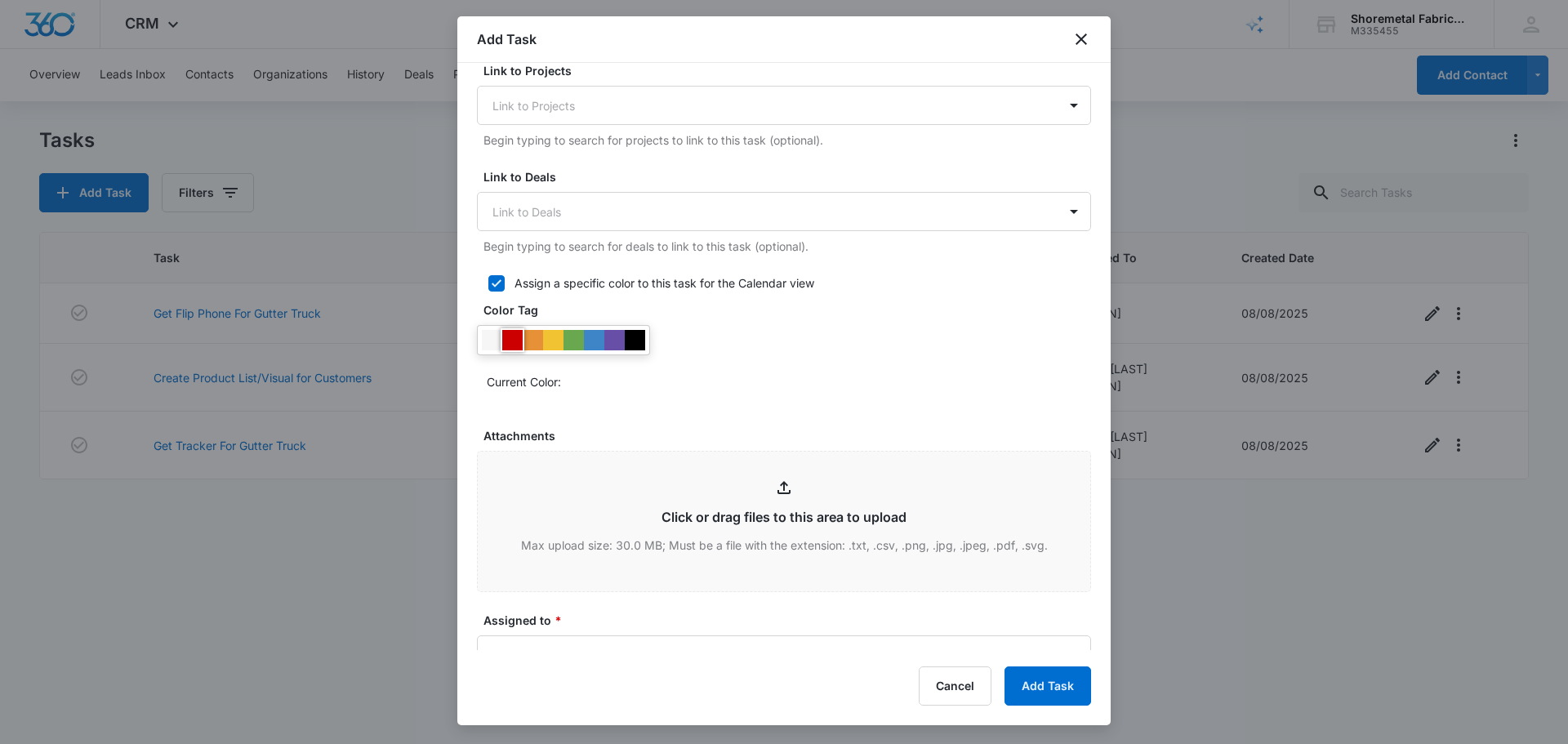 click at bounding box center [512, 340] 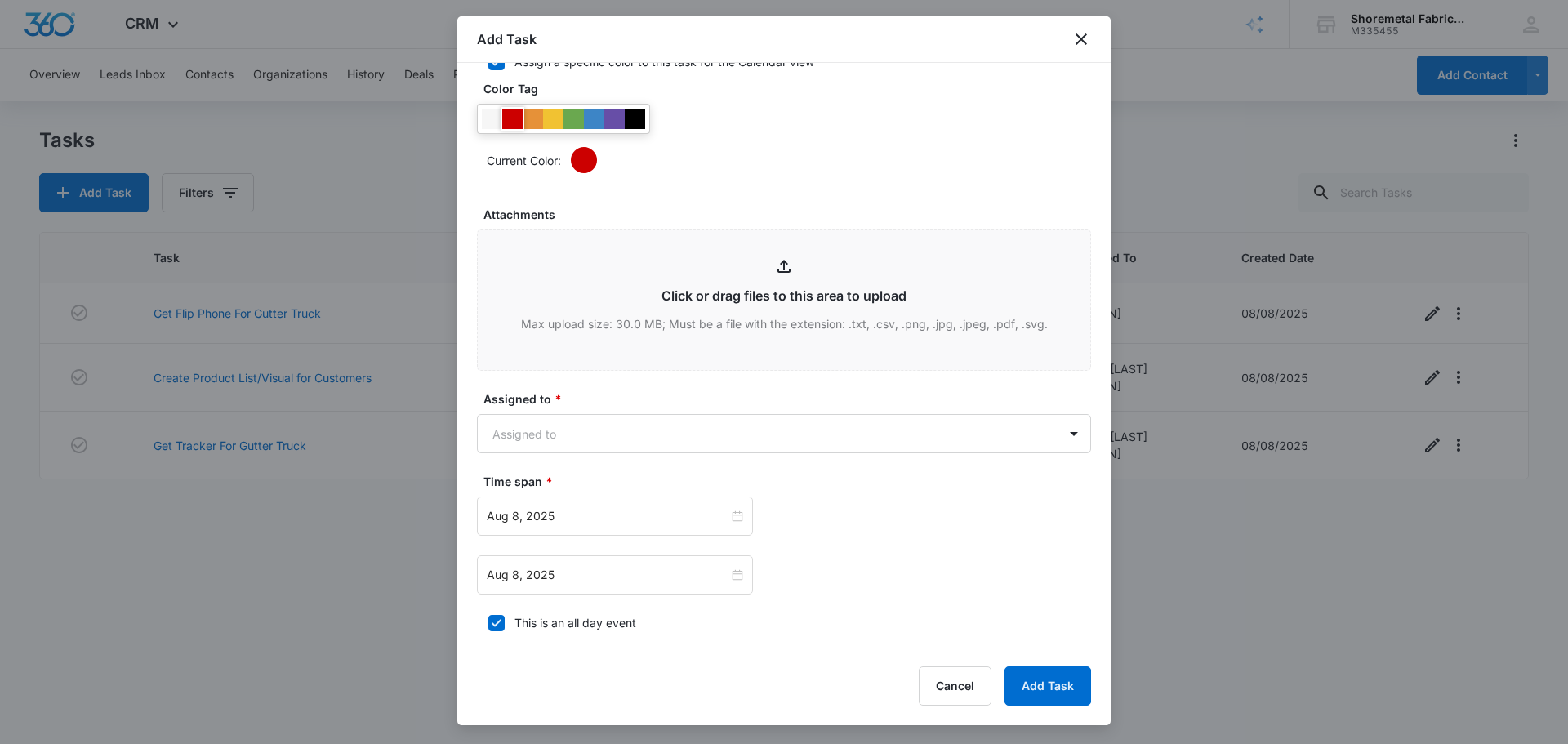 scroll, scrollTop: 817, scrollLeft: 0, axis: vertical 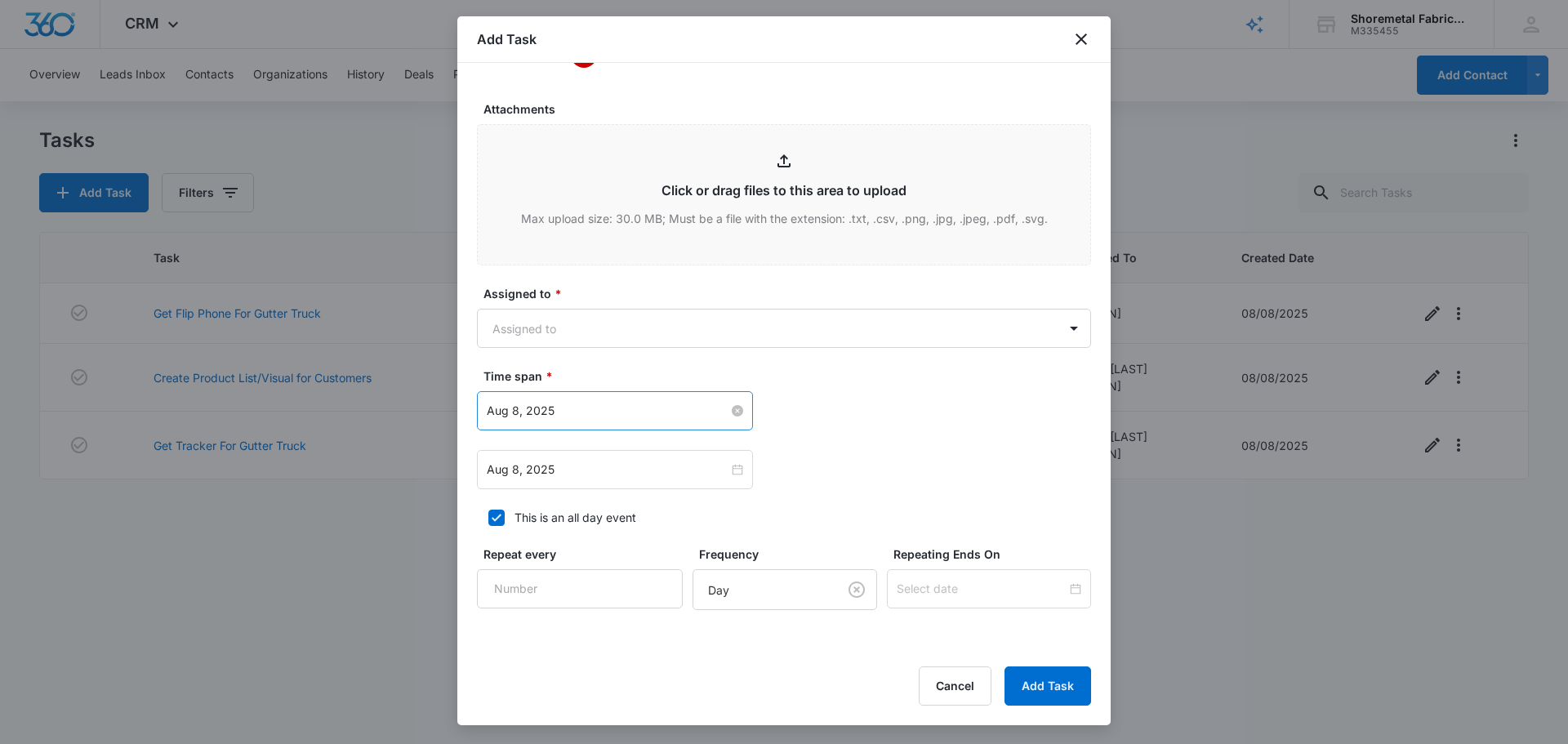 click on "Aug 8, 2025" at bounding box center (608, 411) 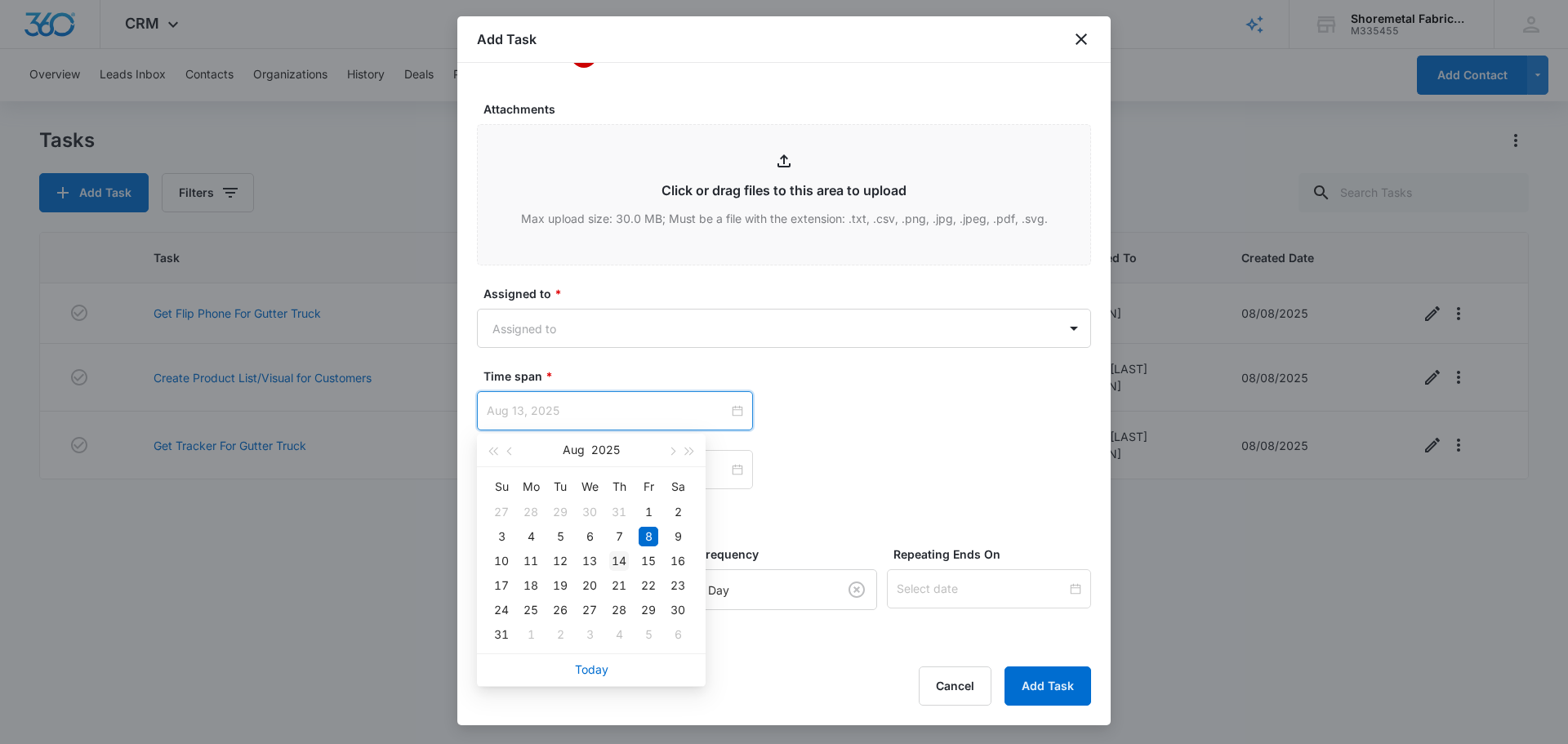 type on "Aug 14, 2025" 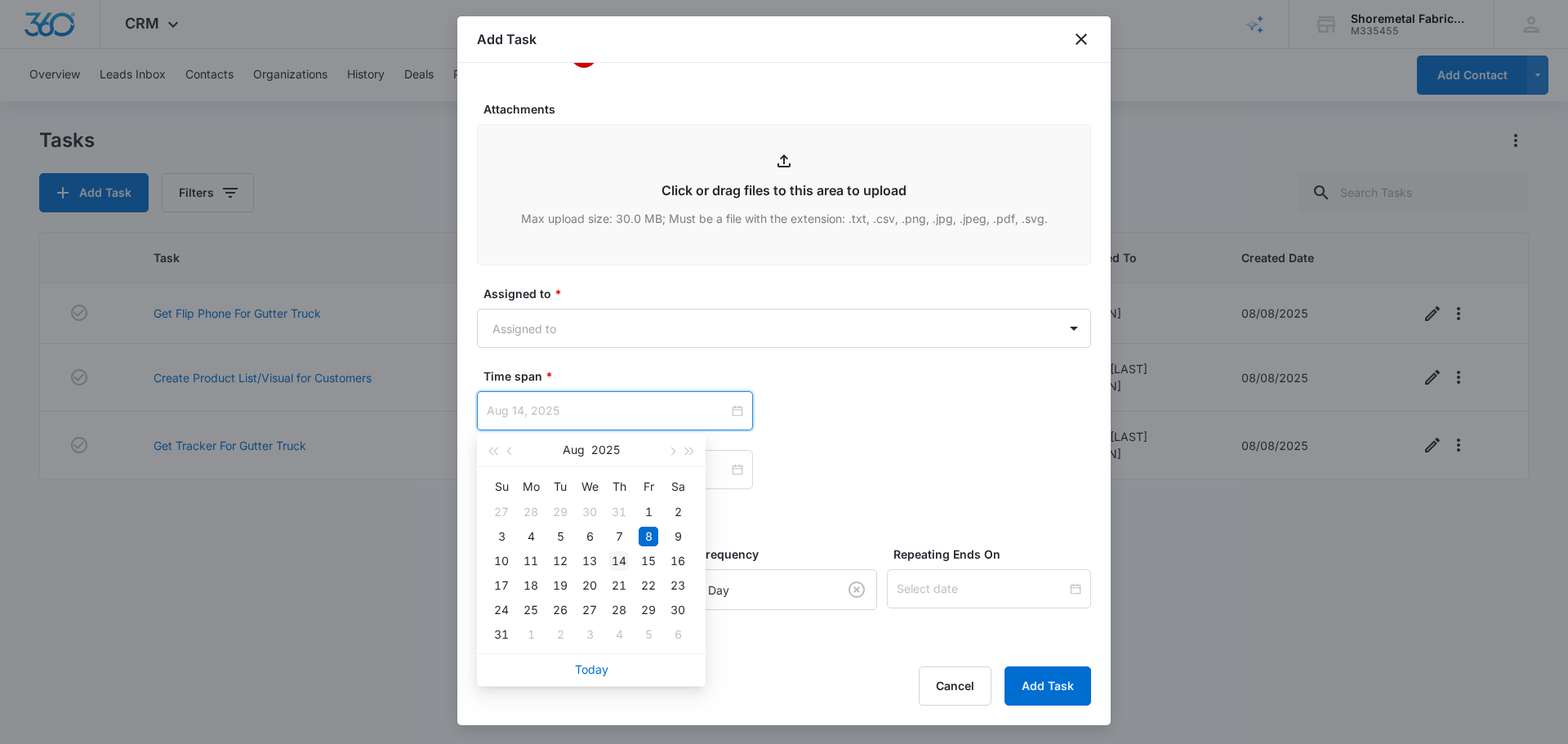 click on "14" at bounding box center (619, 561) 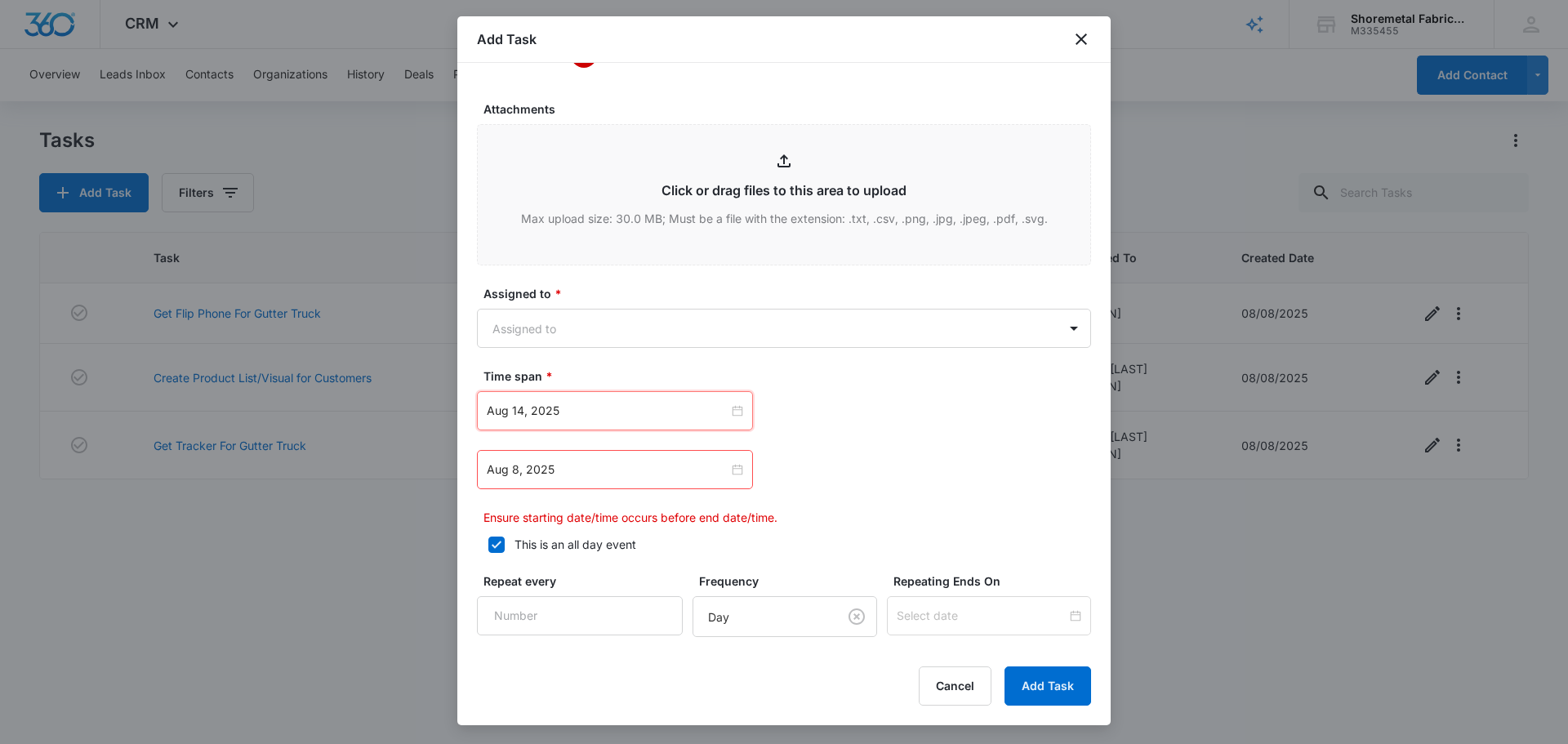 click on "Aug 8, 2025" at bounding box center (615, 470) 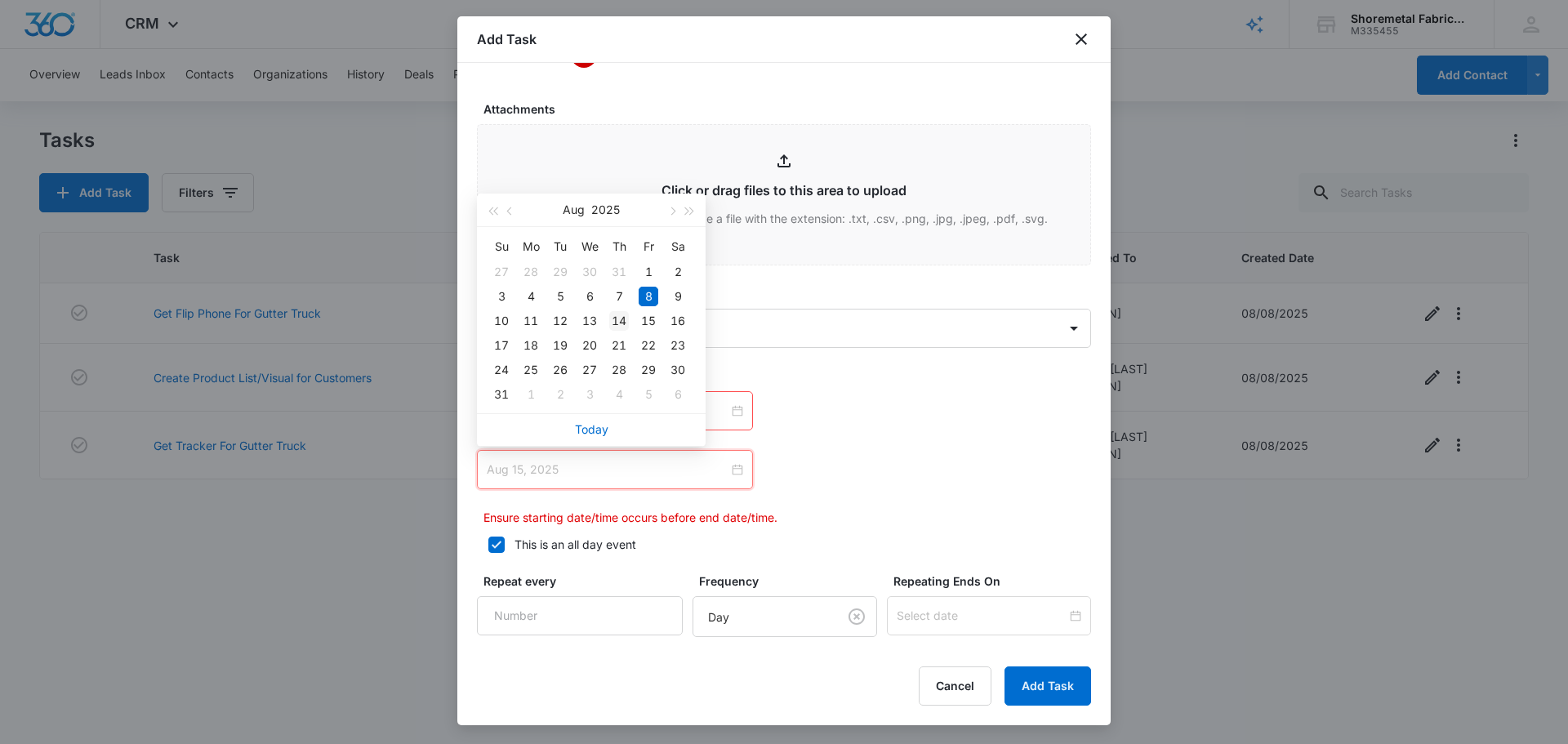 type on "Aug 14, 2025" 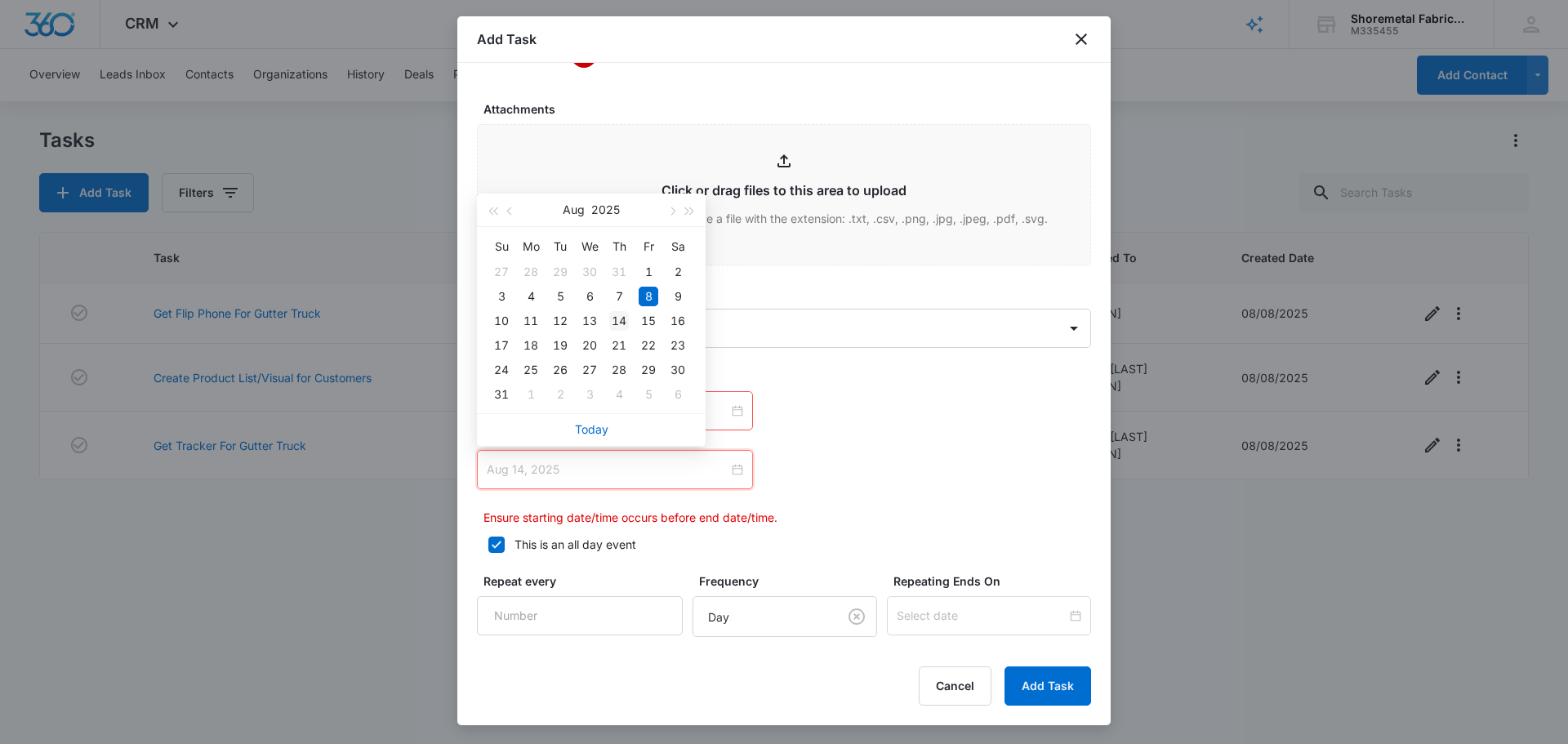 click on "14" at bounding box center [619, 321] 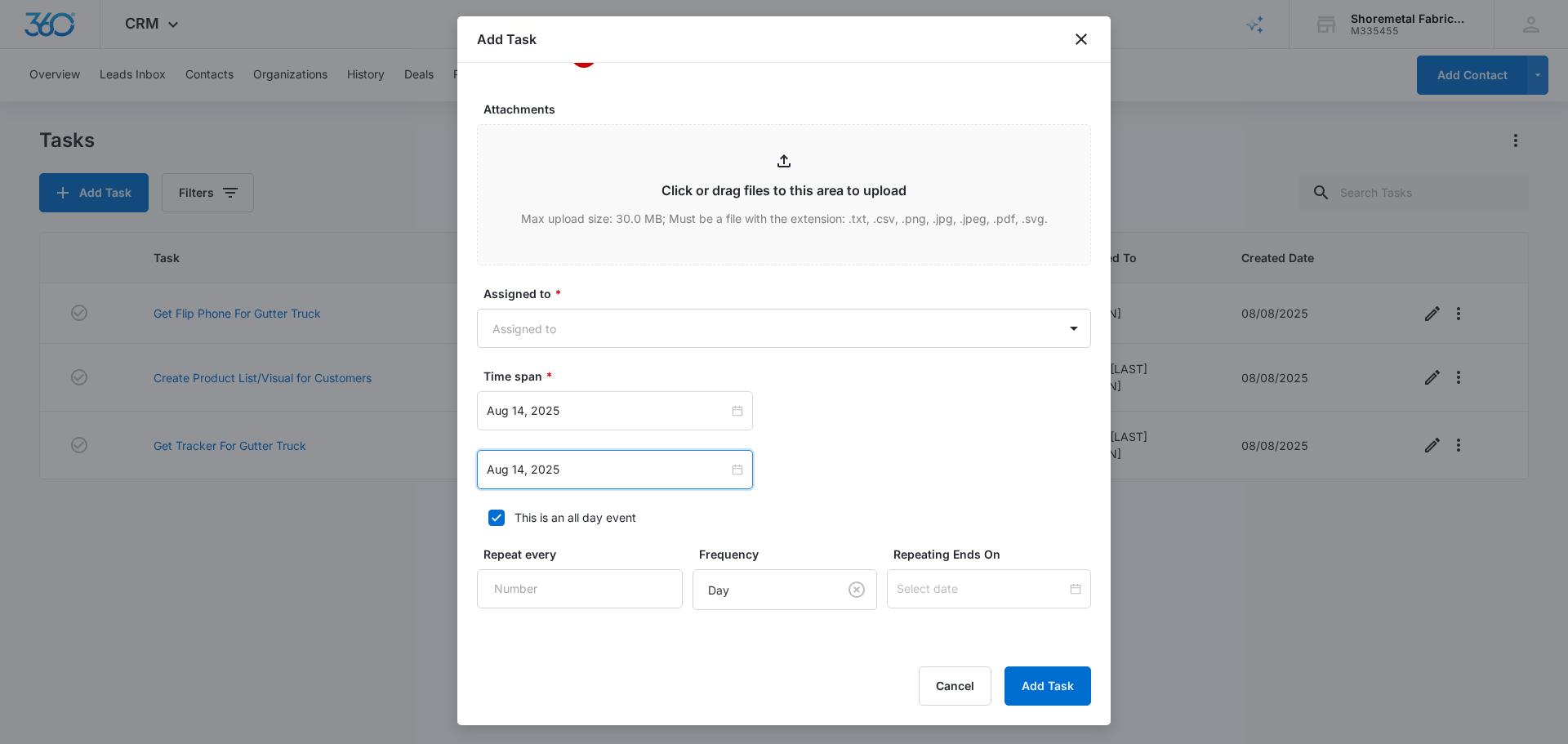 click on "[DATE] [YEAR] Su Mo Tu We Th Fr Sa 27 28 29 30 31 1 2 3 4 5 6 7 8 9 10 11 12 13 14 15 16 17 18 19 20 21 22 23 24 25 26 27 28 29 30 31 1 2 3 4 5 6 Today [DATE] [YEAR] Su Mo Tu We Th Fr Sa 27 28 29 30 31 1 2 3 4 5 6 7 8 9 10 11 12 13 14 15 16 17 18 19 20 21 22 23 24 25 26 27 28 29 30 31 1 2 3 4 5 6 Today" at bounding box center [784, 440] 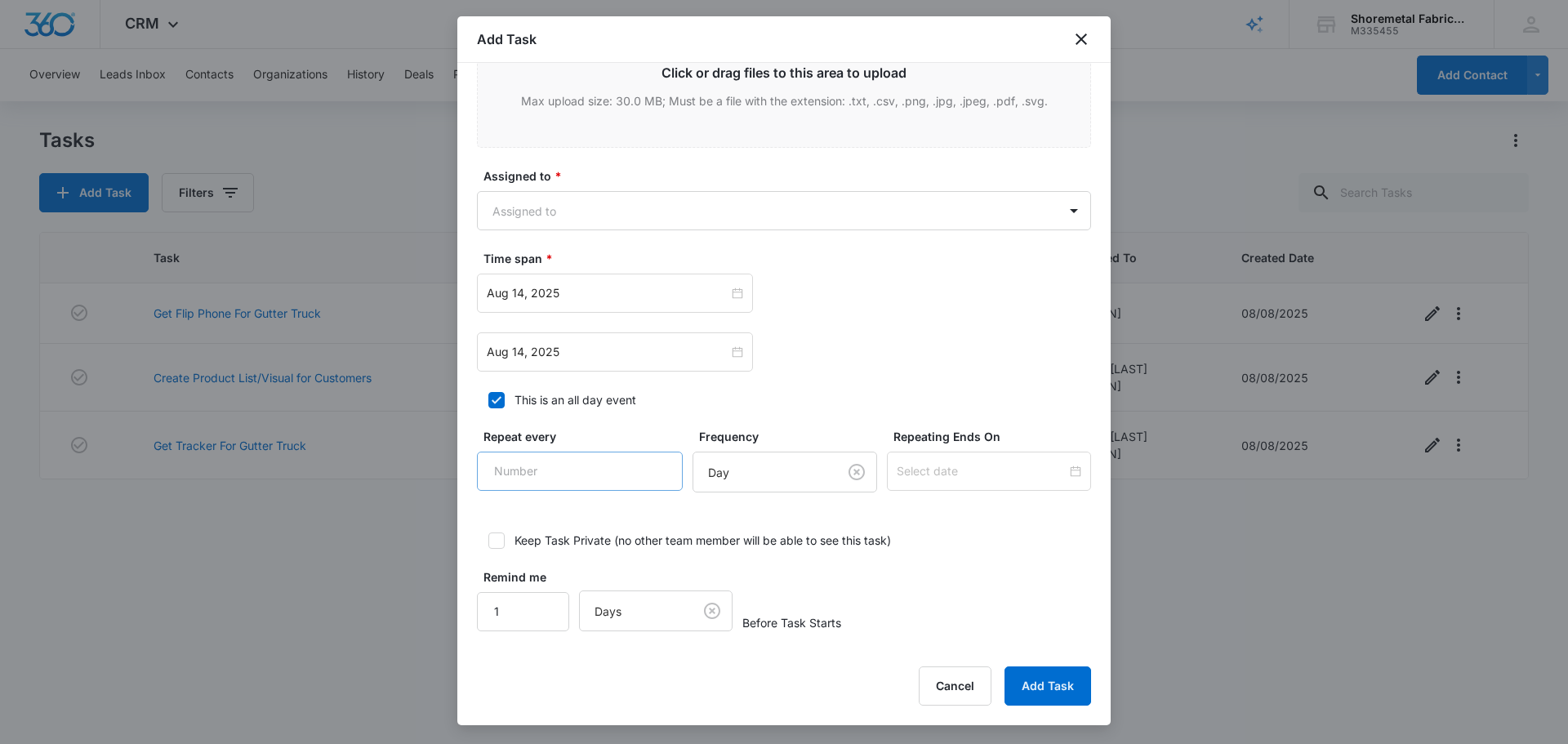 scroll, scrollTop: 935, scrollLeft: 0, axis: vertical 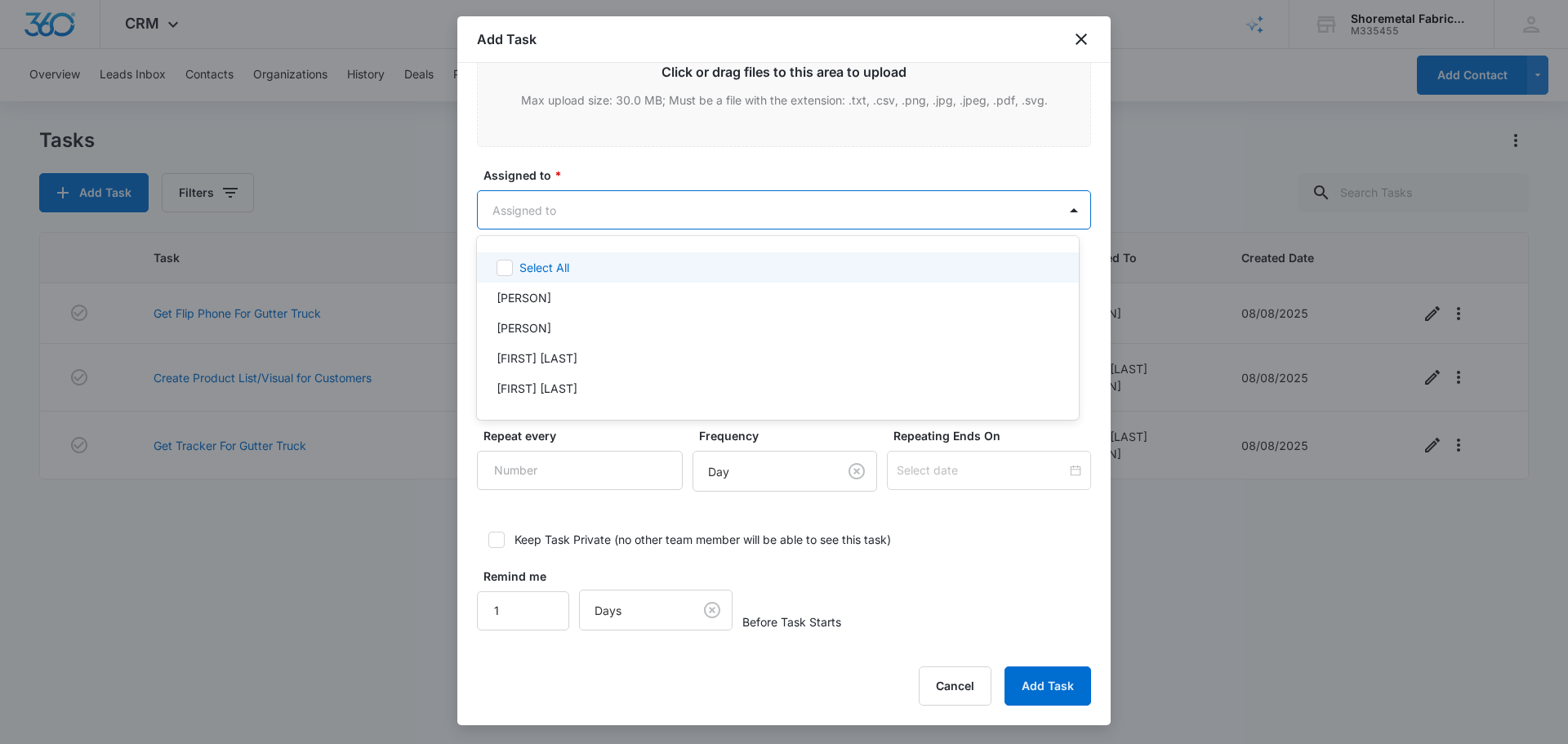 click on "CRM Apps Reputation Websites Forms CRM Email Social Content Ads Intelligence Files Brand Settings Shoremetal Fabricators M335455 Your Accounts View All CM [PERSON] [PERSON] [EMAIL] My Profile Notifications Support Logout Terms & Conditions   •   Privacy Policy Overview Leads Inbox Contacts Organizations History Deals Projects Tasks Calendar Lists Reports Settings Add Contact Tasks Add Task Filters Task Start End Contacts Assigned By Assigned To Created Date Get Flip Phone For Gutter Truck [DATE] [DATE] [PERSON] [PERSON] [DATE] Create Product List/Visual for Customers [DATE] [DATE] [PERSON] [PERSON] [DATE] Get Tracker For Gutter Truck  [DATE] [DATE] [PERSON] [PERSON] [DATE] Showing   1-3   of   3 Shoremetal Fabricators - CRM Tasks - Marketing 360®
Add Task Create Task Templates in  Settings Flag this task as urgent Contact Contact Summary/Title * Call [PERSON] Details URL/Link" at bounding box center (784, 372) 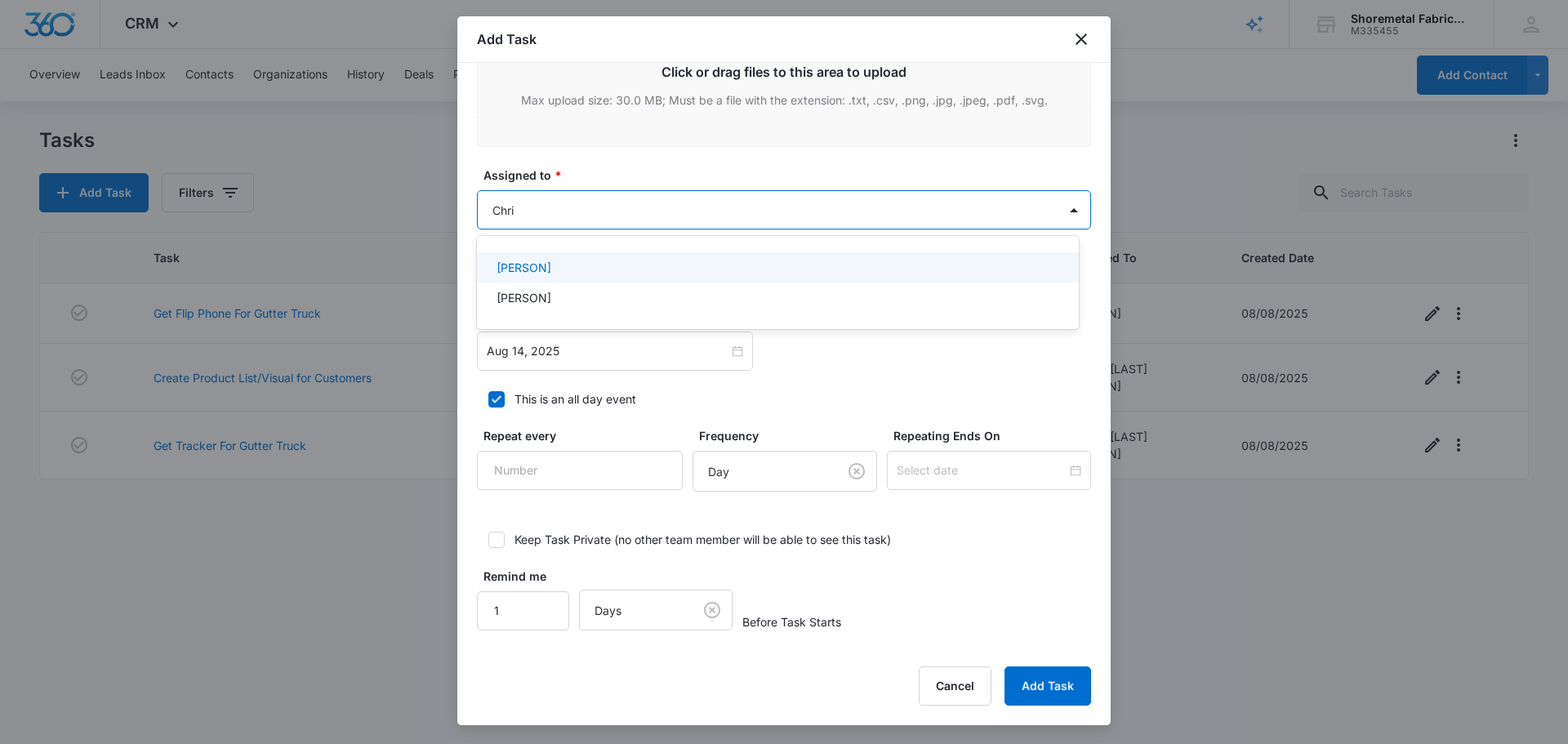 type on "Chris" 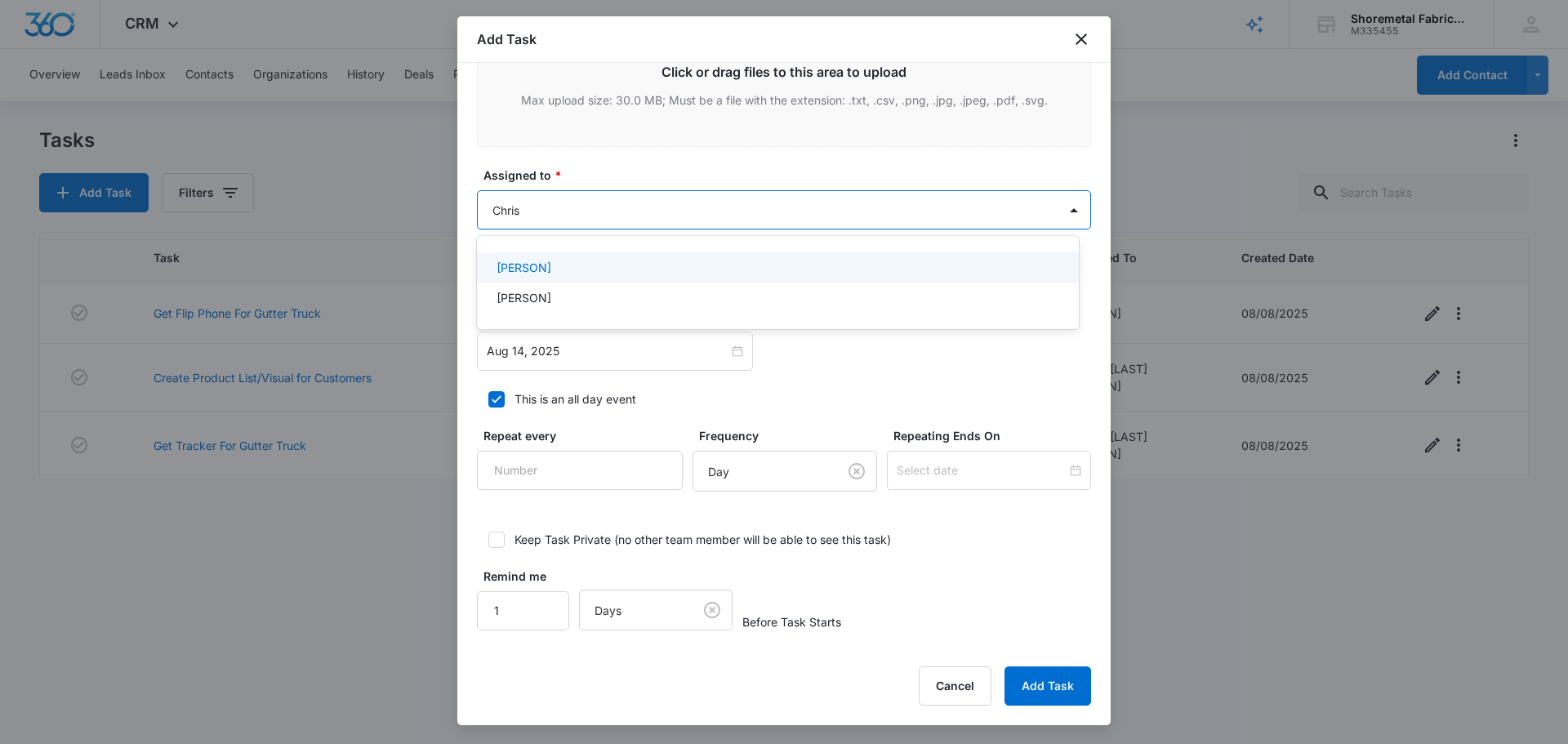click on "[PERSON]" at bounding box center [776, 267] 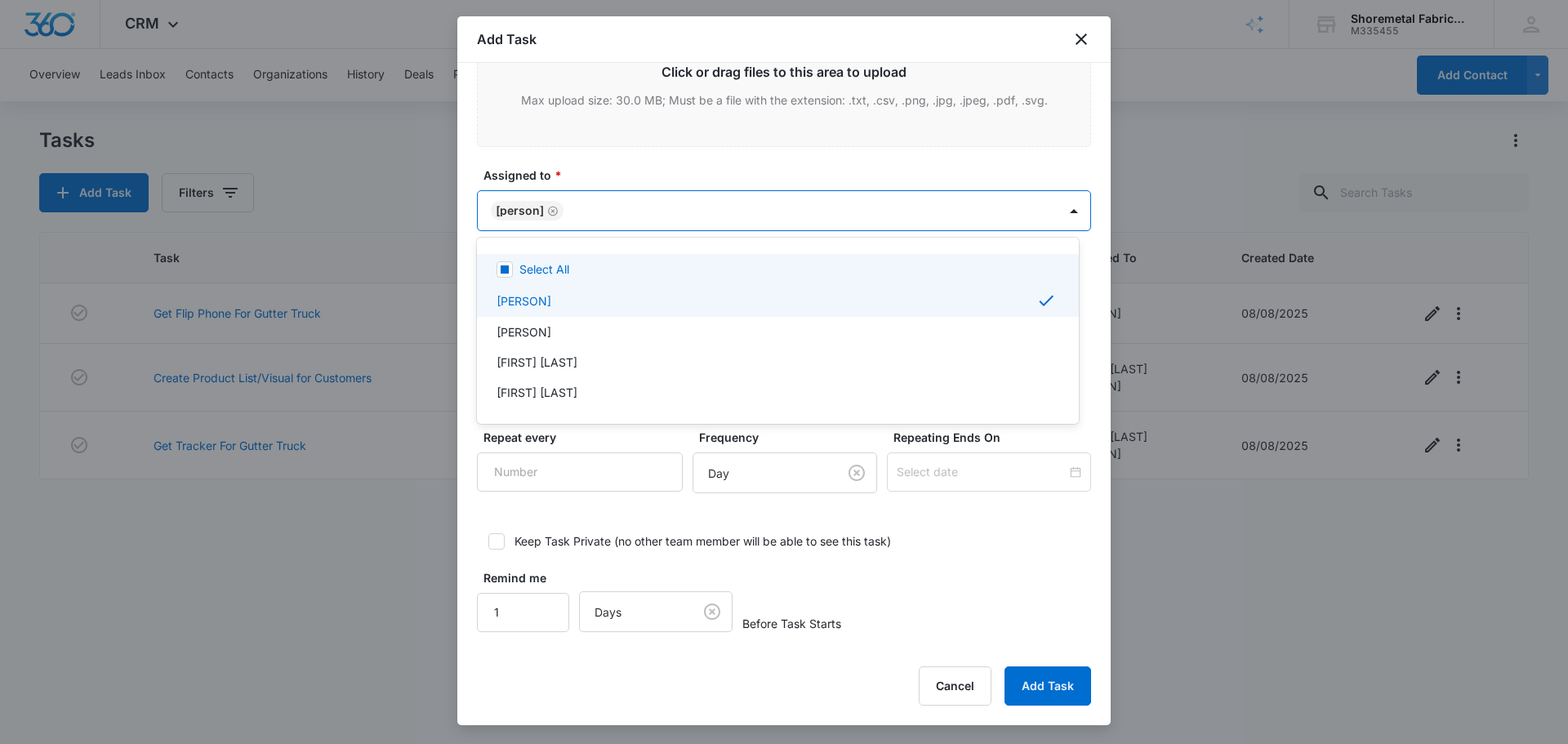 click at bounding box center [784, 372] 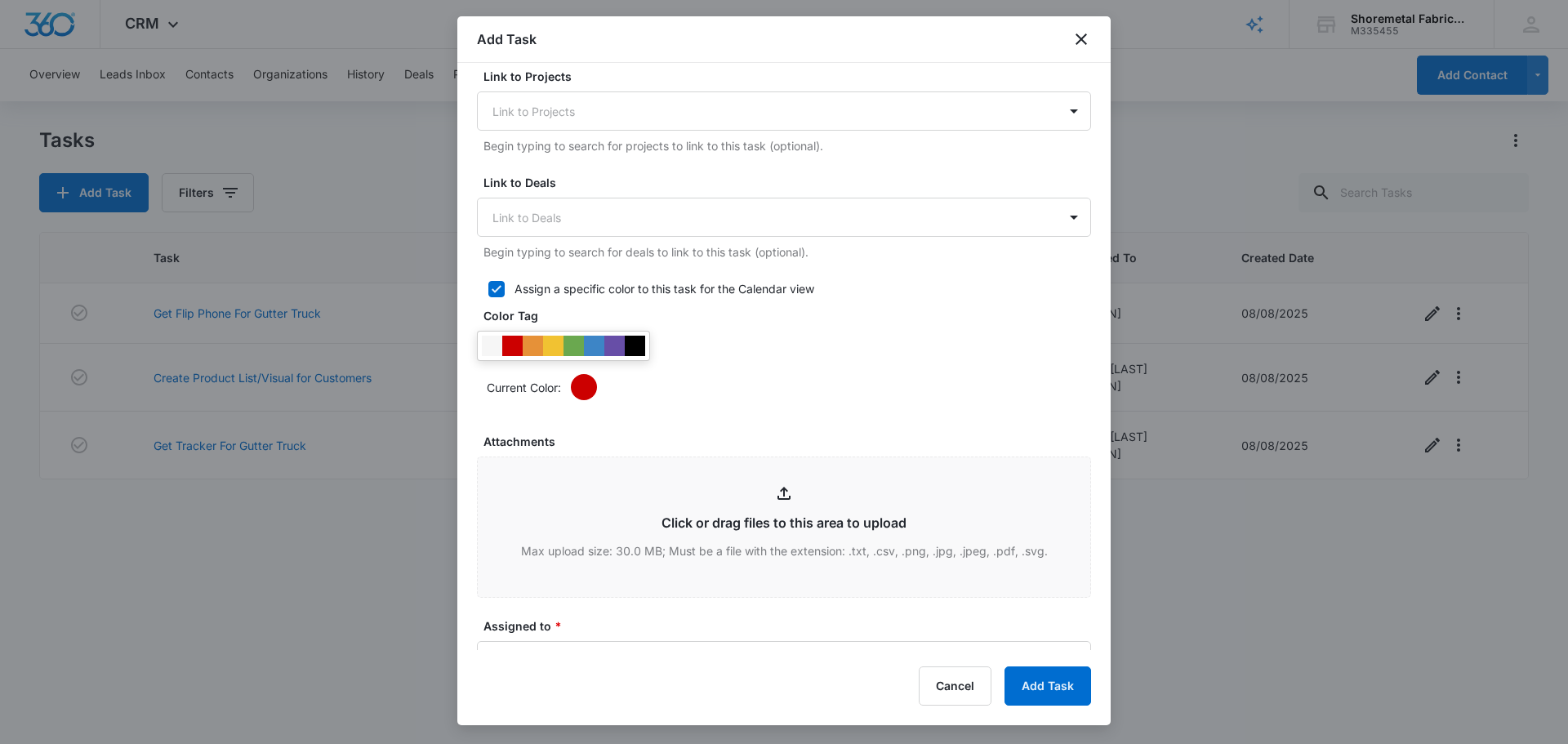 scroll, scrollTop: 447, scrollLeft: 0, axis: vertical 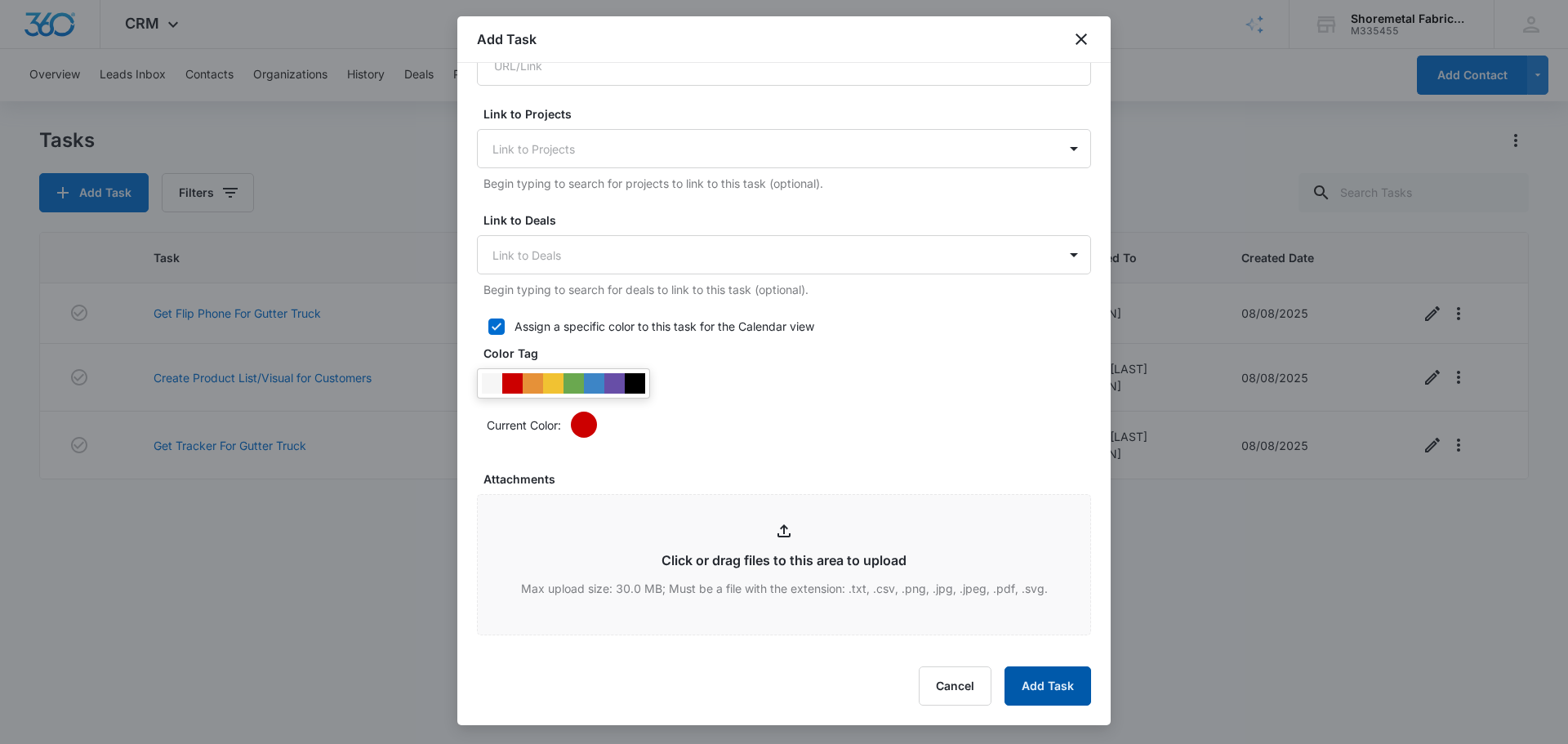 click on "Add Task" at bounding box center [1048, 686] 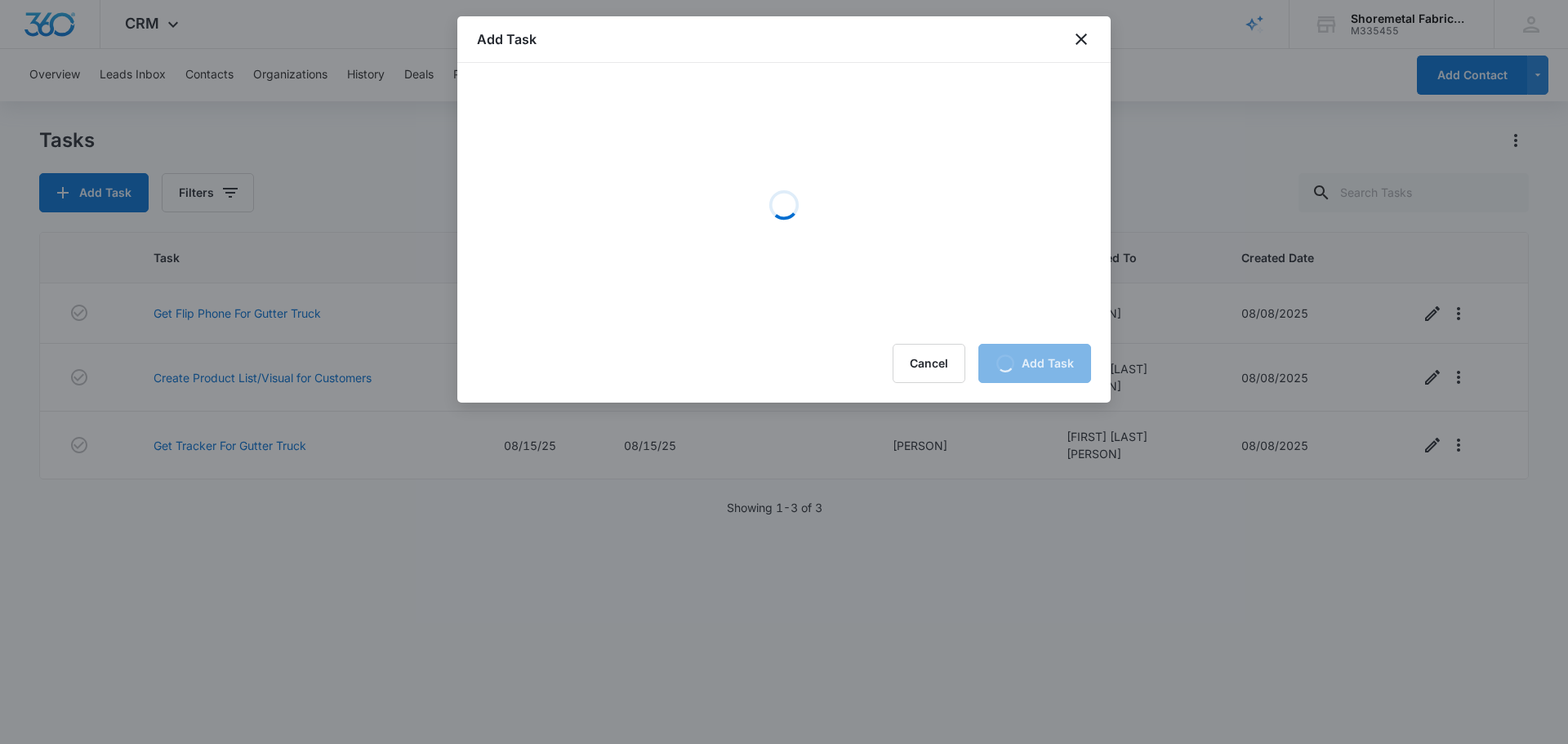scroll, scrollTop: 0, scrollLeft: 0, axis: both 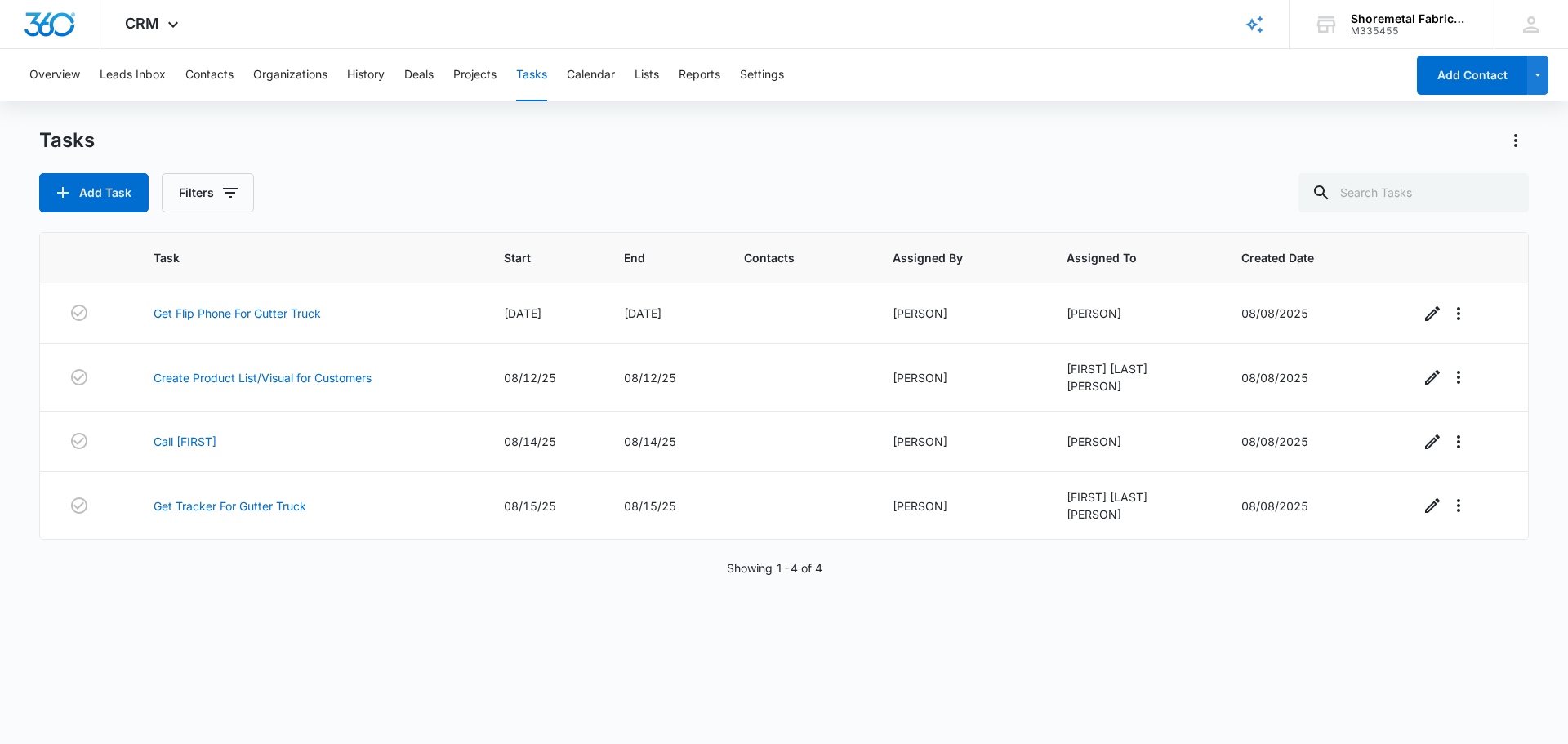 click on "Tasks" at bounding box center (532, 75) 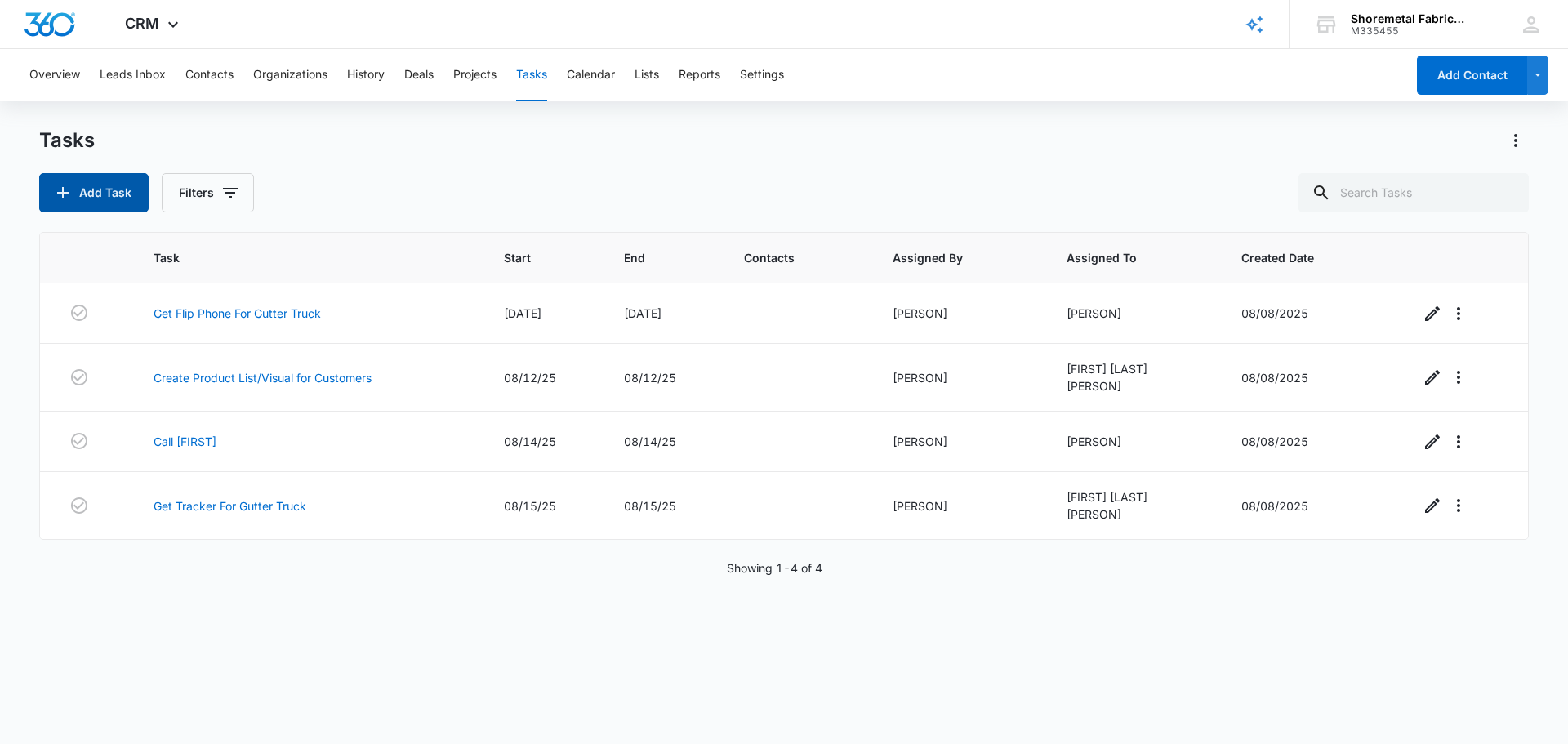 click on "Add Task" at bounding box center (94, 193) 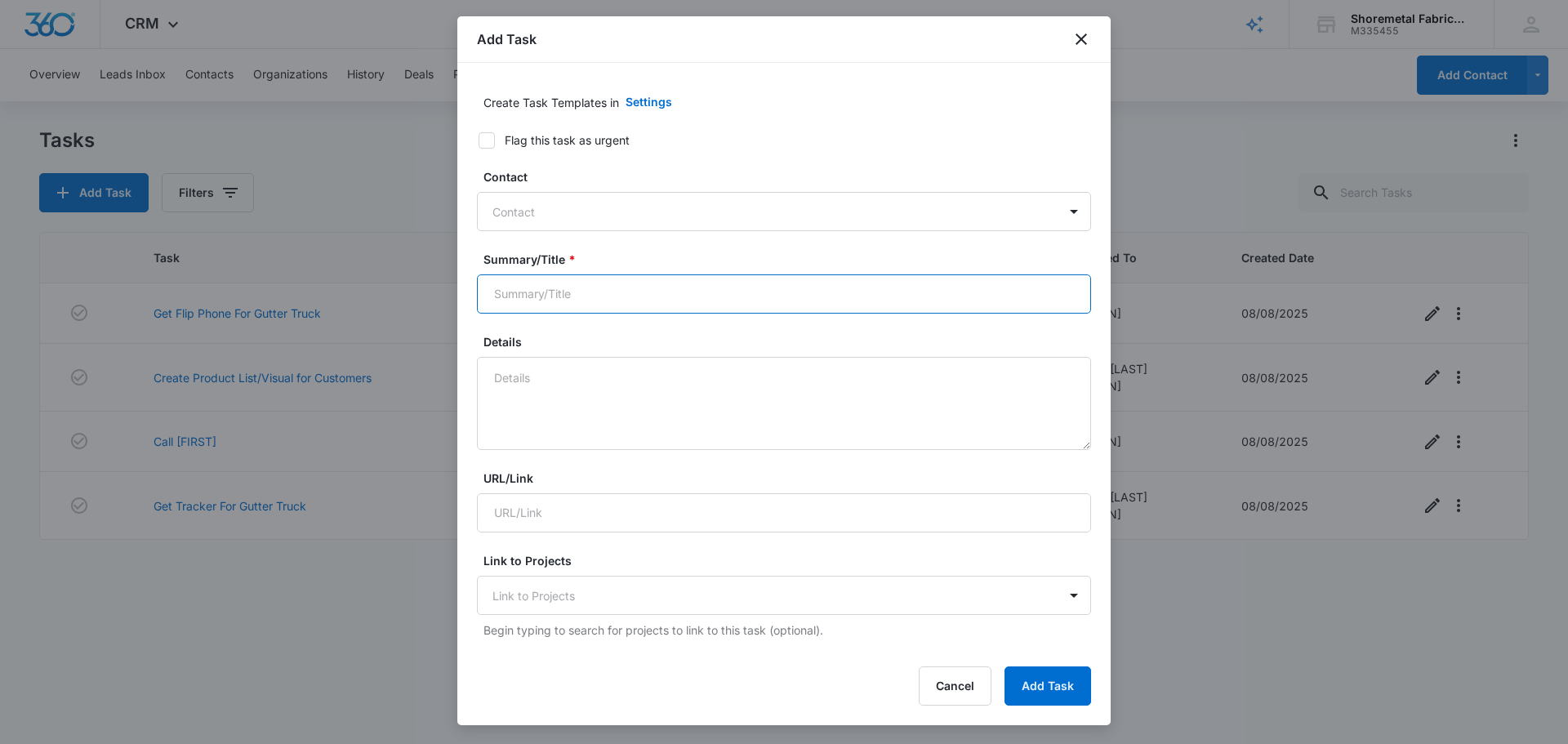 click on "Summary/Title *" at bounding box center (784, 294) 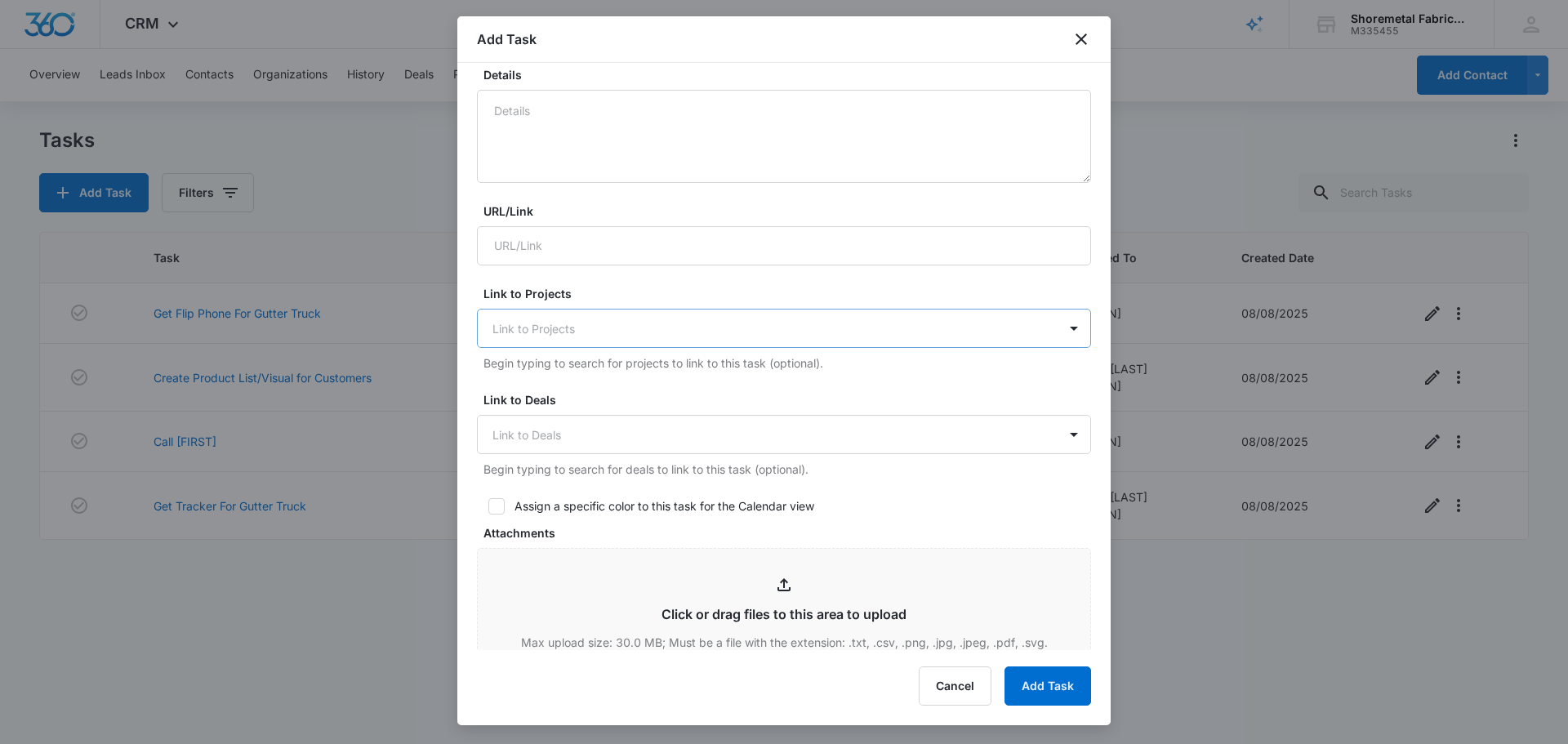 scroll, scrollTop: 327, scrollLeft: 0, axis: vertical 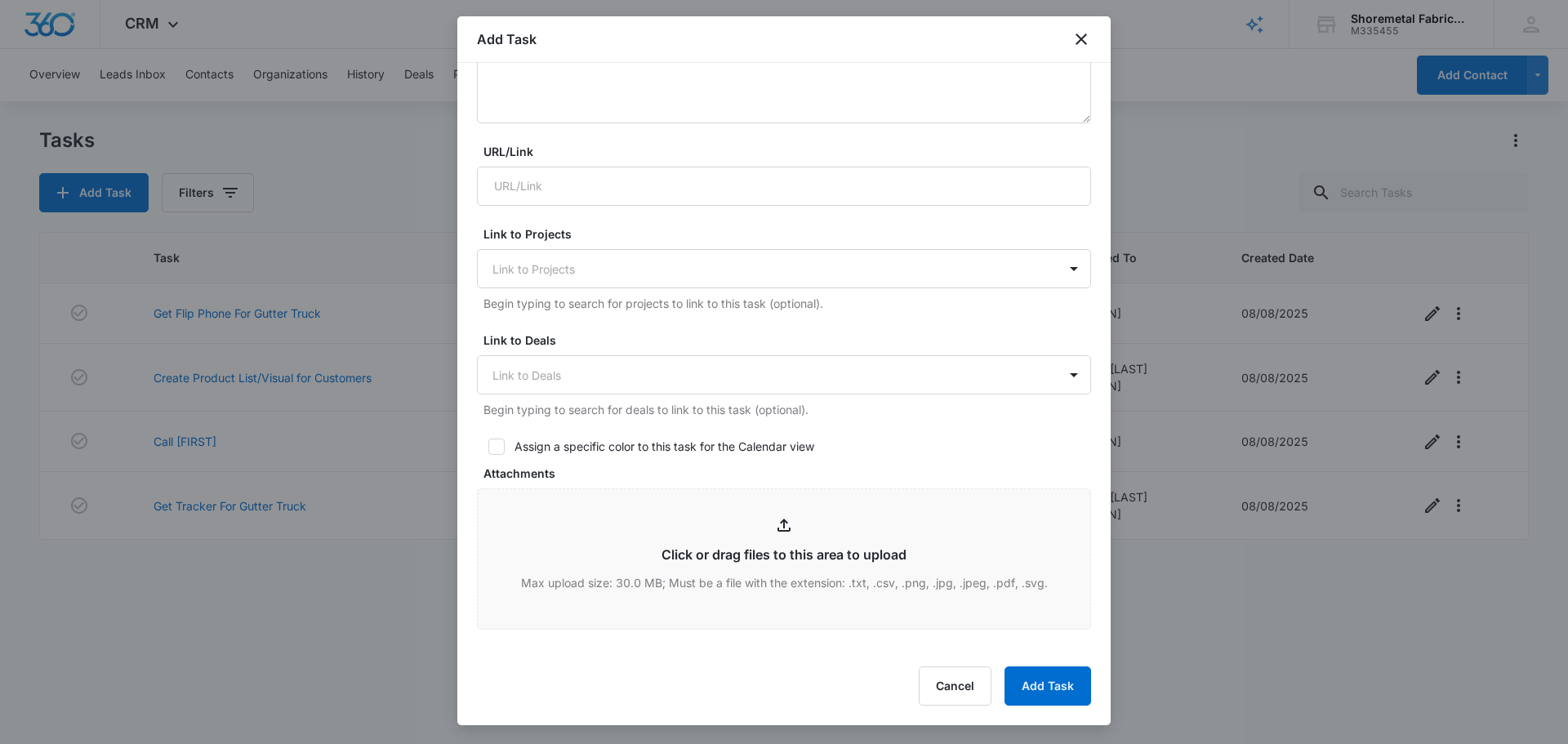 type on "Look Into RoofR Software" 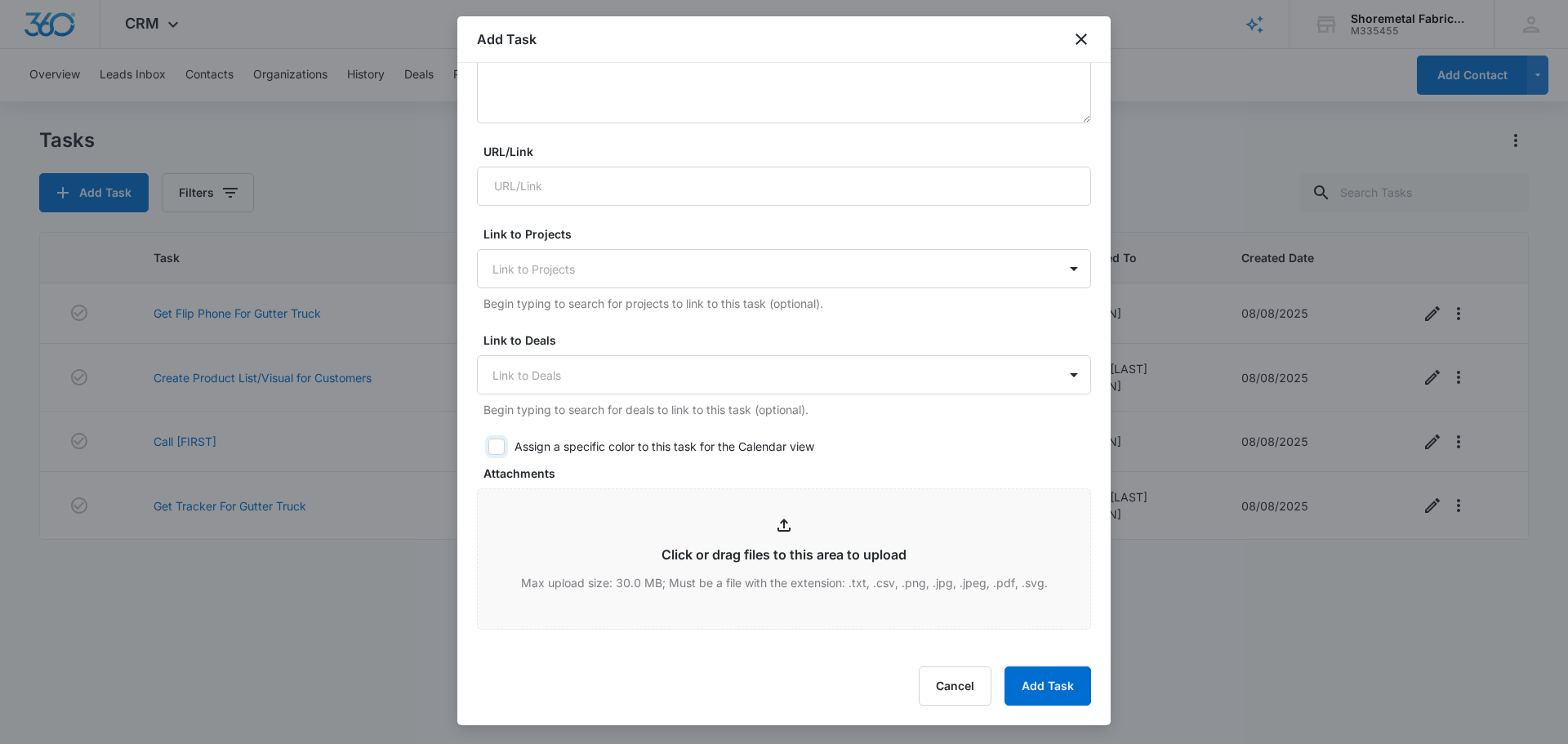 click on "Assign a specific color to this task for the Calendar view" at bounding box center (483, 447) 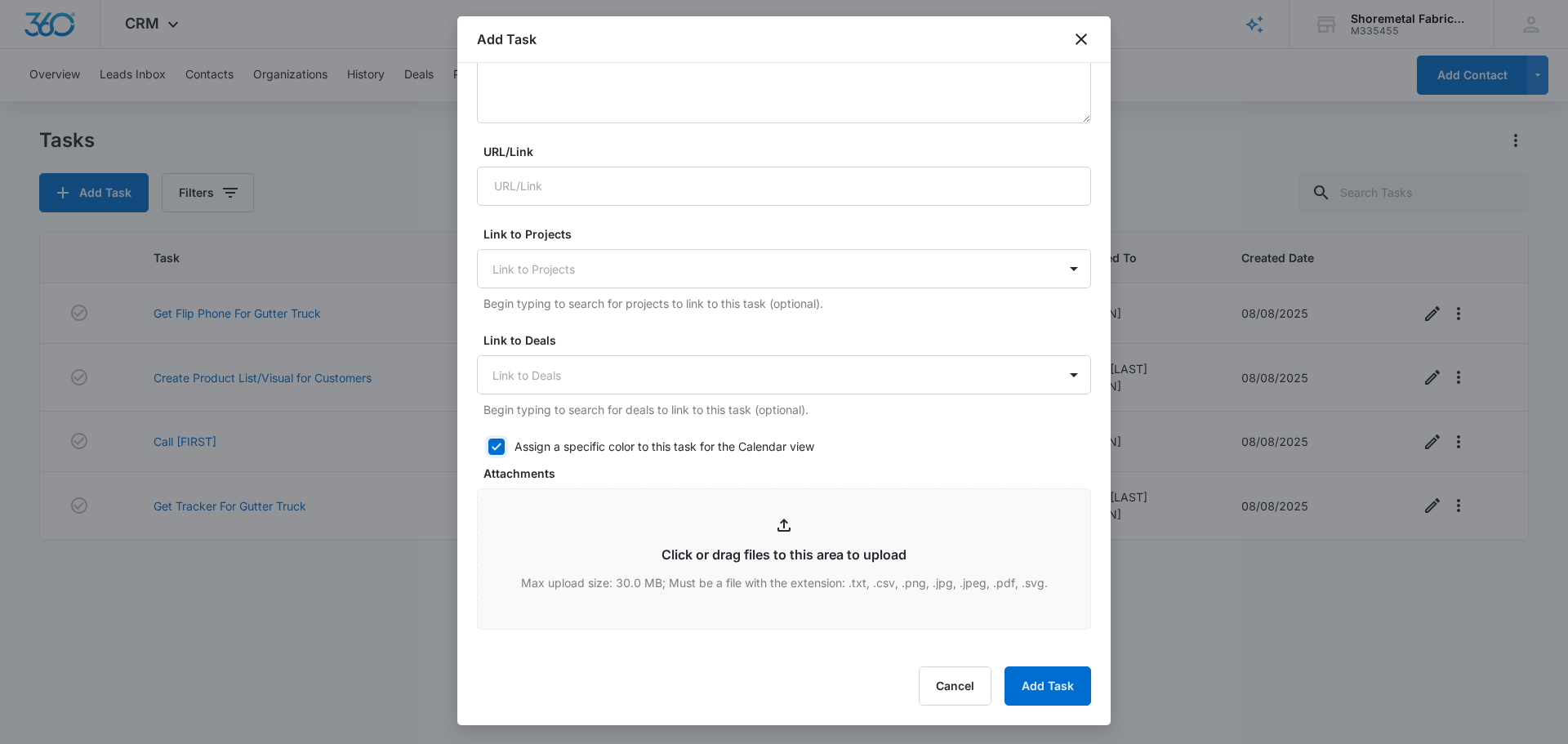 checkbox on "true" 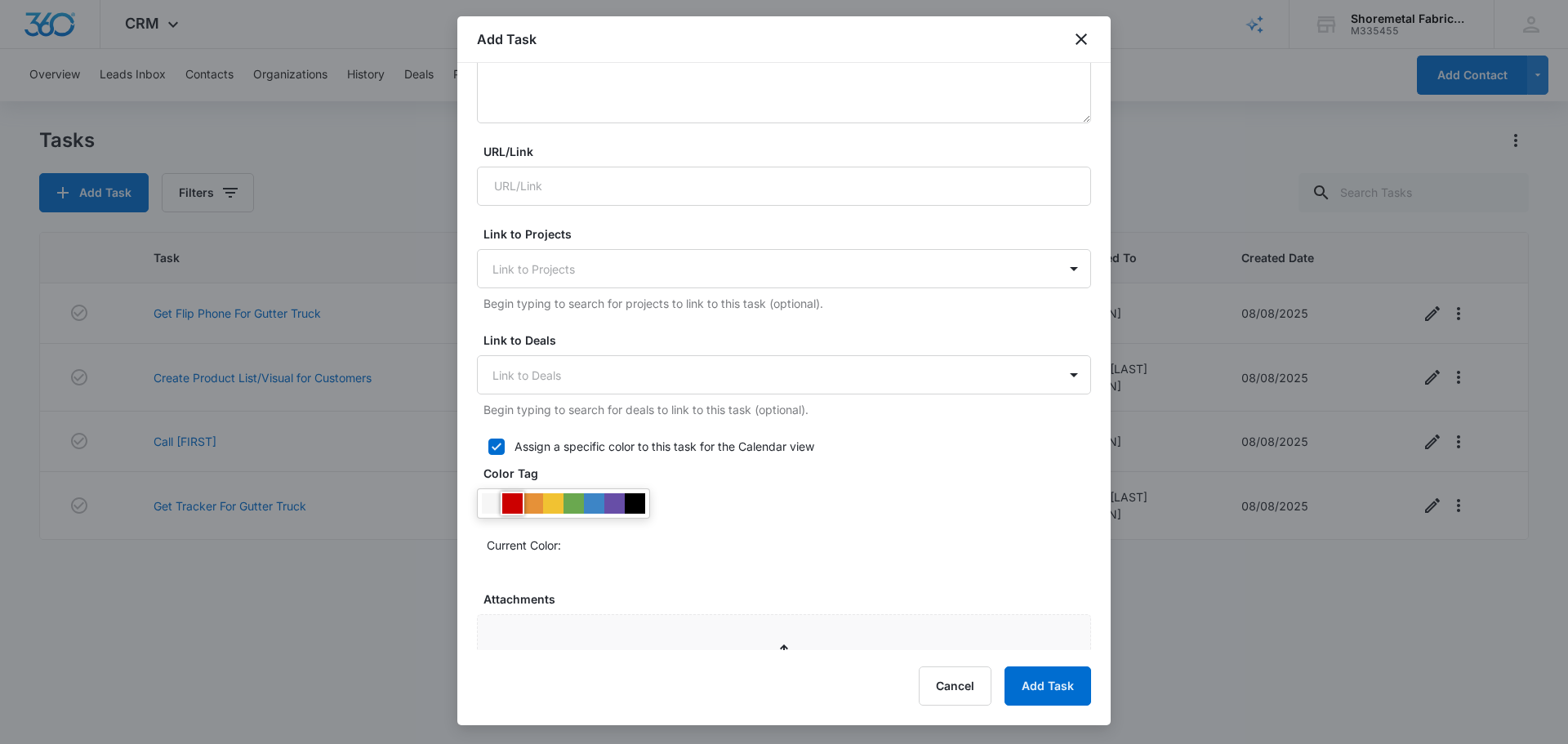 click at bounding box center [512, 503] 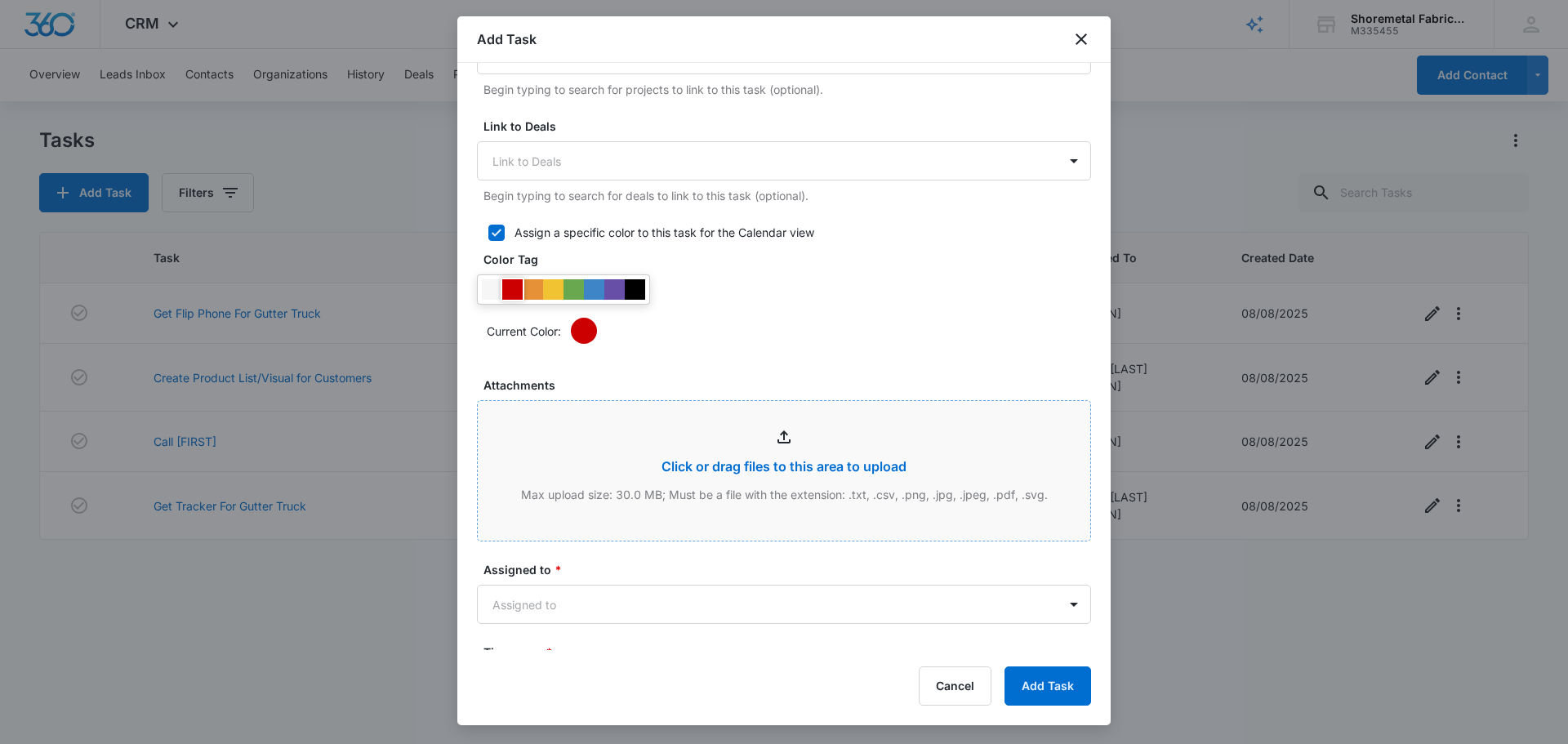 scroll, scrollTop: 653, scrollLeft: 0, axis: vertical 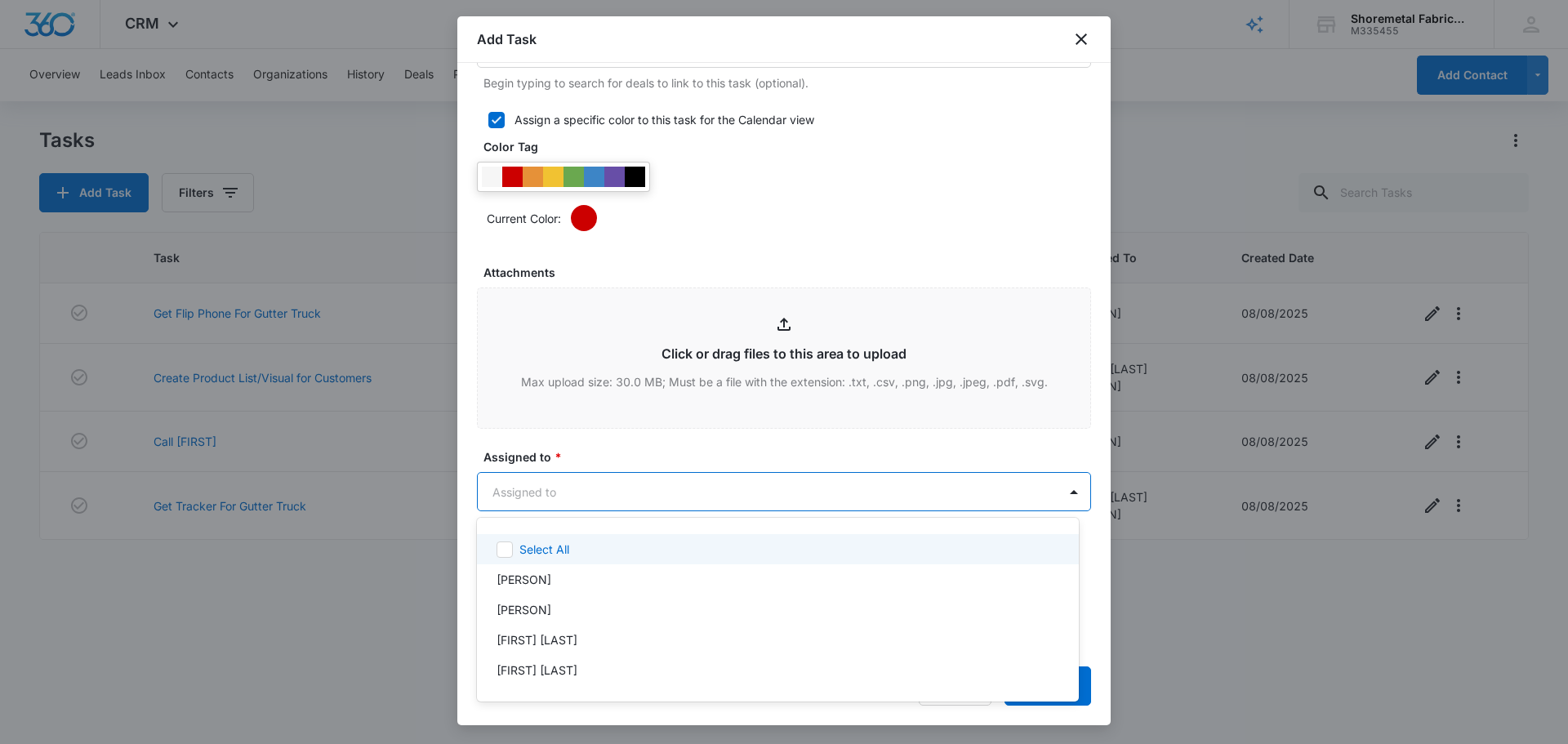 click on "CRM Apps Reputation Websites Forms CRM Email Social Content Ads Intelligence Files Brand Settings Shoremetal Fabricators M335455 Your Accounts View All CM [FIRST] [LAST] [EMAIL] My Profile Notifications Support Logout Terms & Conditions   •   Privacy Policy Overview Leads Inbox Contacts Organizations History Deals Projects Tasks Calendar Lists Reports Settings Add Contact Tasks Add Task Filters Task Start End Contacts Assigned By Assigned To Created Date Get Flip Phone For Gutter Truck 08/10/25 08/10/25 [FIRST] [LAST] [FIRST] [LAST] 08/08/2025 Create Product List/Visual for Customers 08/12/25 08/12/25 [FIRST] [LAST] [FIRST] [LAST] [FIRST] [LAST] 08/08/2025 Call [FIRST] 08/14/25 08/14/25 [FIRST] [LAST] [FIRST] [LAST] 08/08/2025 Get Tracker For Gutter Truck  08/15/25 08/15/25 [FIRST] [LAST] [FIRST] [LAST] [FIRST] [LAST] 08/08/2025 Showing   1-4   of   4 Shoremetal Fabricators - CRM Tasks - Marketing 360®
Add Task Create Task Templates in  Settings Contact *" at bounding box center [784, 372] 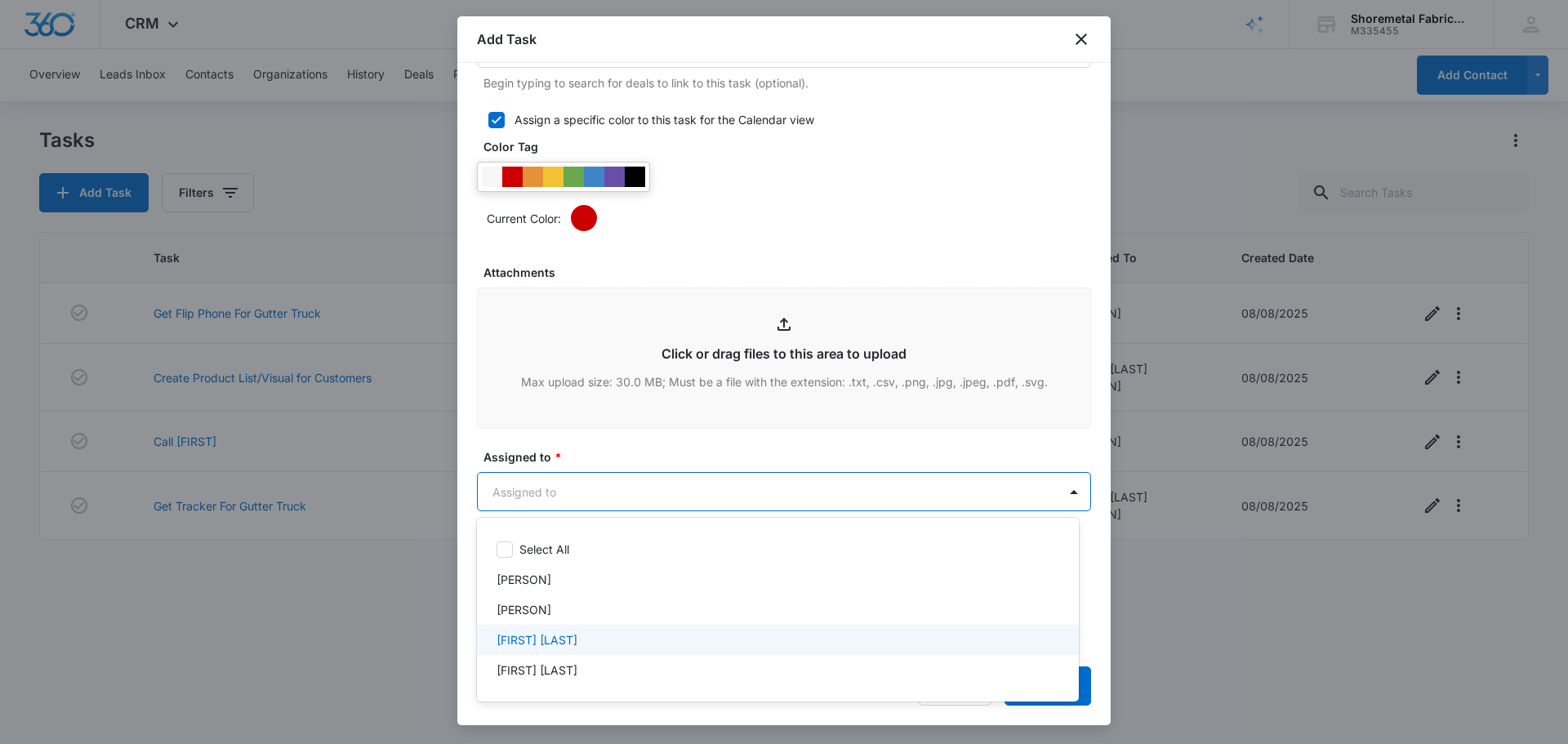 click on "[FIRST] [LAST]" at bounding box center (776, 639) 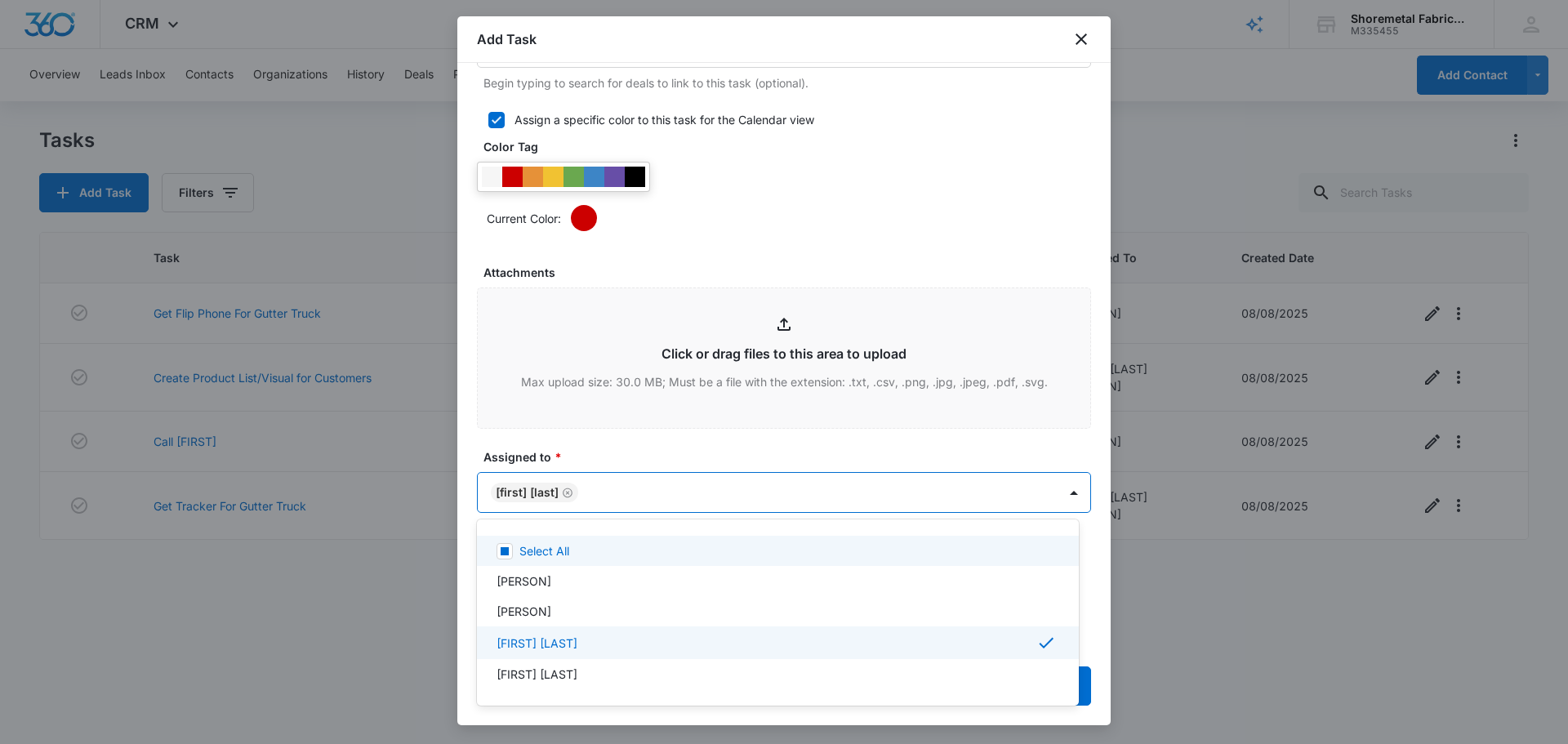click at bounding box center [784, 372] 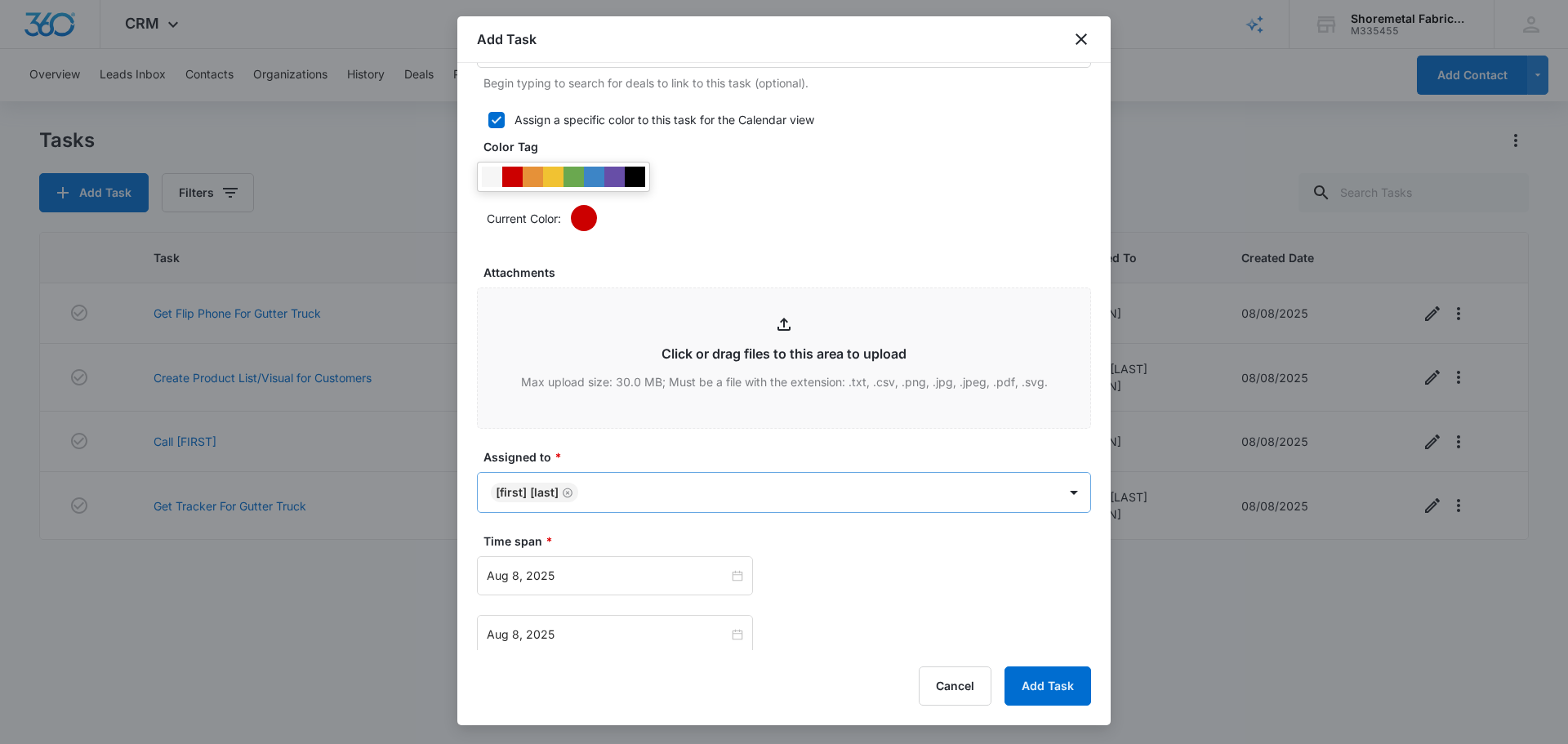 click on "CRM Apps Reputation Websites Forms CRM Email Social Content Ads Intelligence Files Brand Settings Shoremetal Fabricators M335455 Your Accounts View All CM [FIRST] [LAST] [EMAIL] My Profile Notifications Support Logout Terms & Conditions   •   Privacy Policy Overview Leads Inbox Contacts Organizations History Deals Projects Tasks Calendar Lists Reports Settings Add Contact Tasks Add Task Filters Task Start End Contacts Assigned By Assigned To Created Date Get Flip Phone For Gutter Truck 08/10/25 08/10/25 [FIRST] [LAST] [FIRST] [LAST] 08/08/2025 Create Product List/Visual for Customers 08/12/25 08/12/25 [FIRST] [LAST] [FIRST] [LAST] [FIRST] [LAST] 08/08/2025 Call [FIRST] 08/14/25 08/14/25 [FIRST] [LAST] [FIRST] [LAST] 08/08/2025 Get Tracker For Gutter Truck  08/15/25 08/15/25 [FIRST] [LAST] [FIRST] [LAST] [FIRST] [LAST] 08/08/2025 Showing   1-4   of   4 Shoremetal Fabricators - CRM Tasks - Marketing 360®
Add Task Create Task Templates in  Settings Contact *" at bounding box center [784, 372] 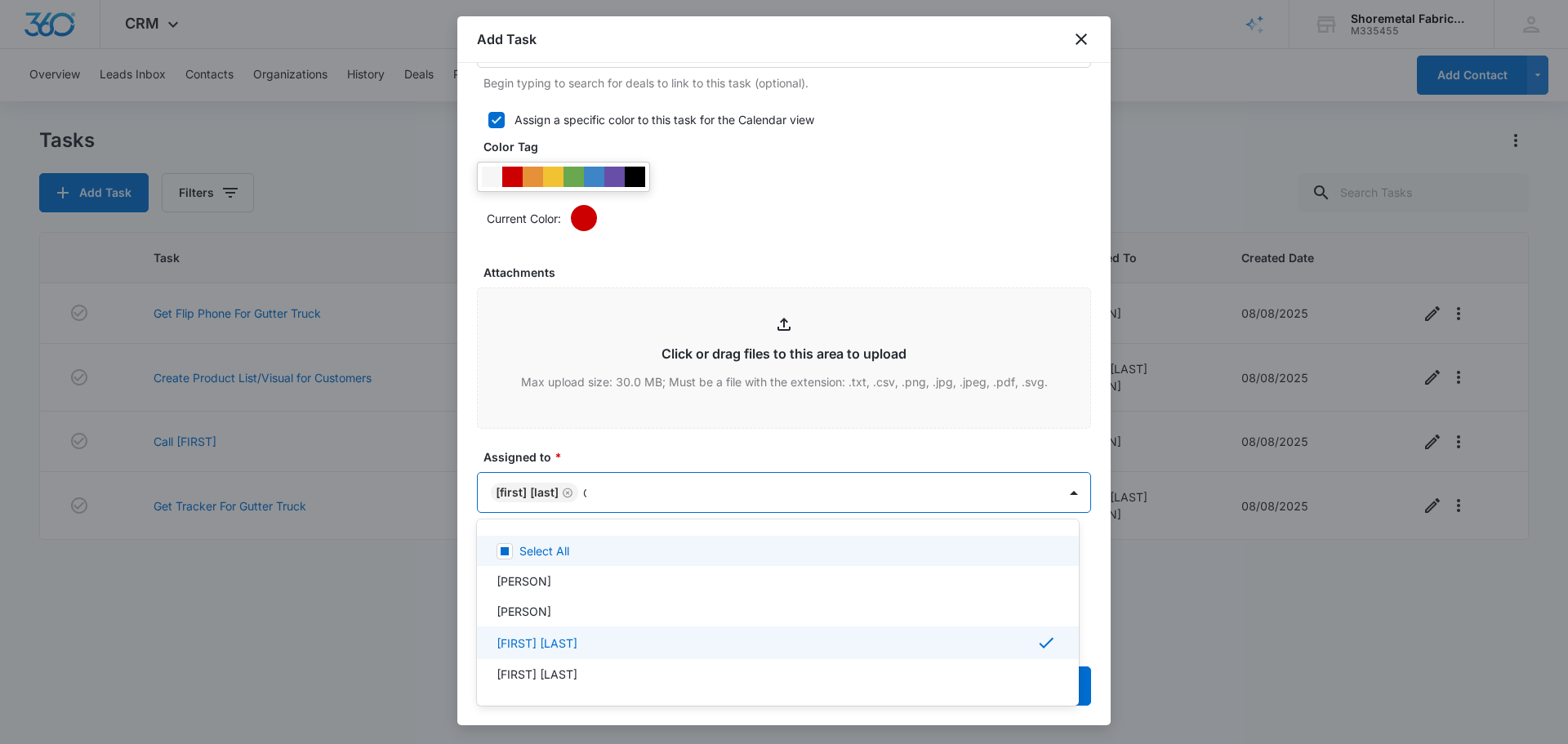type on "Chr" 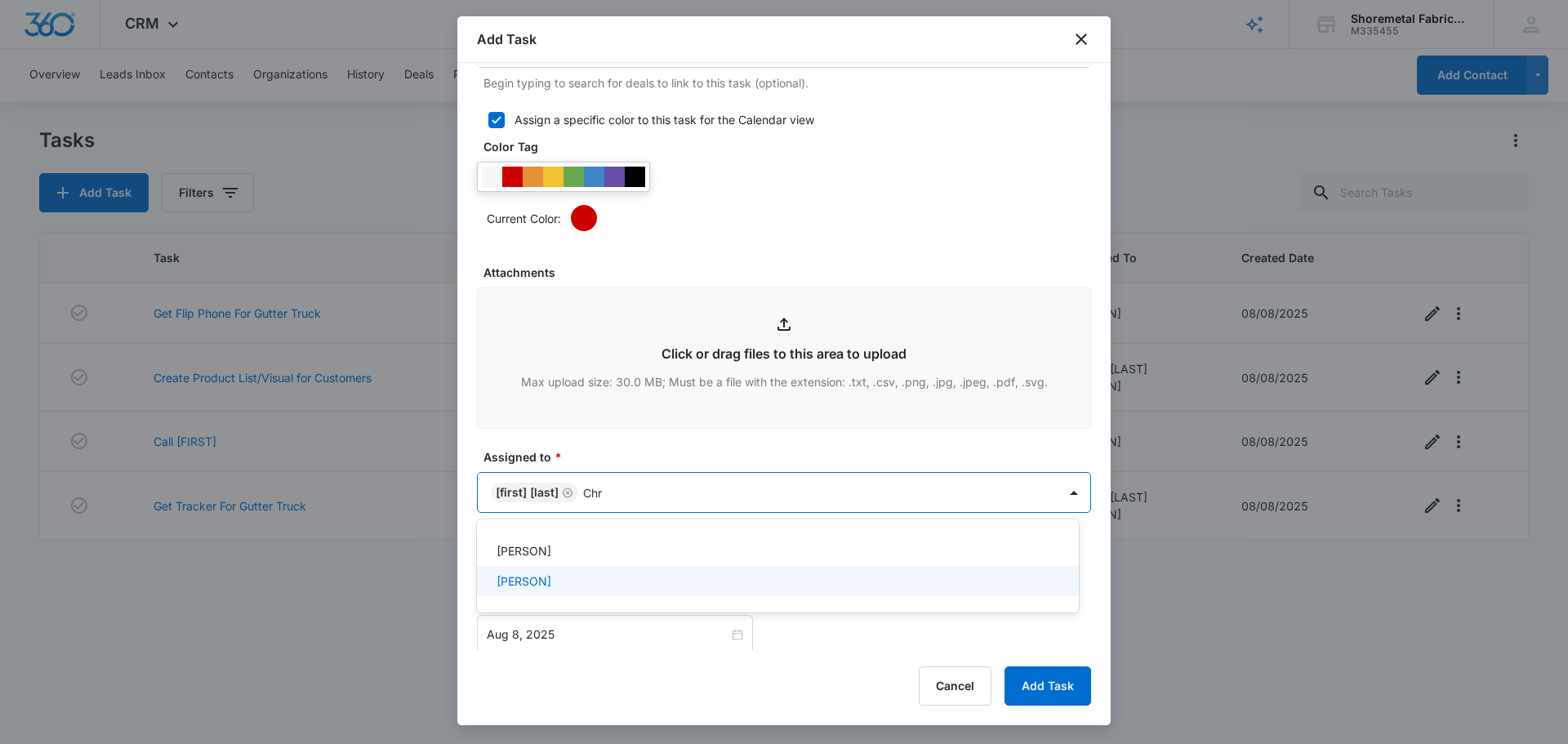 click on "[PERSON]" at bounding box center [776, 550] 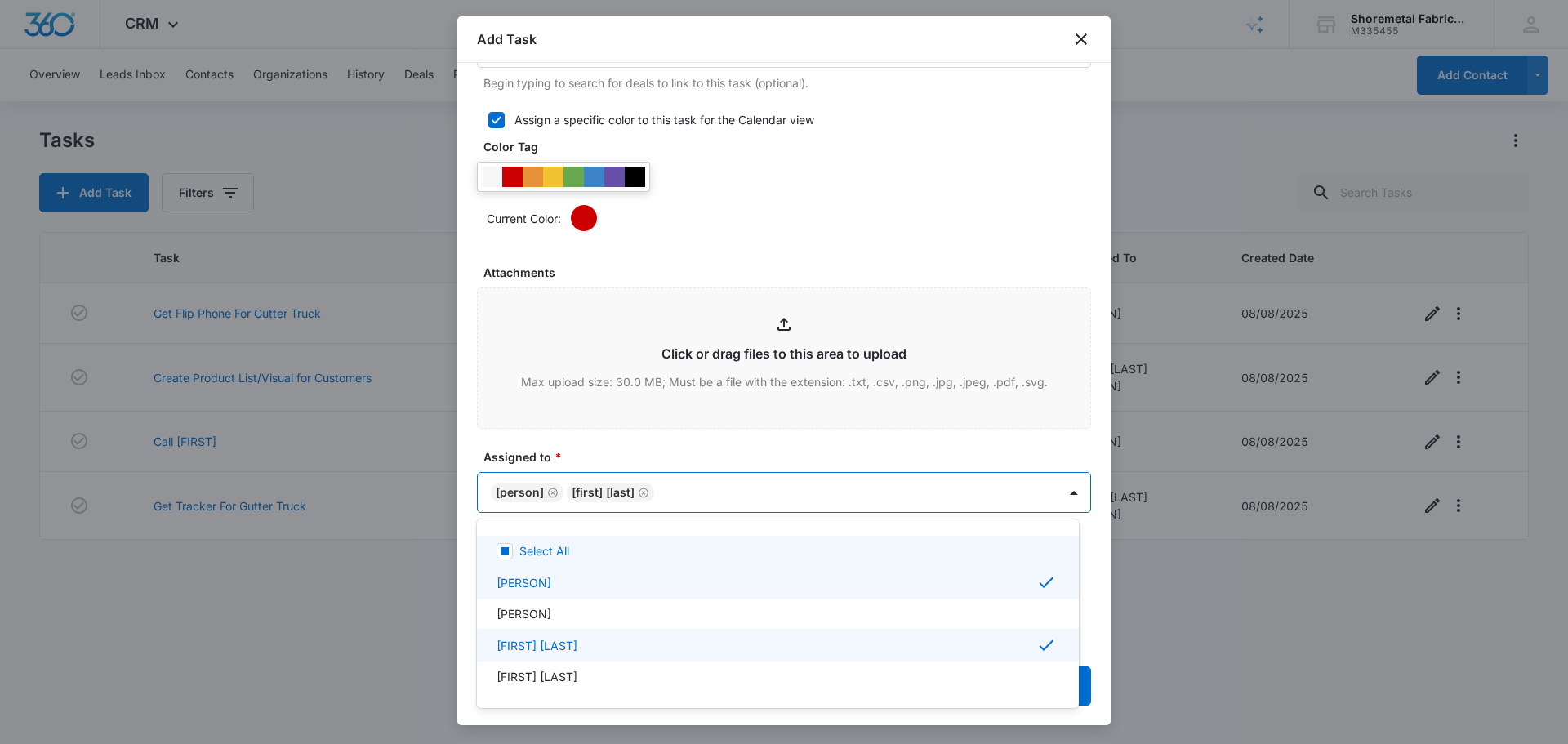 click at bounding box center (784, 372) 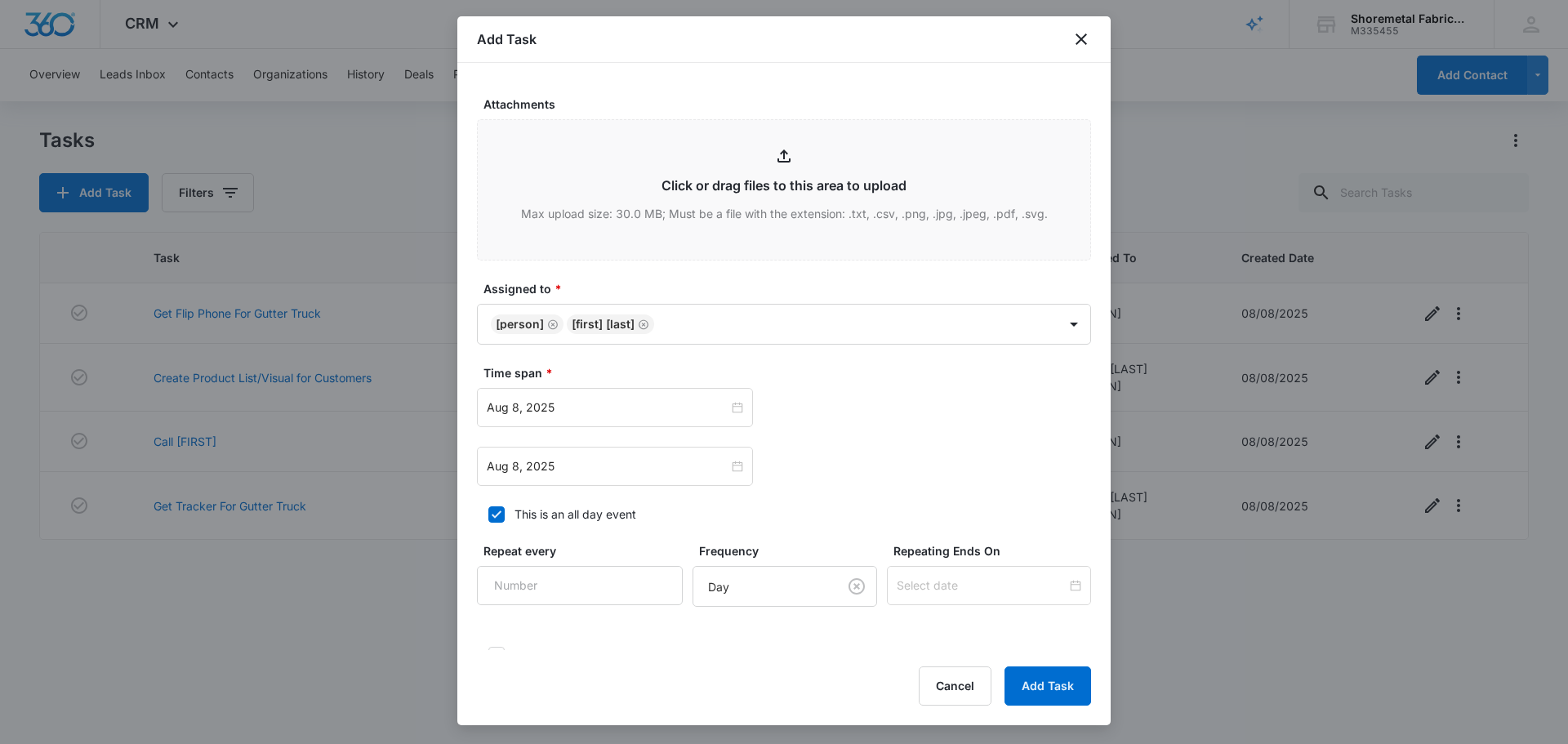 scroll, scrollTop: 937, scrollLeft: 0, axis: vertical 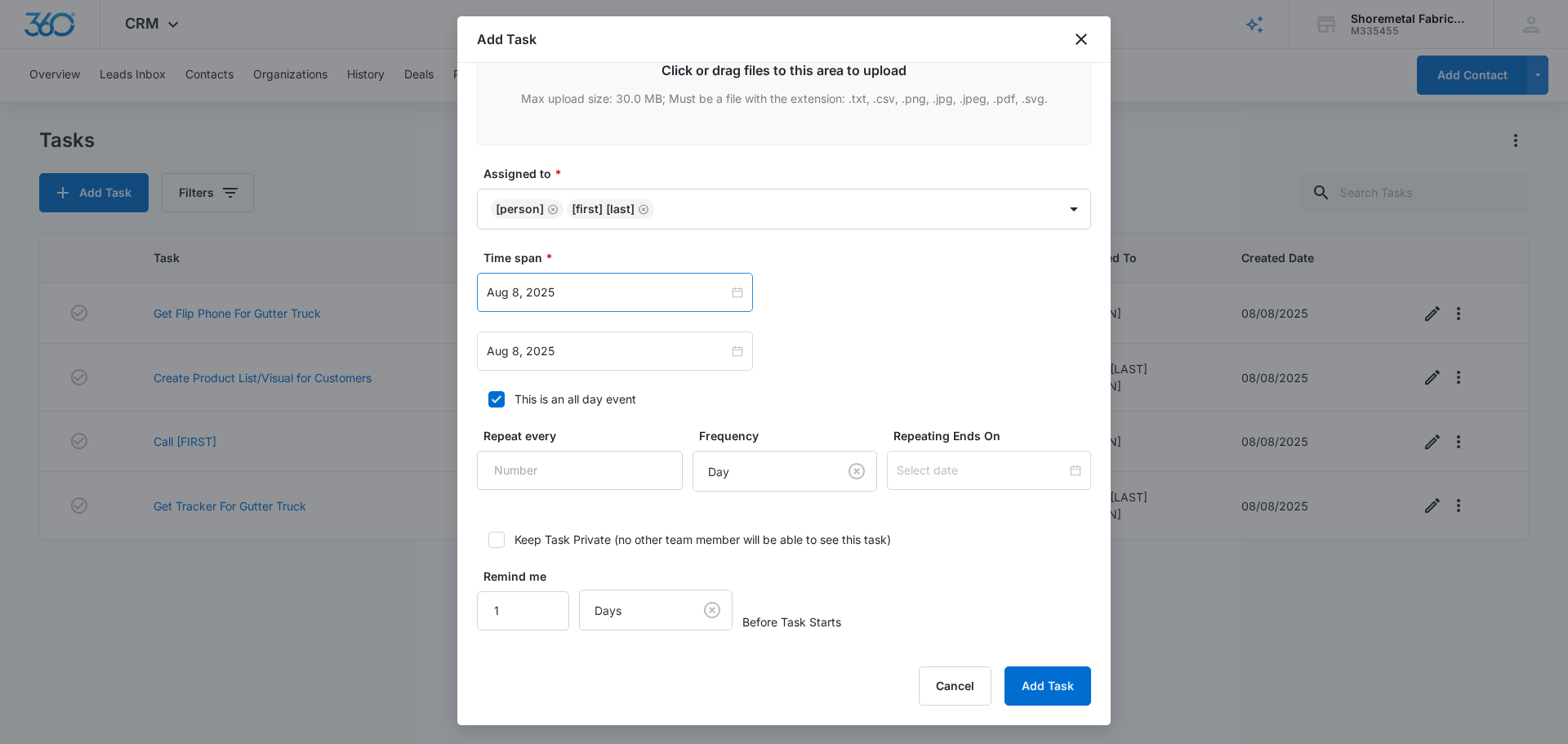 click on "Aug 8, 2025" at bounding box center (615, 292) 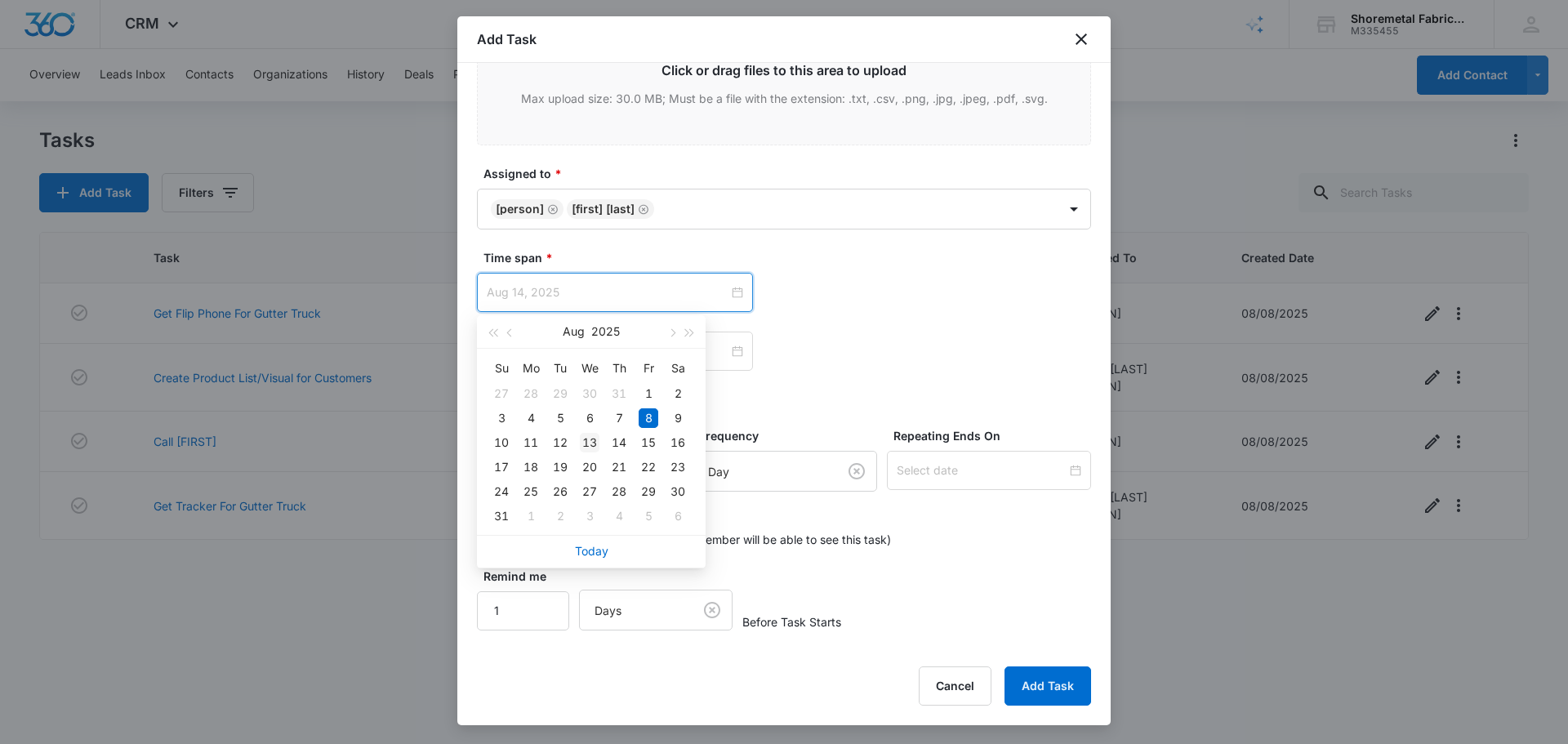 type on "Aug 13, 2025" 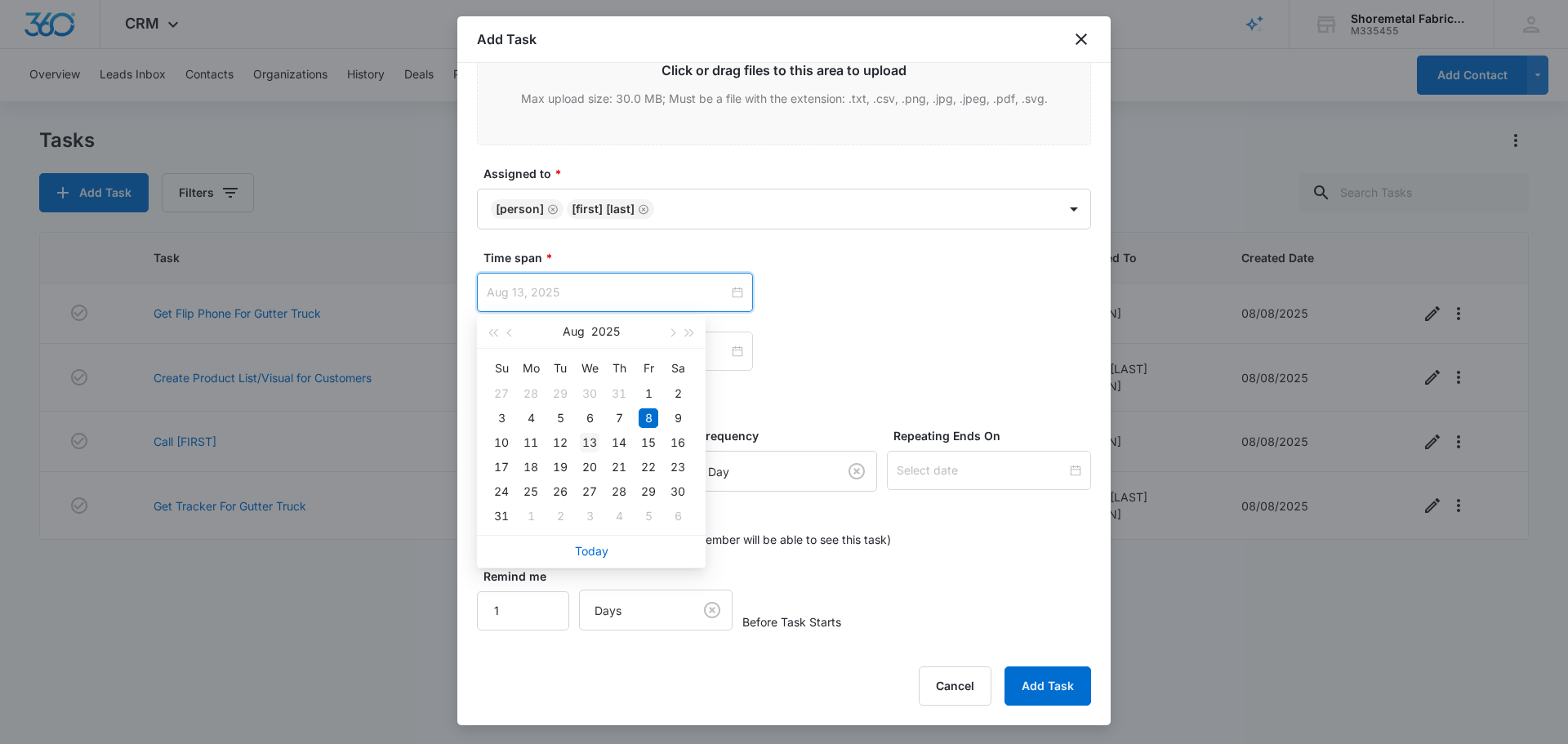 click on "13" at bounding box center (590, 443) 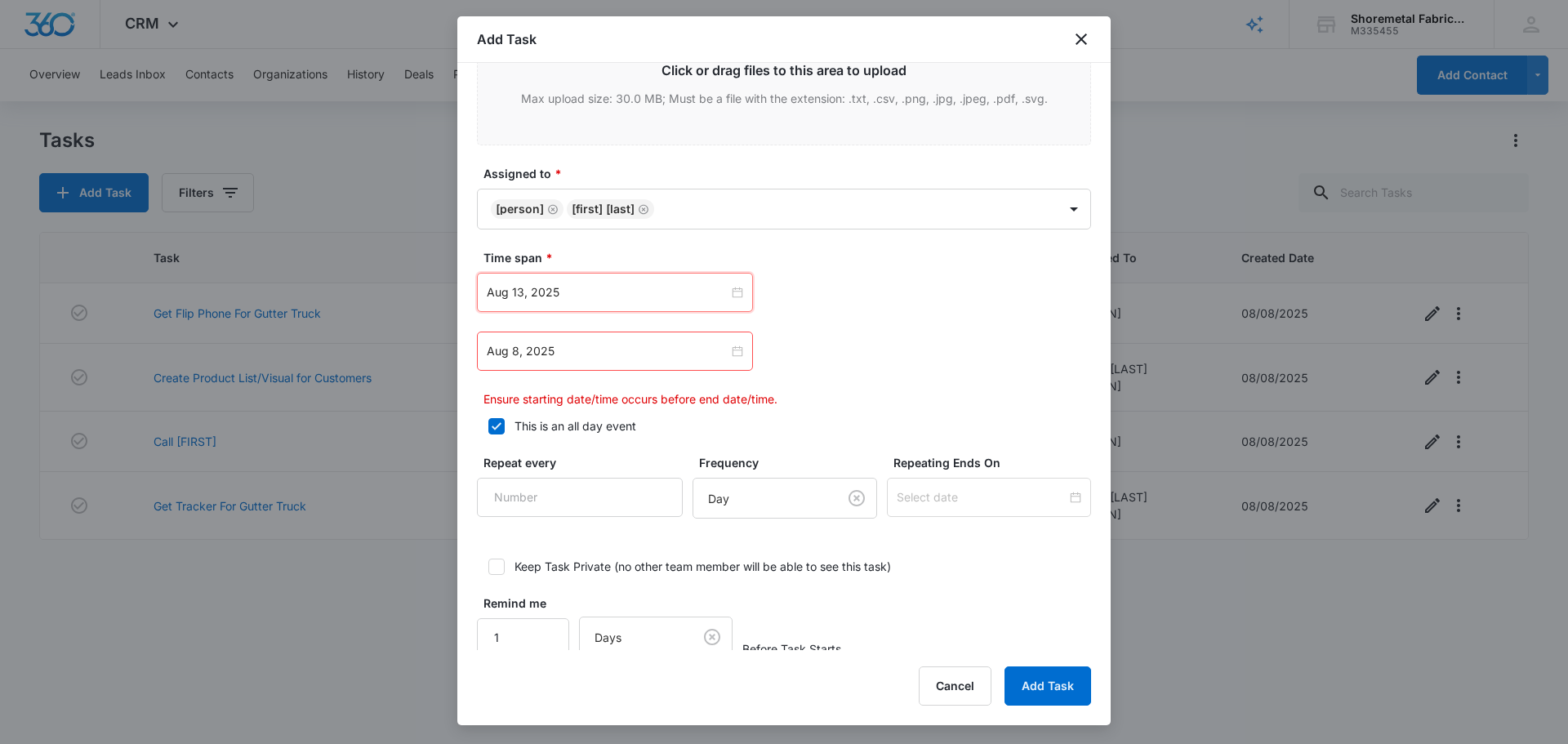 click on "Aug 8, 2025" at bounding box center [615, 351] 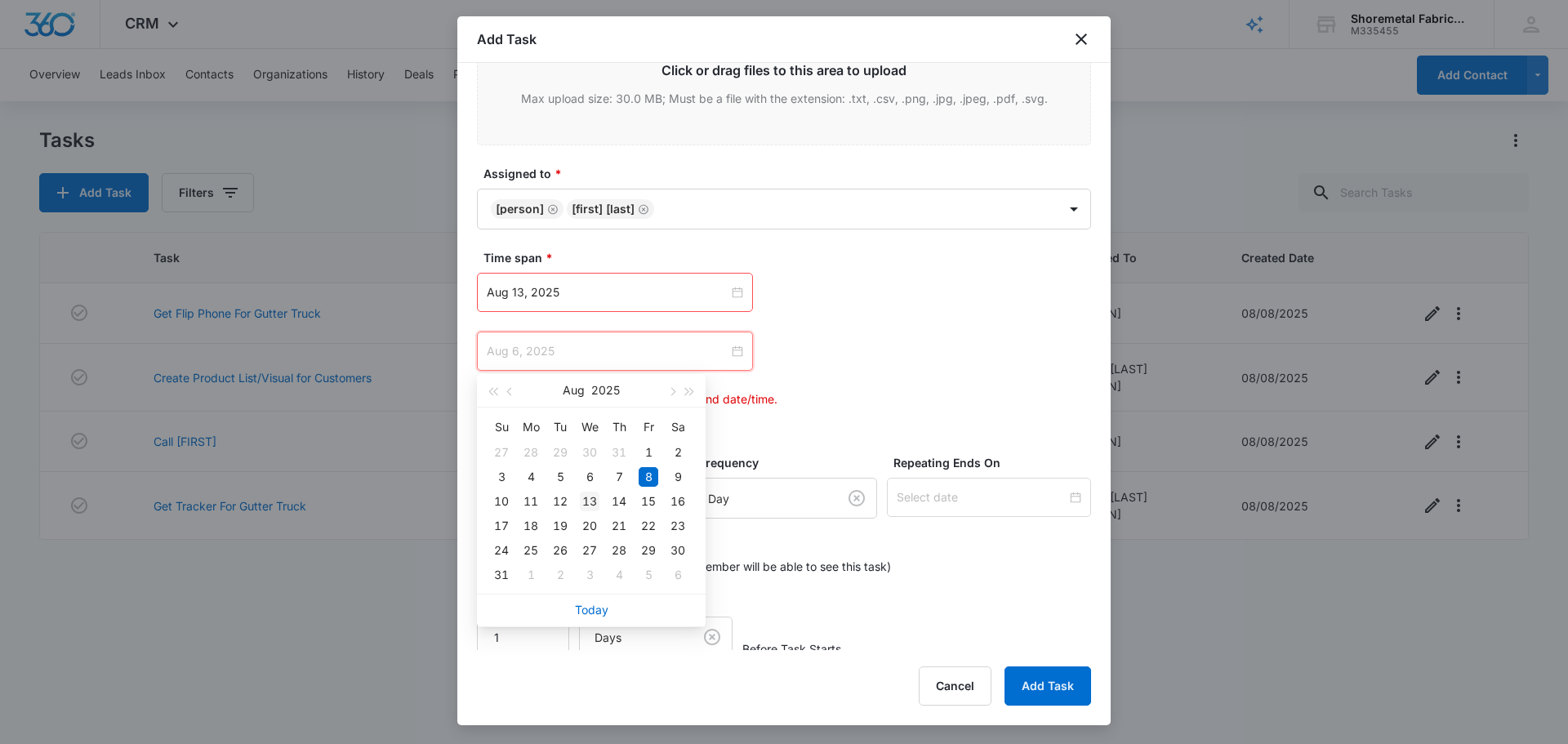 type on "Aug 13, 2025" 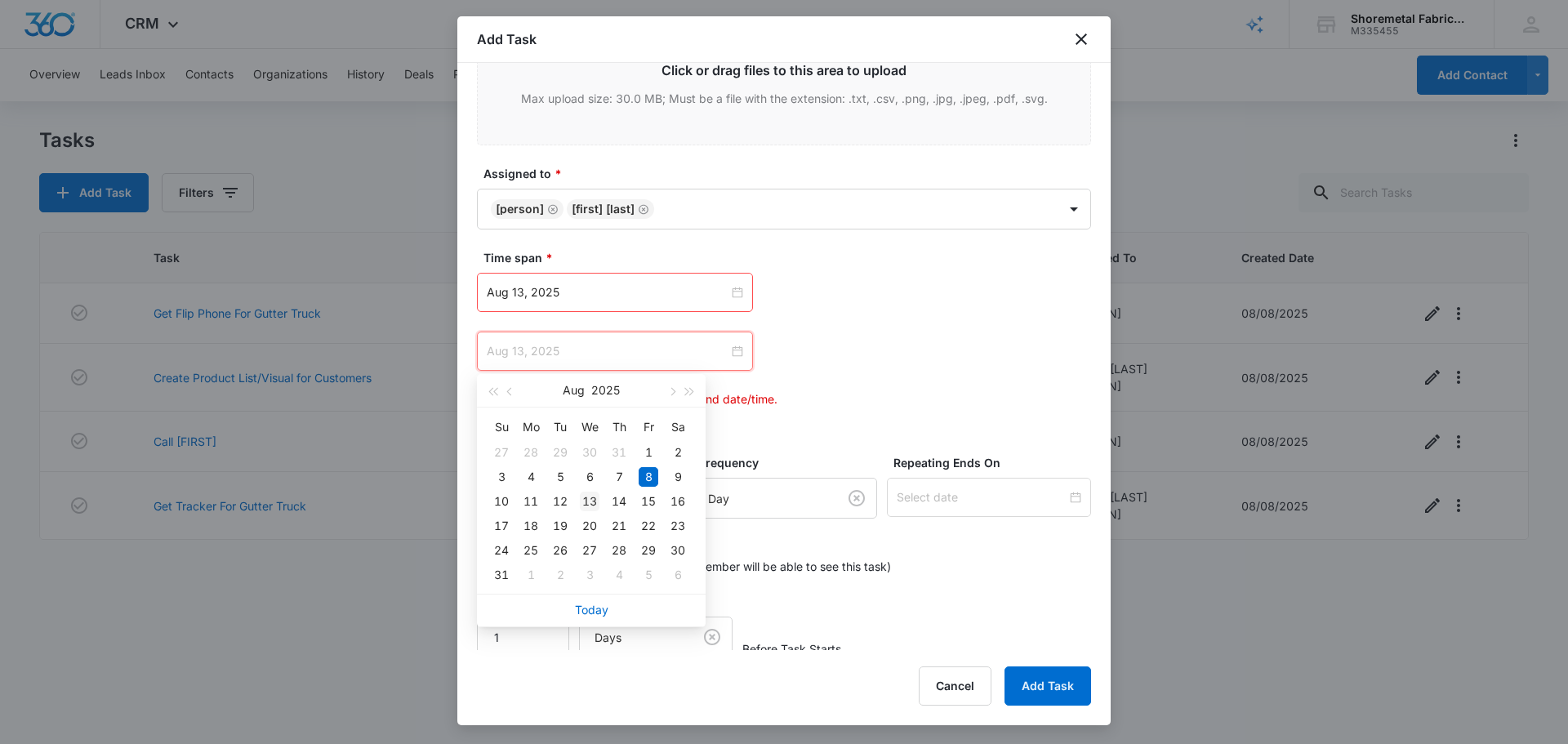 click on "13" at bounding box center [590, 501] 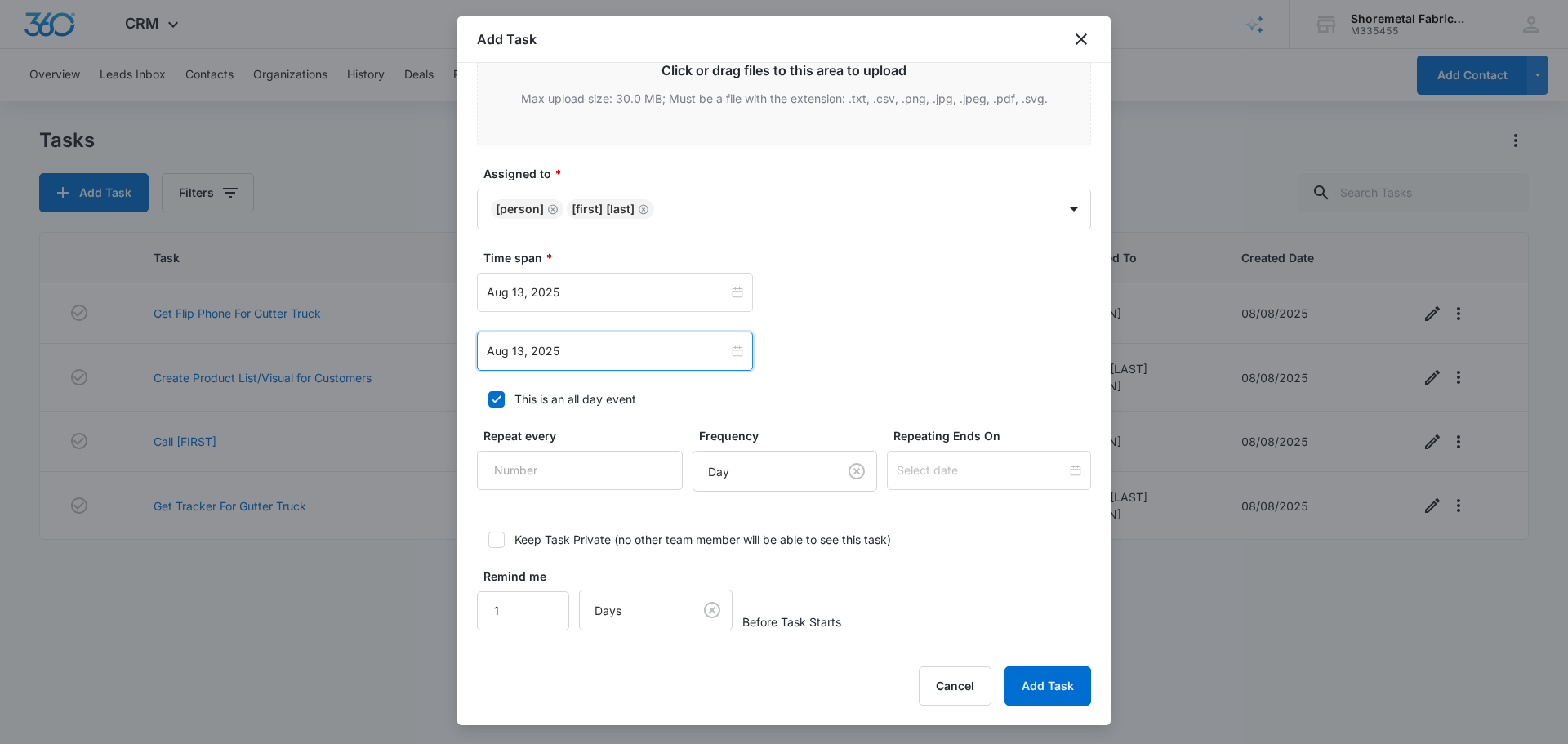 click on "Aug 13, 2025 Aug 2025 Su Mo Tu We Th Fr Sa 27 28 29 30 31 1 2 3 4 5 6 7 8 9 10 11 12 13 14 15 16 17 18 19 20 21 22 23 24 25 26 27 28 29 30 31 1 2 3 4 5 6 Today" at bounding box center (784, 292) 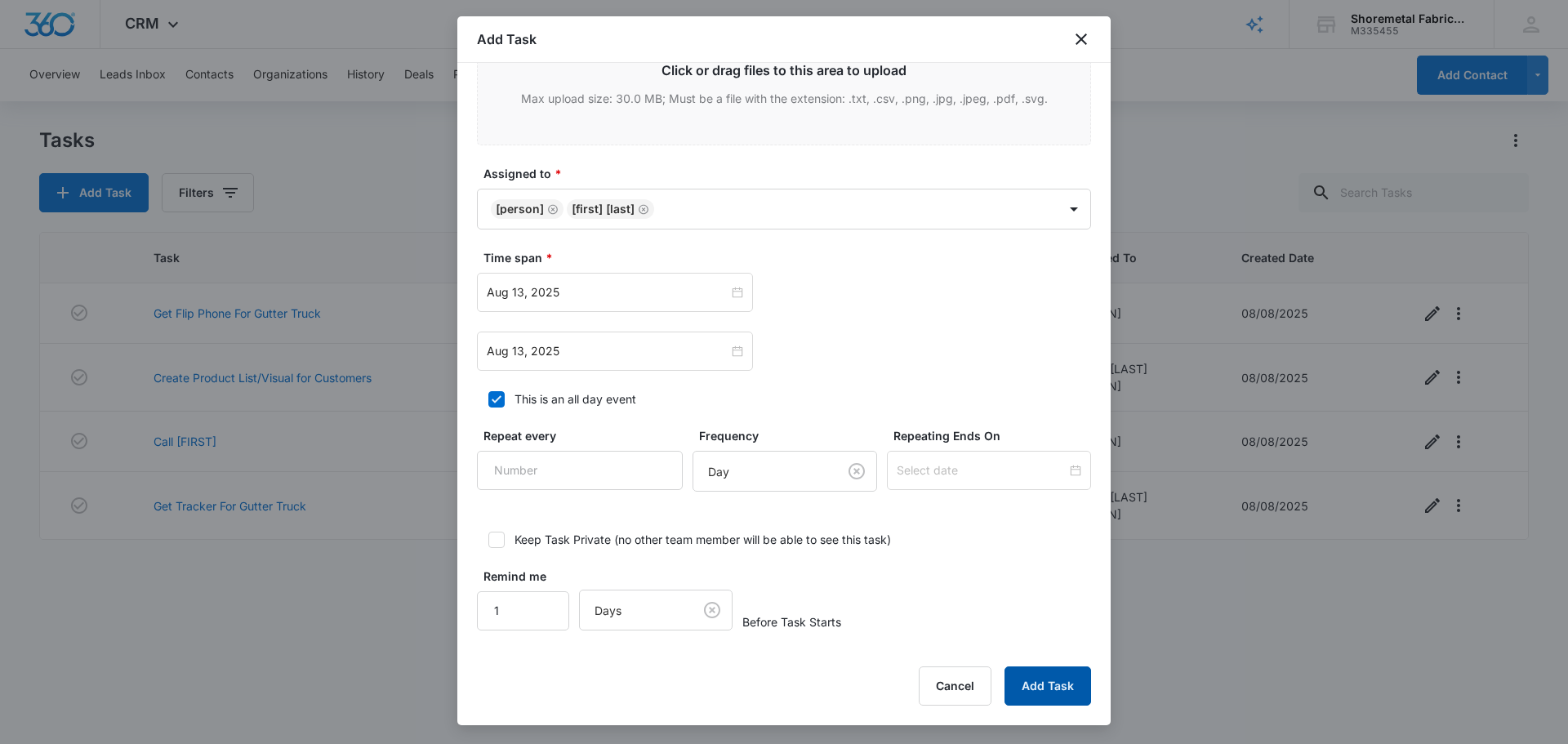 click on "Add Task" at bounding box center (1048, 686) 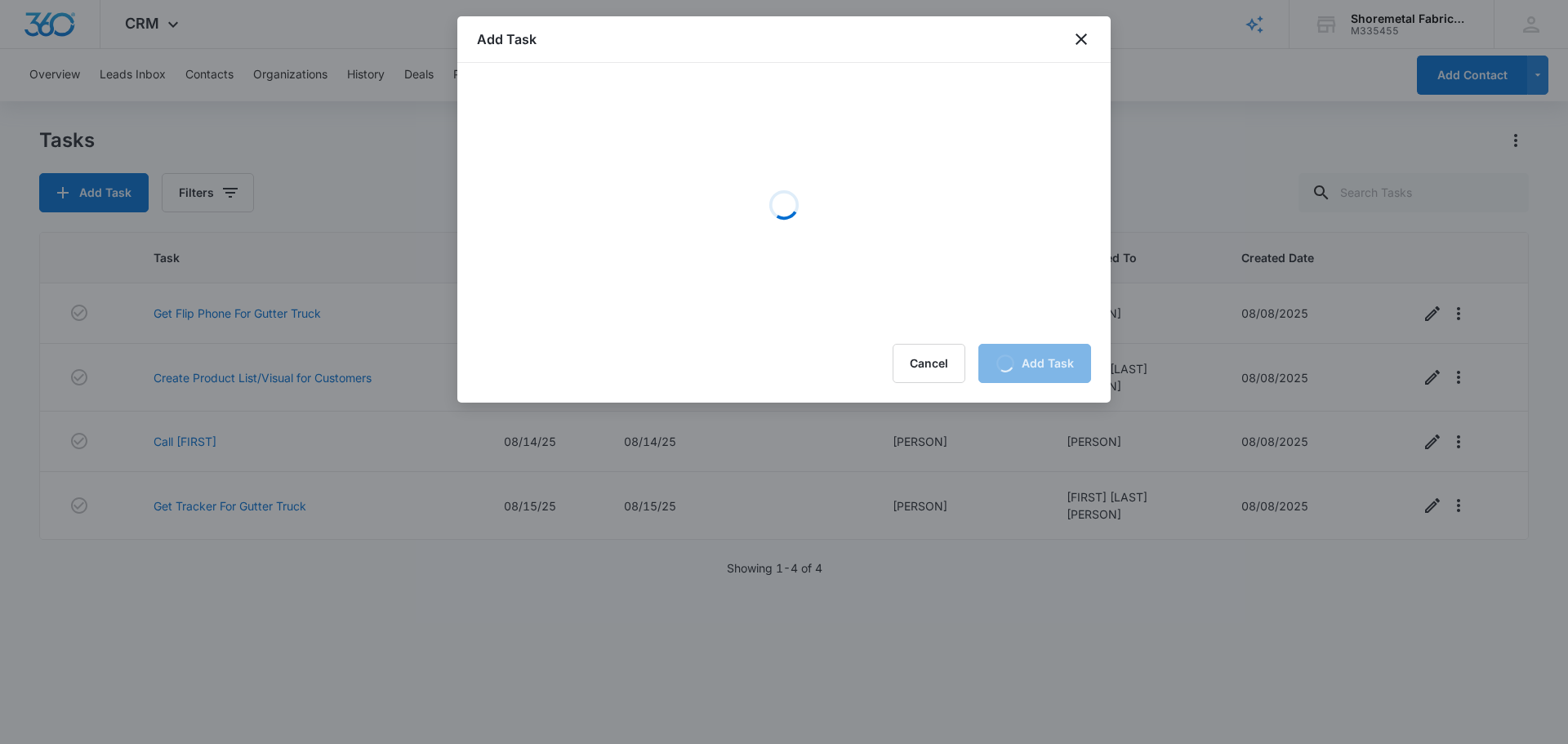 scroll, scrollTop: 0, scrollLeft: 0, axis: both 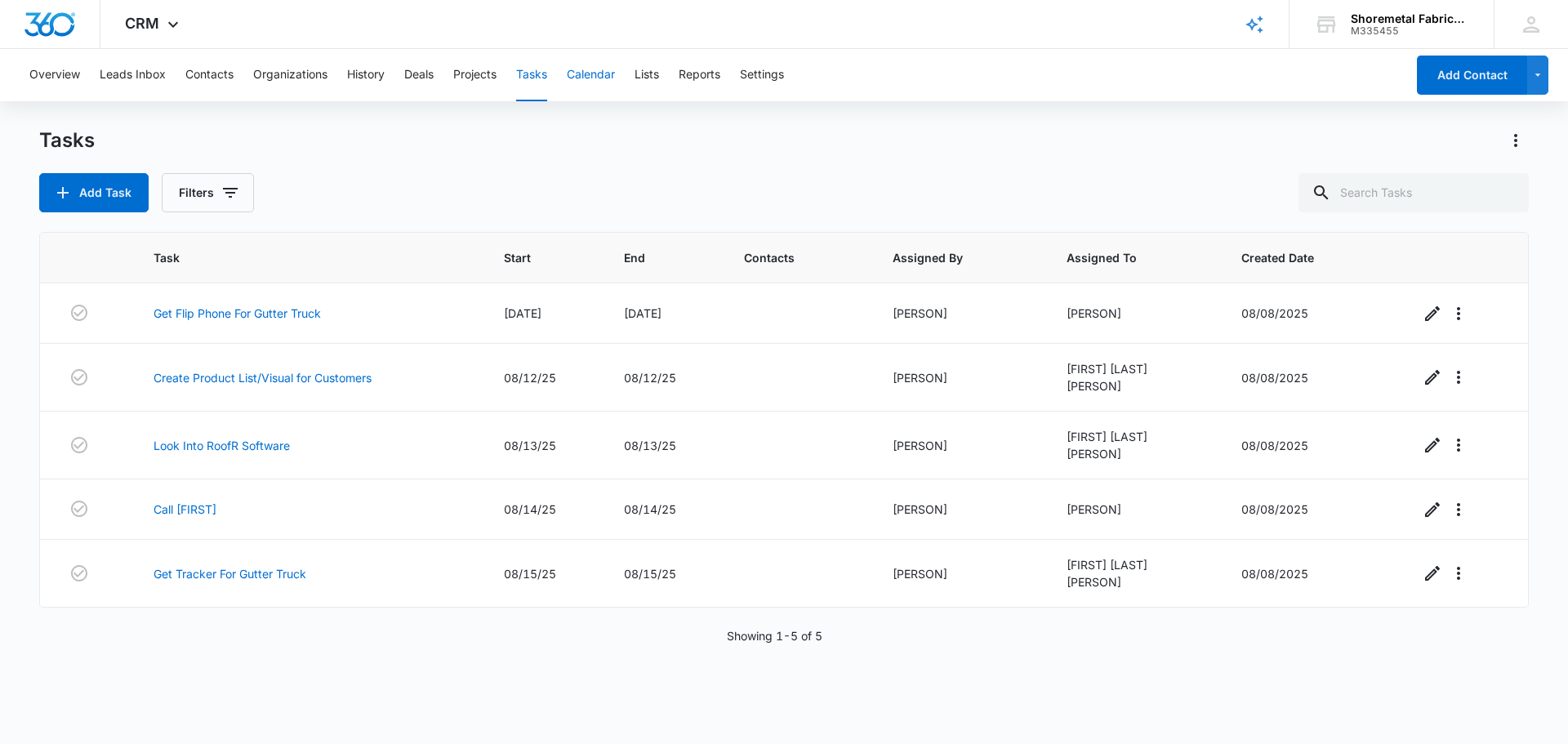 click on "Calendar" at bounding box center (590, 75) 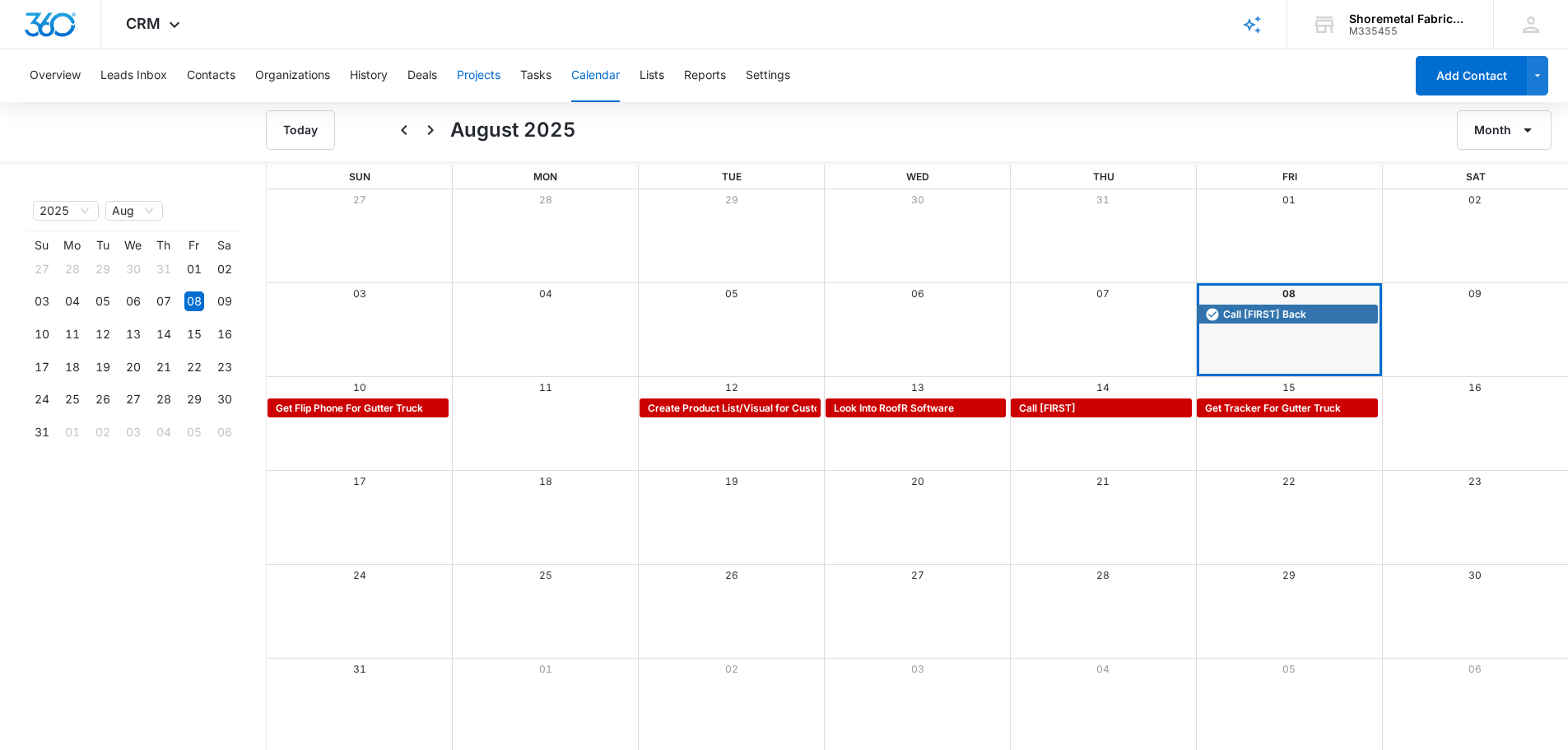 click on "Projects" at bounding box center (478, 76) 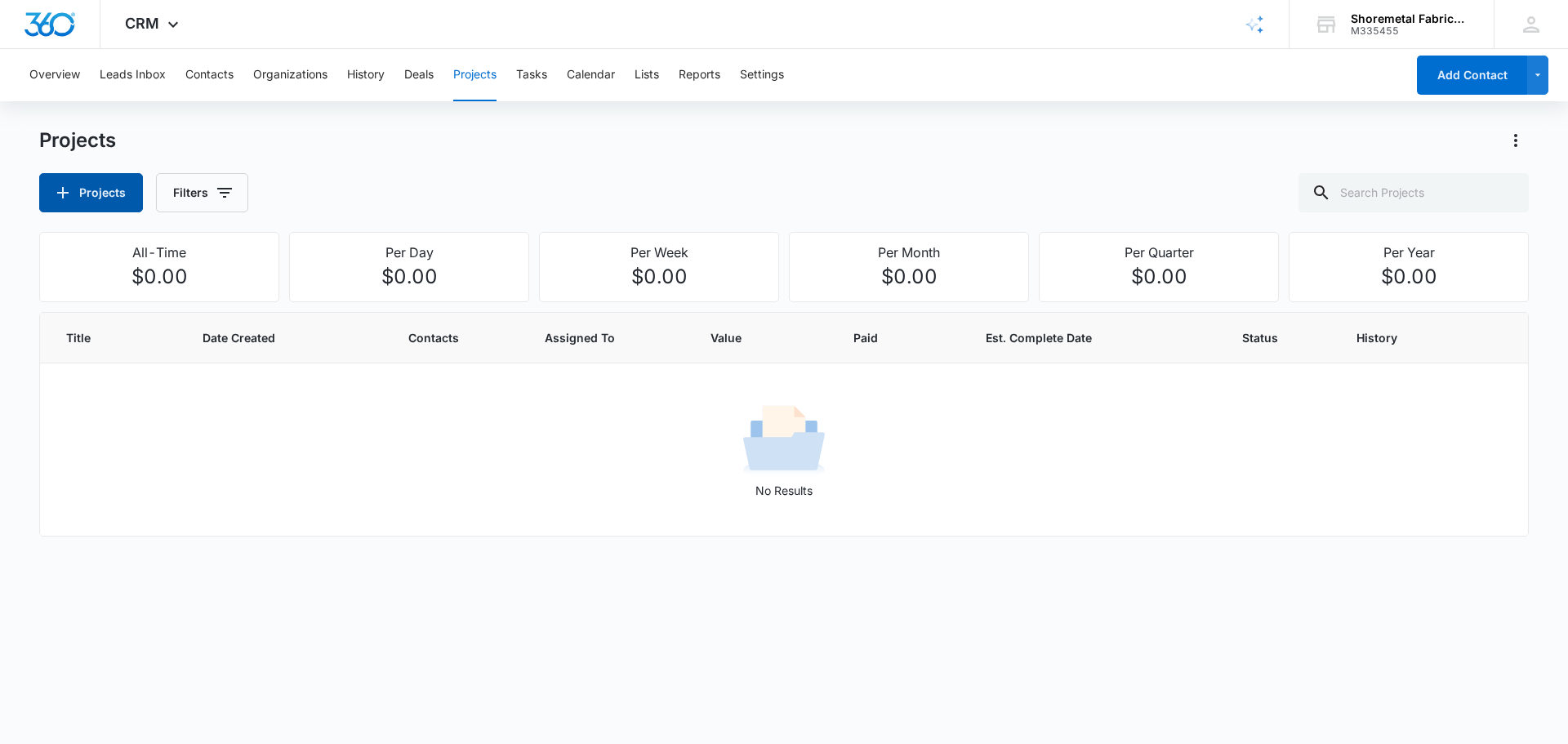 click on "Projects" at bounding box center (91, 193) 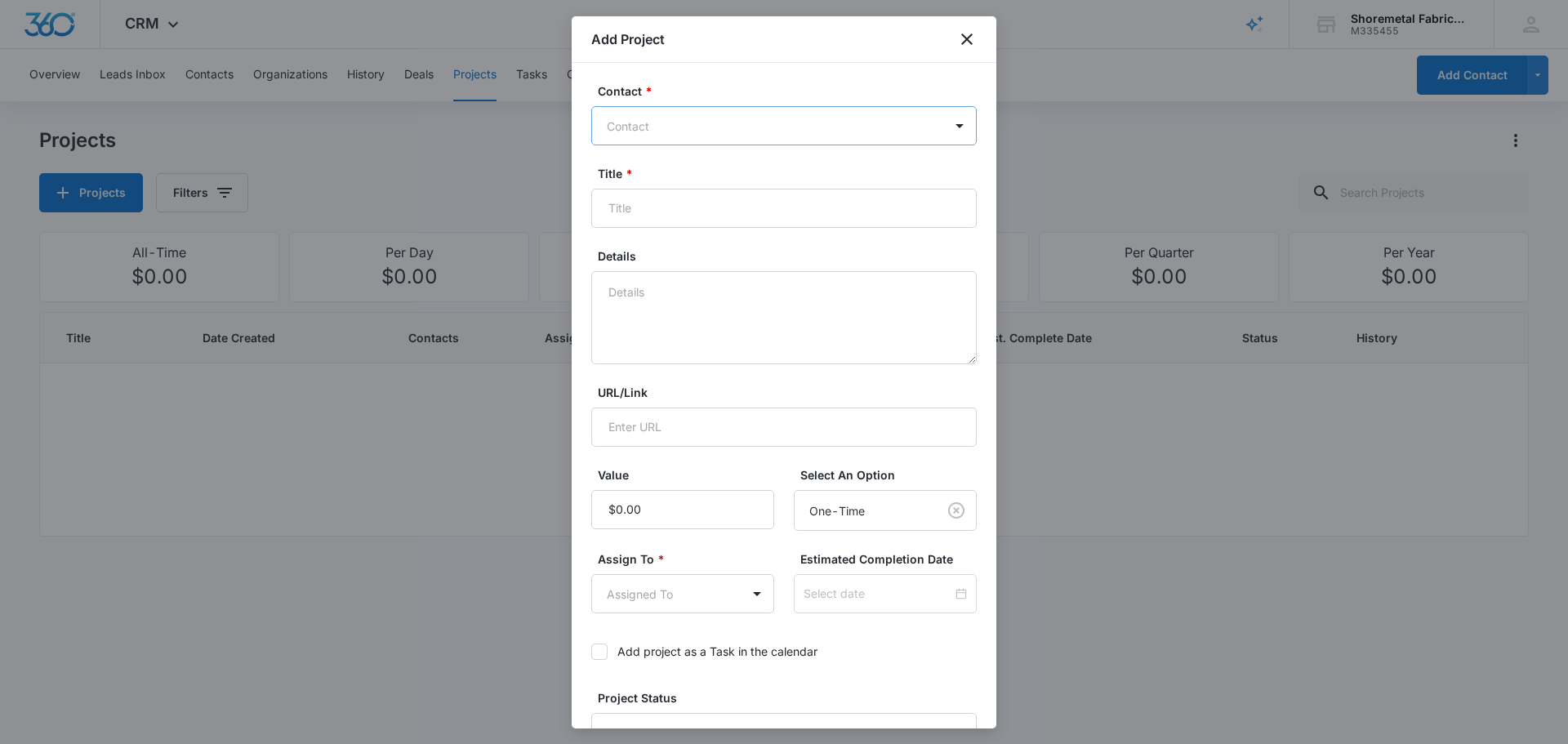 click at bounding box center [774, 126] 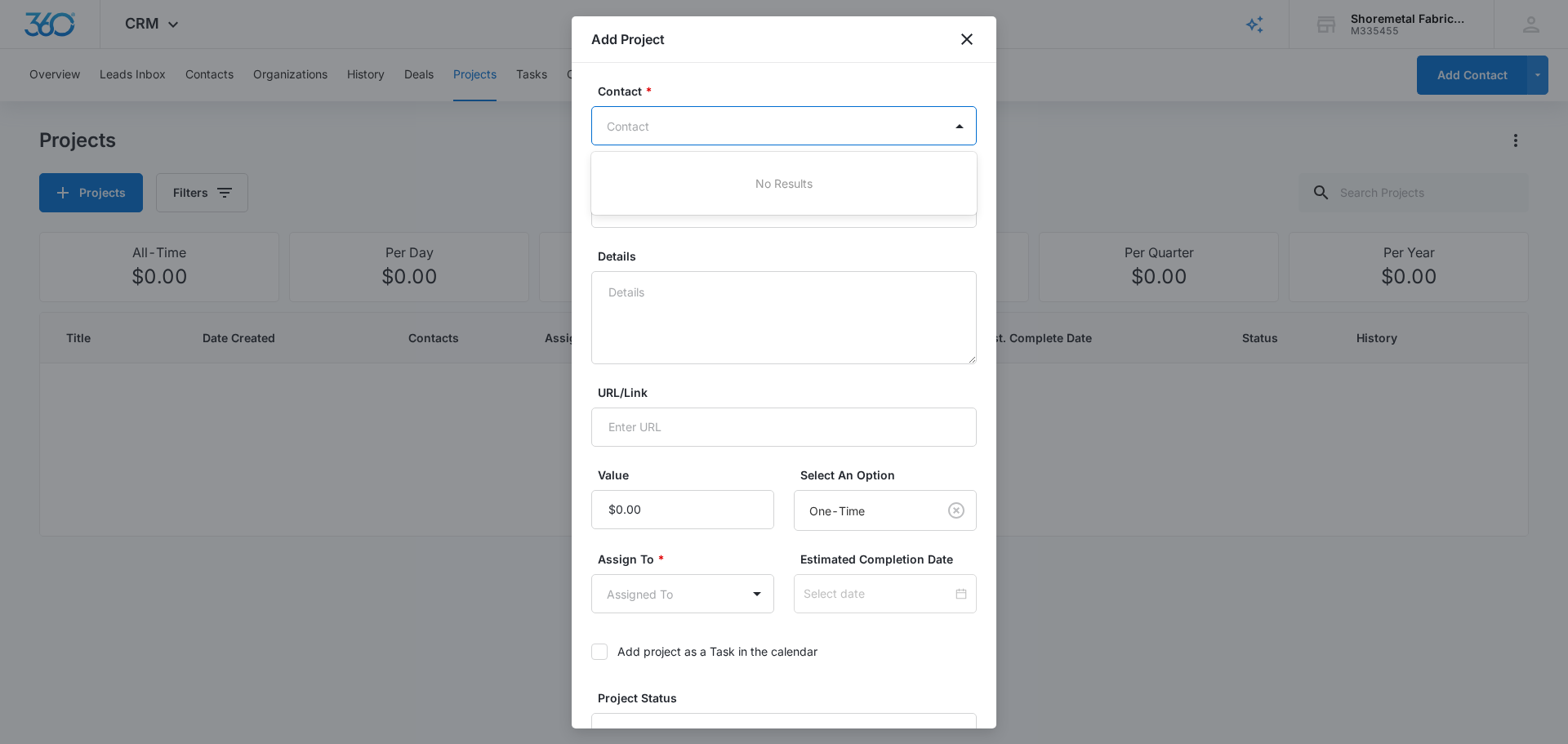 click at bounding box center [774, 126] 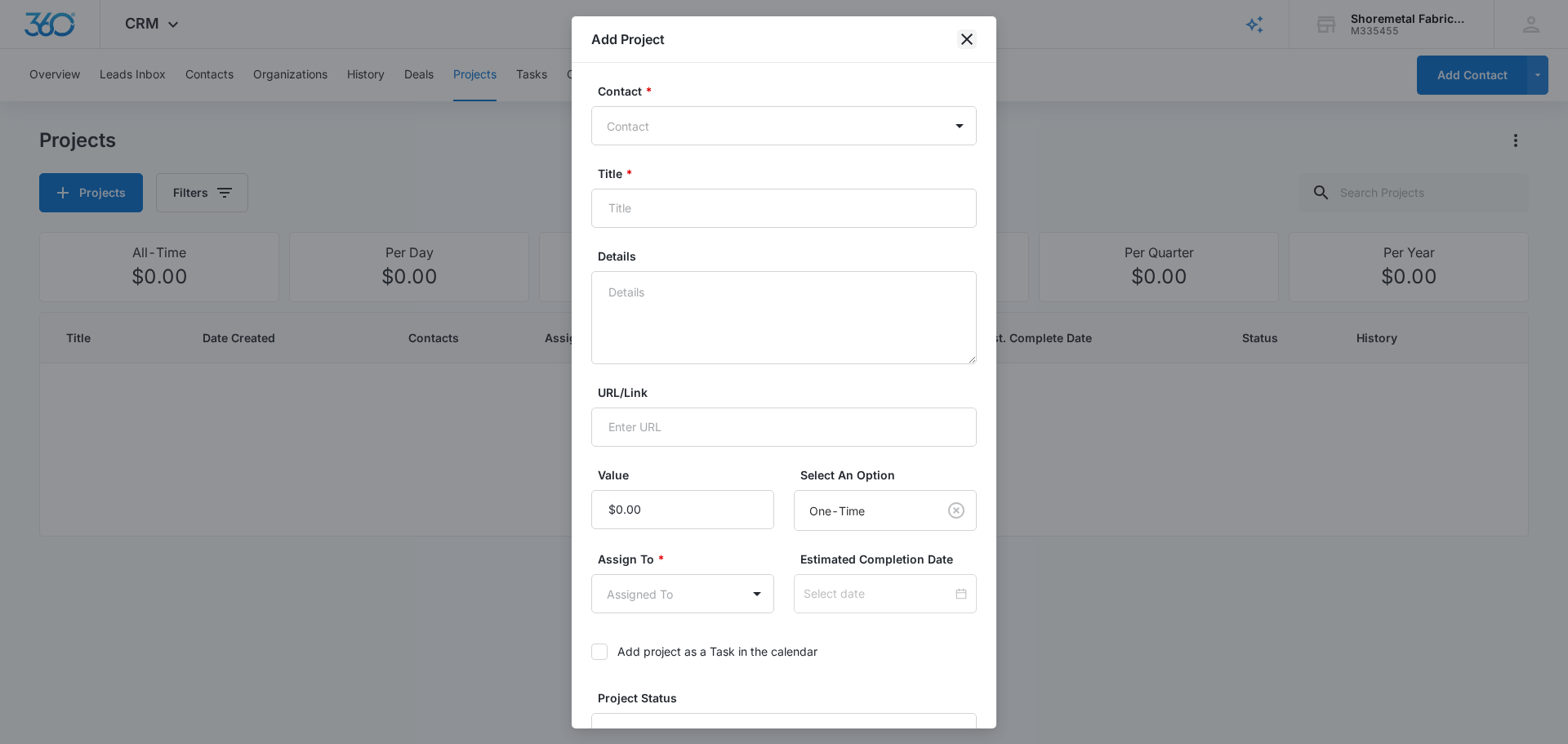 click 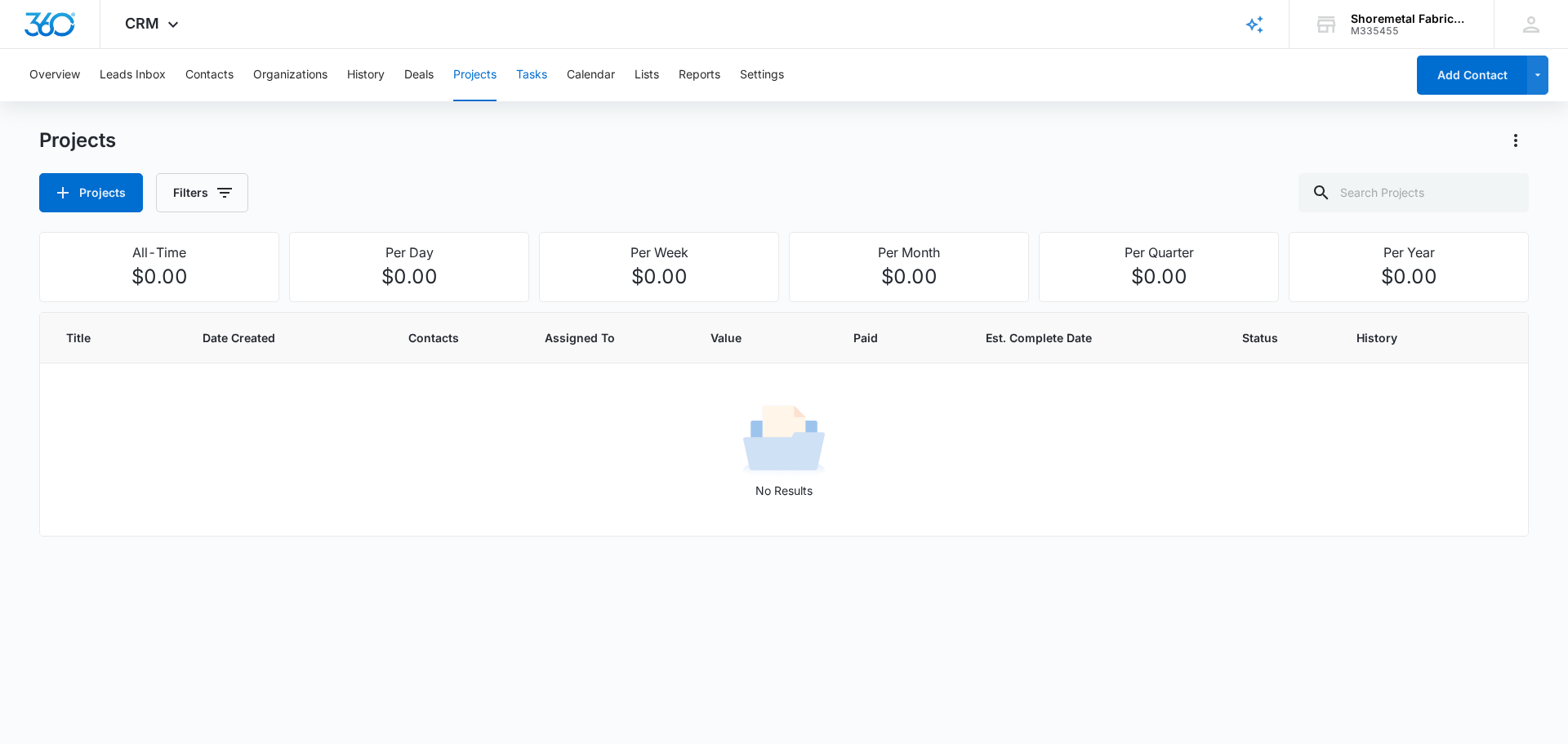 click on "Tasks" at bounding box center [532, 75] 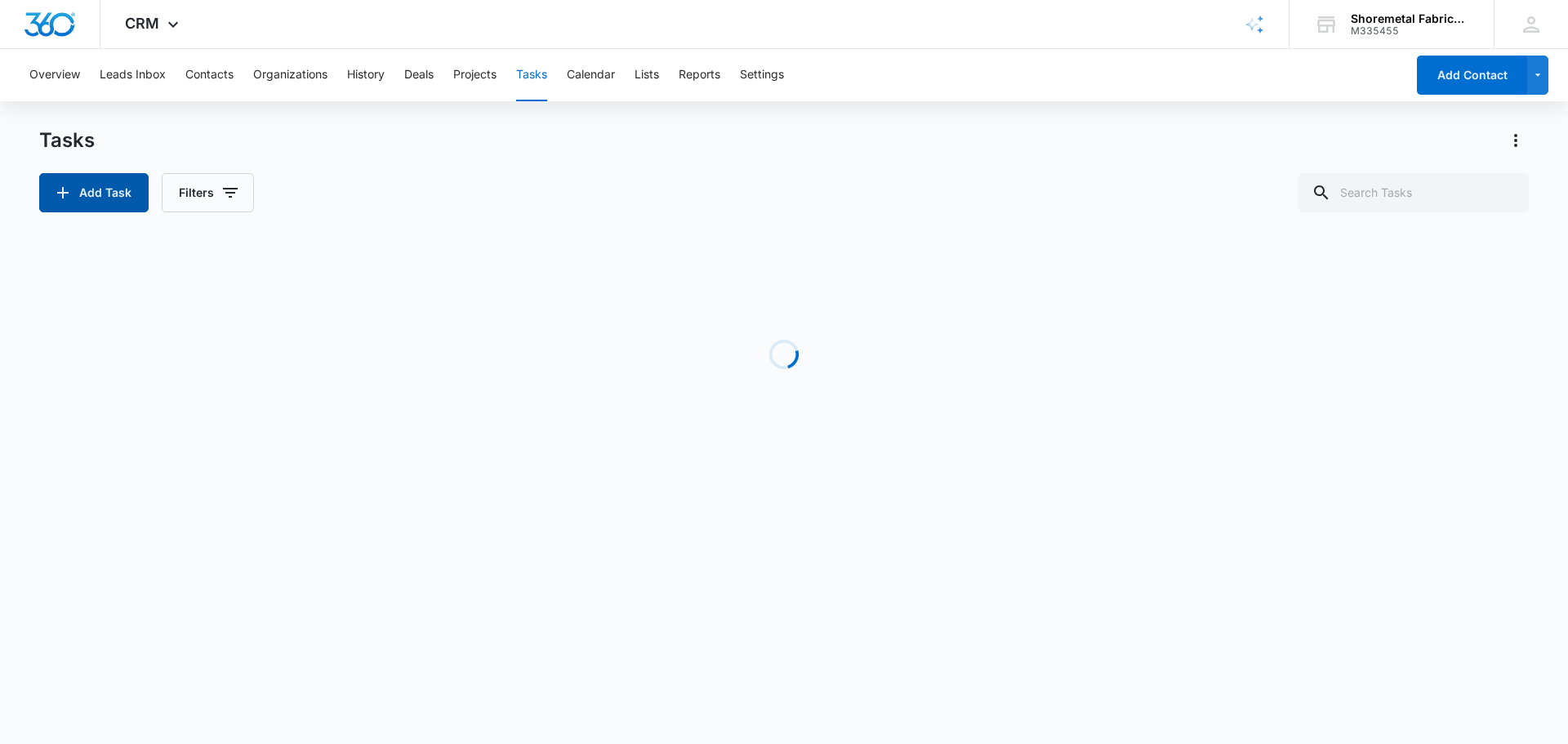 click on "Add Task" at bounding box center (94, 193) 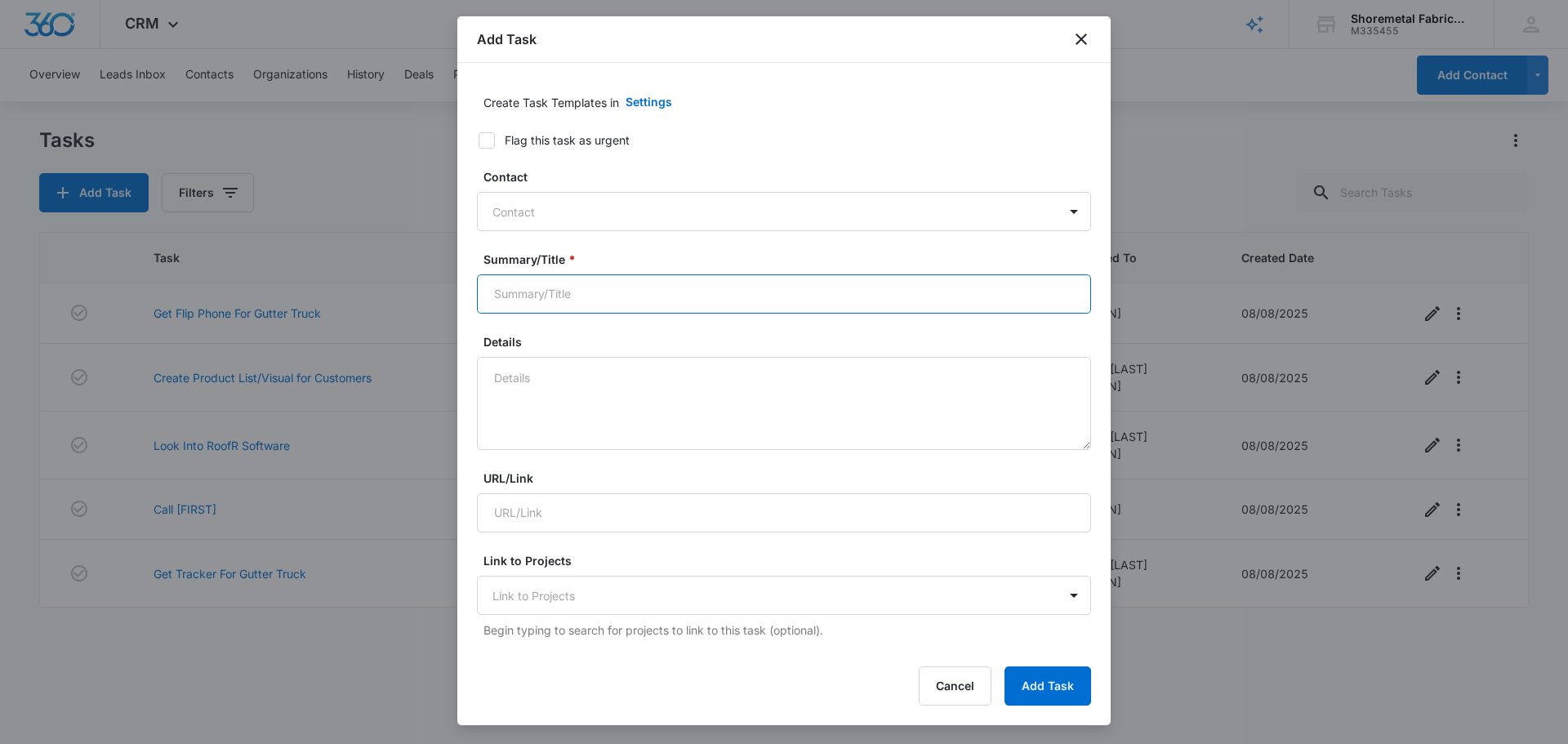 click on "Summary/Title *" at bounding box center (784, 294) 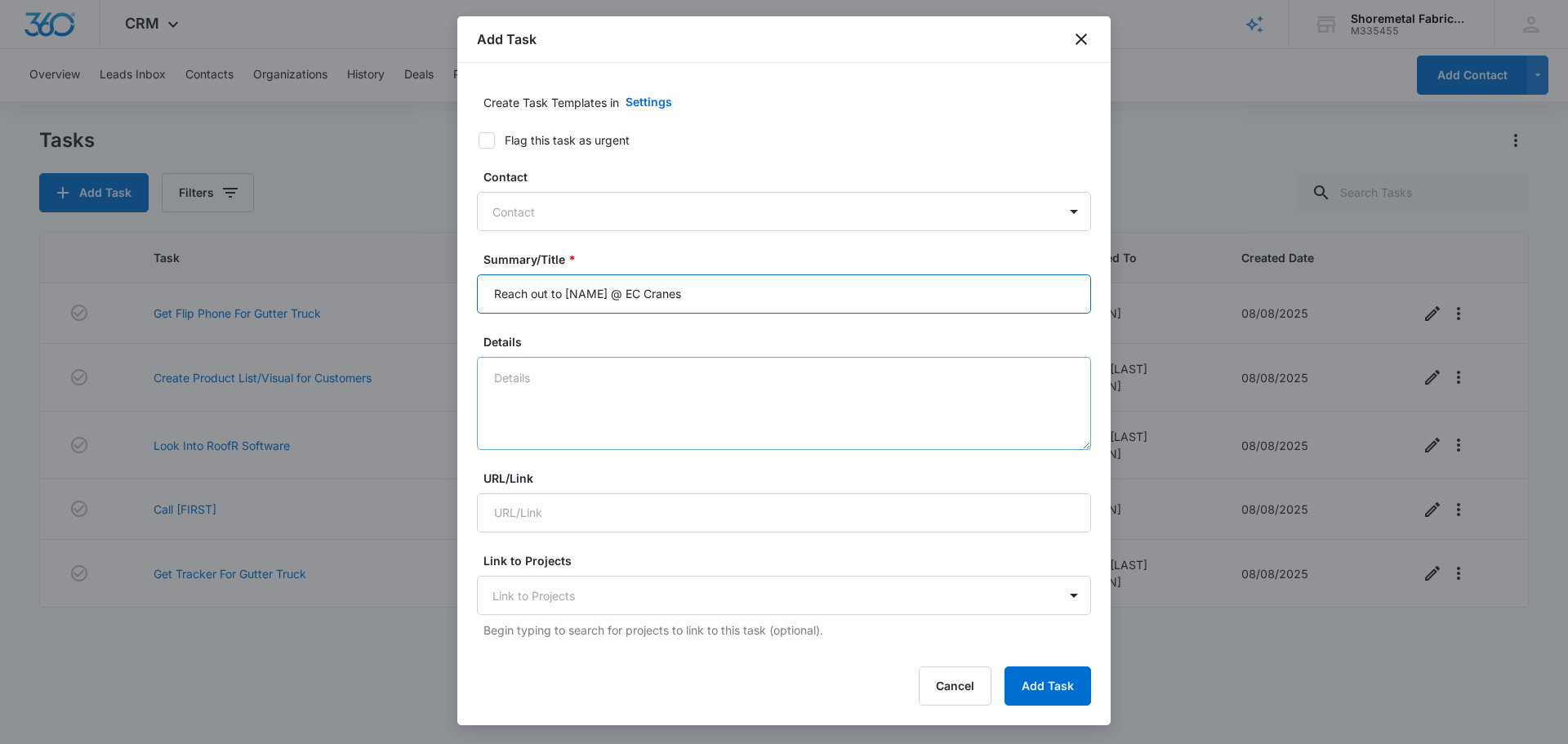 type on "Reach out to [NAME] @ EC Cranes" 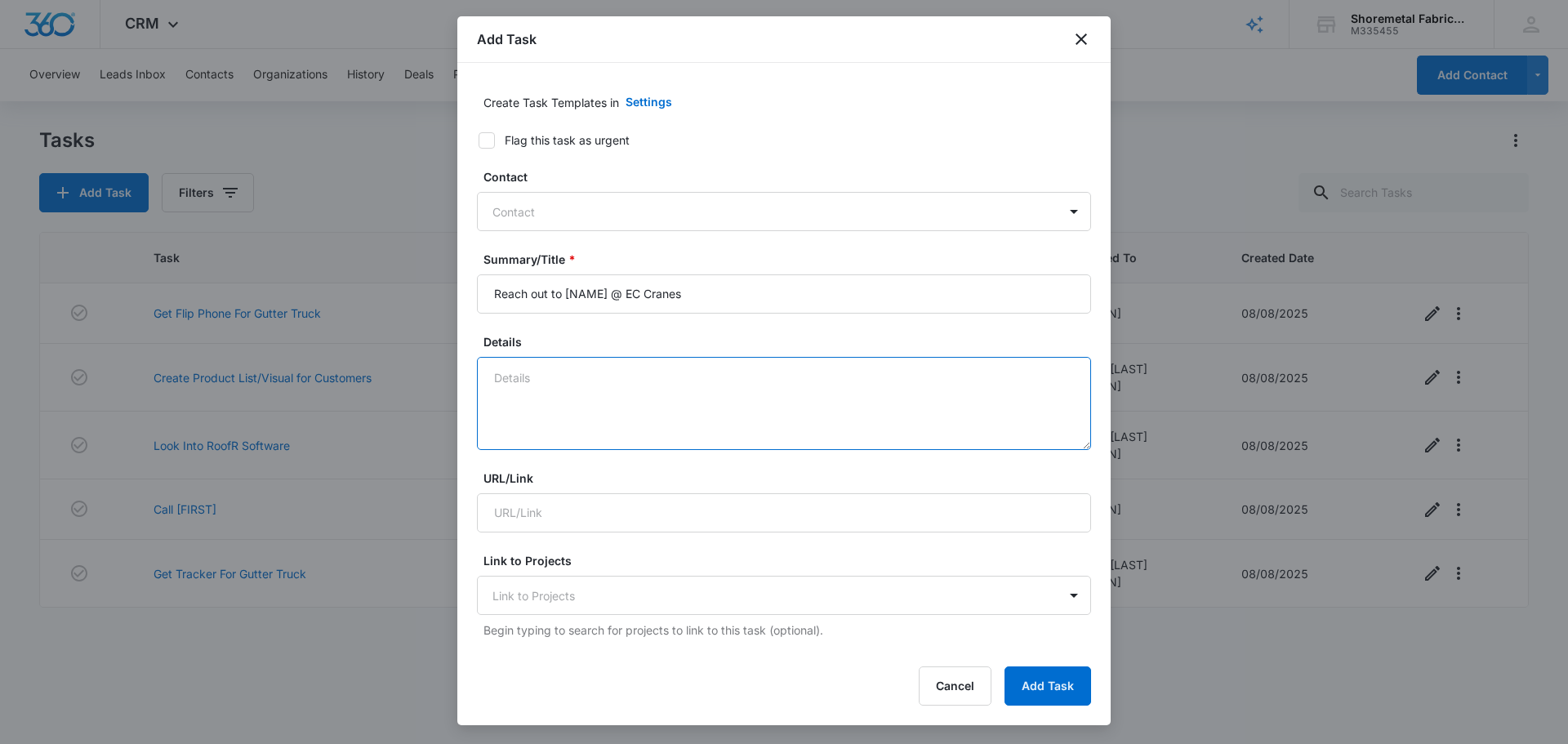 click on "Details" at bounding box center (784, 403) 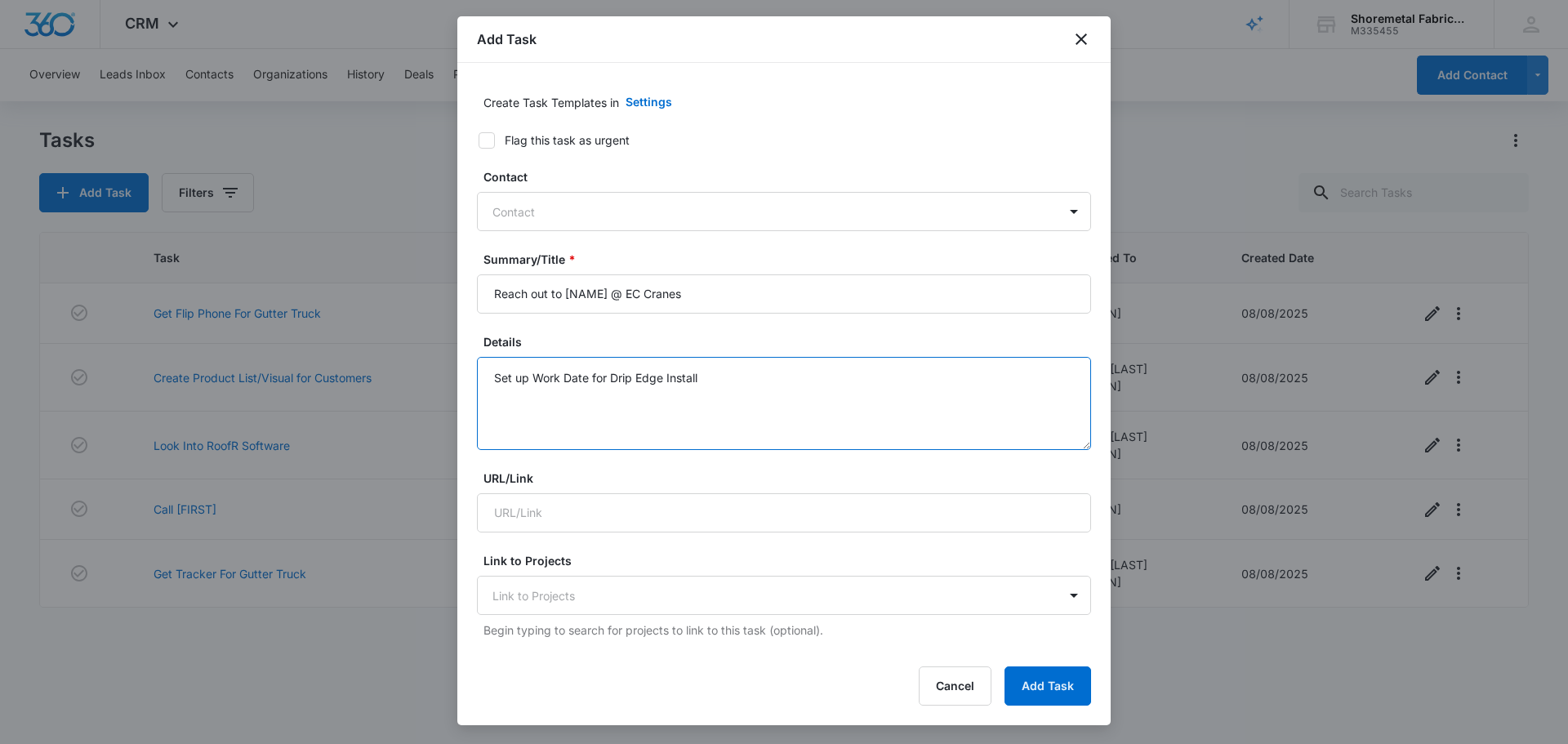 click on "Set up Work Date for Drip Edge Install" at bounding box center [784, 403] 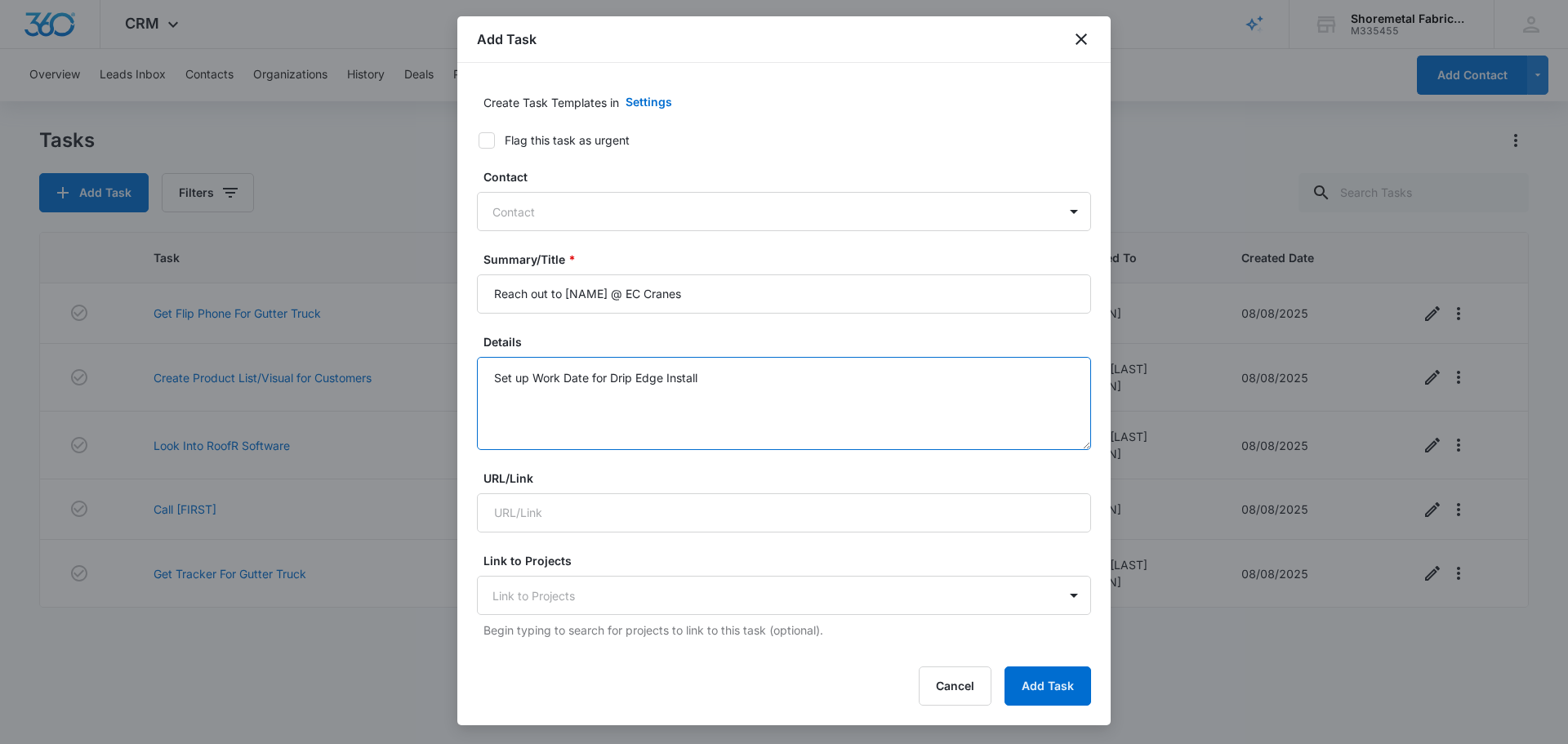 click on "Set up Work Date for Drip Edge Install" at bounding box center [784, 403] 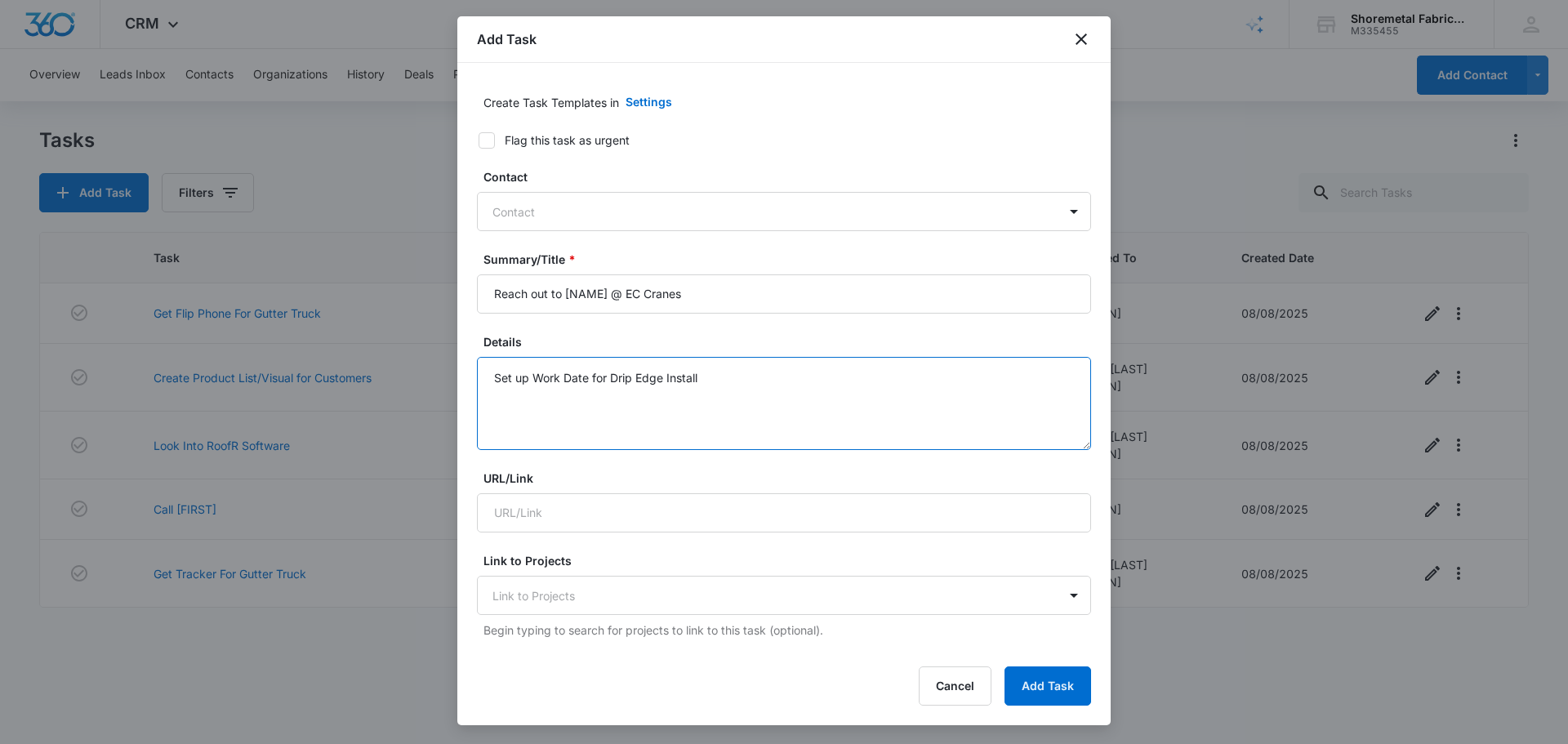 click on "Set up Work Date for Drip Edge Install" at bounding box center (784, 403) 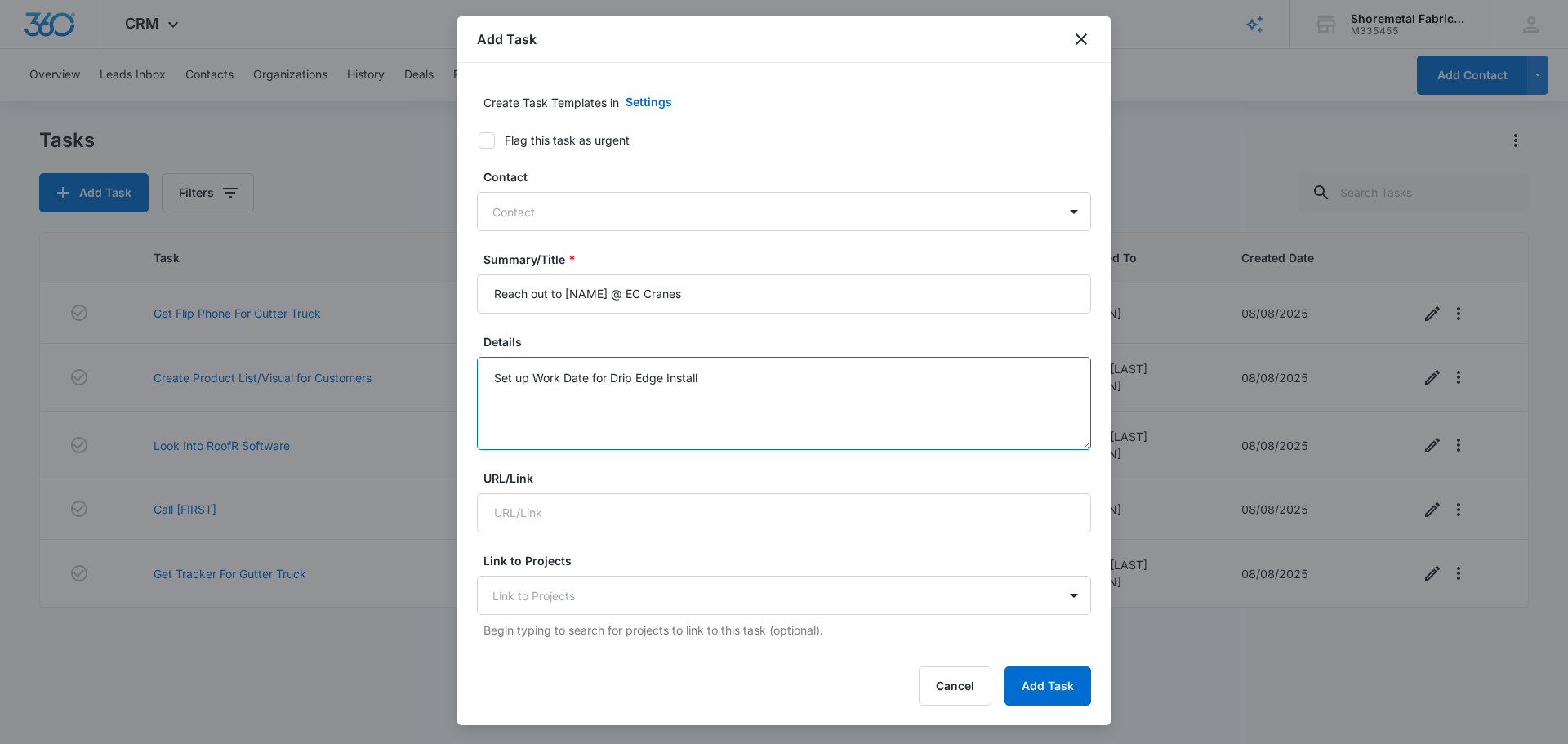 click on "Set up Work Date for Drip Edge Install" at bounding box center (784, 403) 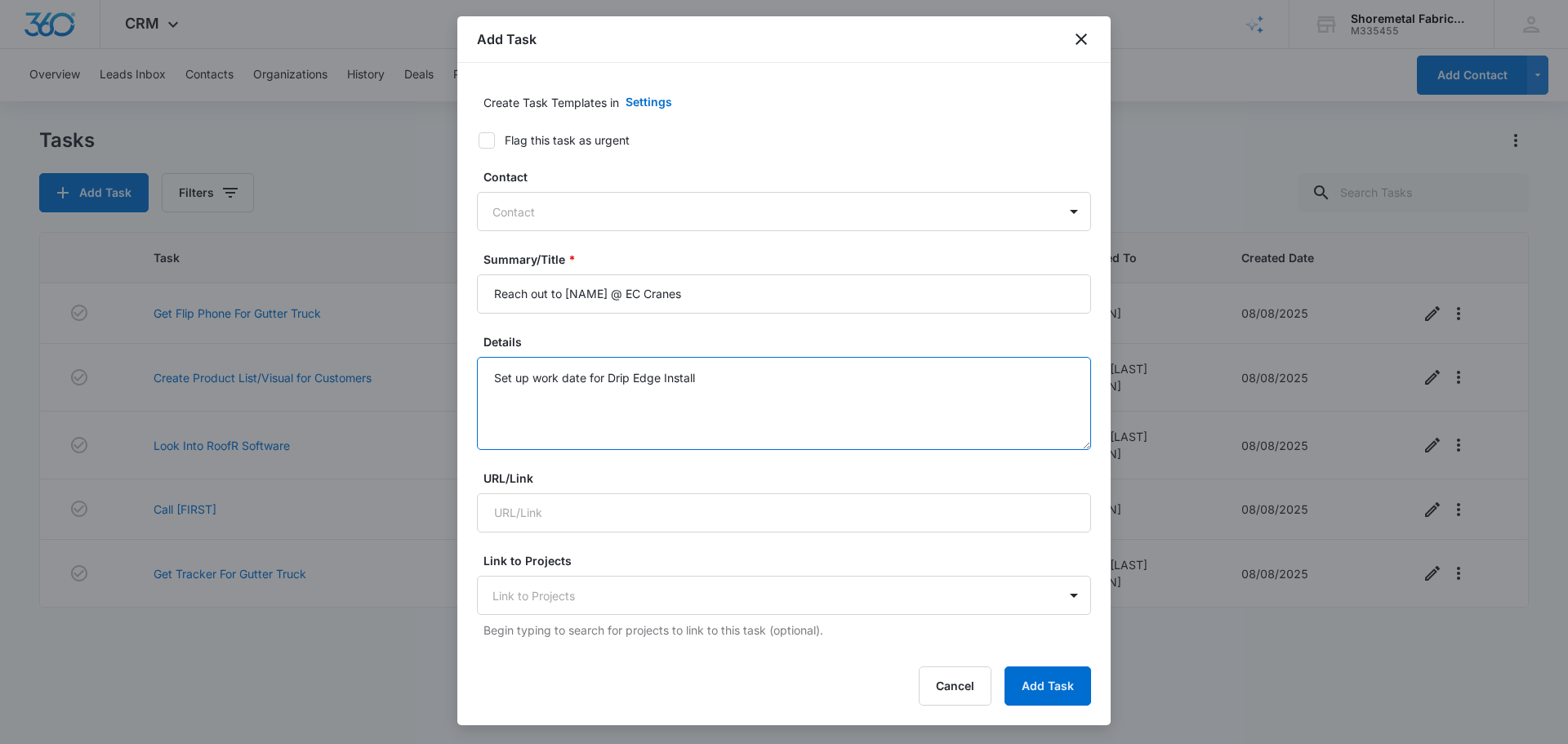click on "Set up work date for Drip Edge Install" at bounding box center [784, 403] 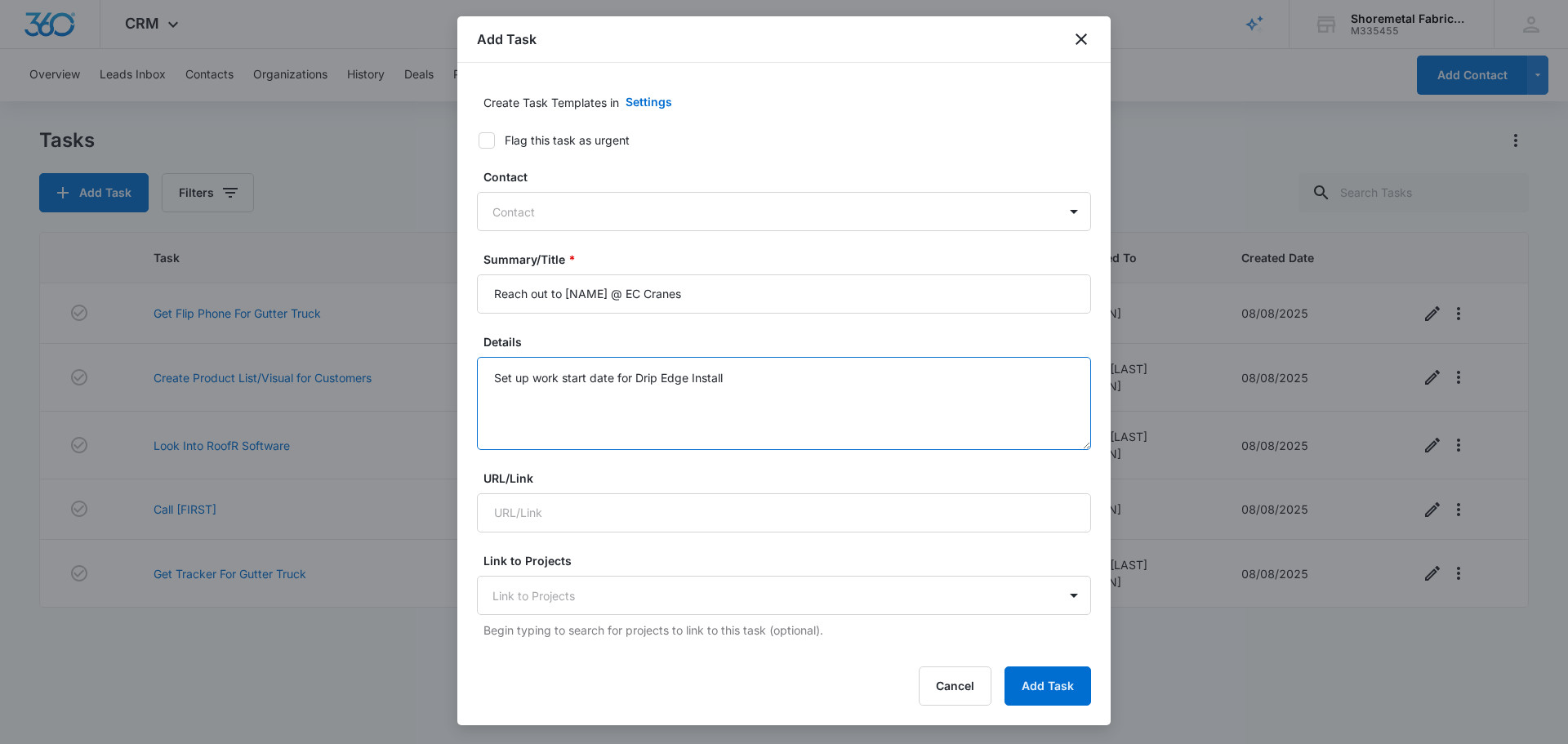 click on "Set up work start date for Drip Edge Install" at bounding box center (784, 403) 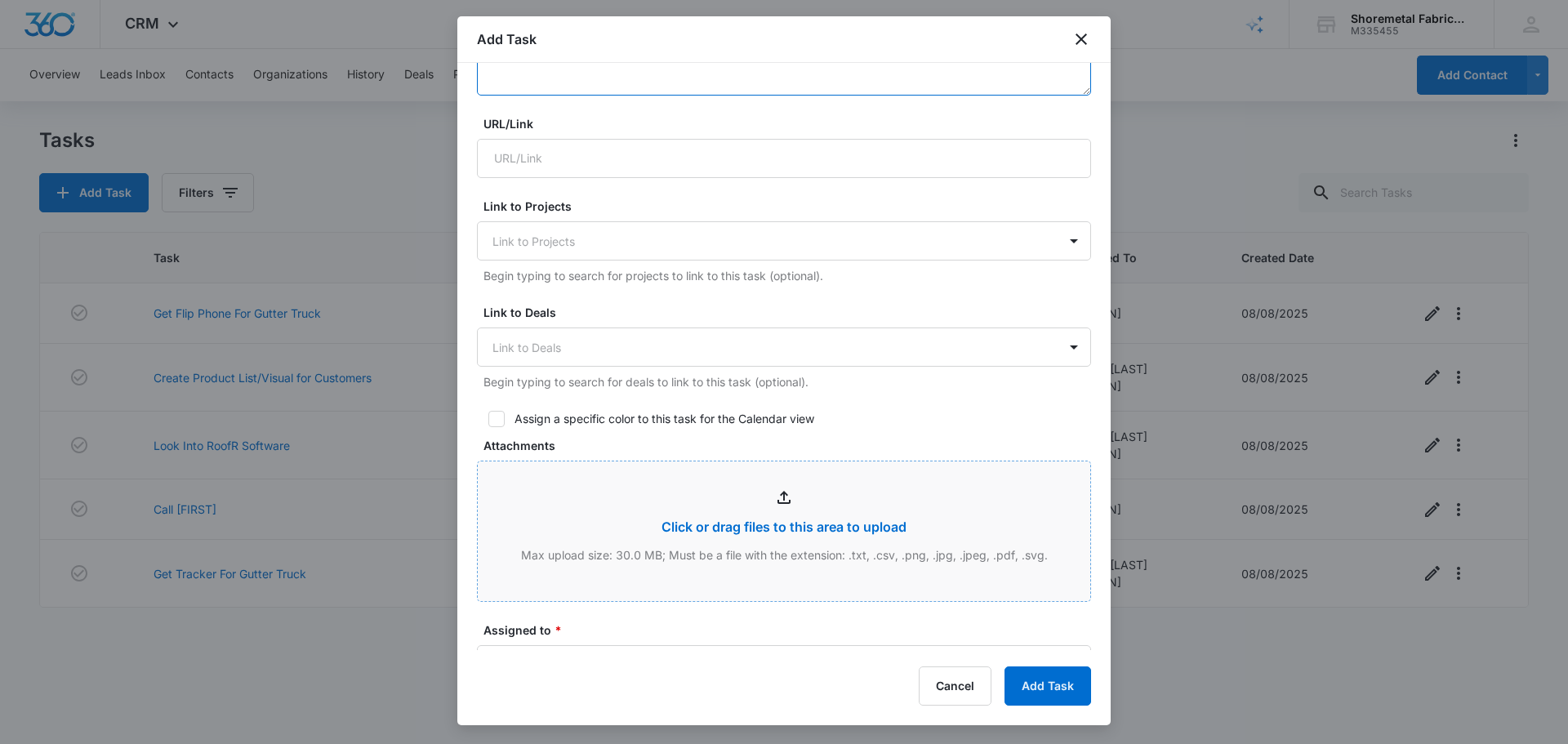 scroll, scrollTop: 490, scrollLeft: 0, axis: vertical 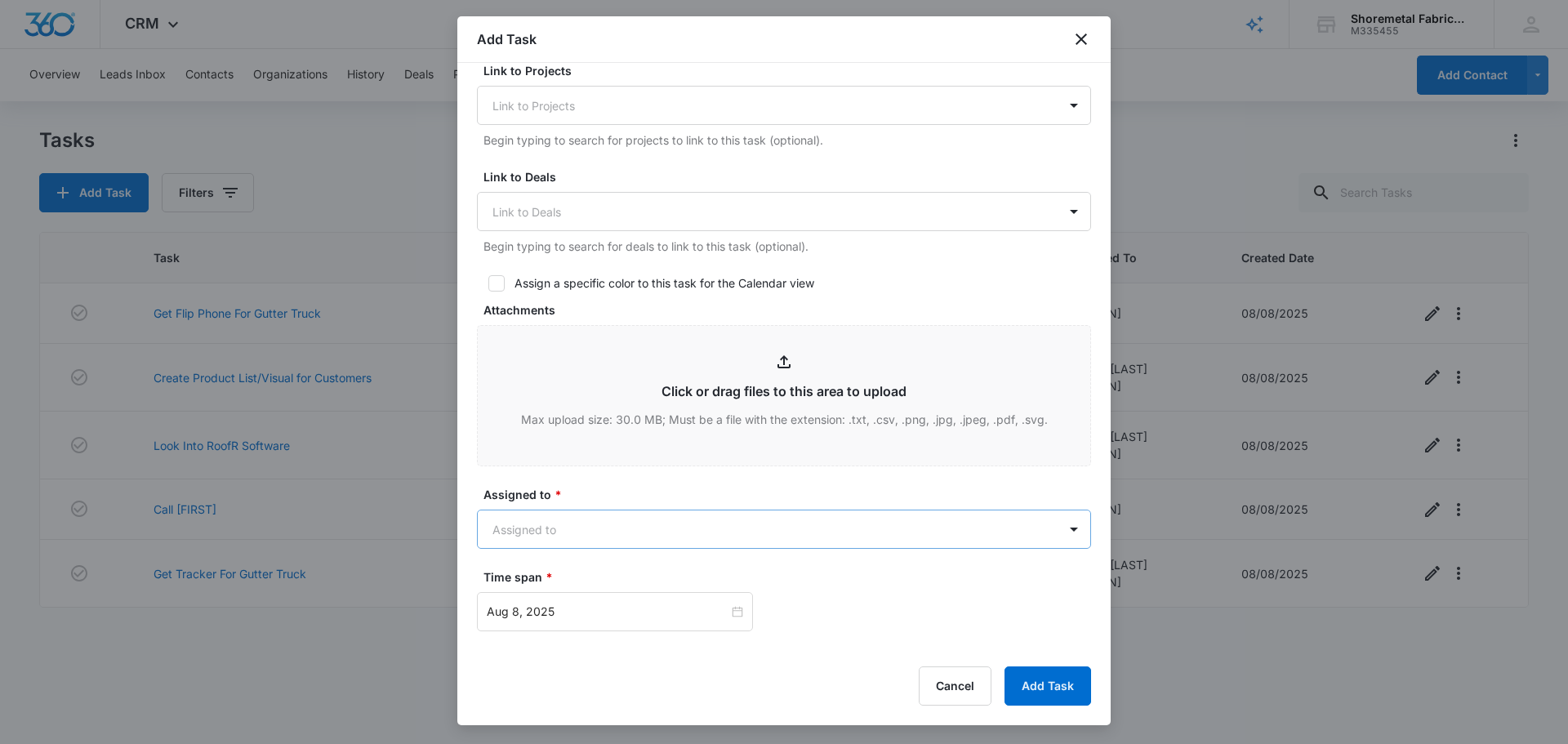 type on "Set up work start date for Drip Edge Install" 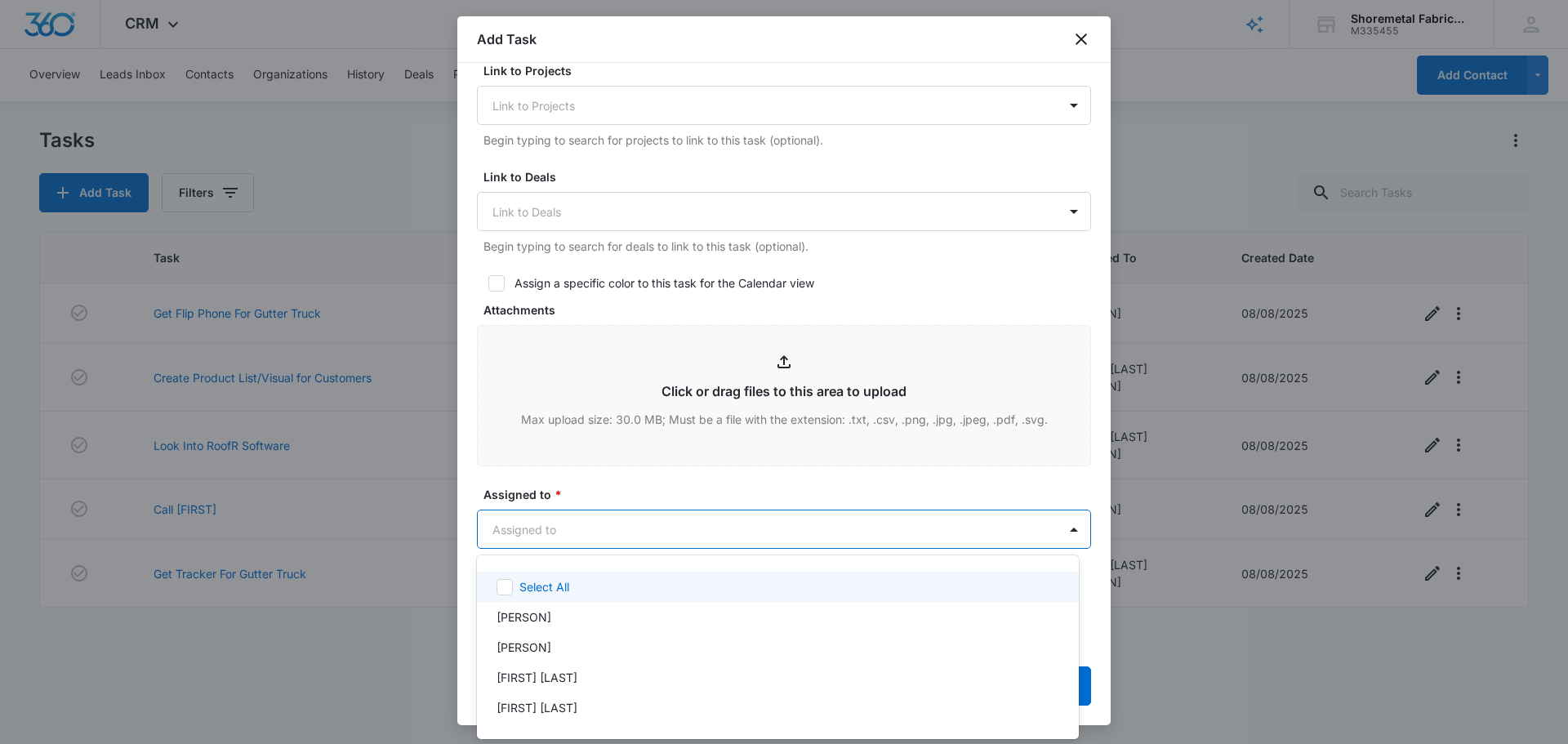 click on "CRM Apps Reputation Websites Forms CRM Email Social Content Ads Intelligence Files Brand Settings Shoremetal Fabricators M335455 Your Accounts View All CM [FIRST] [LAST] [FIRST] [LAST] 08/08/2025 Create Product List/Visual for Customers 08/12/25 08/12/25 [FIRST] [LAST] [FIRST] [LAST] 08/08/2025 Look Into RoofR Software 08/13/25 08/13/25 [FIRST] [LAST] [FIRST] [LAST] 08/08/2025 Call Pratt 08/14/25 08/14/25 [FIRST] [LAST] [FIRST] [LAST] 08/08/2025 Get Tracker For Gutter Truck 08/15/25 08/15/25 [FIRST] [LAST] [FIRST] [LAST] 08/08/2025 Showing 1-5 of 5 Add Task" at bounding box center (784, 372) 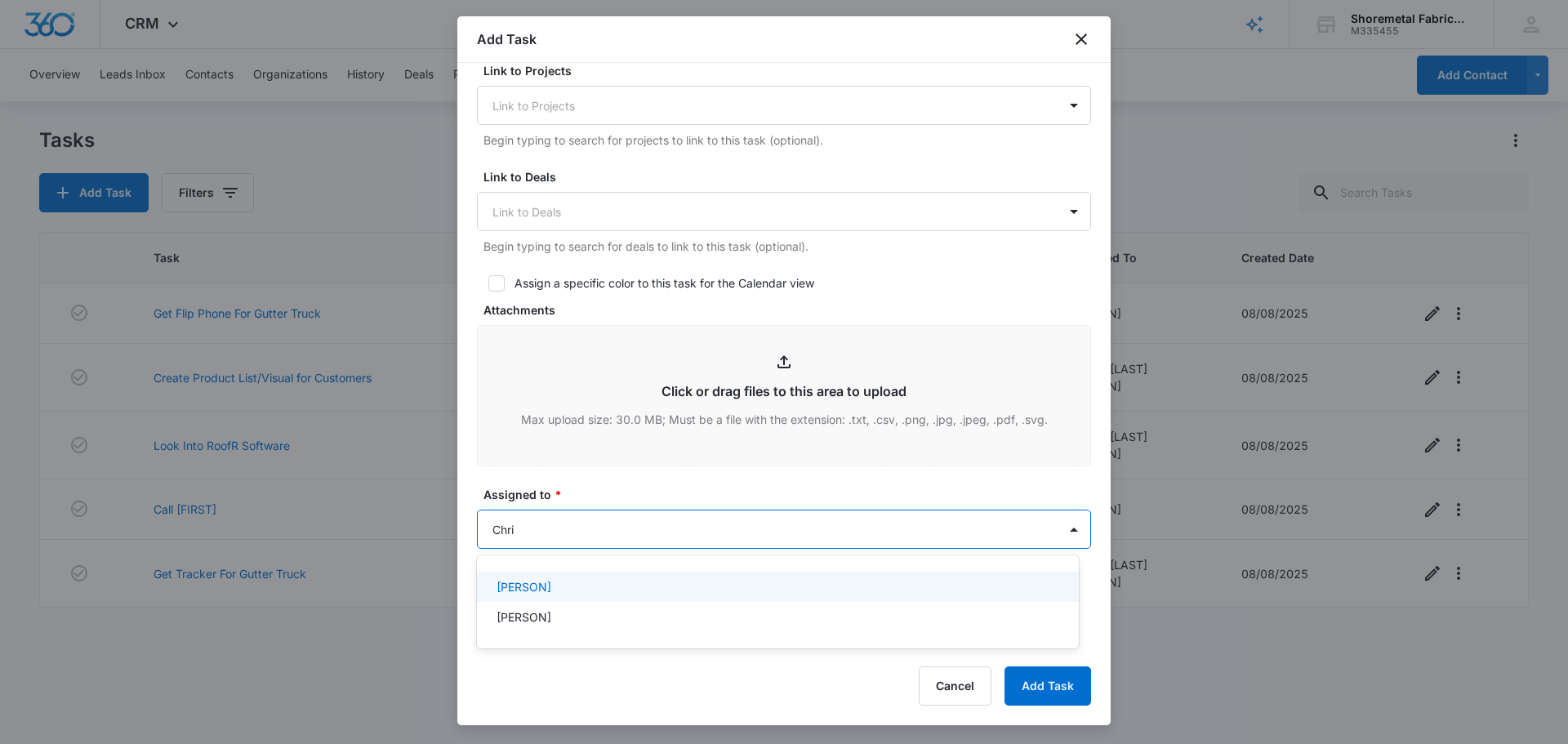 type on "Chris" 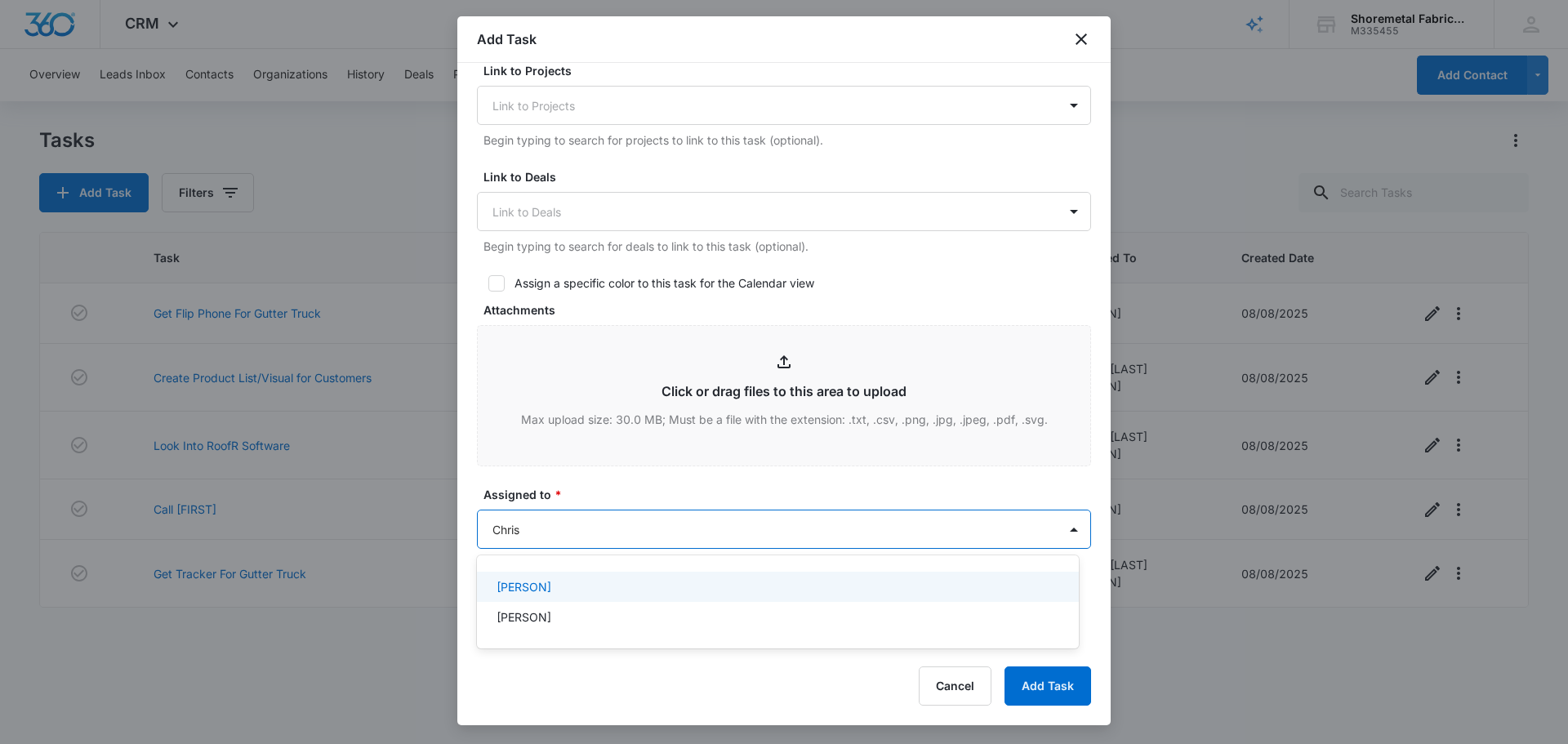 click on "[PERSON]" at bounding box center [523, 586] 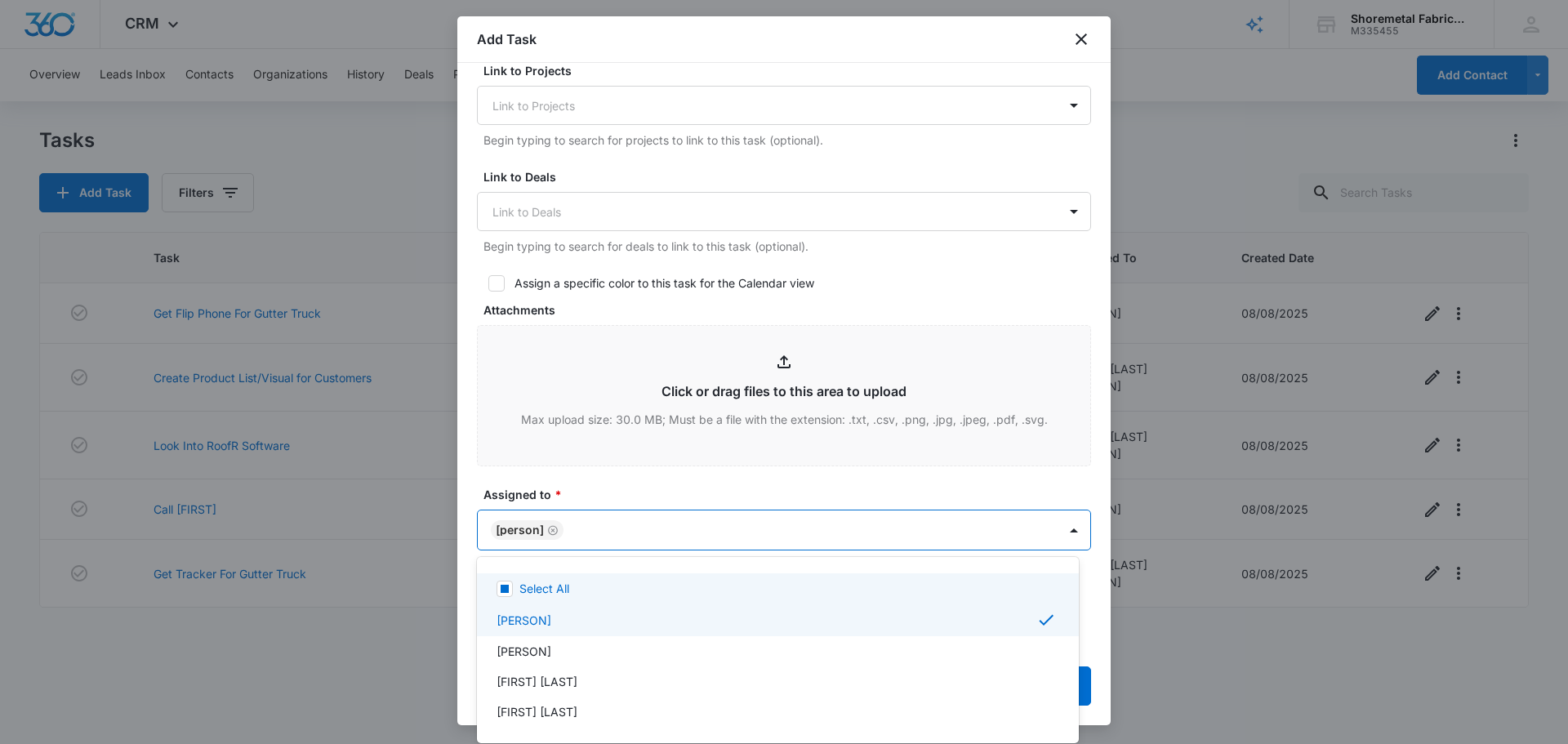 click at bounding box center (784, 372) 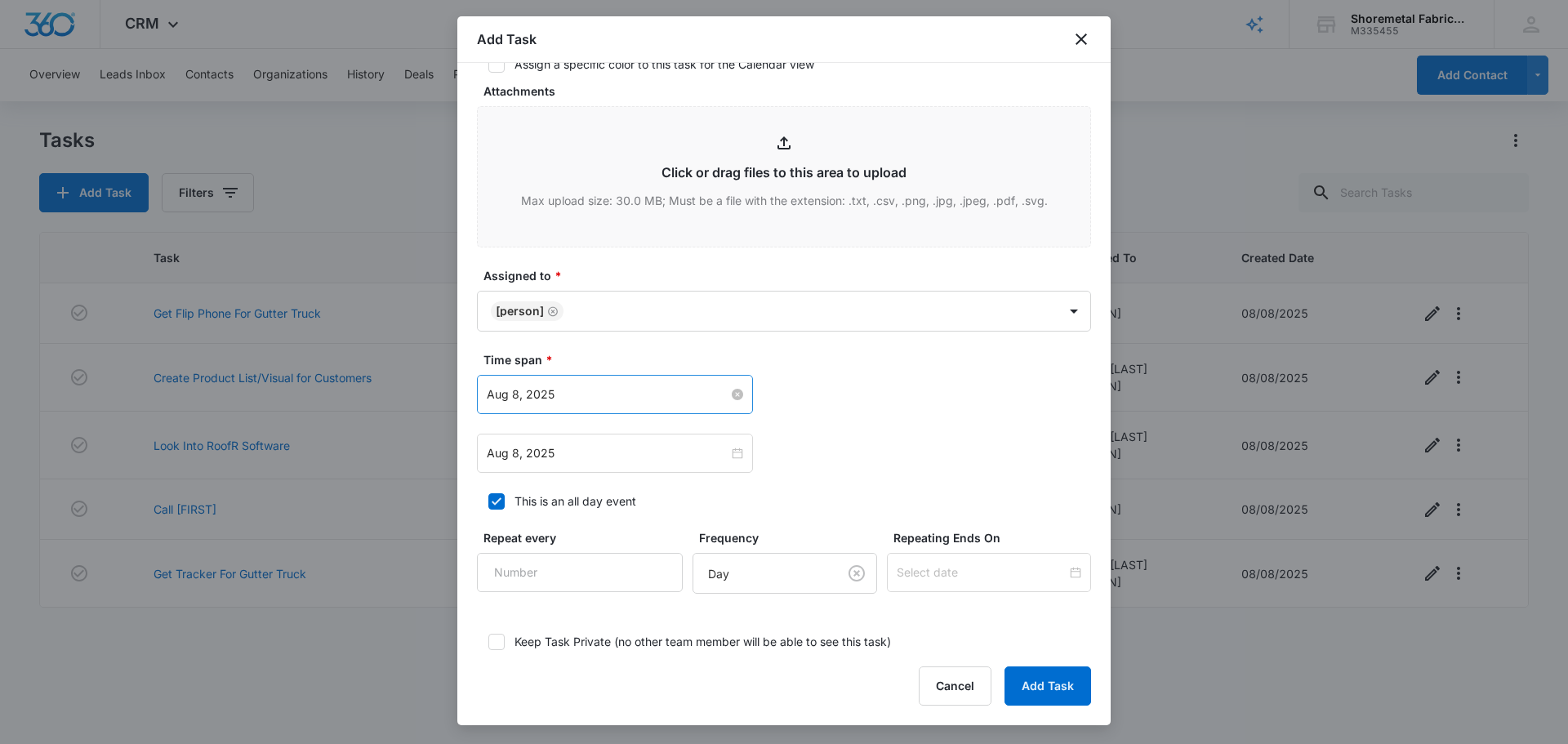 scroll, scrollTop: 811, scrollLeft: 0, axis: vertical 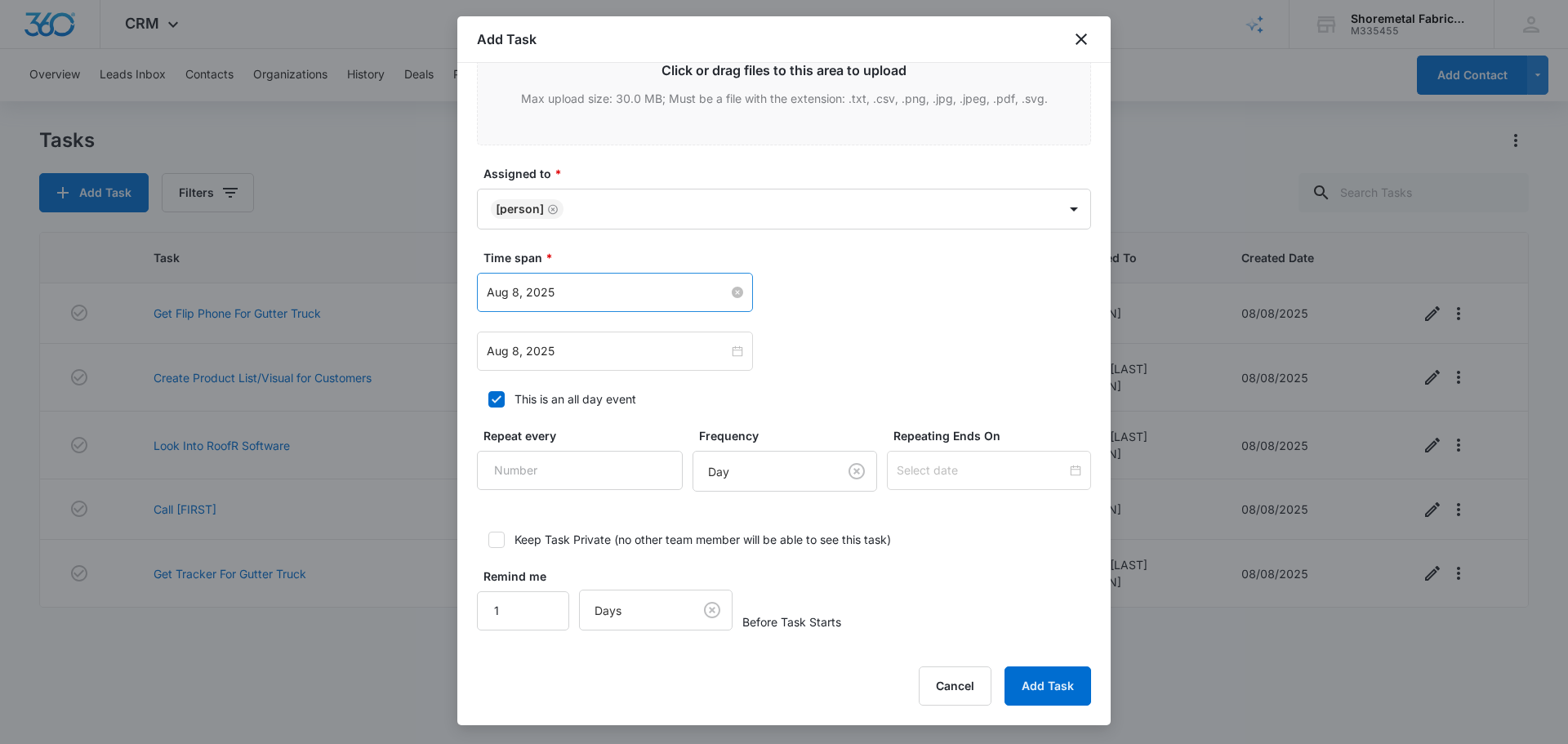 click on "Aug 8, 2025" at bounding box center (608, 292) 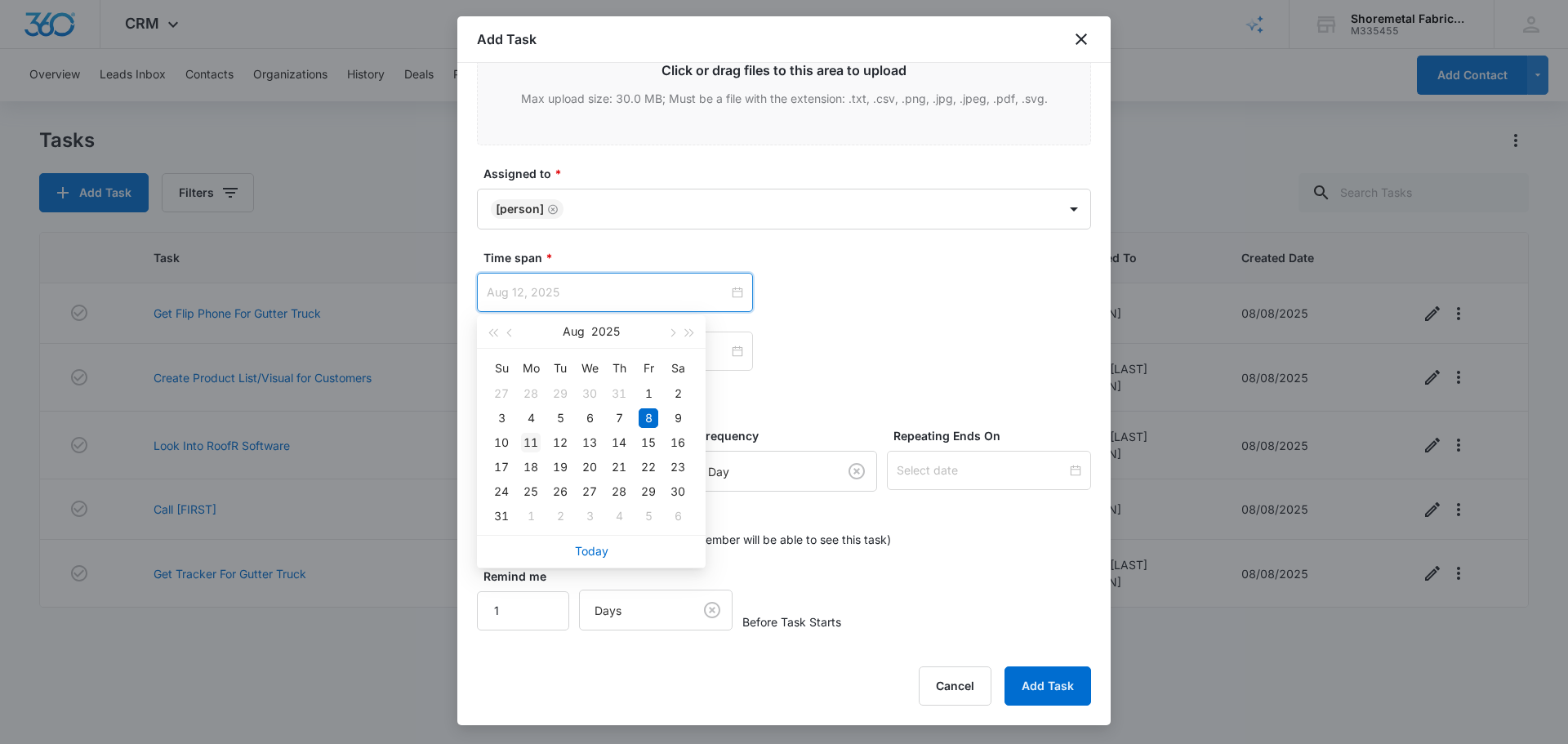 type on "Aug 11, 2025" 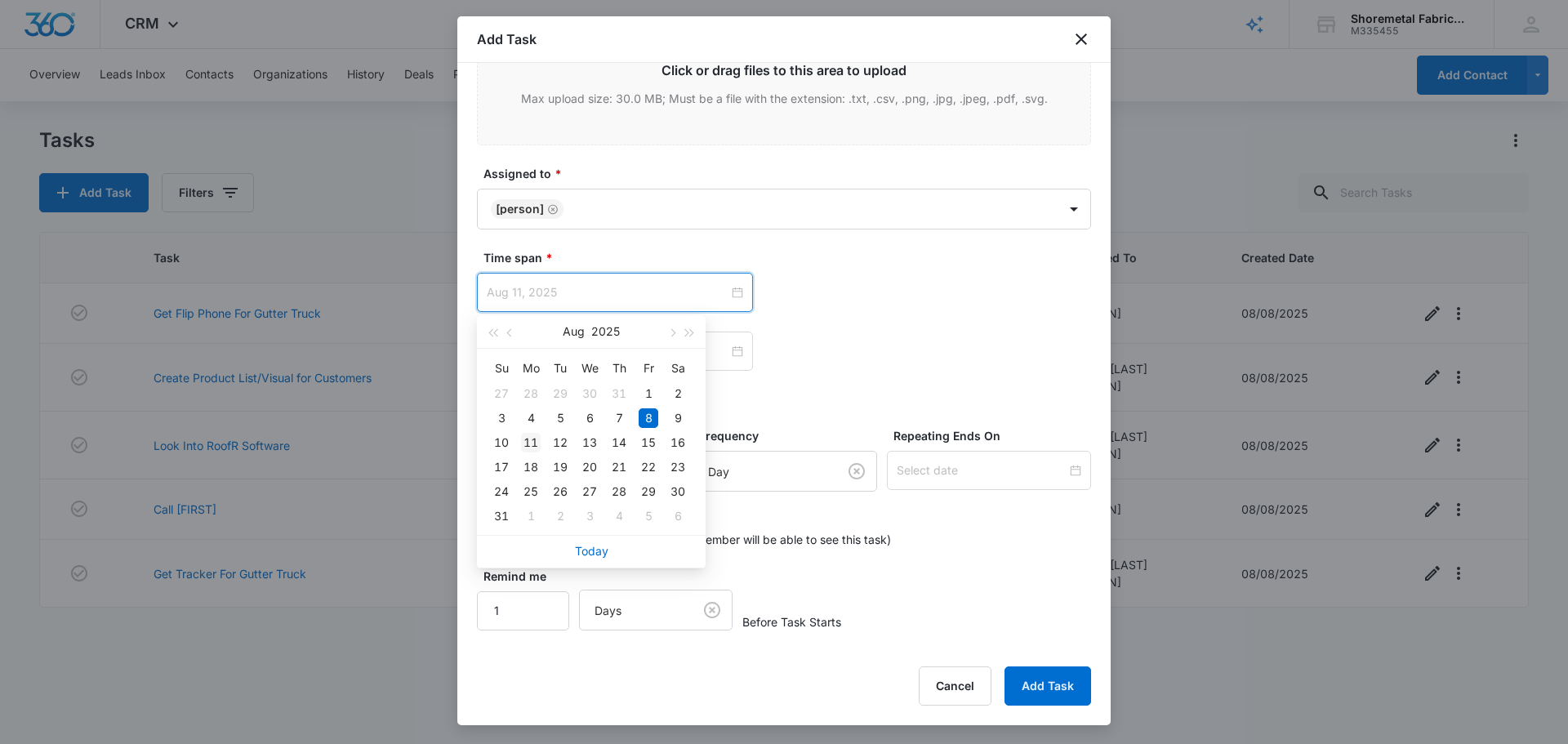 click on "11" at bounding box center (531, 443) 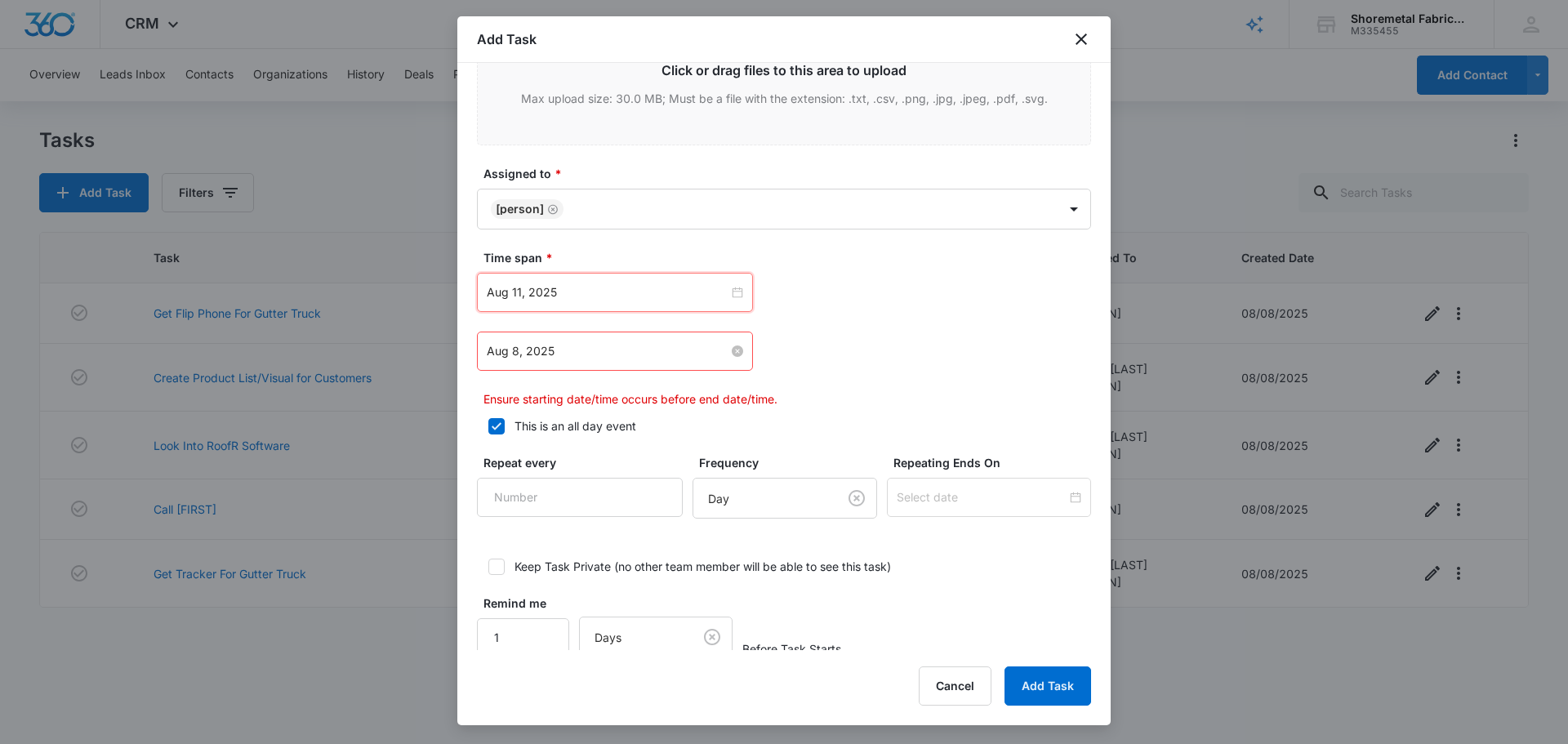 click on "Aug 8, 2025" at bounding box center (608, 351) 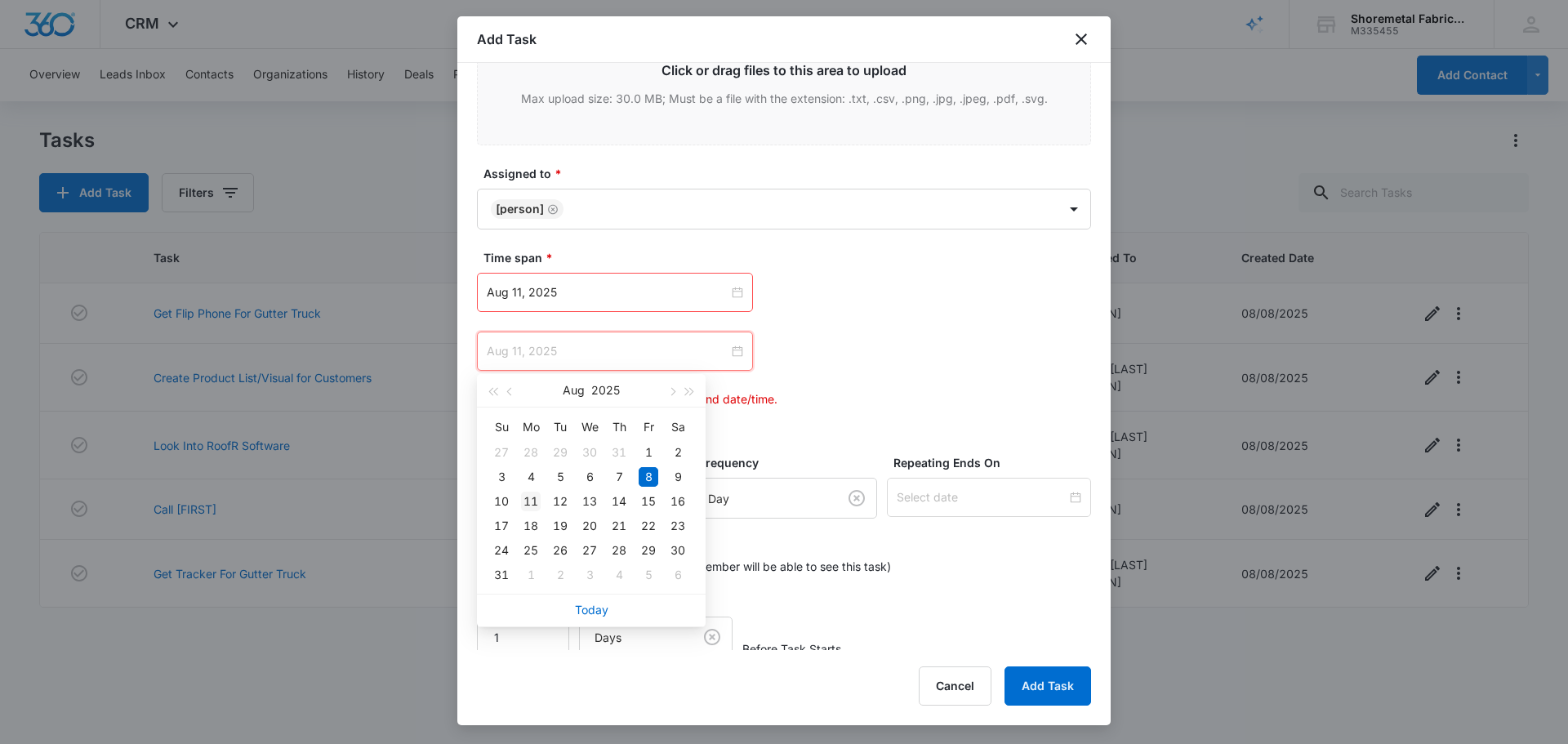 click on "11" at bounding box center [531, 501] 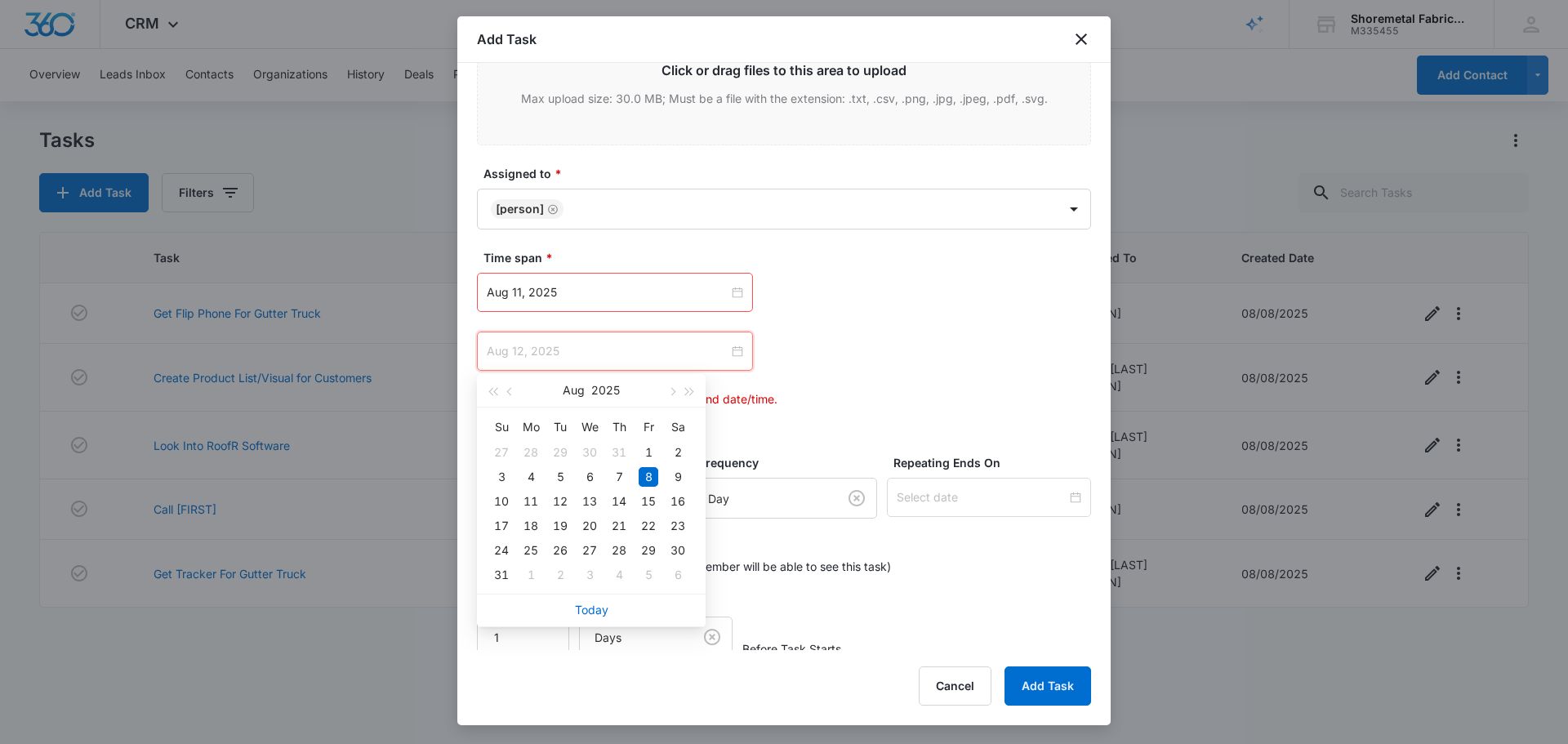 type on "Aug 11, 2025" 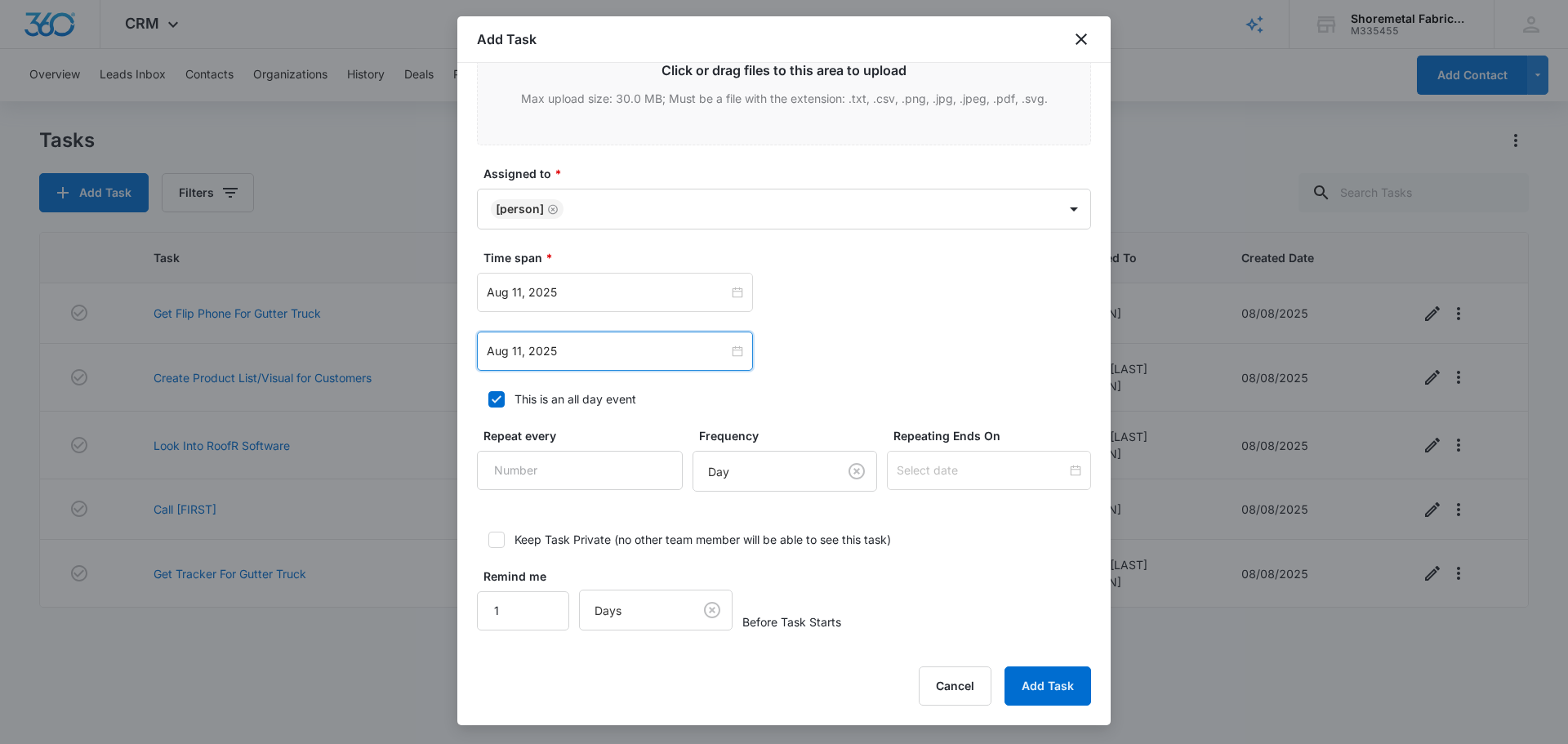 click on "Aug 11, 2025 Aug 2025 Su Mo Tu We Th Fr Sa 27 28 29 30 31 1 2 3 4 5 6 7 8 9 10 11 12 13 14 15 16 17 18 19 20 21 22 23 24 25 26 27 28 29 30 31 1 2 3 4 5 6 Today" at bounding box center [784, 351] 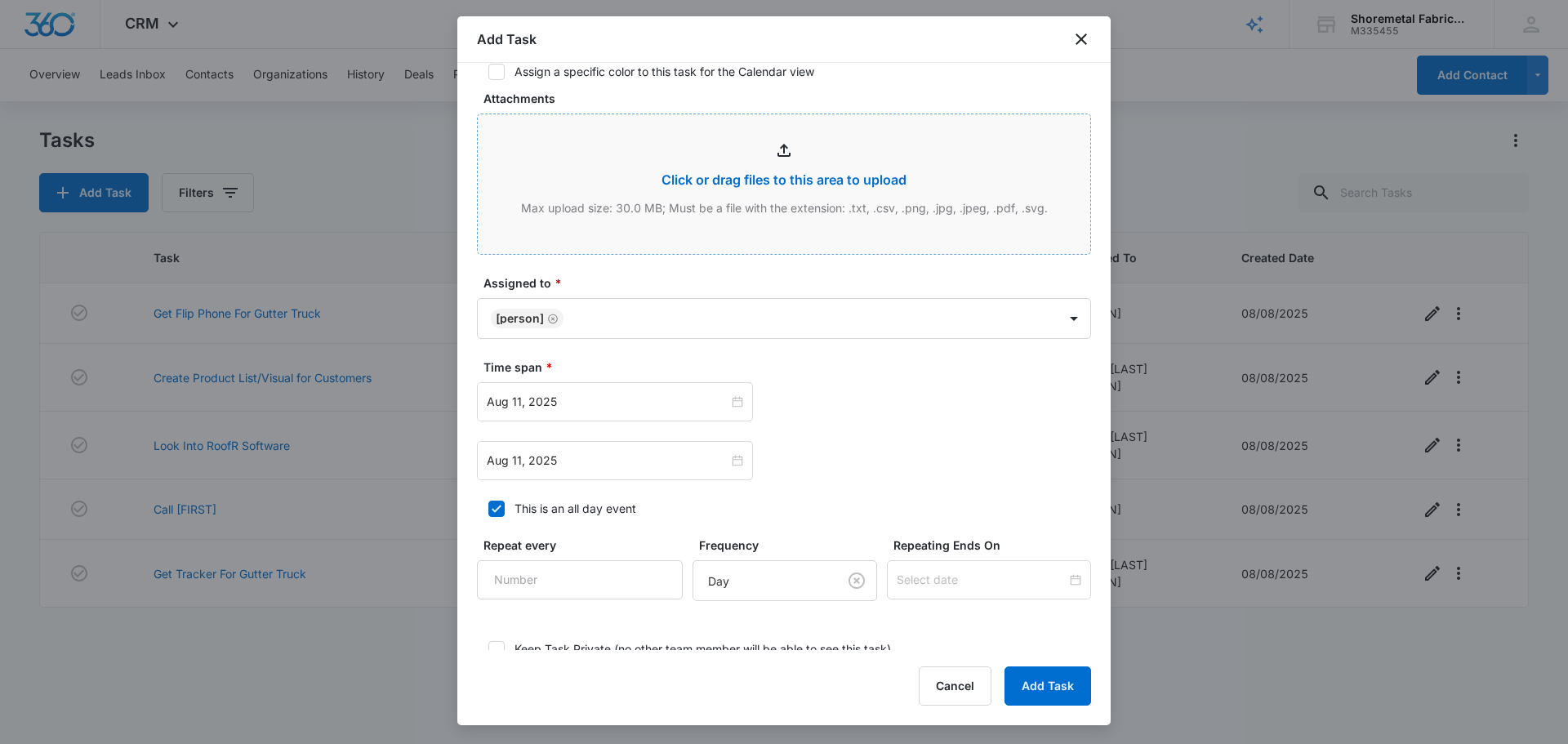 scroll, scrollTop: 484, scrollLeft: 0, axis: vertical 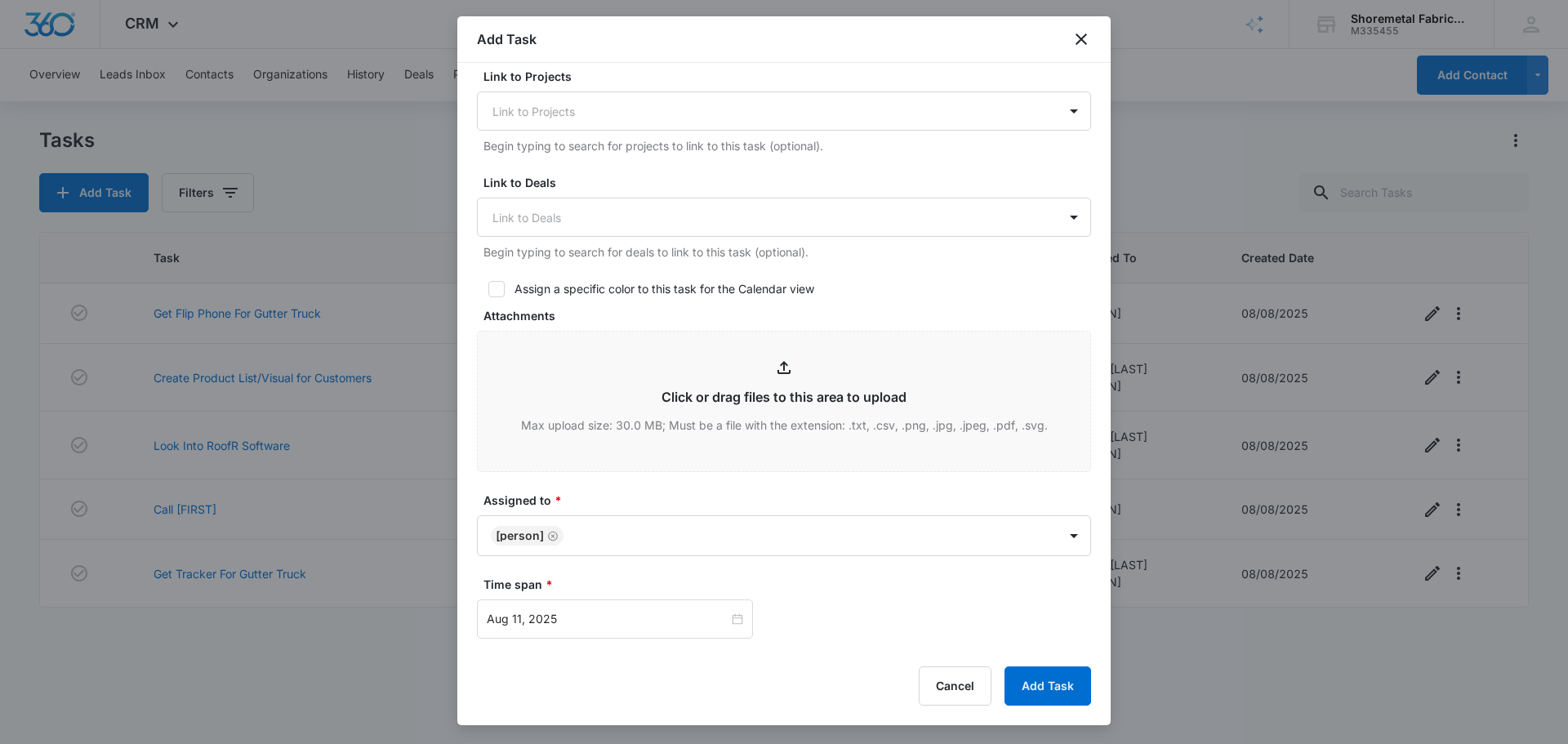 click 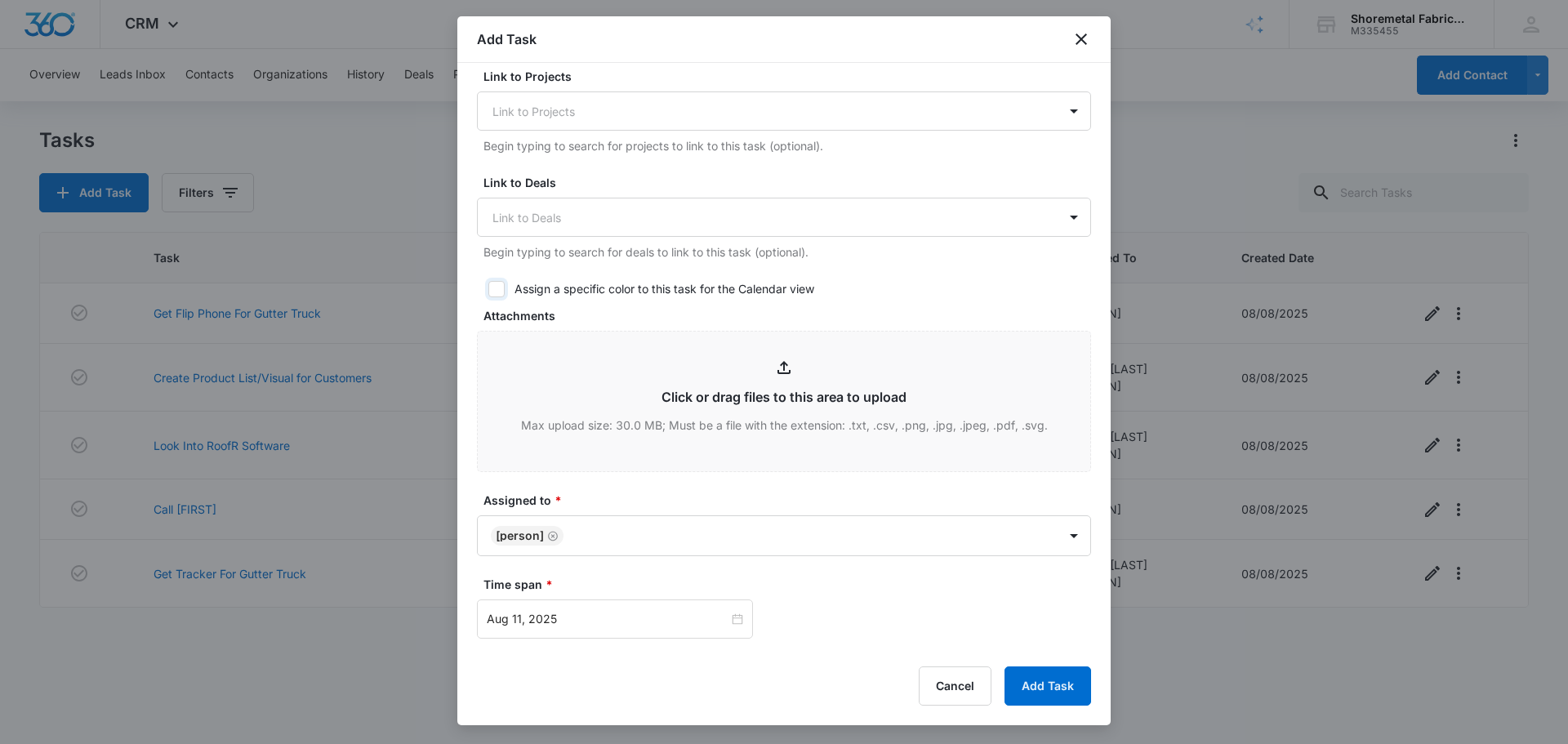 click on "Assign a specific color to this task for the Calendar view" at bounding box center [483, 289] 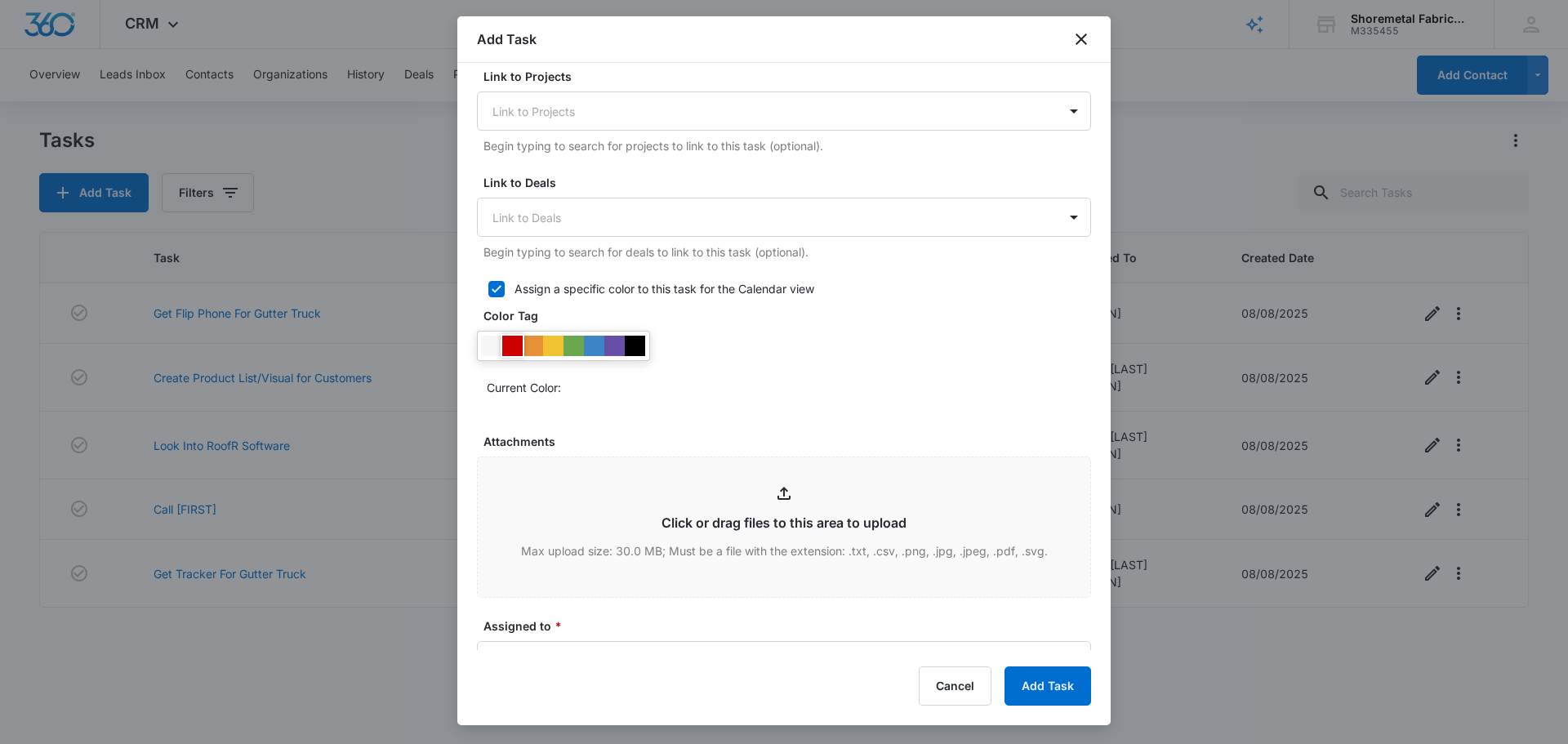click at bounding box center [512, 345] 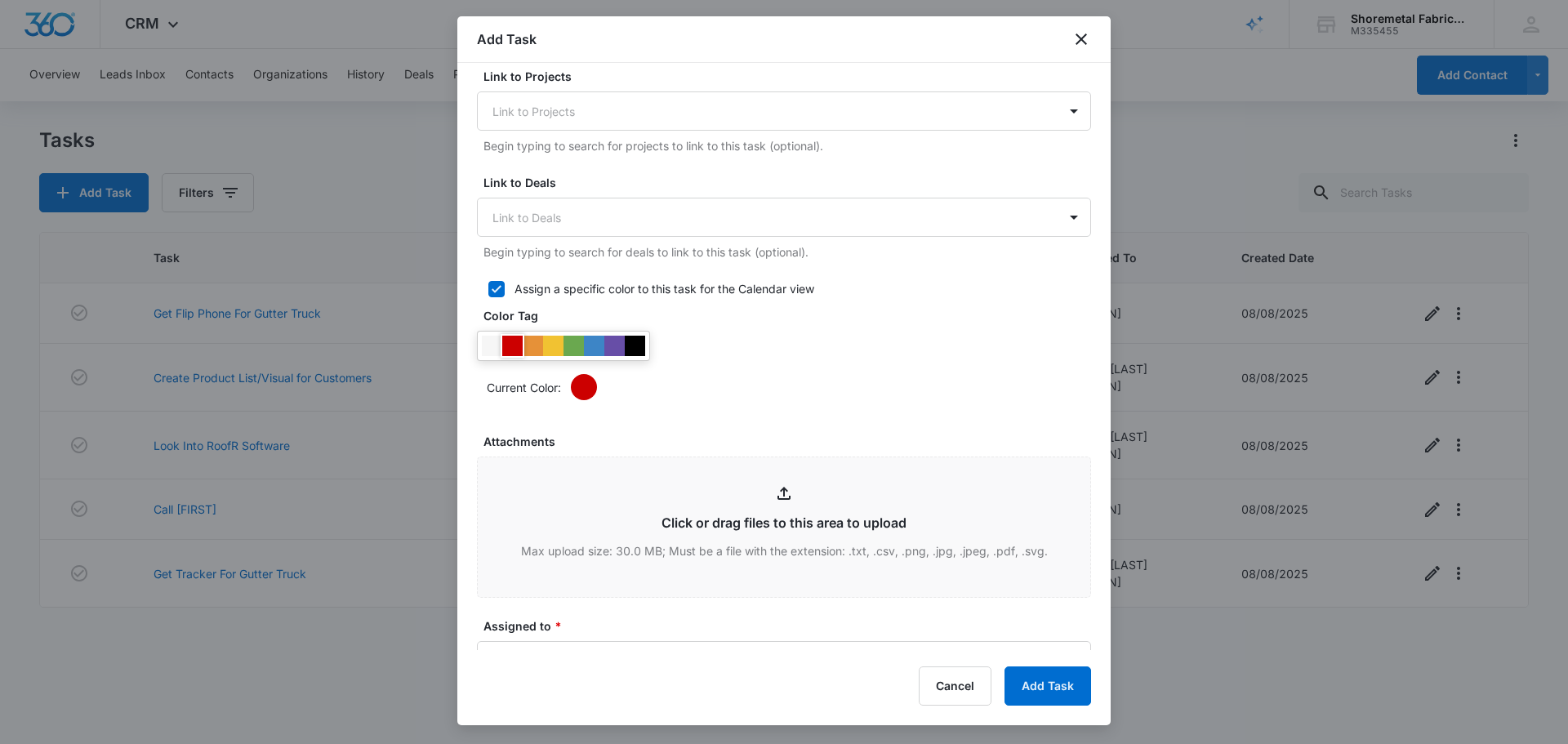 click on "Current Color:" at bounding box center (784, 365) 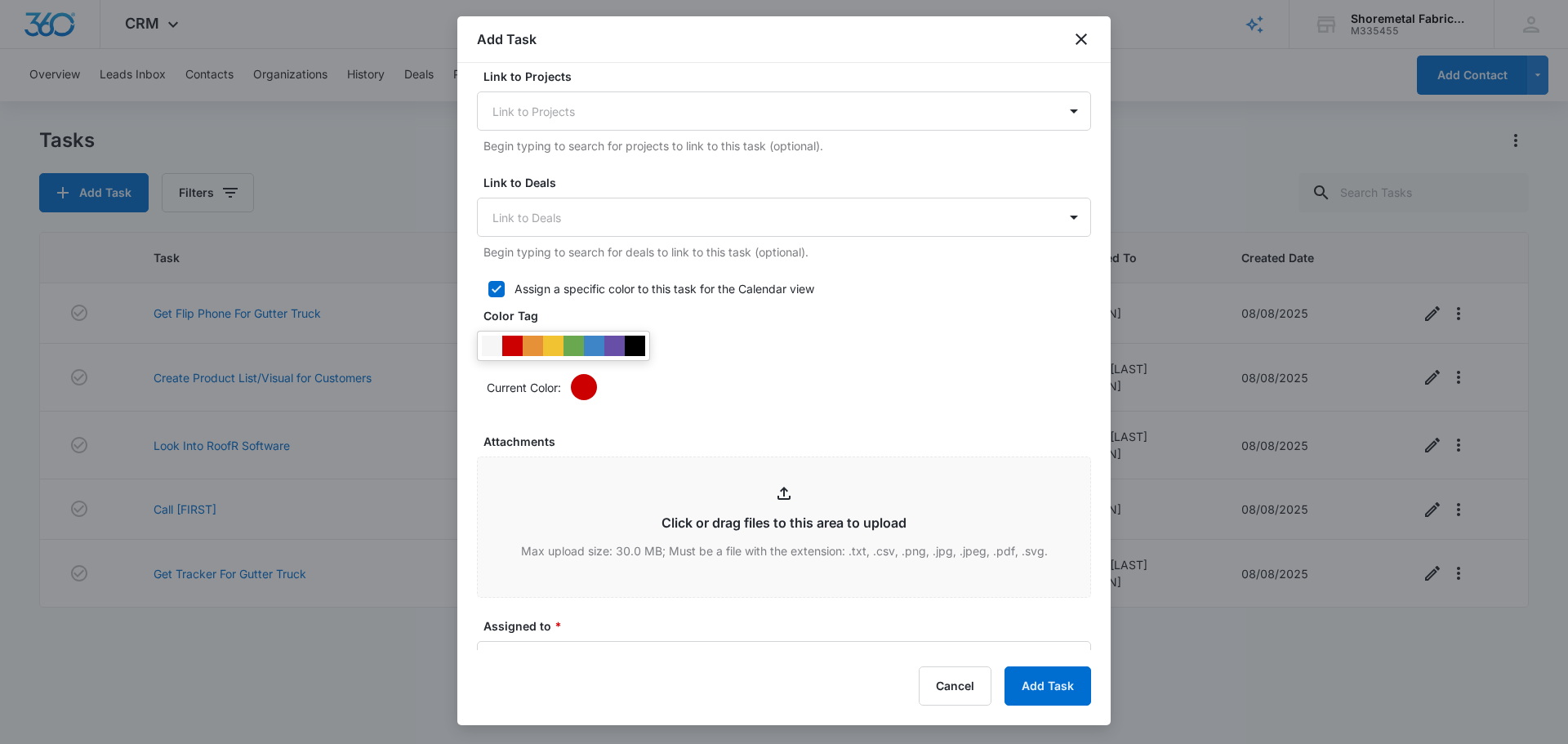 click on "Color Tag" at bounding box center [791, 315] 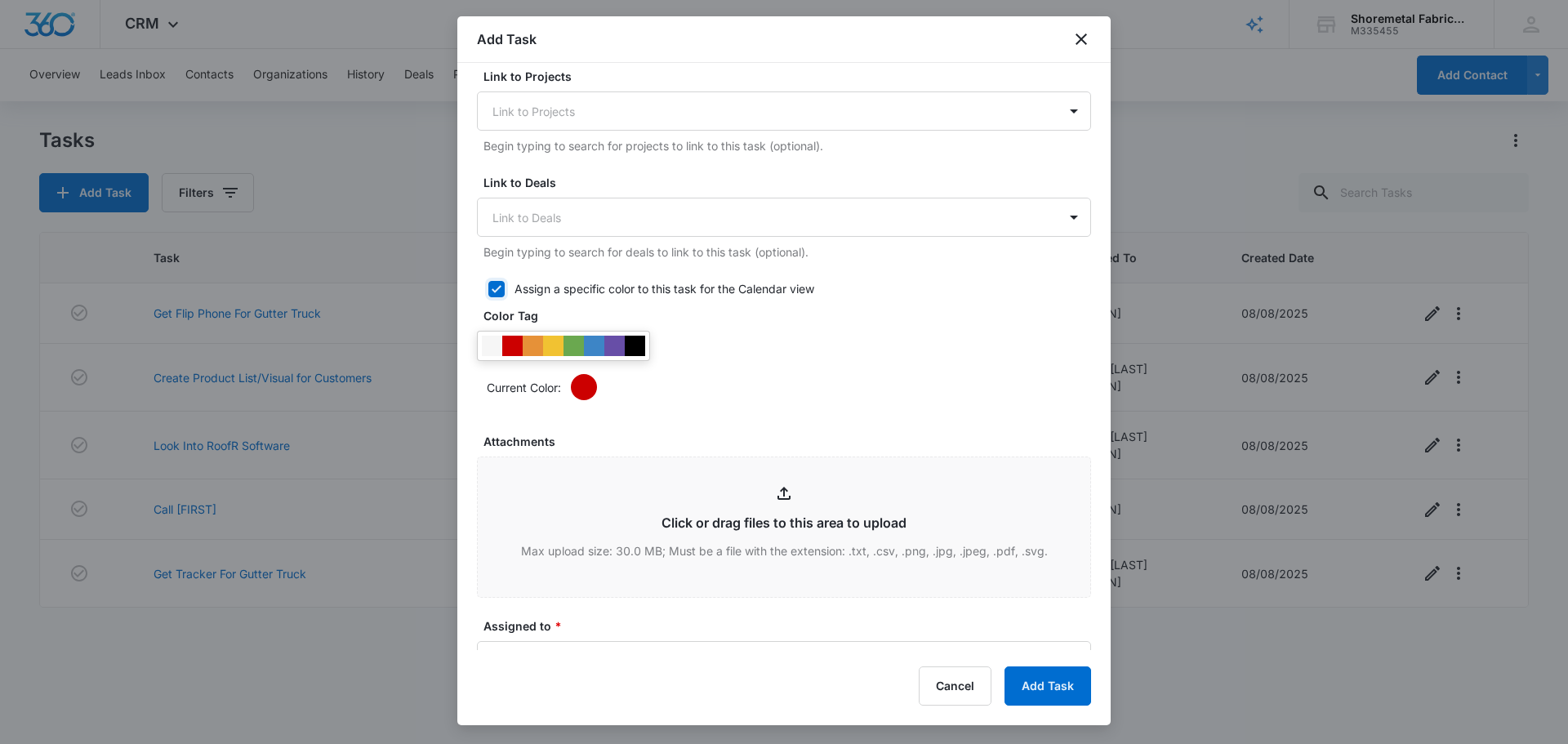 click on "Assign a specific color to this task for the Calendar view" at bounding box center (483, 289) 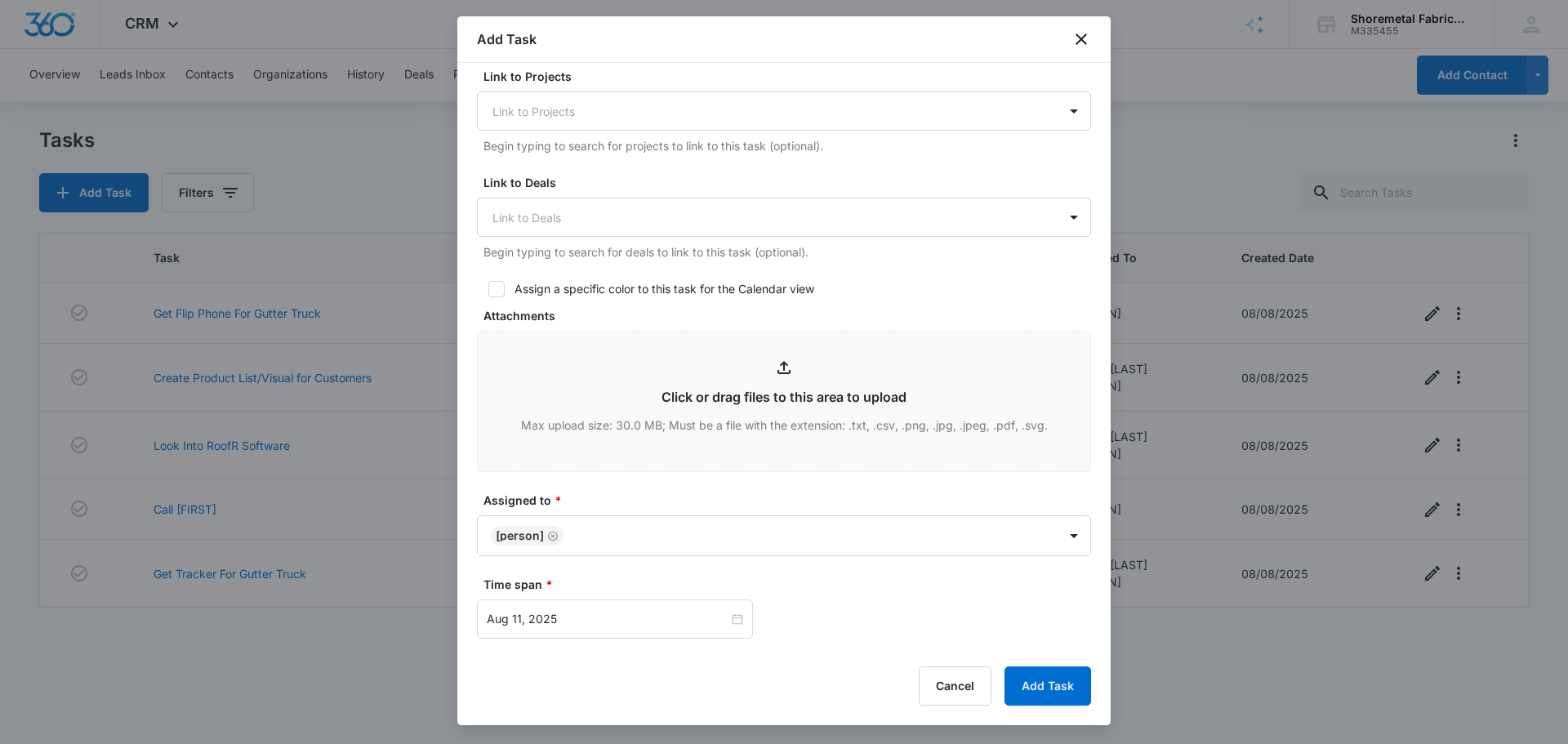 click on "Create Task Templates in  Settings Flag this task as urgent Contact Contact Summary/Title * Reach out to [PERSON] @ EC [COMPANY] Details Set up work start date for Drip Edge Install URL/Link Link to Projects Link to Projects Begin typing to search for projects to link to this task (optional). Link to Deals Link to Deals Begin typing to search for deals to link to this task (optional). Assign a specific color to this task for the Calendar view Color Tag Current Color: Attachments Click or drag files to this area to upload Max upload size: 30.0  MB; Must be a file with the extension: .txt, .csv, .png, .jpg, .jpeg, .pdf, .svg.   Assigned to * [PERSON] Time span * [DATE] [DATE] Su Mo Tu We Th Fr Sa 27 28 29 30 31 1 2 3 4 5 6 7 8 9 10 11 12 13 14 15 16 17 18 19 20 21 22 23 24 25 26 27 28 29 30 31 1 2 3 4 5 6 Today [DATE] [DATE] Su Mo Tu We Th Fr Sa 27 28 29 30 31 1 2 3 4 5 6 7 8 9 10 11 12 13 14 15 16 17 18 19 20 21 22 23 24 25 26 27 28 29 30 31 1 2 3 4 5 6 Today This is an all day event" at bounding box center (784, 278) 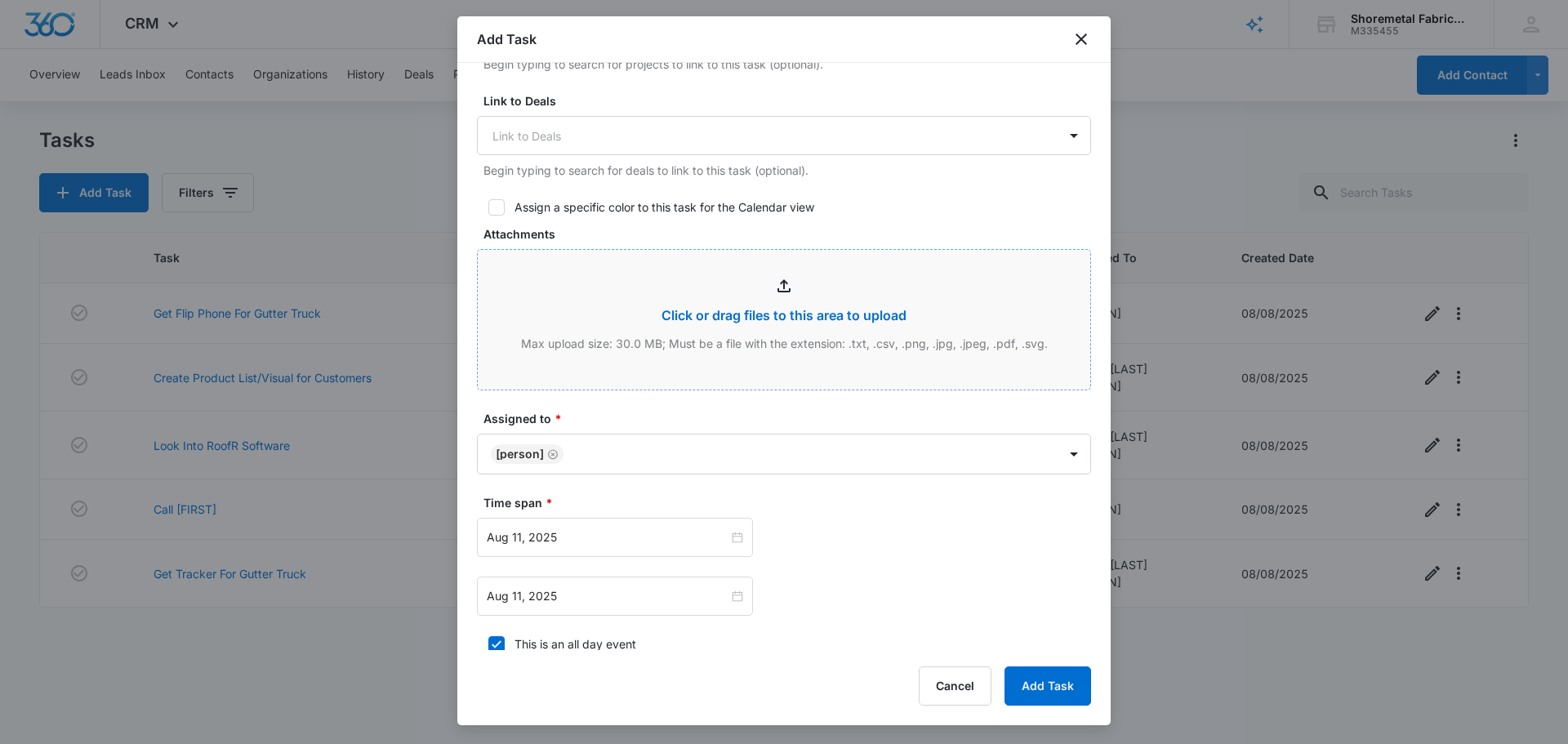 scroll, scrollTop: 484, scrollLeft: 0, axis: vertical 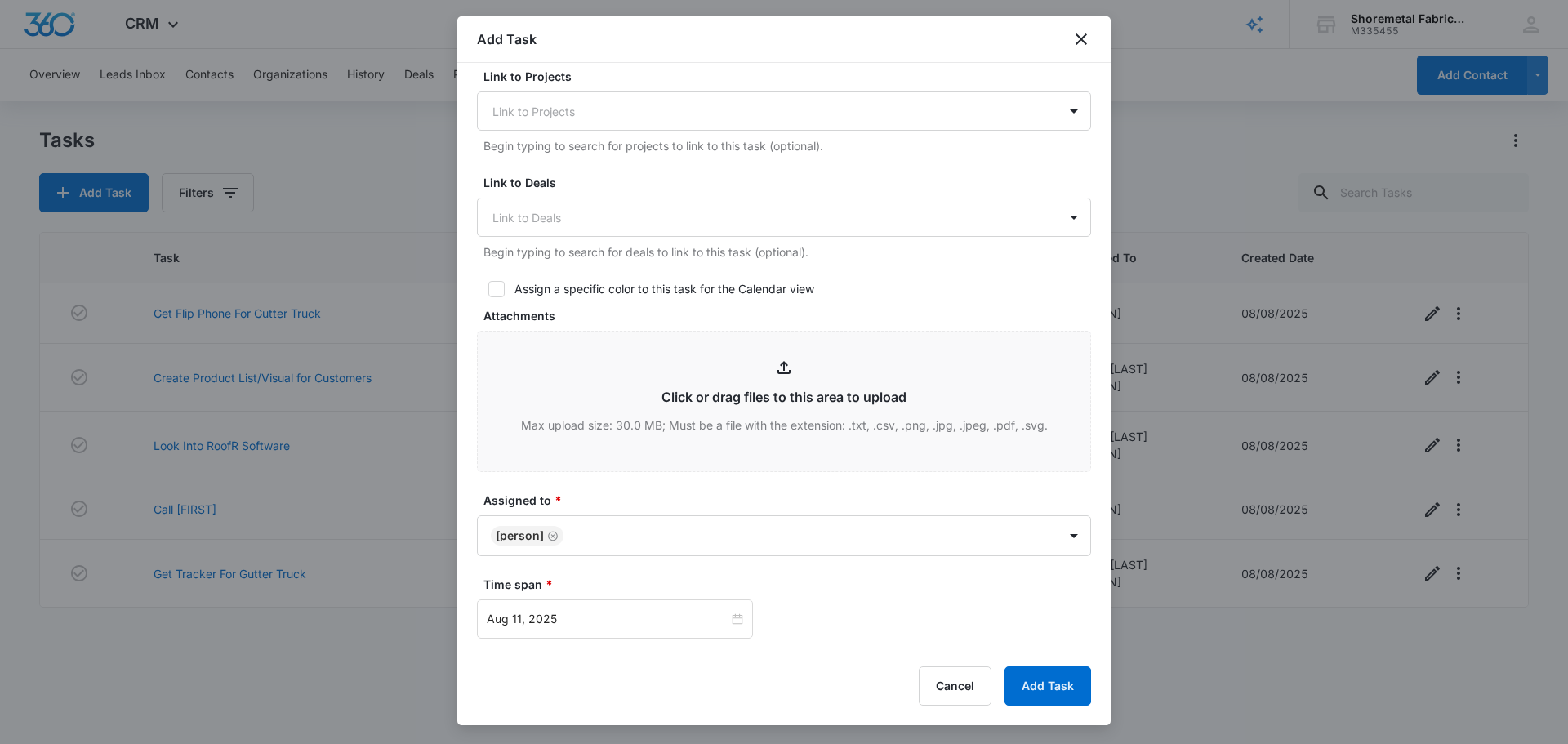 click 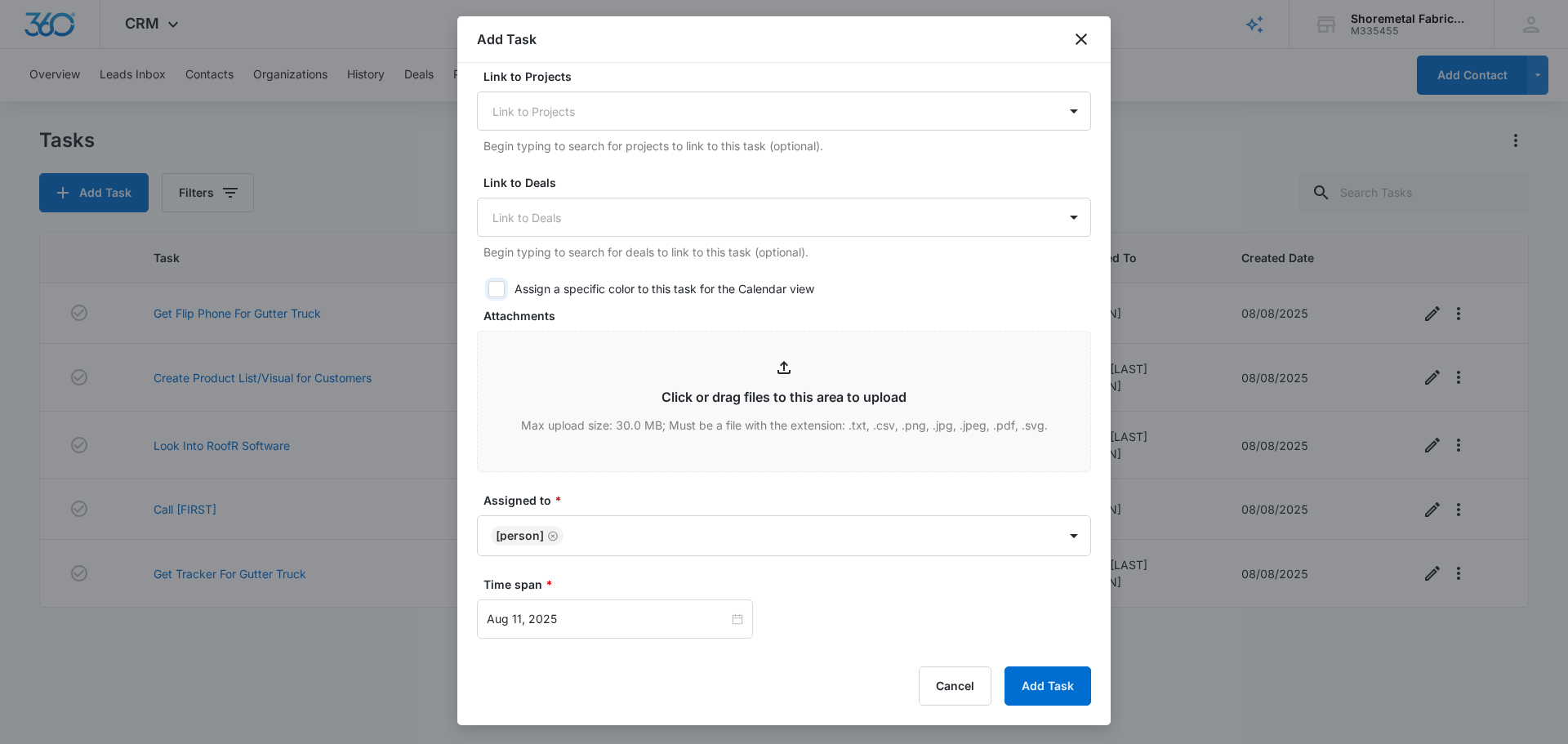 click on "Assign a specific color to this task for the Calendar view" at bounding box center (483, 289) 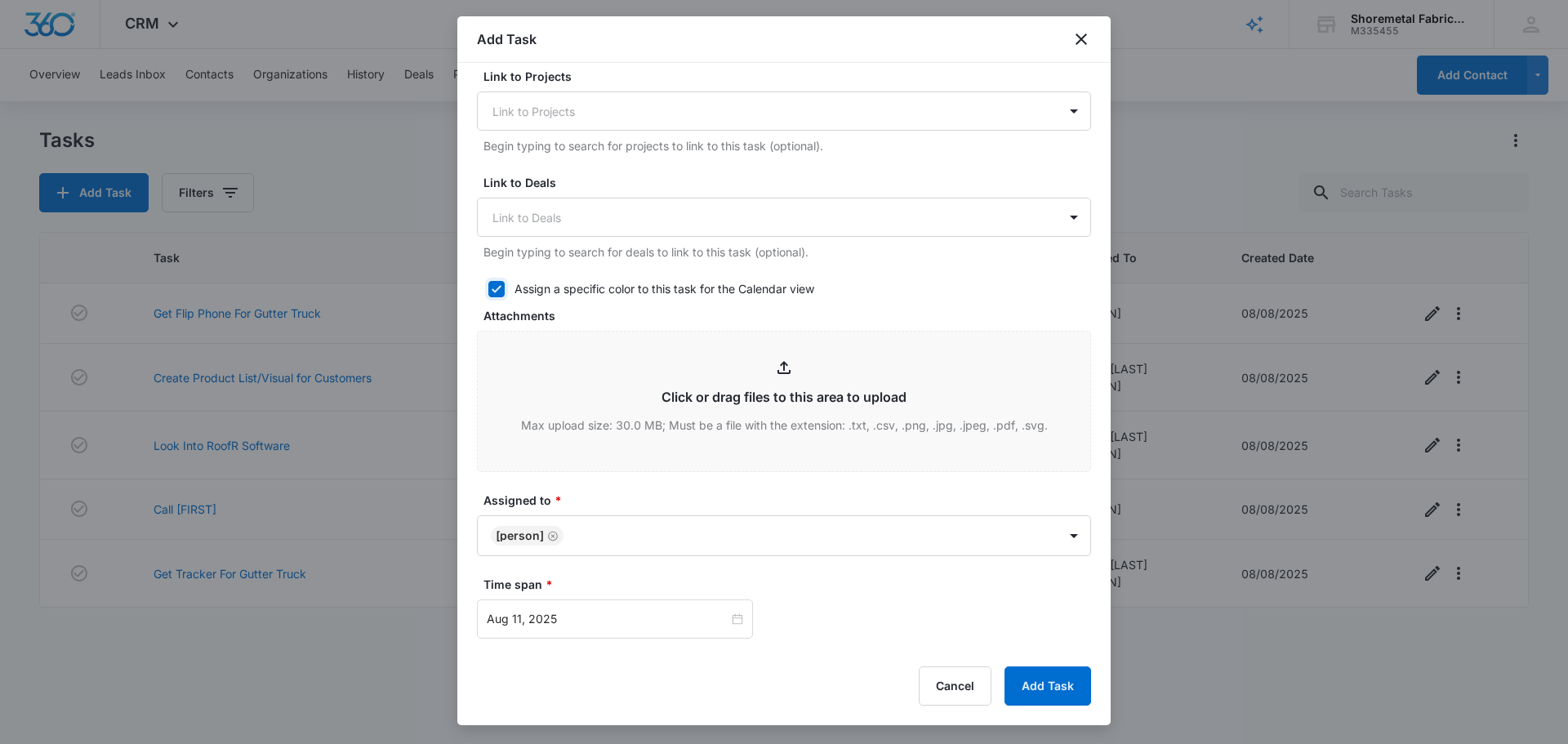 checkbox on "true" 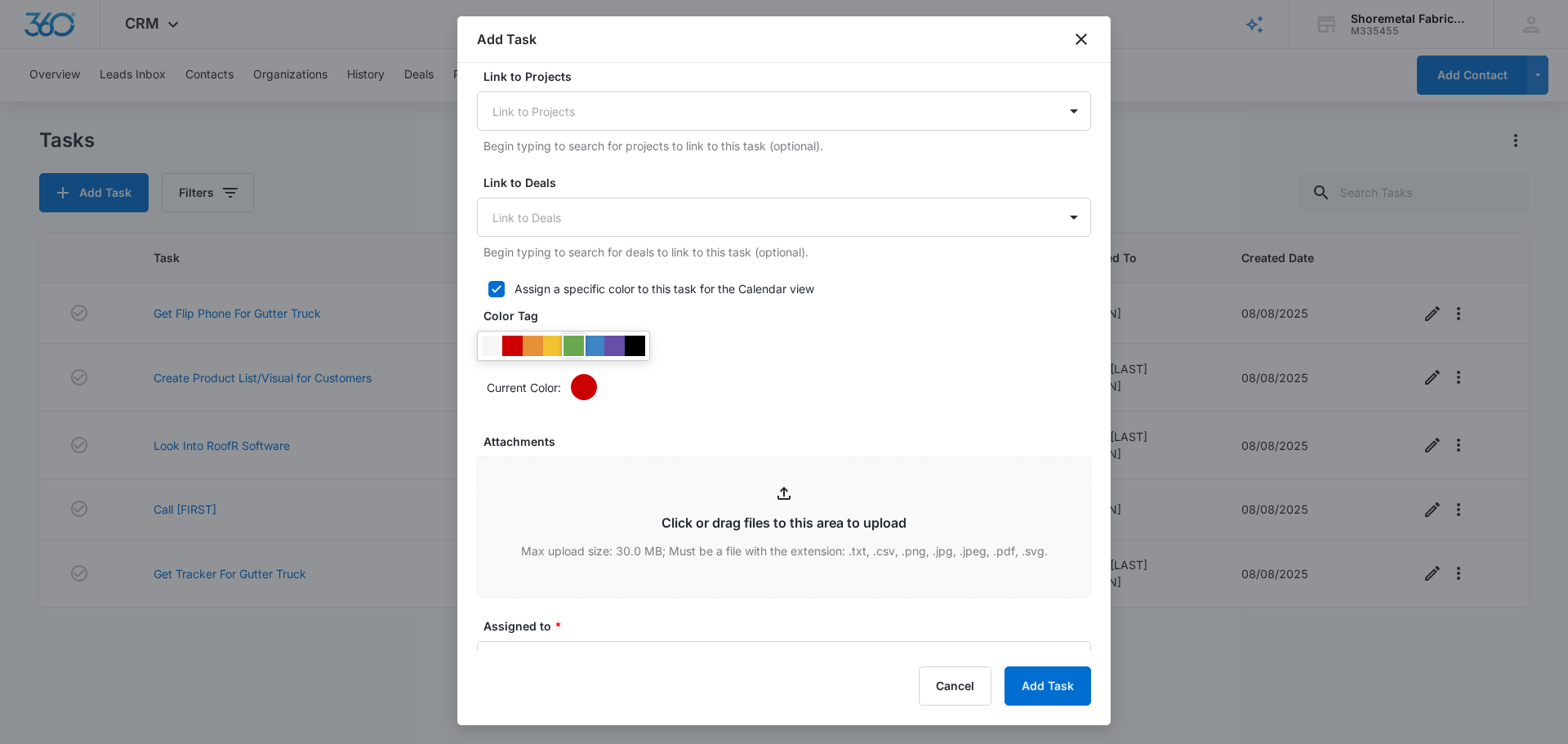drag, startPoint x: 579, startPoint y: 345, endPoint x: 740, endPoint y: 332, distance: 161.52399 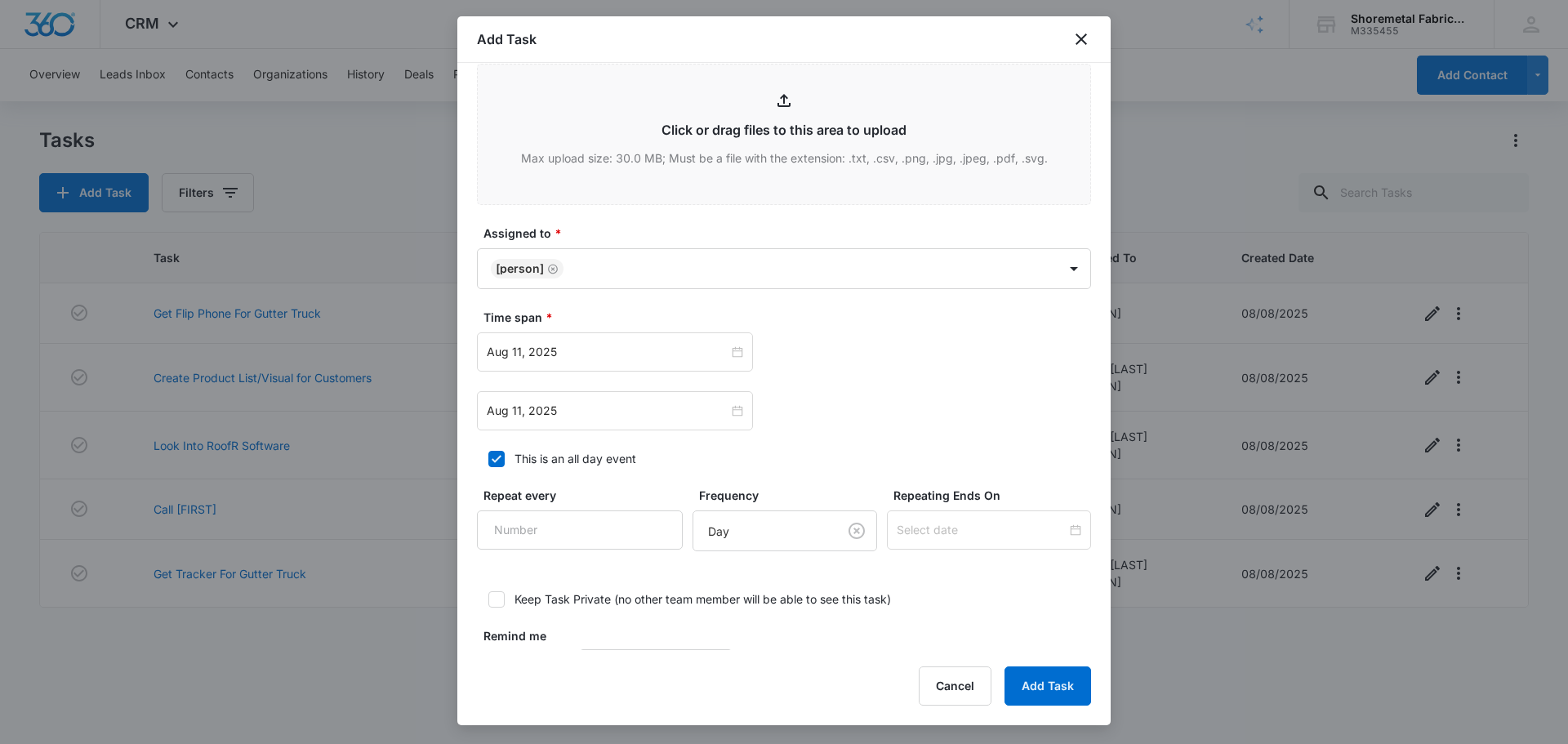 scroll, scrollTop: 937, scrollLeft: 0, axis: vertical 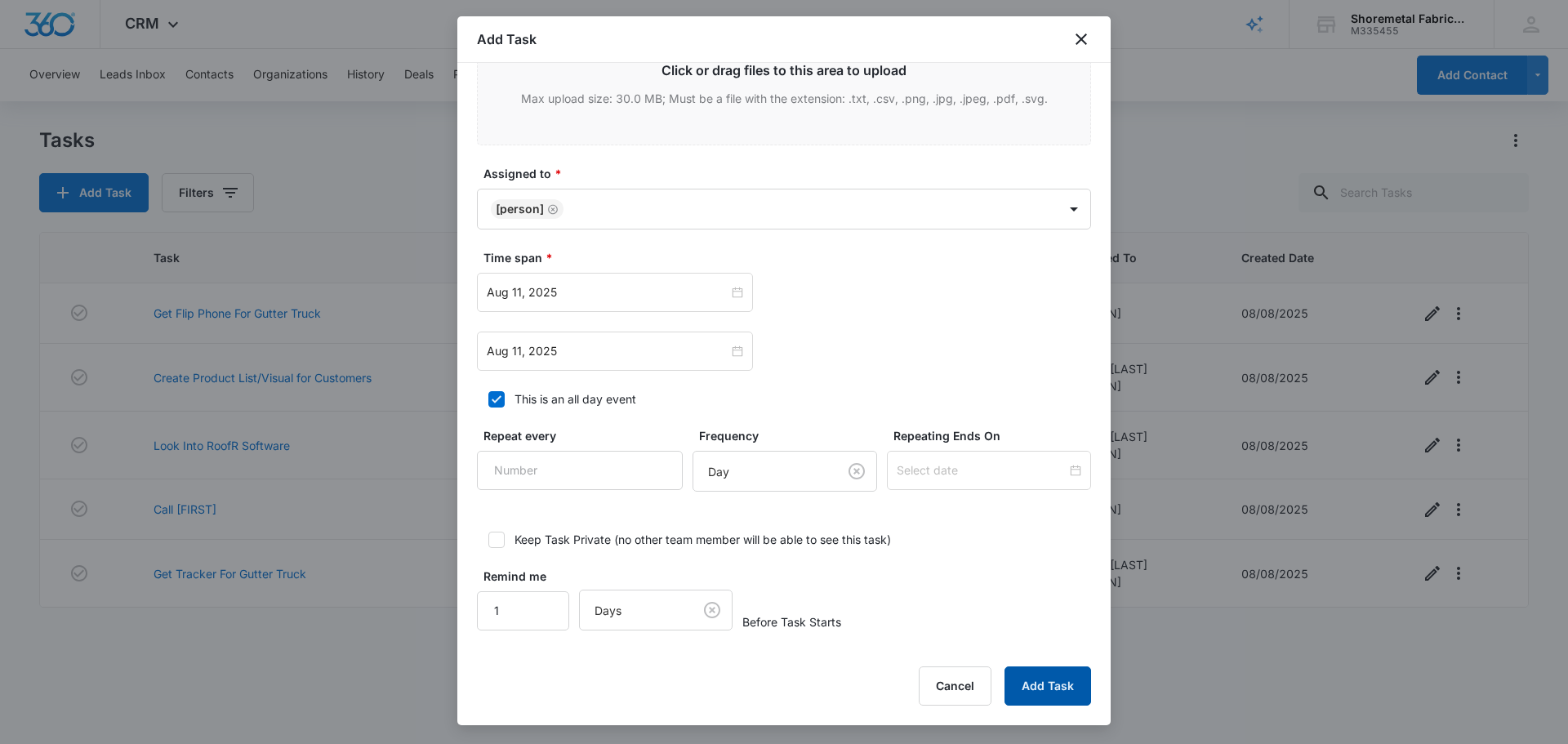 click on "Add Task" at bounding box center (1048, 686) 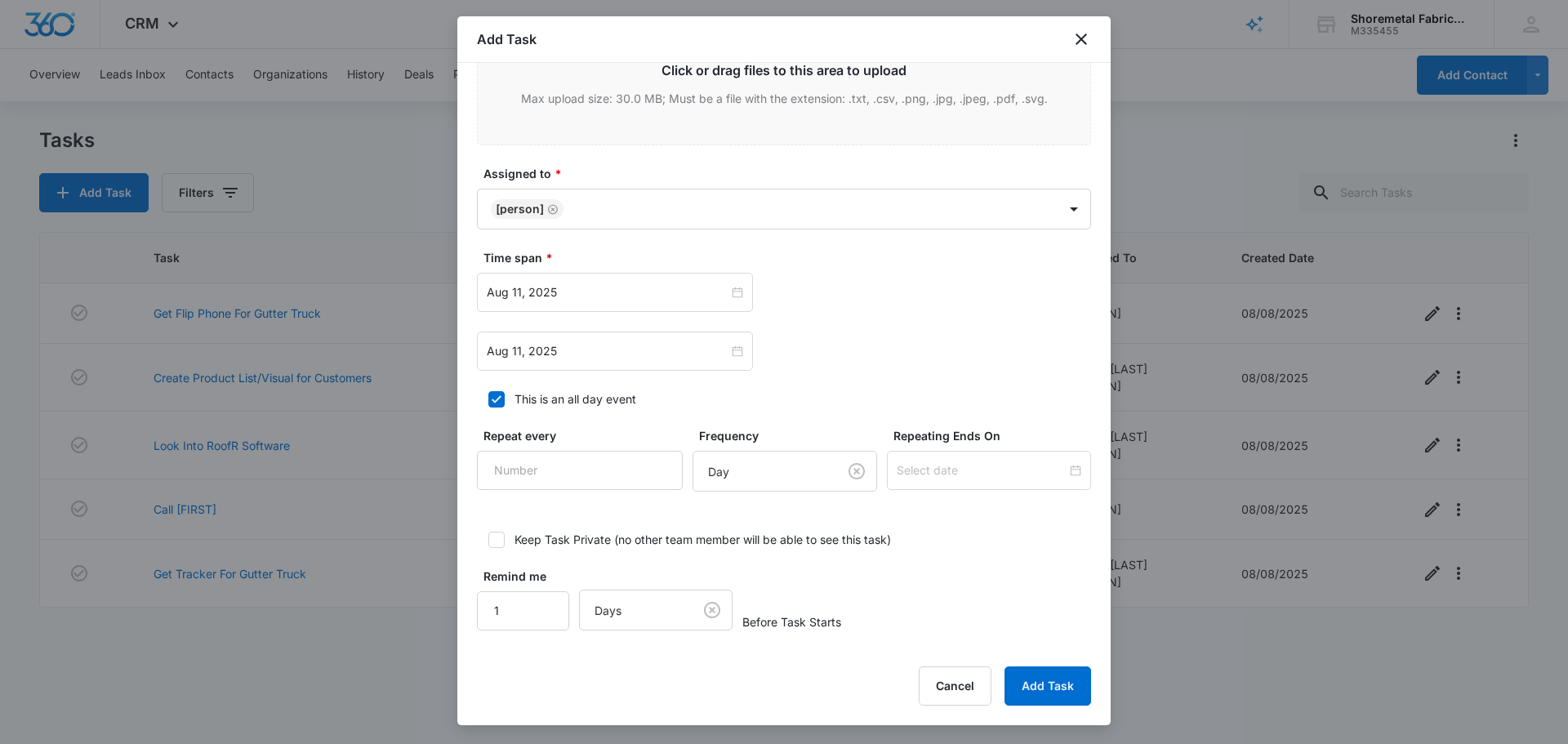 scroll, scrollTop: 0, scrollLeft: 0, axis: both 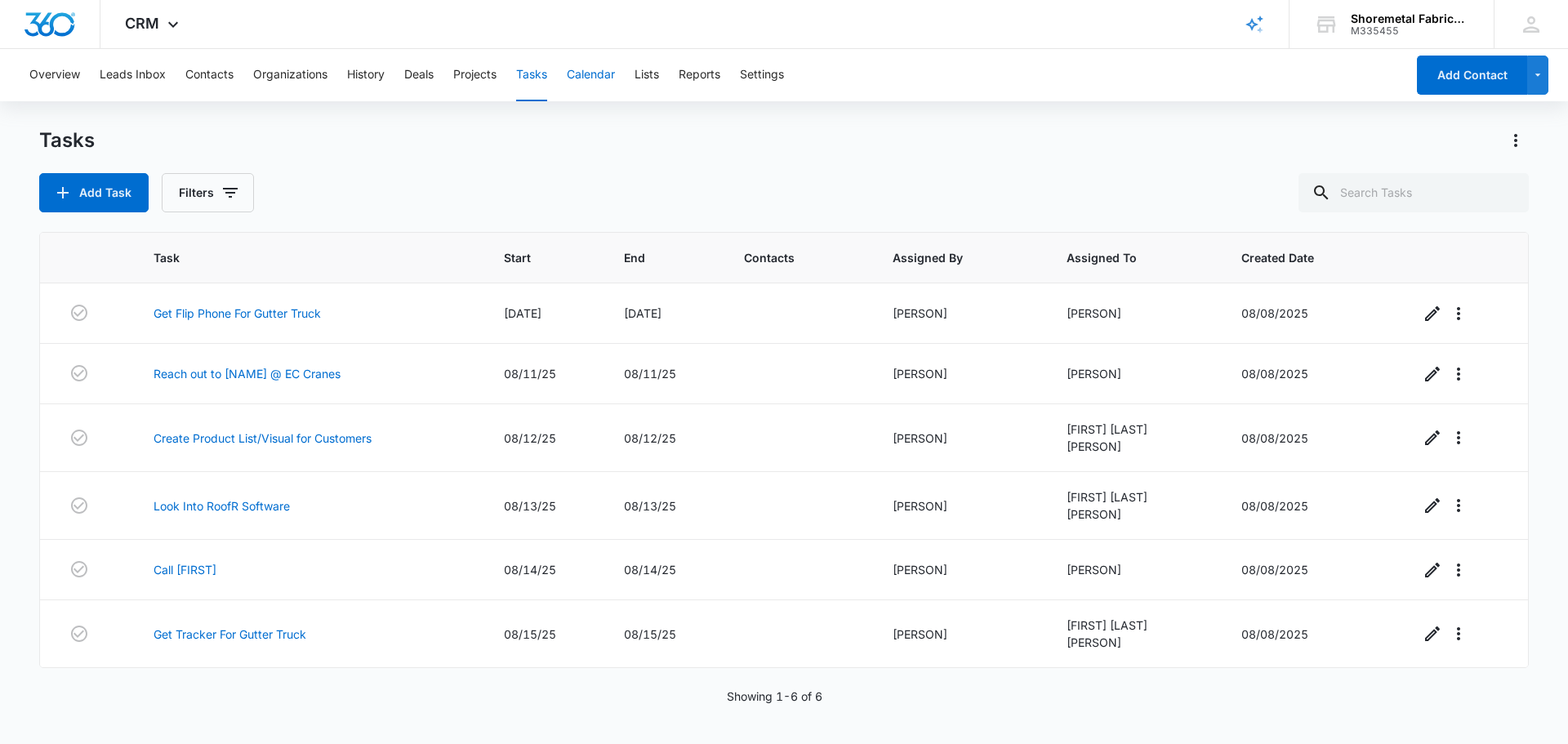 click on "Calendar" at bounding box center [590, 75] 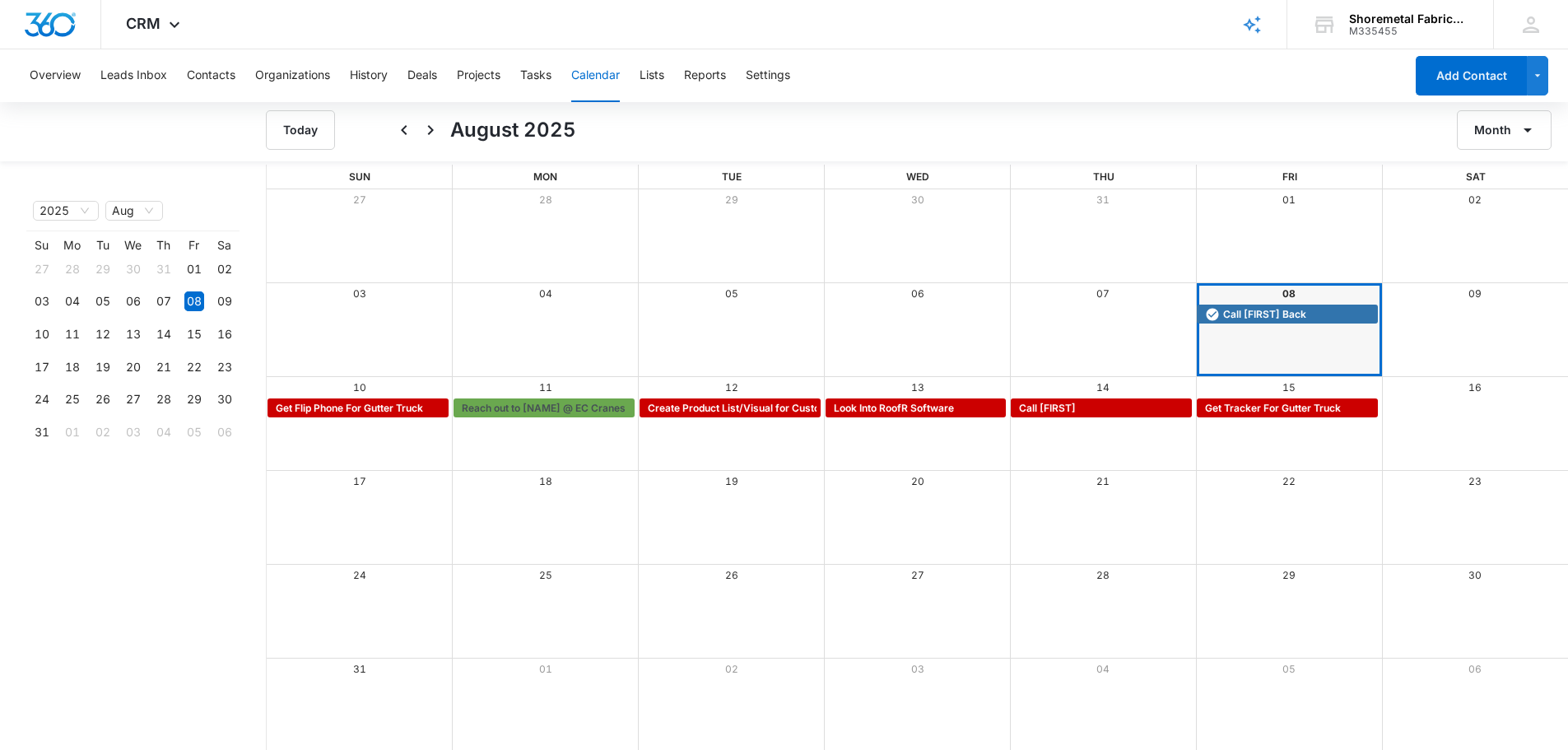 click on "August 2025" at bounding box center [779, 130] 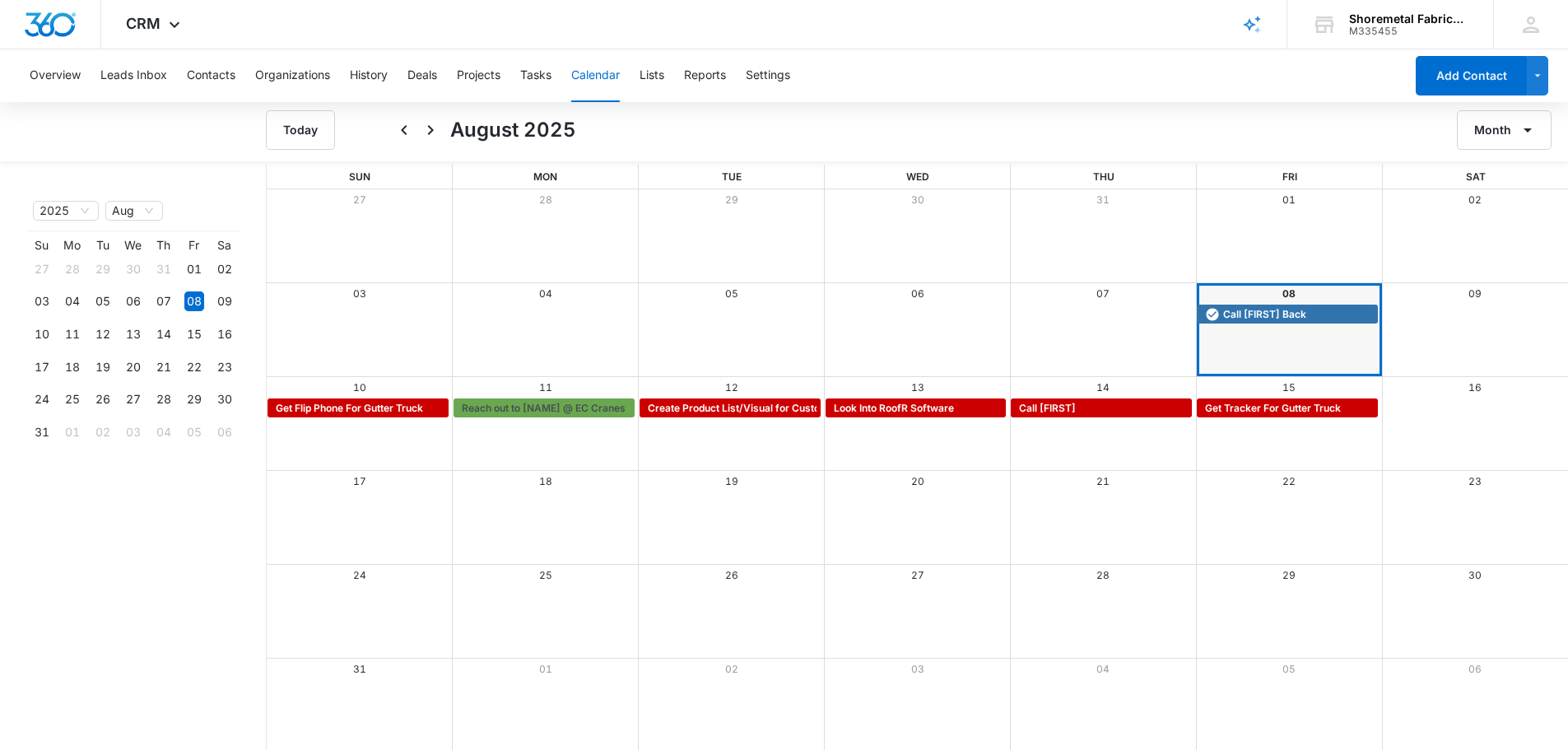 drag, startPoint x: 1040, startPoint y: 116, endPoint x: 1040, endPoint y: 105, distance: 11 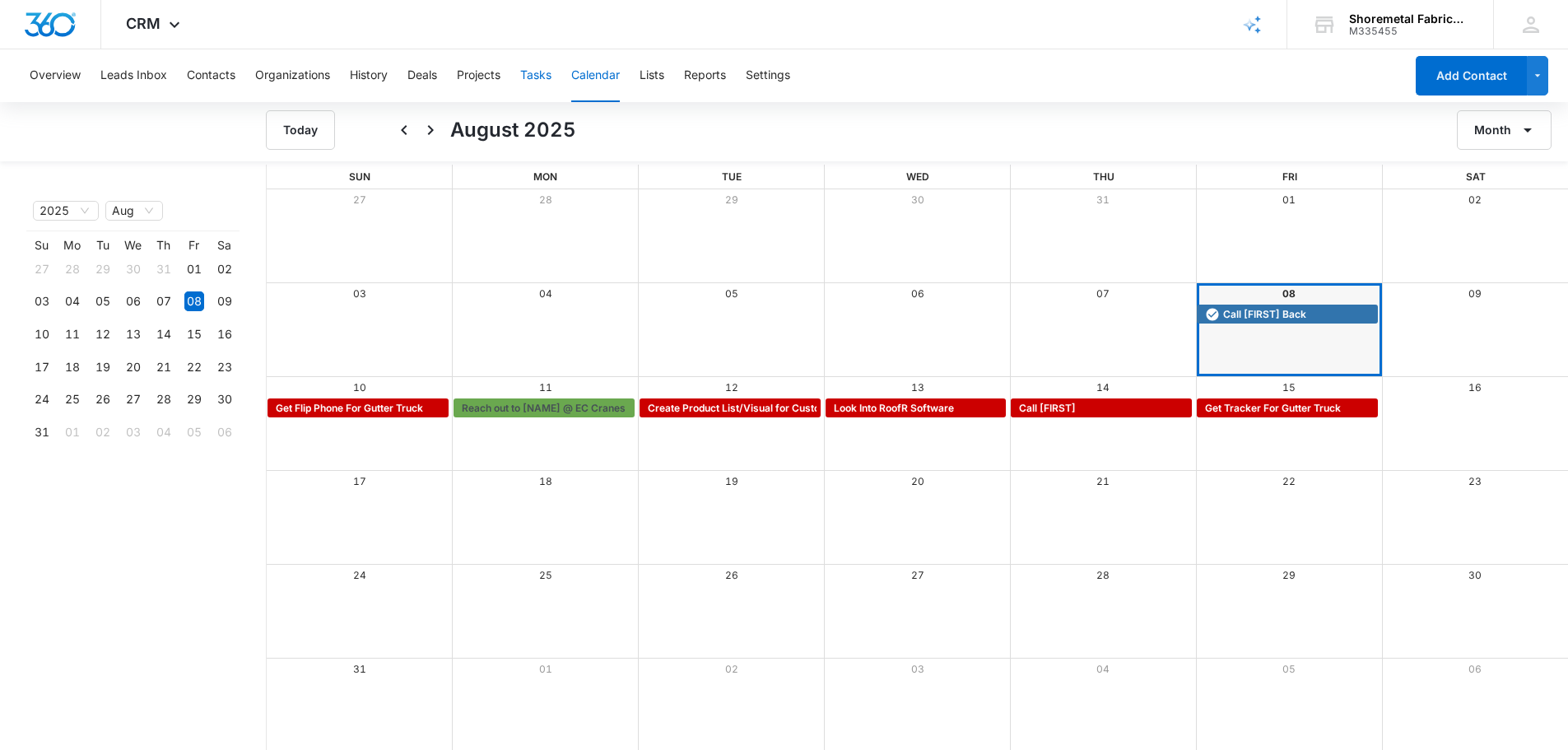 click on "Tasks" at bounding box center (536, 76) 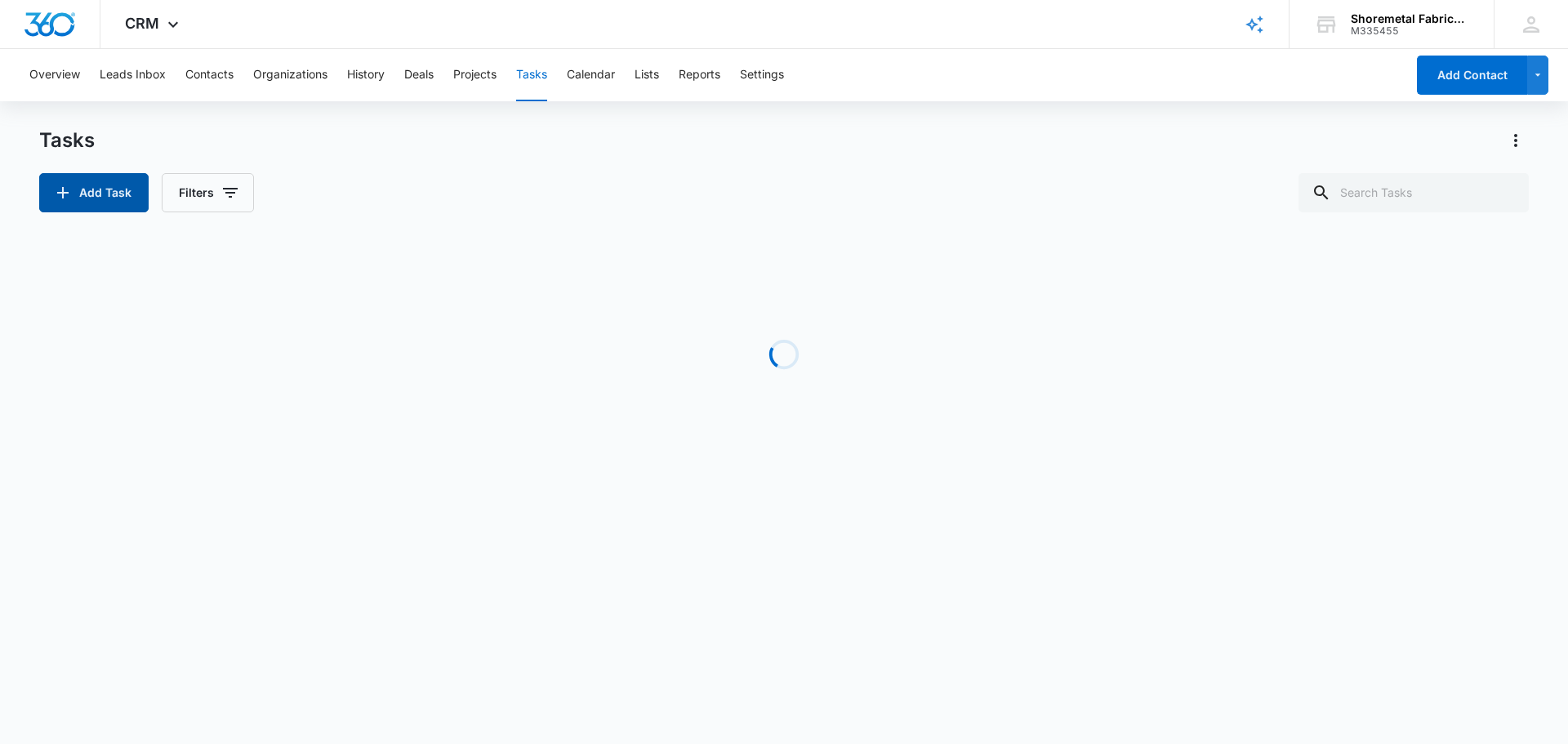 click on "Add Task" at bounding box center [94, 193] 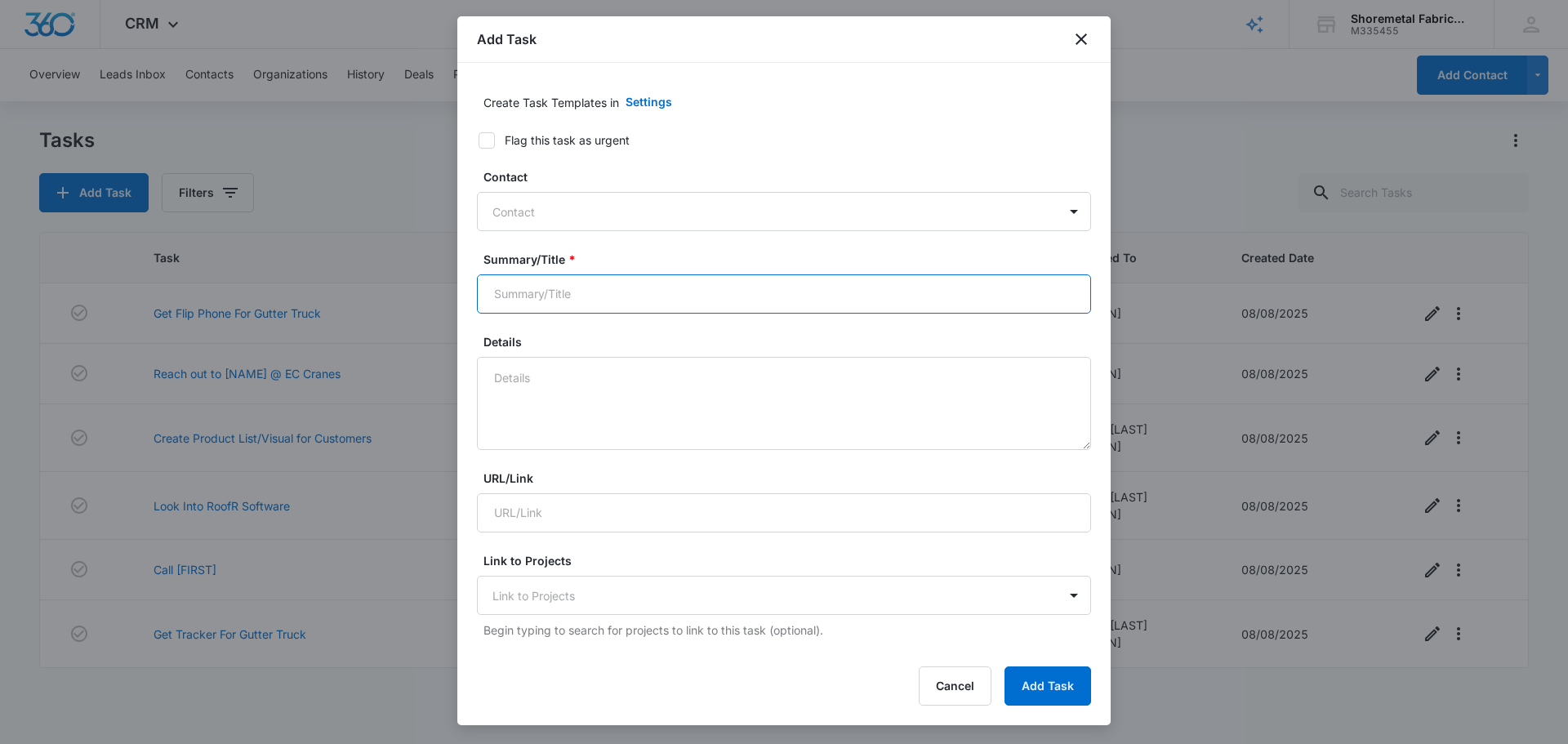 click on "Summary/Title *" at bounding box center (784, 294) 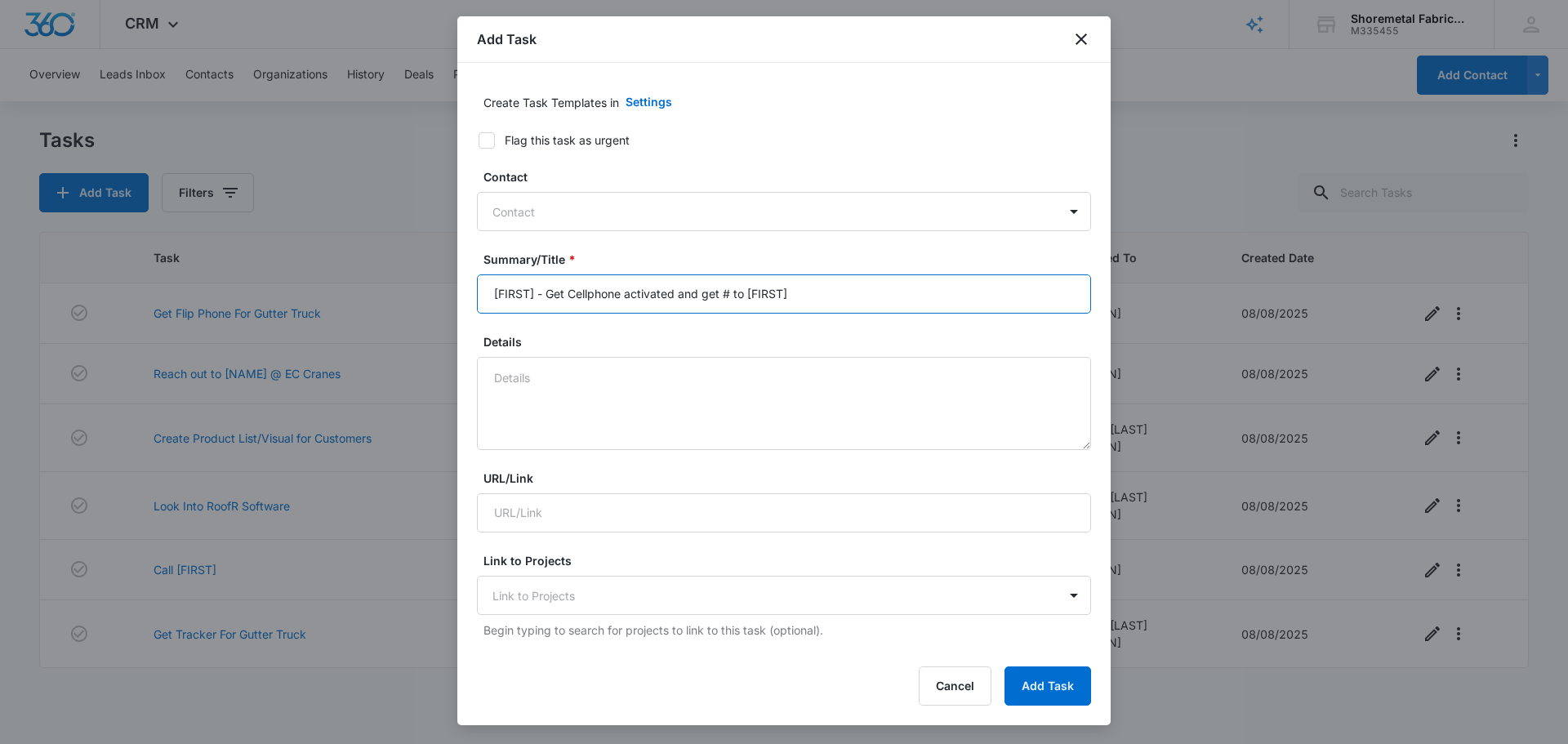 click on "[FIRST] - Get Cellphone activated and get # to [FIRST]" at bounding box center [784, 294] 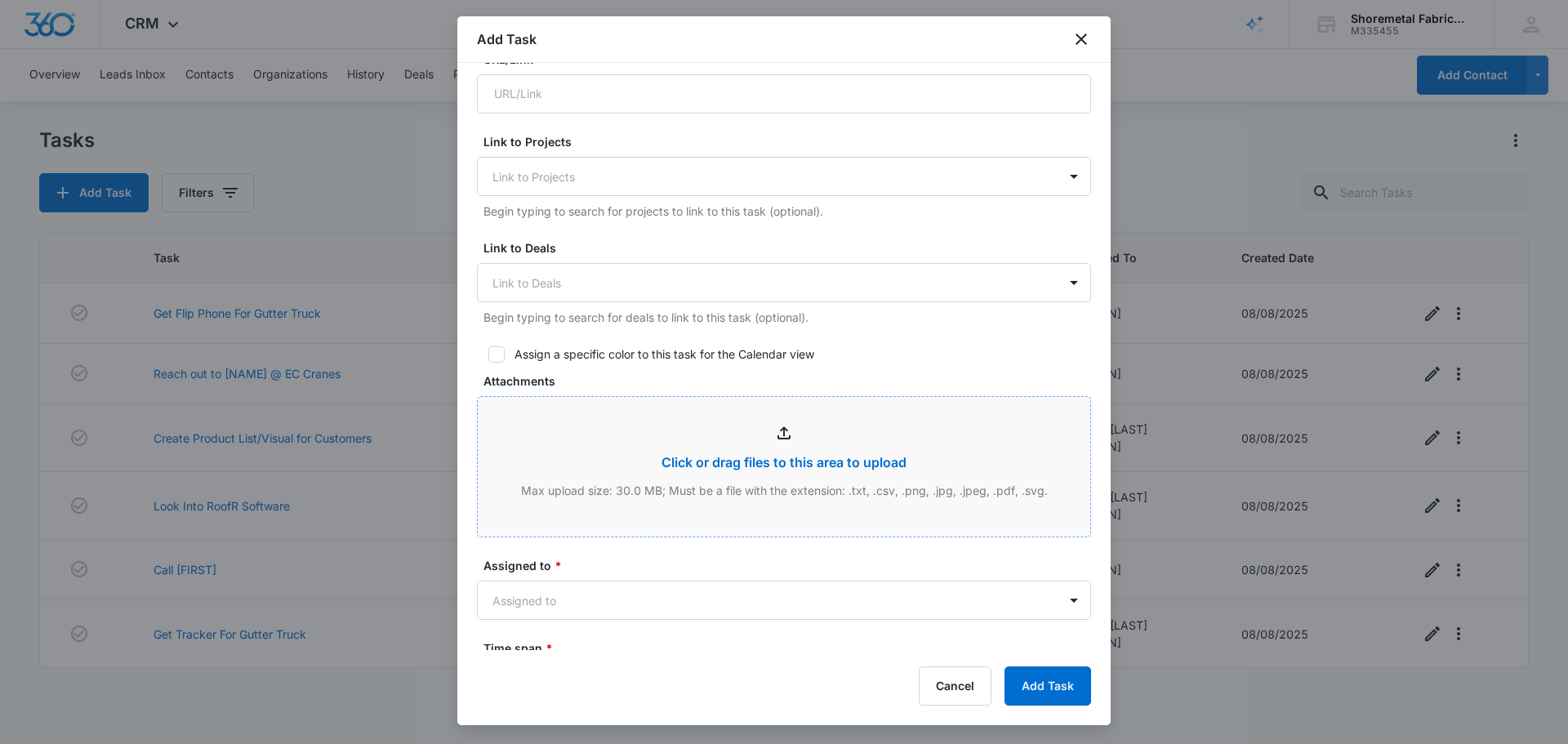scroll, scrollTop: 490, scrollLeft: 0, axis: vertical 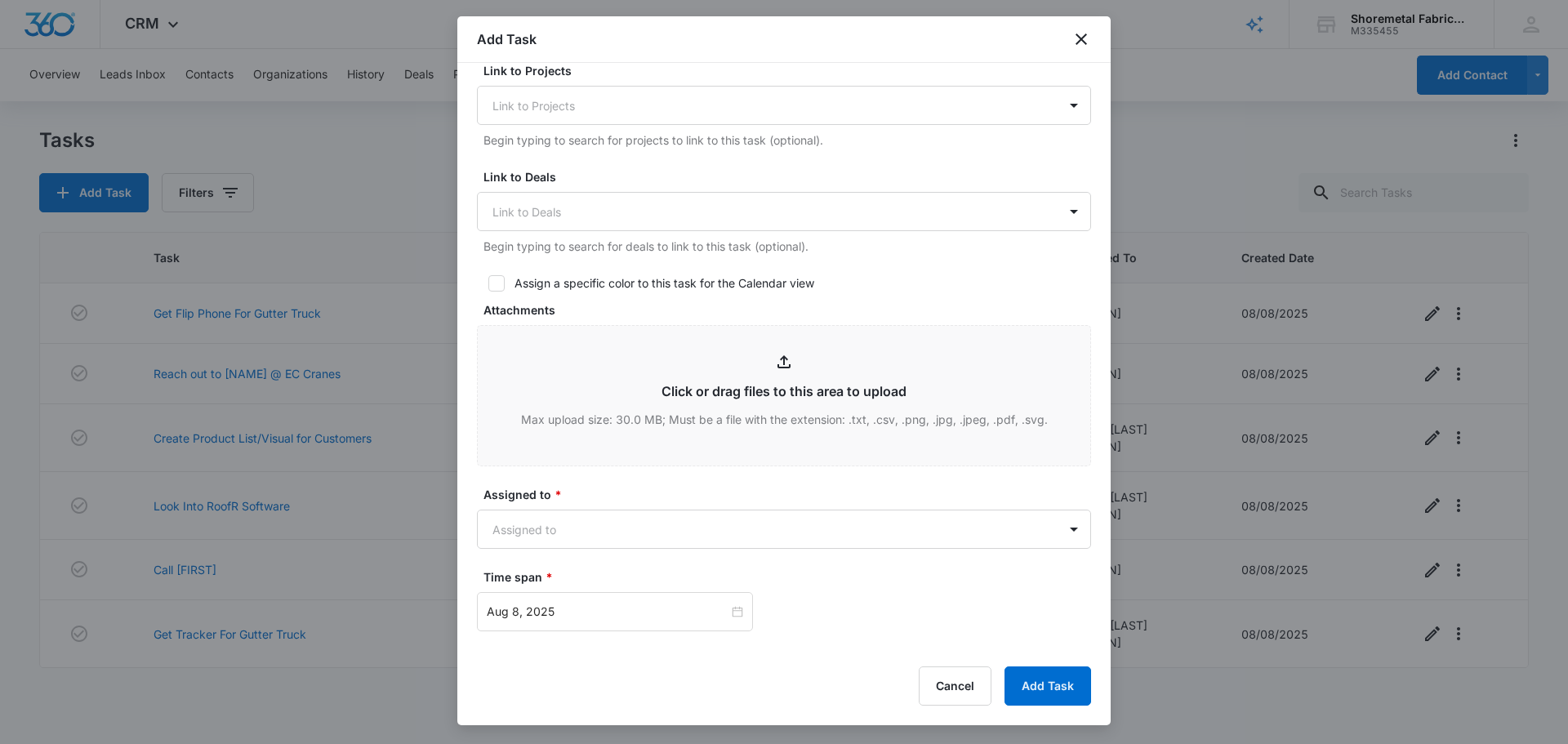 type on "[PERSON] - Get Cell phone activated and get # to [PERSON]" 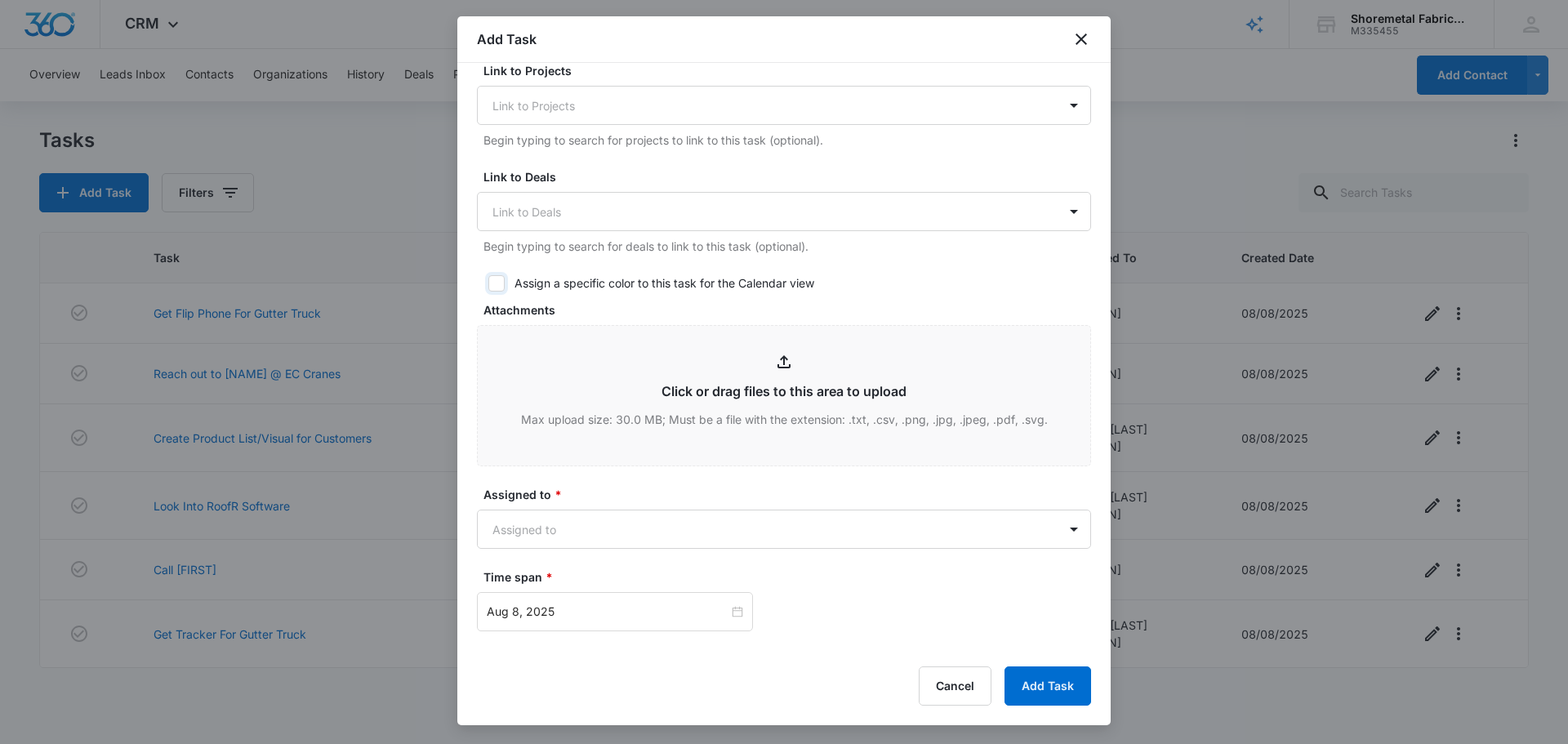 click on "Assign a specific color to this task for the Calendar view" at bounding box center (483, 283) 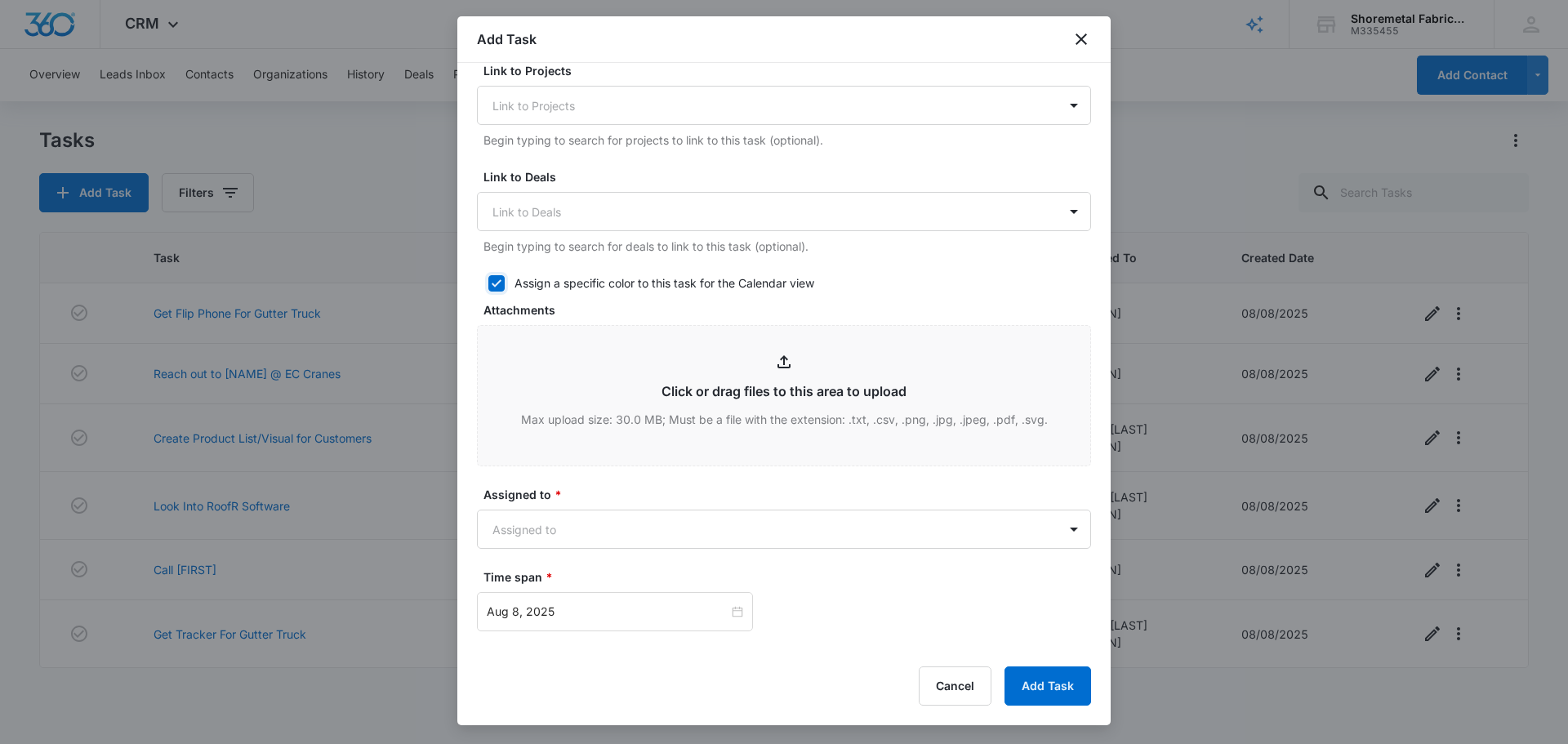 checkbox on "true" 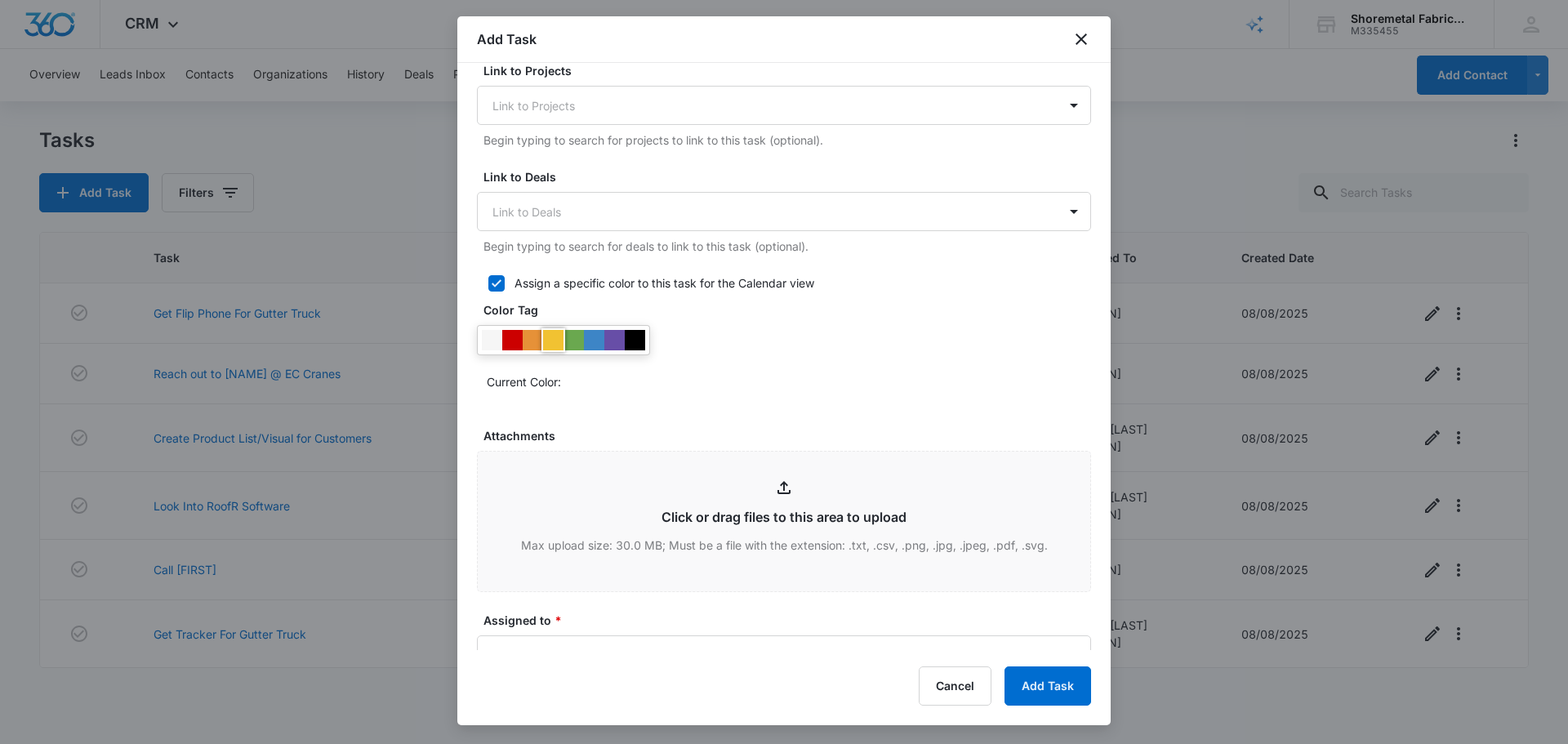 click at bounding box center [553, 340] 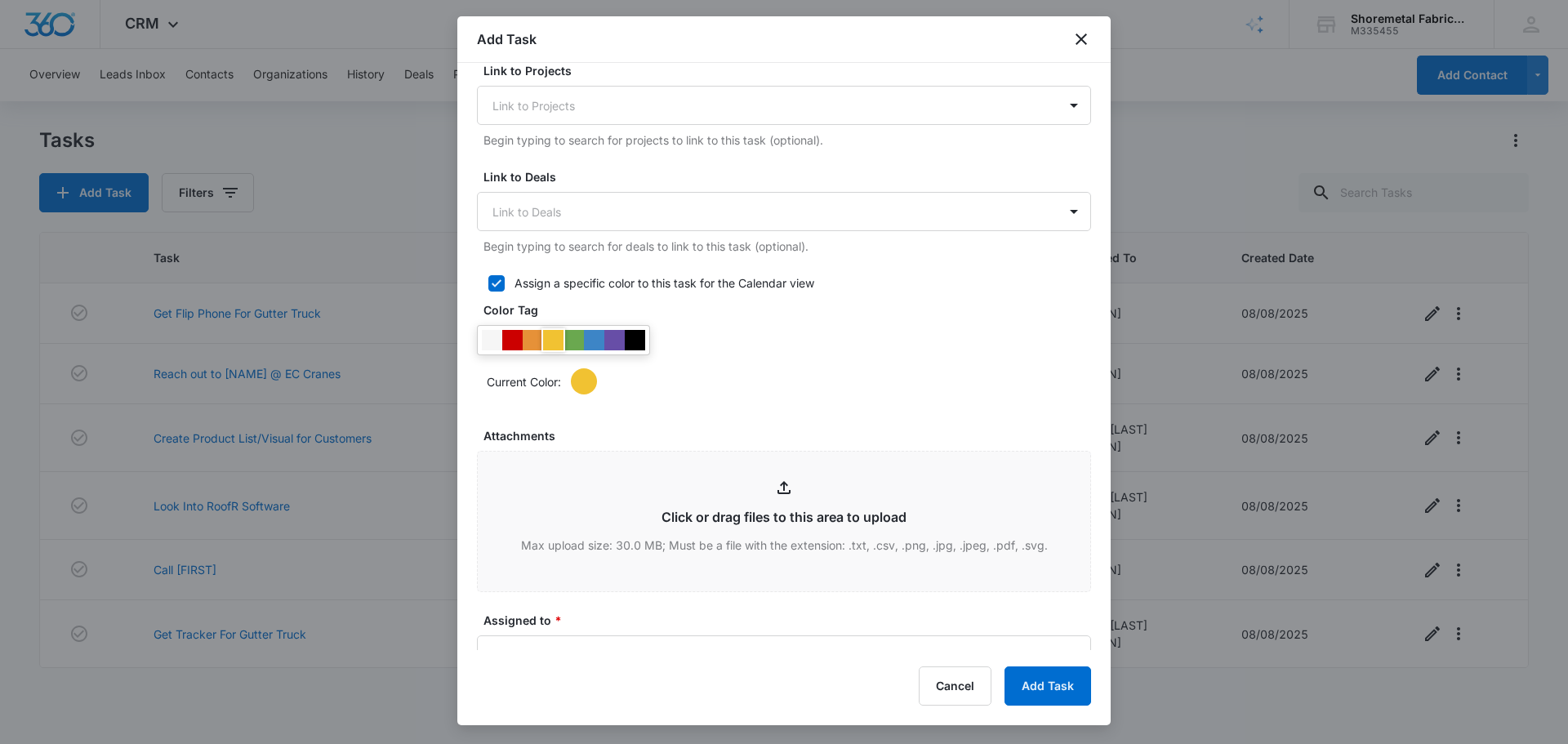 click on "Color Tag Current Color:" at bounding box center [784, 354] 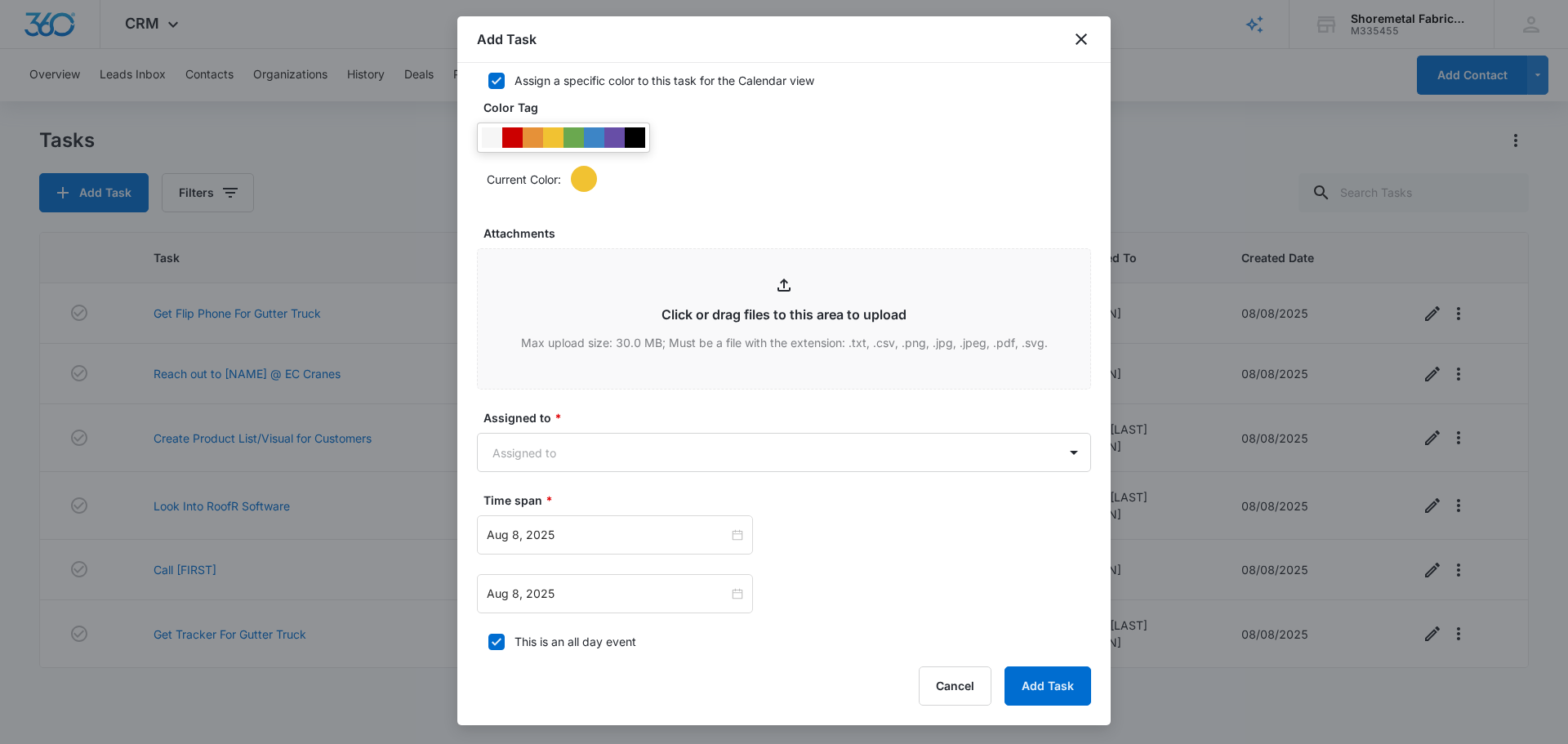 scroll, scrollTop: 817, scrollLeft: 0, axis: vertical 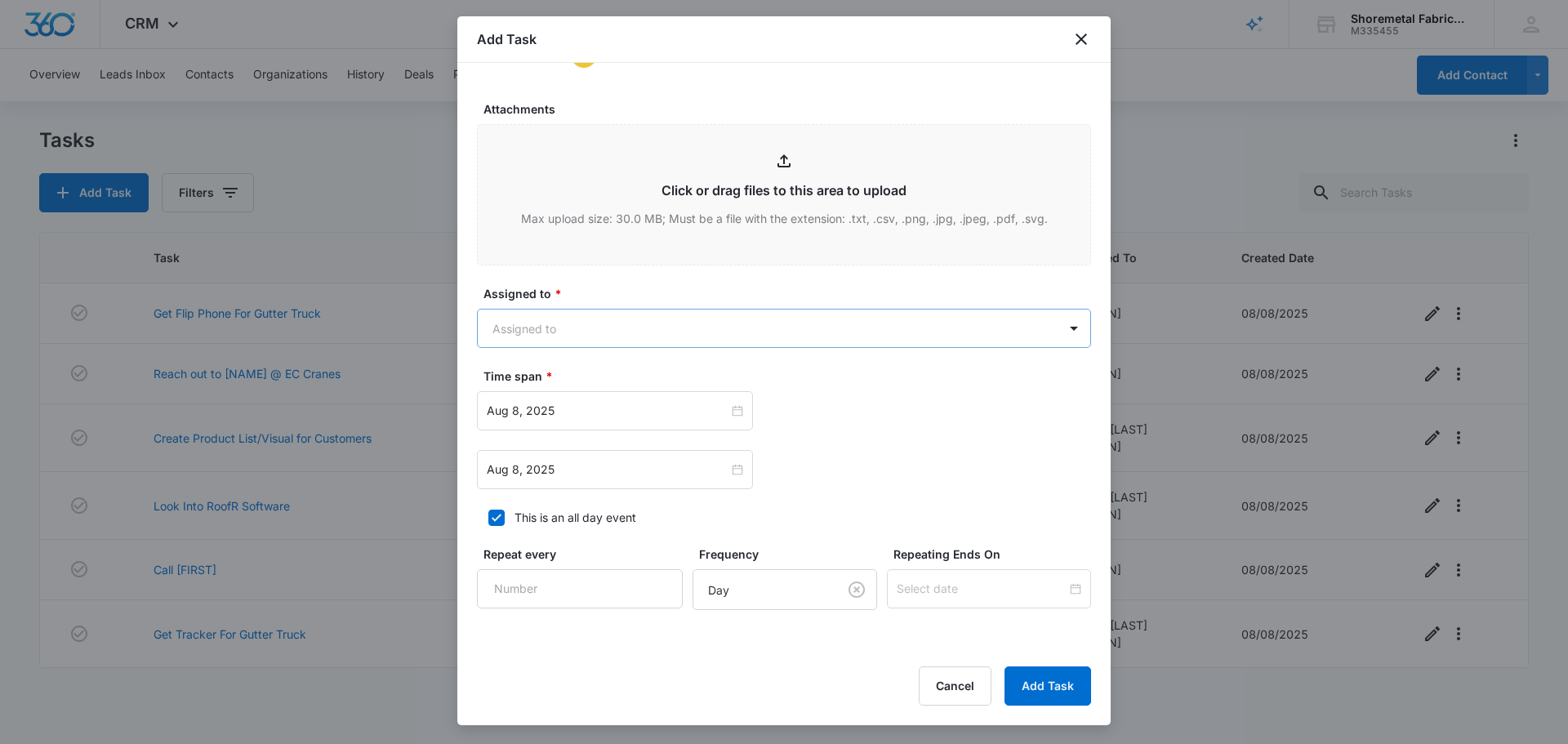 click on "CRM Apps Reputation Websites Forms CRM Email Social Content Ads Intelligence Files Brand Settings Shoremetal Fabricators M335455 Your Accounts View All CM [NAME] [LAST] [EMAIL] My Profile Notifications Support Logout Terms & Conditions   •   Privacy Policy Overview Leads Inbox Contacts Organizations History Deals Projects Tasks Calendar Lists Reports Settings Add Contact Tasks Add Task Filters Task Start End Contacts Assigned By Assigned To Created Date Get Flip Phone For Gutter Truck 08/10/25 08/10/25 [NAME] [LAST] [NAME] [LAST] 08/08/2025 Reach out to [NAME] @ EC Cranes 08/11/25 08/11/25 [NAME] [LAST] [NAME] [LAST] 08/08/2025 Create Product List/Visual for Customers 08/12/25 08/12/25 [NAME] [LAST] [NAME] [LAST] 08/08/2025 Look Into RoofR Software 08/13/25 08/13/25 [NAME] [LAST] [NAME] [LAST] 08/08/2025 Call Pratt 08/14/25 08/14/25 [NAME] [LAST] [NAME] [LAST] 08/08/2025 Get Tracker For Gutter Truck  08/15/25 08/15/25   1-6" at bounding box center (784, 372) 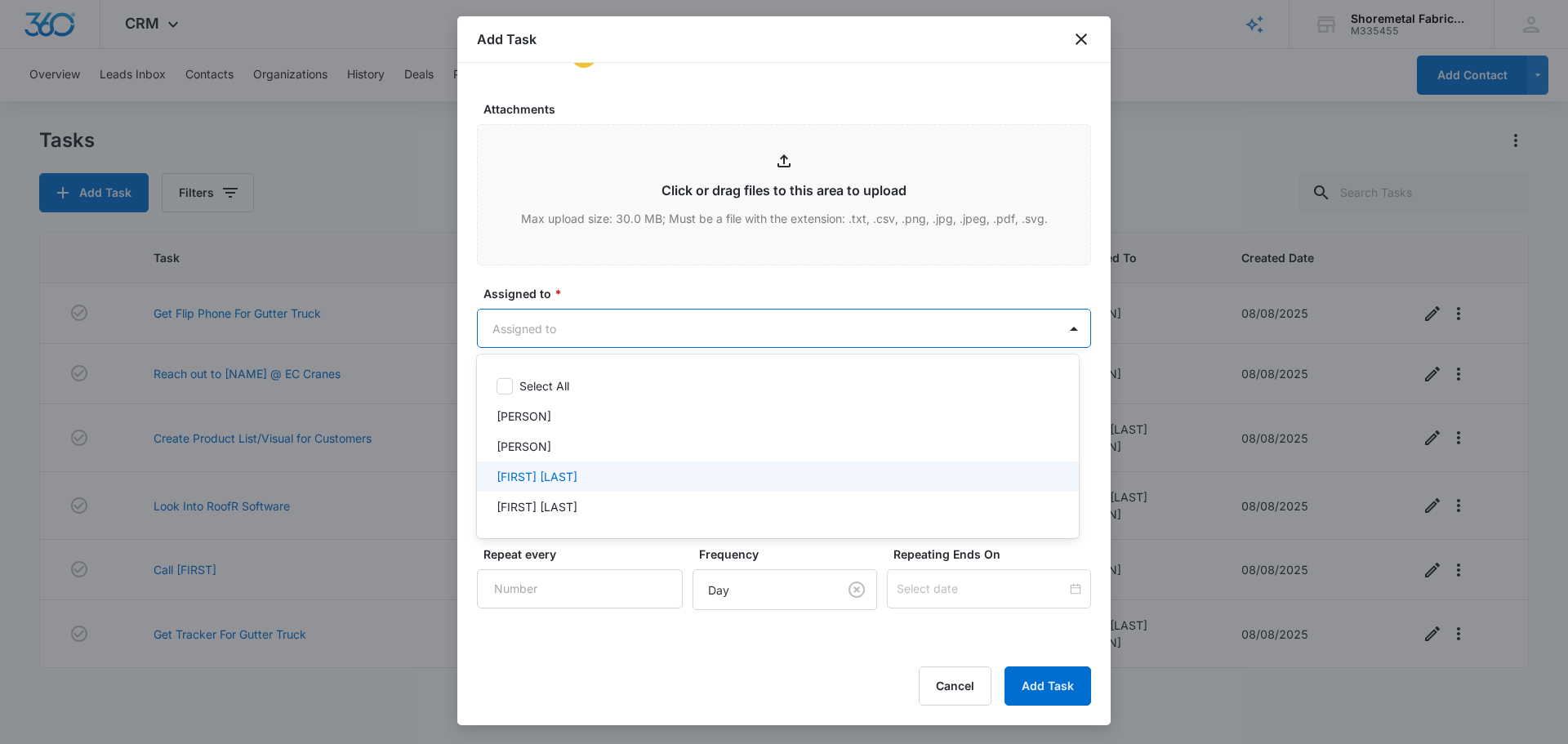 click on "[FIRST] [LAST]" at bounding box center [537, 476] 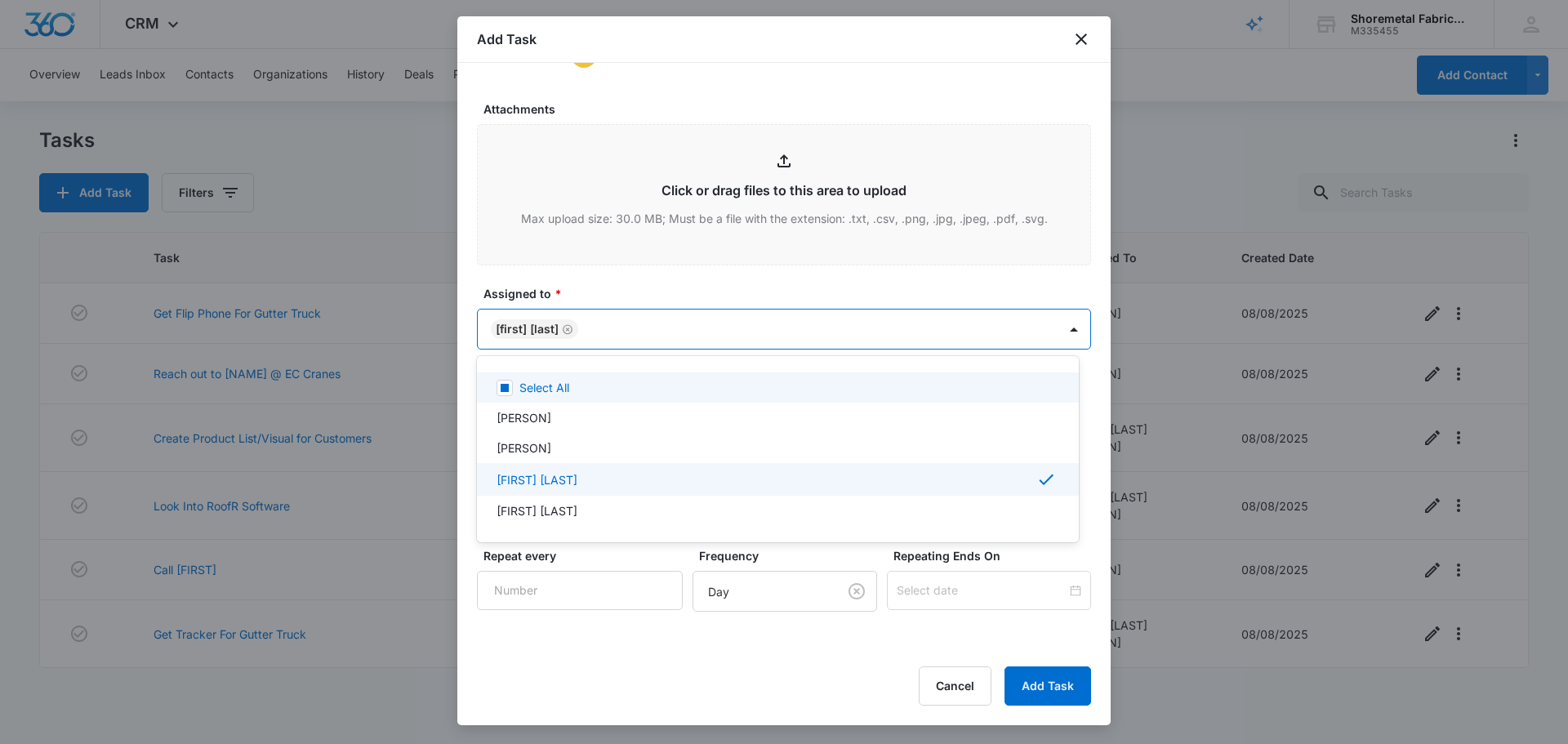 click at bounding box center [784, 372] 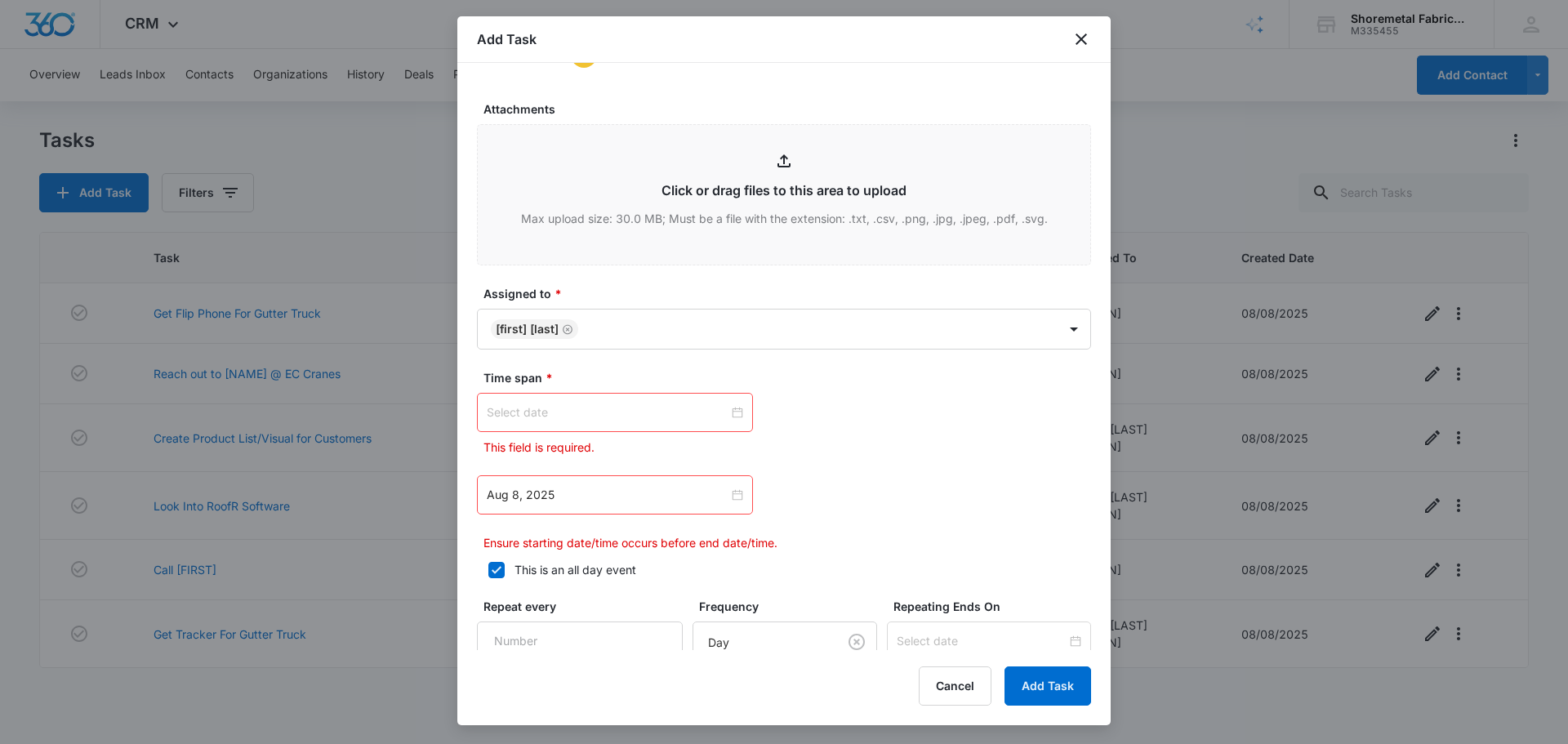 click at bounding box center (608, 412) 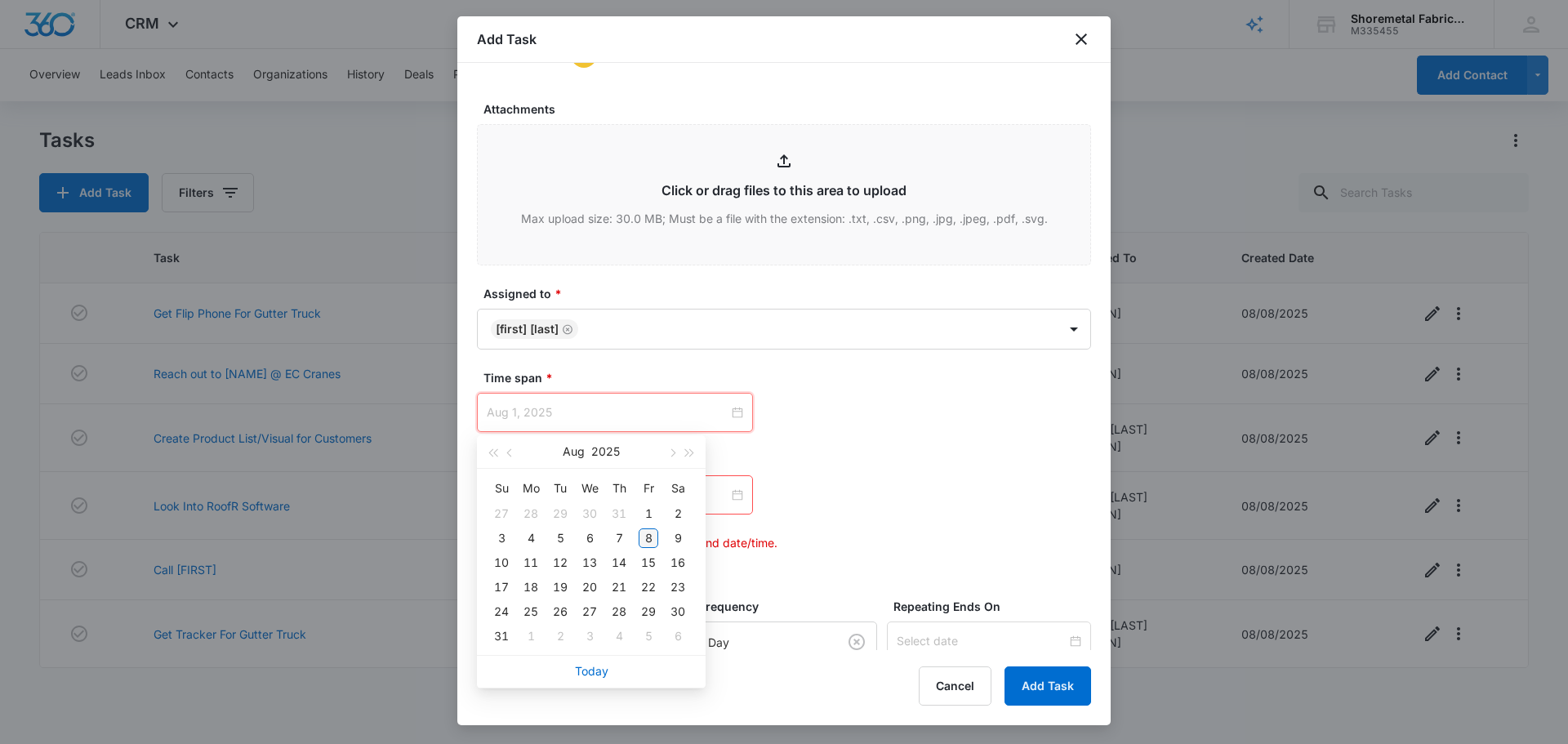type on "Aug 8, 2025" 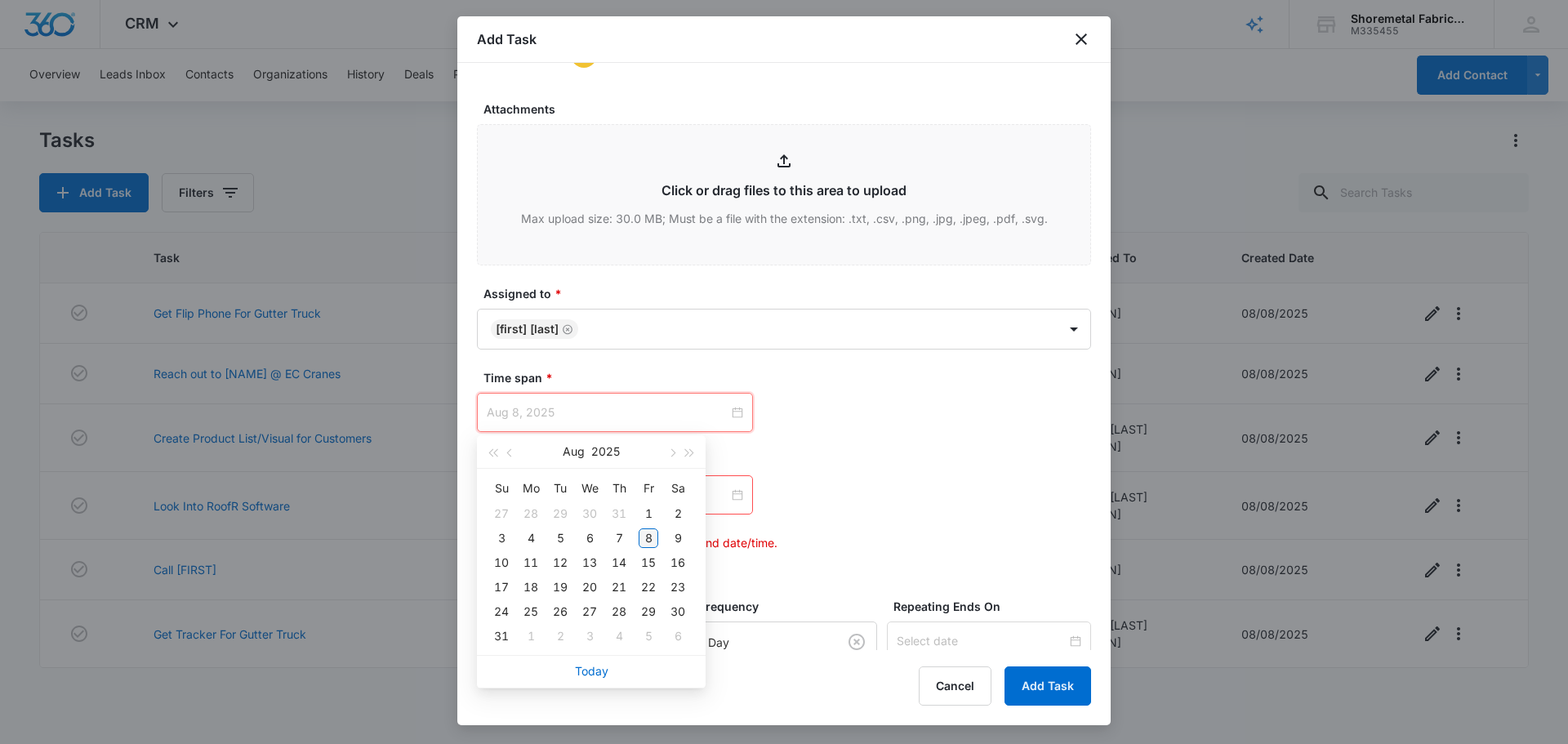 click on "8" at bounding box center (648, 538) 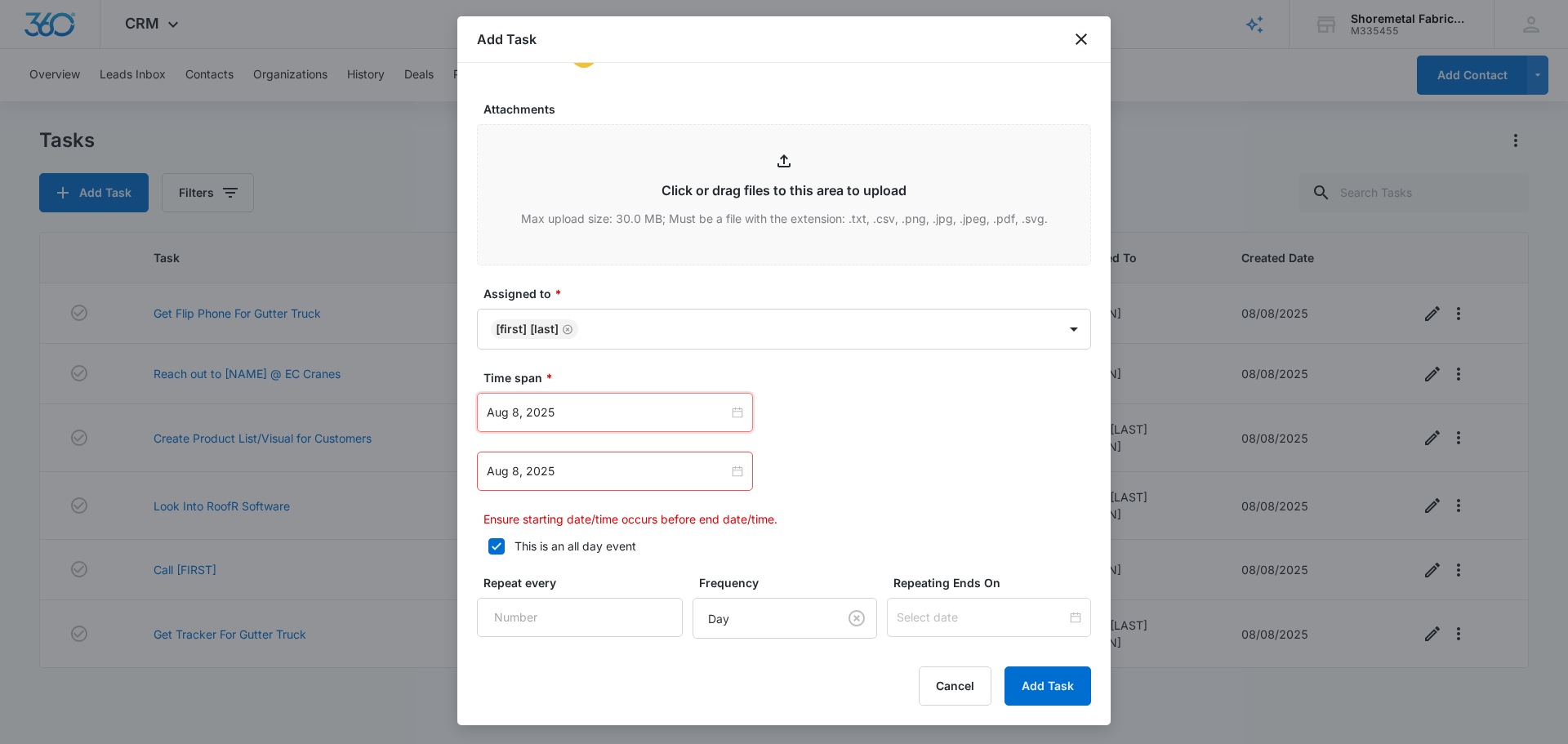 drag, startPoint x: 808, startPoint y: 441, endPoint x: 555, endPoint y: 481, distance: 256.1425 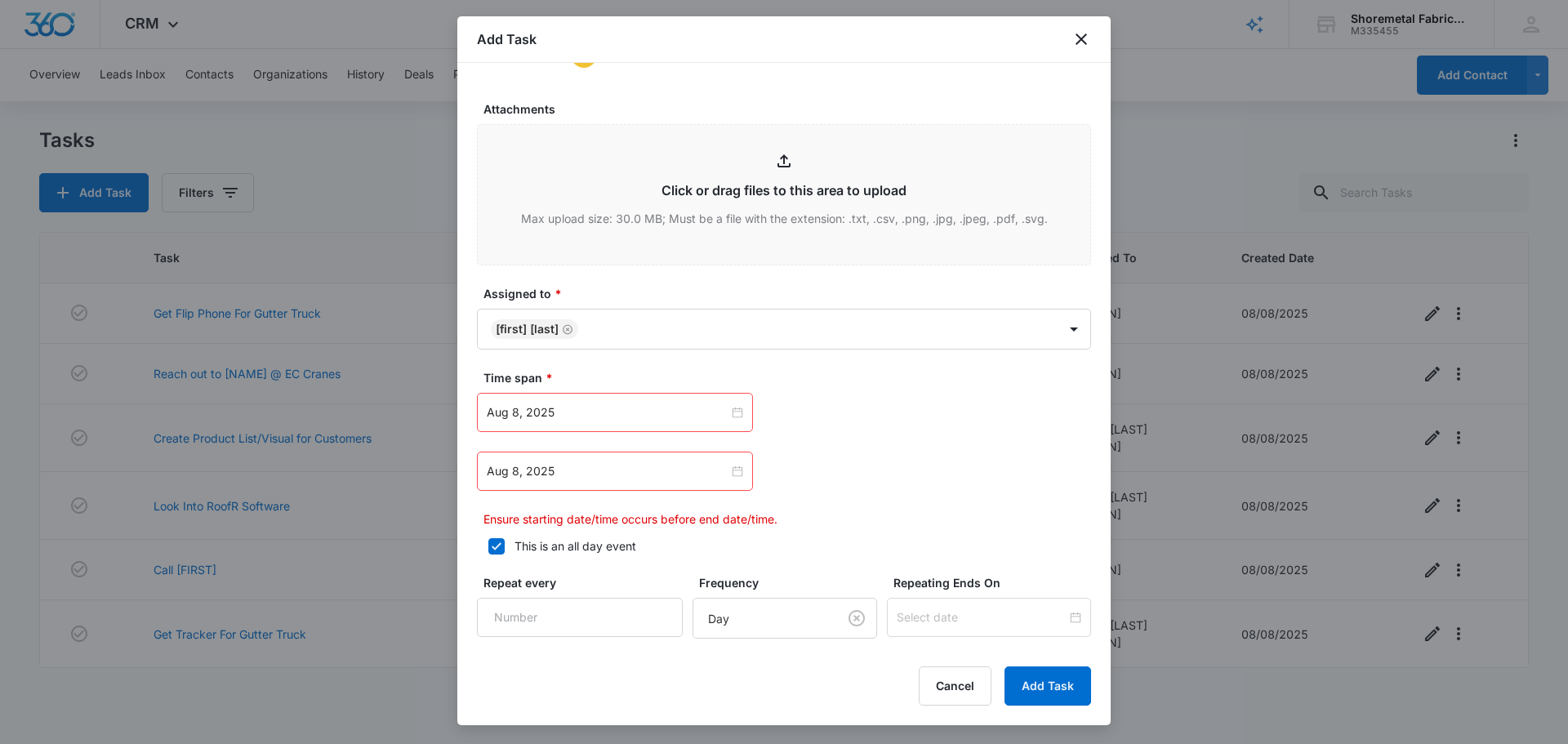 click on "Aug 8, 2025" at bounding box center (615, 471) 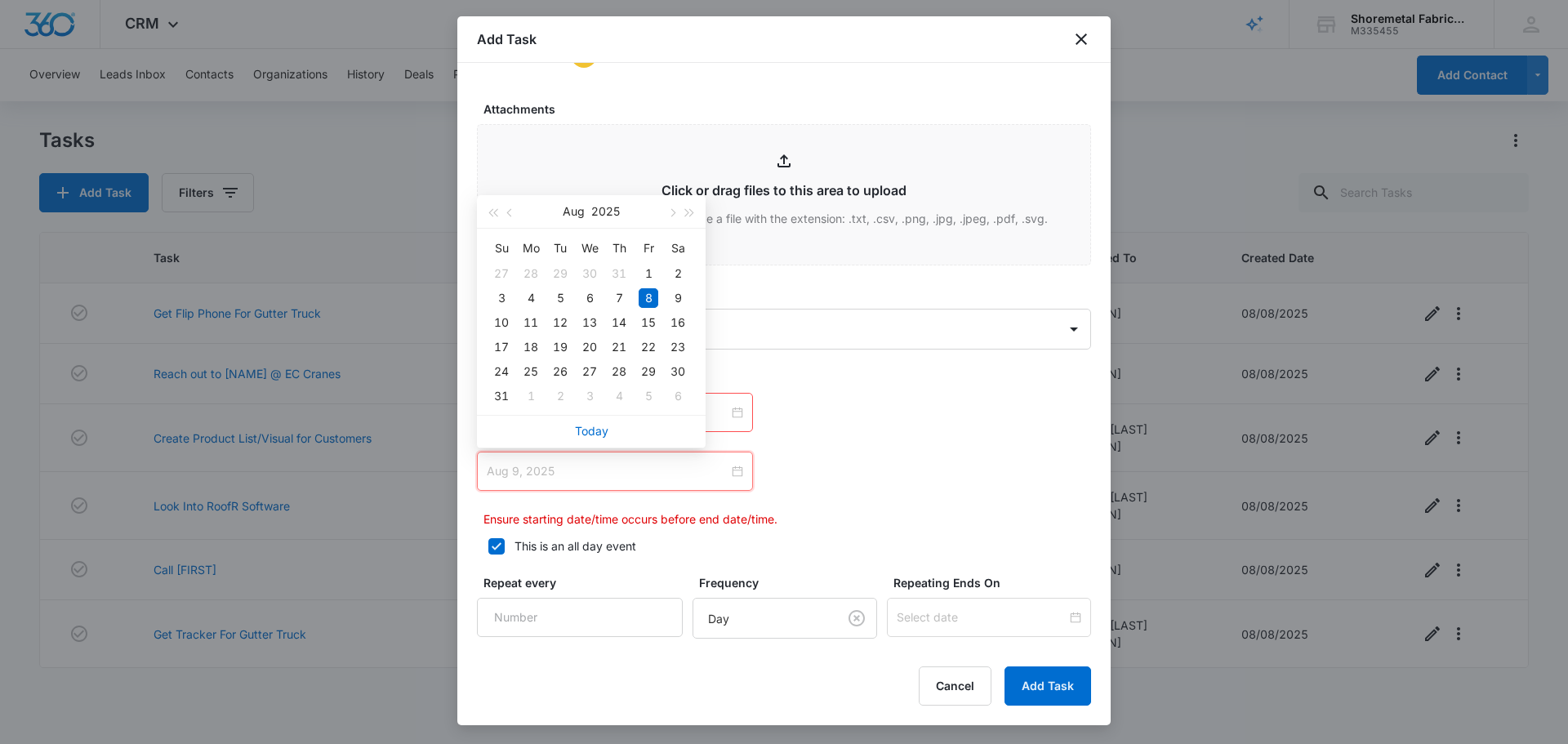 type on "Aug 8, 2025" 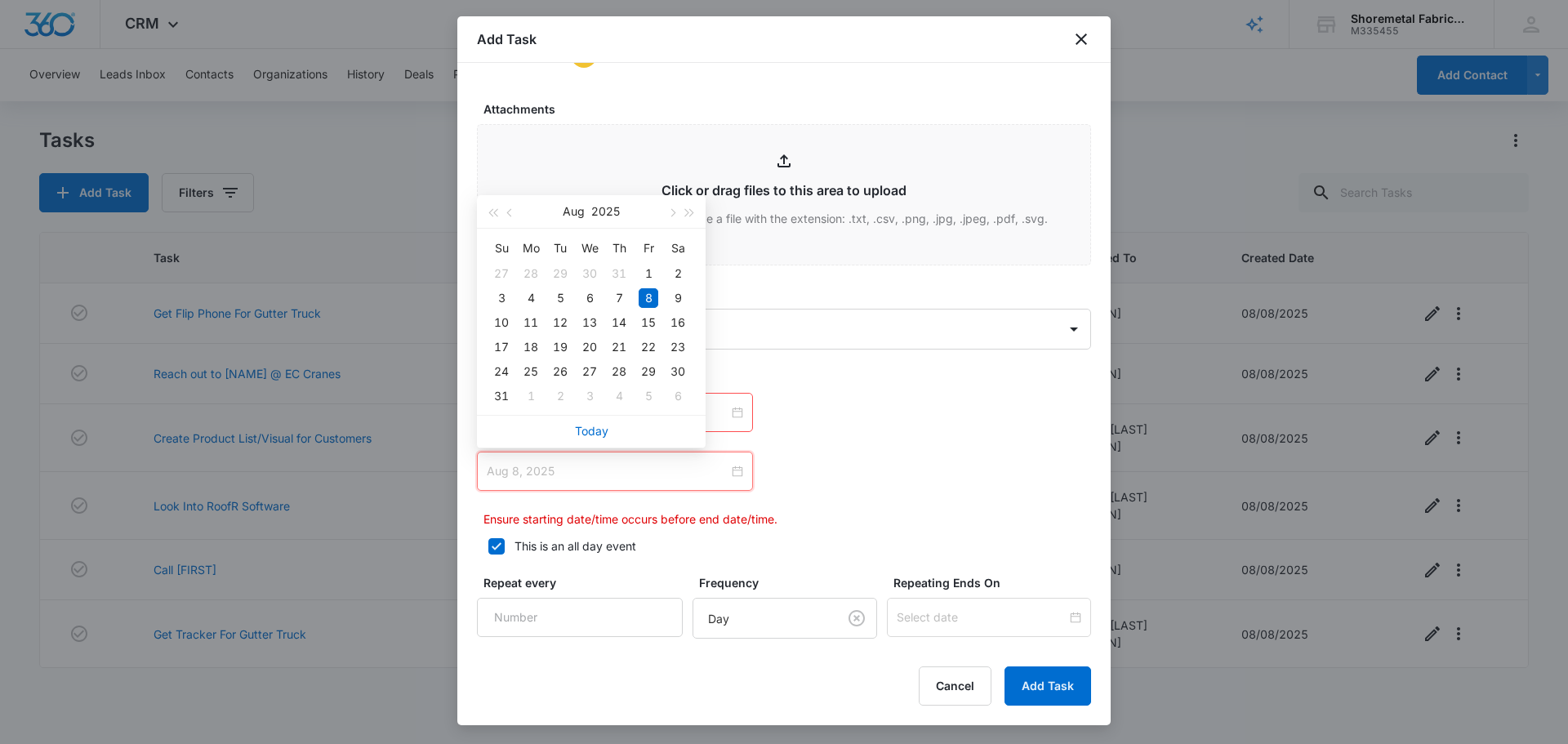 click on "8" at bounding box center (648, 298) 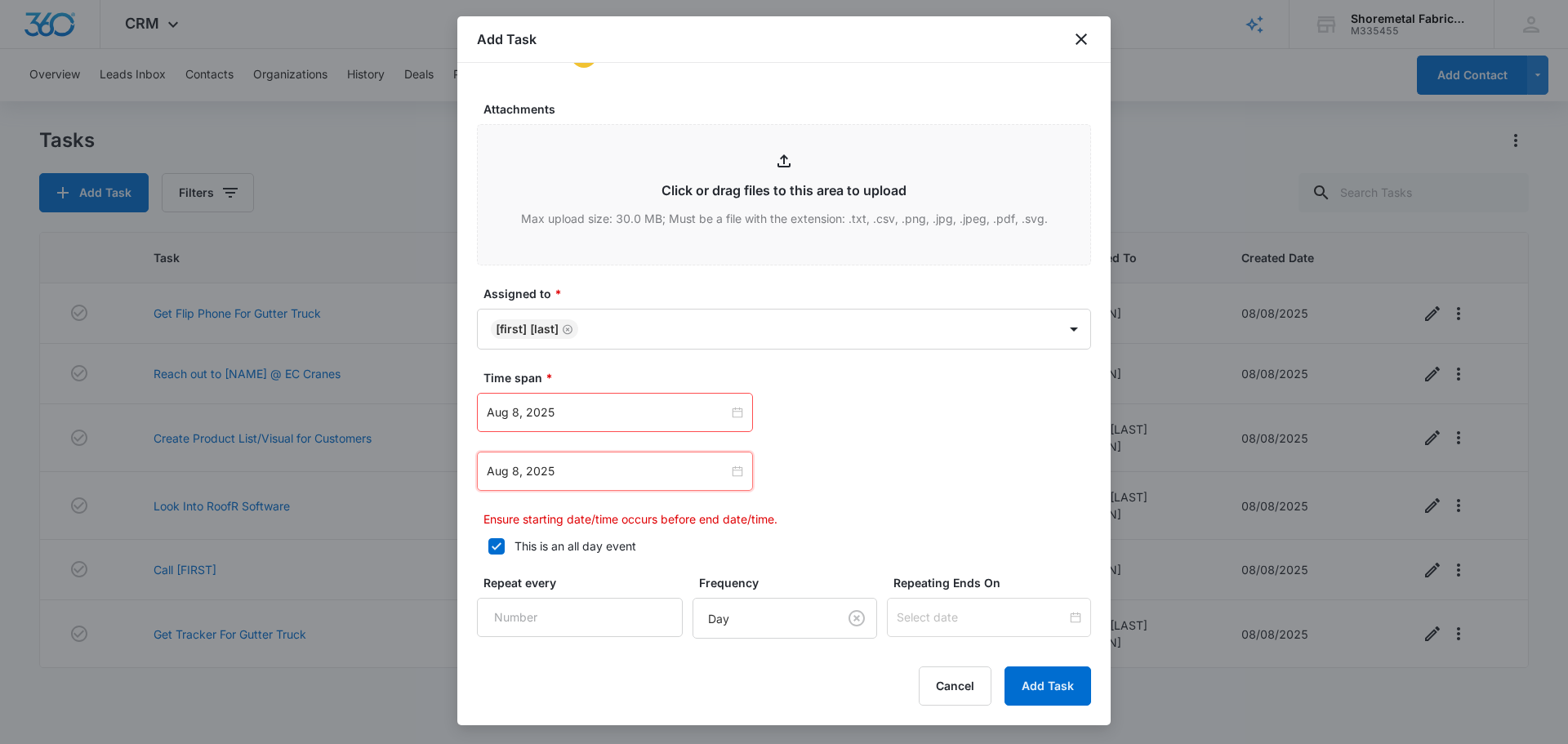 click on "Time span * [DATE], [YEAR] [YEAR] Su Mo Tu We Th Fr Sa 27 28 29 30 31 1 2 3 4 5 6 7 8 9 10 11 12 13 14 15 16 17 18 19 20 21 22 23 24 25 26 27 28 29 30 31 1 2 3 4 5 6 Today [DATE], [YEAR] [YEAR] Su Mo Tu We Th Fr Sa 27 28 29 30 31 1 2 3 4 5 6 7 8 9 10 11 12 13 14 15 16 17 18 19 20 21 22 23 24 25 26 27 28 29 30 31 1 2 3 4 5 6 Today Ensure starting date/time occurs before end date/time." at bounding box center (784, 448) 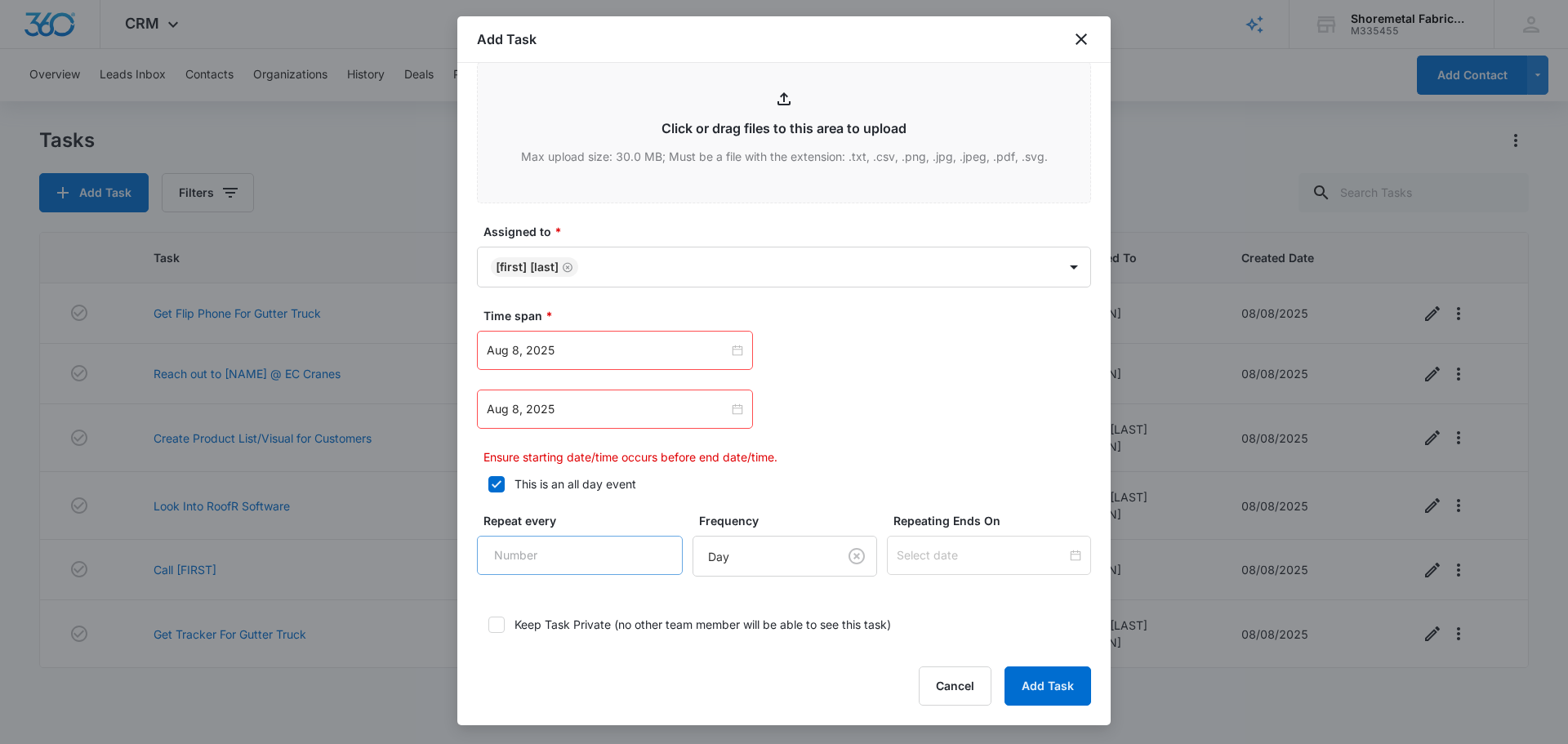 scroll, scrollTop: 964, scrollLeft: 0, axis: vertical 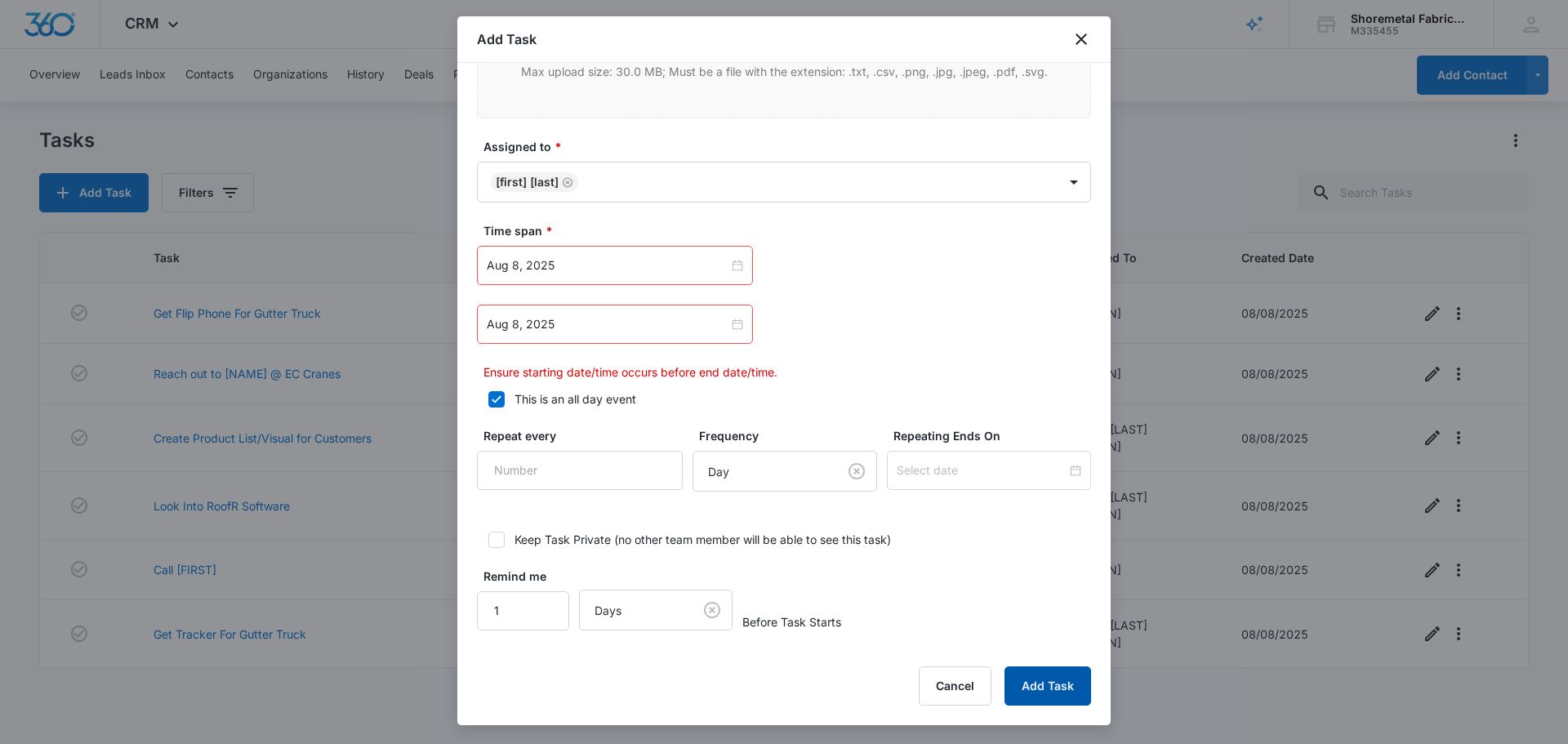 click on "Add Task" at bounding box center (1048, 686) 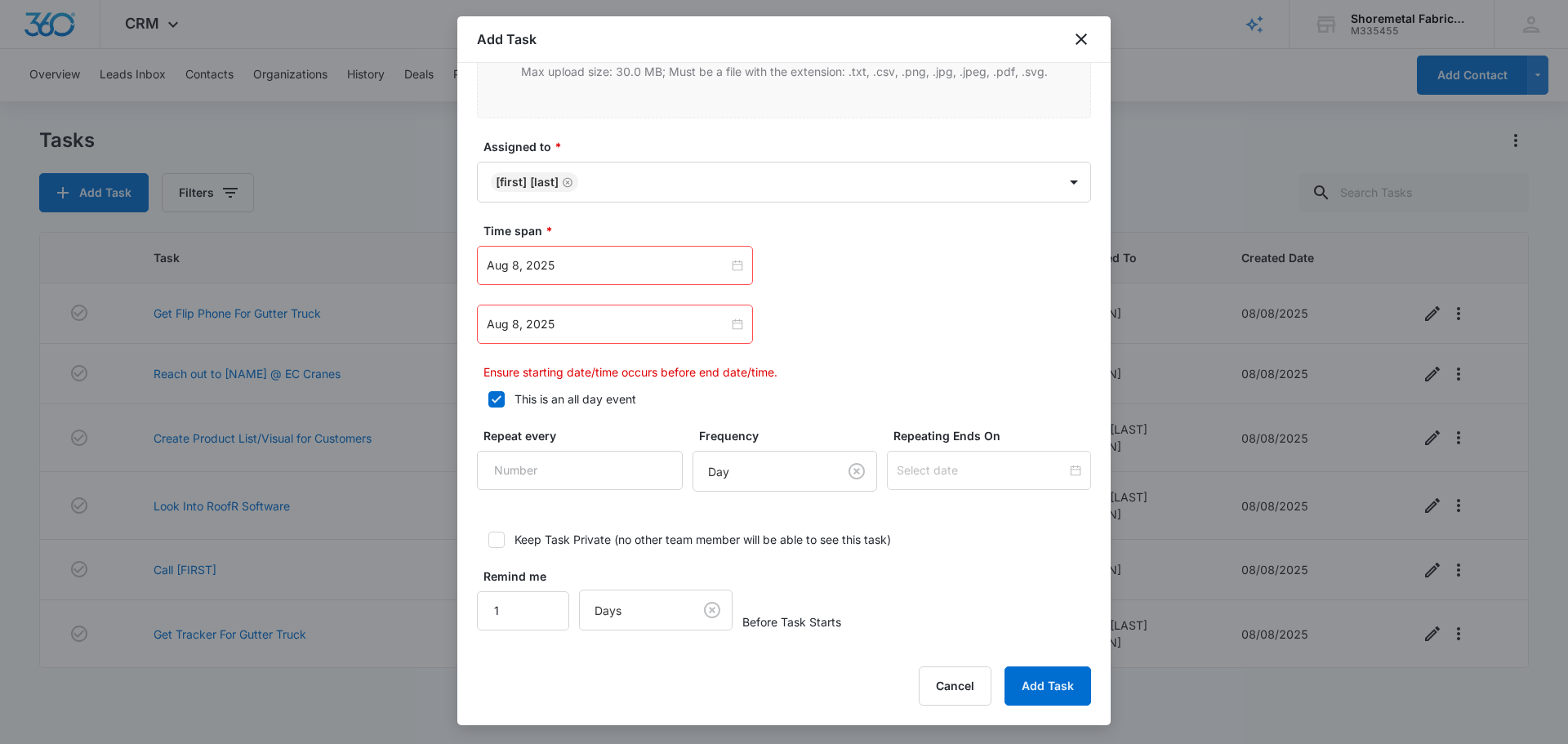 click 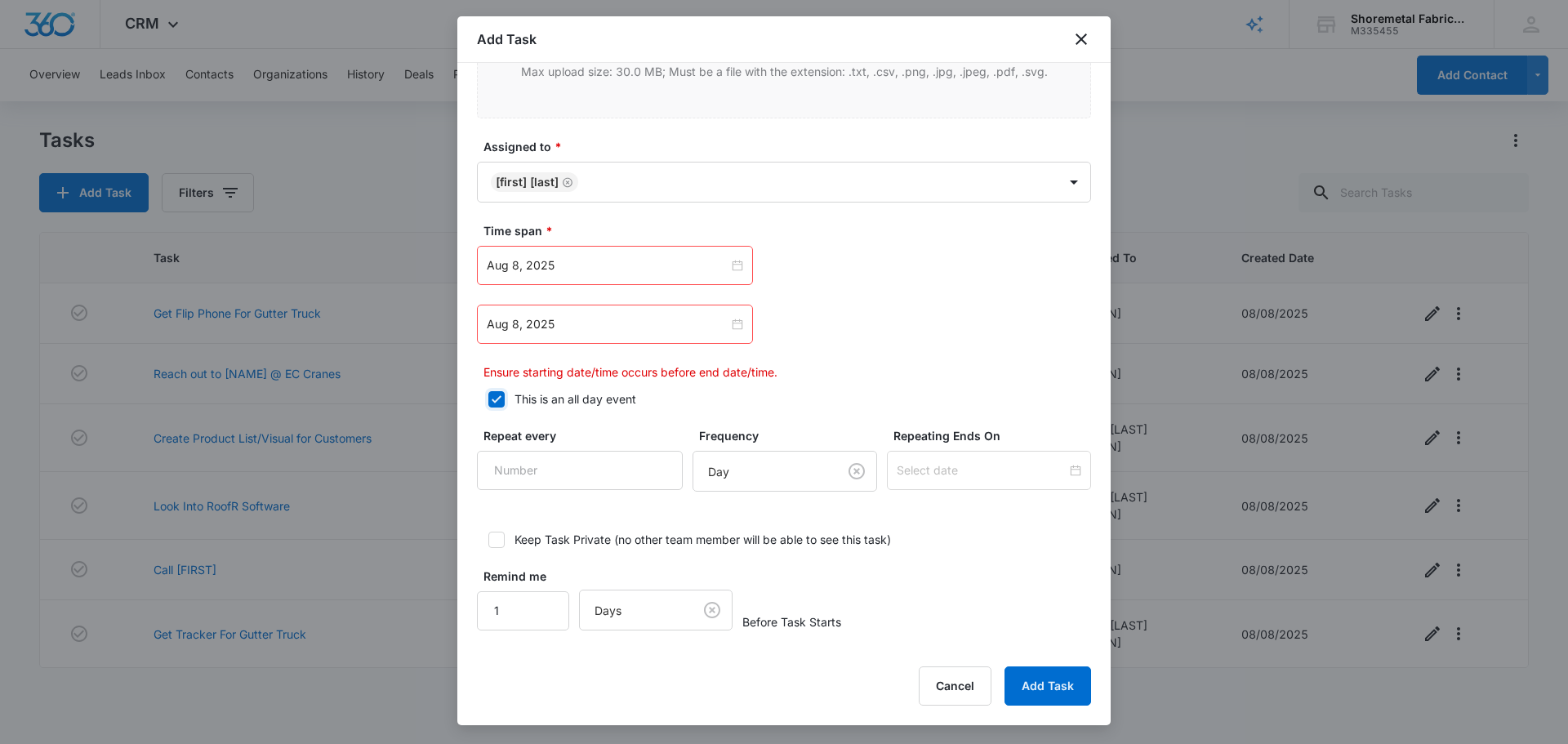 click on "This is an all day event" at bounding box center [483, 399] 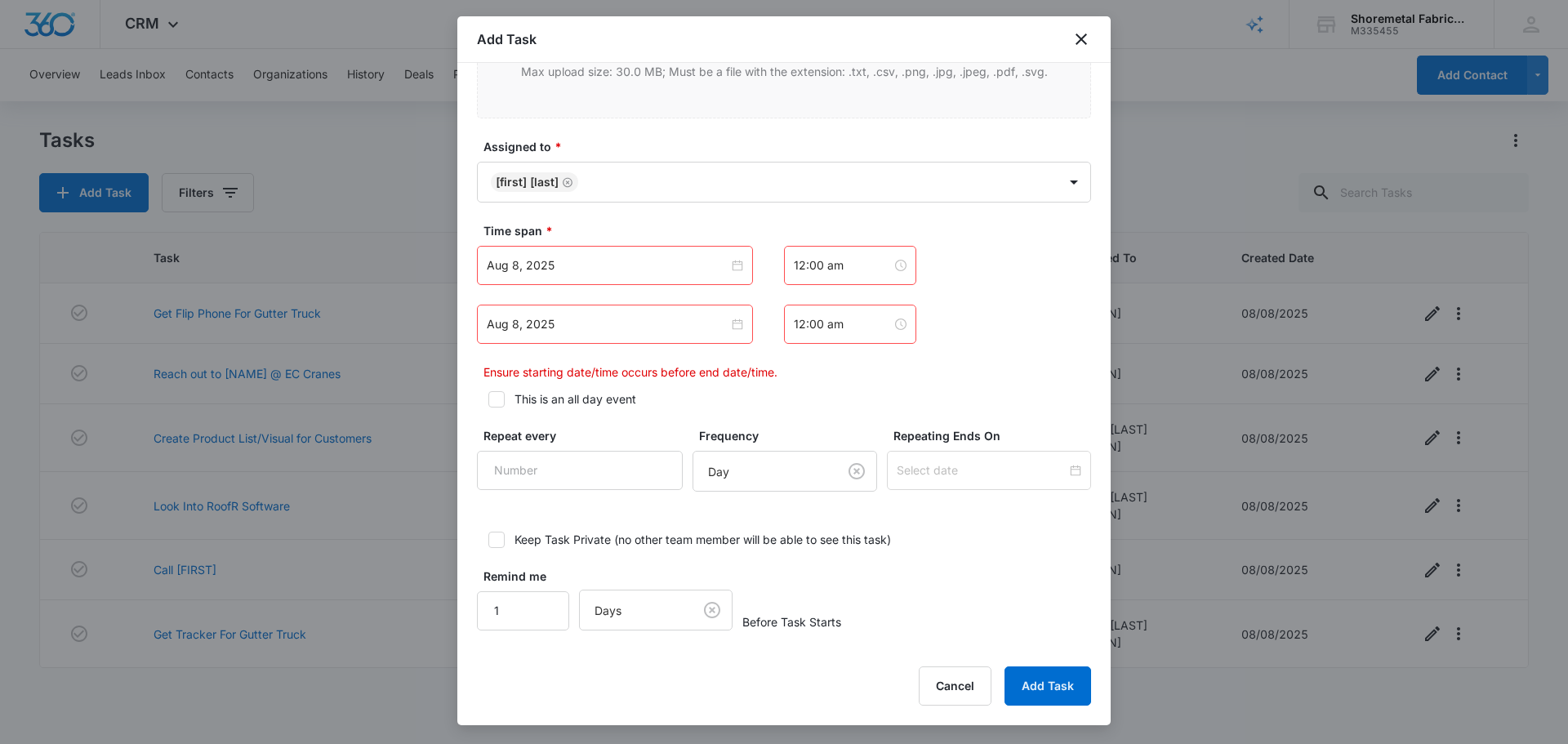 click 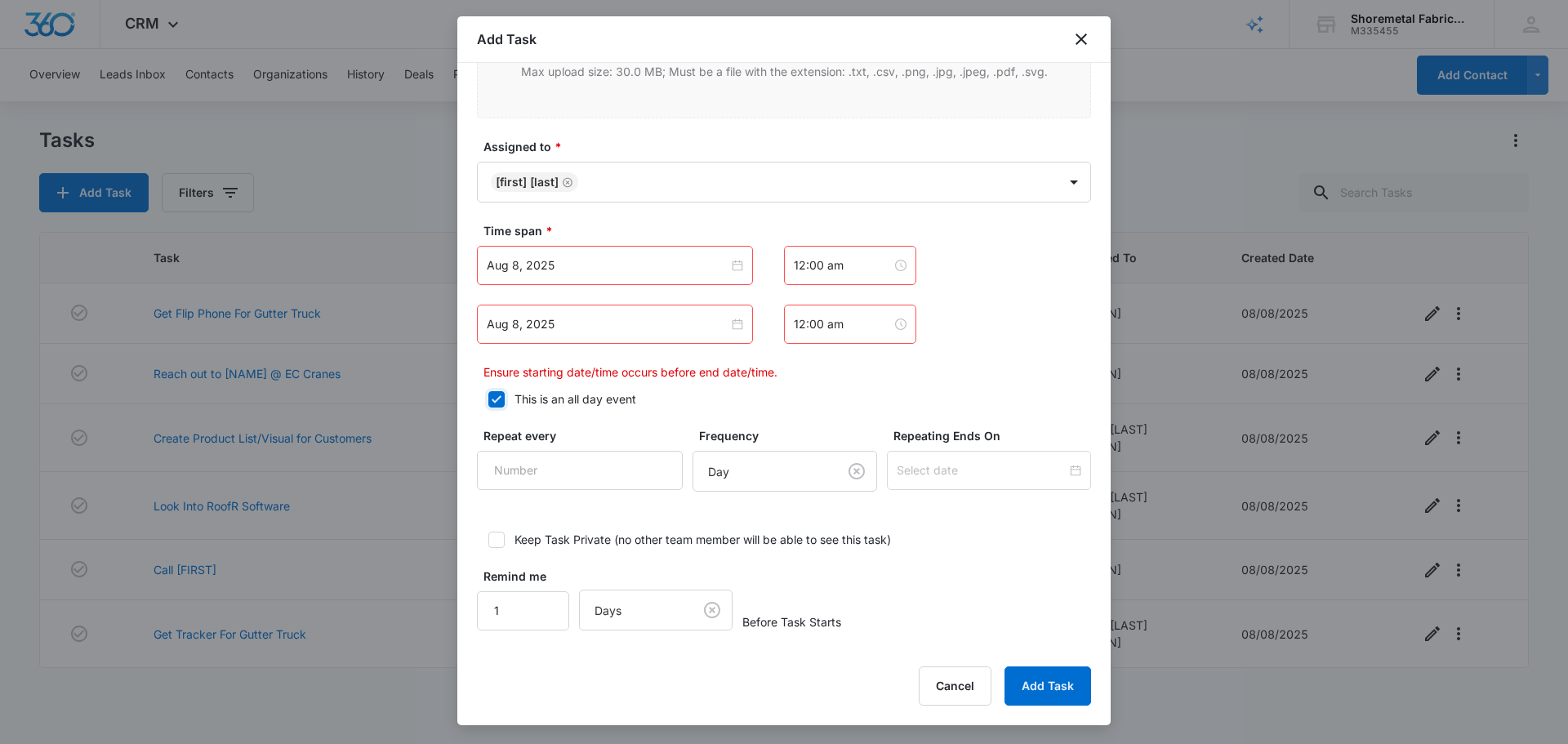 checkbox on "true" 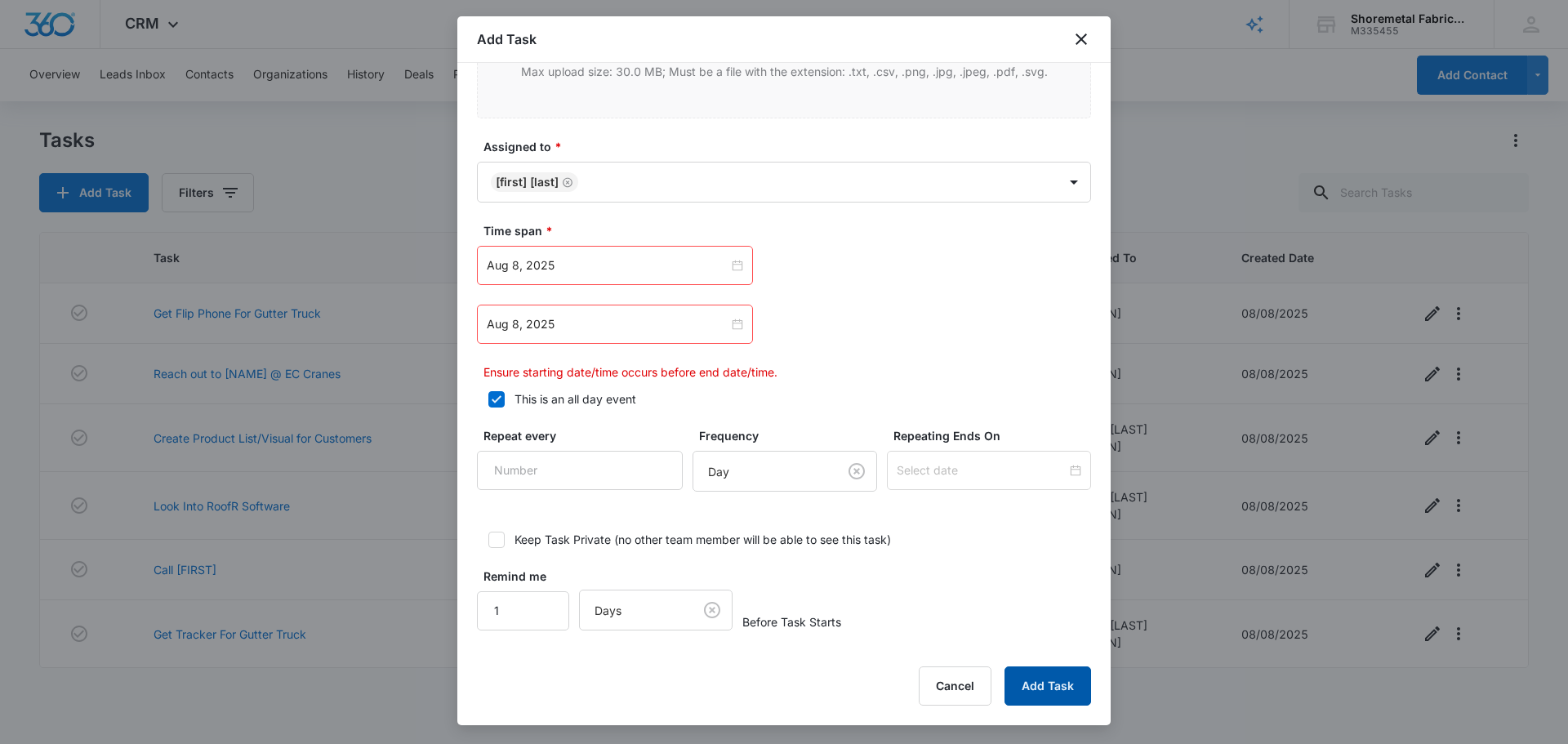 click on "Add Task" at bounding box center [1048, 686] 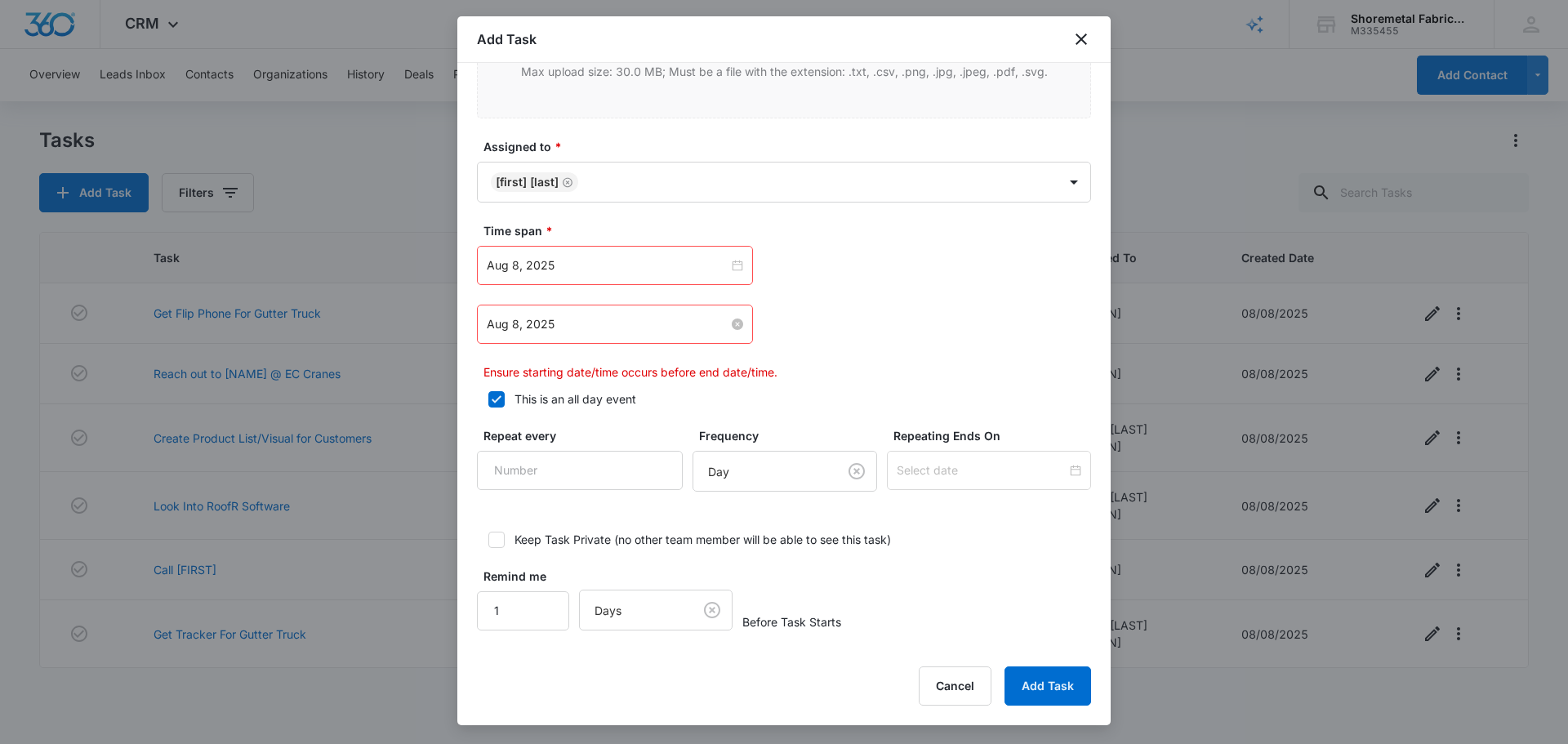 click on "Aug 8, 2025" at bounding box center (608, 324) 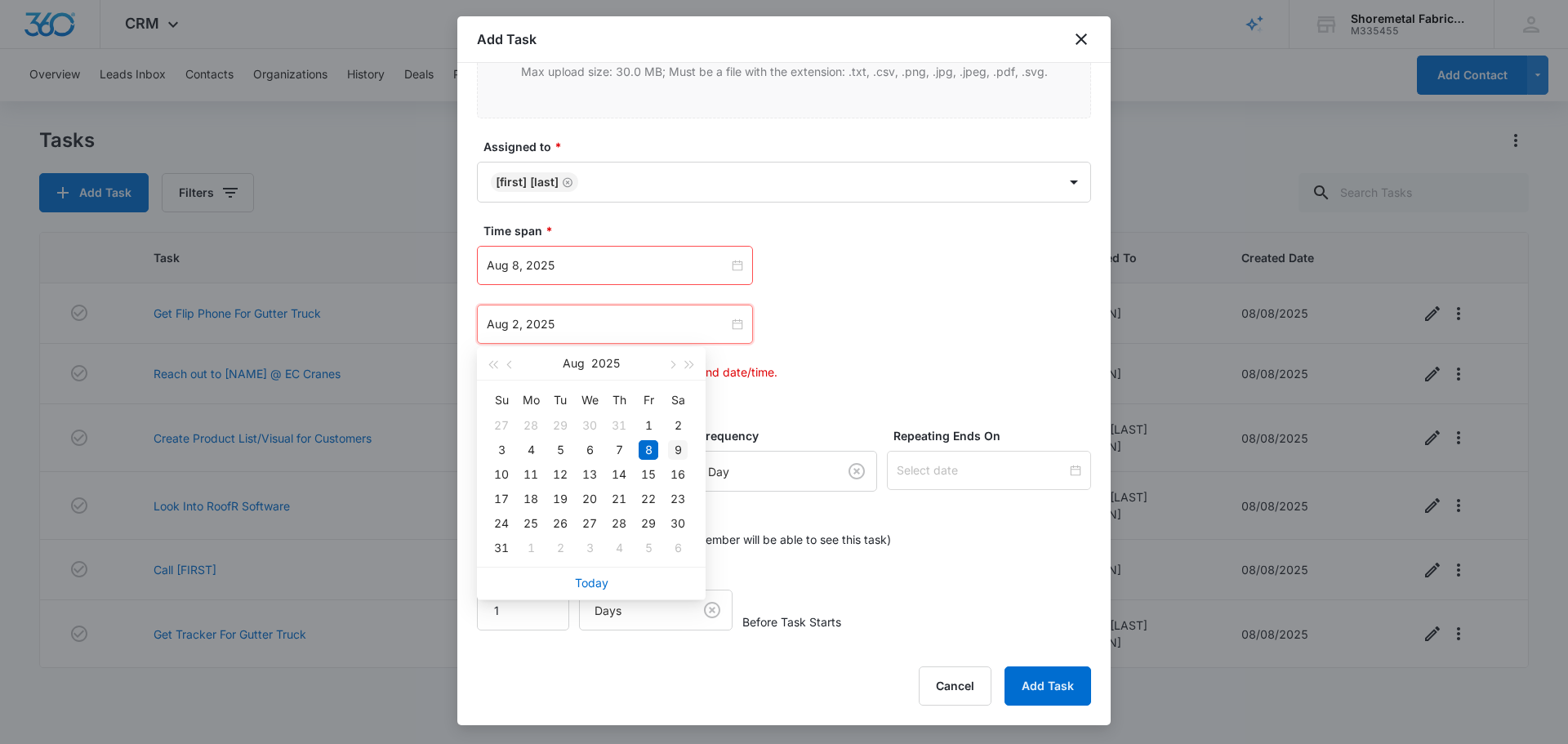 type on "Aug 9, 2025" 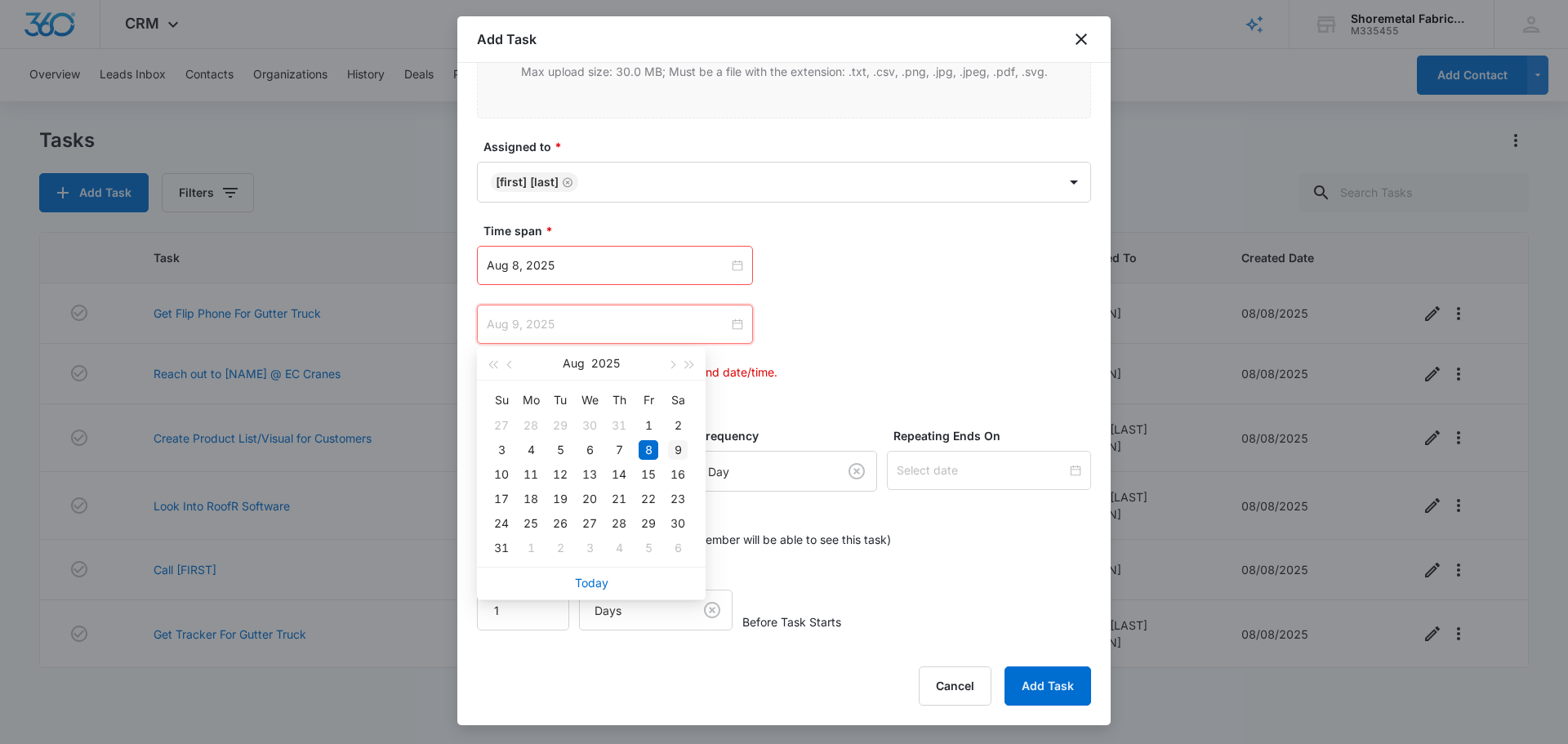 click on "9" at bounding box center (678, 450) 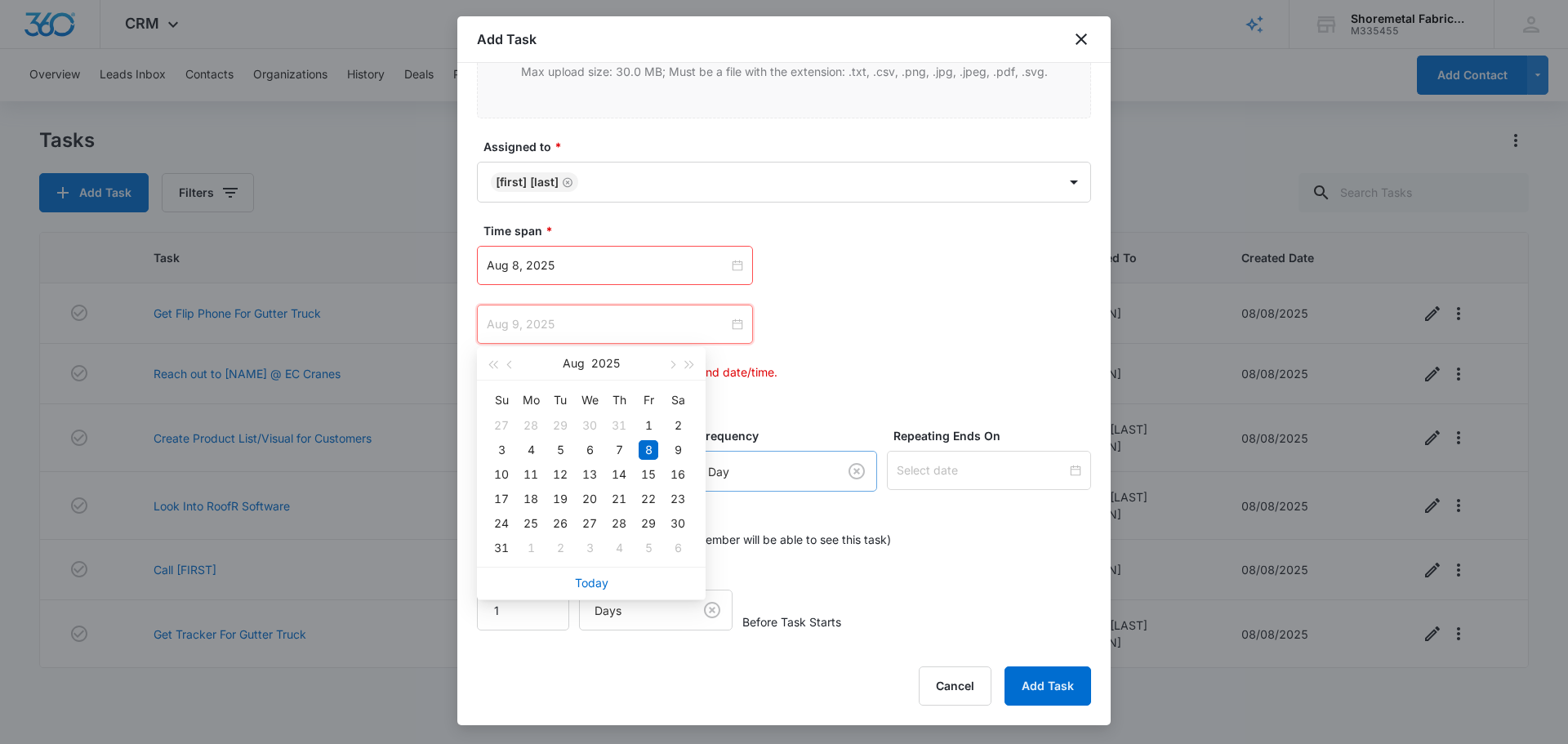 scroll, scrollTop: 937, scrollLeft: 0, axis: vertical 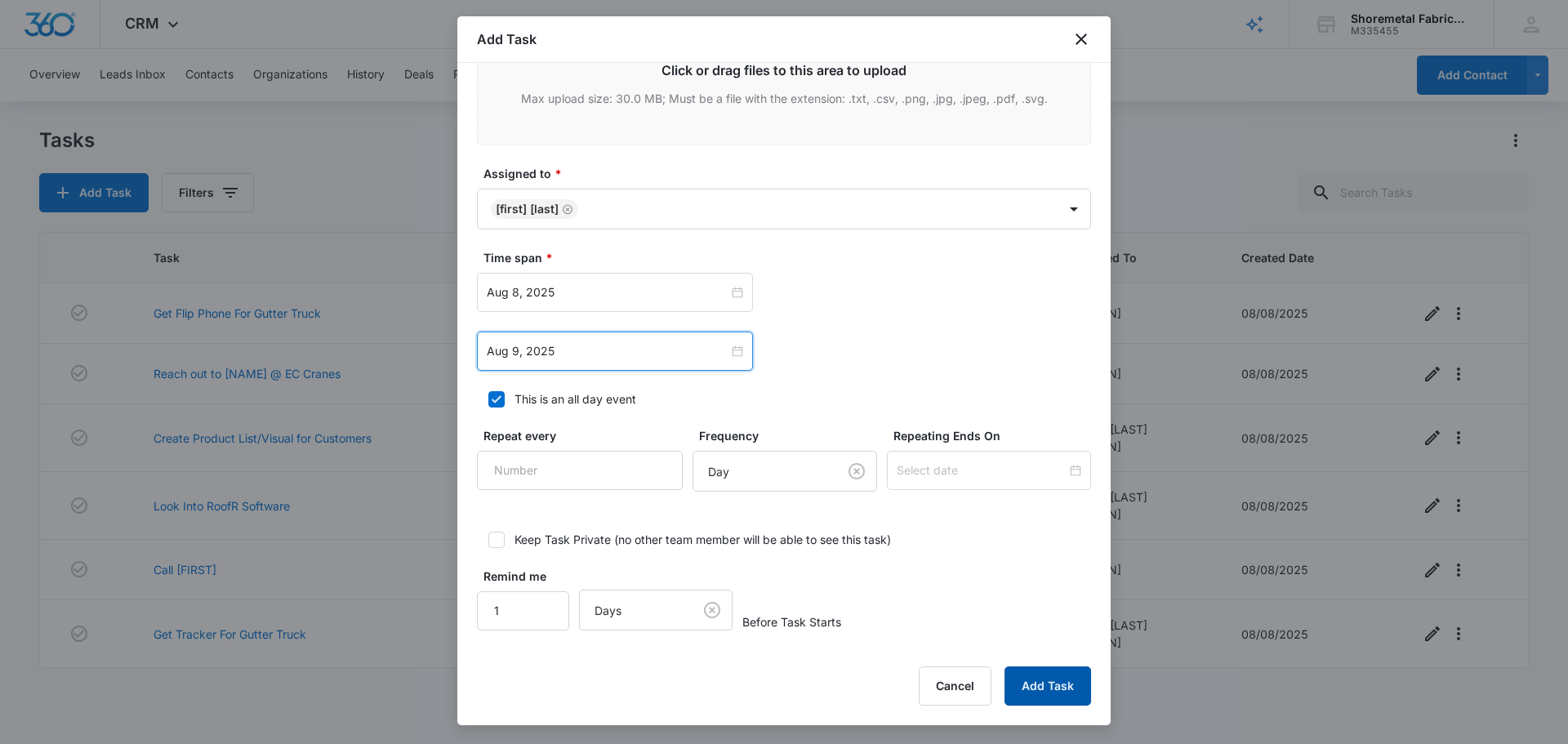 click on "Add Task" at bounding box center [1048, 686] 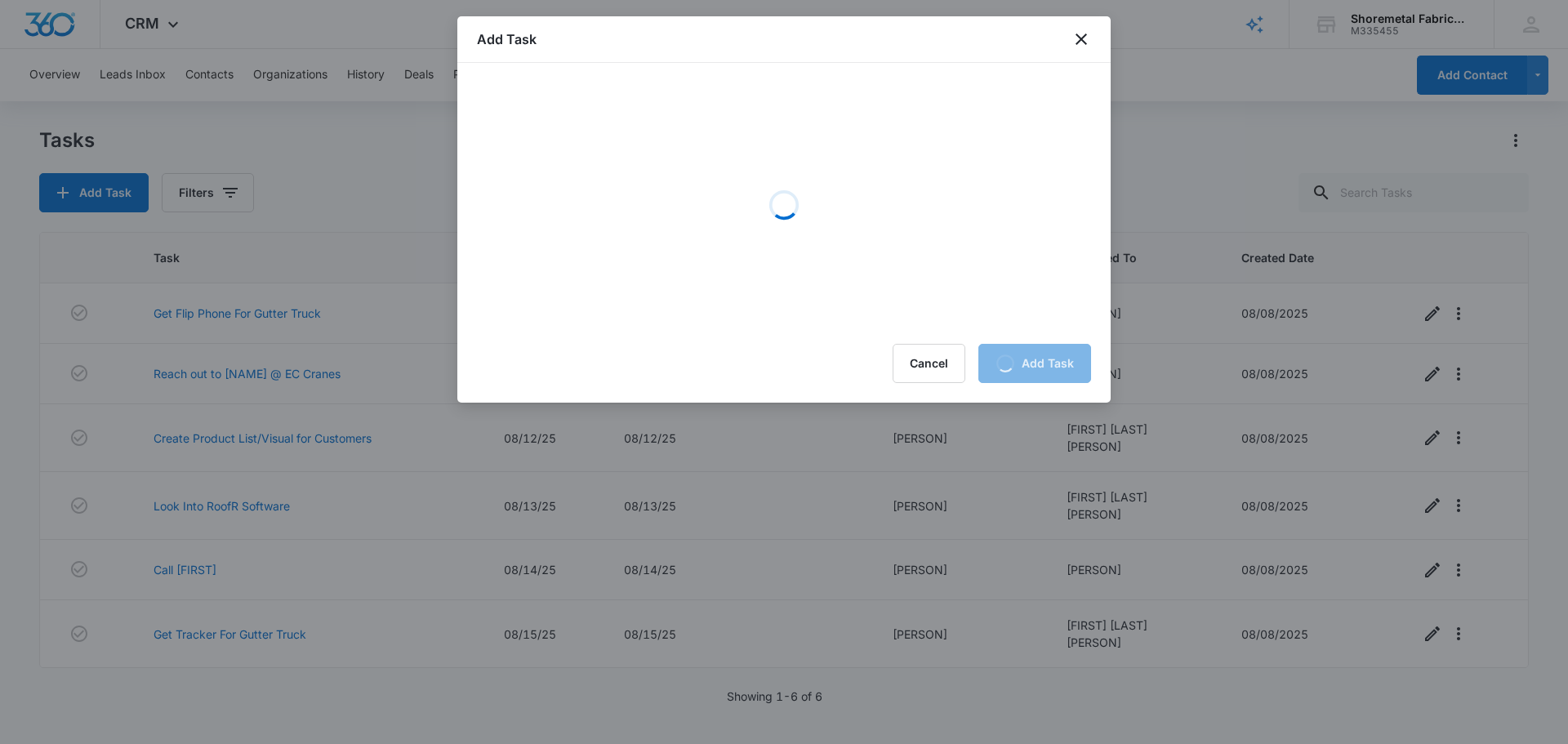 scroll, scrollTop: 0, scrollLeft: 0, axis: both 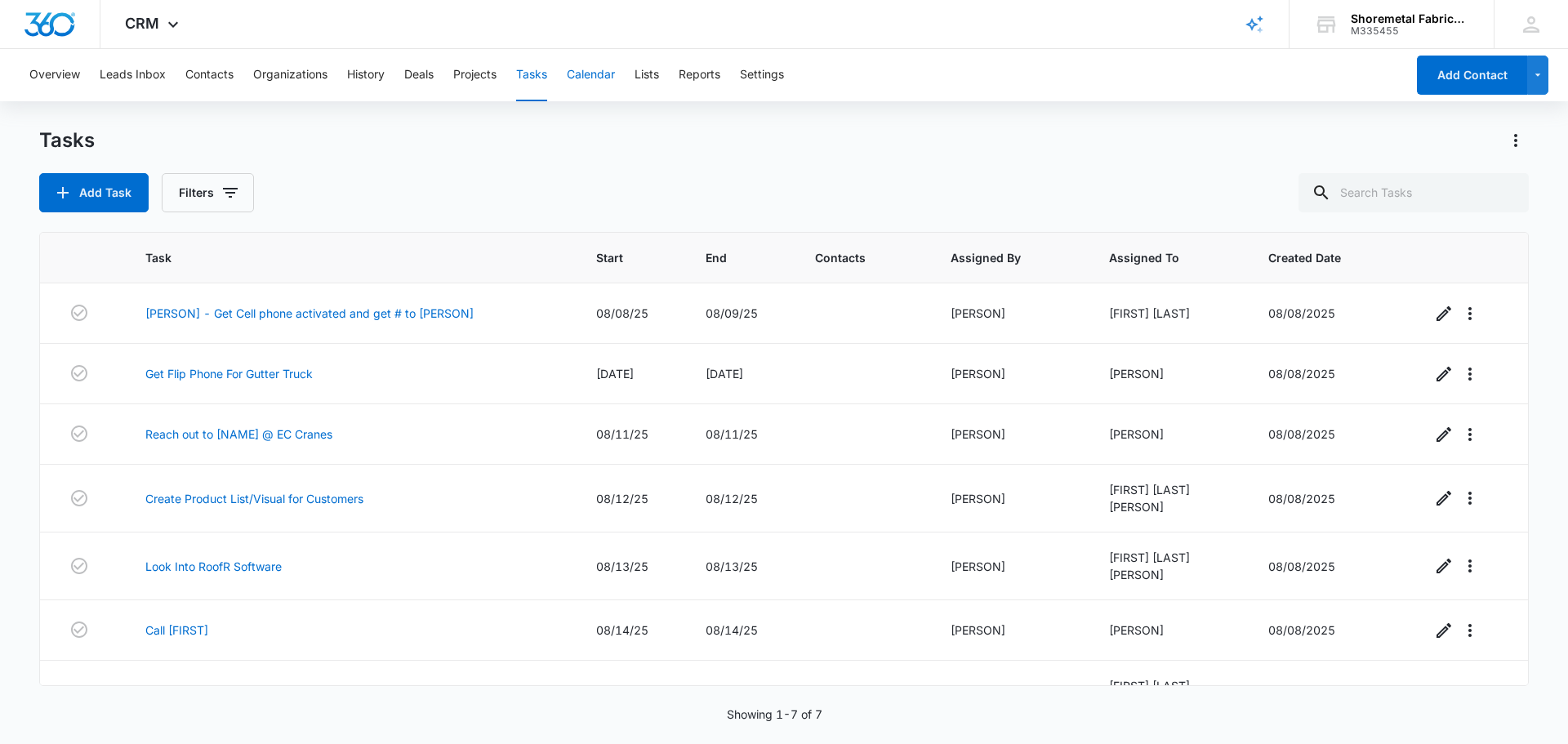 click on "Calendar" at bounding box center (590, 75) 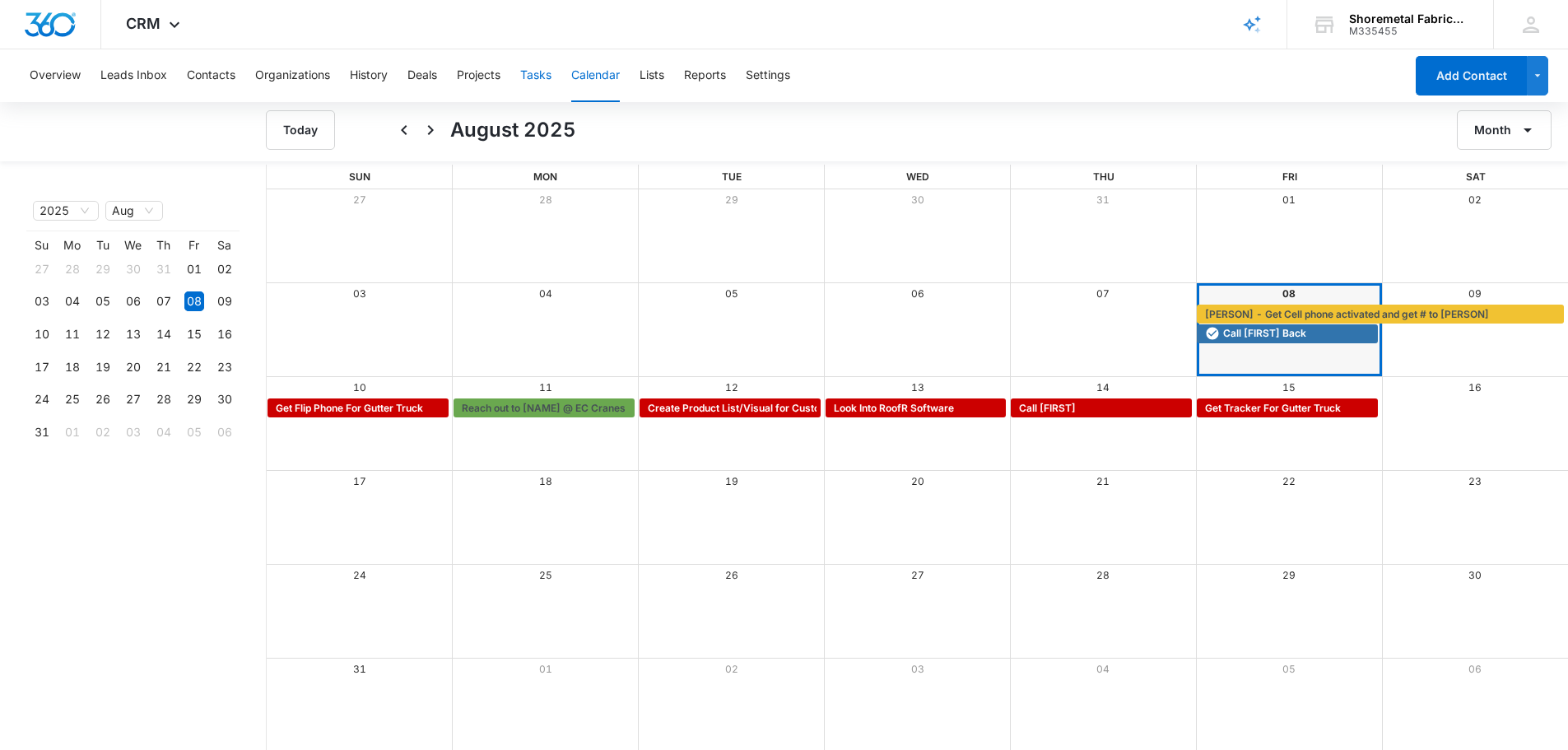 click on "Tasks" at bounding box center [536, 76] 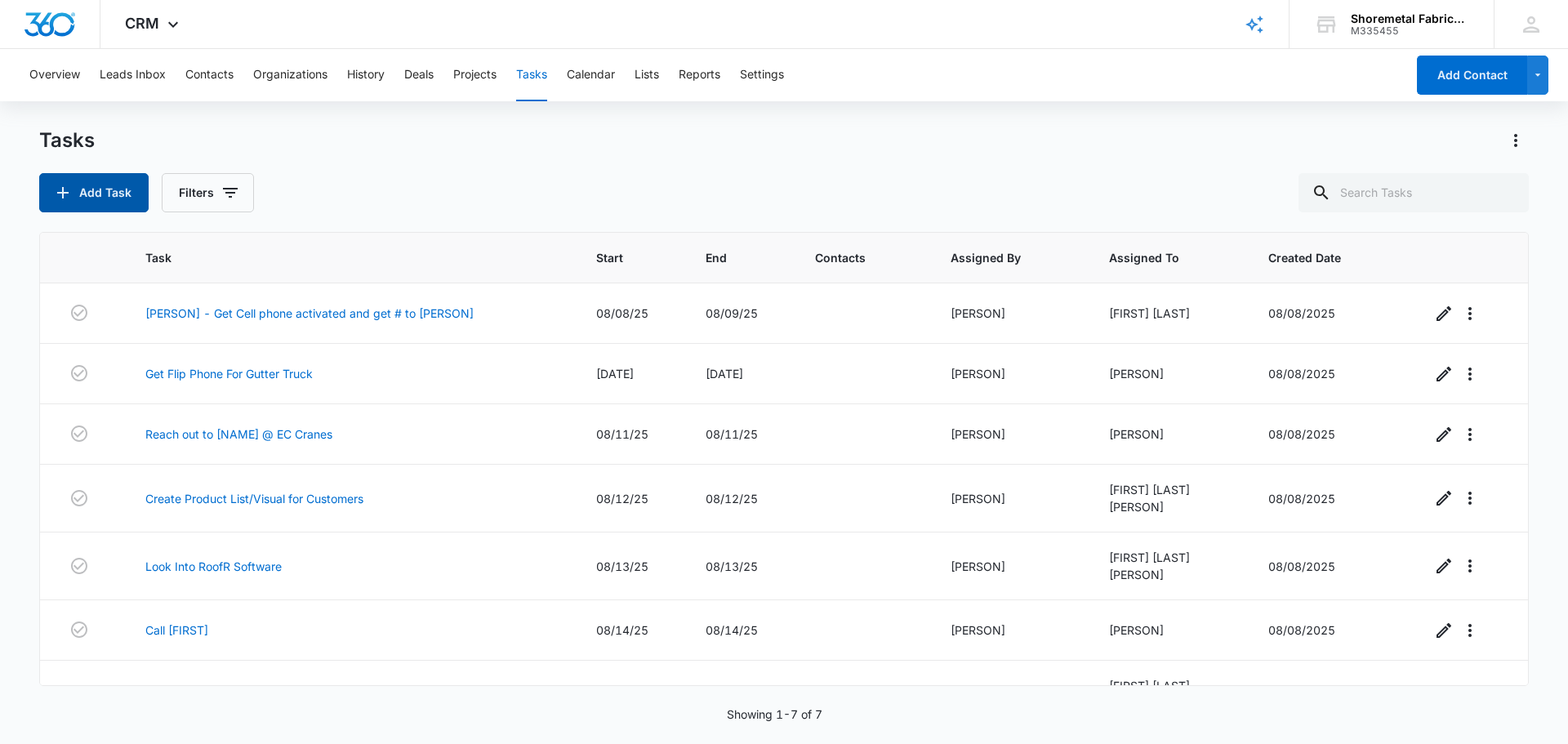 click on "Add Task" at bounding box center [94, 193] 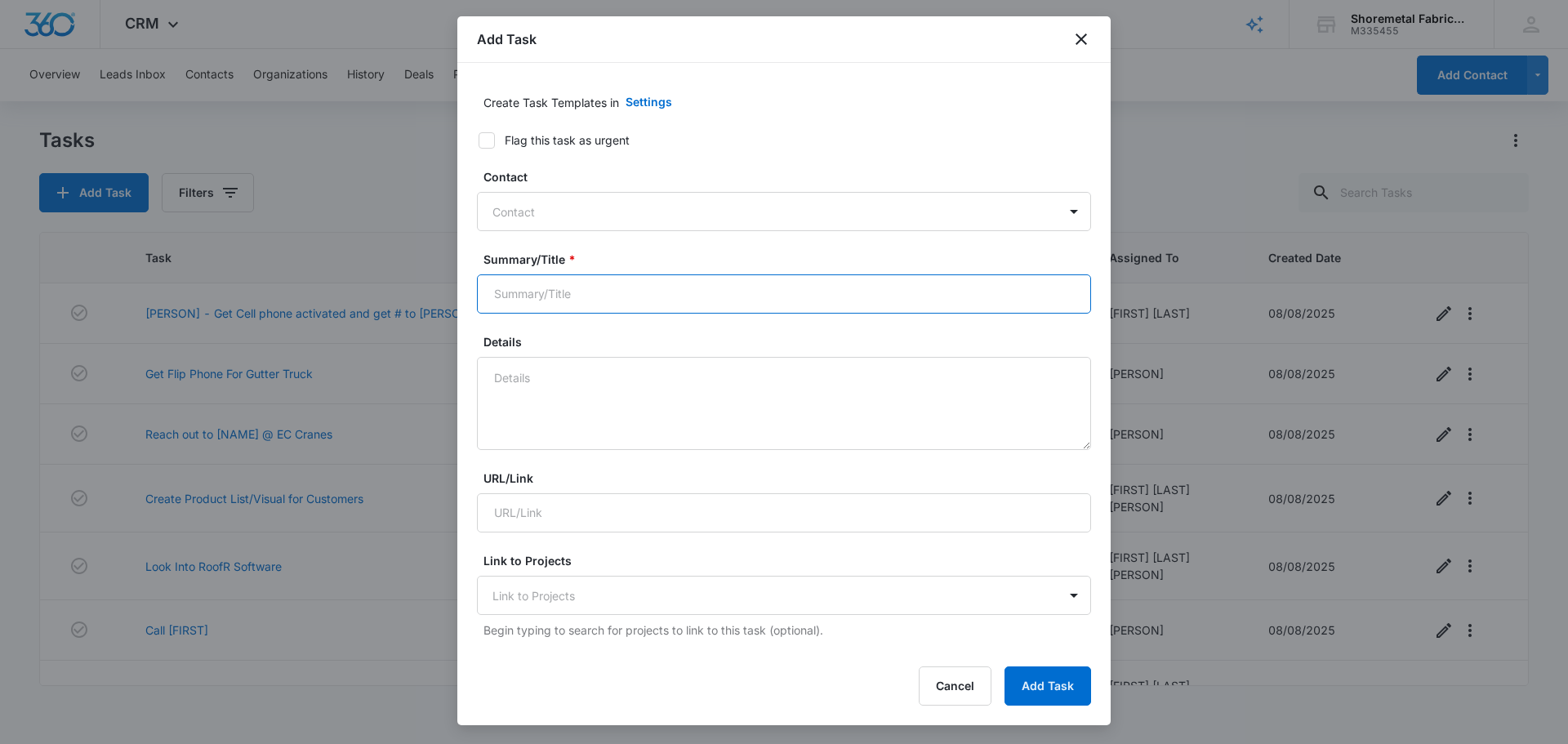 click on "Summary/Title *" at bounding box center (784, 294) 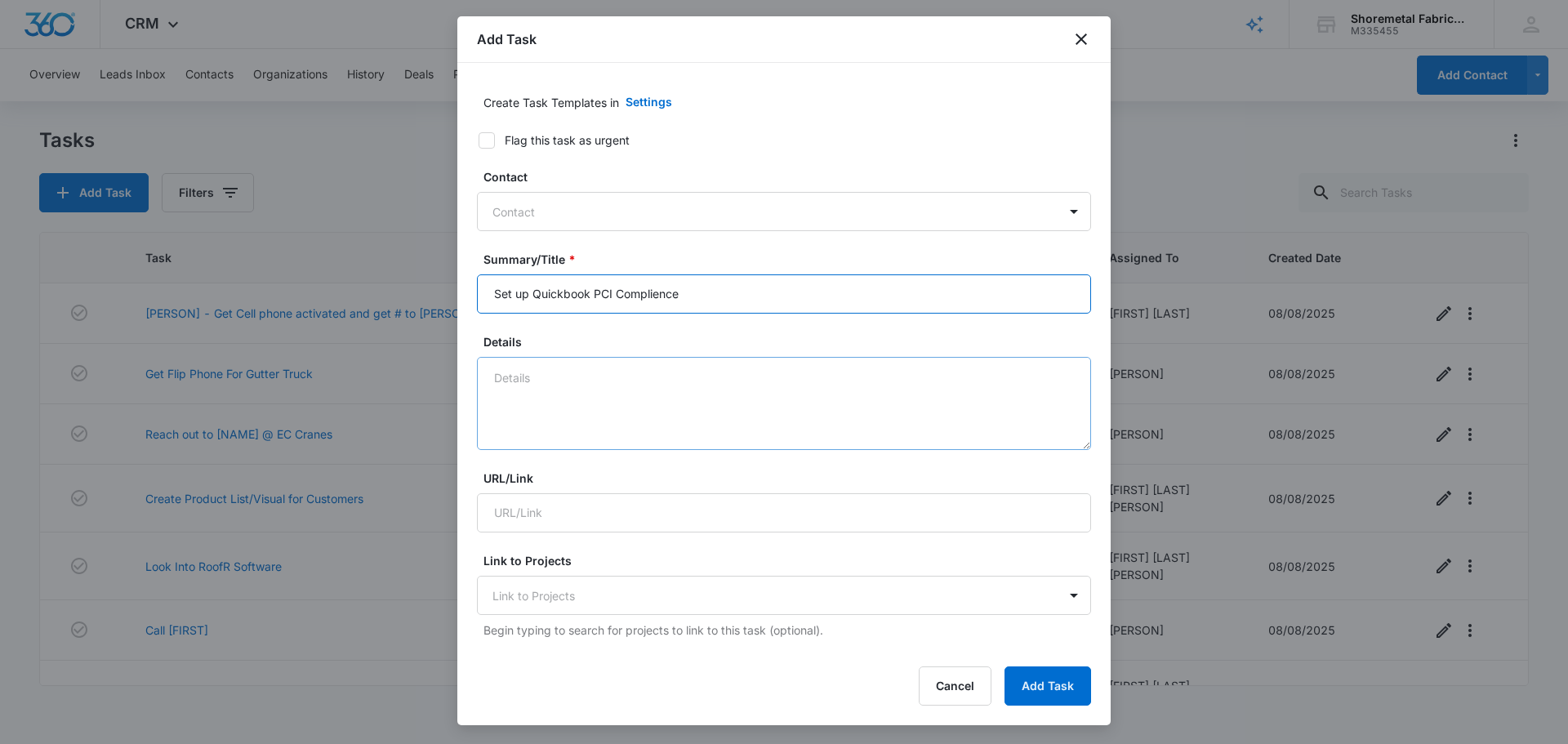 type on "Set up Quickbook PCI Complience" 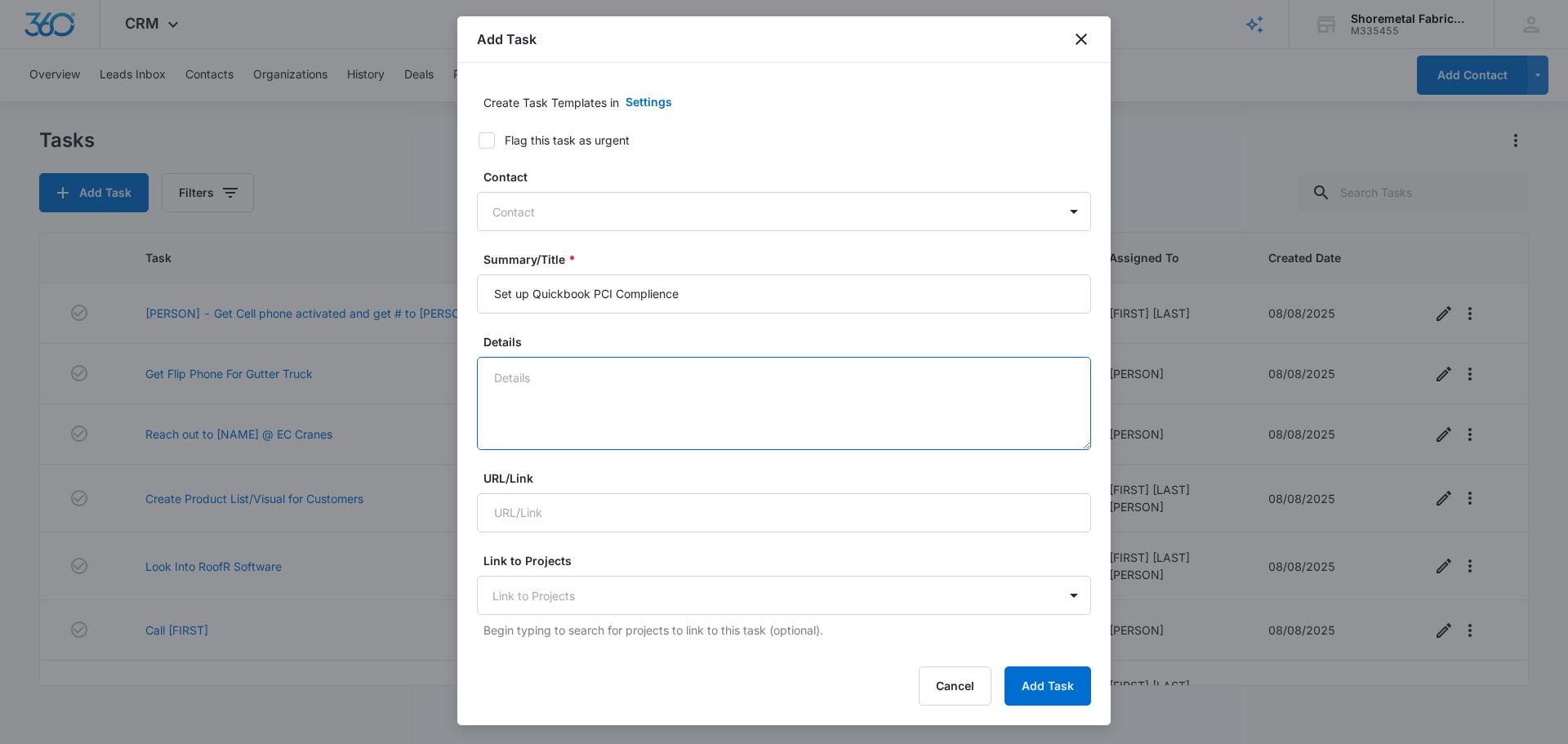 drag, startPoint x: 543, startPoint y: 402, endPoint x: 557, endPoint y: 397, distance: 14.866069 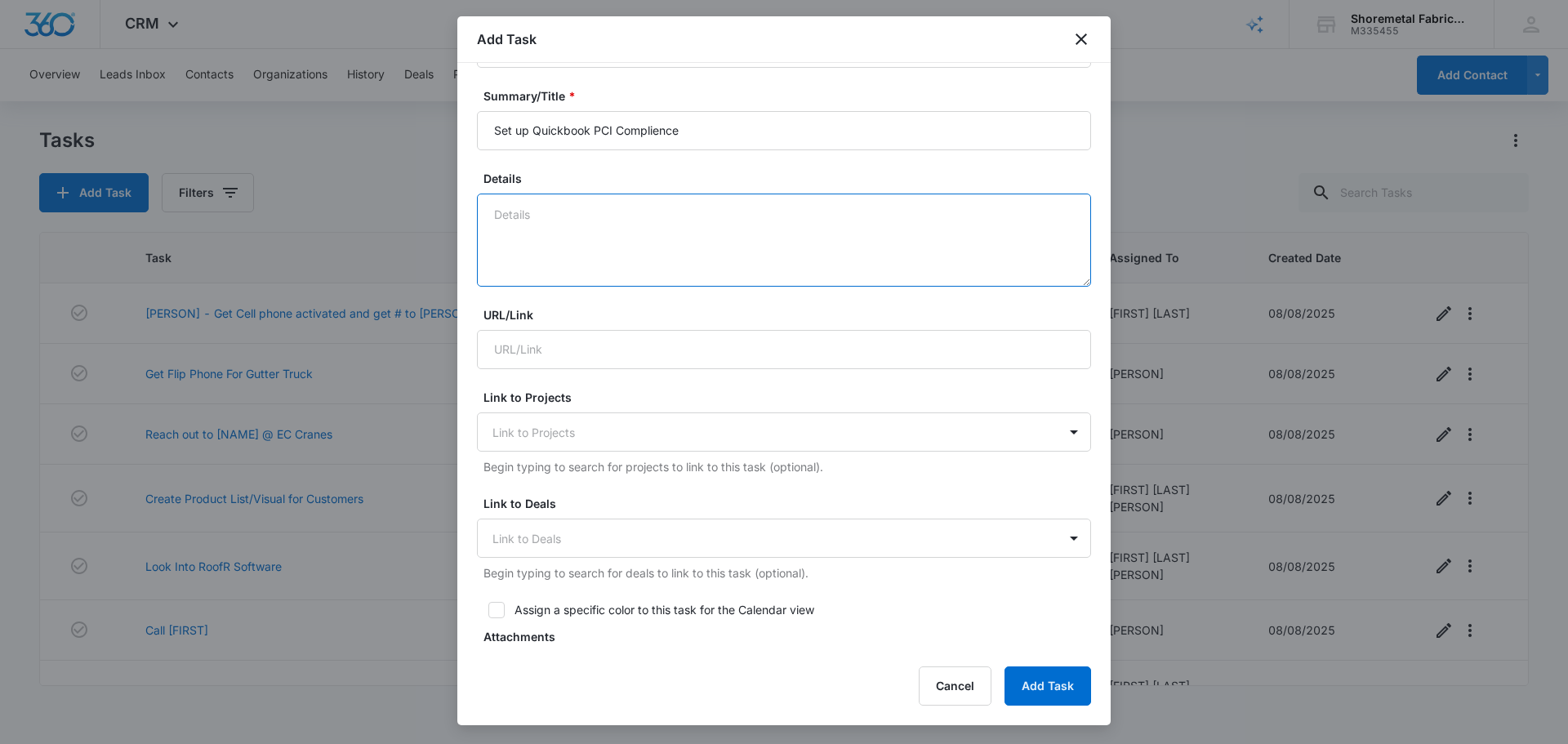 scroll, scrollTop: 408, scrollLeft: 0, axis: vertical 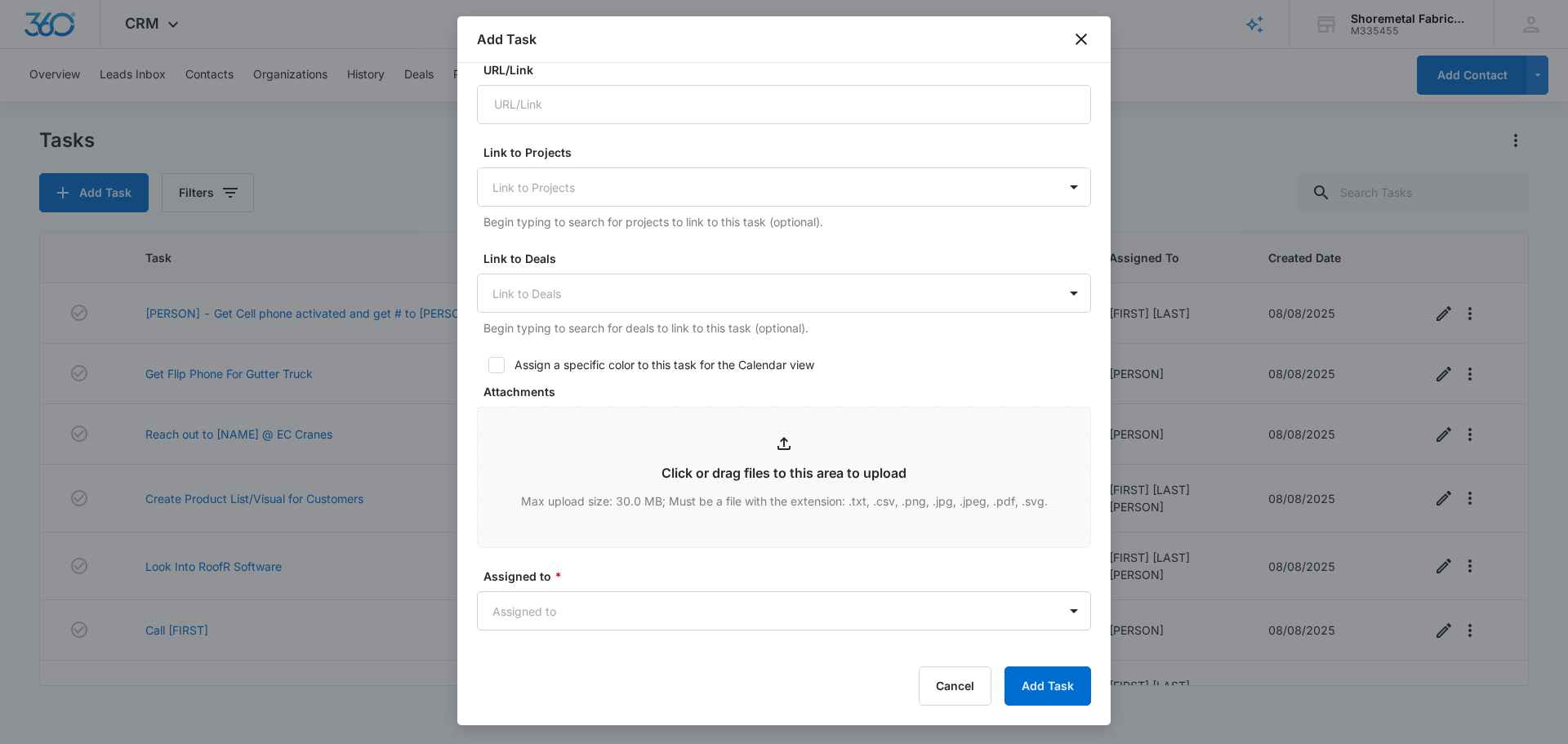 click 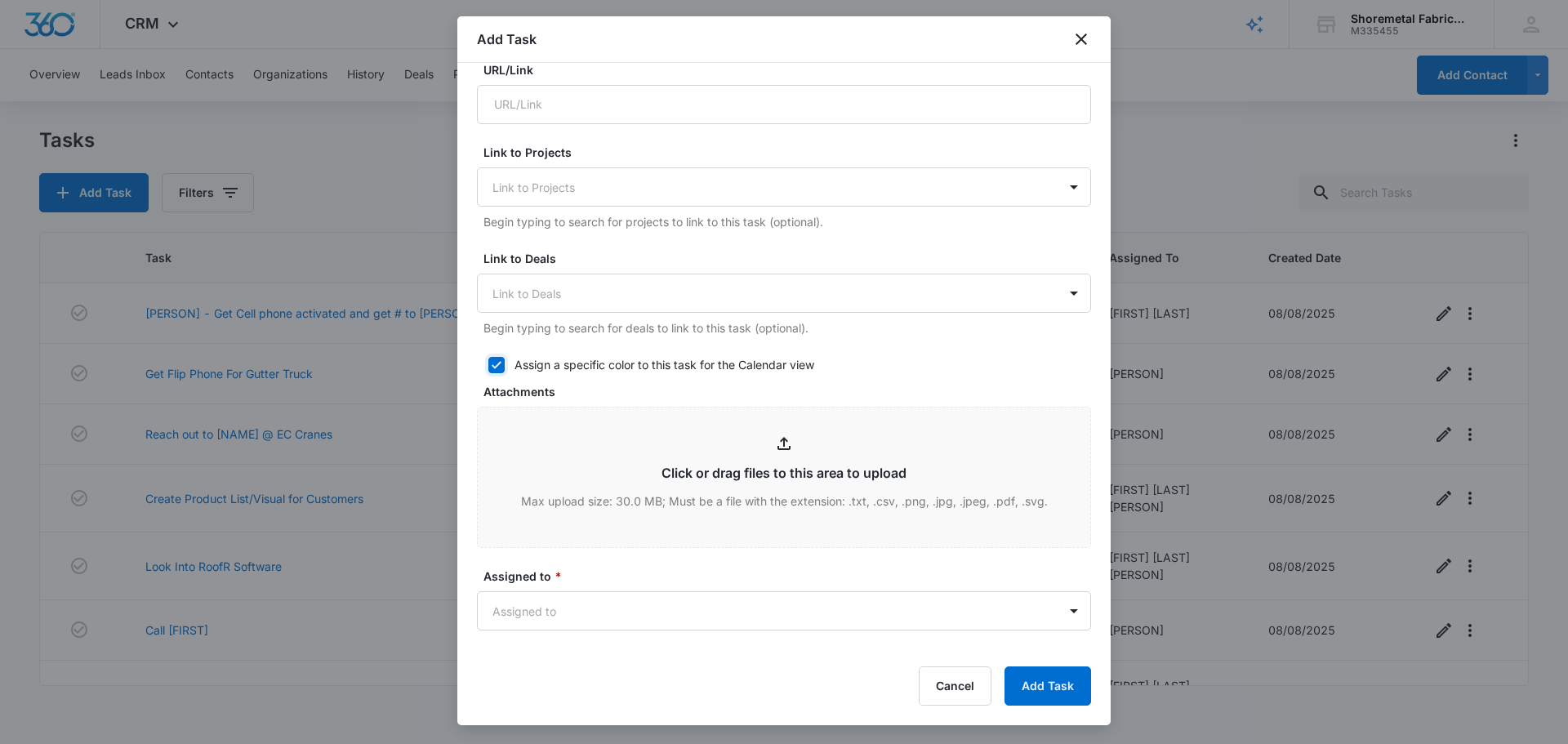 checkbox on "true" 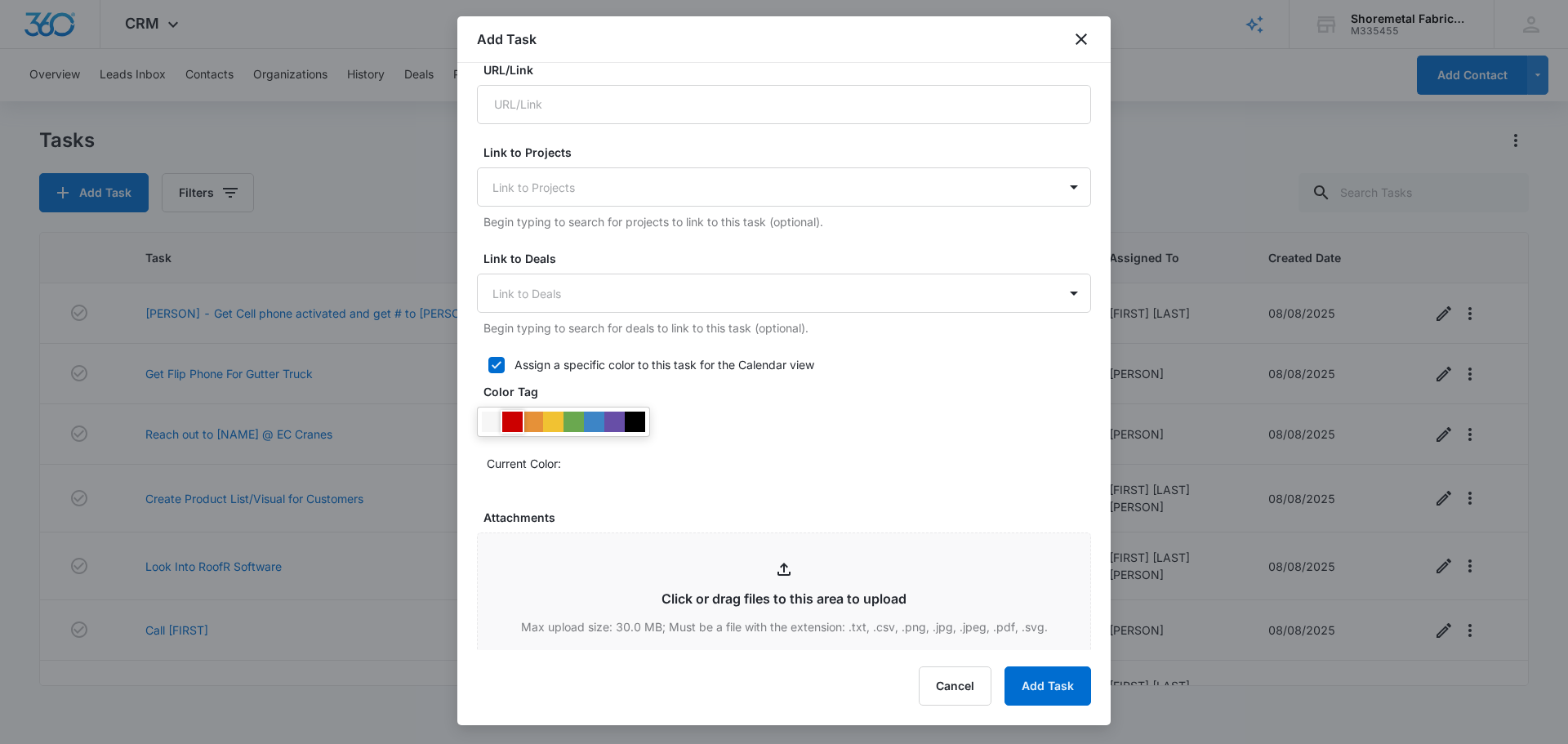click at bounding box center (512, 421) 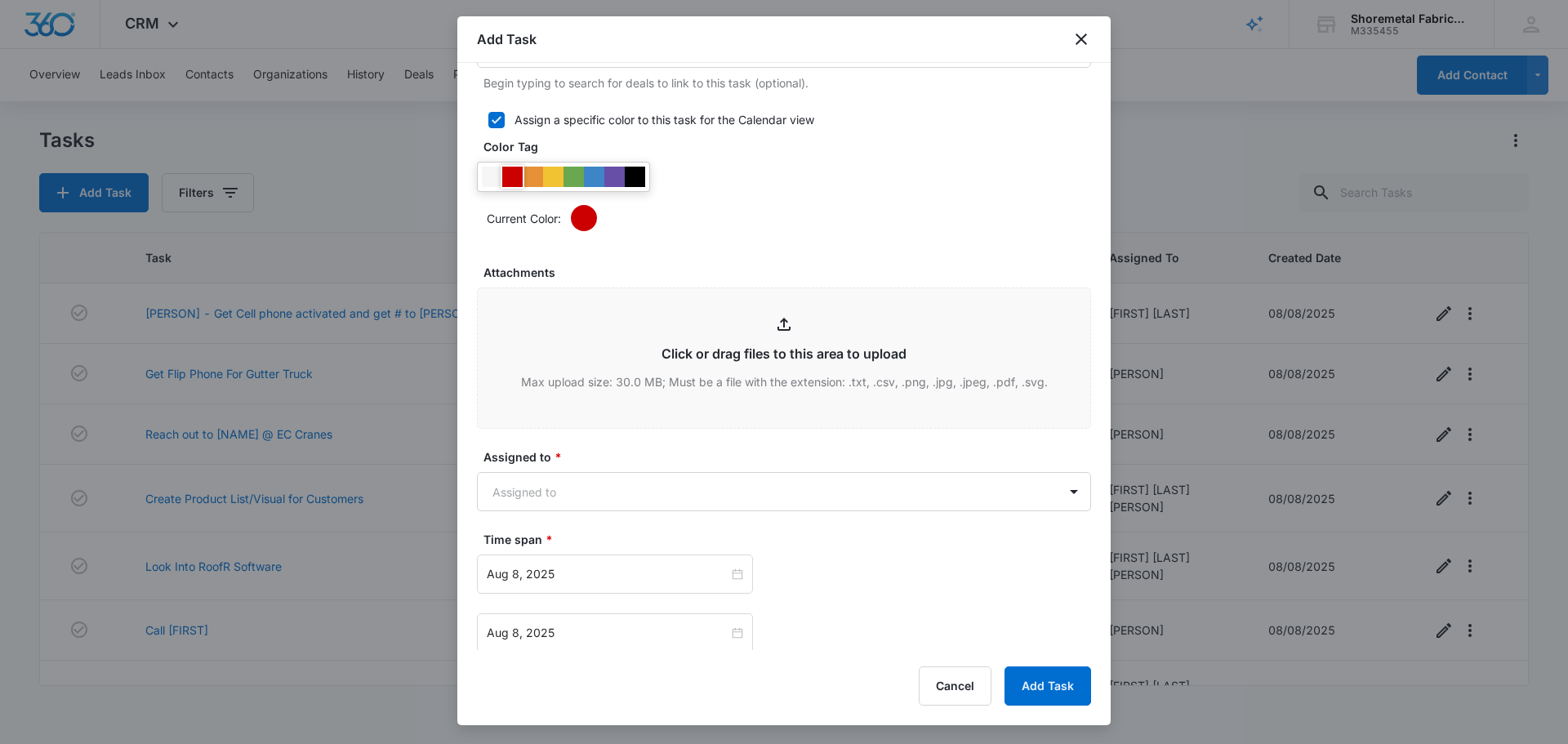 click on "Current Color:" at bounding box center (784, 196) 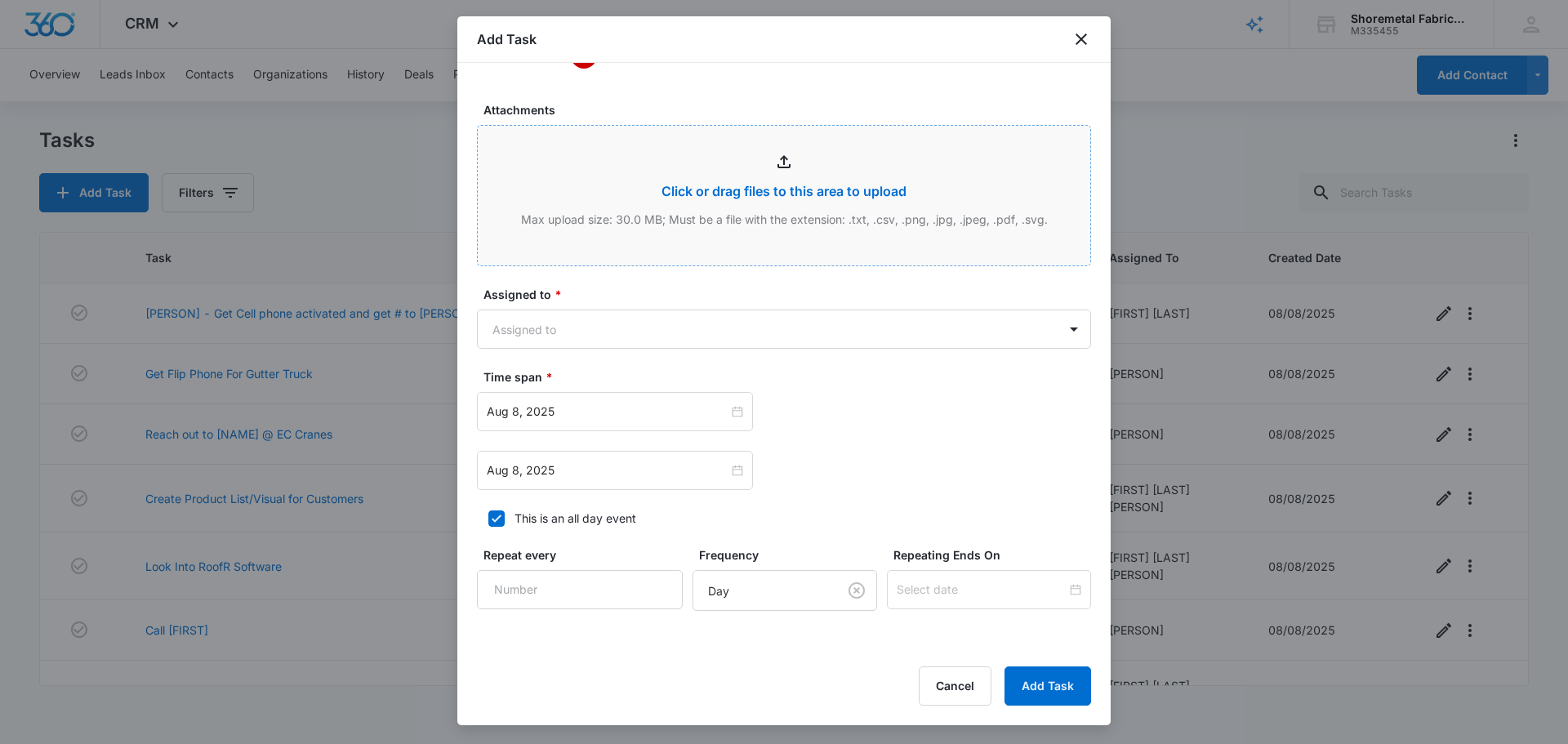 scroll, scrollTop: 935, scrollLeft: 0, axis: vertical 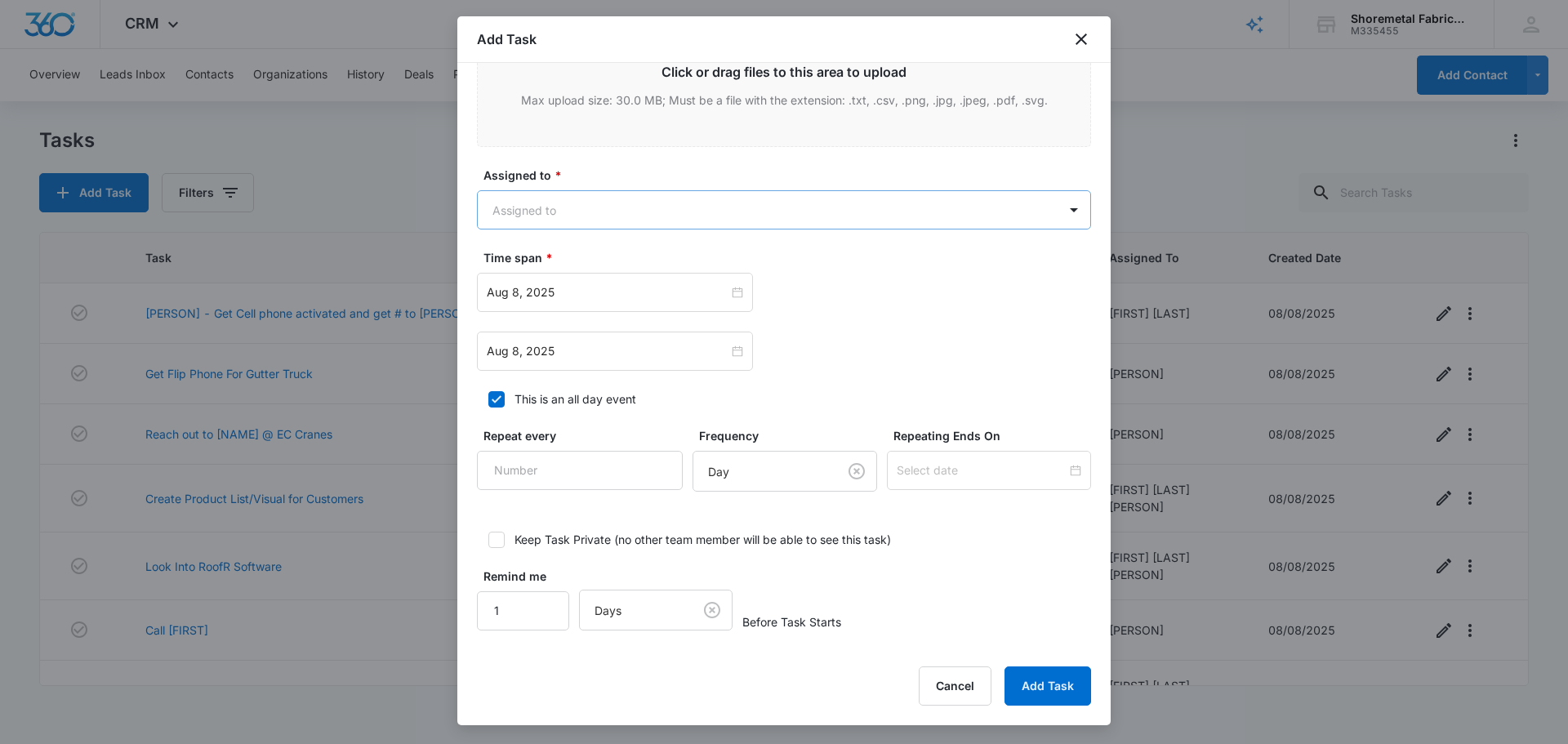 click on "CRM Apps Reputation Websites Forms CRM Email Social Content Ads Intelligence Files Brand Settings Shoremetal Fabricators M335455 Your Accounts View All CM [FIRST] [LAST] [FIRST] [LAST] 08/08/2025 Create Product List/Visual for Customers 08/12/25 08/12/25 [FIRST] [LAST] [FIRST] [LAST] 08/08/2025 Look Into RoofR Software 08/13/25 08/13/25 [FIRST] [LAST] [FIRST] [LAST] 08/08/2025 Call Pratt 7" at bounding box center (784, 372) 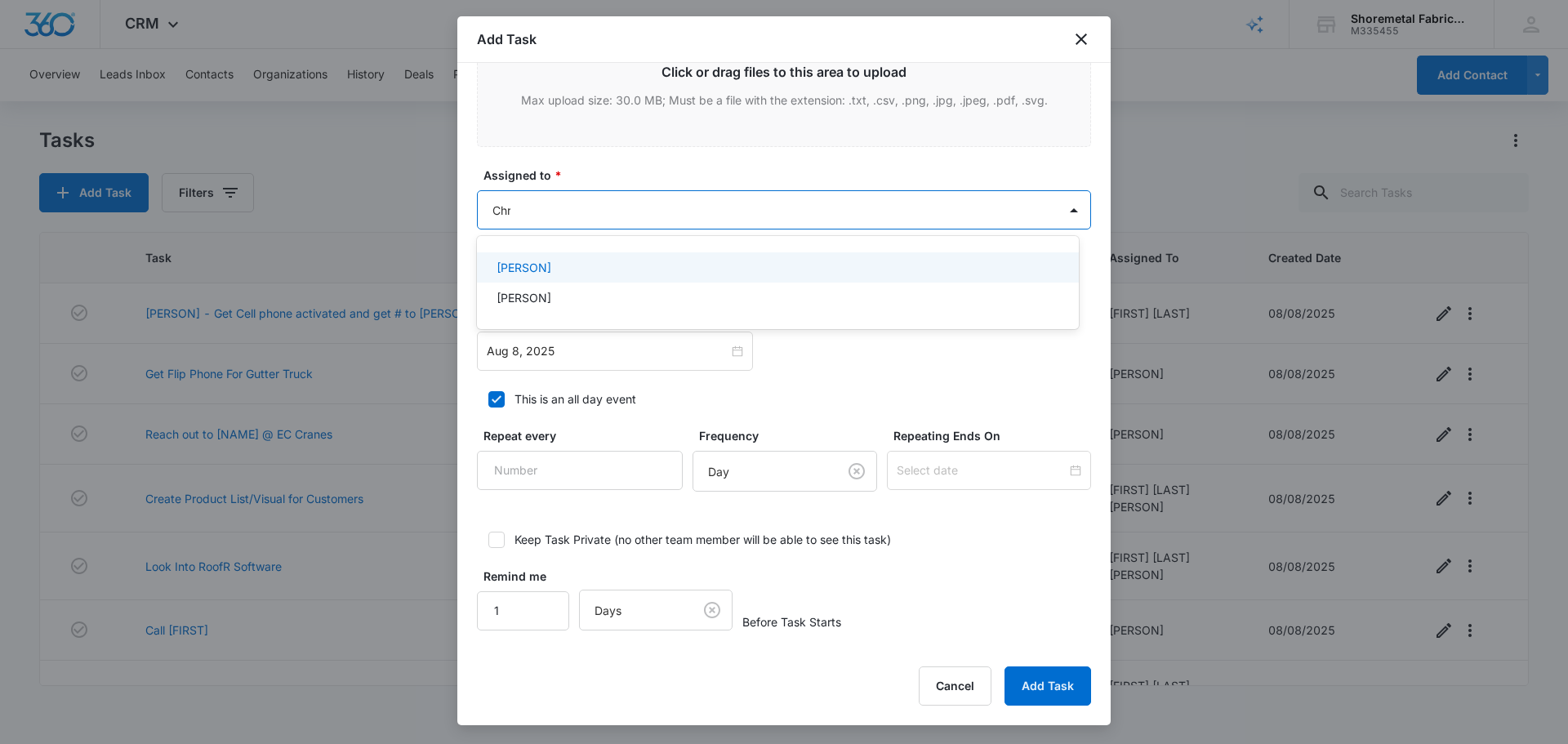 type on "Chris" 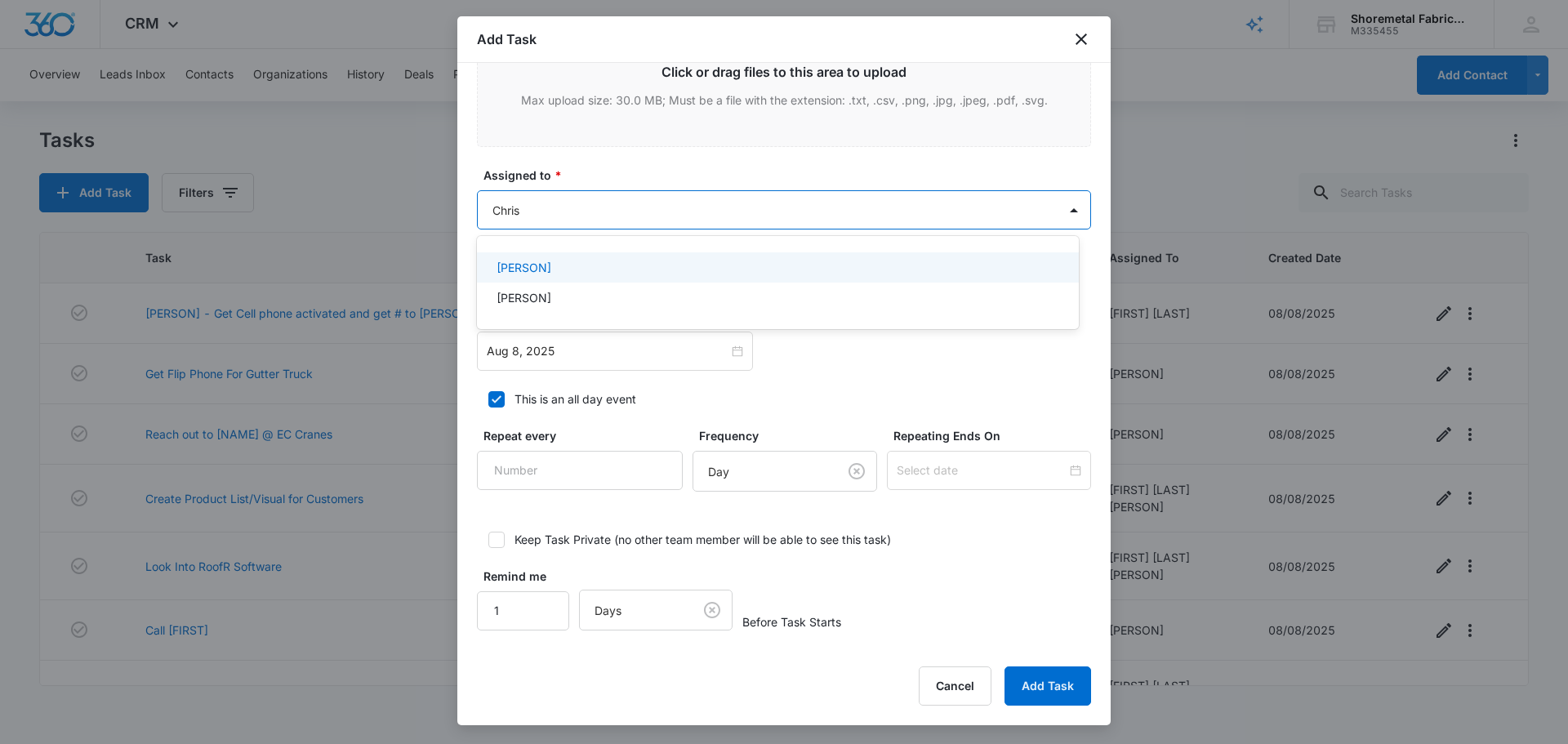 click on "[PERSON]" at bounding box center (776, 267) 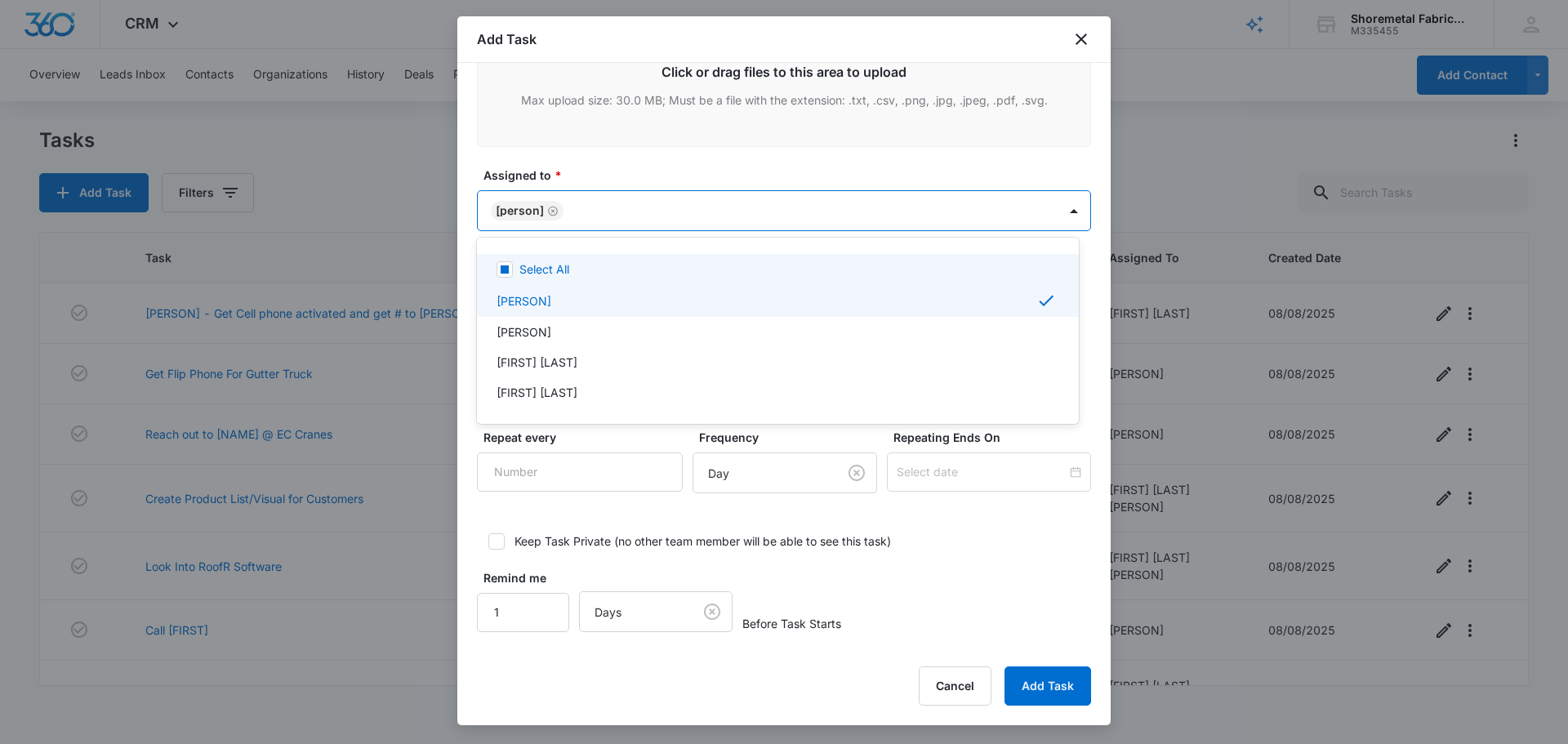 click at bounding box center [784, 372] 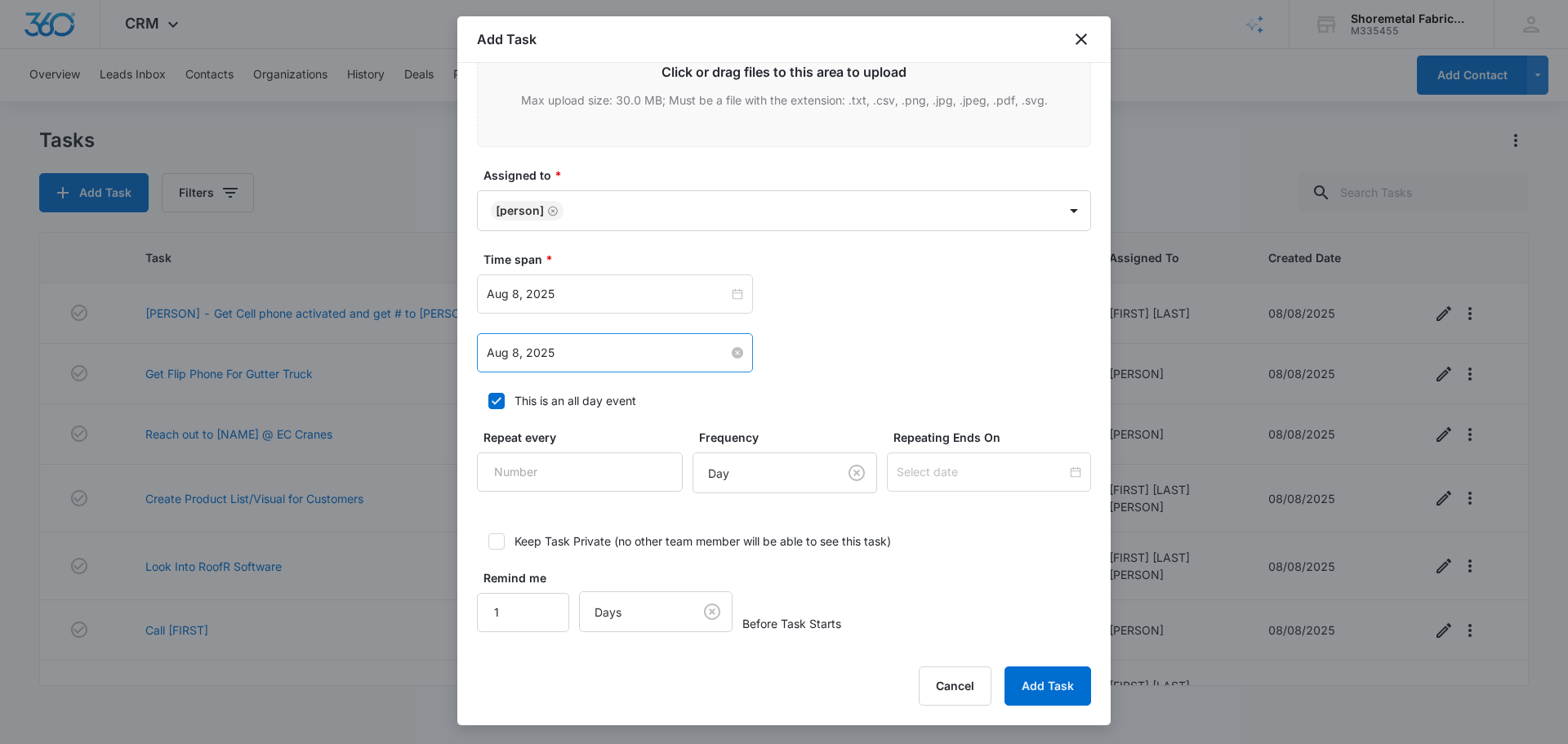 scroll, scrollTop: 937, scrollLeft: 0, axis: vertical 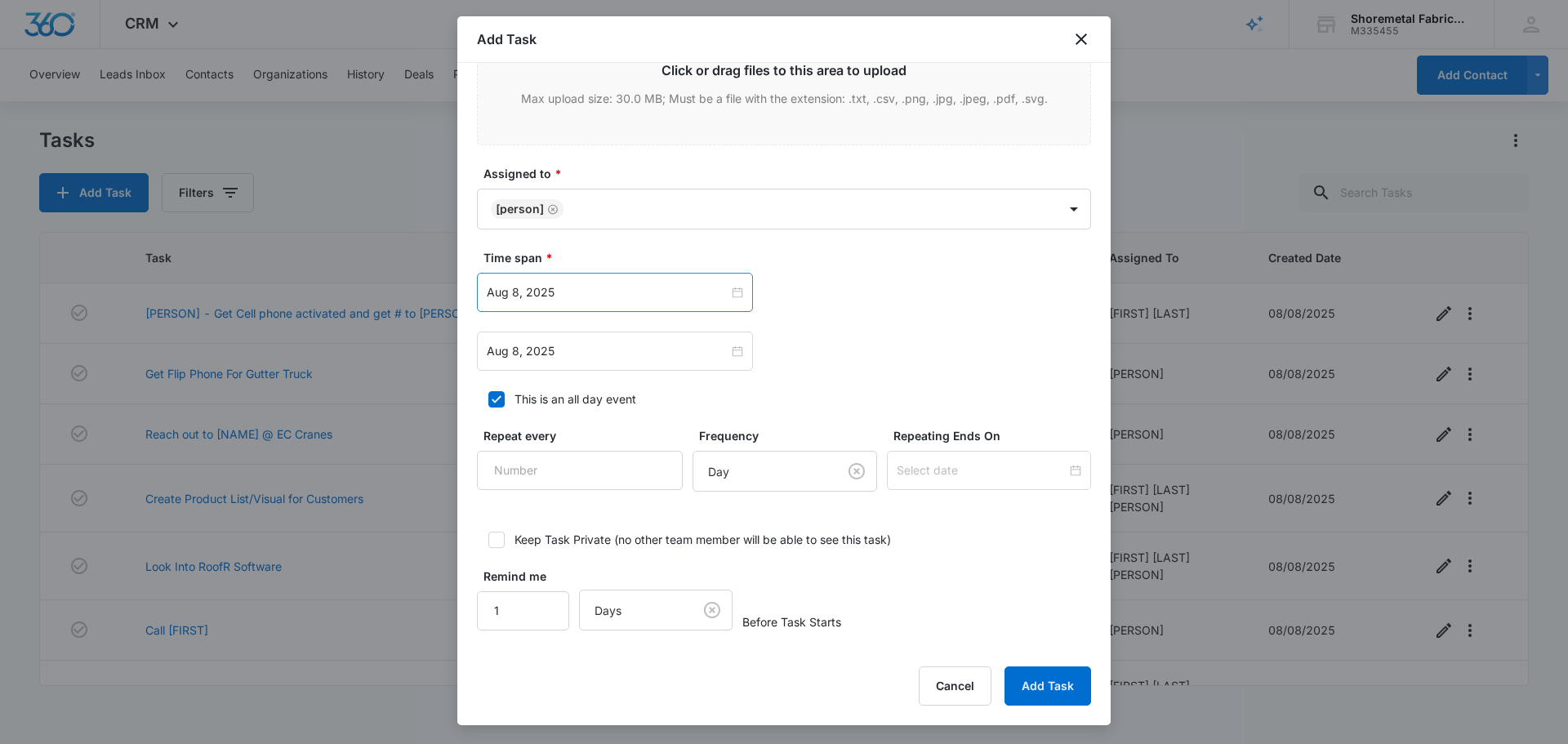 click on "Aug 8, 2025" at bounding box center (615, 292) 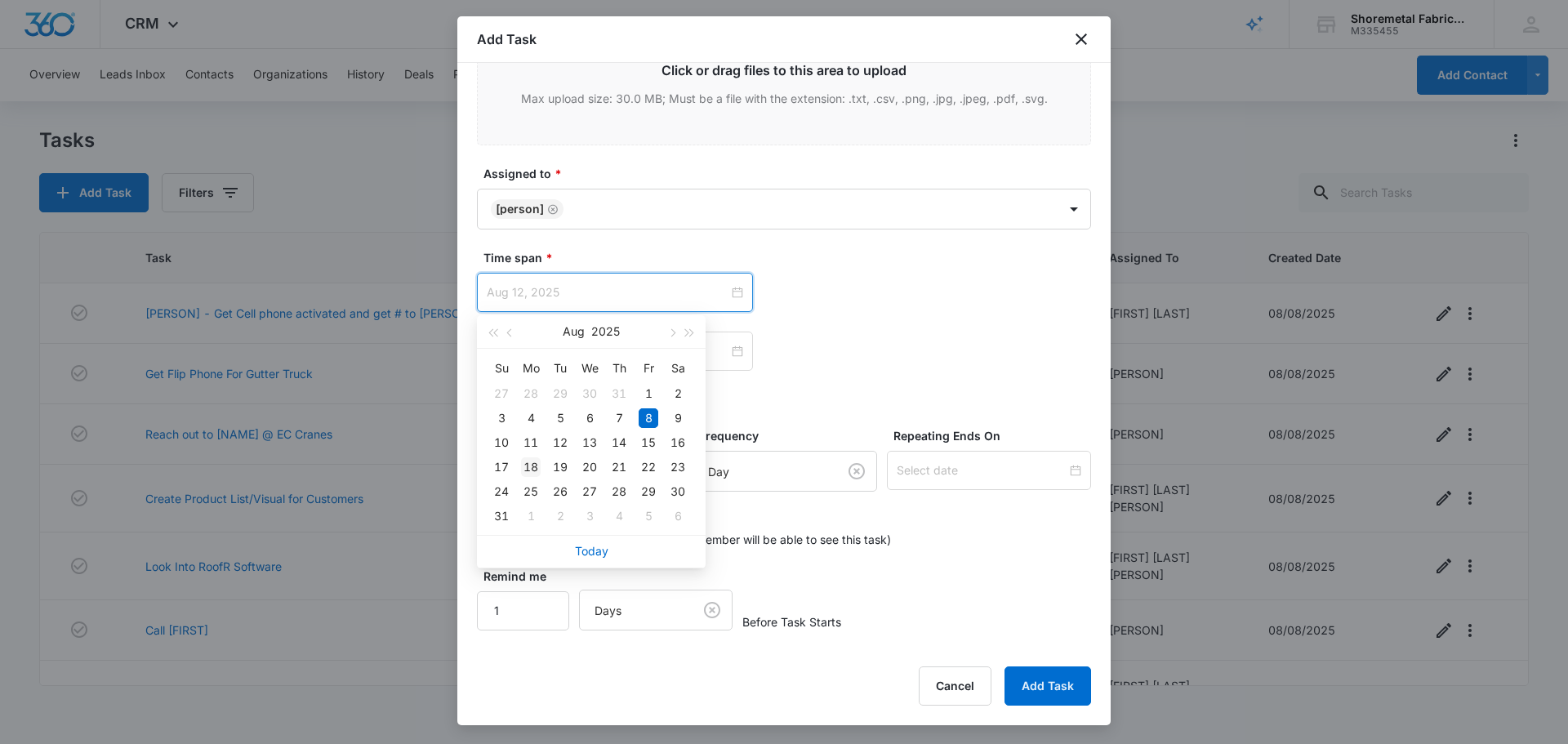 type on "Aug 18, 2025" 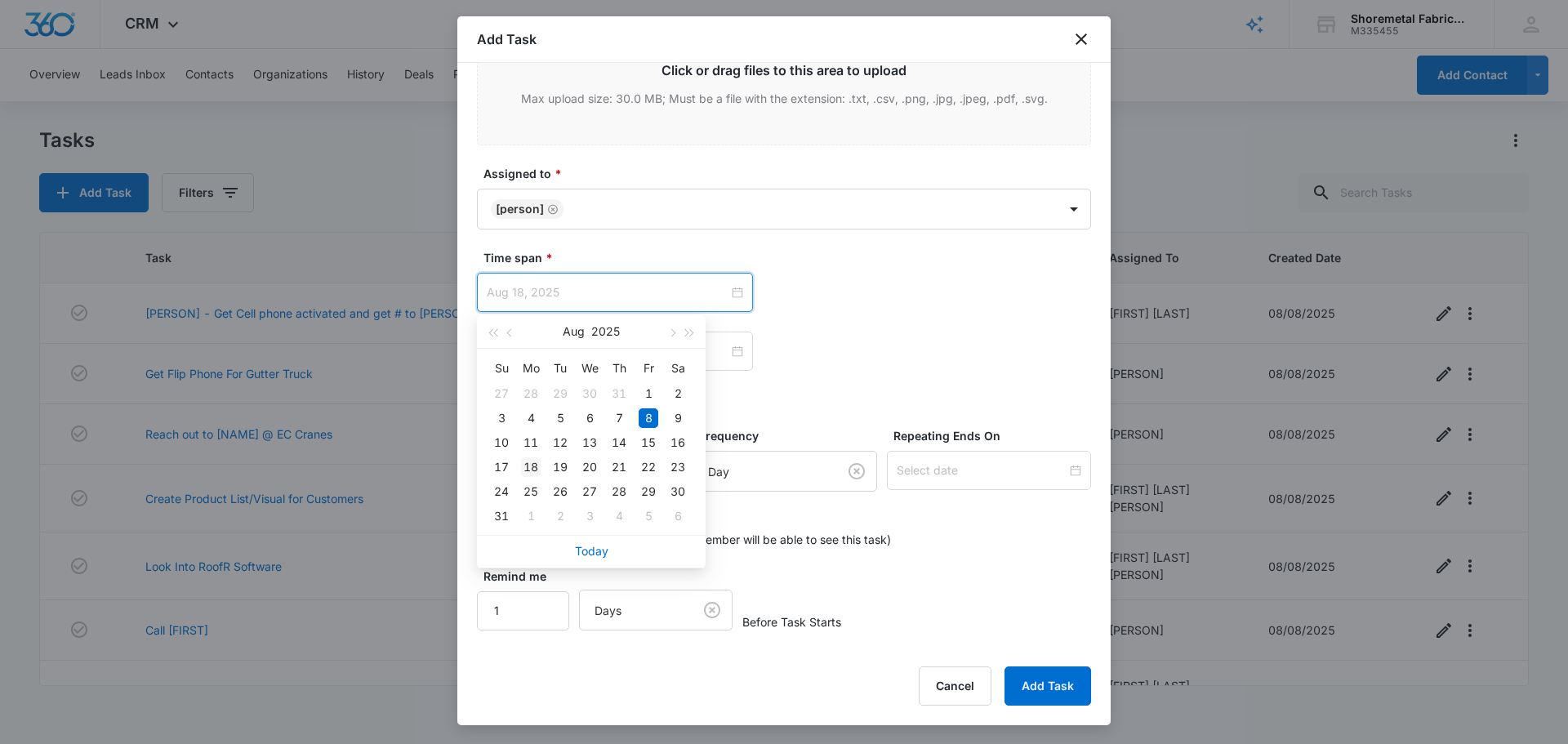 click on "18" at bounding box center (531, 467) 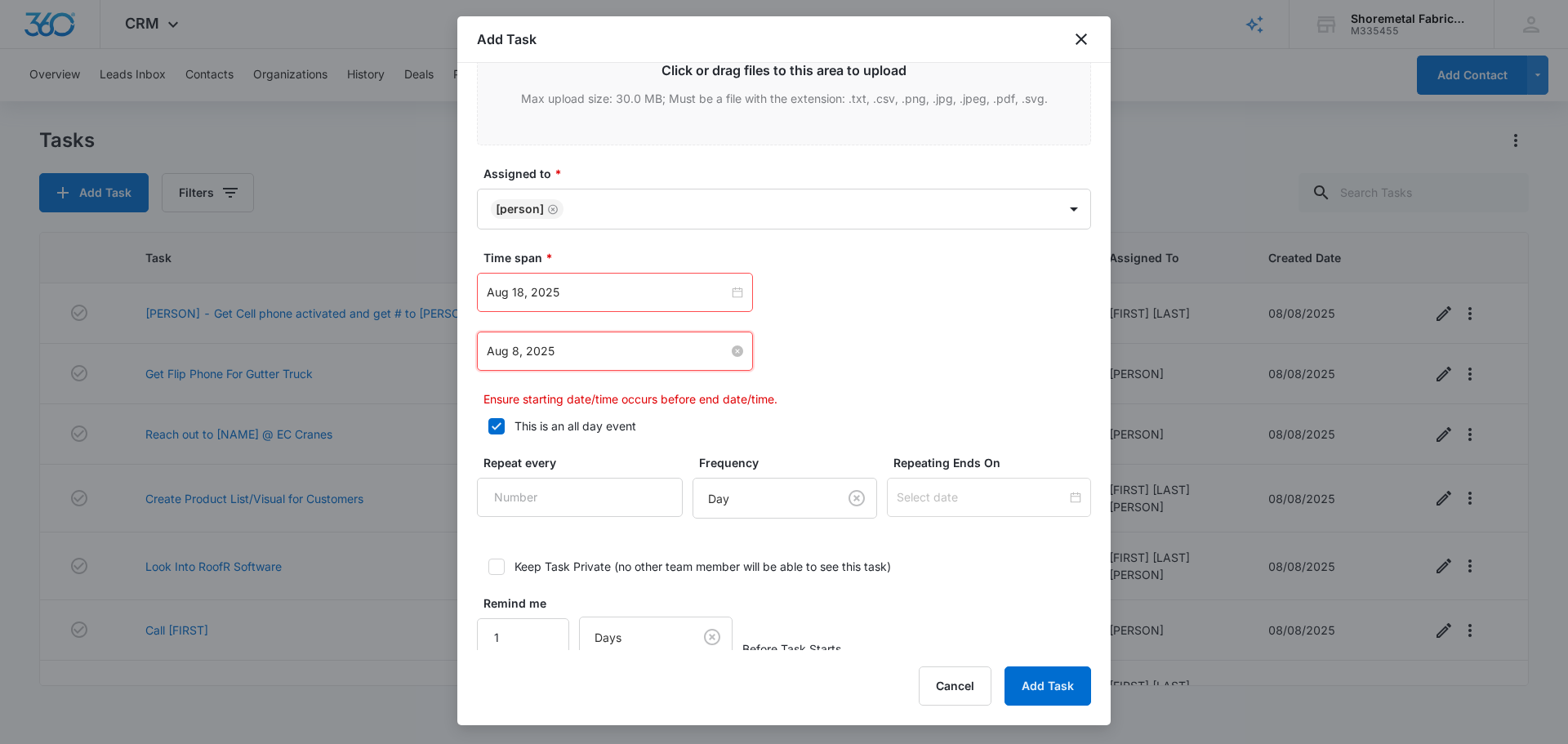 click on "Aug 8, 2025" at bounding box center [608, 351] 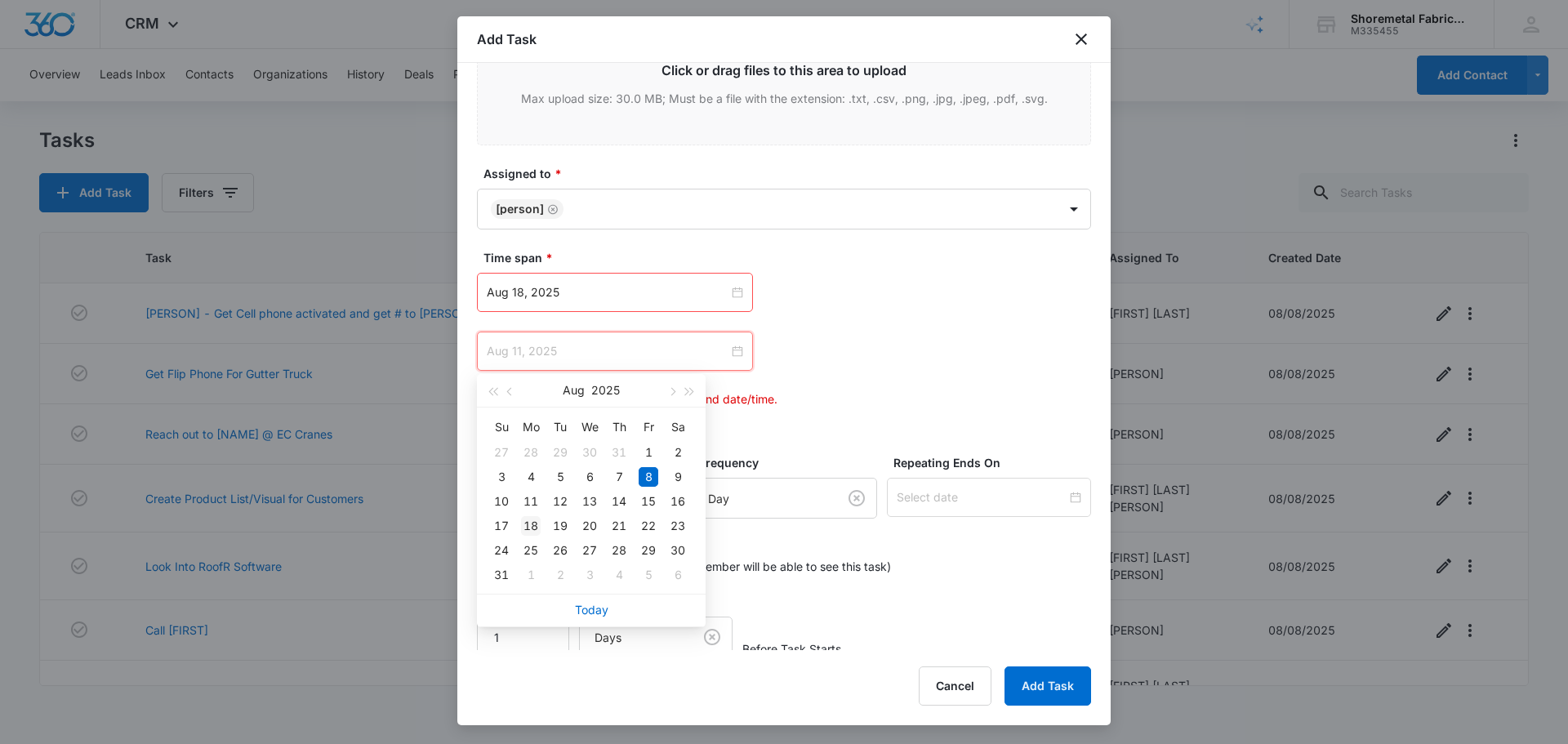 type on "Aug 18, 2025" 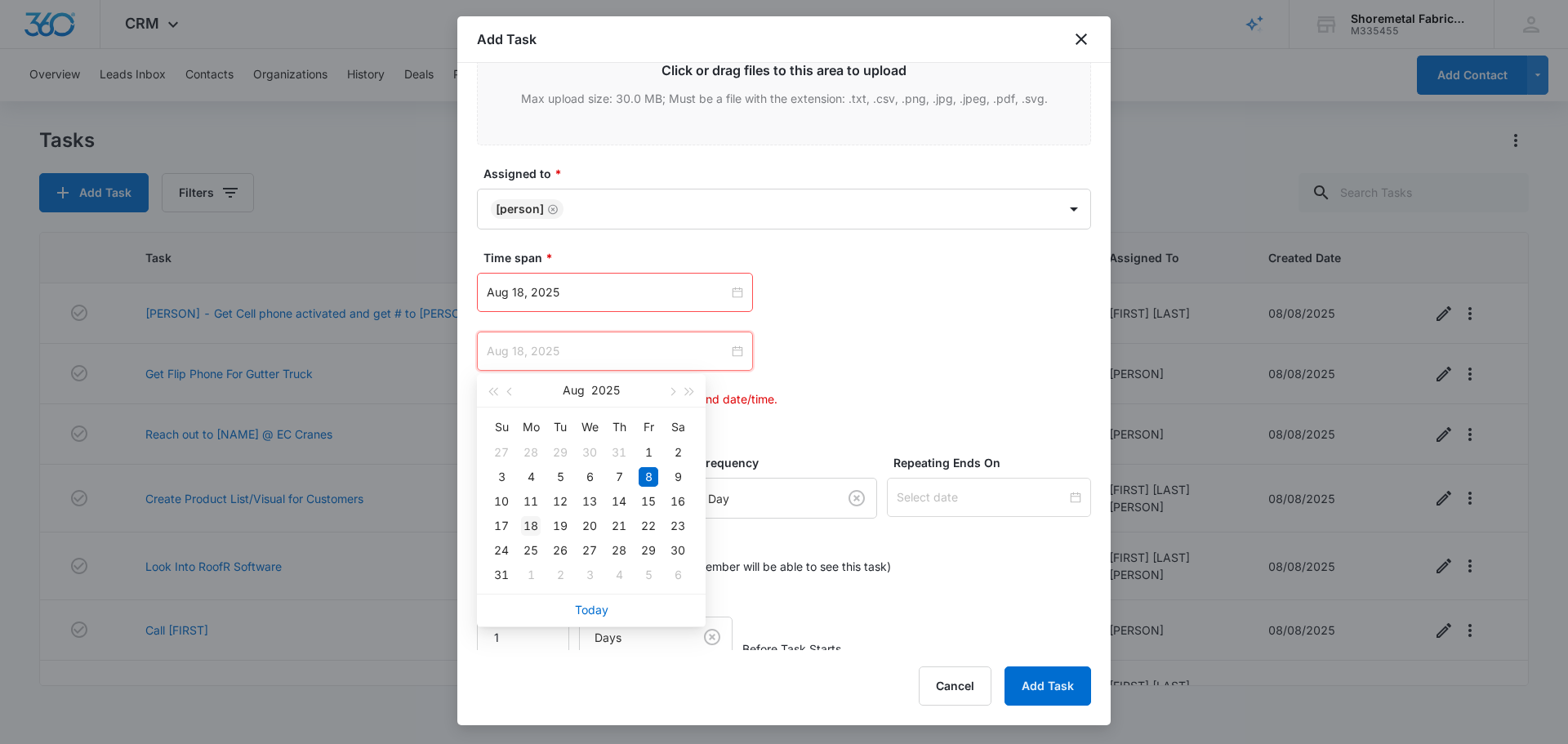 click on "18" at bounding box center (531, 526) 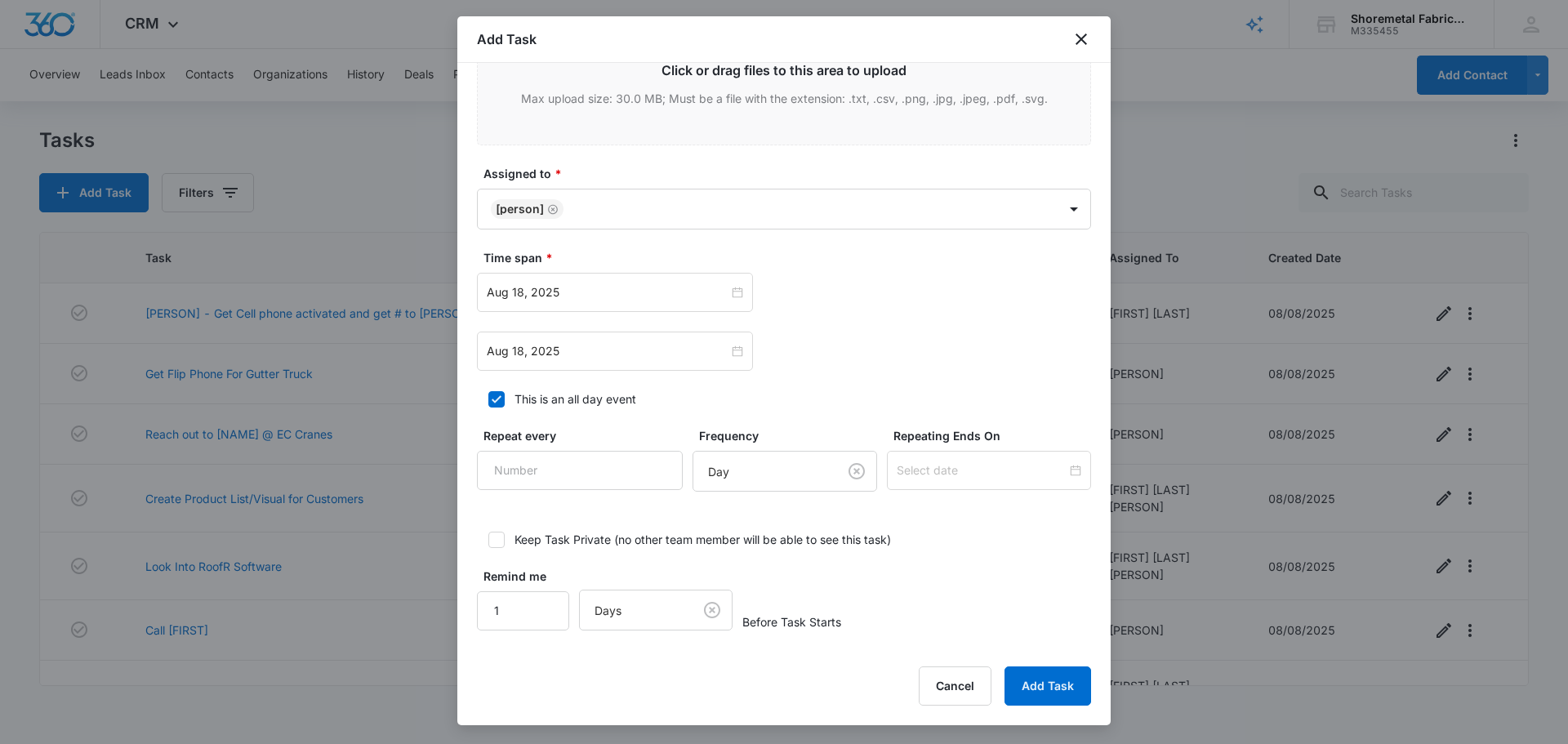 click on "[DATE] [YEAR] Su Mo Tu We Th Fr Sa 27 28 29 30 31 1 2 3 4 5 6 7 8 9 10 11 12 13 14 15 16 17 18 19 20 21 22 23 24 25 26 27 28 29 30 31 1 2 3 4 5 6 Today" at bounding box center [784, 292] 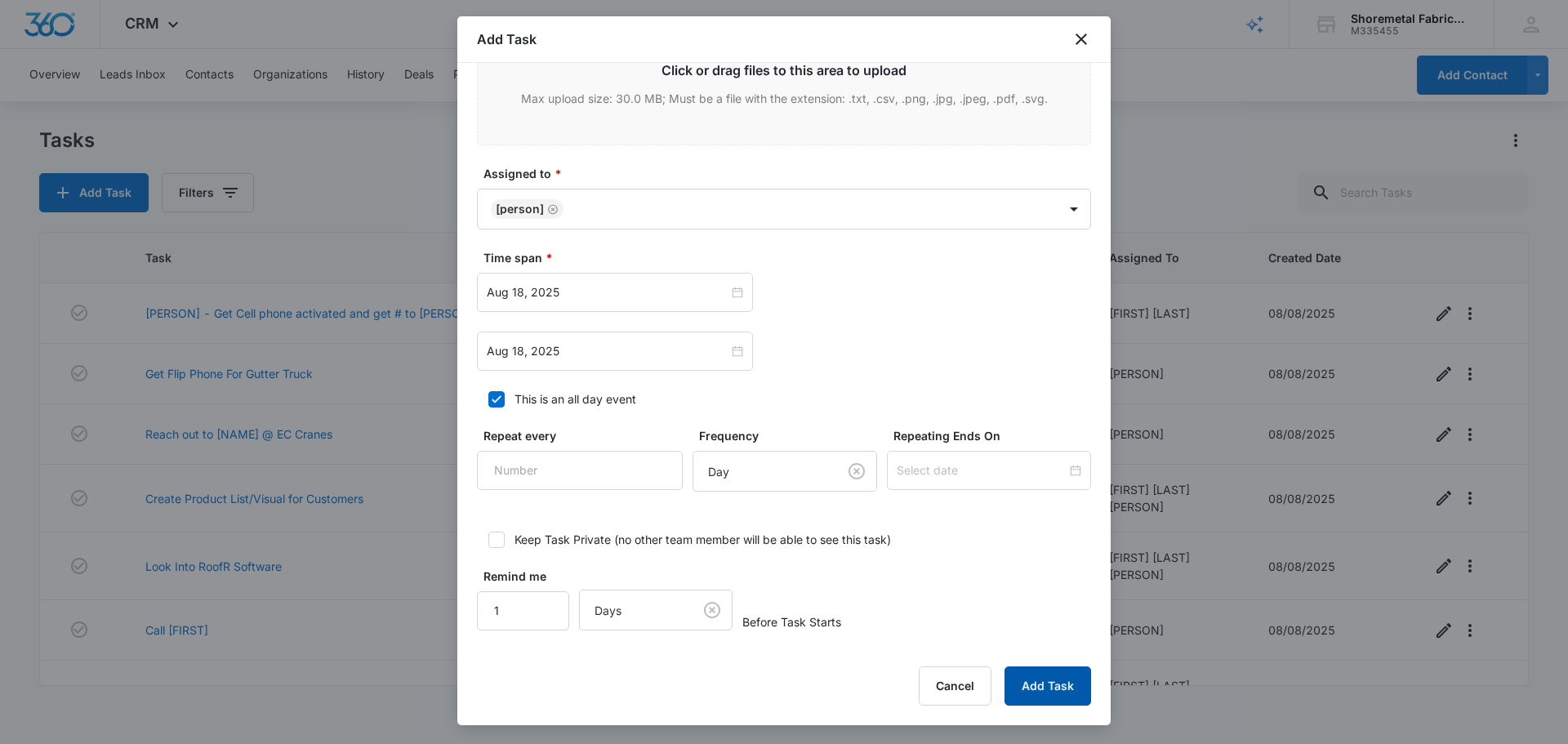 click on "Add Task" at bounding box center (1048, 686) 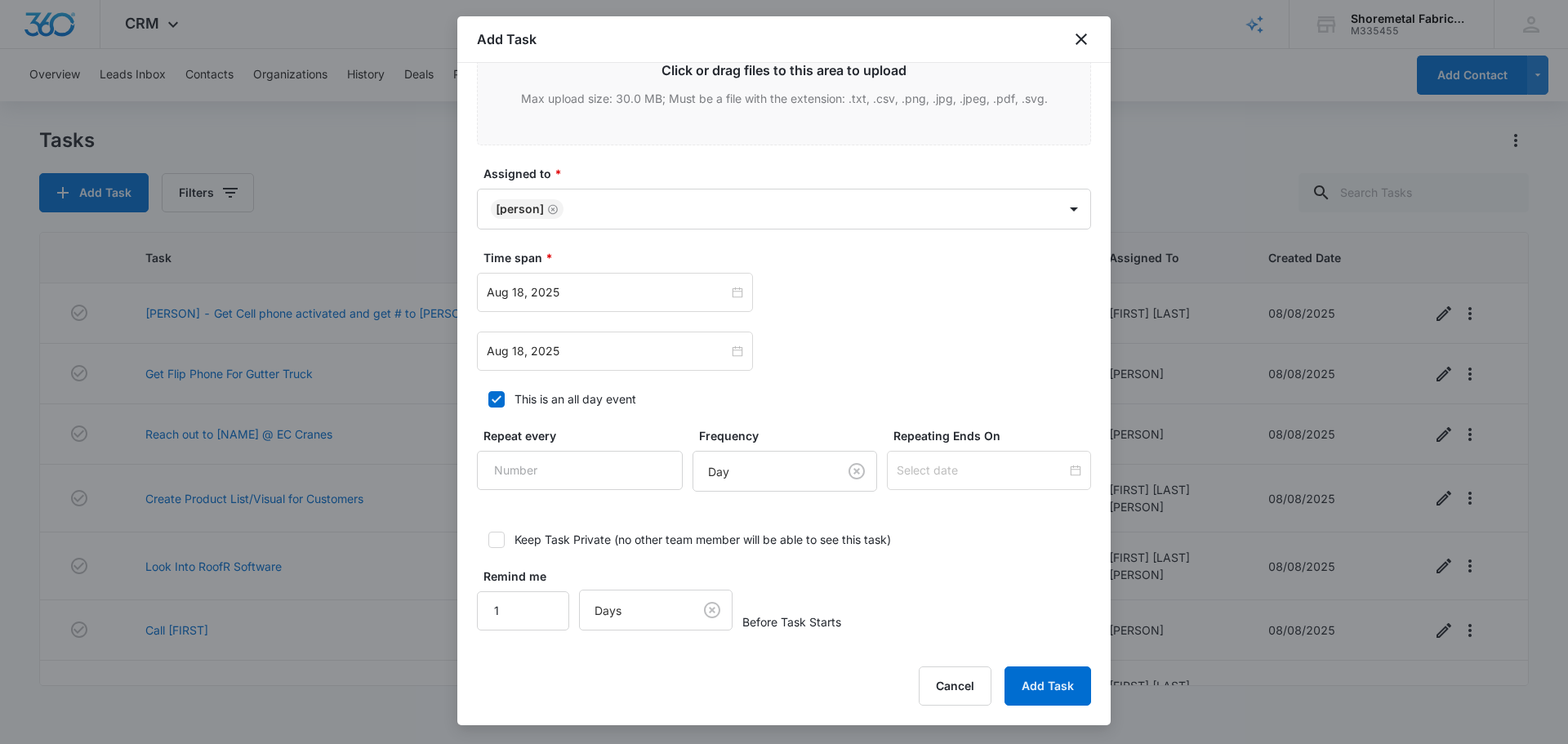 scroll, scrollTop: 0, scrollLeft: 0, axis: both 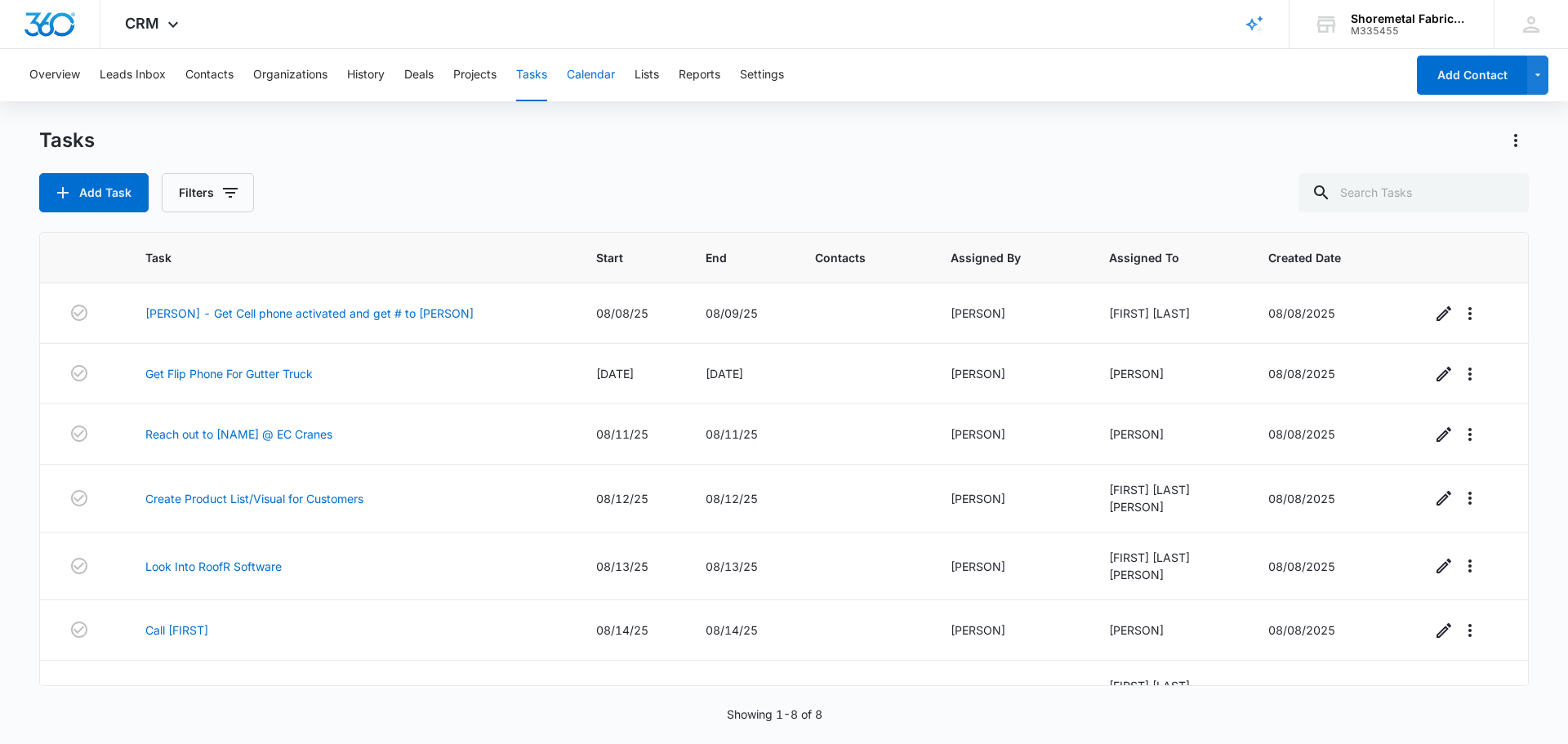 click on "Calendar" at bounding box center (590, 75) 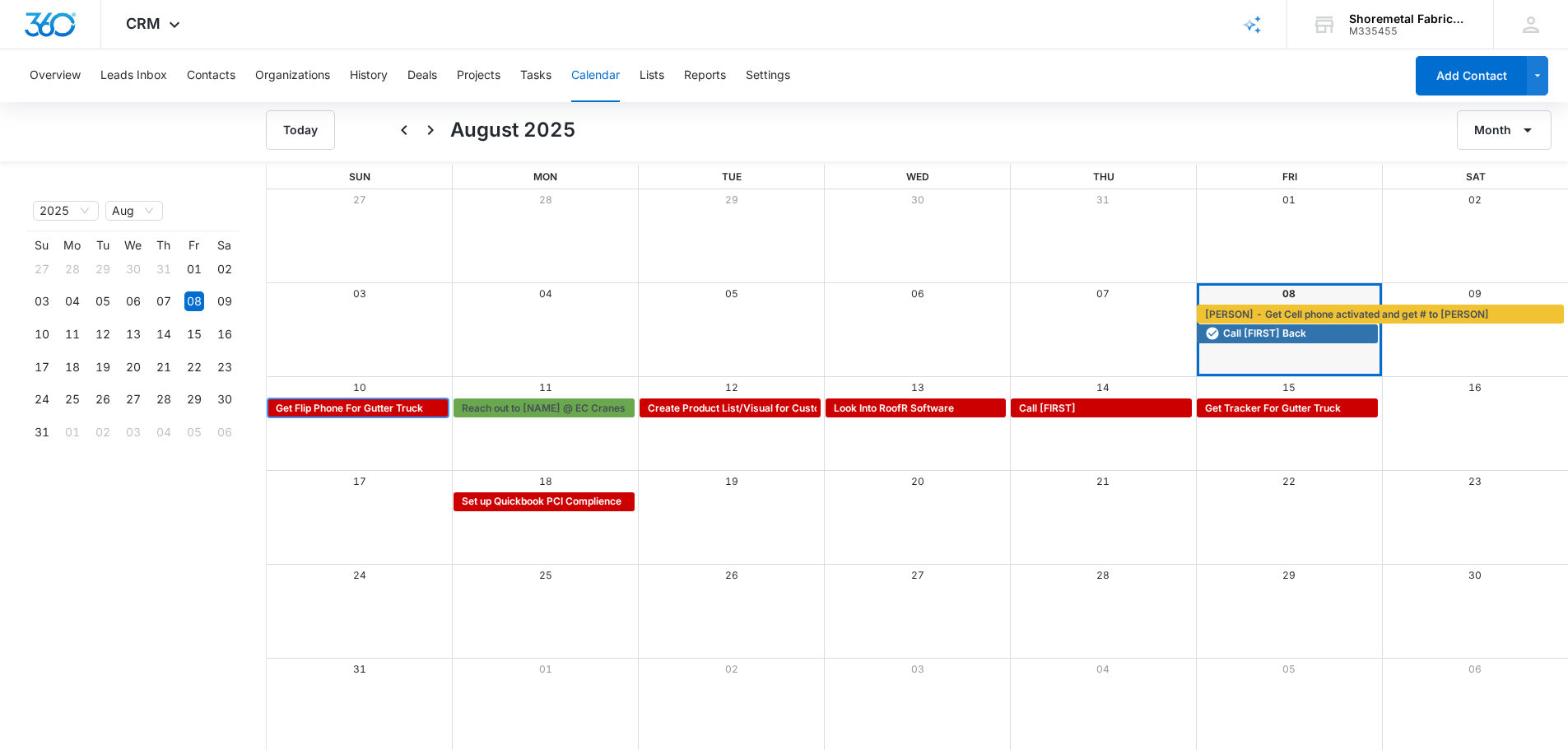 click on "Get Flip Phone For Gutter Truck" at bounding box center (349, 408) 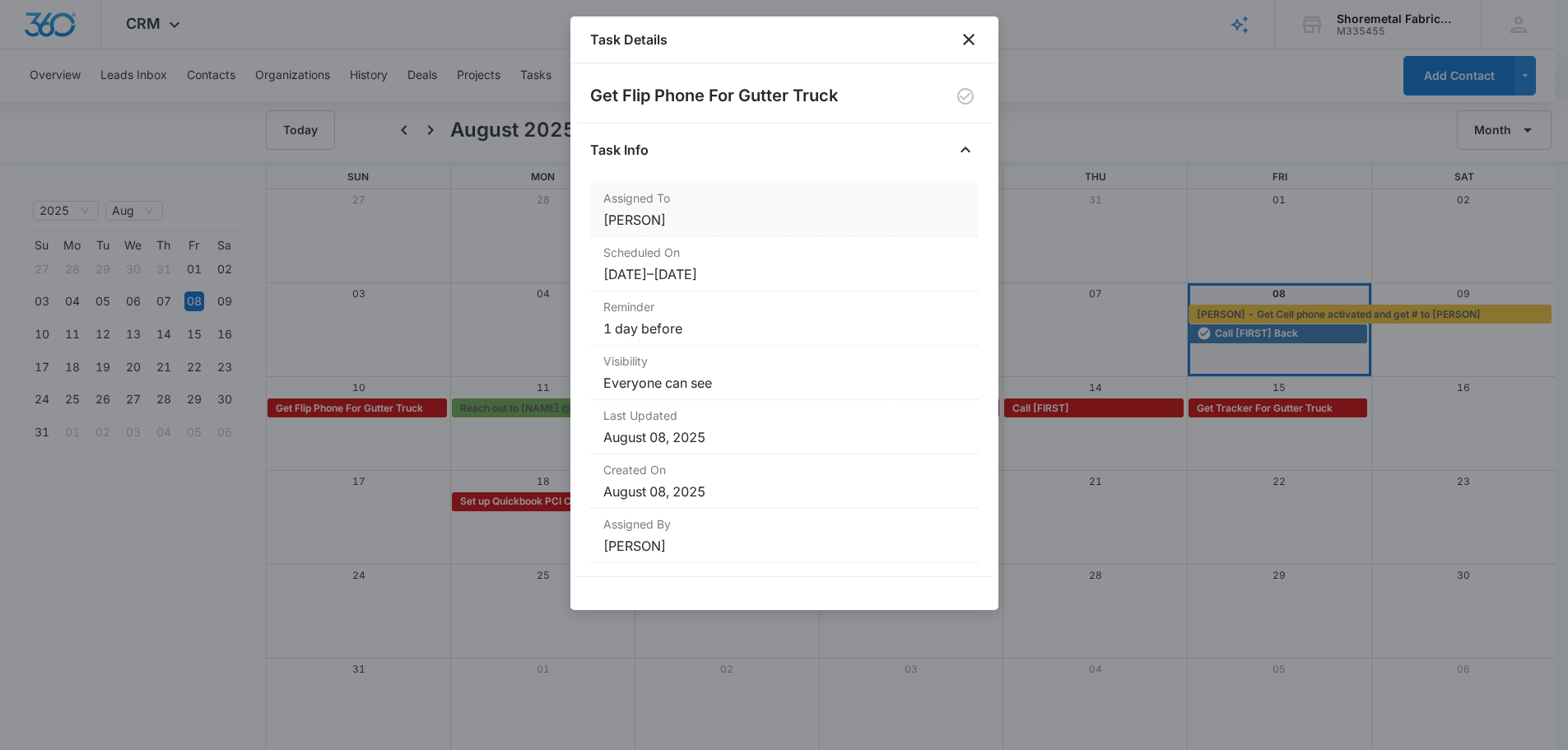 click on "Assigned To [FIRST] [LAST]" at bounding box center [784, 210] 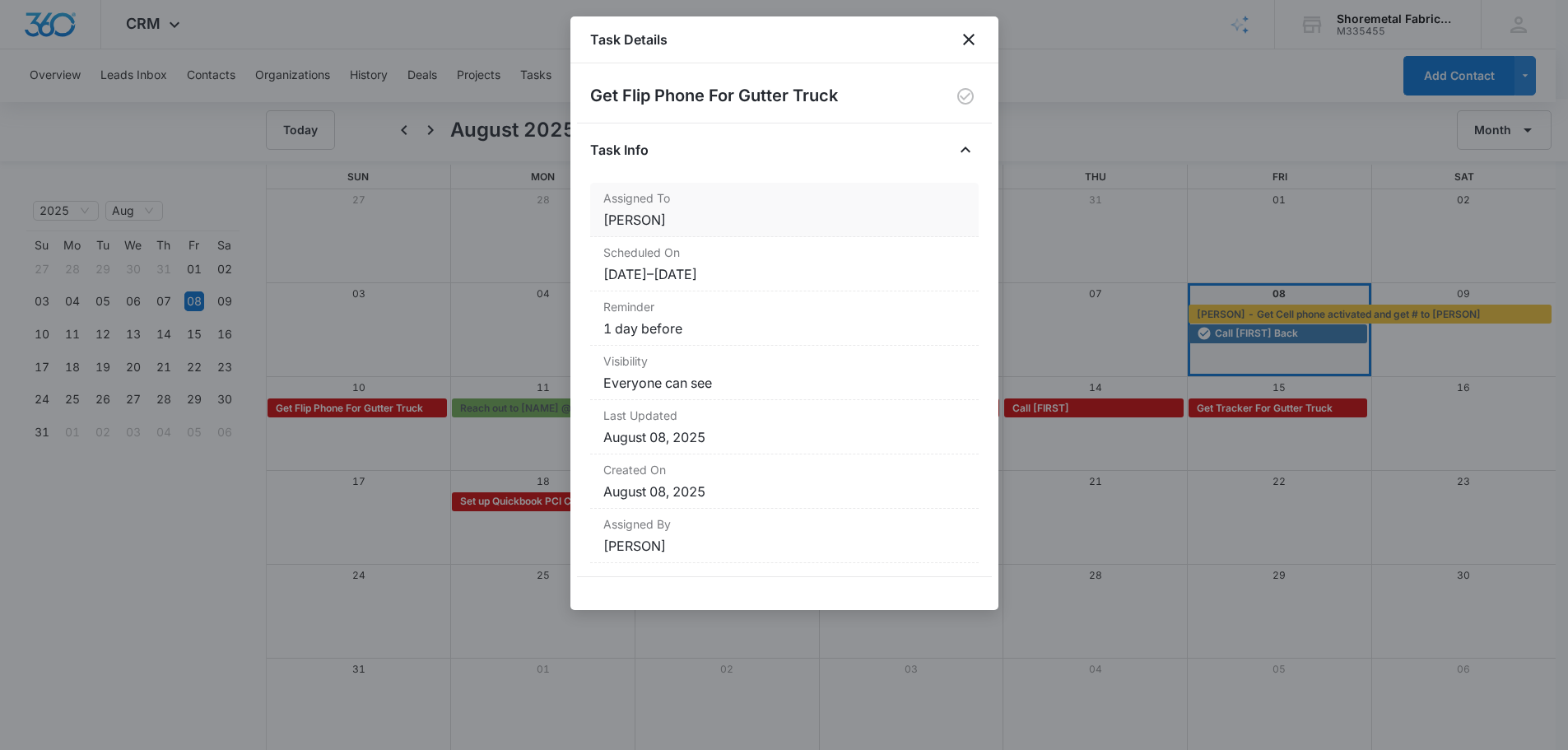 click on "[PERSON]" at bounding box center (784, 220) 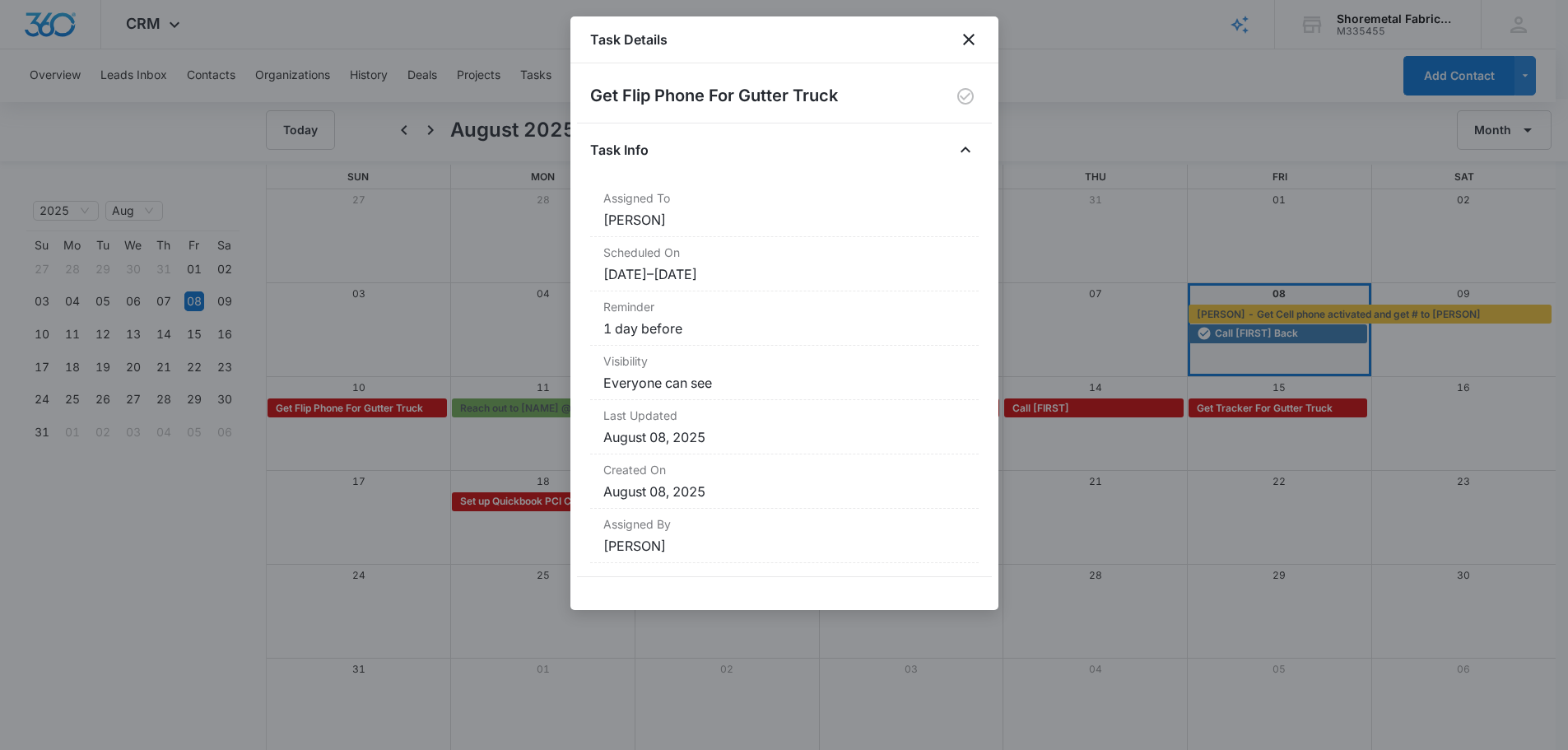 click on "Task Details" at bounding box center (784, 40) 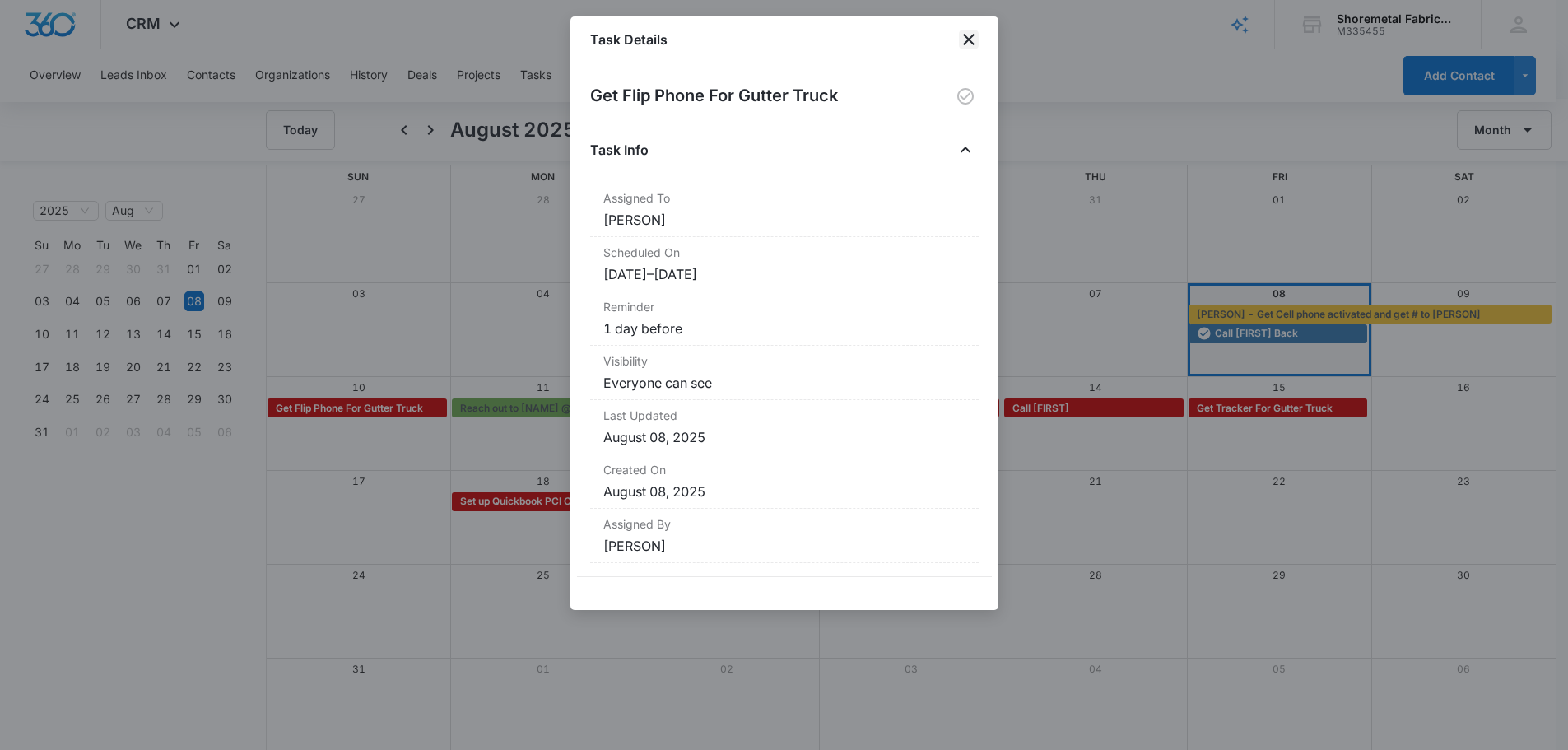 click 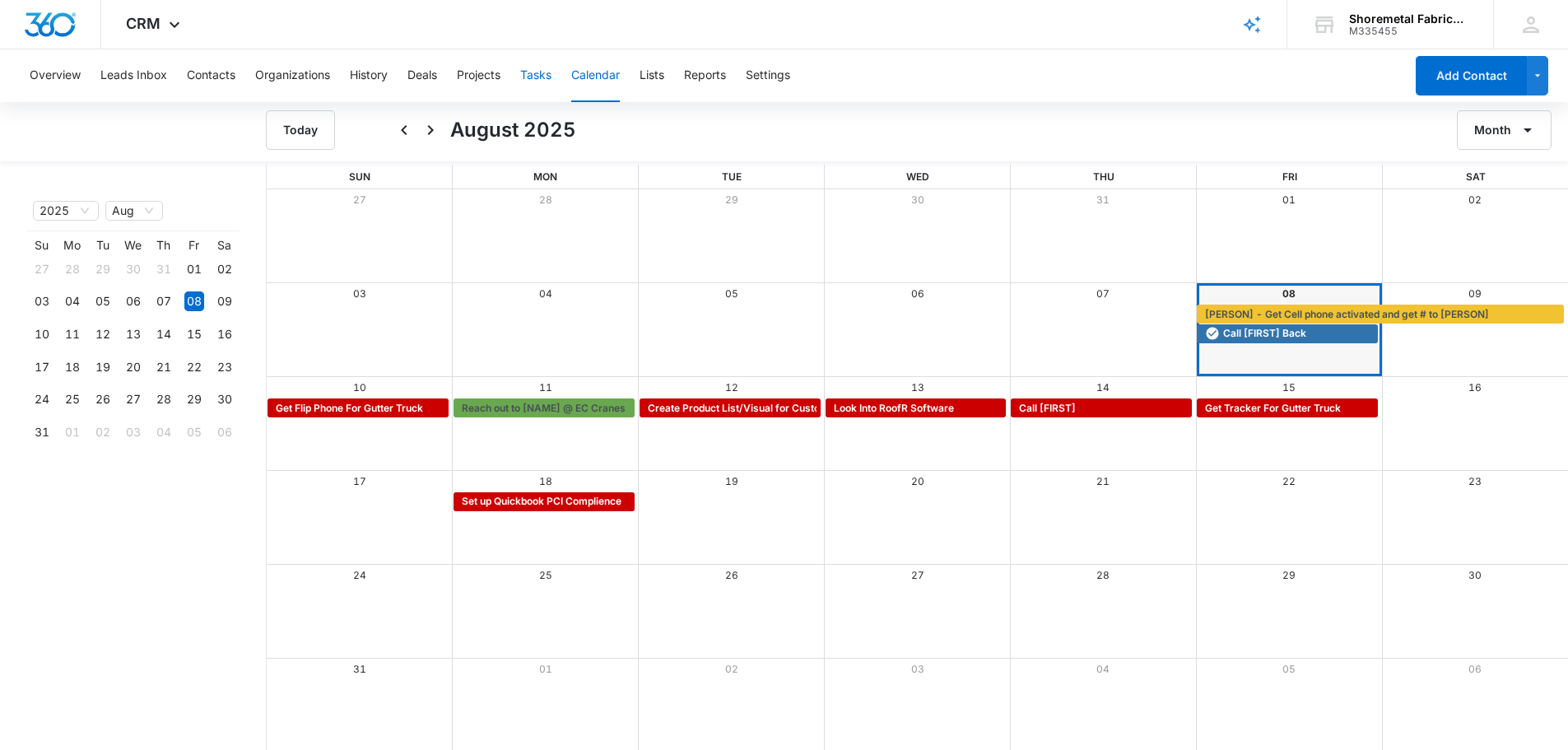 click on "Tasks" at bounding box center (536, 76) 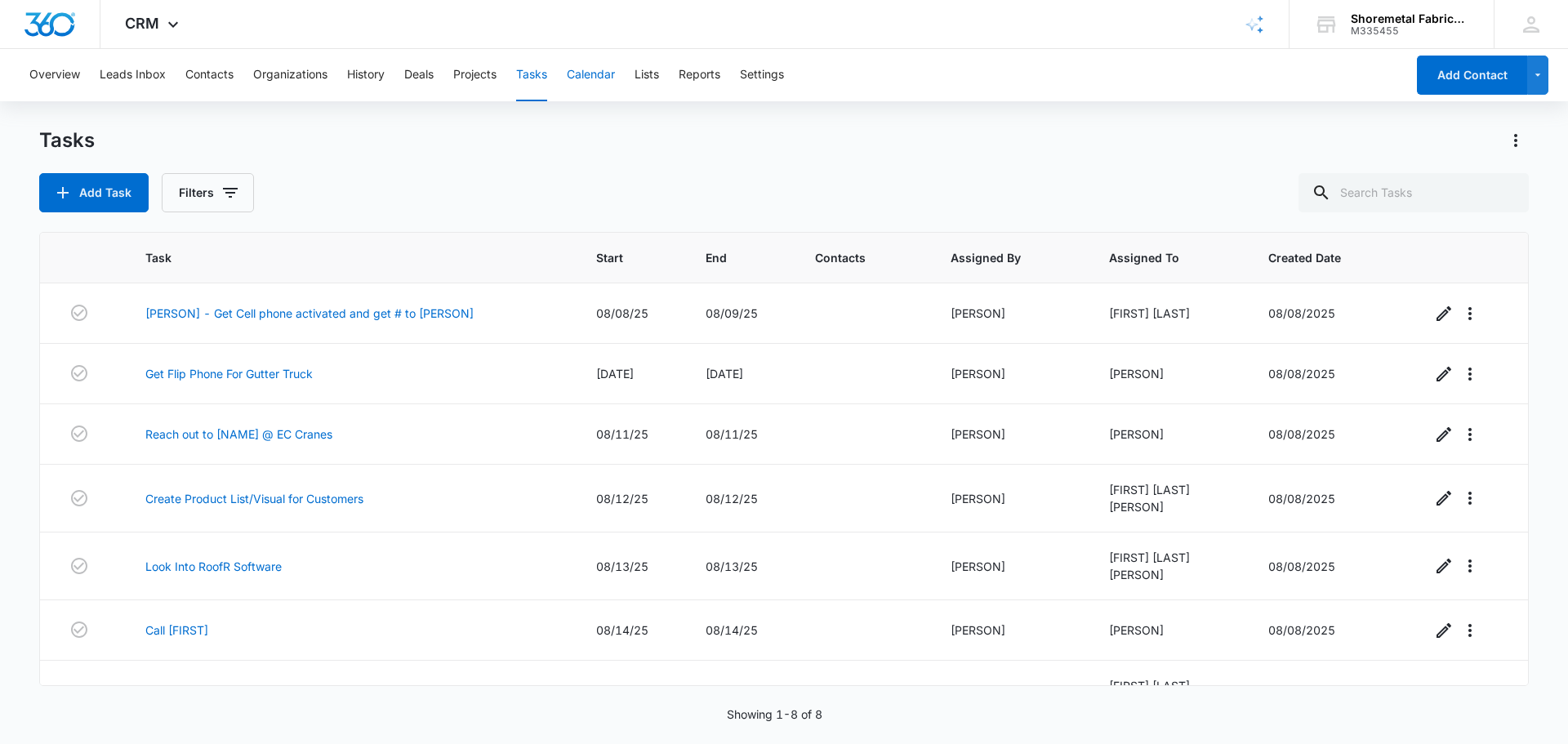 click on "Calendar" at bounding box center [590, 75] 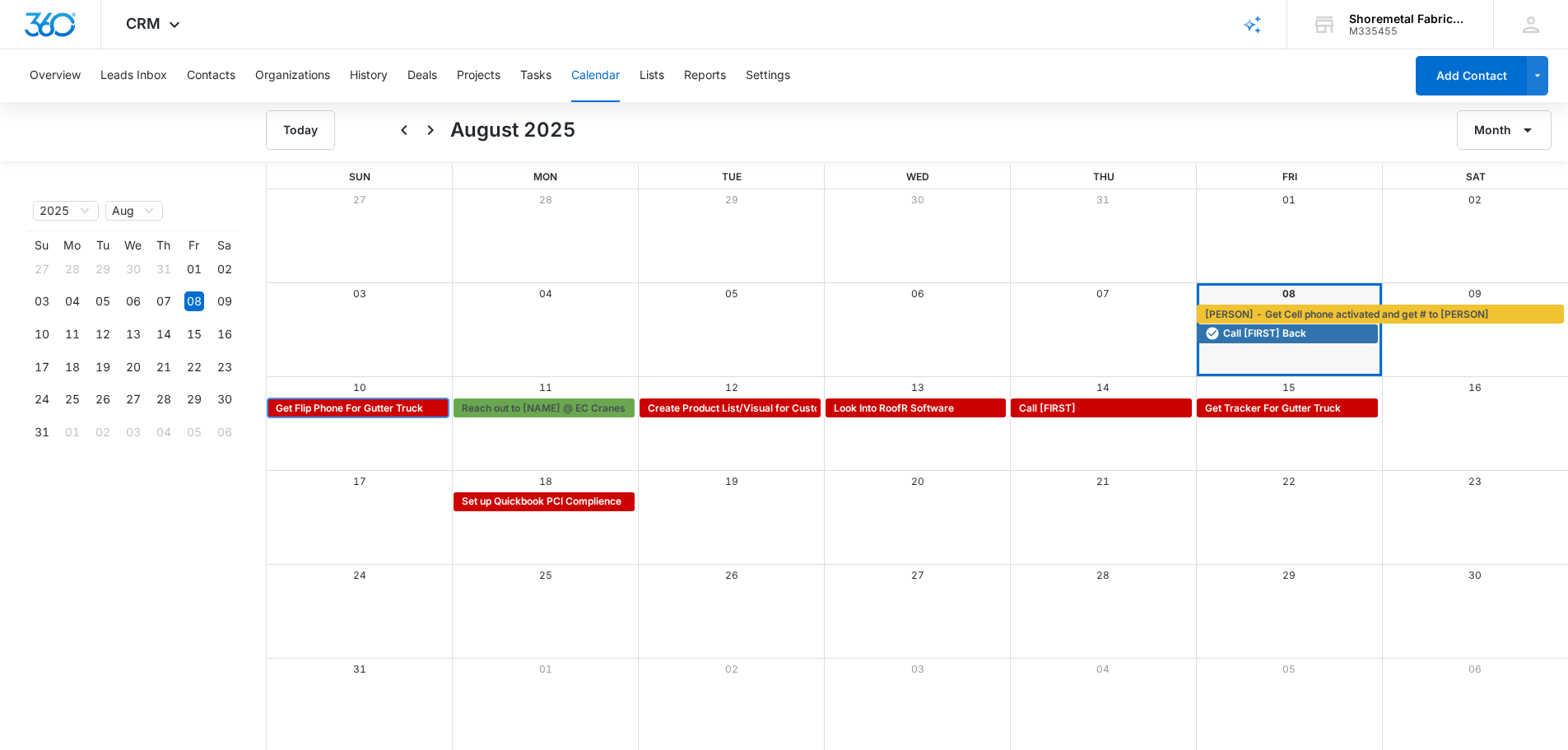 click on "Get Flip Phone For Gutter Truck" at bounding box center [349, 408] 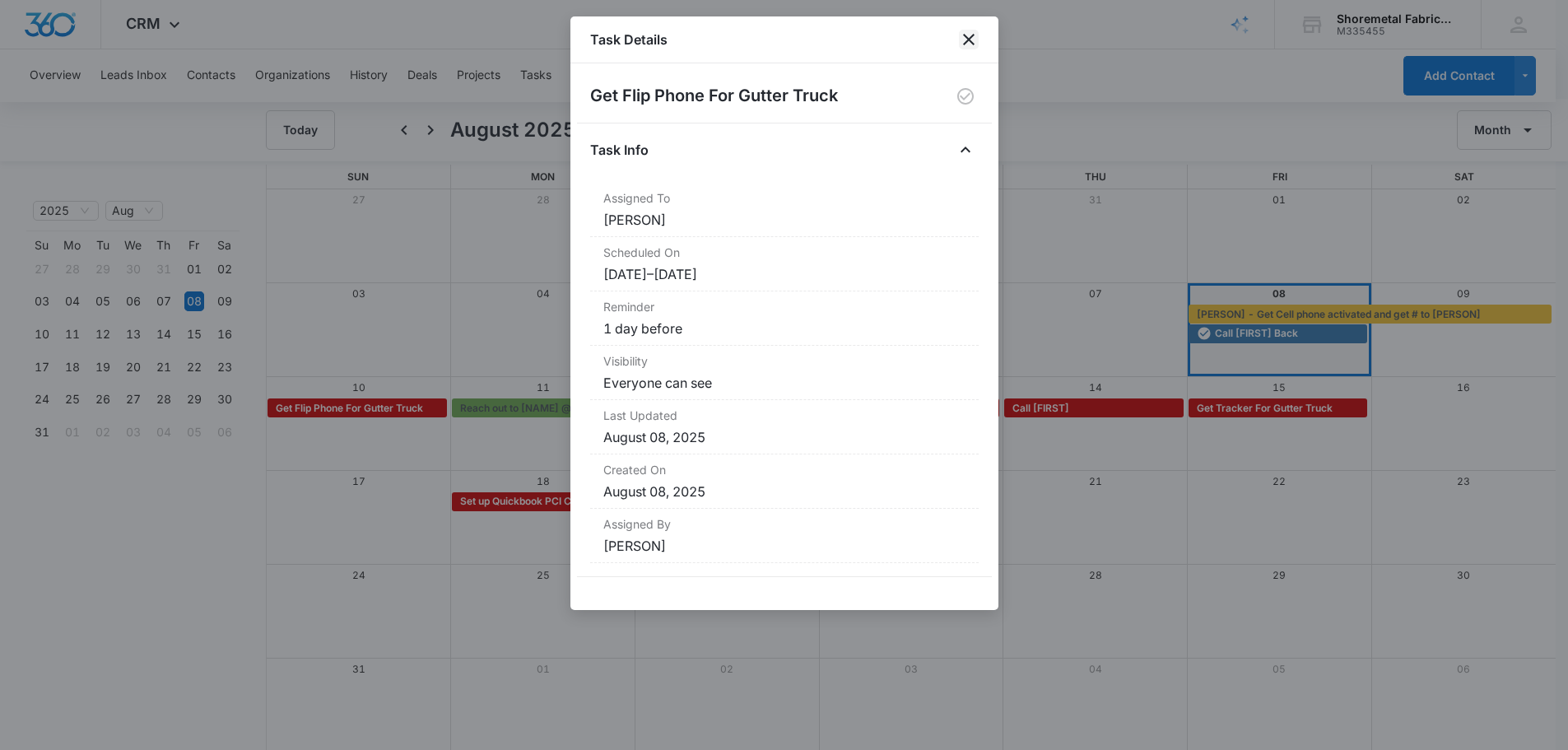 click 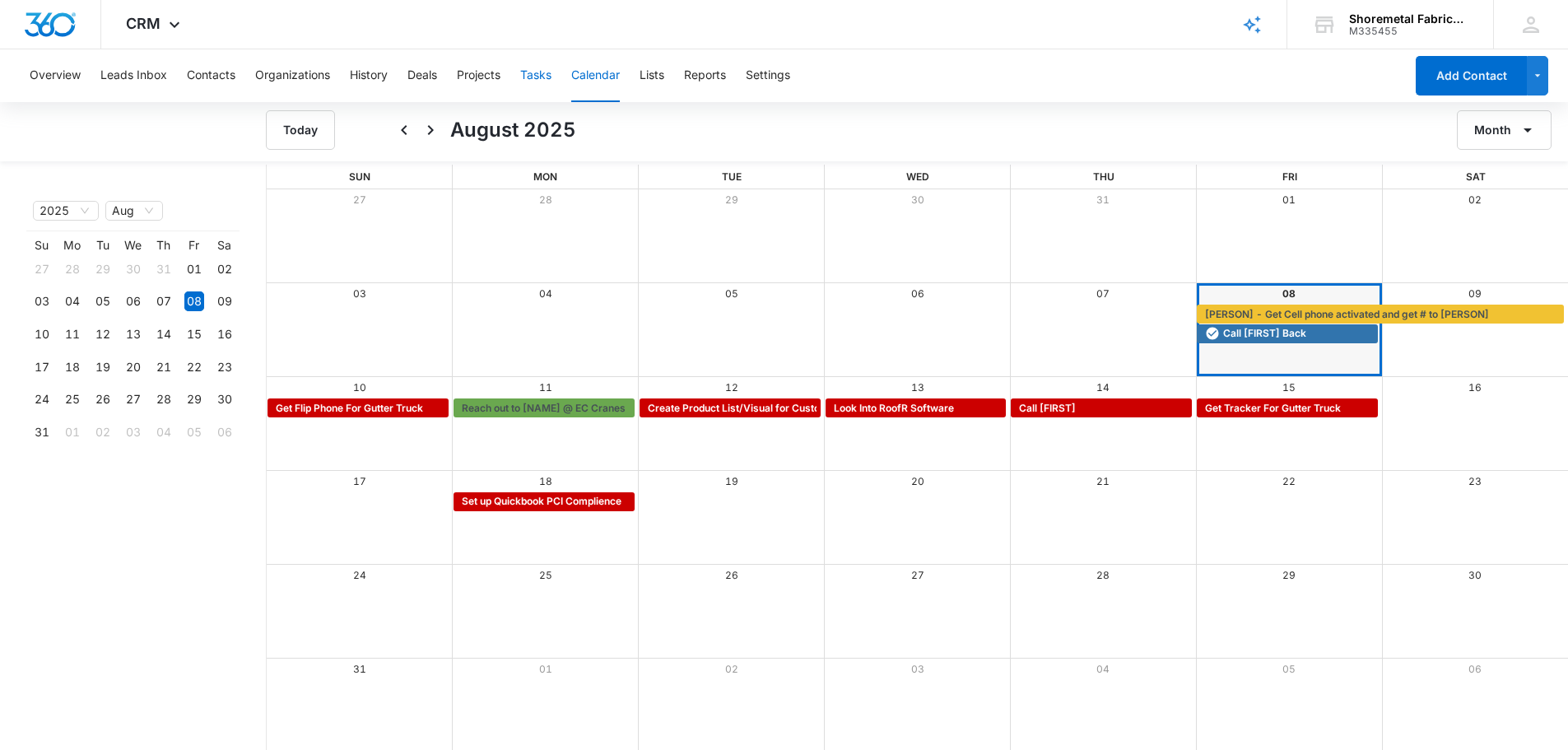 click on "Tasks" at bounding box center [536, 76] 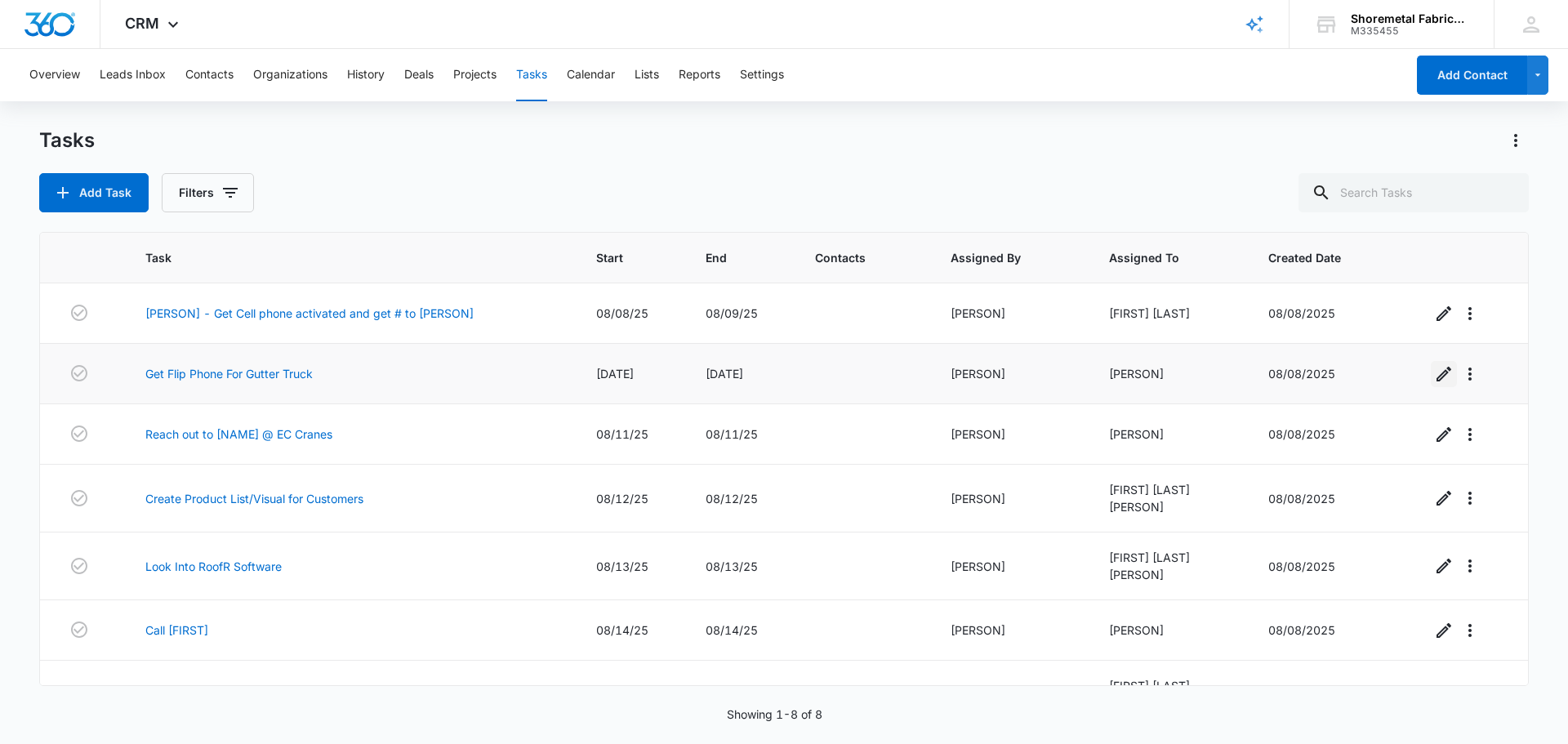 click 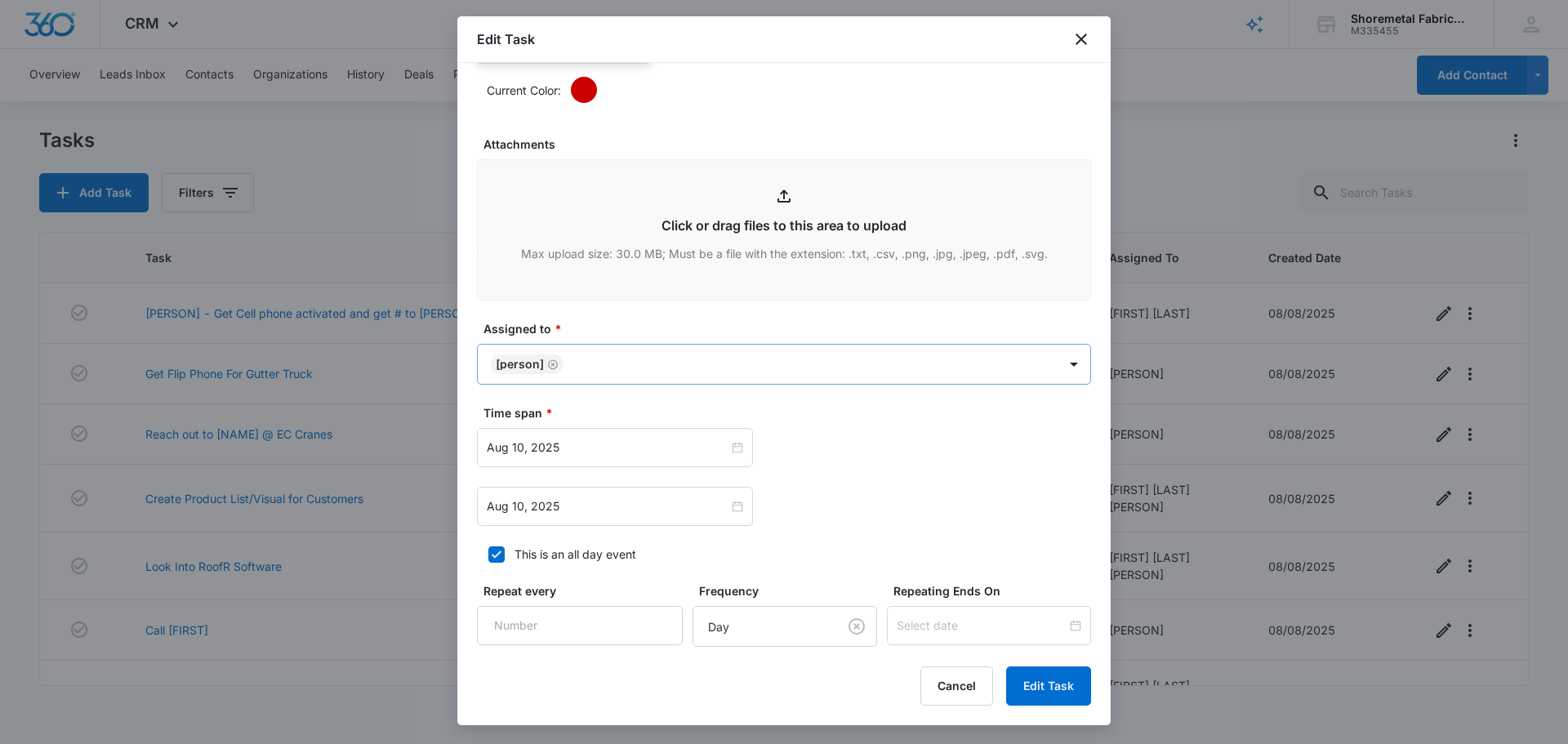 scroll, scrollTop: 817, scrollLeft: 0, axis: vertical 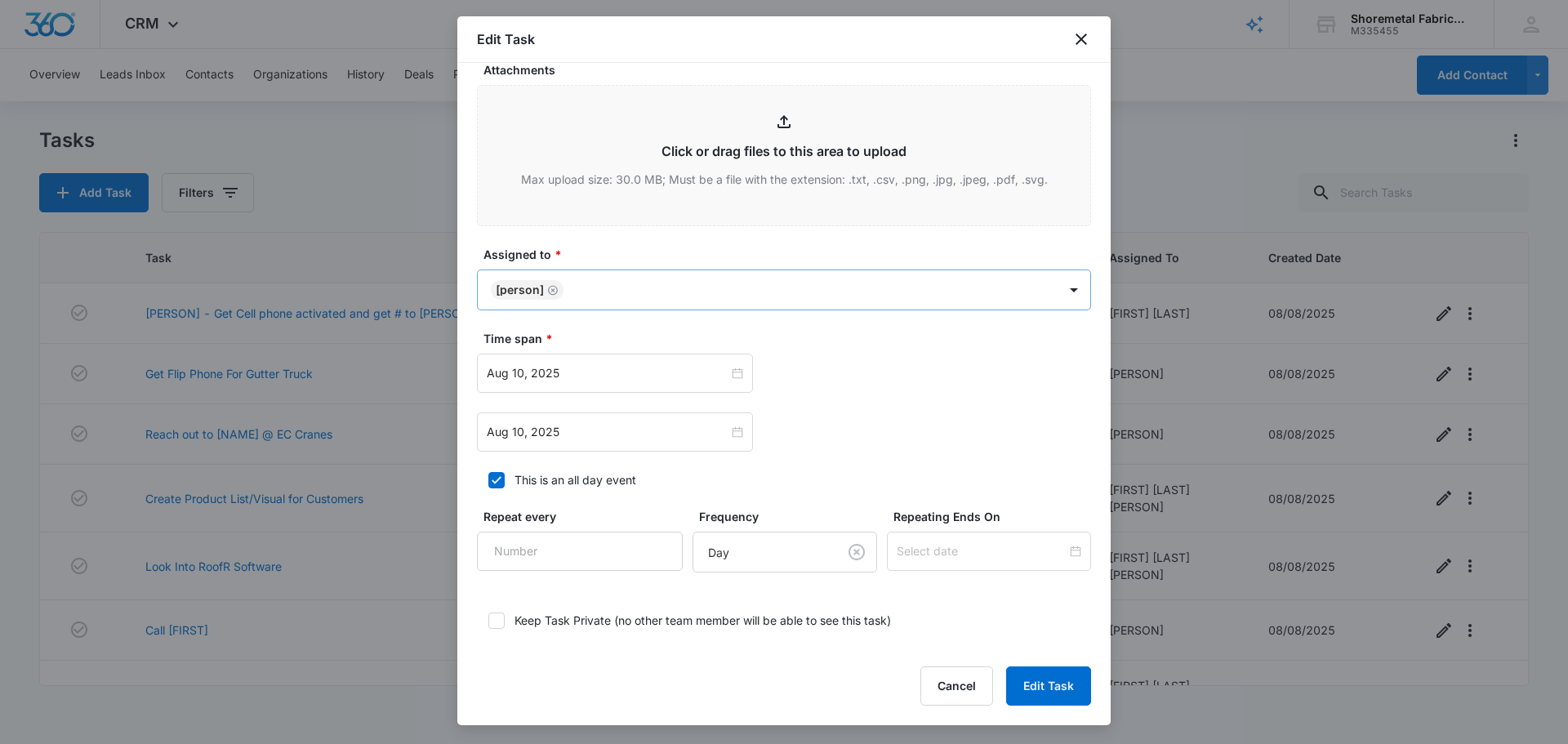 click 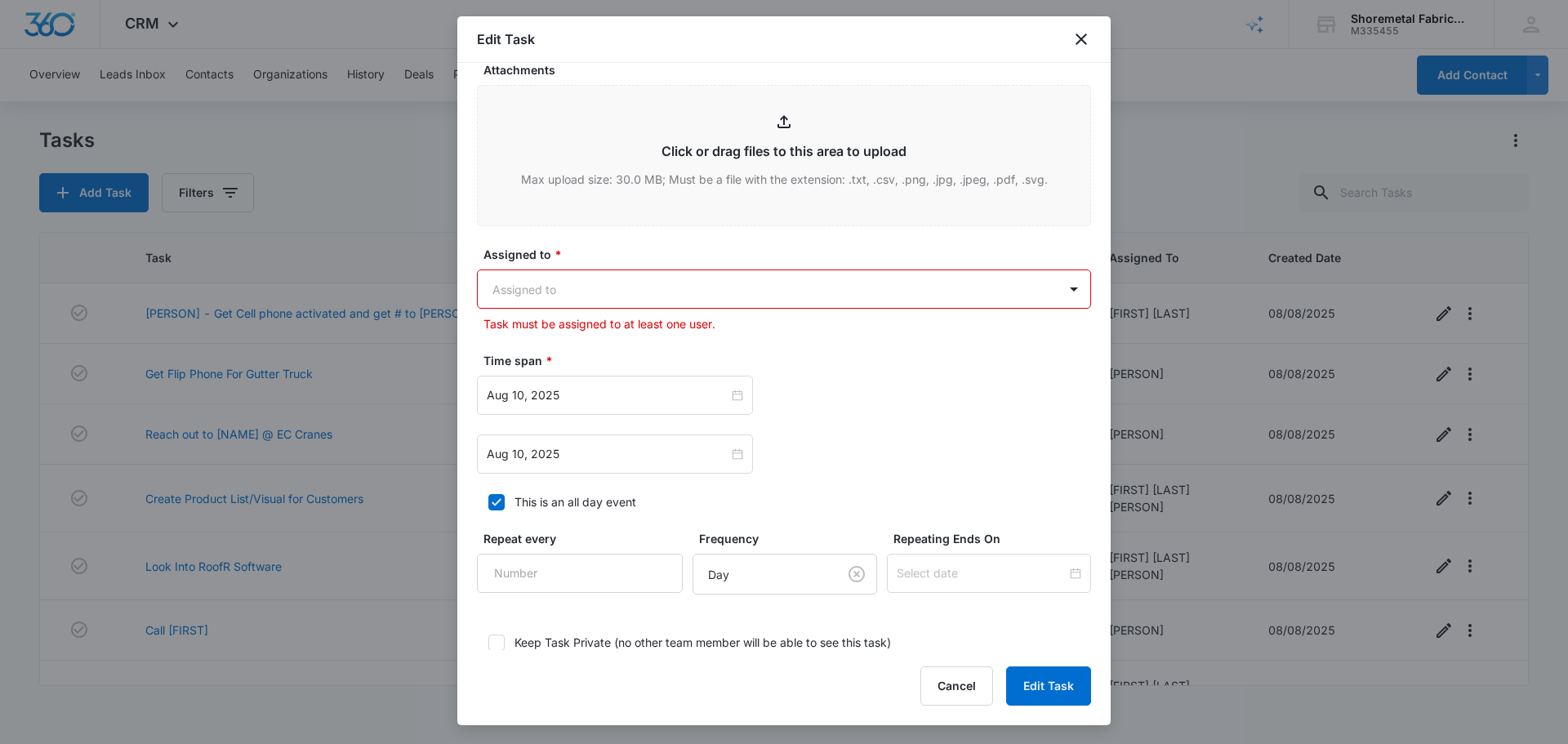 click on "CRM Apps Reputation Websites Forms CRM Email Social Content Ads Intelligence Files Brand Settings Shoremetal Fabricators M335455 Your Accounts View All CM [PERSON] [PERSON] [EMAIL] My Profile Notifications Support Logout Terms & Conditions   •   Privacy Policy Overview Leads Inbox Contacts Organizations History Deals Projects Tasks Calendar Lists Reports Settings Add Contact Tasks Add Task Filters Task Start End Contacts Assigned By Assigned To Created Date [PERSON] - Get Cell phone activated and get # to [PERSON] [DATE] [DATE] [PERSON] [PERSON] [DATE] Get Flip Phone For Gutter Truck [DATE] [DATE] [PERSON] [PERSON] [DATE] Reach out to [PERSON] @ EC [COMPANY] [DATE] [DATE] [PERSON] [PERSON] [DATE] Create Product List/Visual for Customers [DATE] [DATE] [PERSON] [PERSON] [DATE] Look Into RoofR Software [DATE] [DATE] [PERSON] [PERSON] [DATE] Call [PERSON]   8" at bounding box center (784, 372) 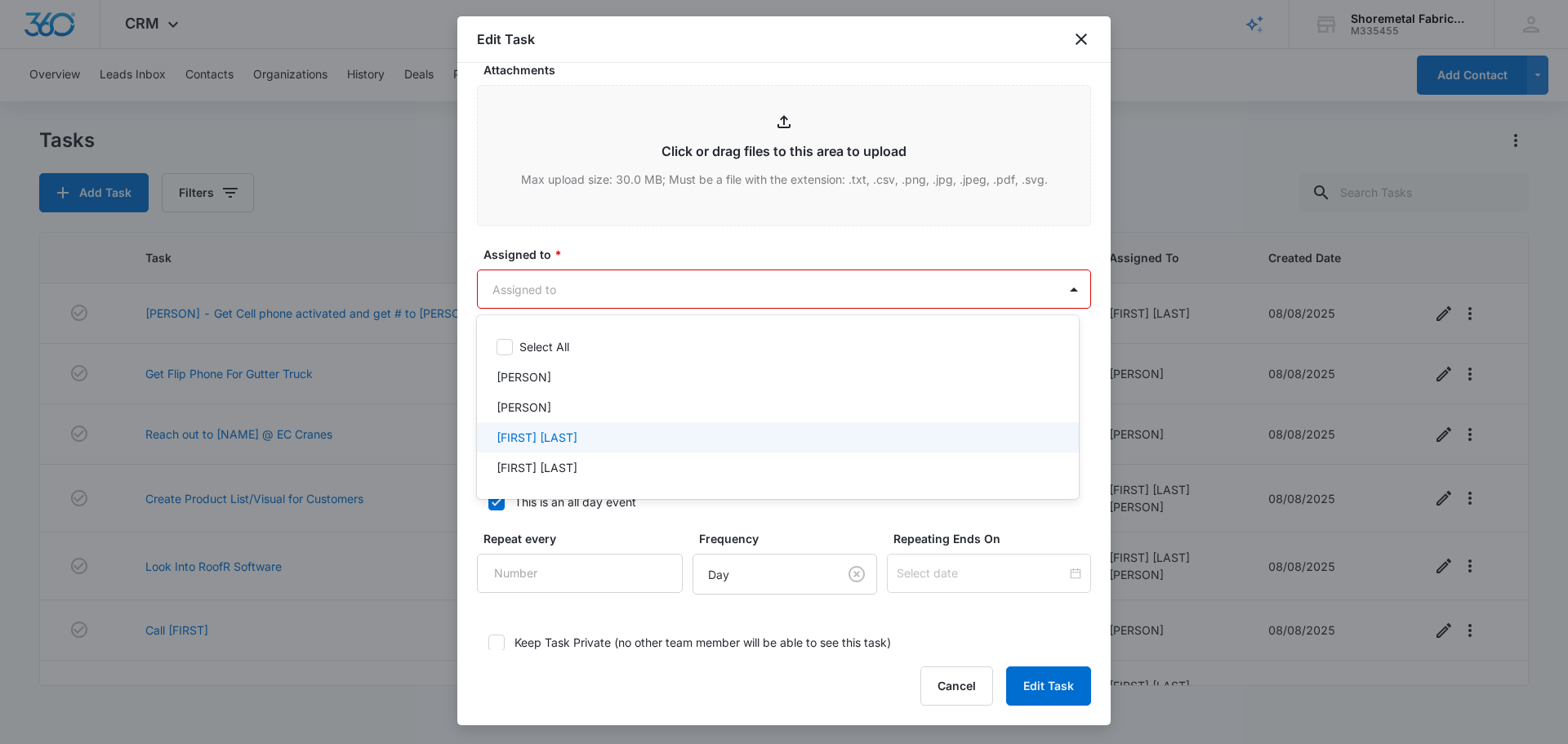 click on "[FIRST] [LAST]" at bounding box center (537, 437) 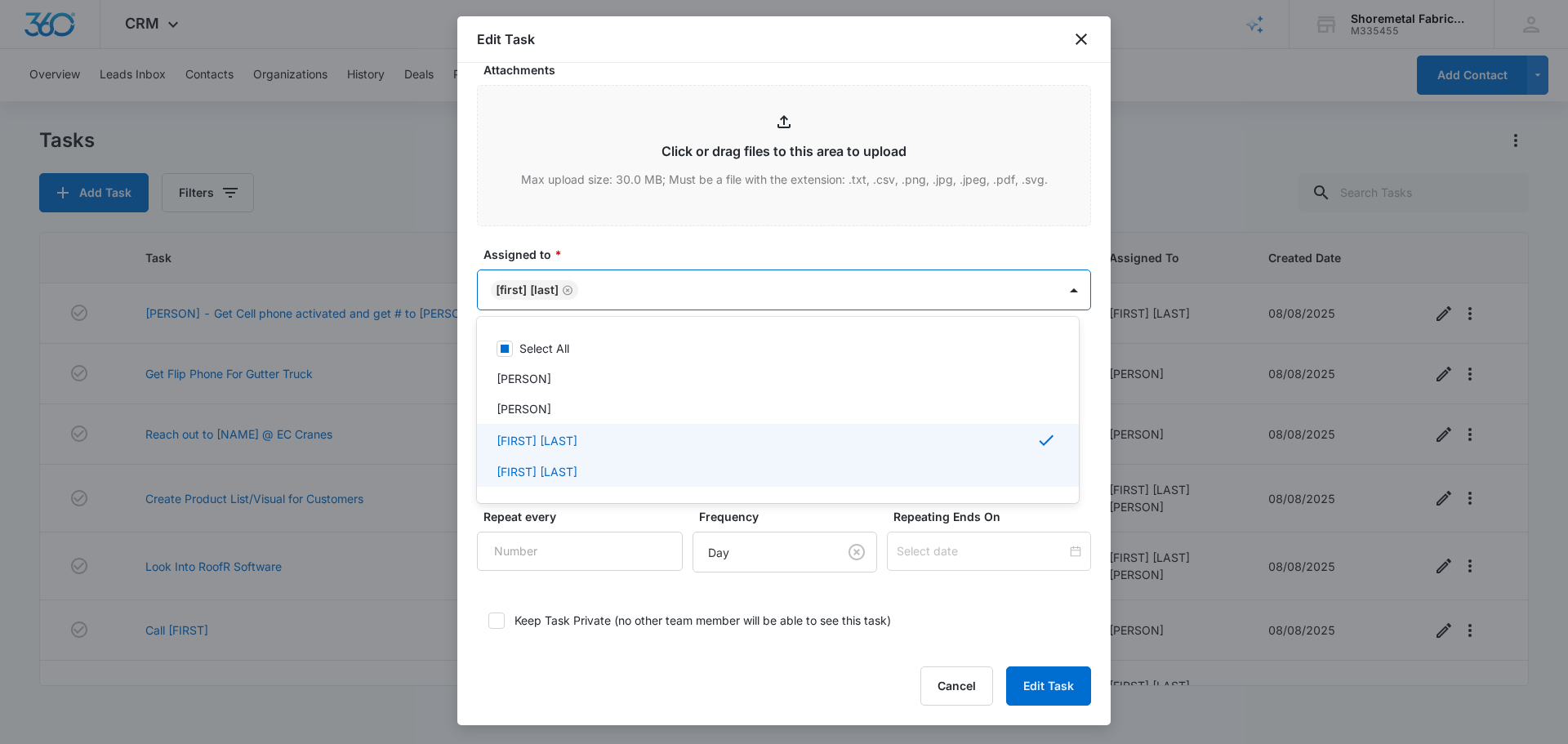click at bounding box center [784, 372] 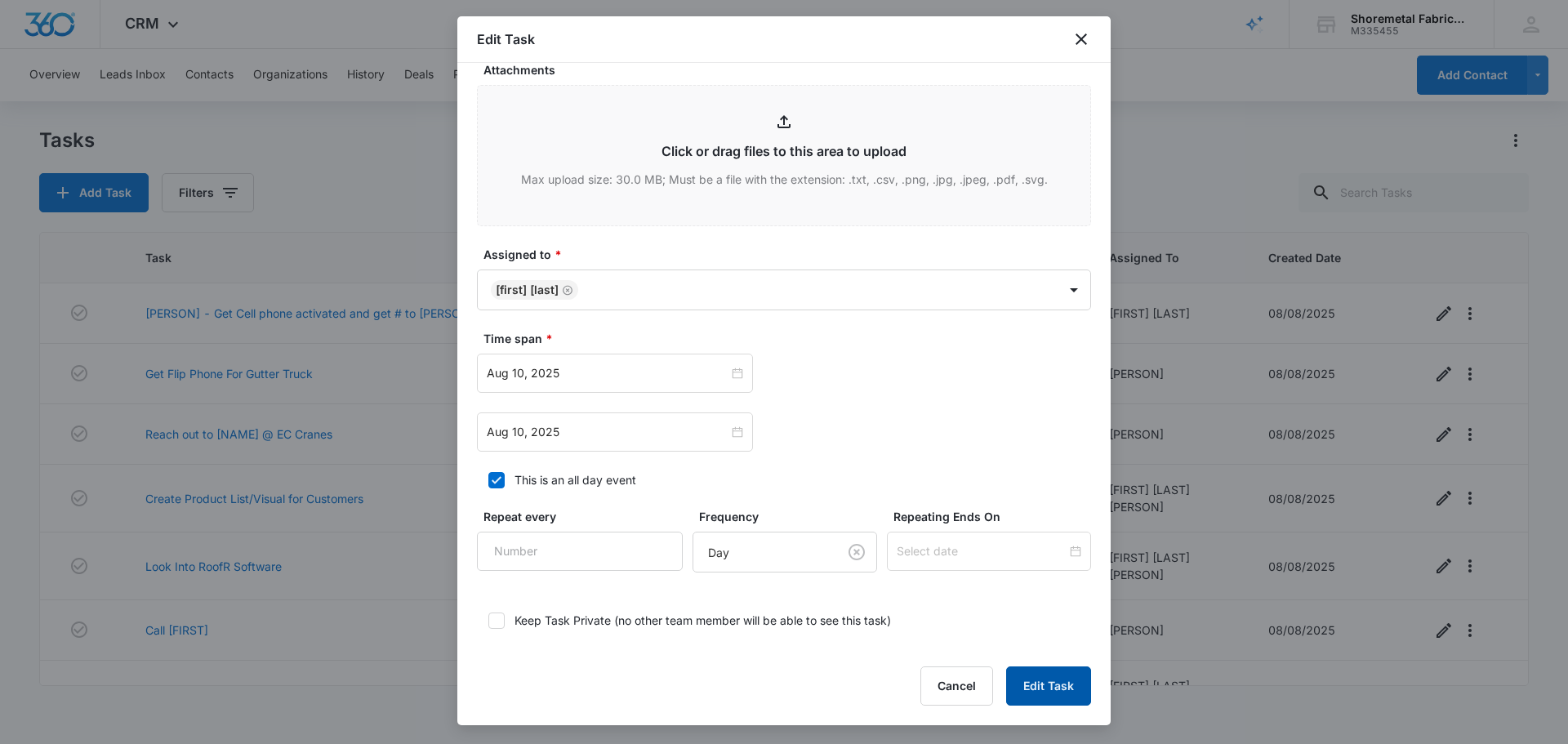click on "Edit Task" at bounding box center (1049, 686) 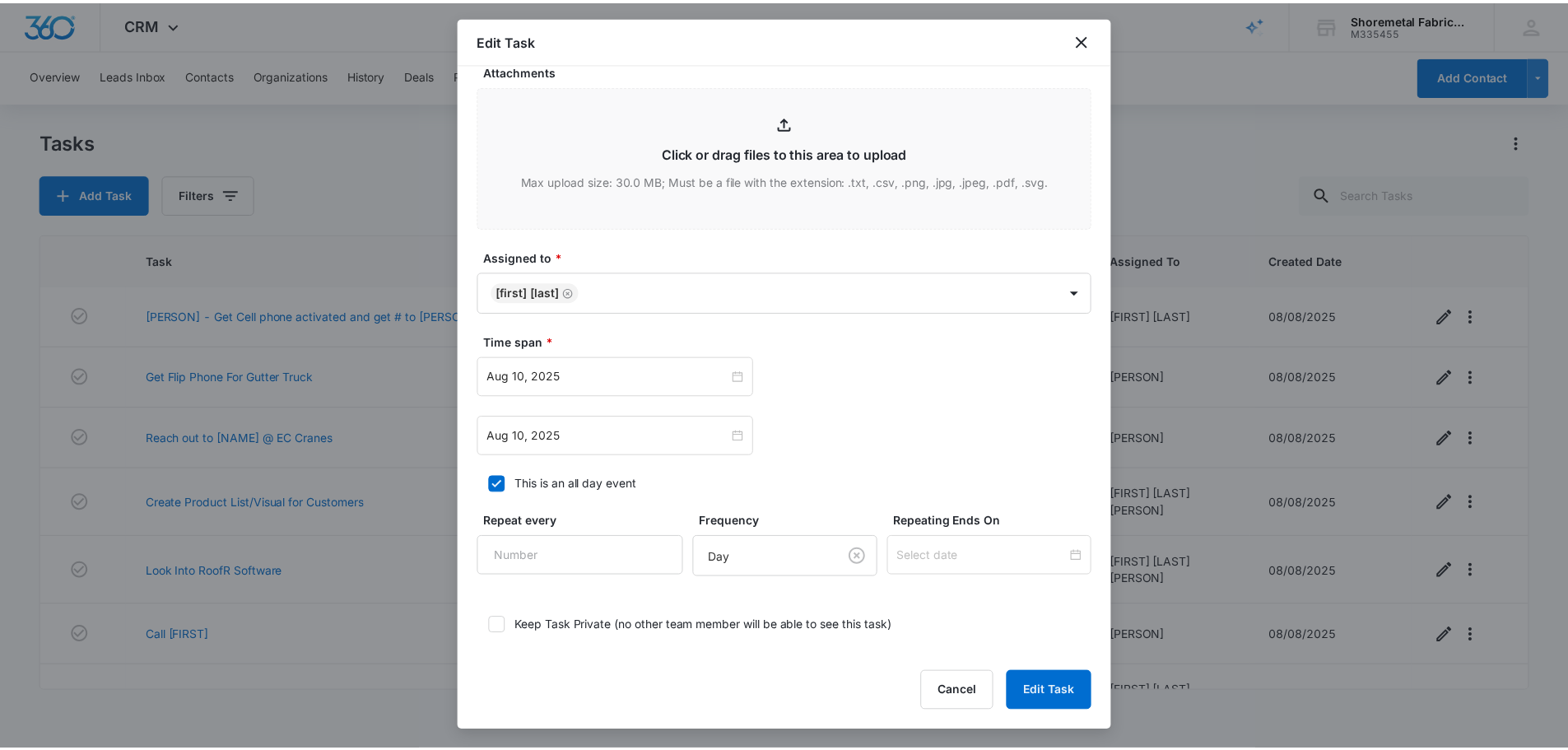 scroll, scrollTop: 0, scrollLeft: 0, axis: both 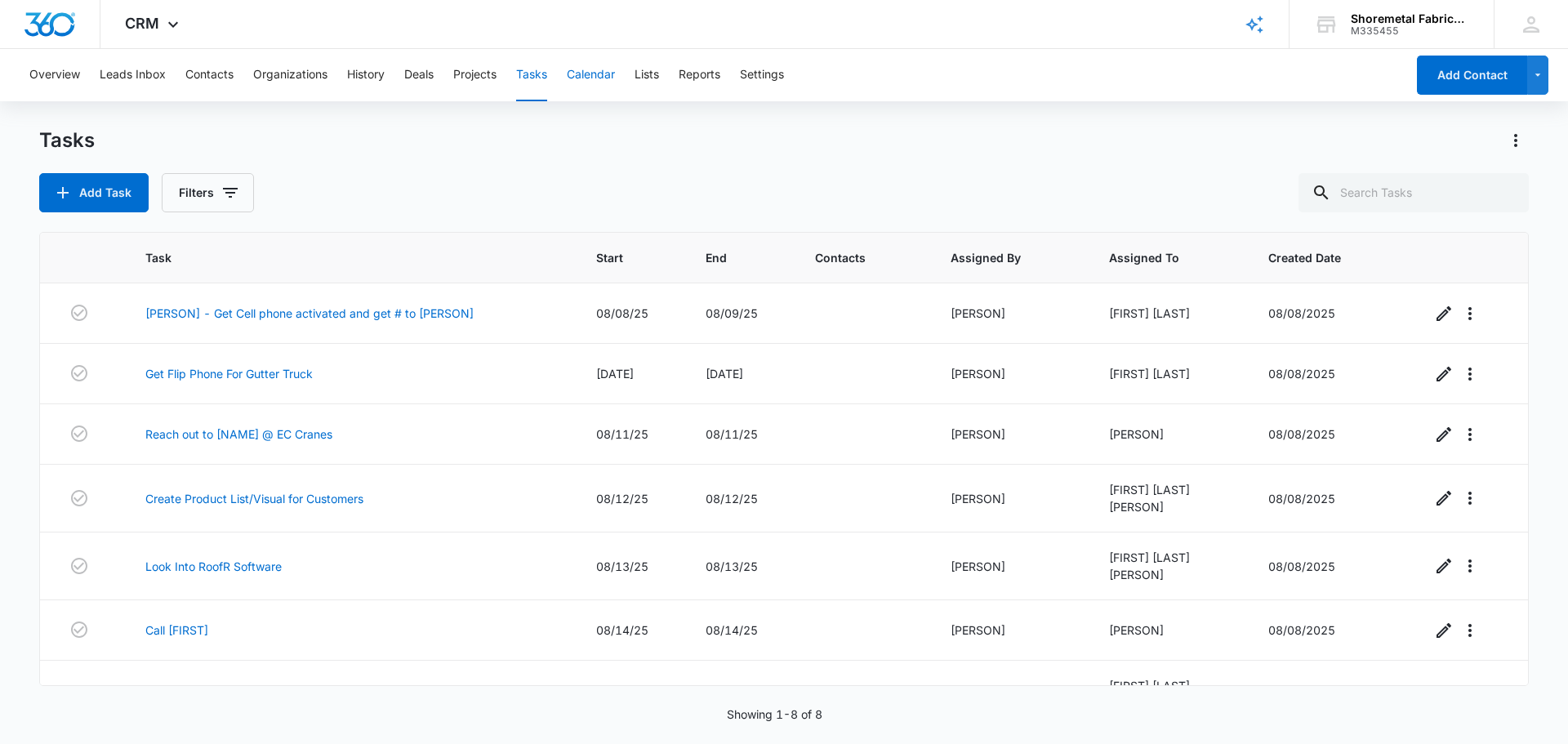 click on "Calendar" at bounding box center [590, 75] 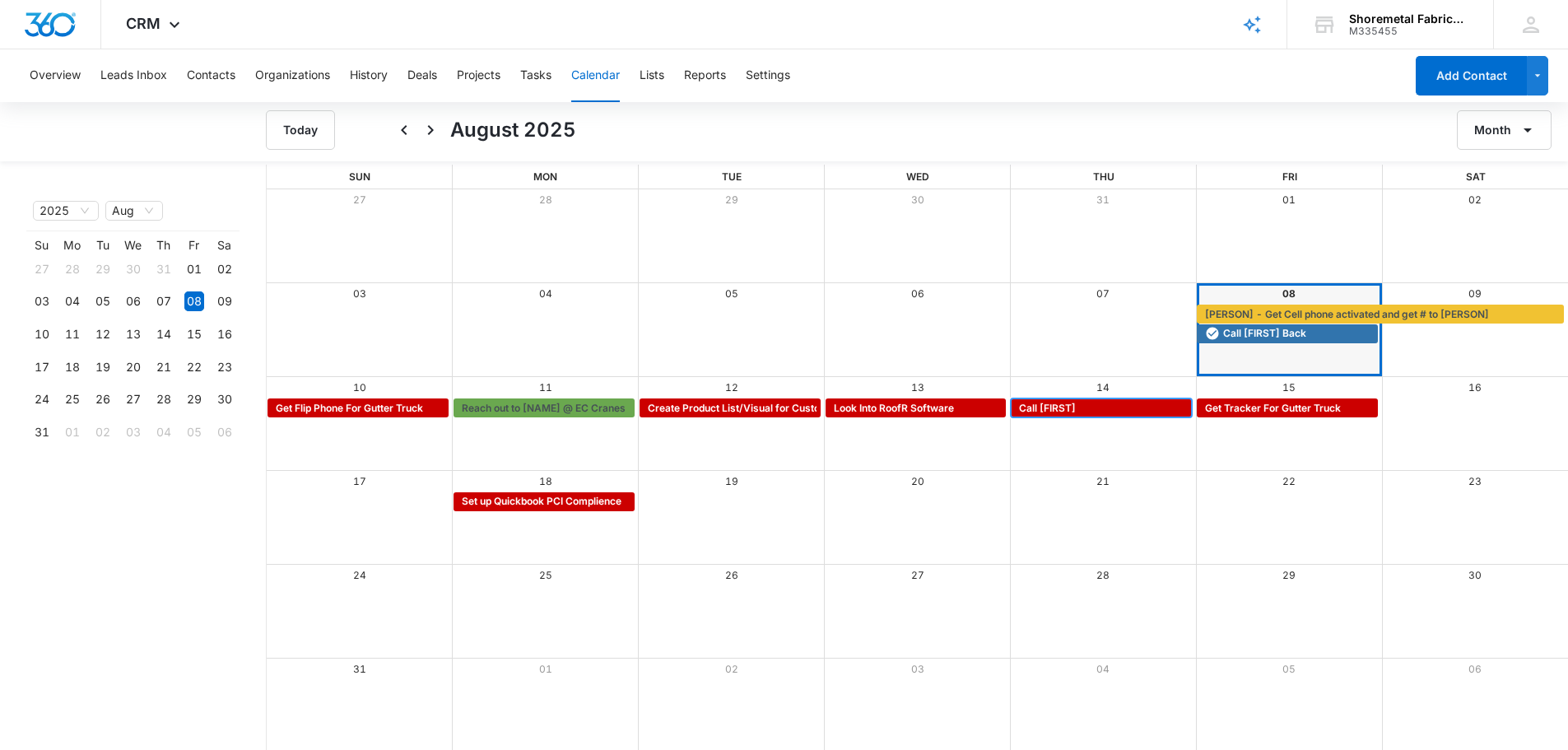click on "Call [FIRST]" at bounding box center [1103, 408] 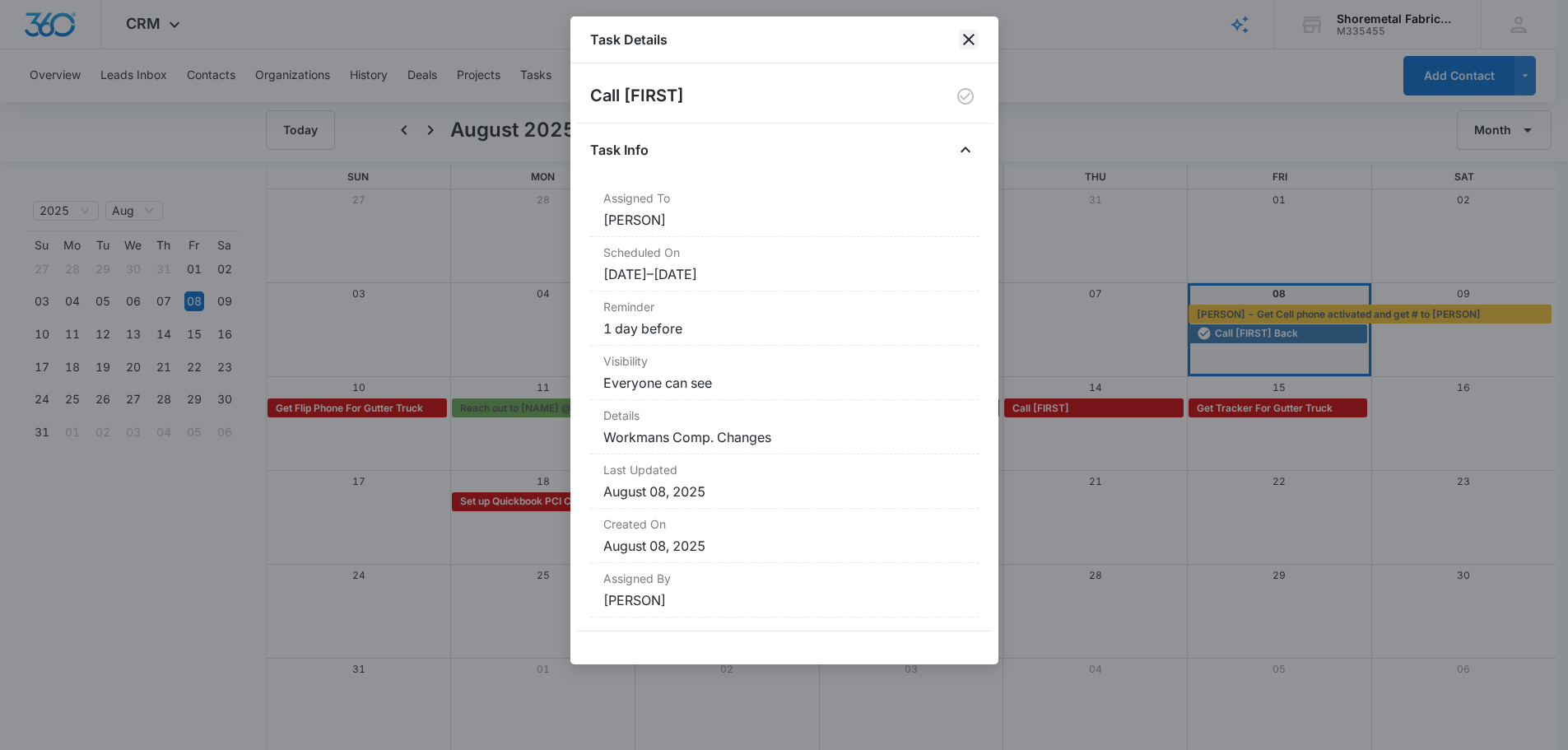 click 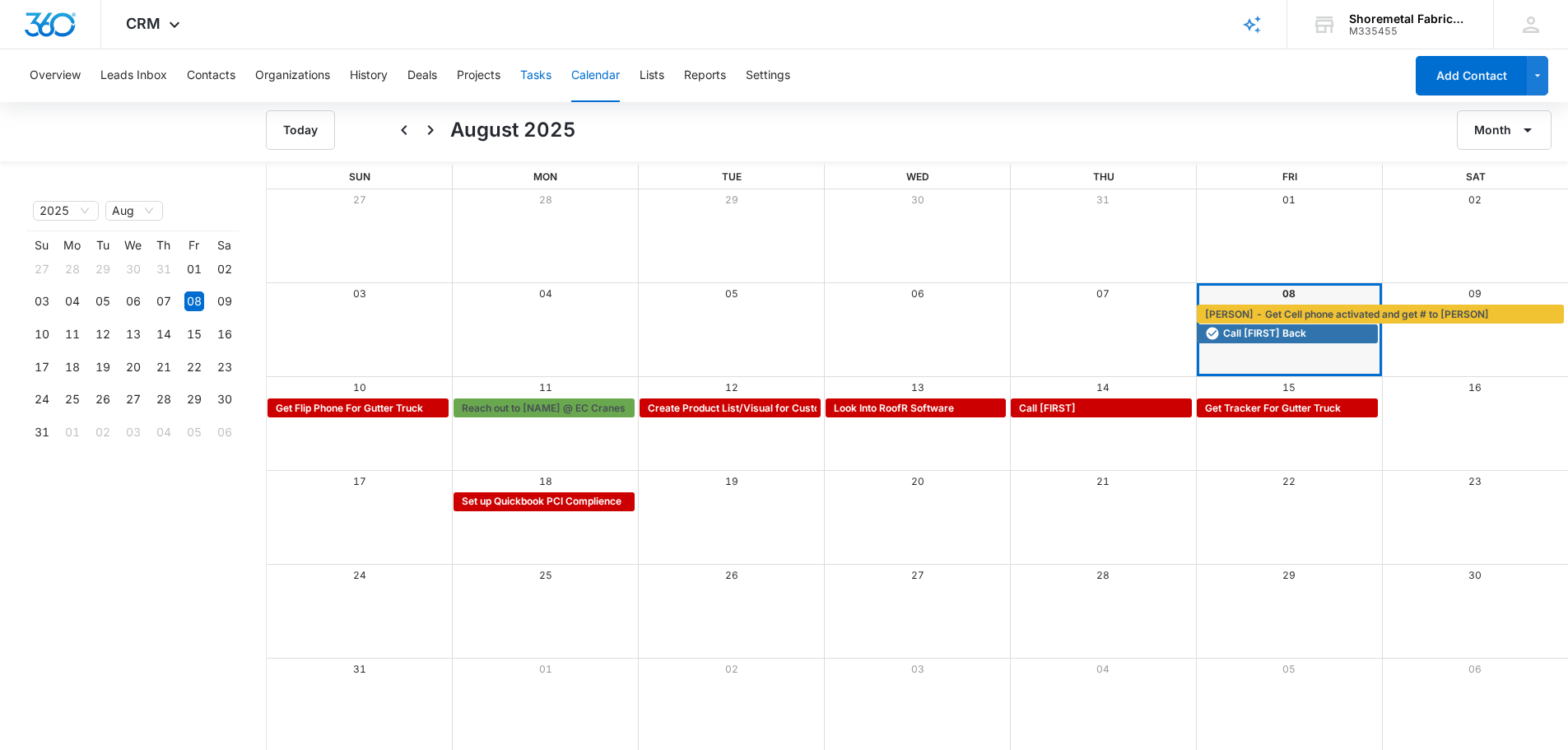 click on "Tasks" at bounding box center (536, 76) 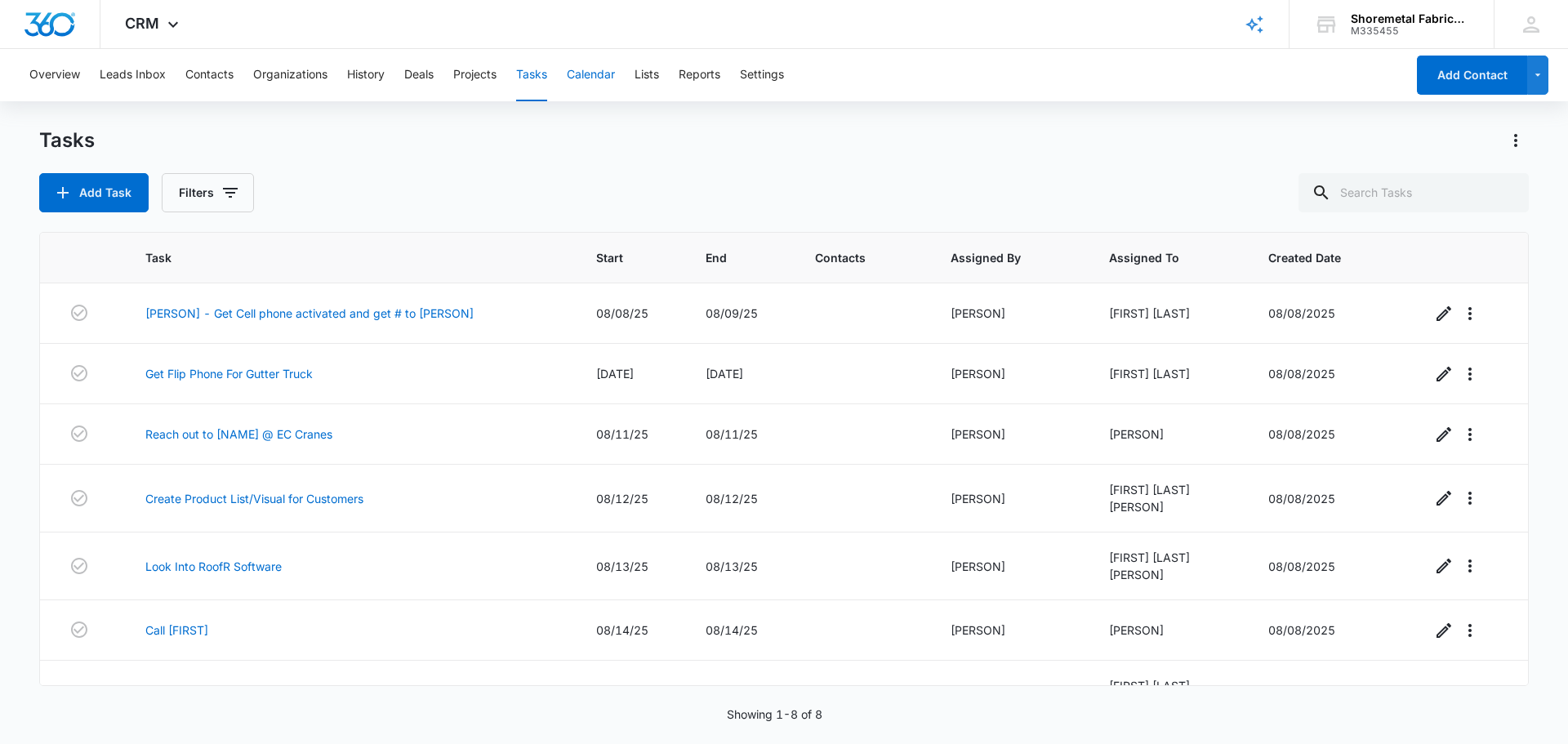 click on "Calendar" at bounding box center (590, 75) 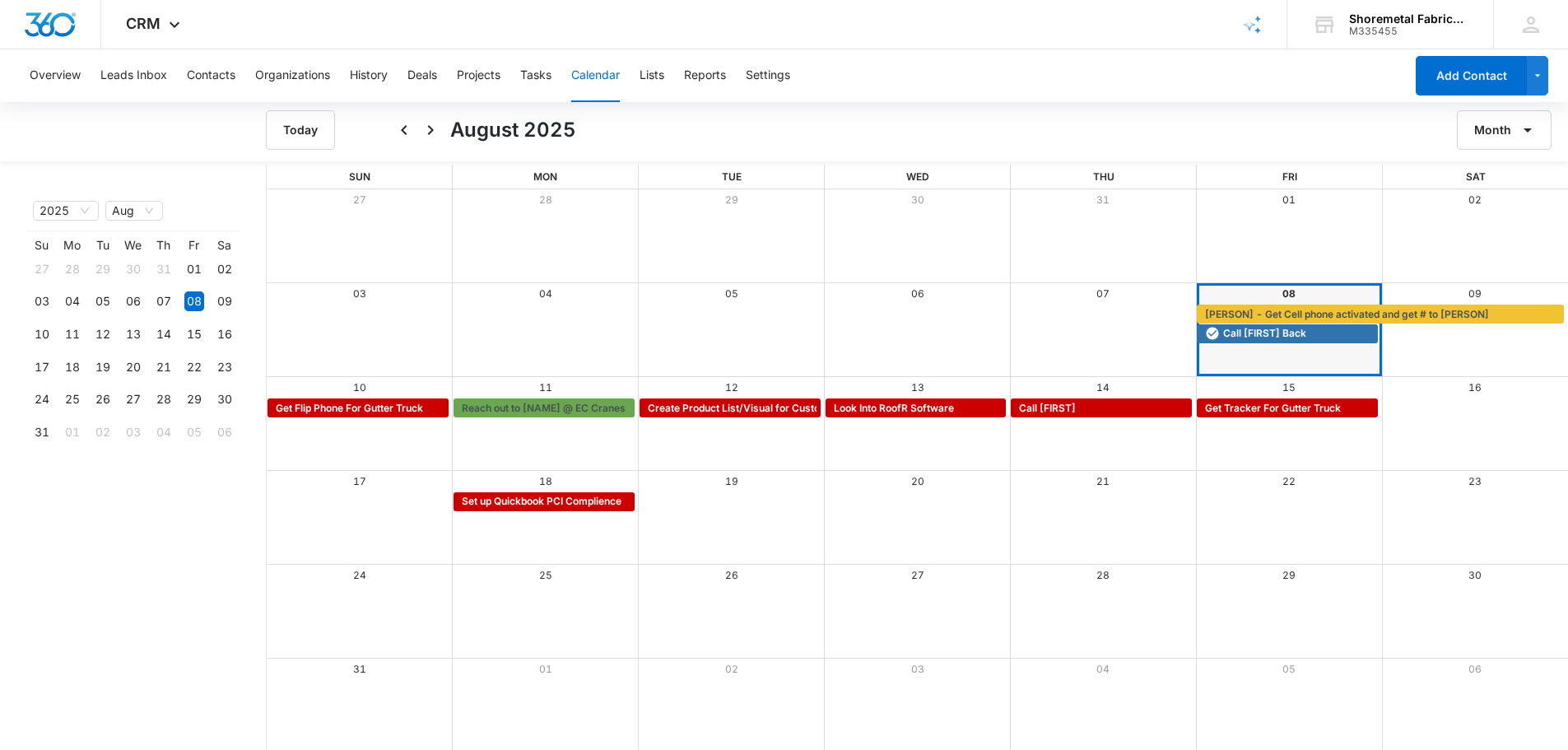 click at bounding box center [545, 423] 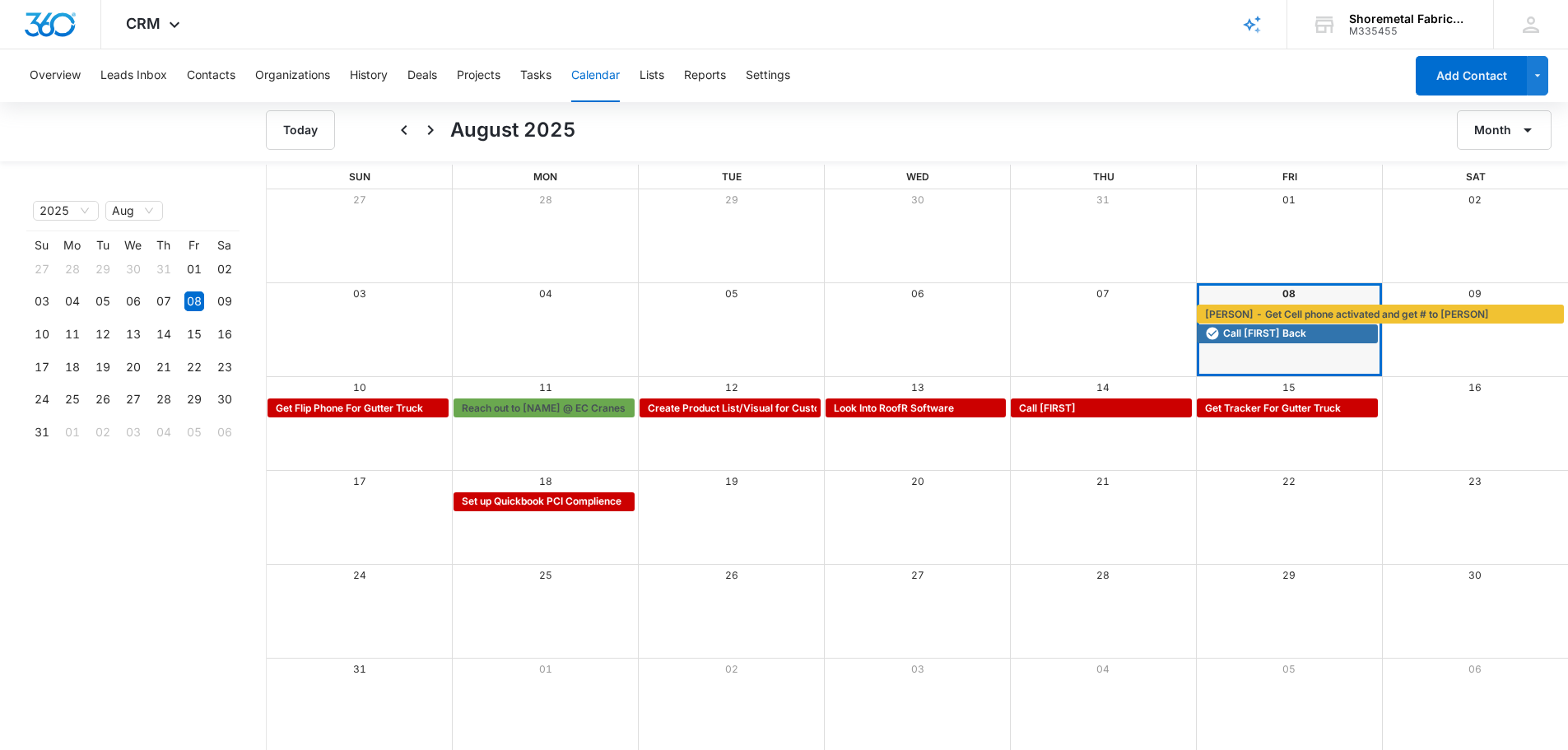 click at bounding box center (545, 423) 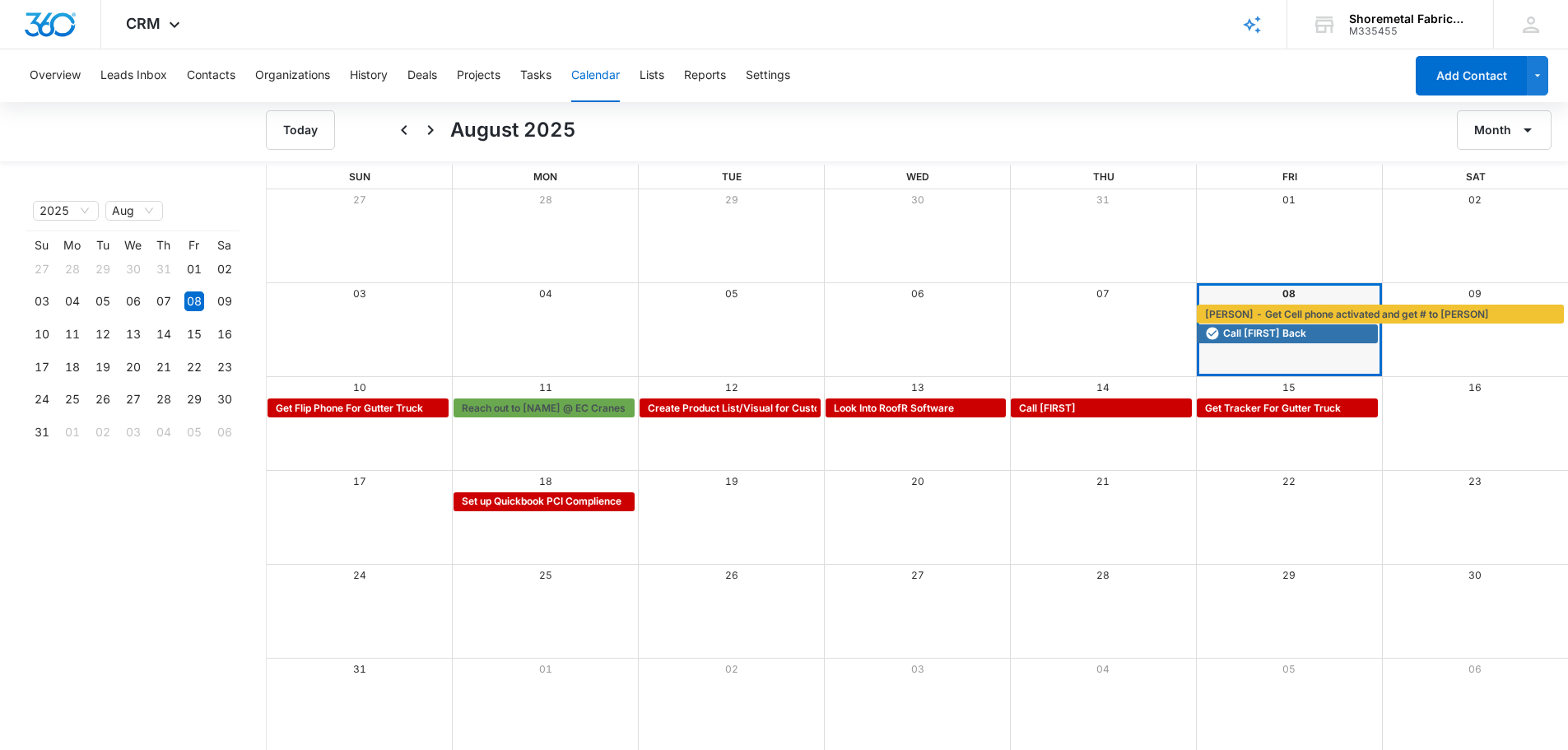 click at bounding box center [545, 423] 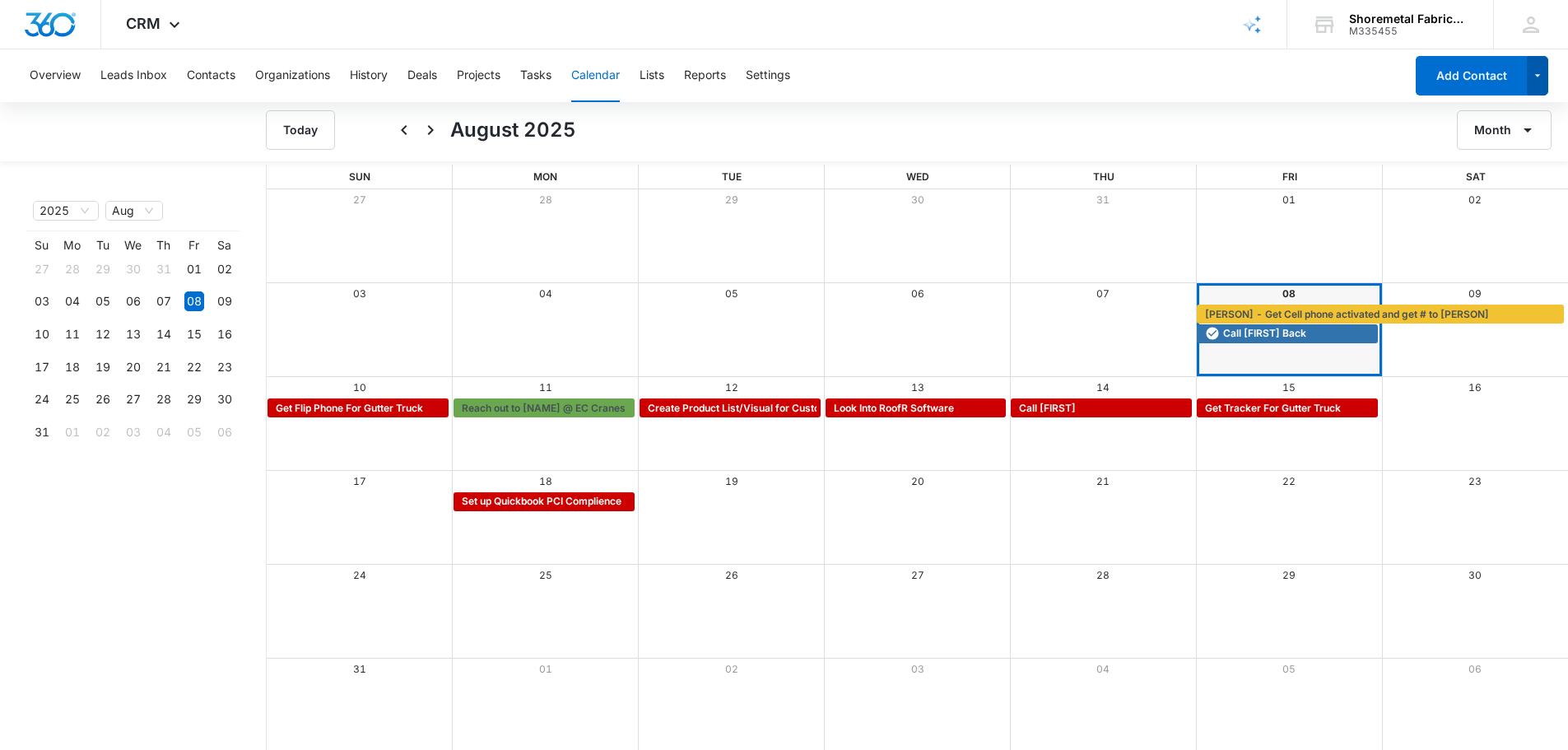 click at bounding box center [1538, 76] 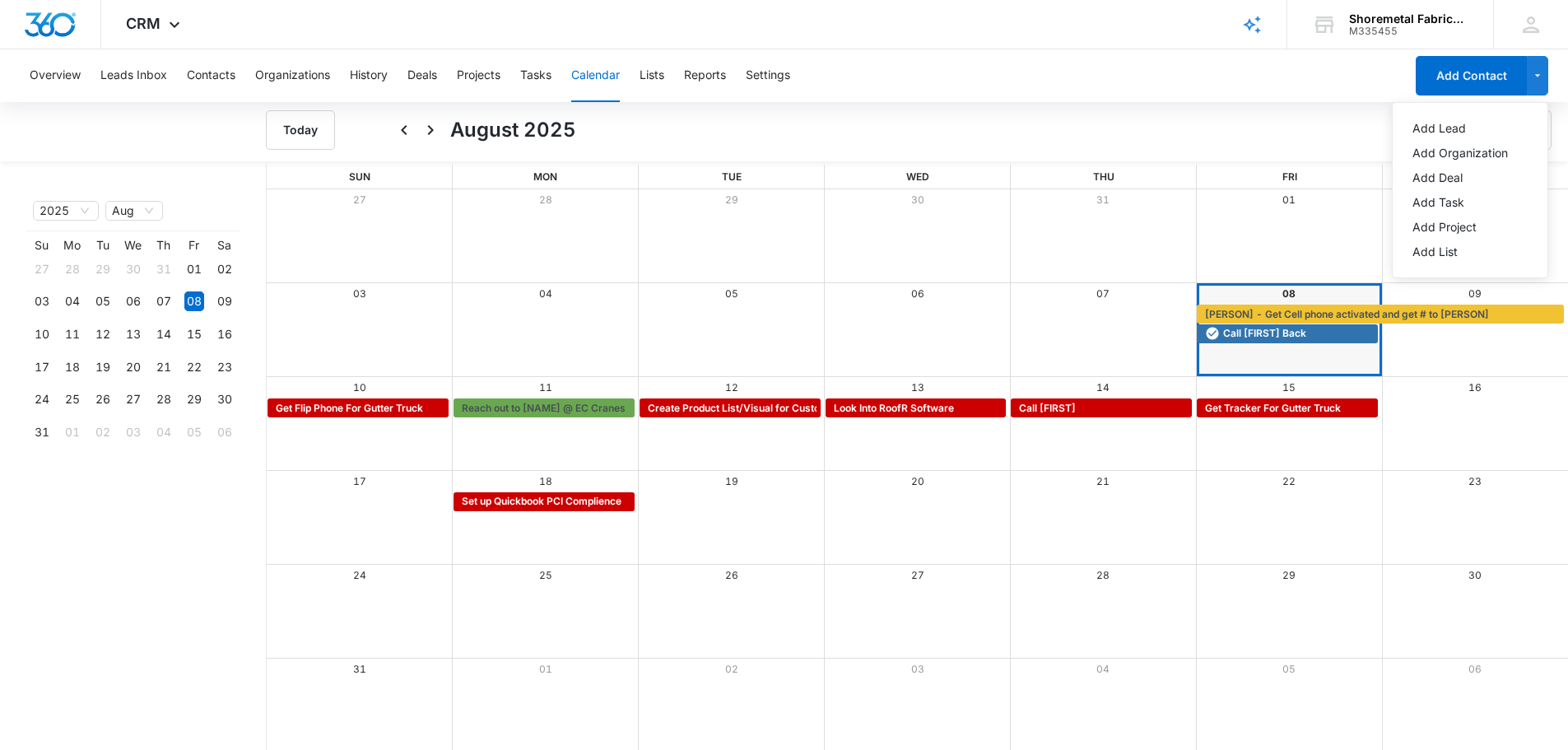 click on "Month" at bounding box center [1373, 130] 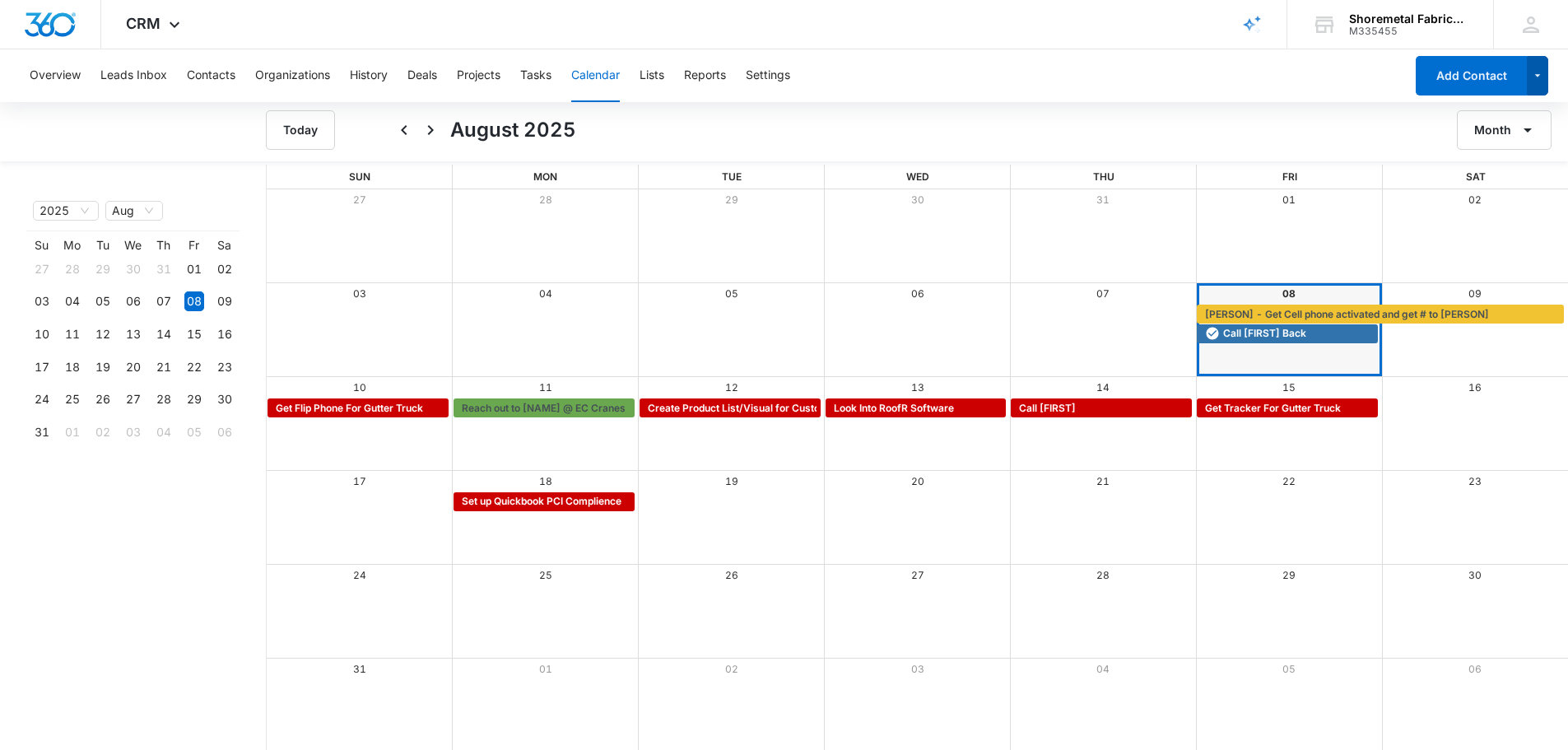 click 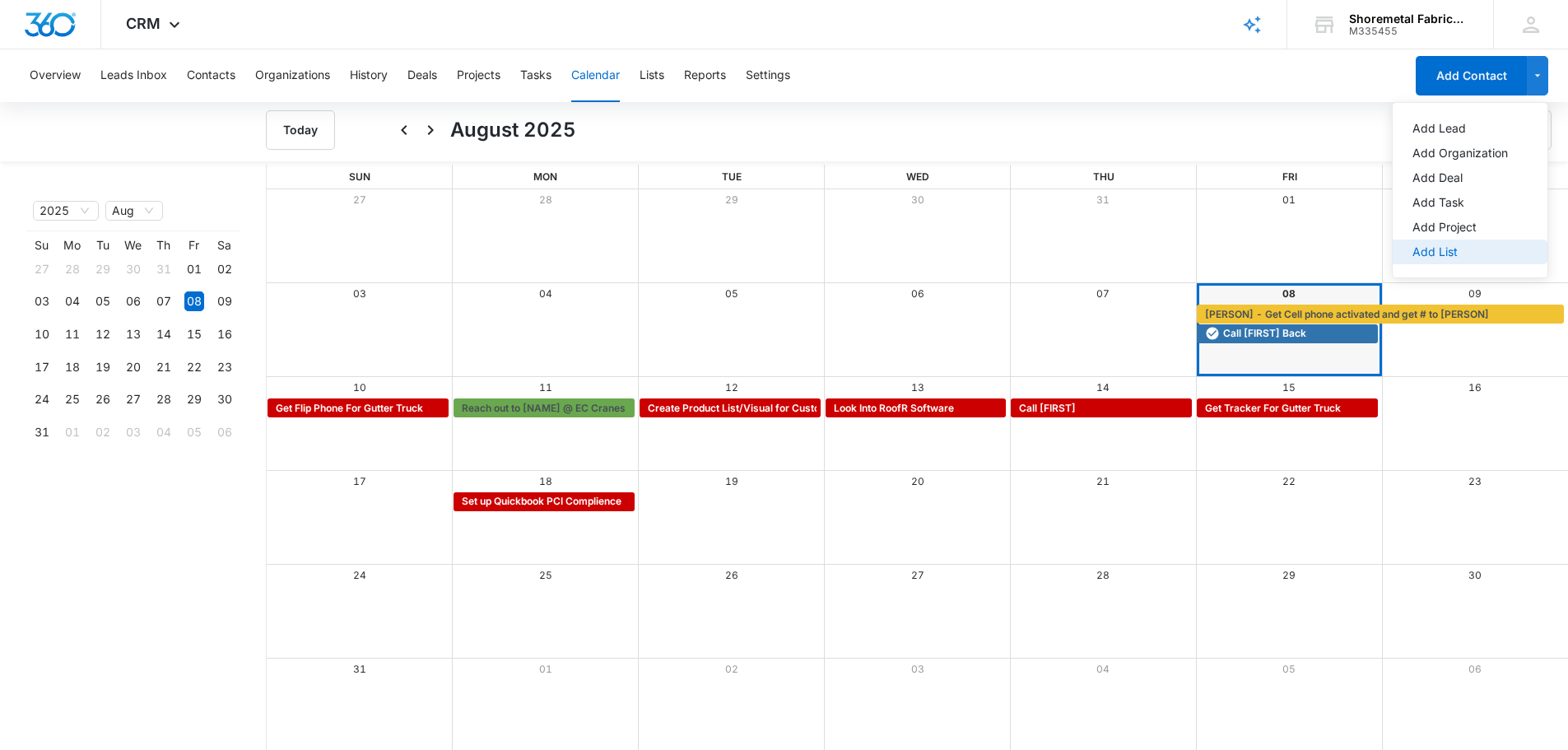 click on "Add List" at bounding box center [1460, 252] 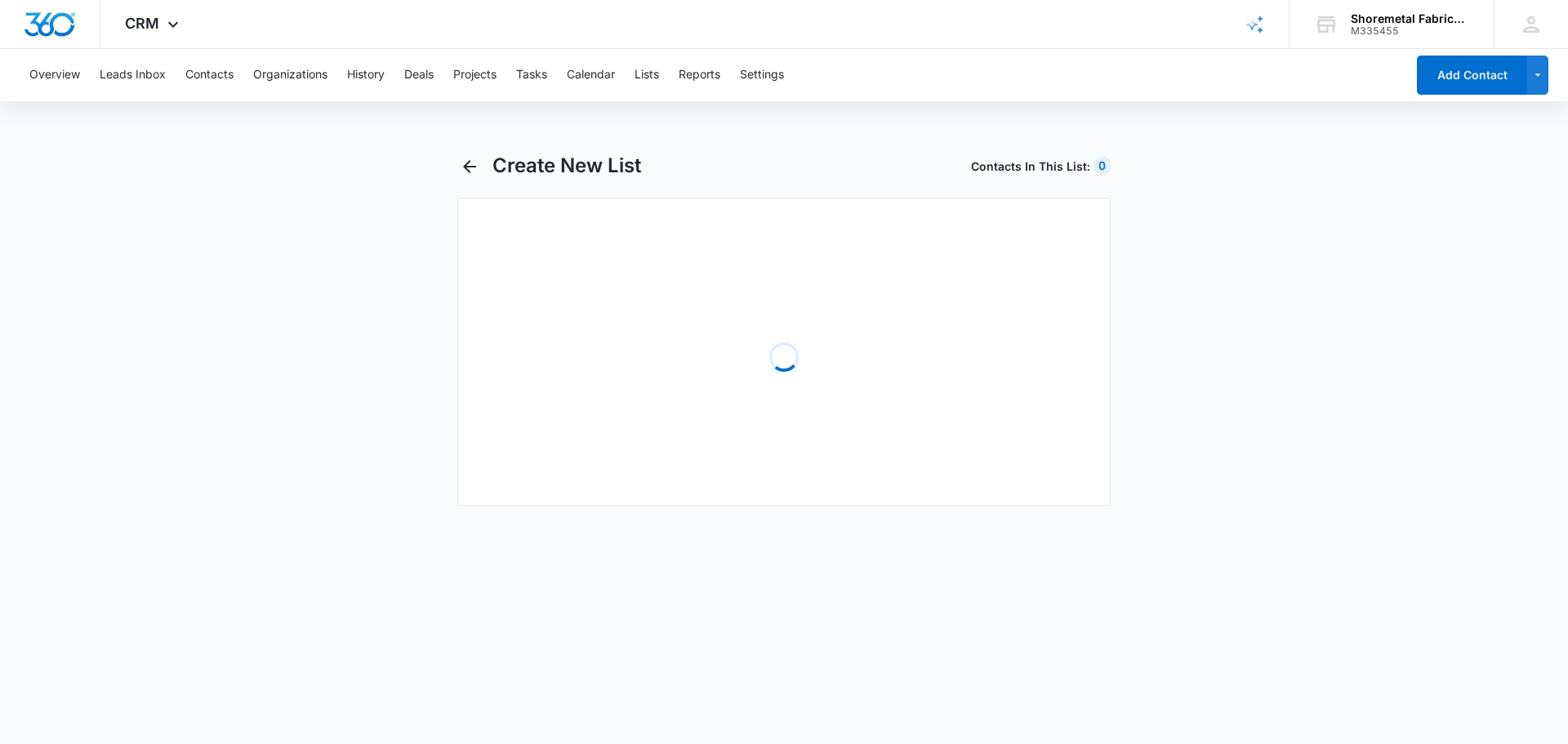 select on "31" 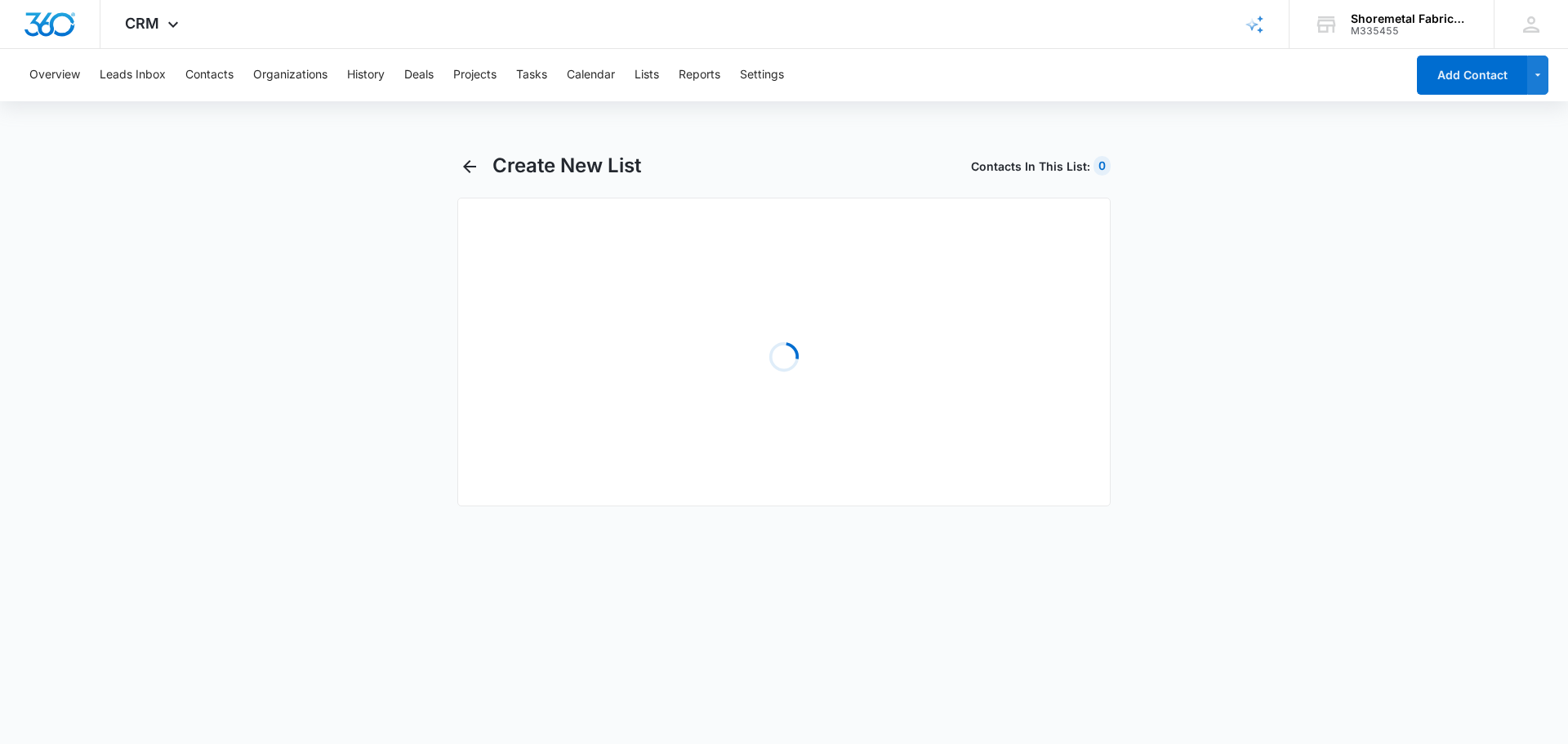 select on "31" 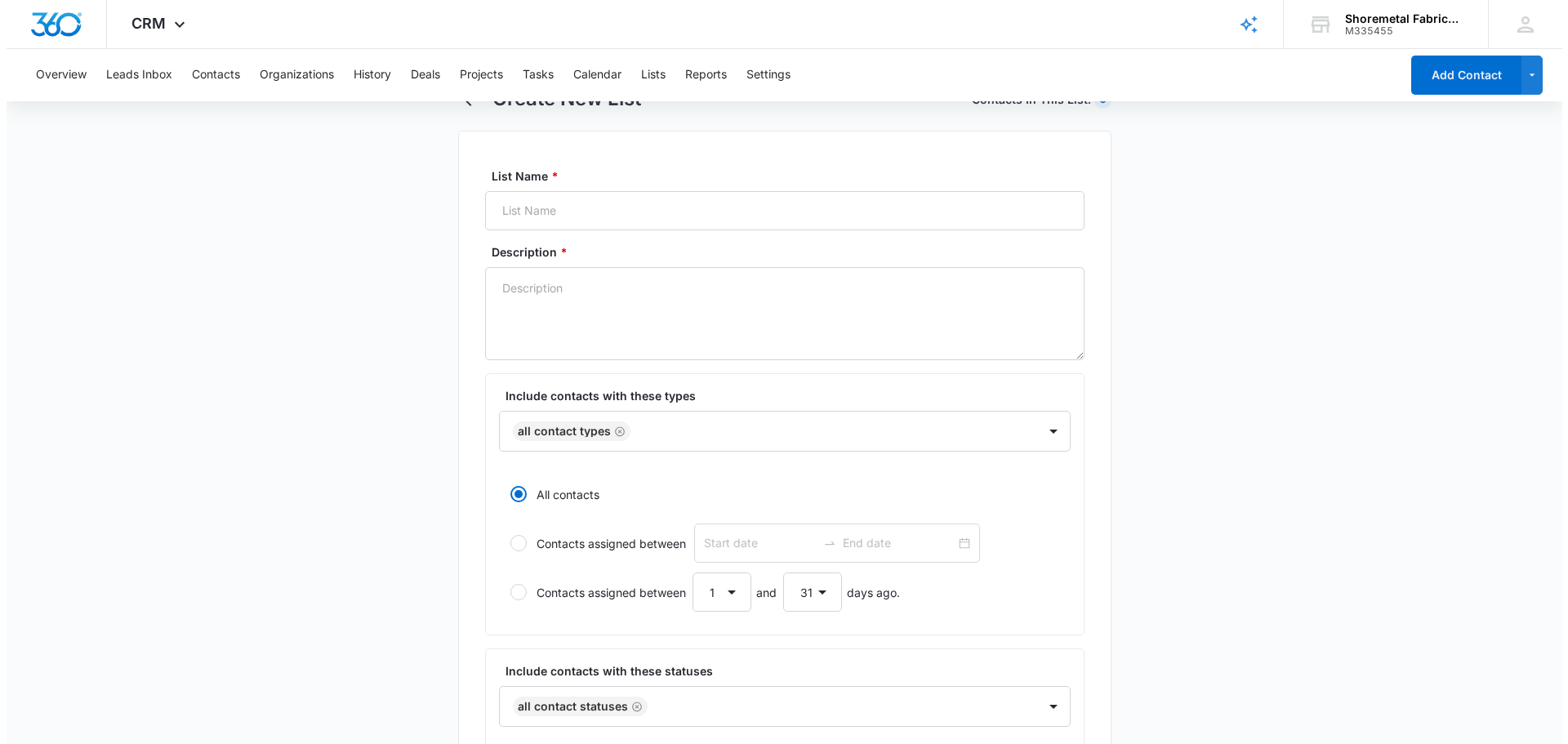 scroll, scrollTop: 0, scrollLeft: 0, axis: both 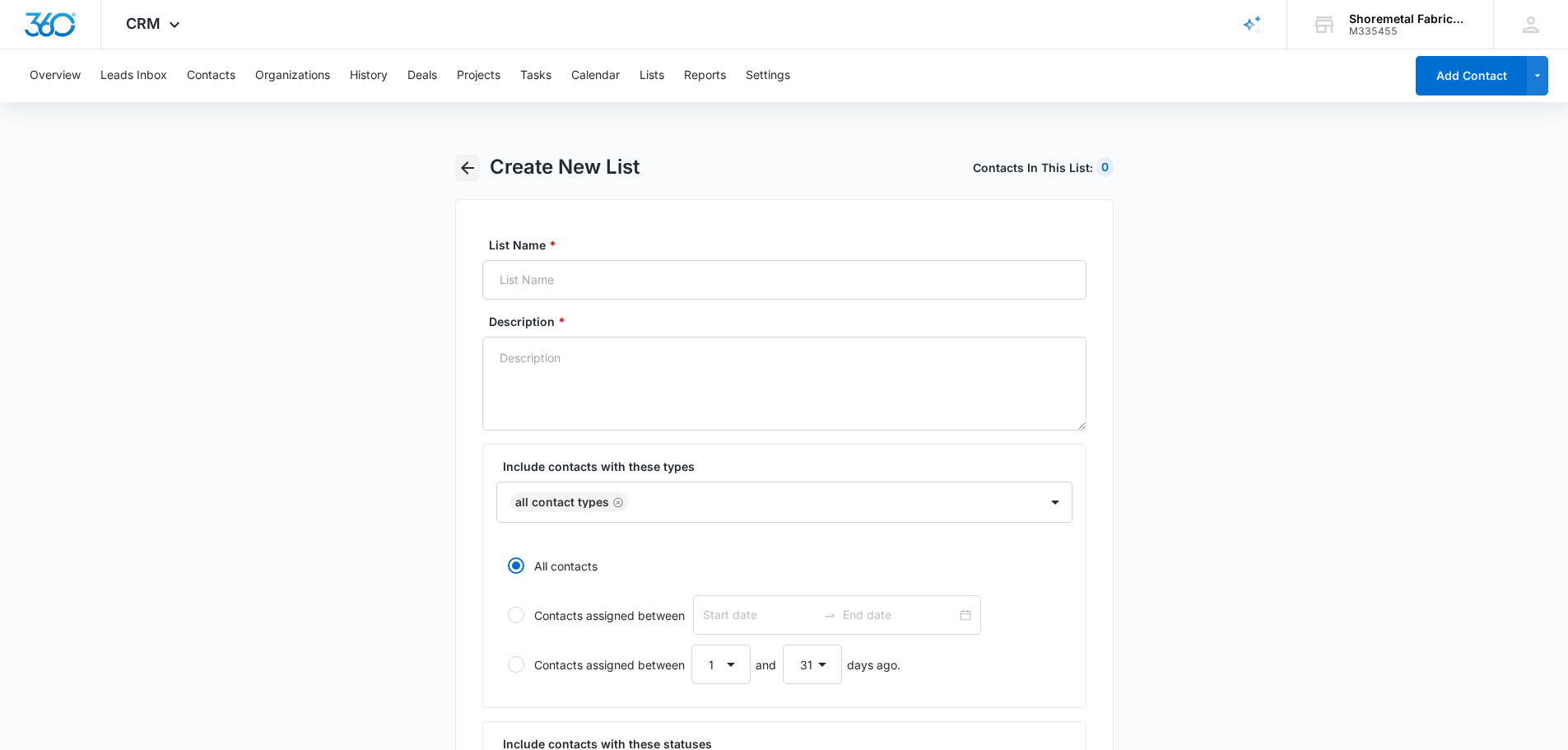 click 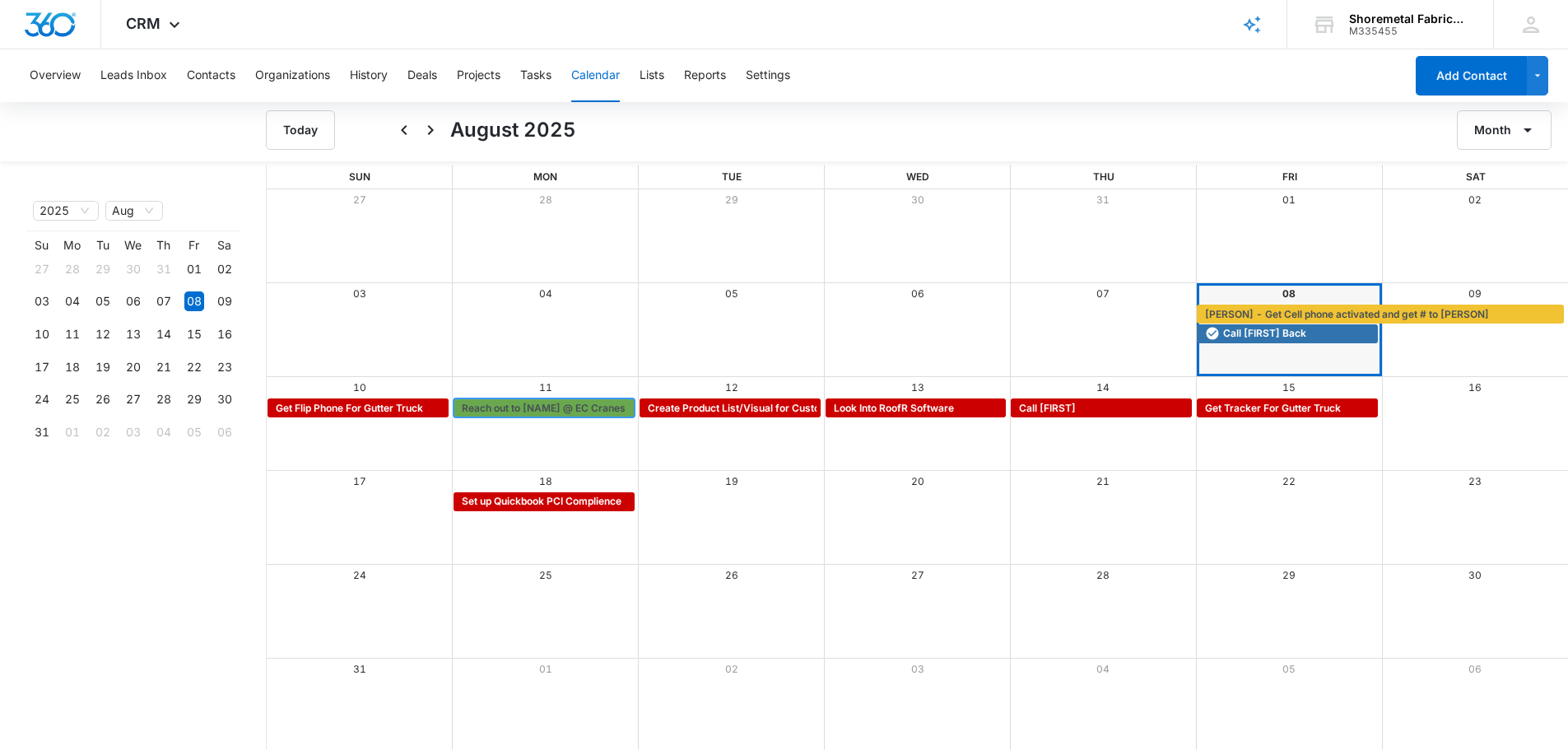 click on "Reach out to [NAME] @ EC Cranes" at bounding box center (543, 408) 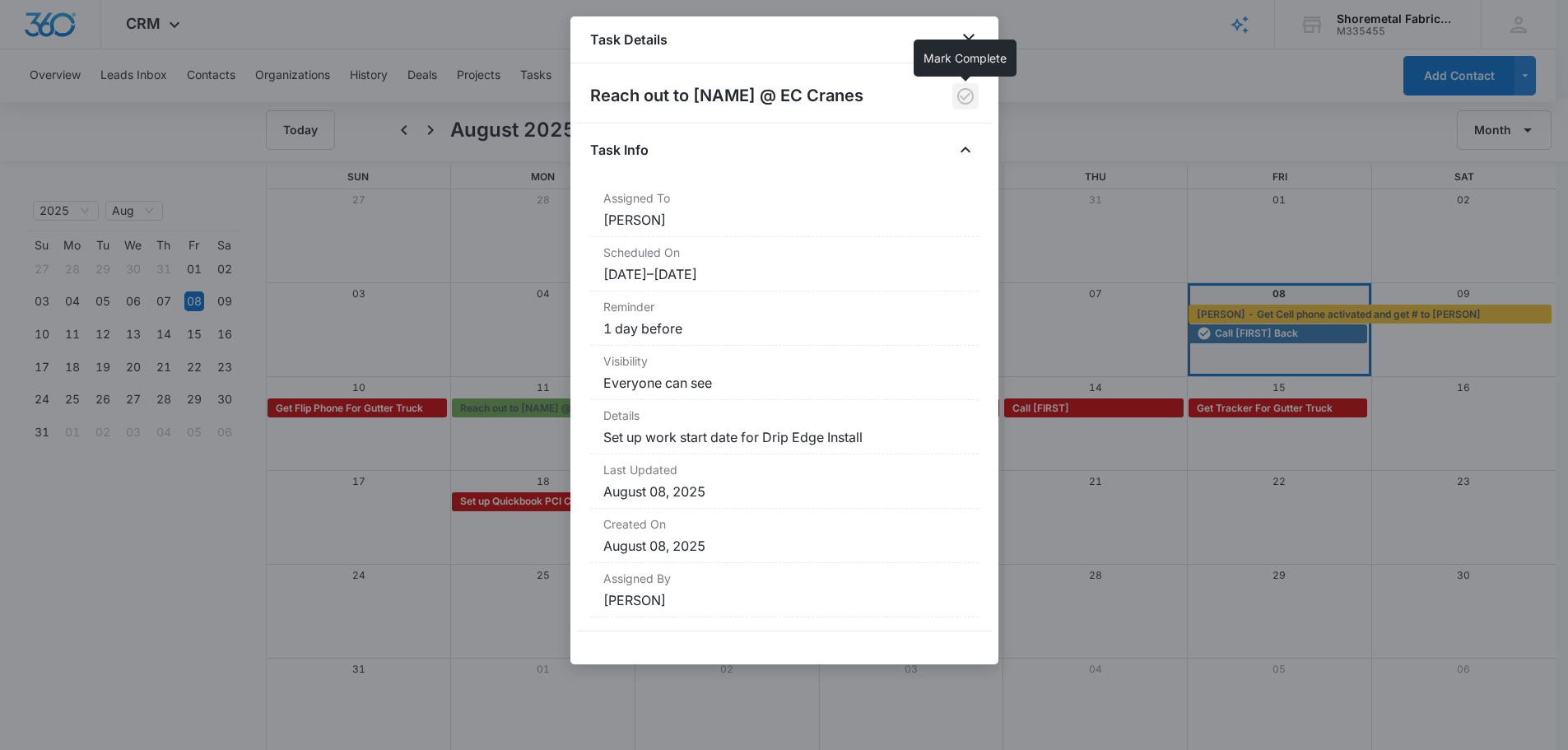 click 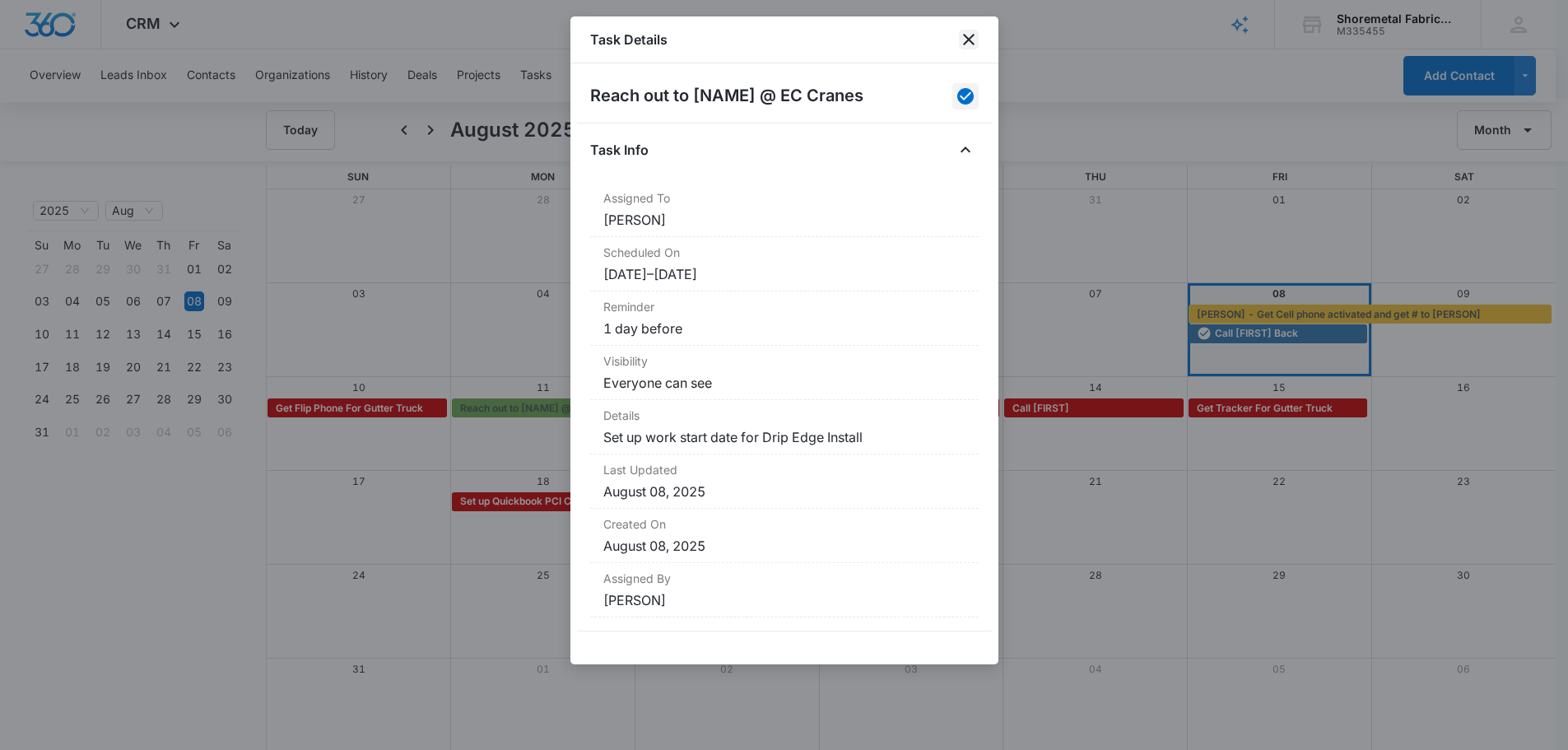click 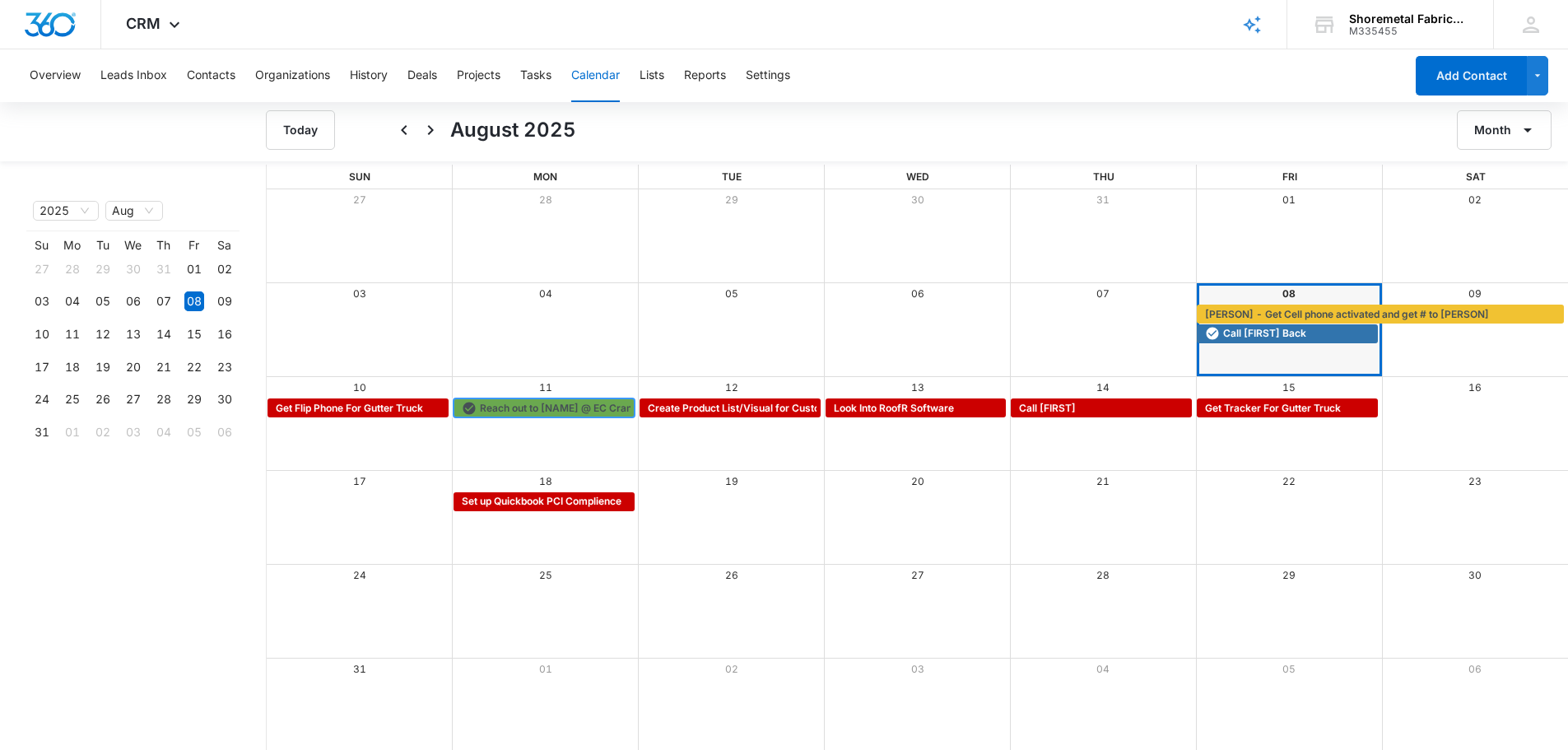 click on "Reach out to [NAME] @ EC Cranes" at bounding box center [561, 408] 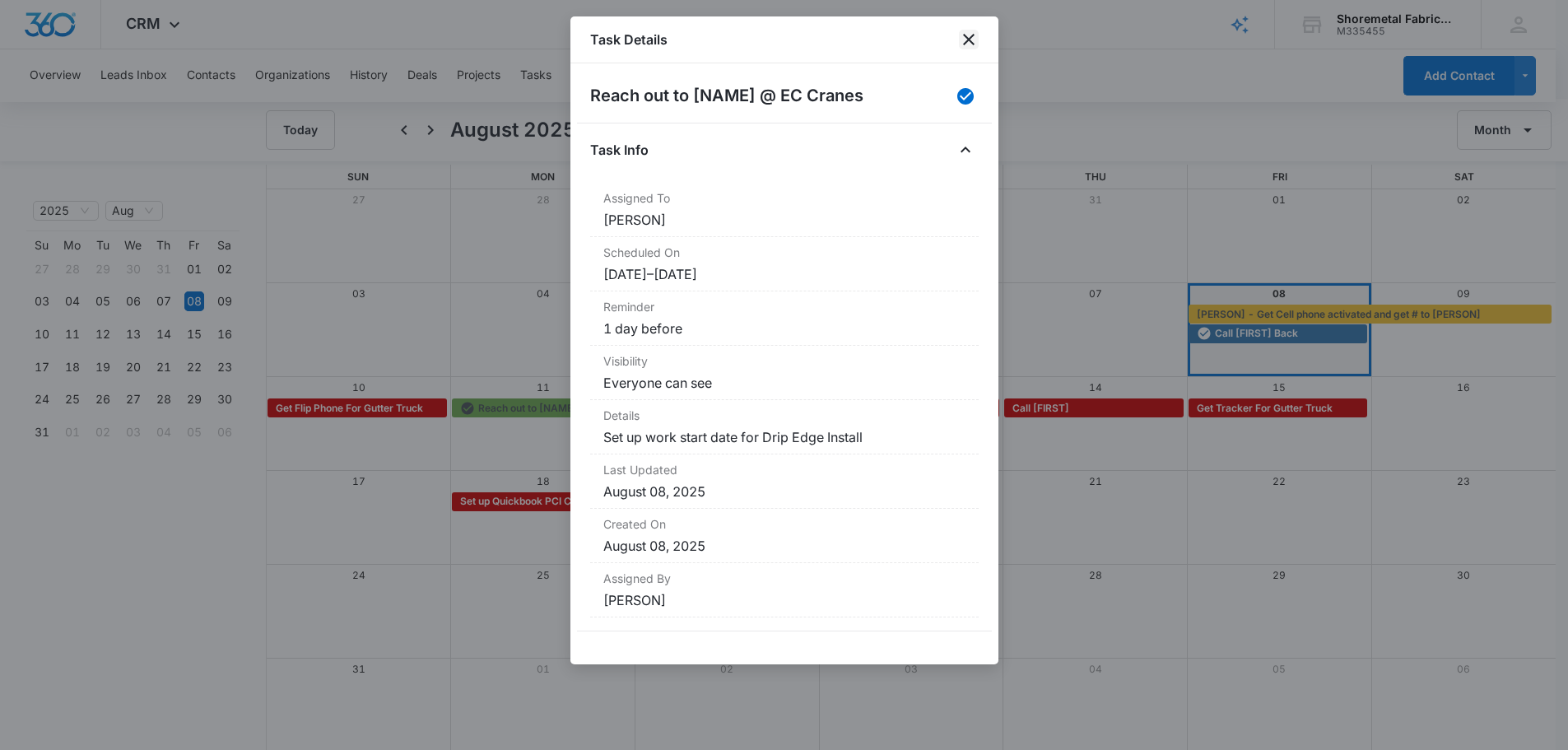 click 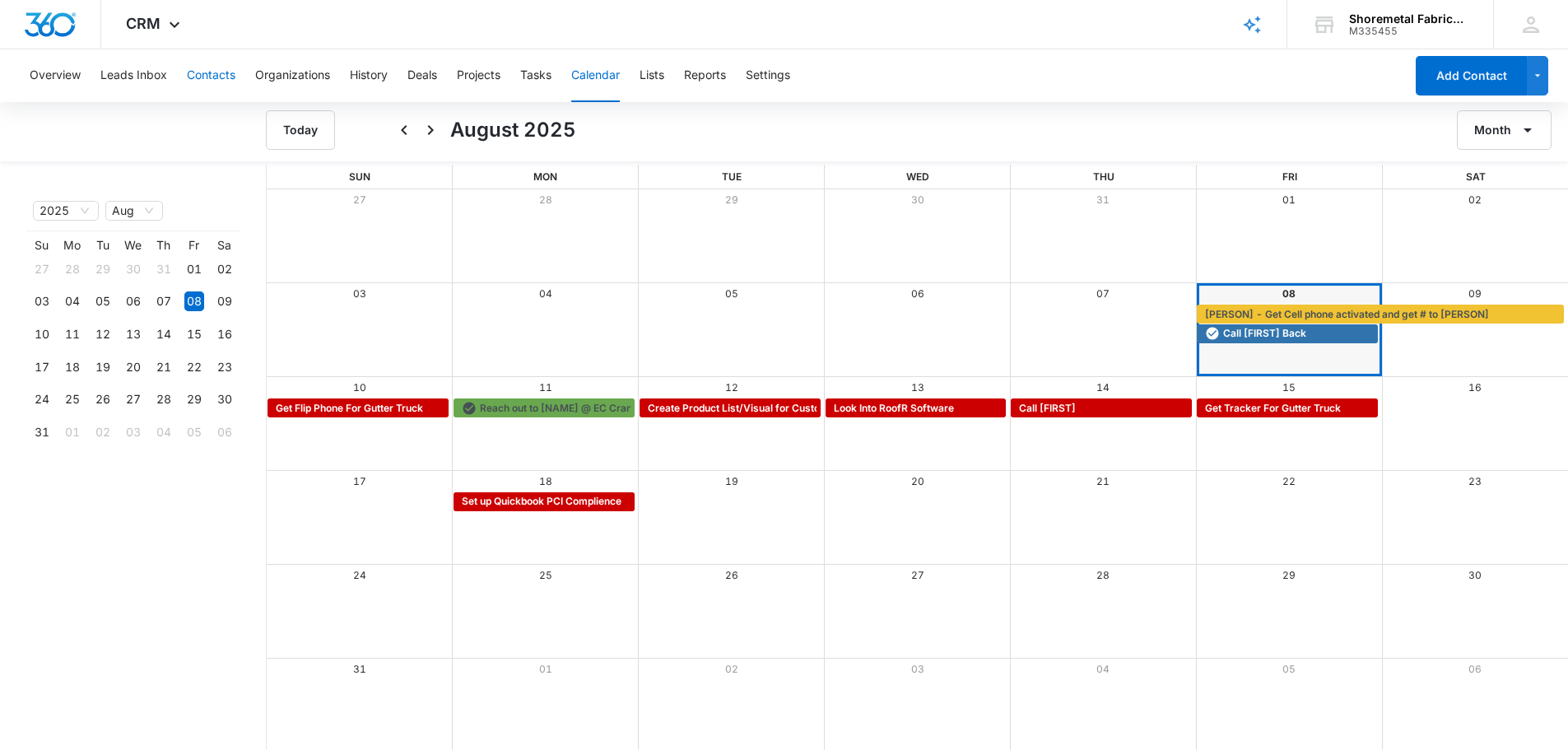 click on "Contacts" at bounding box center [211, 76] 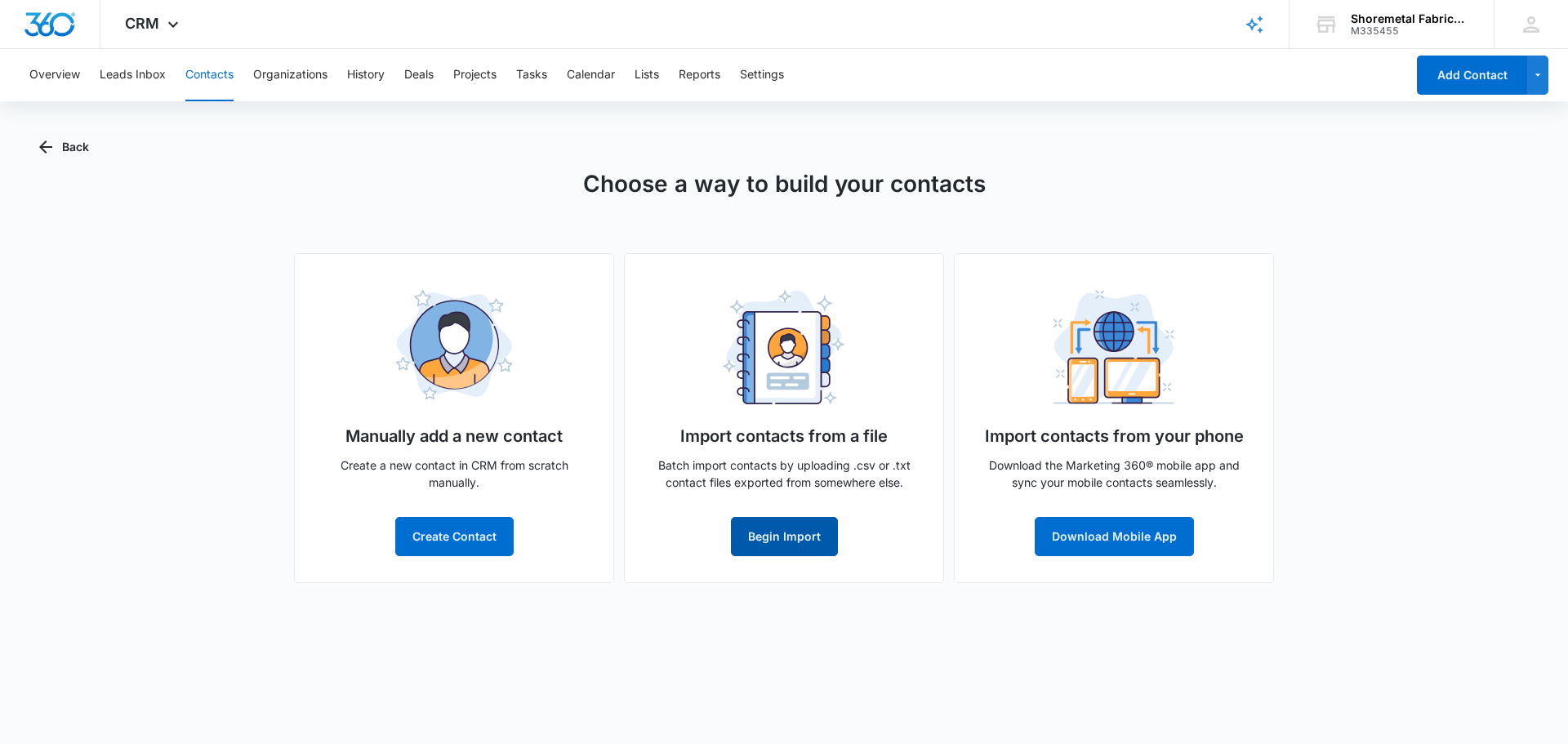 click on "Begin Import" at bounding box center [784, 537] 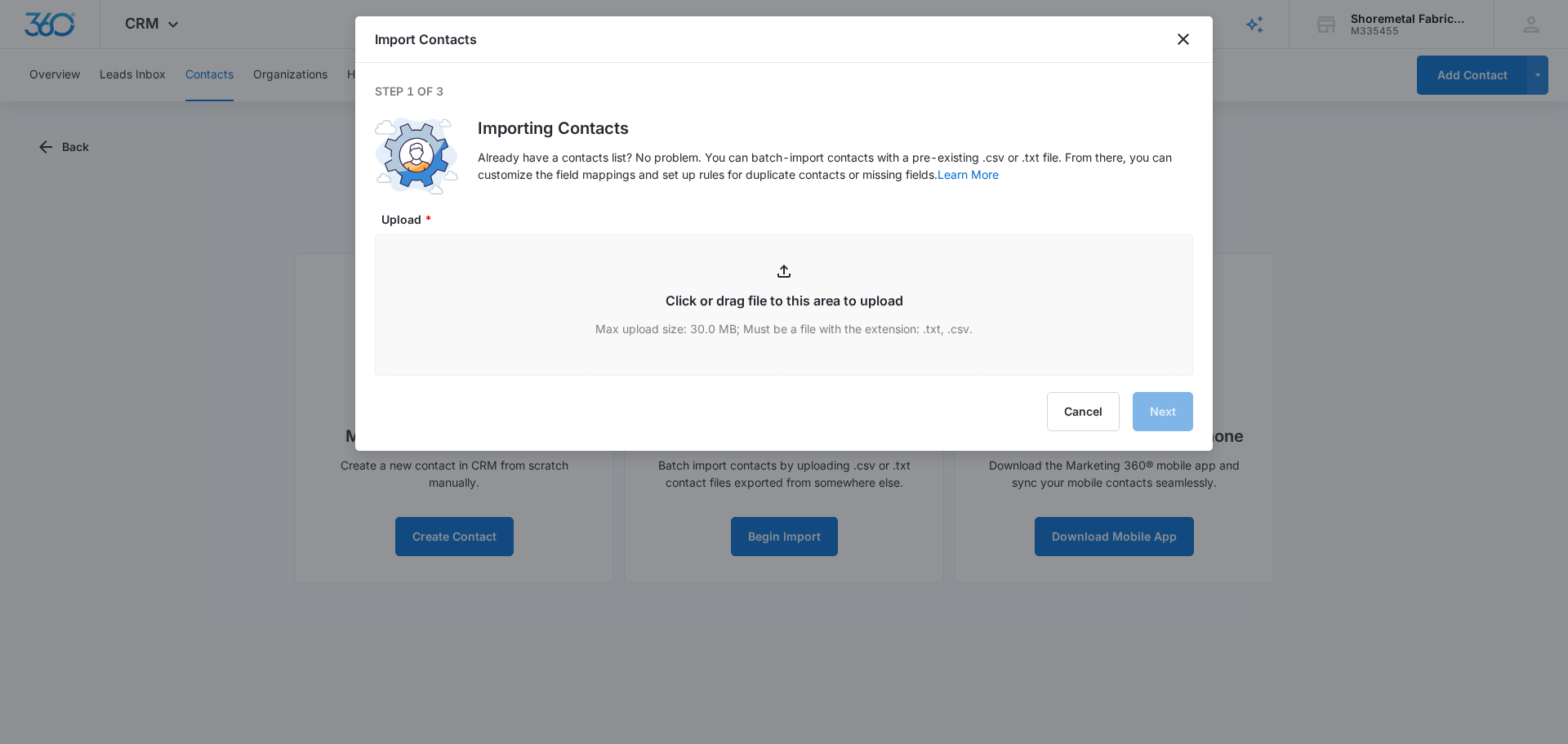 click on "Step 1 of 3 Importing Contacts Already have a contacts list? No problem. You can batch-import contacts with a pre-existing .csv or .txt file. From there, you can customize the field mappings and set up rules for duplicate contacts or missing fields.  Learn More Upload * Click or drag file to this area to upload Max upload size: 30.0  MB; Must be a file with the extension: .txt, .csv." at bounding box center [784, 219] 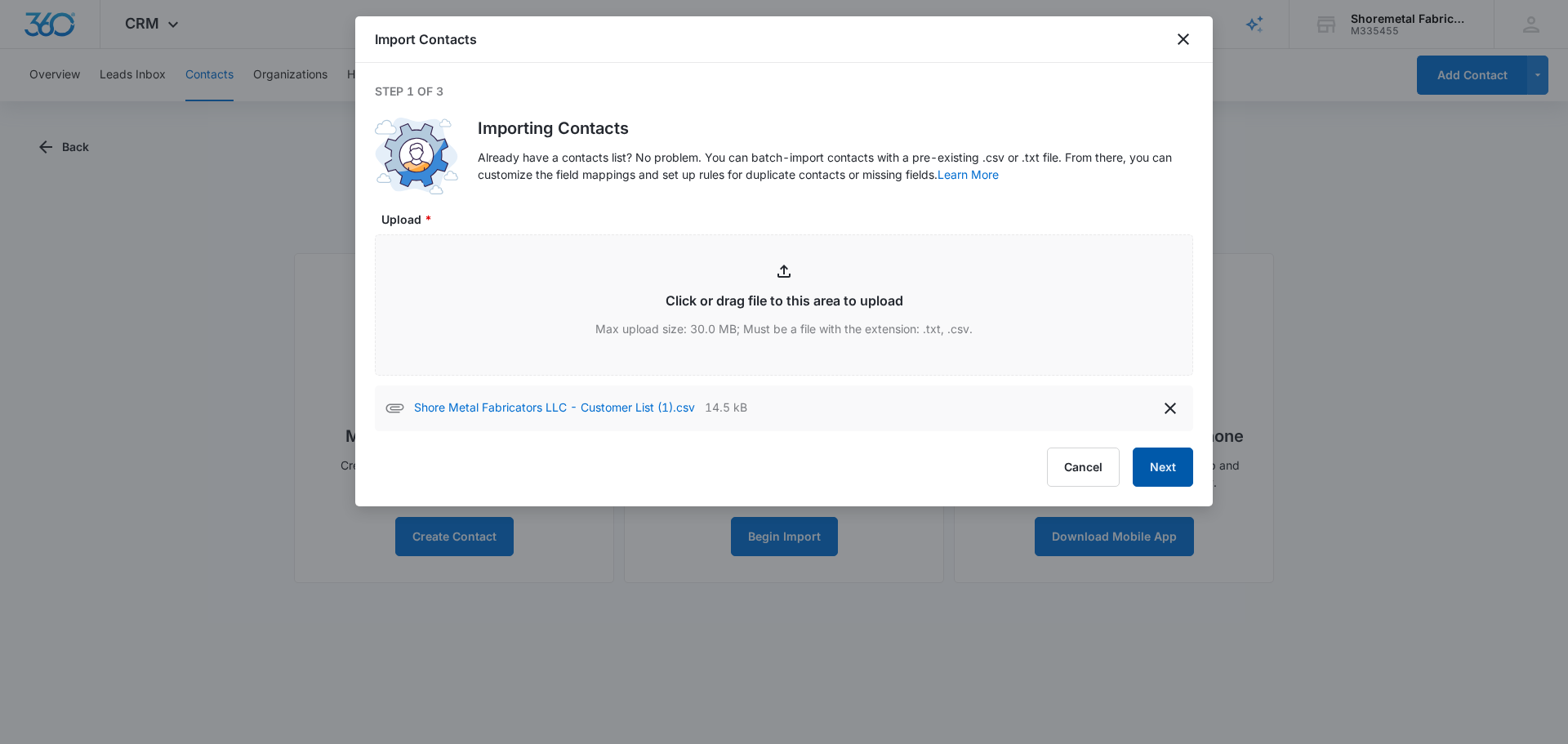 click on "Next" at bounding box center (1163, 467) 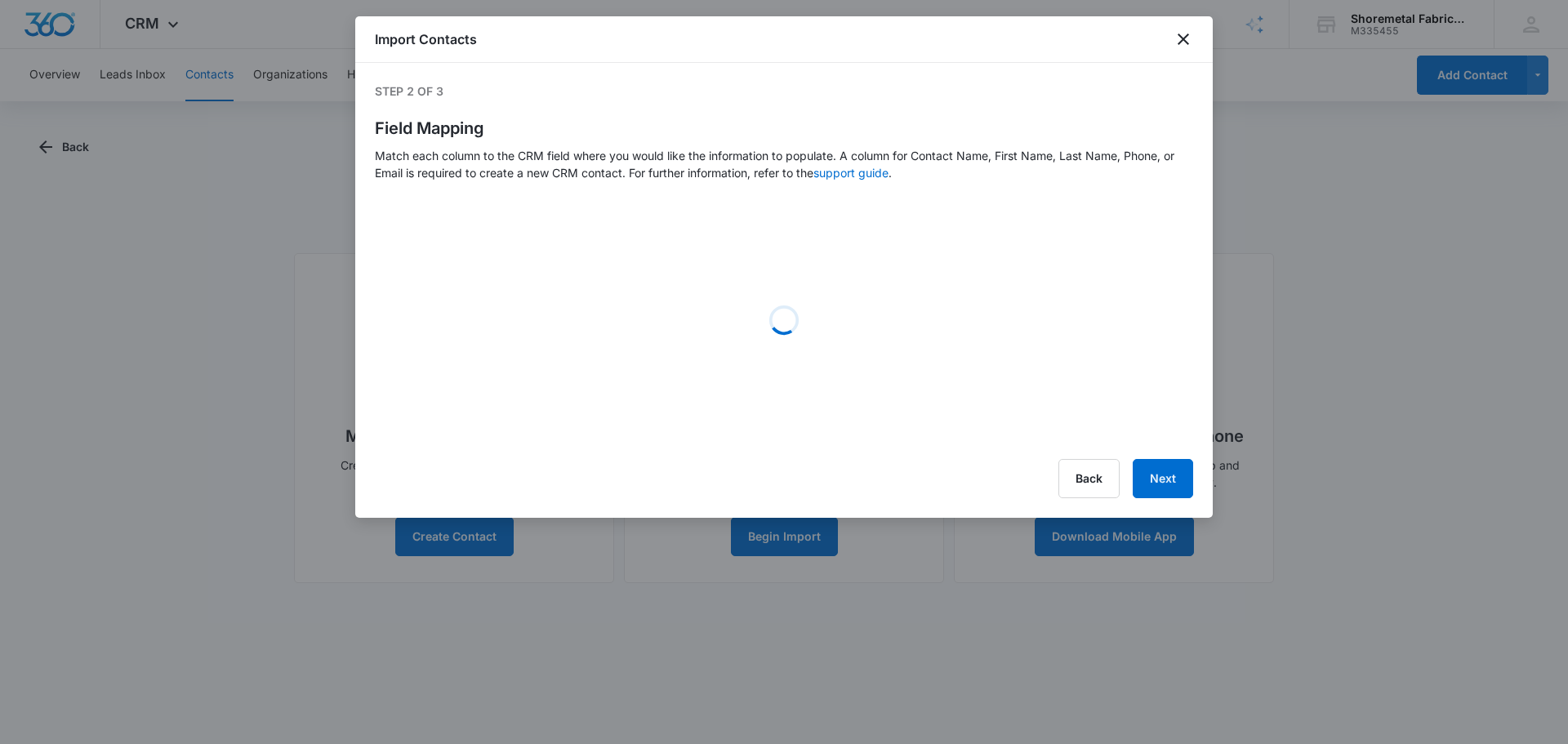 select on "name" 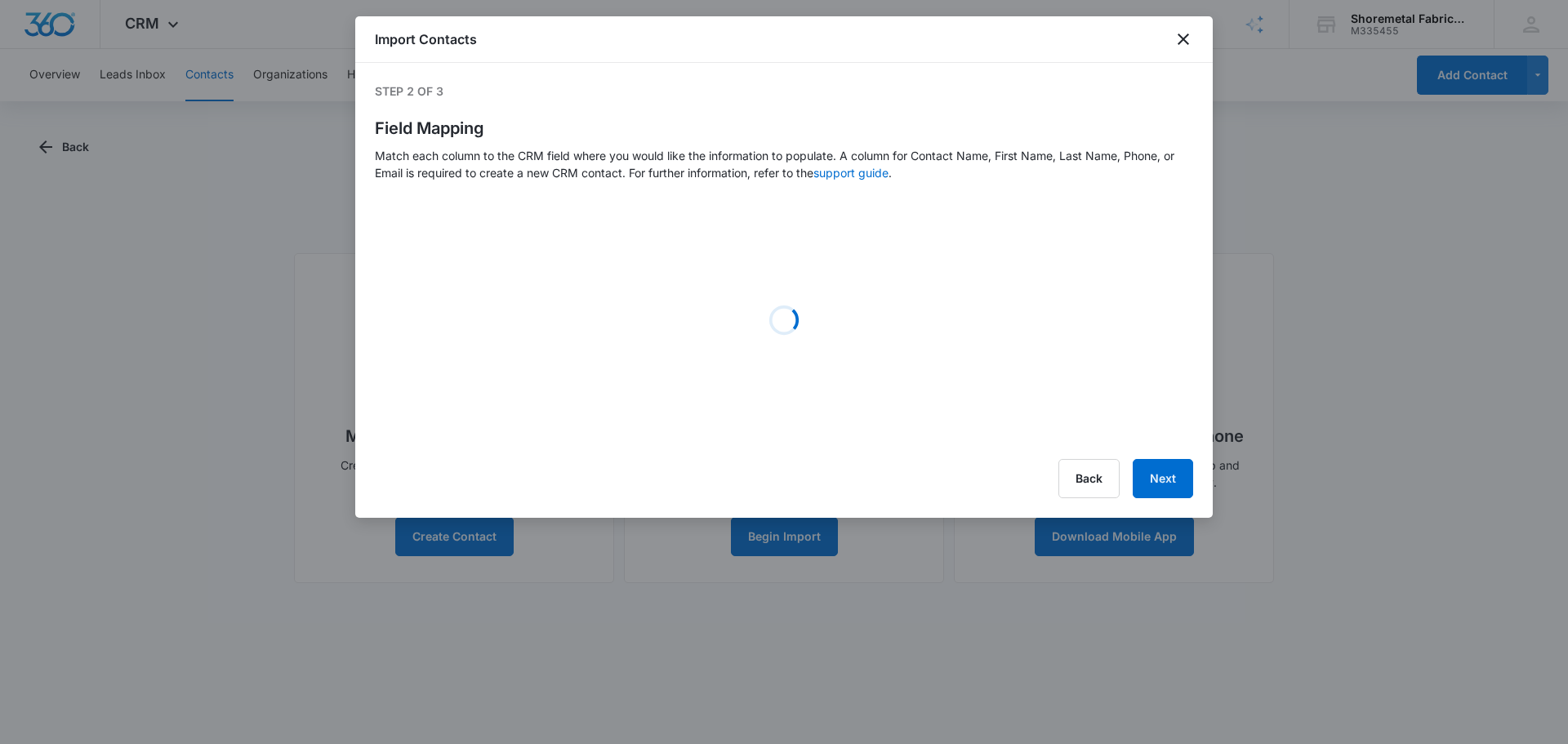 select on "184" 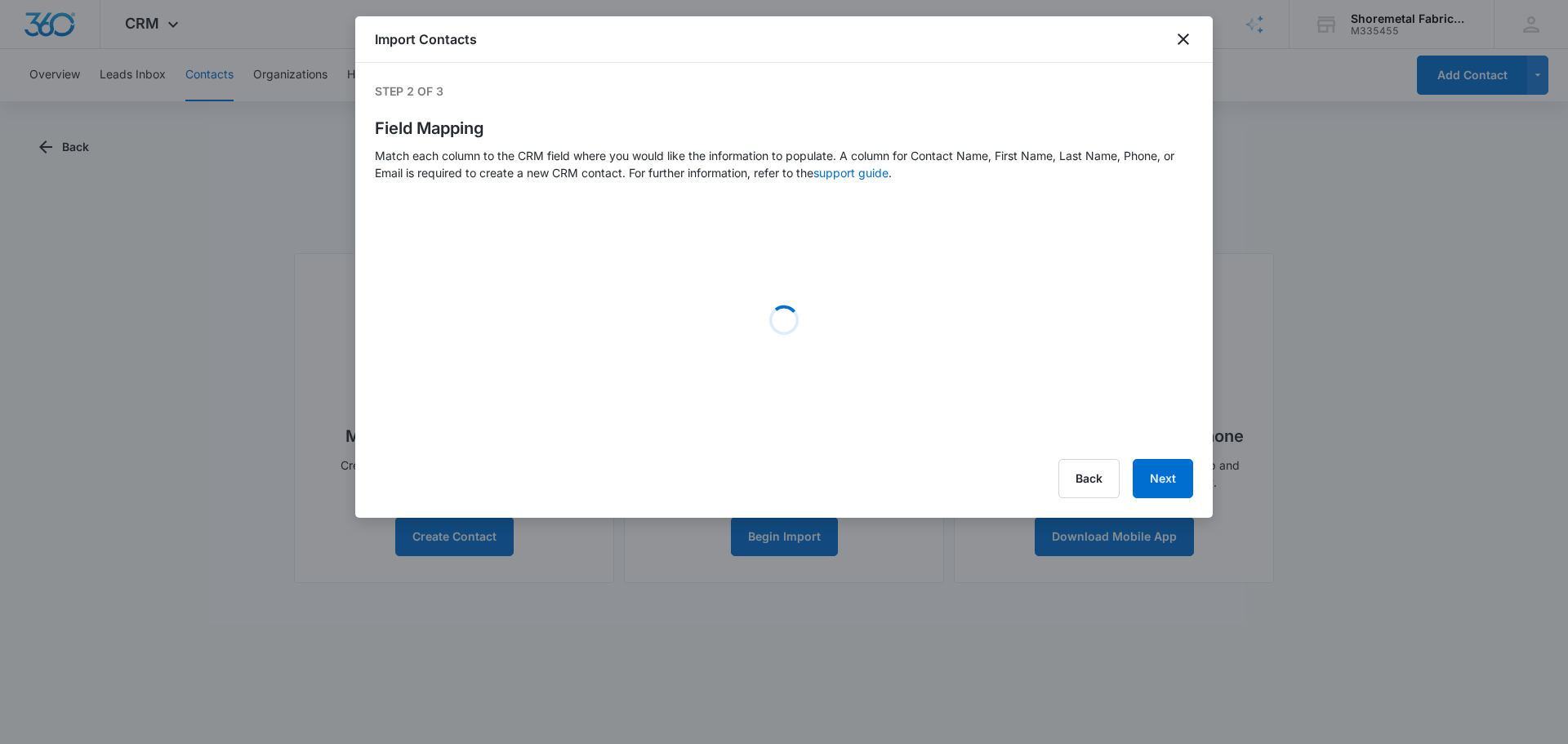 select on "185" 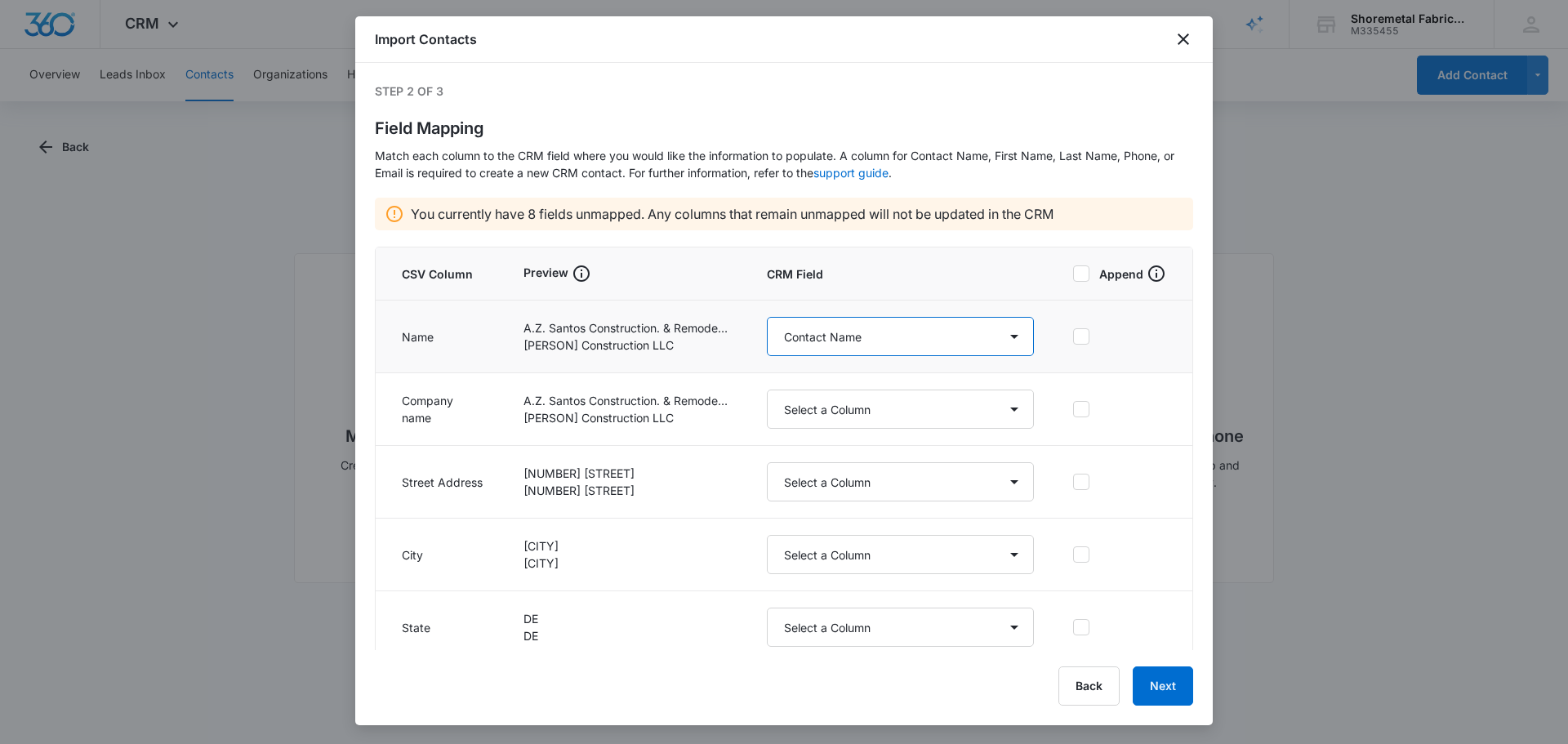 click on "Select a Column Address/City Address/Country Address/State Address/Street Address/Street 2 Address/Zip Agree to Subscribe Assigned To Best Way To Contact Color Tag Contact Name Contact Name/First Name Contact Name/Last Name Contact Status Contact Type CRM ID Email External ID How can we help?  IP Address Next Contact Date Notes Other Phone Phone Please briefly describe your experience with us Please rate us from 1-5 Qualifying Status Review Request Special Notes Tags Which service are you interested in?" at bounding box center (900, 336) 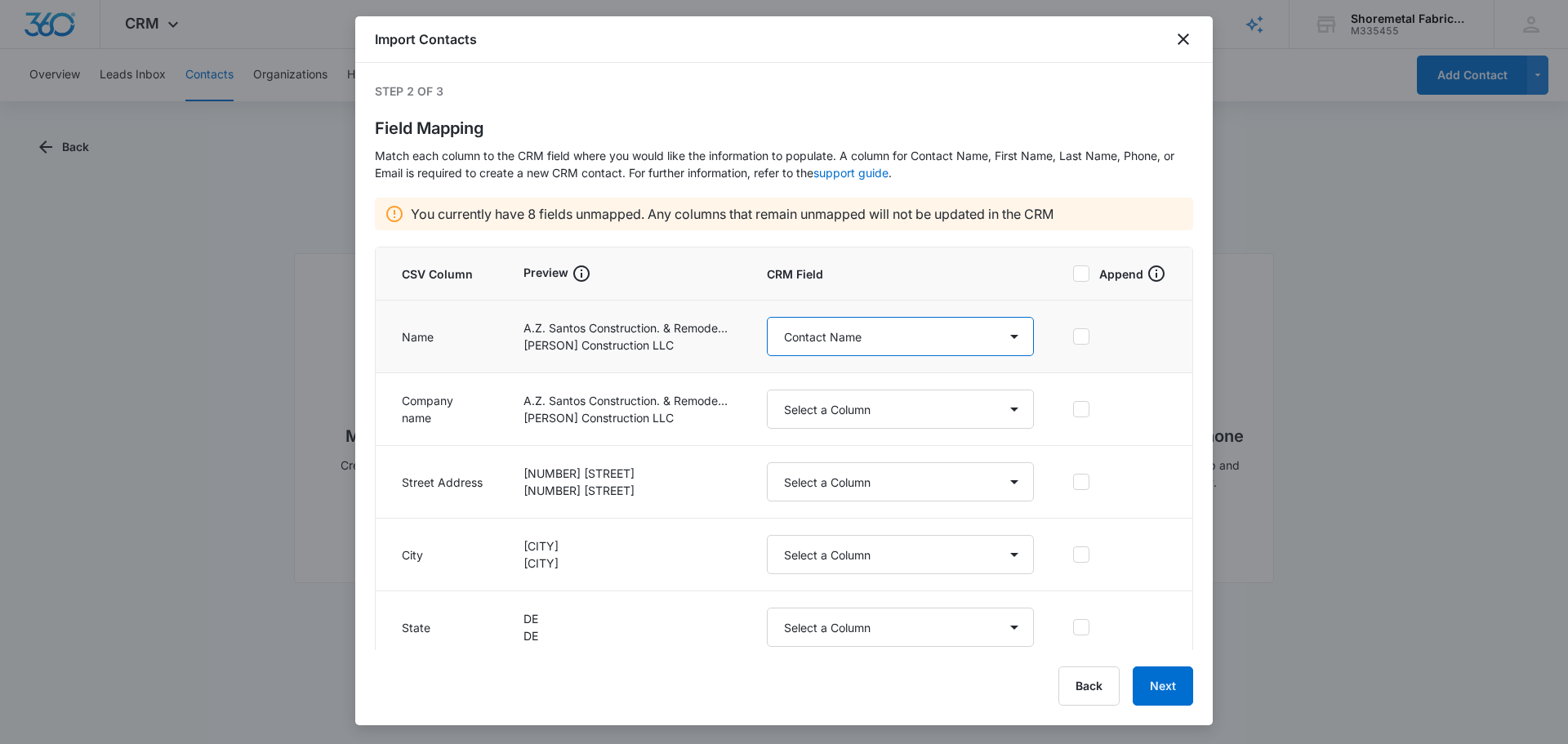 click on "Select a Column Address/City Address/Country Address/State Address/Street Address/Street 2 Address/Zip Agree to Subscribe Assigned To Best Way To Contact Color Tag Contact Name Contact Name/First Name Contact Name/Last Name Contact Status Contact Type CRM ID Email External ID How can we help?  IP Address Next Contact Date Notes Other Phone Phone Please briefly describe your experience with us Please rate us from 1-5 Qualifying Status Review Request Special Notes Tags Which service are you interested in?" at bounding box center [900, 336] 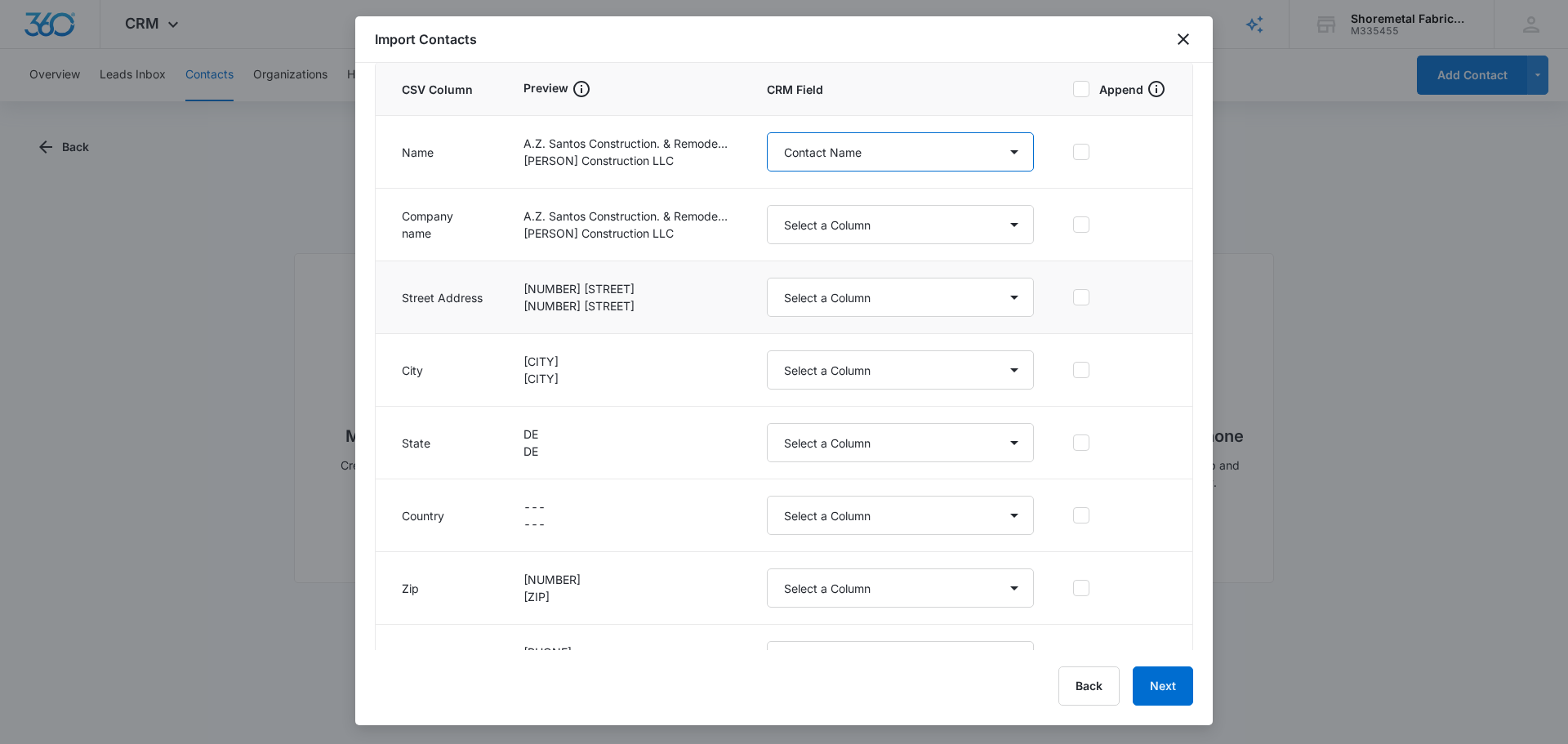 scroll, scrollTop: 82, scrollLeft: 0, axis: vertical 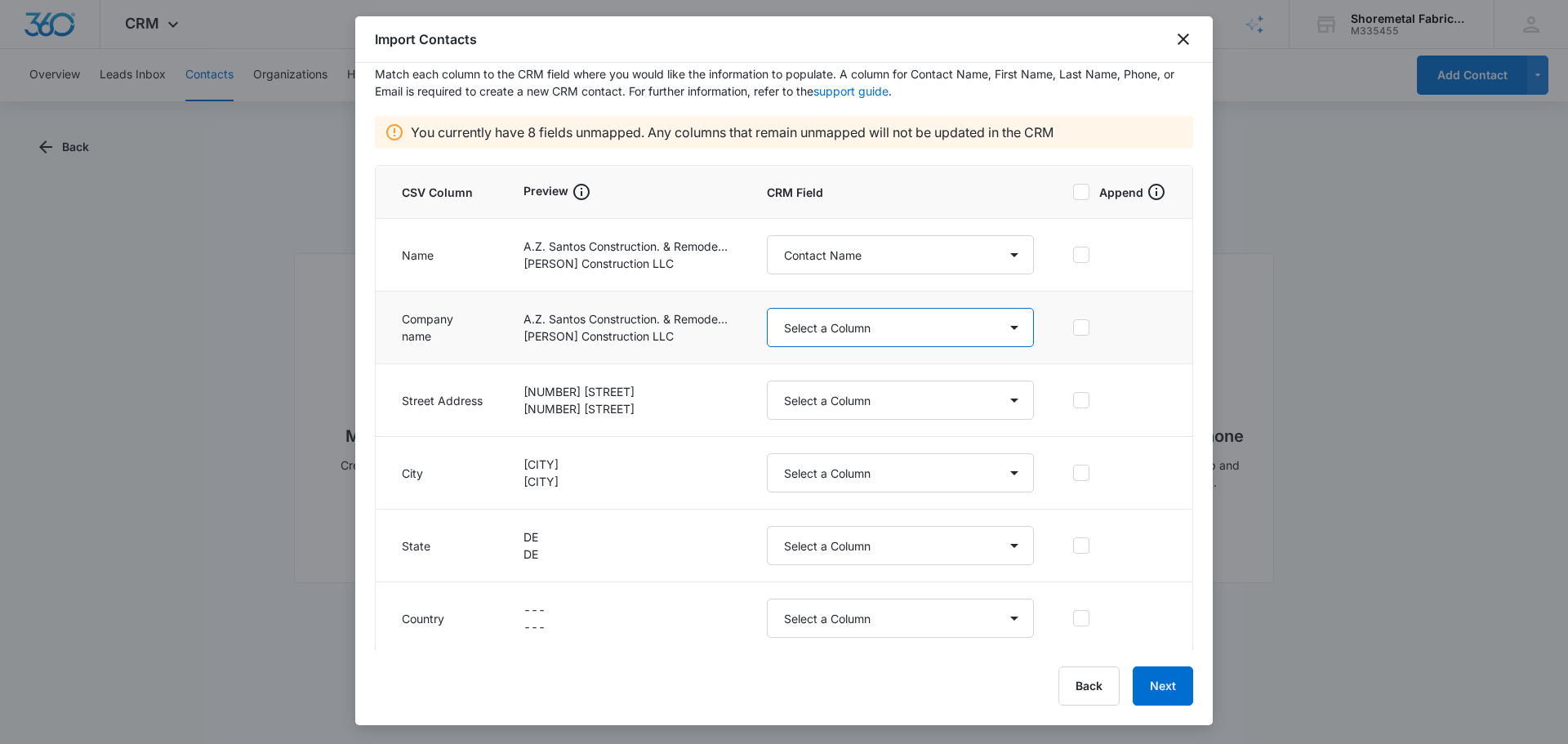 click on "Select a Column Address/City Address/Country Address/State Address/Street Address/Street 2 Address/Zip Agree to Subscribe Assigned To Best Way To Contact Color Tag Contact Name Contact Name/First Name Contact Name/Last Name Contact Status Contact Type CRM ID Email External ID How can we help?  IP Address Next Contact Date Notes Other Phone Phone Please briefly describe your experience with us Please rate us from 1-5 Qualifying Status Review Request Special Notes Tags Which service are you interested in?" at bounding box center (900, 327) 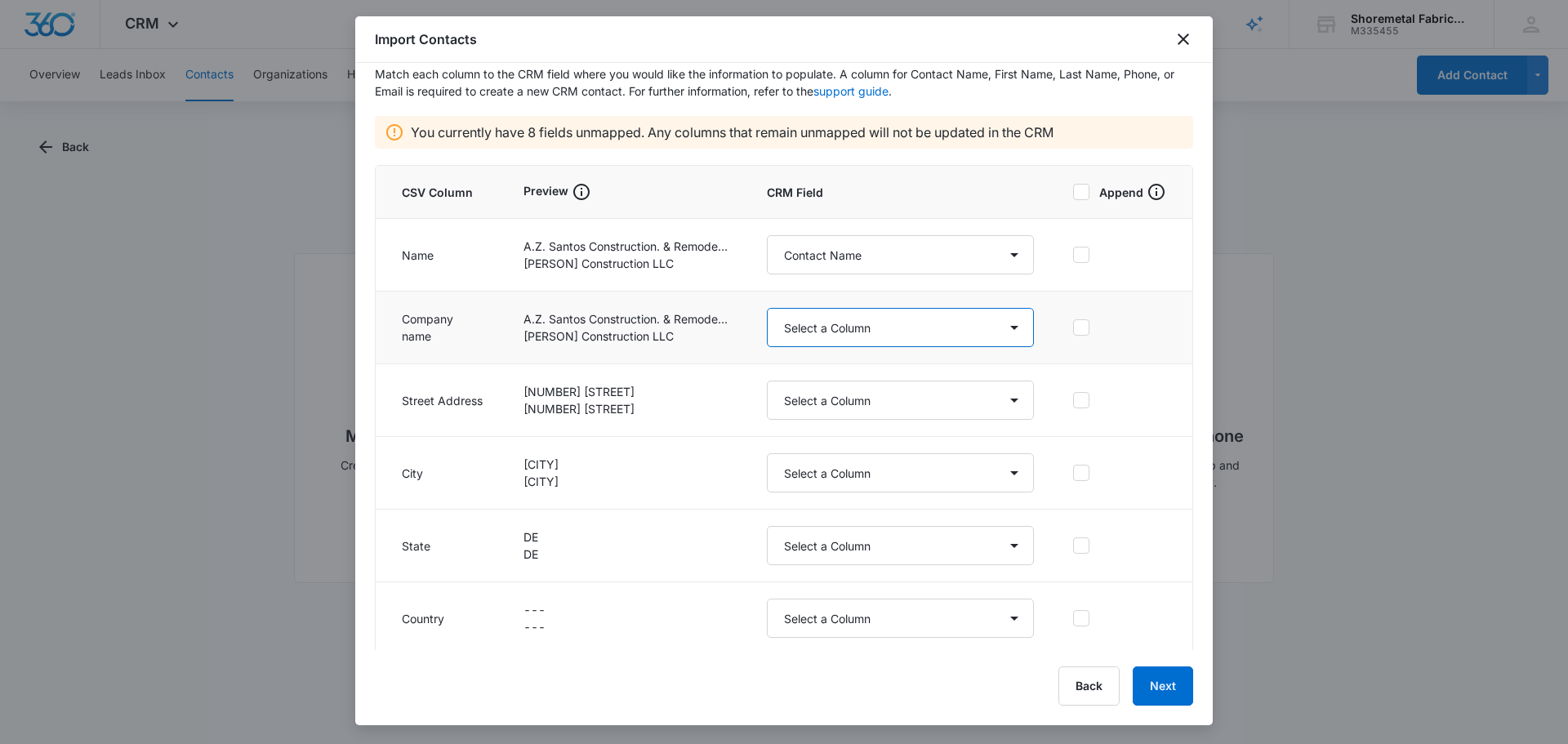 click on "Select a Column Address/City Address/Country Address/State Address/Street Address/Street 2 Address/Zip Agree to Subscribe Assigned To Best Way To Contact Color Tag Contact Name Contact Name/First Name Contact Name/Last Name Contact Status Contact Type CRM ID Email External ID How can we help?  IP Address Next Contact Date Notes Other Phone Phone Please briefly describe your experience with us Please rate us from 1-5 Qualifying Status Review Request Special Notes Tags Which service are you interested in?" at bounding box center [900, 327] 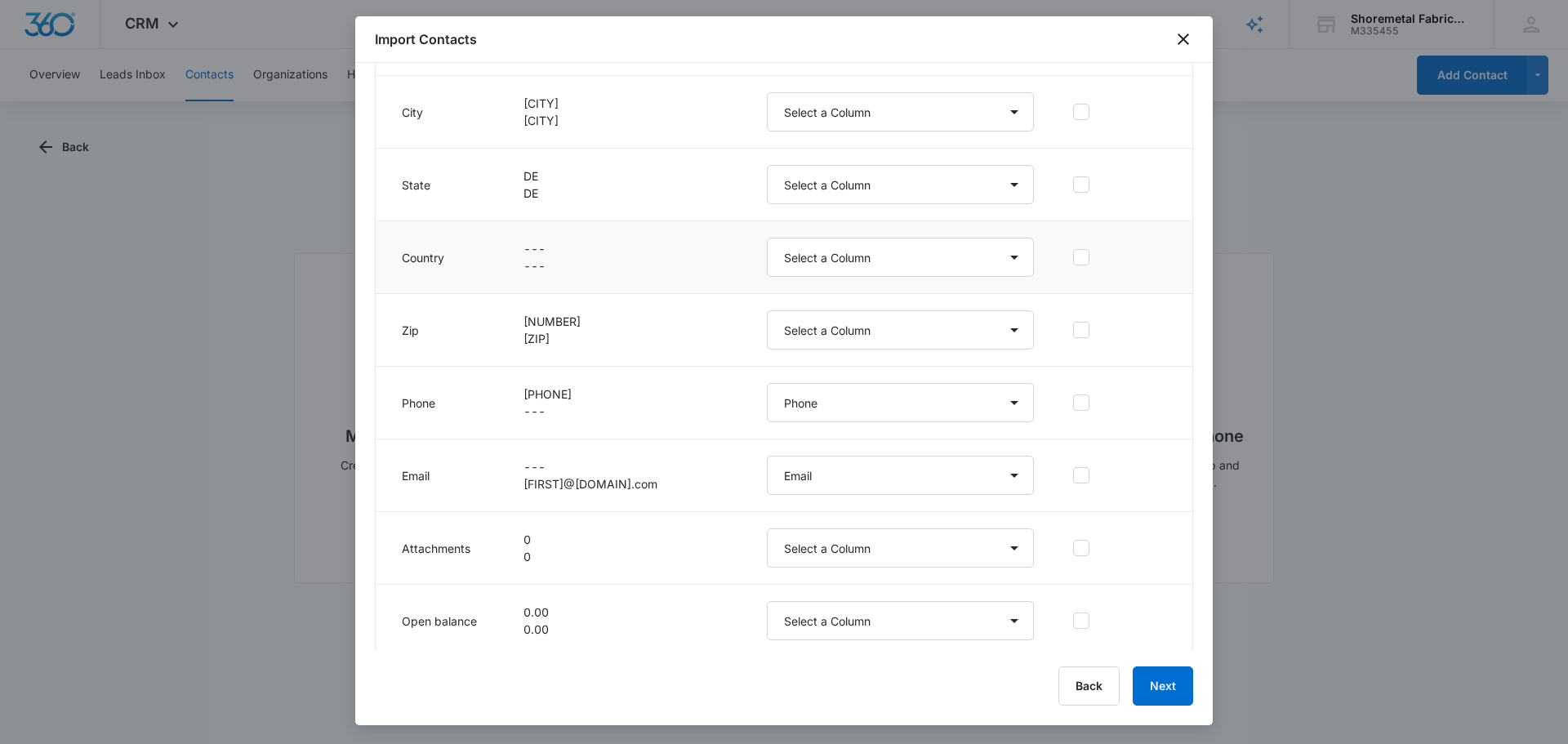 scroll, scrollTop: 450, scrollLeft: 0, axis: vertical 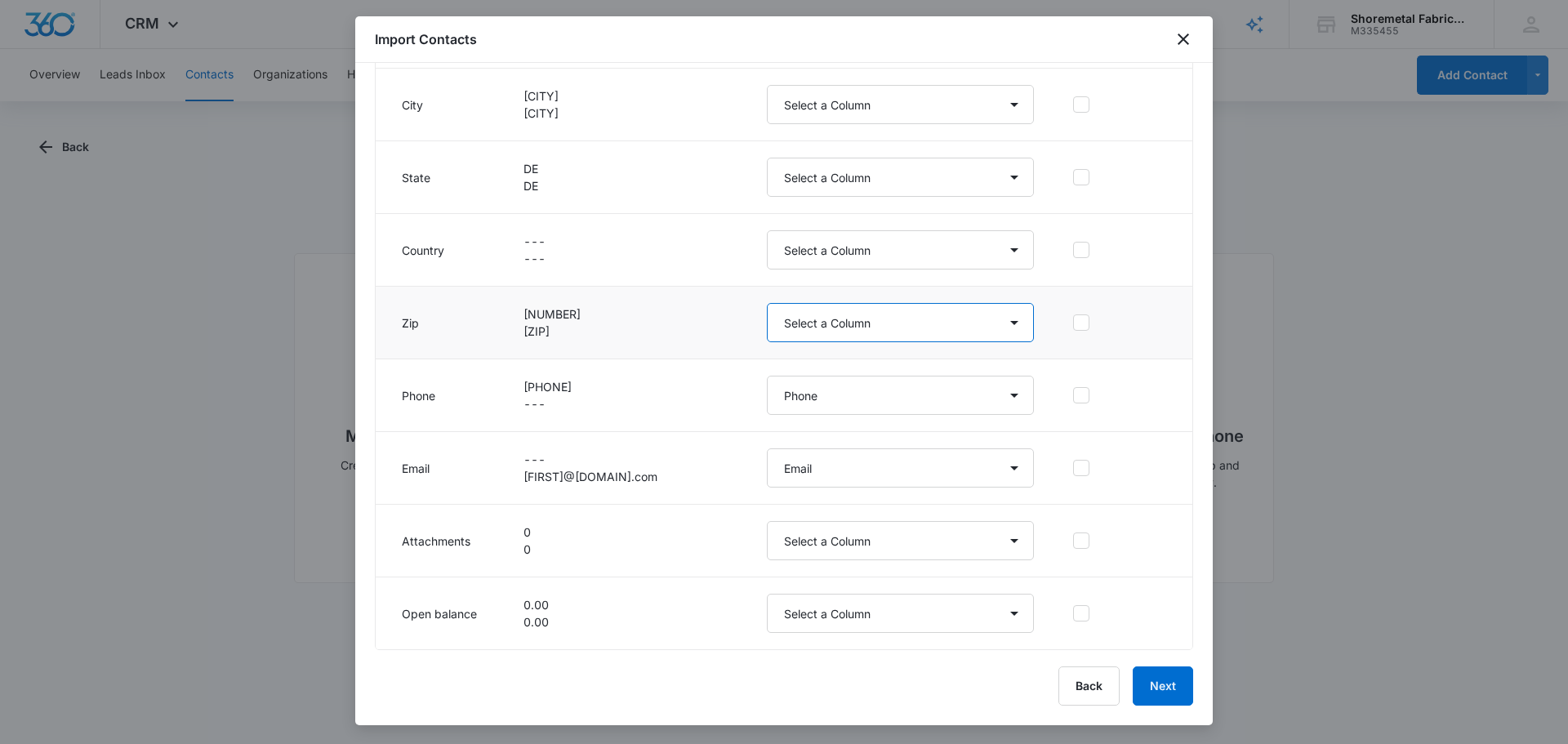 click on "Select a Column Address/City Address/Country Address/State Address/Street Address/Street 2 Address/Zip Agree to Subscribe Assigned To Best Way To Contact Color Tag Contact Name Contact Name/First Name Contact Name/Last Name Contact Status Contact Type CRM ID Email External ID How can we help?  IP Address Next Contact Date Notes Other Phone Phone Please briefly describe your experience with us Please rate us from 1-5 Qualifying Status Review Request Special Notes Tags Which service are you interested in?" at bounding box center (900, 323) 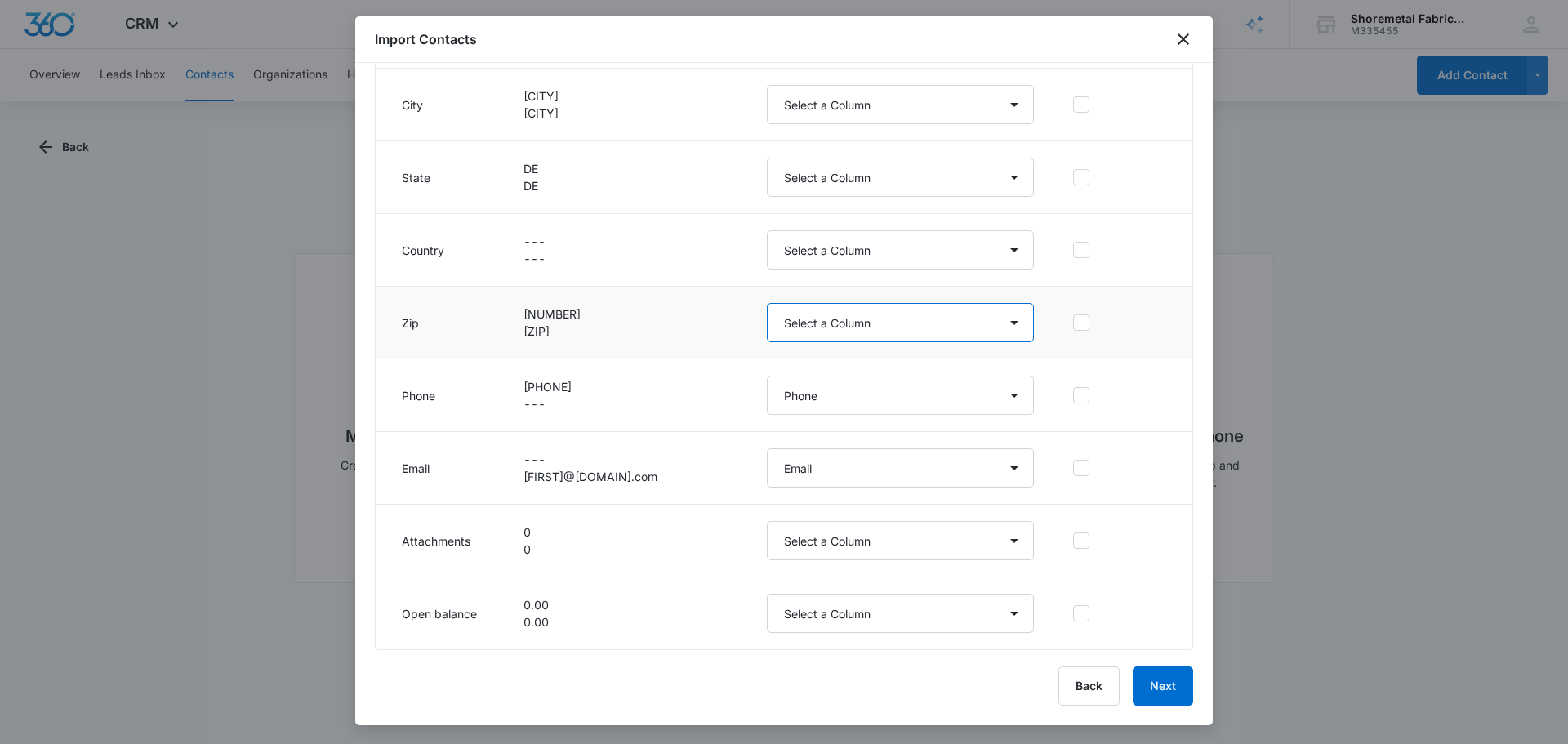 select on "190" 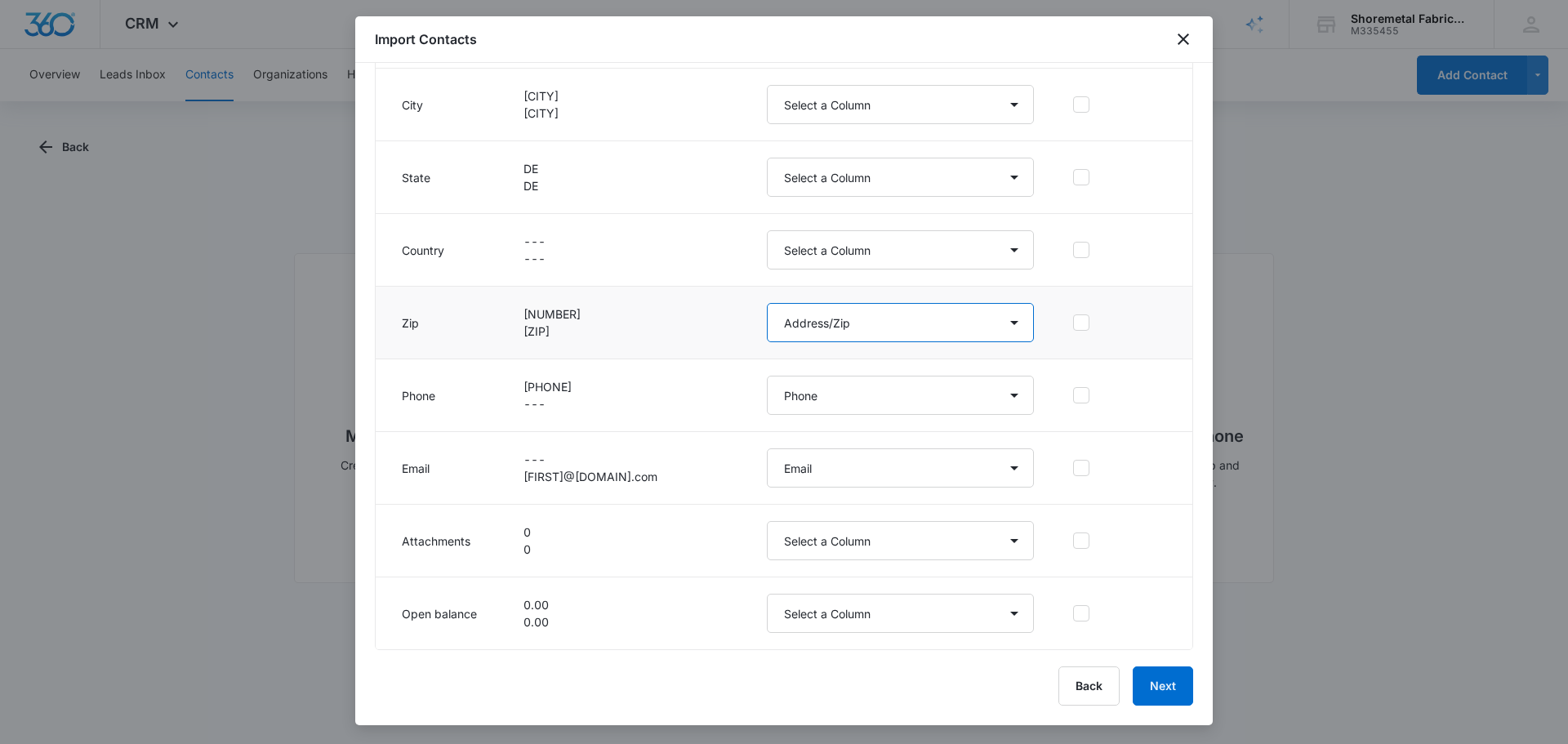 click on "Select a Column Address/City Address/Country Address/State Address/Street Address/Street 2 Address/Zip Agree to Subscribe Assigned To Best Way To Contact Color Tag Contact Name Contact Name/First Name Contact Name/Last Name Contact Status Contact Type CRM ID Email External ID How can we help?  IP Address Next Contact Date Notes Other Phone Phone Please briefly describe your experience with us Please rate us from 1-5 Qualifying Status Review Request Special Notes Tags Which service are you interested in?" at bounding box center (900, 323) 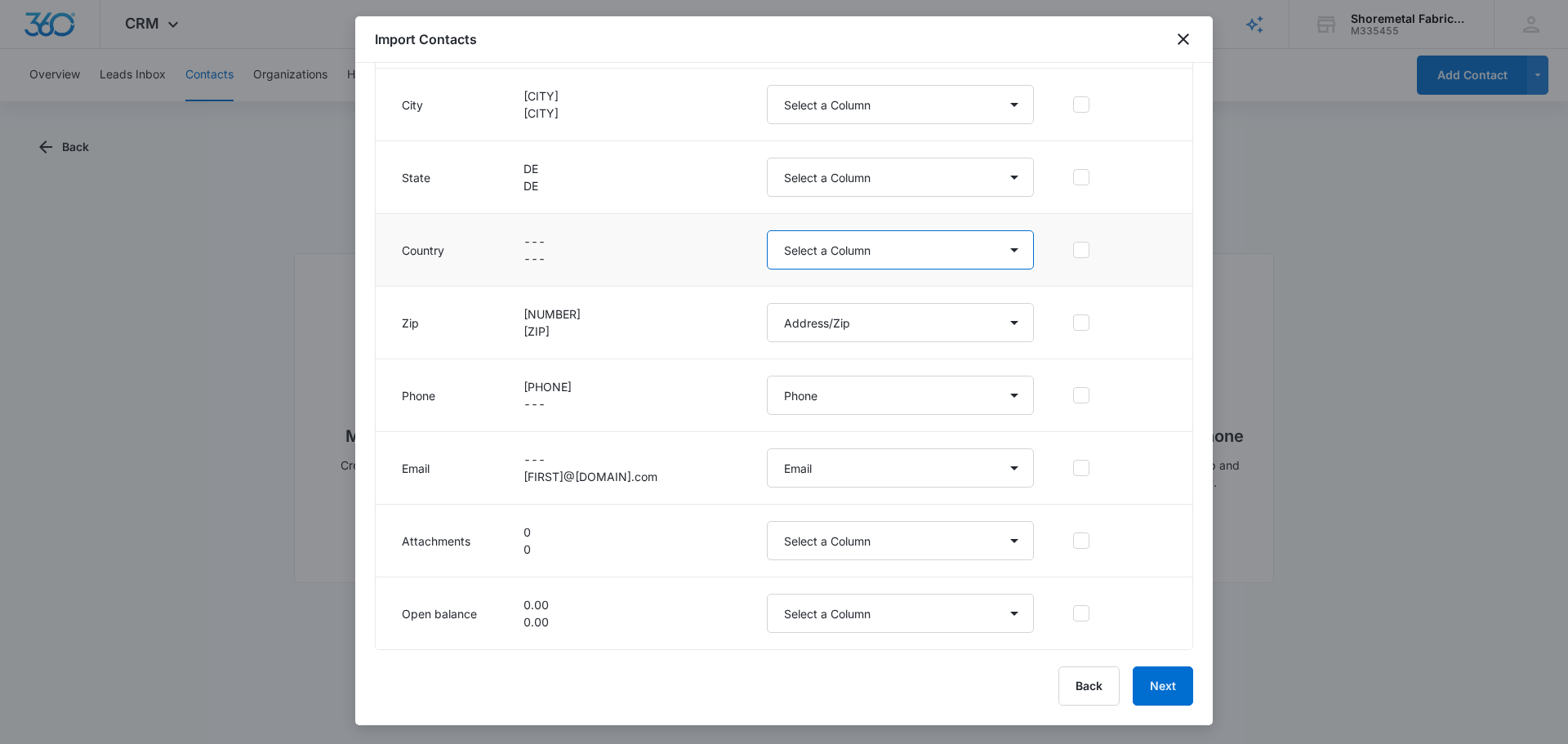 click on "Select a Column Address/City Address/Country Address/State Address/Street Address/Street 2 Address/Zip Agree to Subscribe Assigned To Best Way To Contact Color Tag Contact Name Contact Name/First Name Contact Name/Last Name Contact Status Contact Type CRM ID Email External ID How can we help?  IP Address Next Contact Date Notes Other Phone Phone Please briefly describe your experience with us Please rate us from 1-5 Qualifying Status Review Request Special Notes Tags Which service are you interested in?" at bounding box center (900, 250) 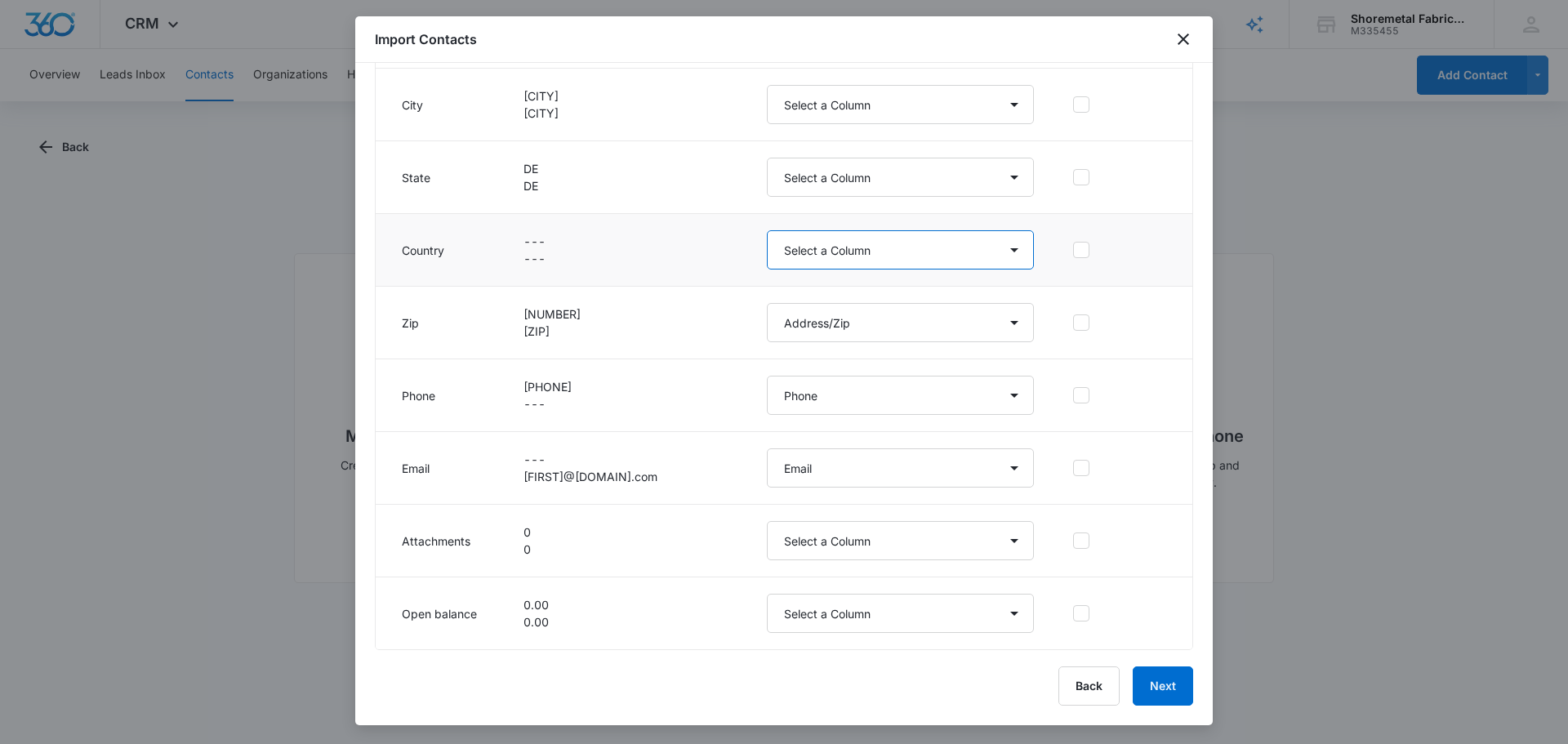 select on "193" 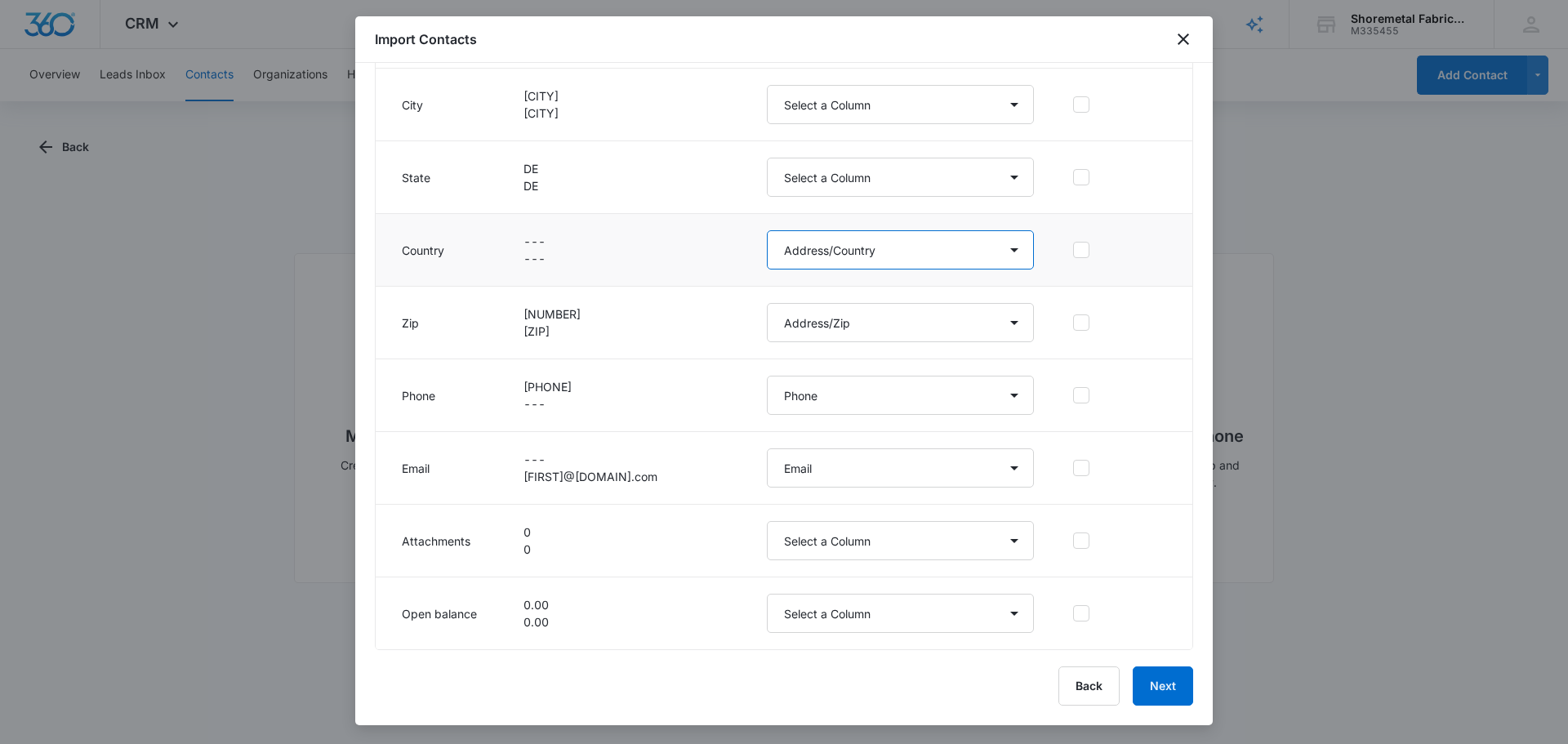 click on "Select a Column Address/City Address/Country Address/State Address/Street Address/Street 2 Address/Zip Agree to Subscribe Assigned To Best Way To Contact Color Tag Contact Name Contact Name/First Name Contact Name/Last Name Contact Status Contact Type CRM ID Email External ID How can we help?  IP Address Next Contact Date Notes Other Phone Phone Please briefly describe your experience with us Please rate us from 1-5 Qualifying Status Review Request Special Notes Tags Which service are you interested in?" at bounding box center (900, 250) 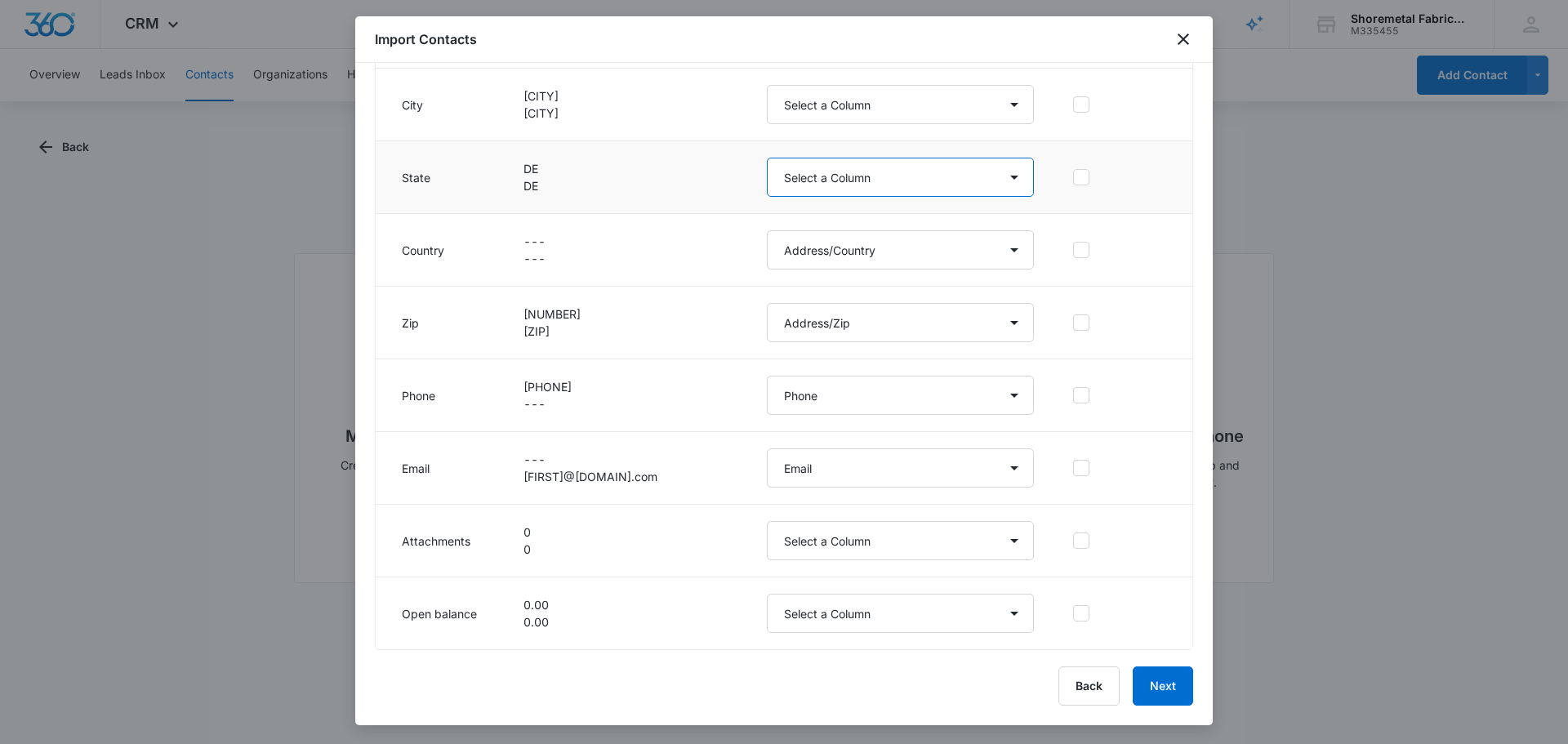 click on "Select a Column Address/City Address/Country Address/State Address/Street Address/Street 2 Address/Zip Agree to Subscribe Assigned To Best Way To Contact Color Tag Contact Name Contact Name/First Name Contact Name/Last Name Contact Status Contact Type CRM ID Email External ID How can we help?  IP Address Next Contact Date Notes Other Phone Phone Please briefly describe your experience with us Please rate us from 1-5 Qualifying Status Review Request Special Notes Tags Which service are you interested in?" at bounding box center (900, 177) 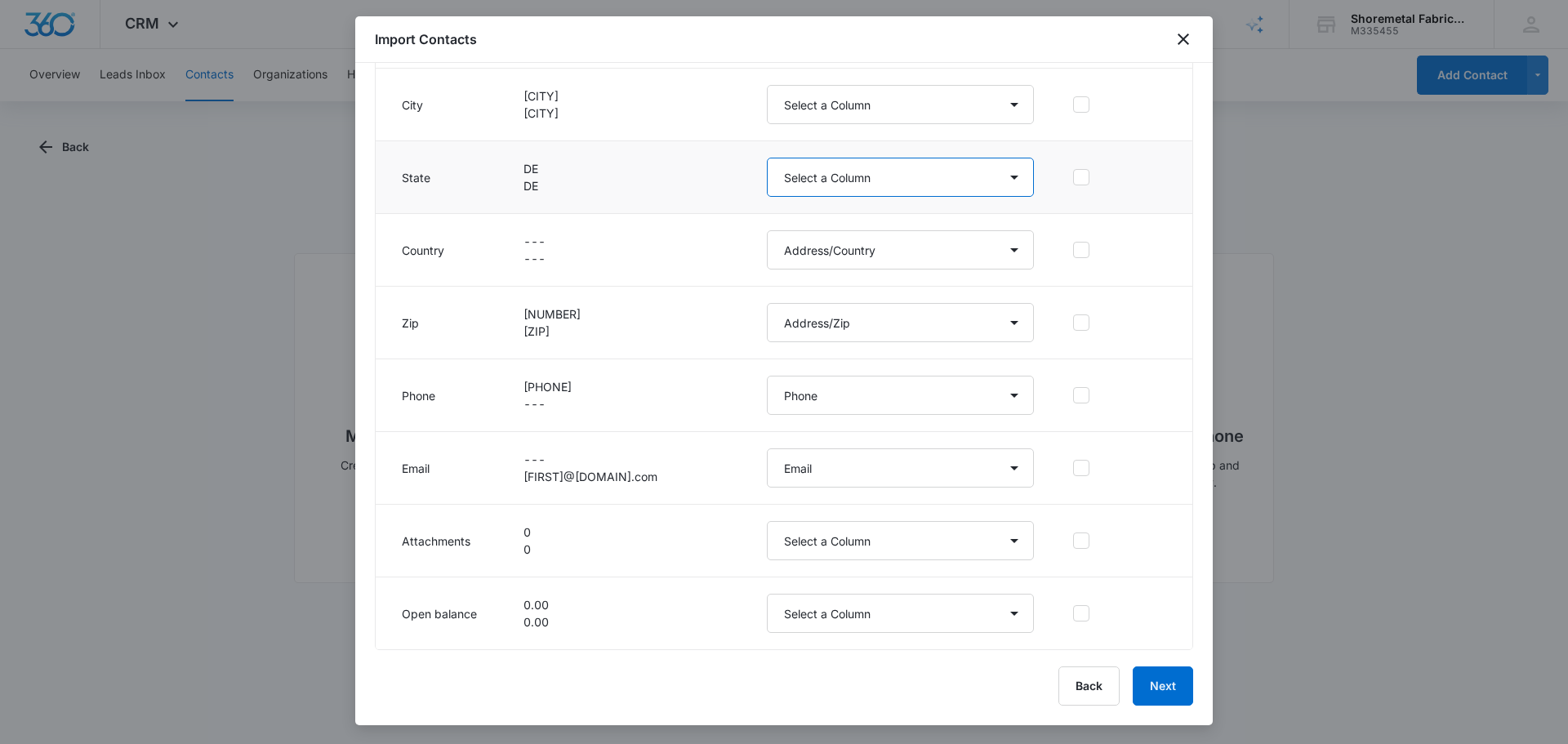 select on "189" 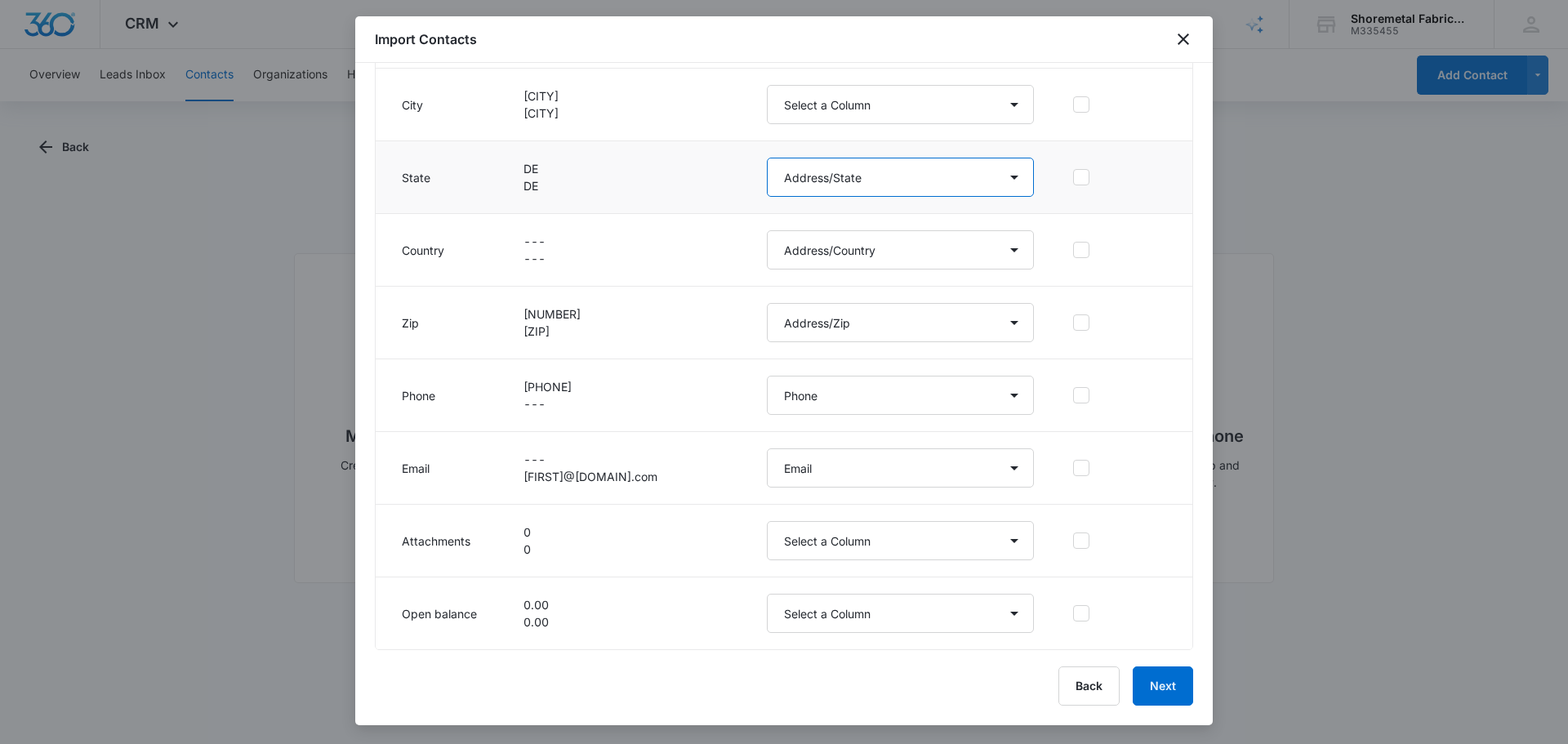 click on "Select a Column Address/City Address/Country Address/State Address/Street Address/Street 2 Address/Zip Agree to Subscribe Assigned To Best Way To Contact Color Tag Contact Name Contact Name/First Name Contact Name/Last Name Contact Status Contact Type CRM ID Email External ID How can we help?  IP Address Next Contact Date Notes Other Phone Phone Please briefly describe your experience with us Please rate us from 1-5 Qualifying Status Review Request Special Notes Tags Which service are you interested in?" at bounding box center (900, 177) 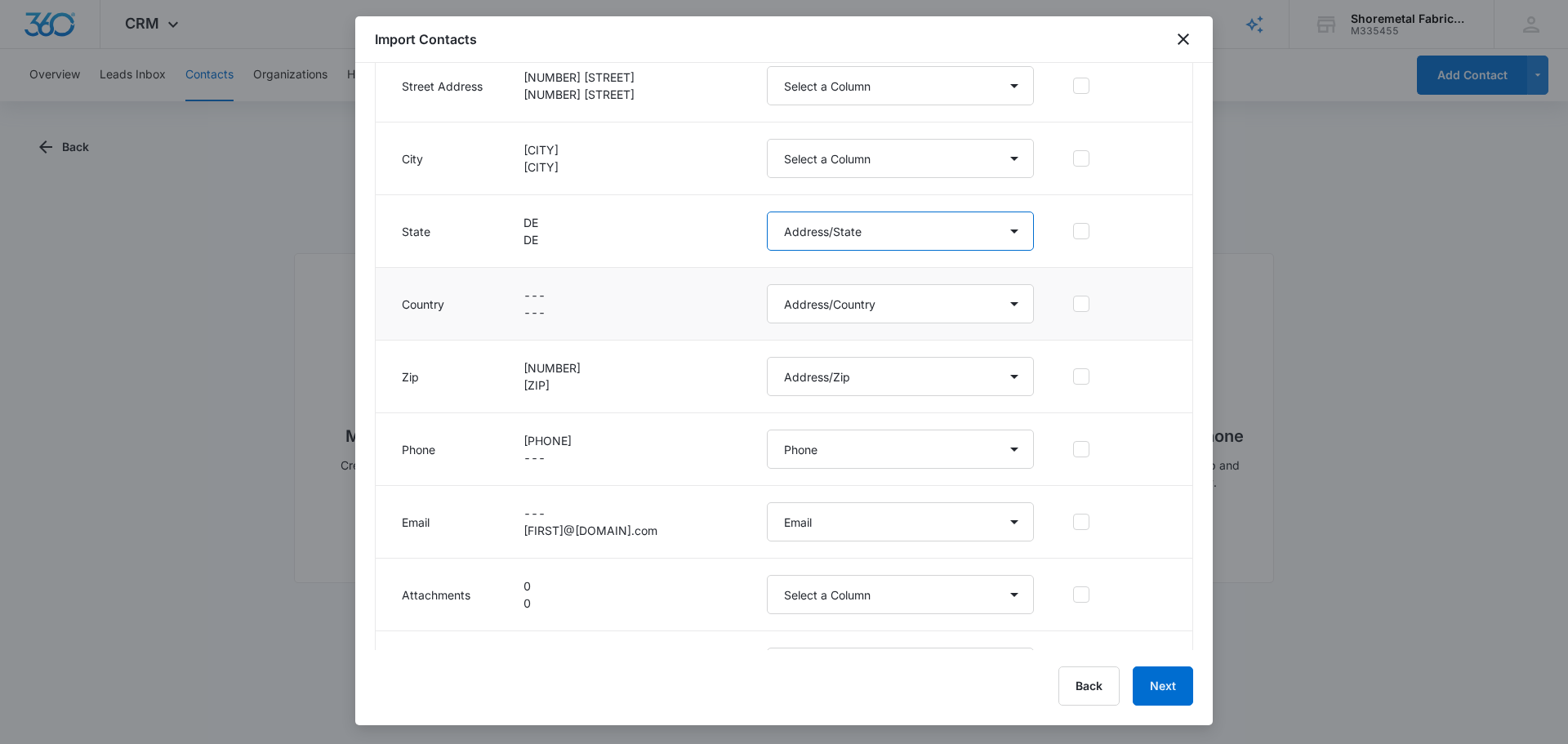 scroll, scrollTop: 368, scrollLeft: 0, axis: vertical 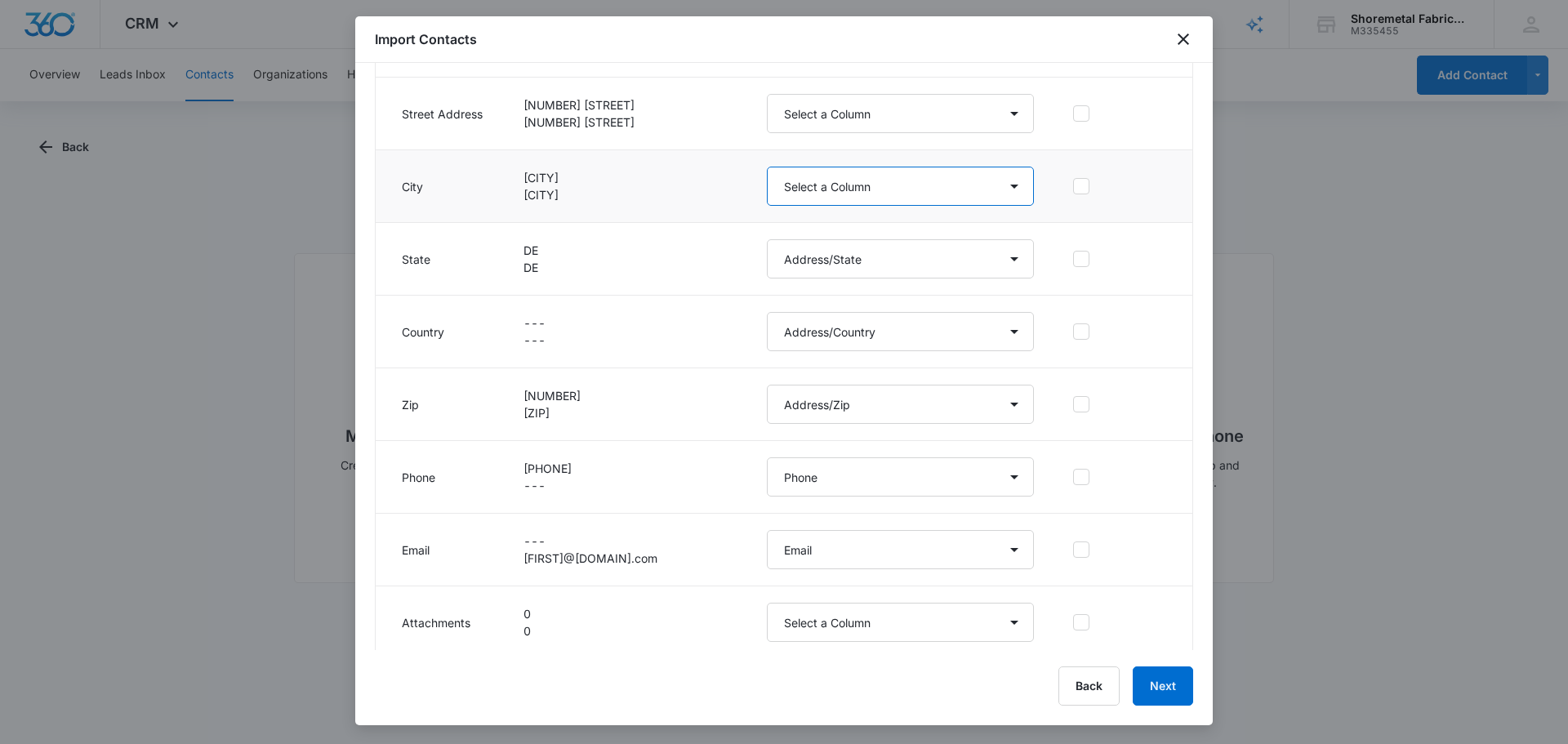 click on "Select a Column Address/City Address/Country Address/State Address/Street Address/Street 2 Address/Zip Agree to Subscribe Assigned To Best Way To Contact Color Tag Contact Name Contact Name/First Name Contact Name/Last Name Contact Status Contact Type CRM ID Email External ID How can we help?  IP Address Next Contact Date Notes Other Phone Phone Please briefly describe your experience with us Please rate us from 1-5 Qualifying Status Review Request Special Notes Tags Which service are you interested in?" at bounding box center [900, 186] 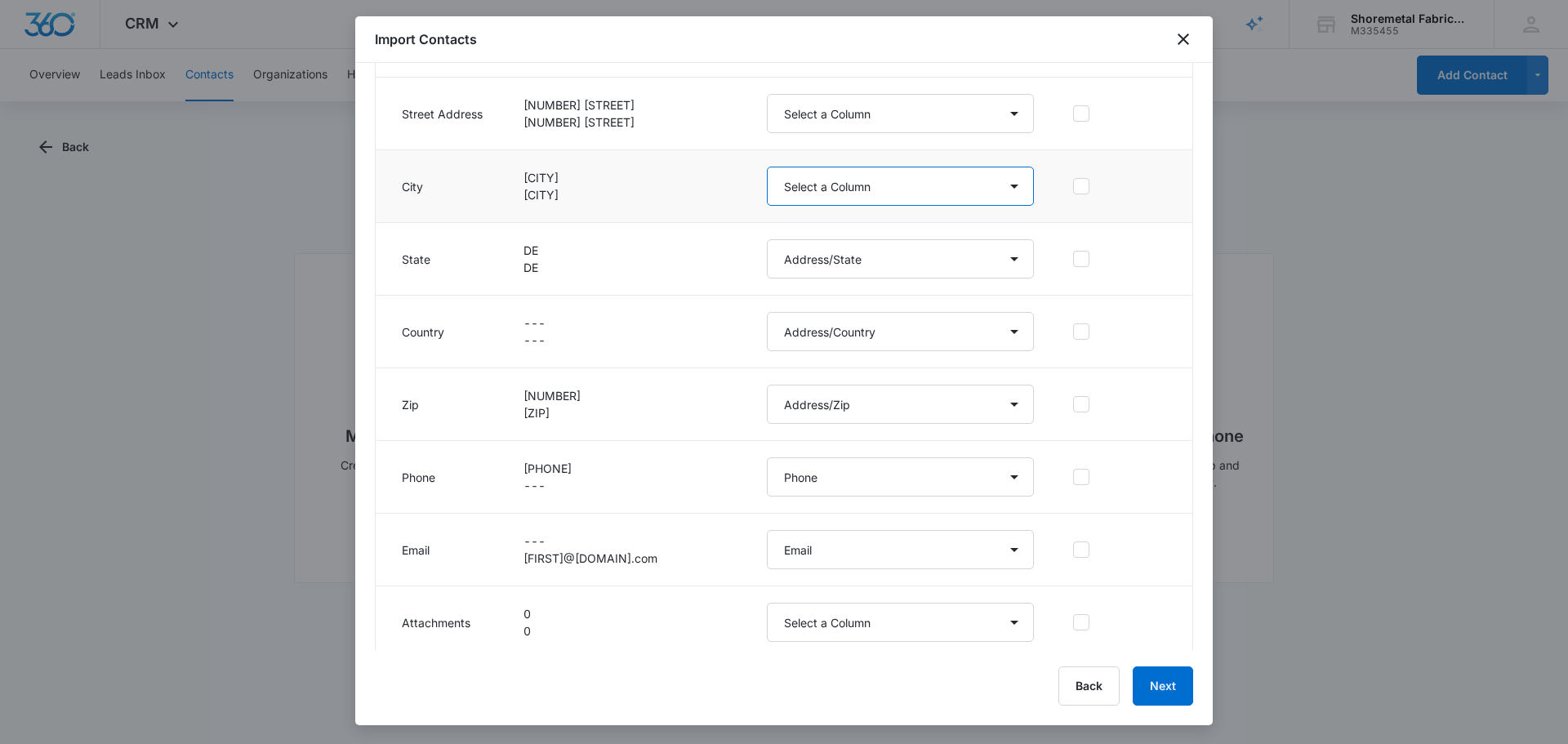 select on "188" 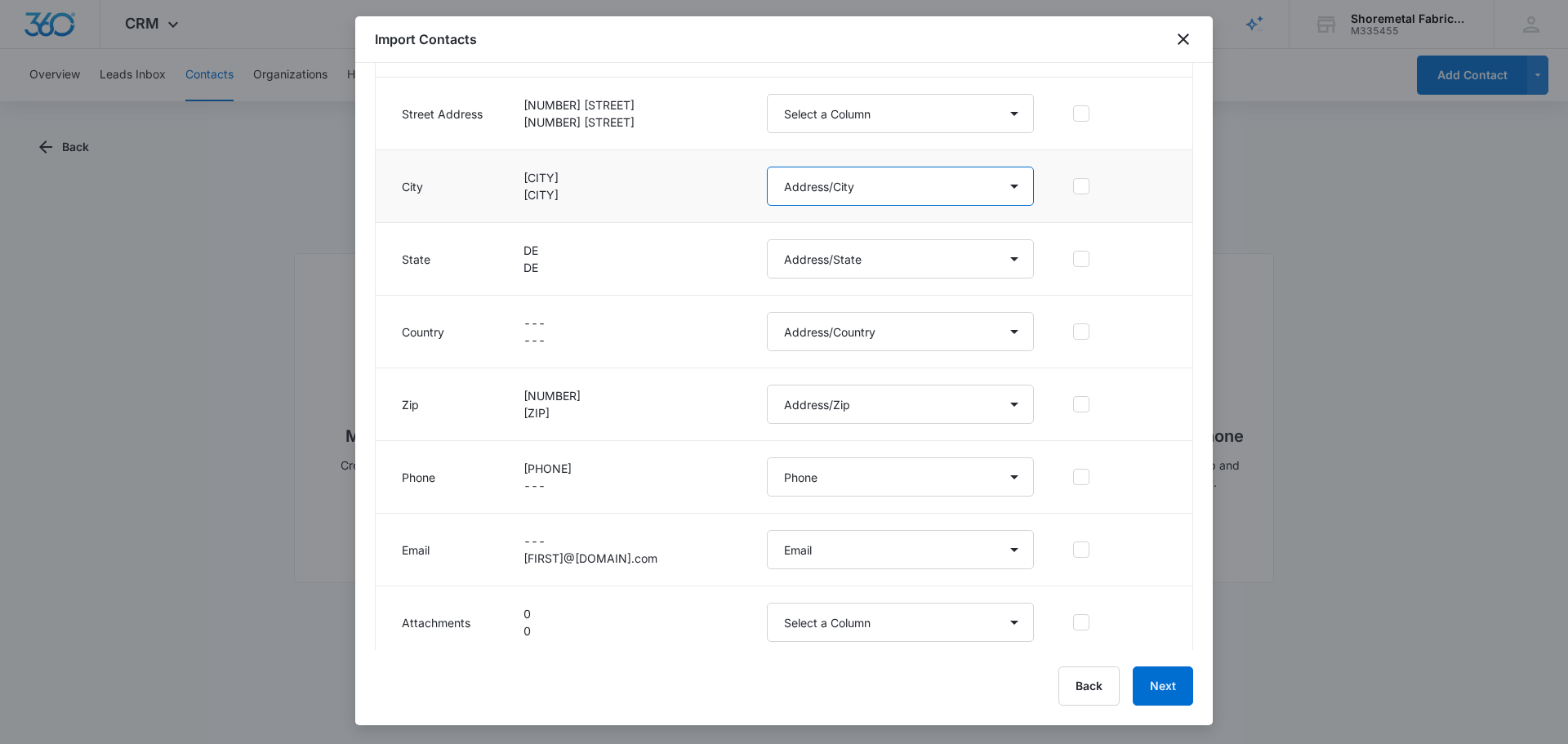 click on "Select a Column Address/City Address/Country Address/State Address/Street Address/Street 2 Address/Zip Agree to Subscribe Assigned To Best Way To Contact Color Tag Contact Name Contact Name/First Name Contact Name/Last Name Contact Status Contact Type CRM ID Email External ID How can we help?  IP Address Next Contact Date Notes Other Phone Phone Please briefly describe your experience with us Please rate us from 1-5 Qualifying Status Review Request Special Notes Tags Which service are you interested in?" at bounding box center (900, 186) 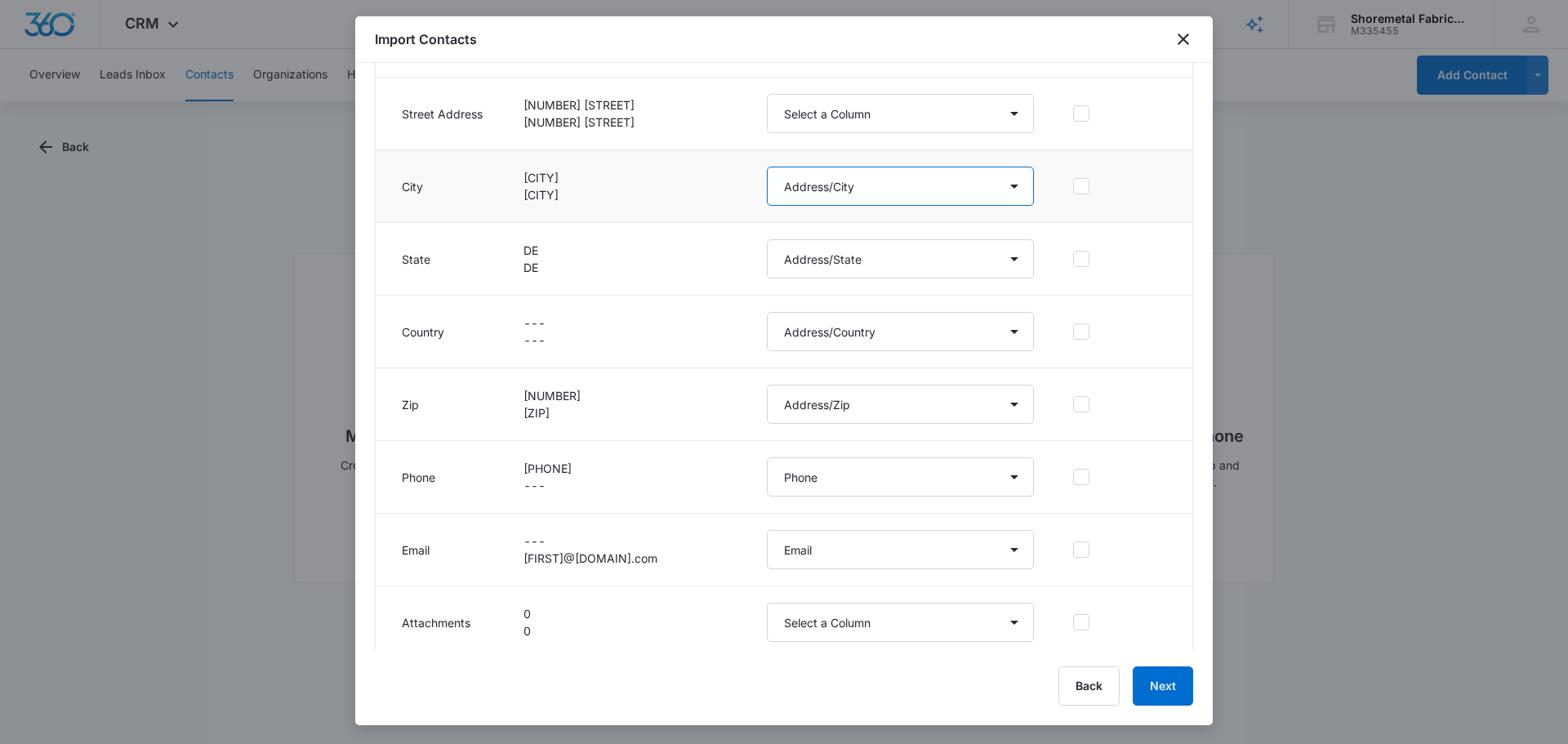scroll, scrollTop: 42, scrollLeft: 0, axis: vertical 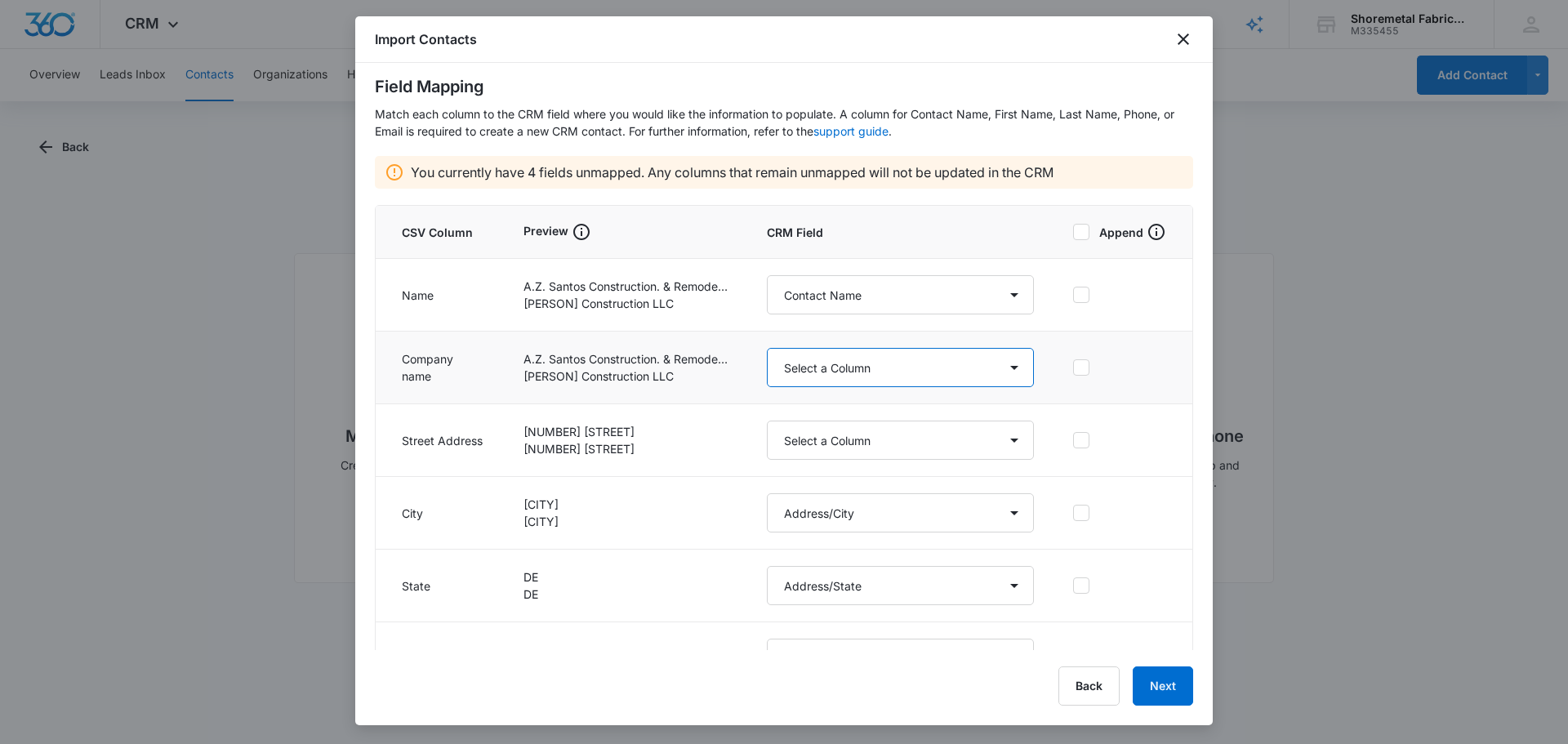click on "Select a Column Address/City Address/Country Address/State Address/Street Address/Street 2 Address/Zip Agree to Subscribe Assigned To Best Way To Contact Color Tag Contact Name Contact Name/First Name Contact Name/Last Name Contact Status Contact Type CRM ID Email External ID How can we help?  IP Address Next Contact Date Notes Other Phone Phone Please briefly describe your experience with us Please rate us from 1-5 Qualifying Status Review Request Special Notes Tags Which service are you interested in?" at bounding box center [900, 368] 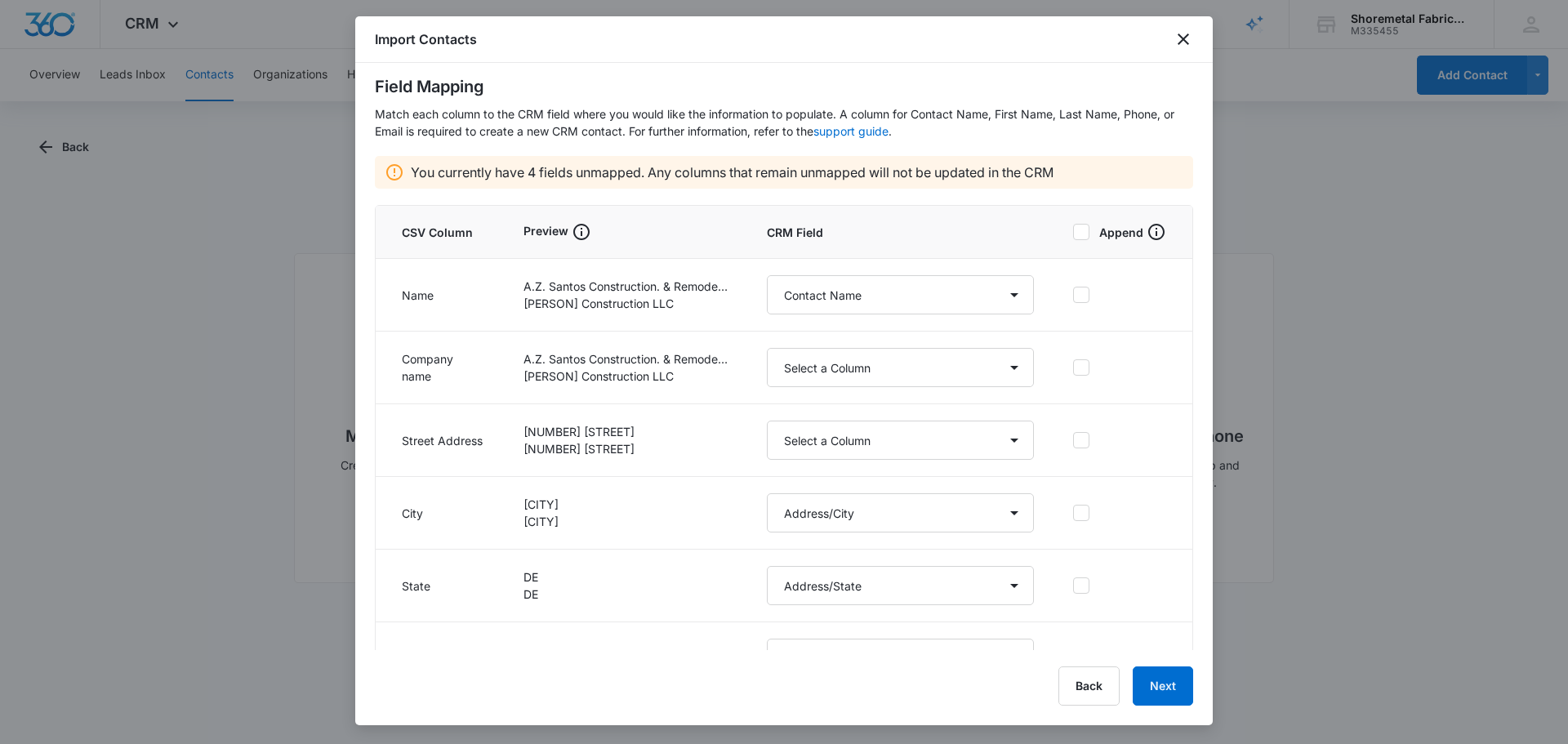 click on "Preview" at bounding box center (626, 232) 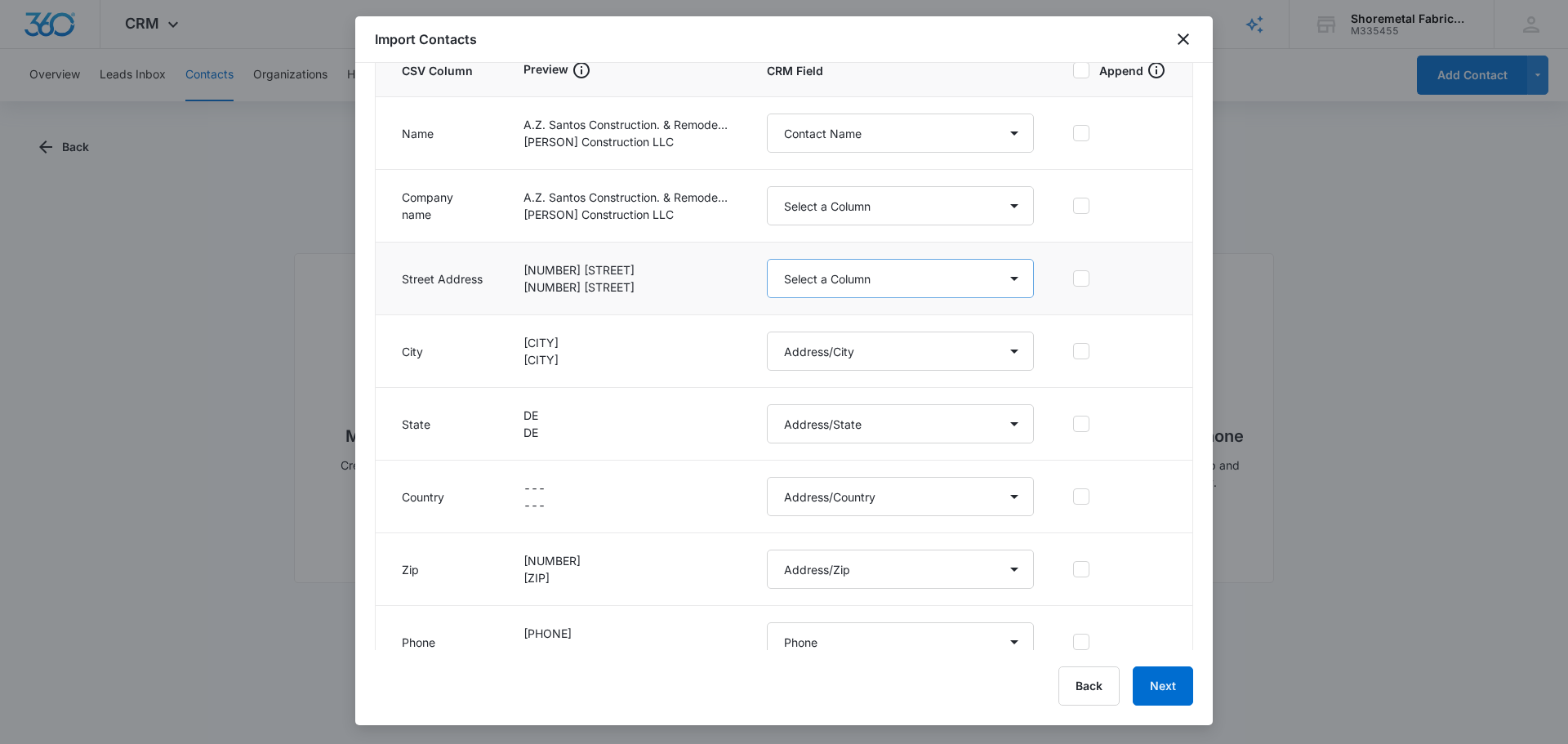 scroll, scrollTop: 205, scrollLeft: 0, axis: vertical 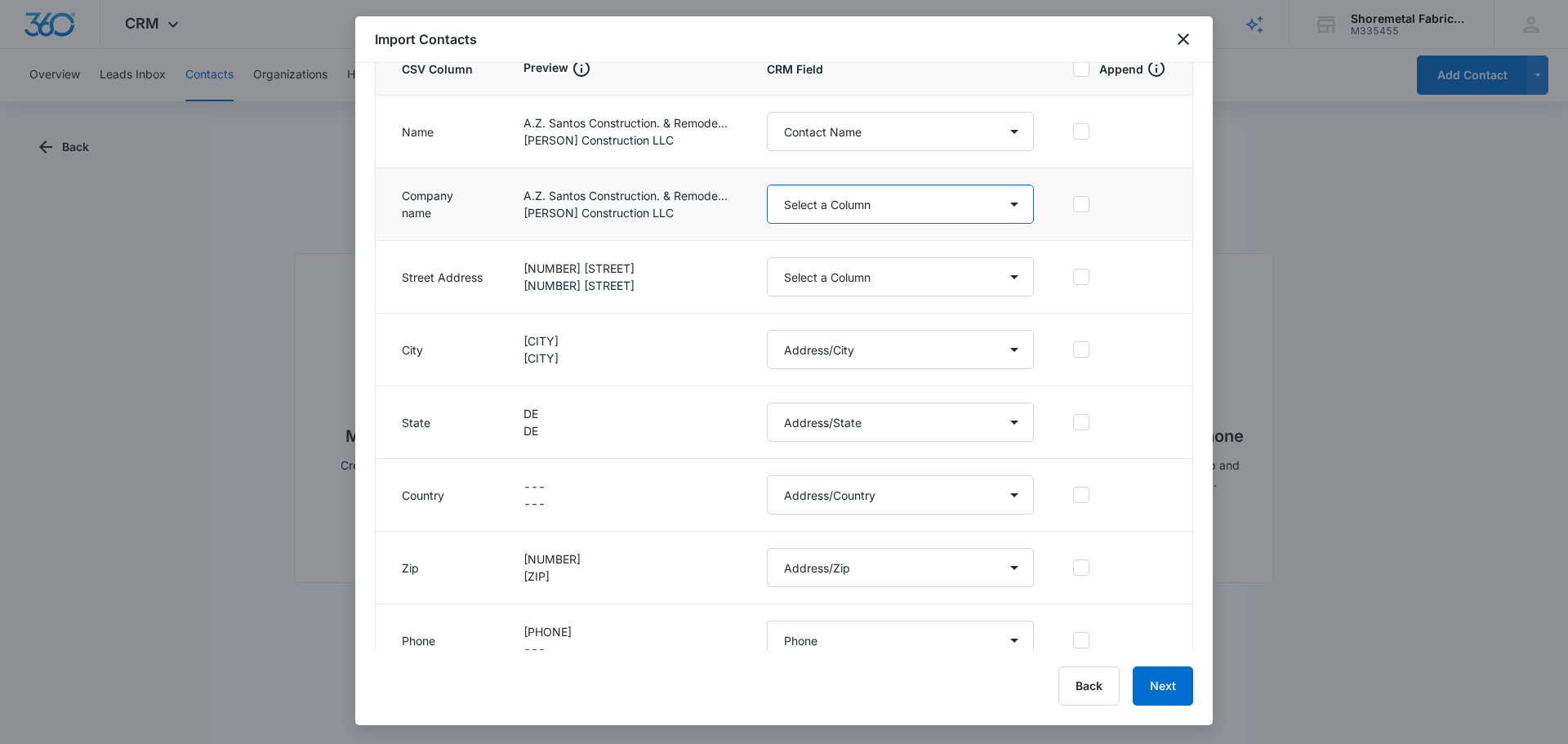 click on "Select a Column Address/City Address/Country Address/State Address/Street Address/Street 2 Address/Zip Agree to Subscribe Assigned To Best Way To Contact Color Tag Contact Name Contact Name/First Name Contact Name/Last Name Contact Status Contact Type CRM ID Email External ID How can we help?  IP Address Next Contact Date Notes Other Phone Phone Please briefly describe your experience with us Please rate us from 1-5 Qualifying Status Review Request Special Notes Tags Which service are you interested in?" at bounding box center [900, 204] 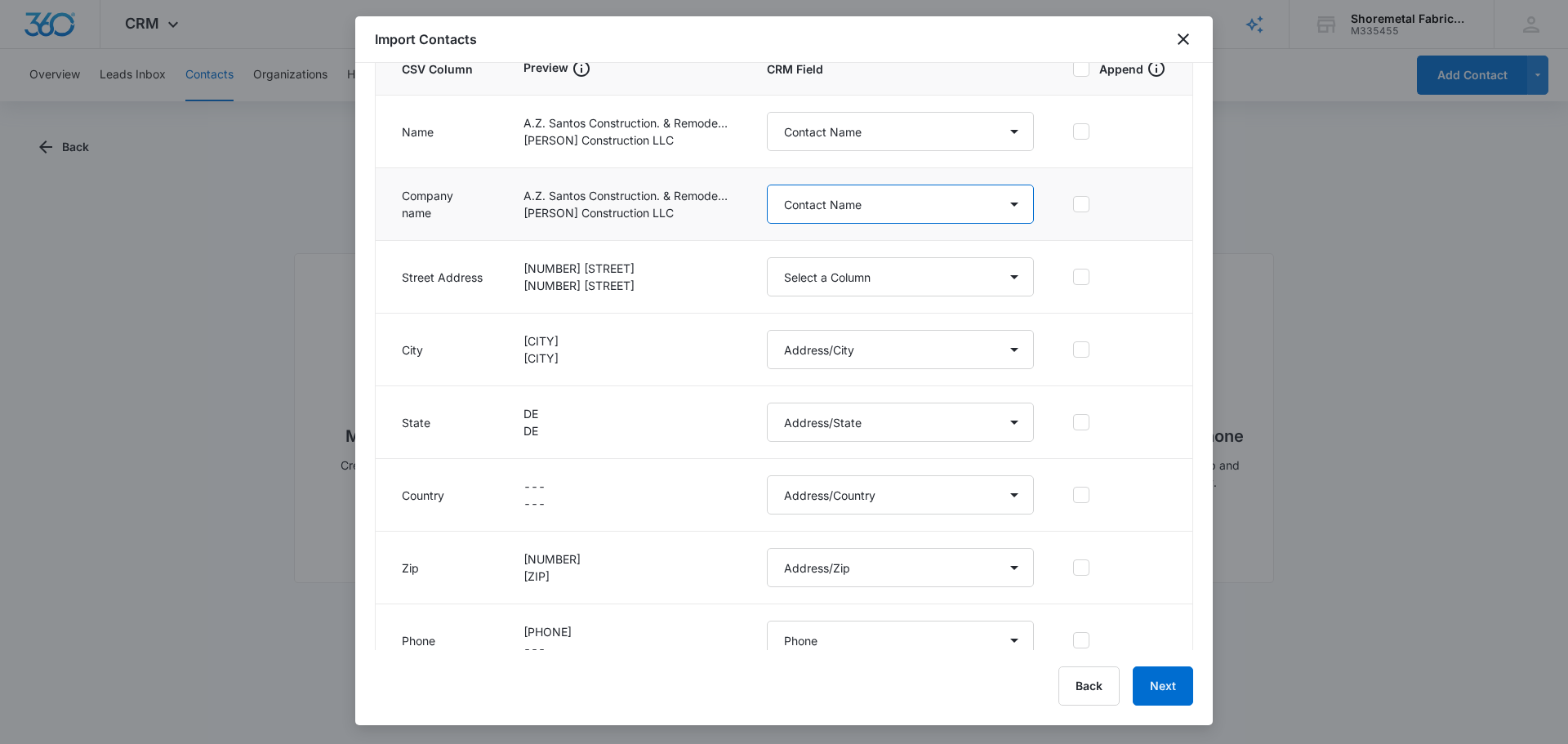 click on "Select a Column Address/City Address/Country Address/State Address/Street Address/Street 2 Address/Zip Agree to Subscribe Assigned To Best Way To Contact Color Tag Contact Name Contact Name/First Name Contact Name/Last Name Contact Status Contact Type CRM ID Email External ID How can we help?  IP Address Next Contact Date Notes Other Phone Phone Please briefly describe your experience with us Please rate us from 1-5 Qualifying Status Review Request Special Notes Tags Which service are you interested in?" at bounding box center (900, 204) 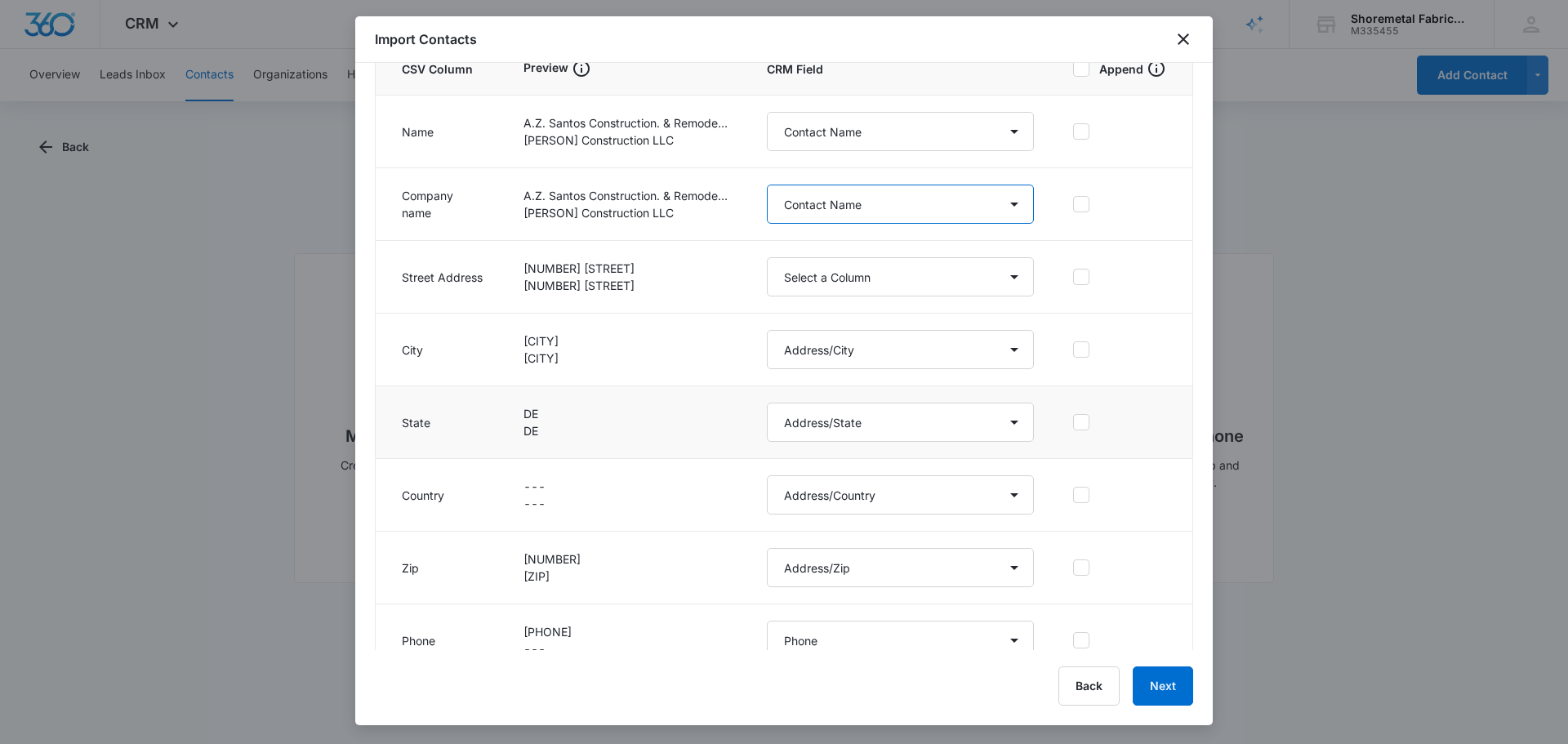 scroll, scrollTop: 450, scrollLeft: 0, axis: vertical 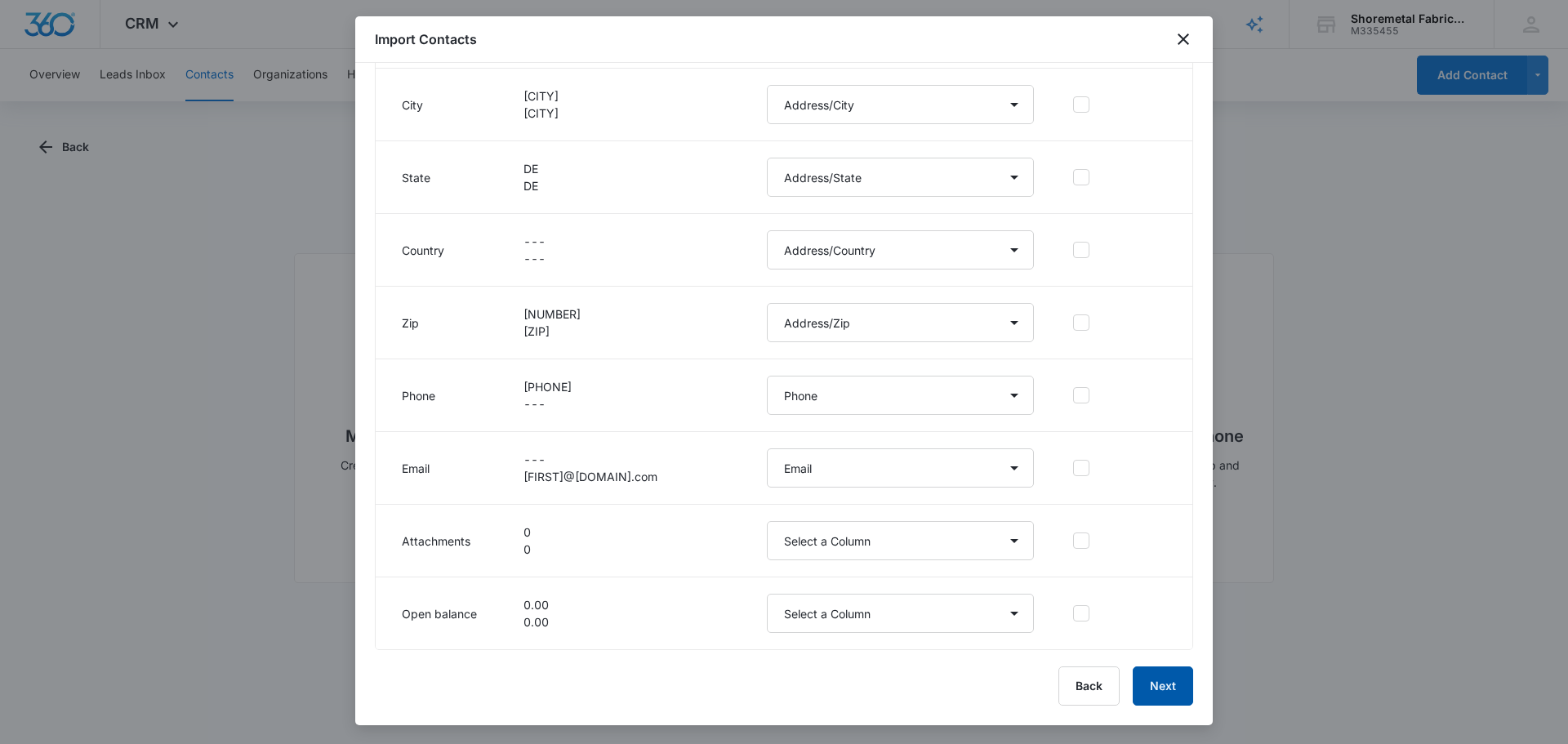 click on "Next" at bounding box center [1163, 686] 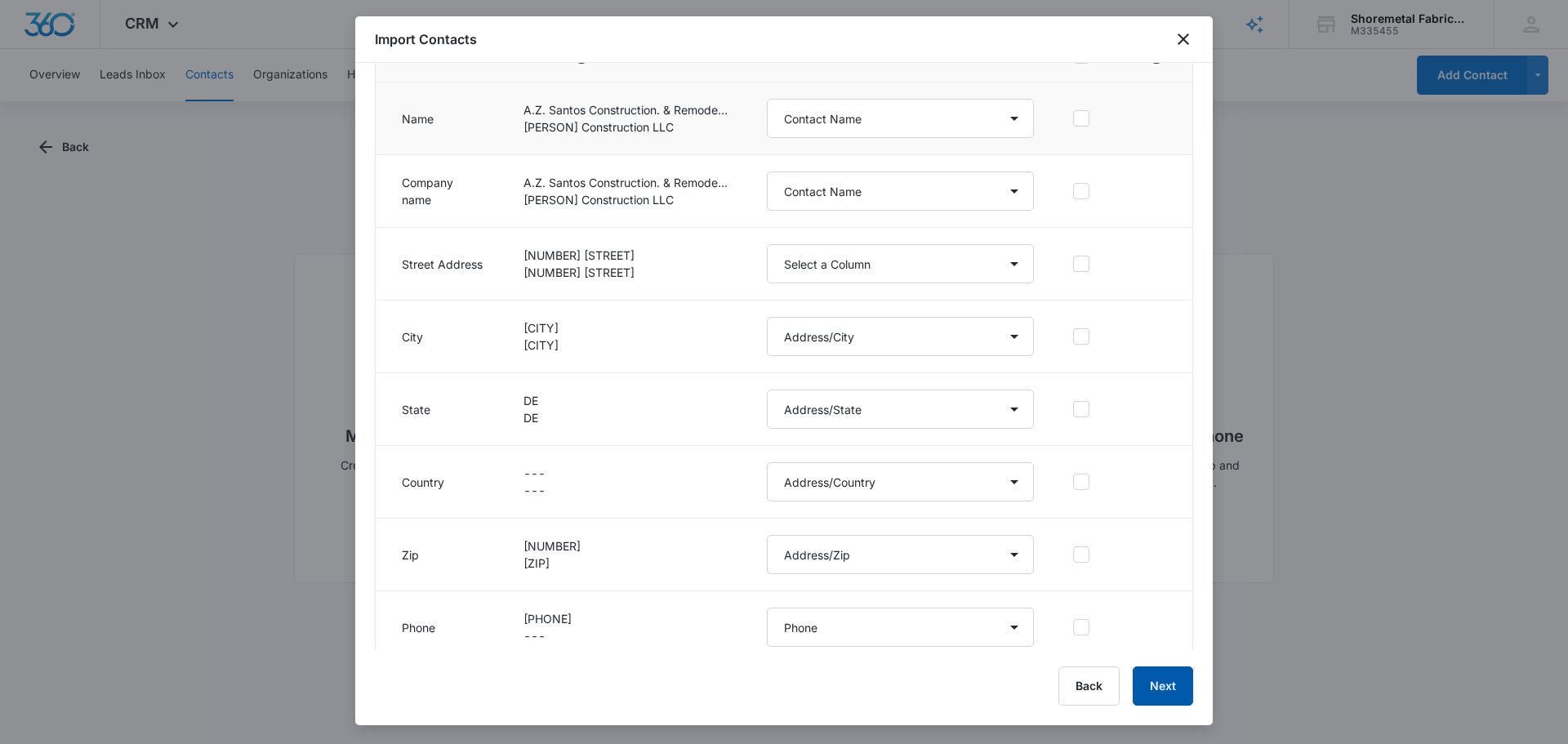 scroll, scrollTop: 0, scrollLeft: 0, axis: both 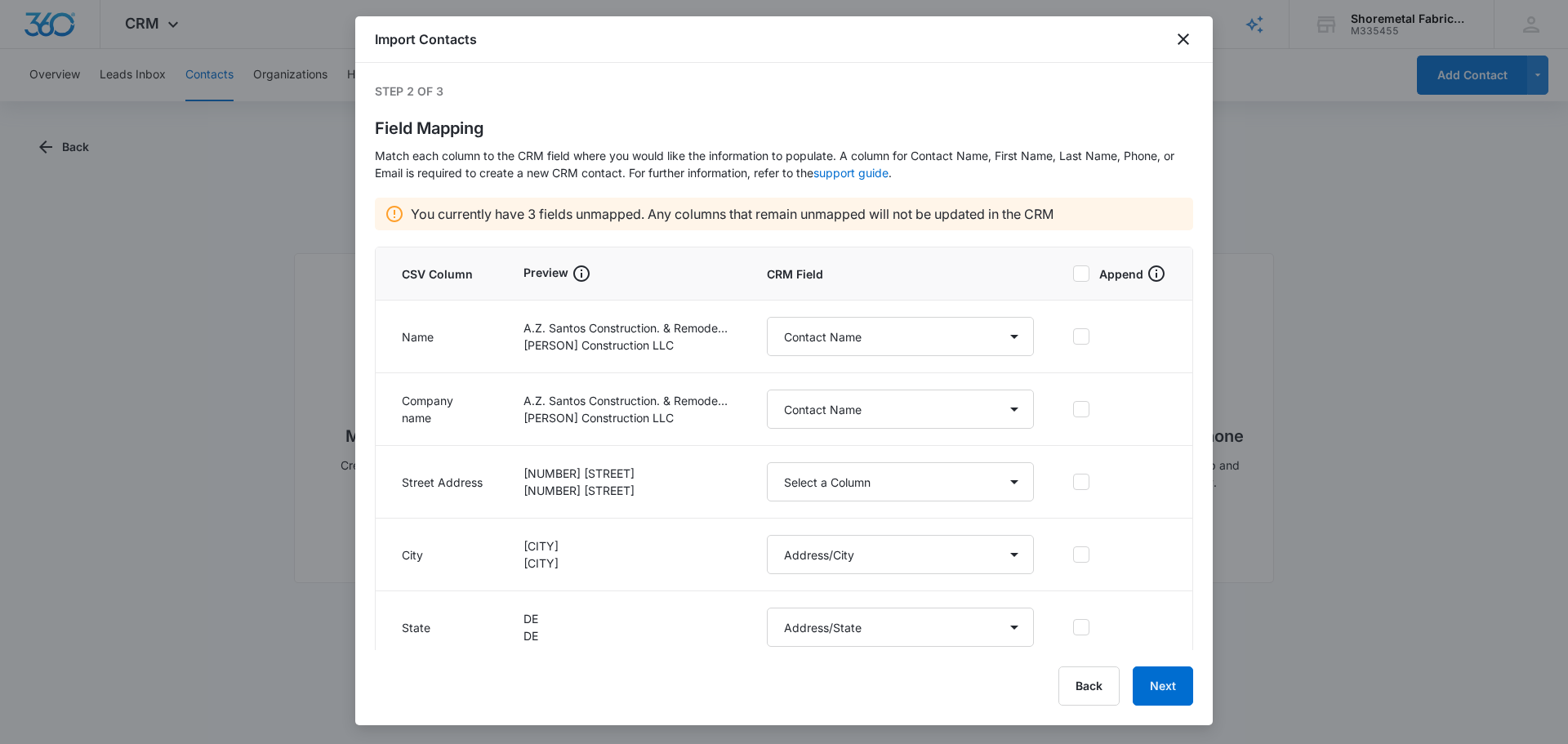 click 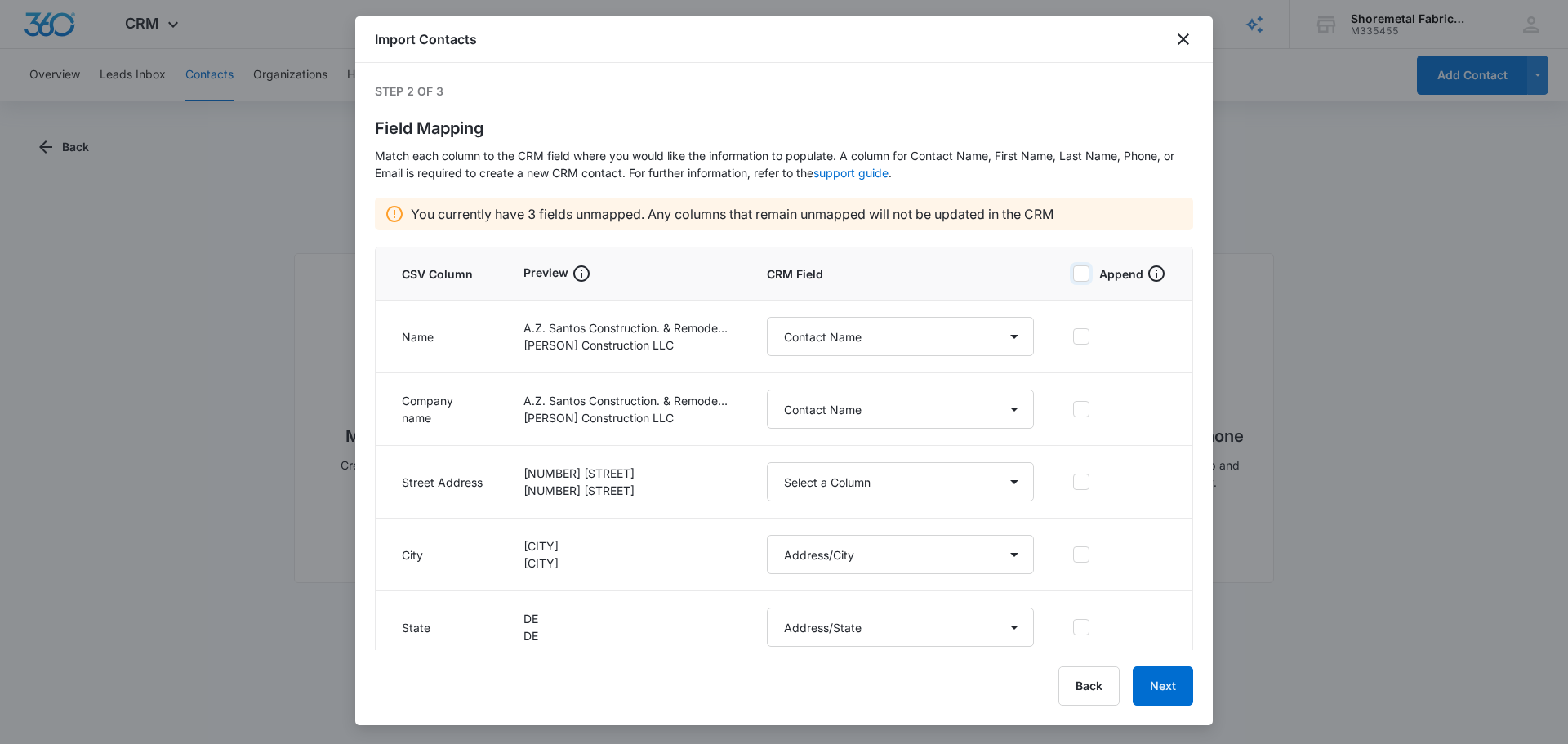 click on "Append" at bounding box center (1073, 274) 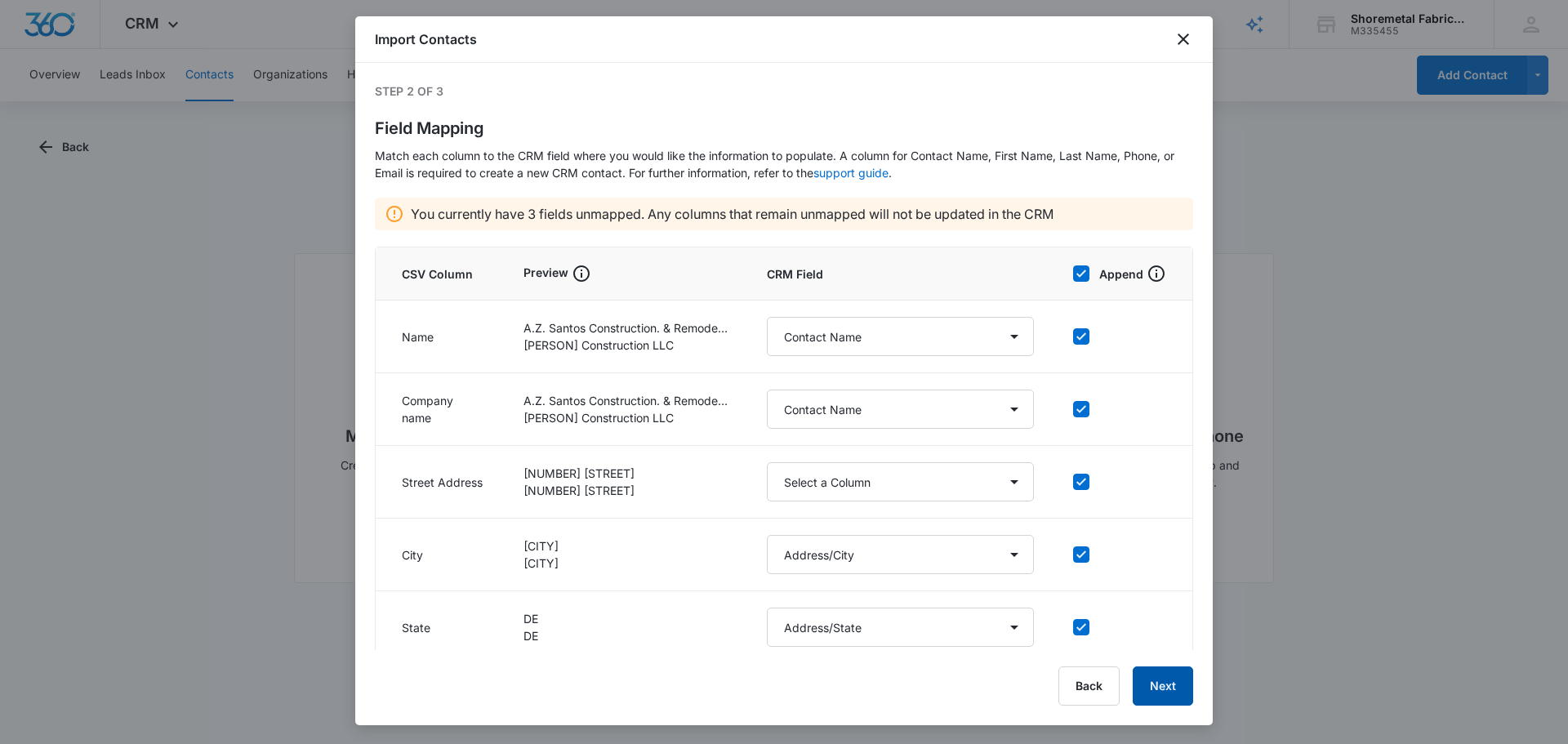 click on "Next" at bounding box center (1163, 686) 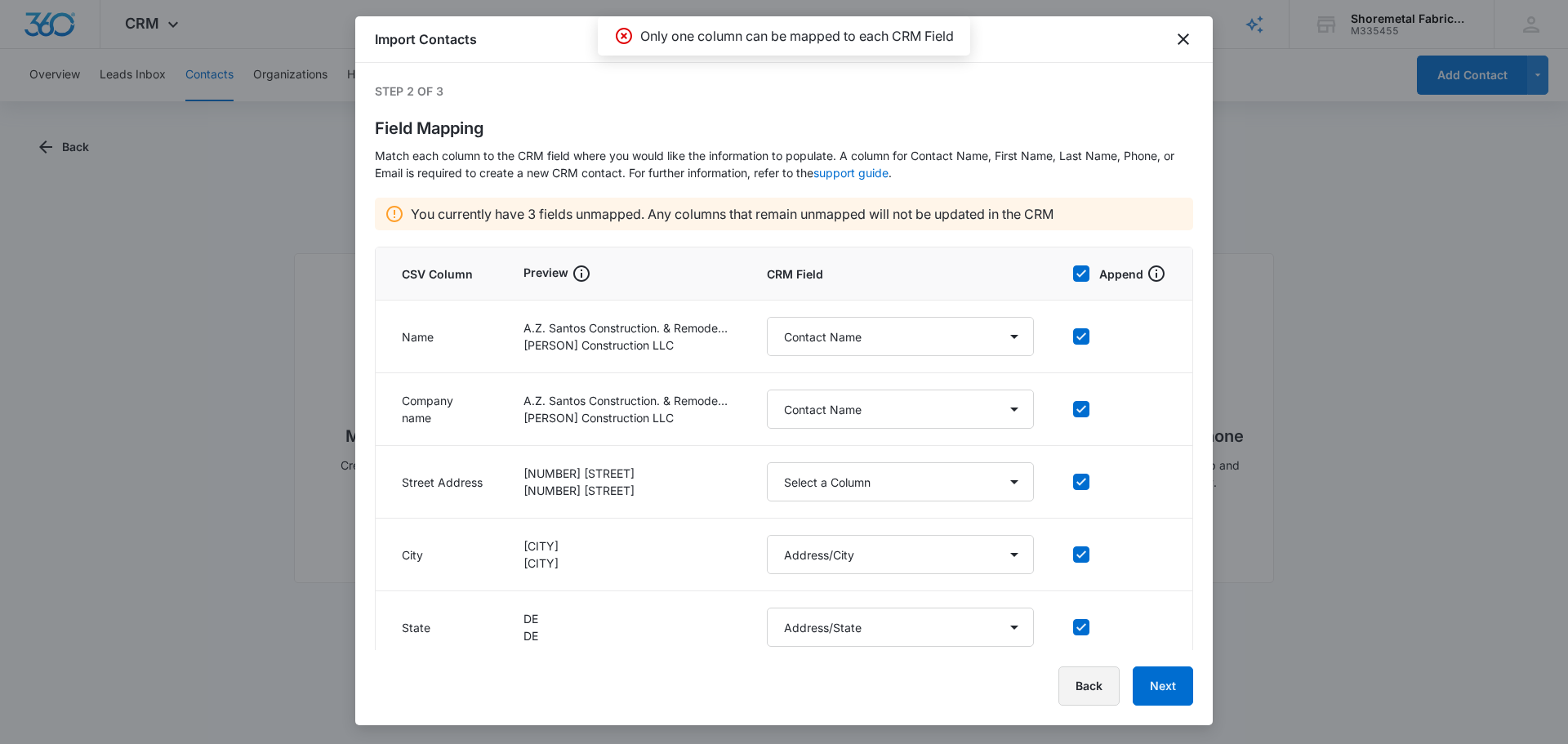 click on "Back" at bounding box center [1089, 686] 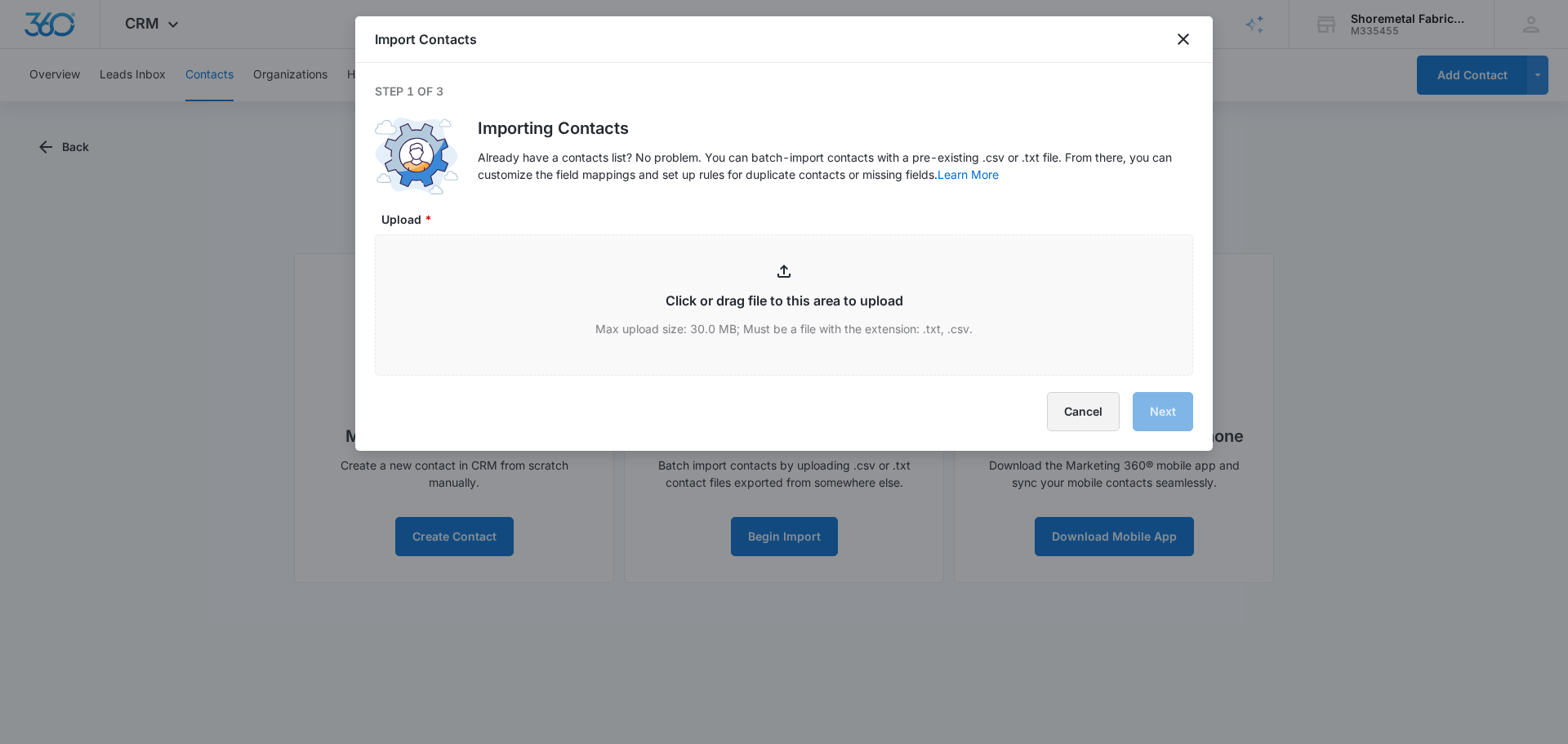 type on "C:\fakepath\Shore Metal Fabricators LLC - Customer List (1).csv" 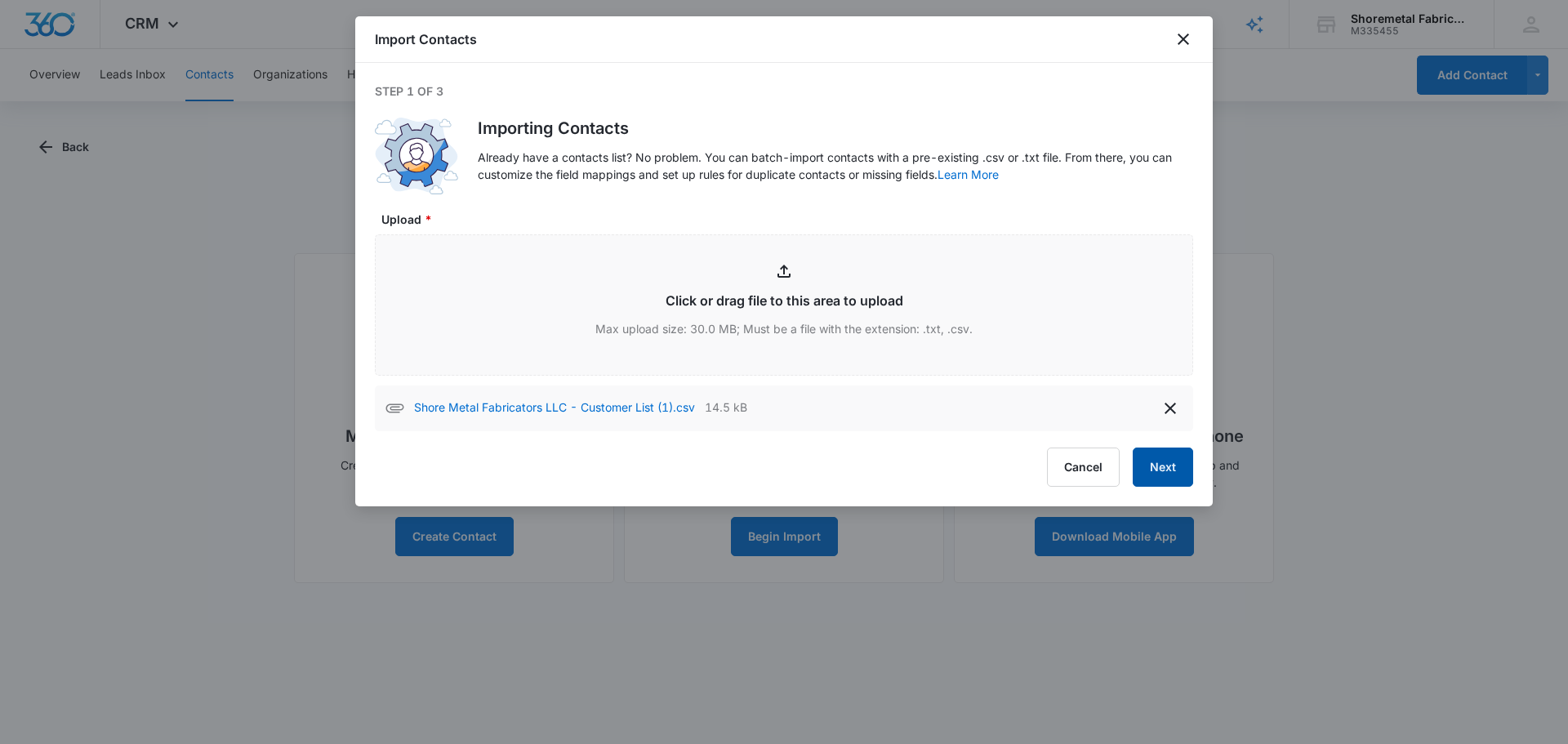 click on "Next" at bounding box center (1163, 467) 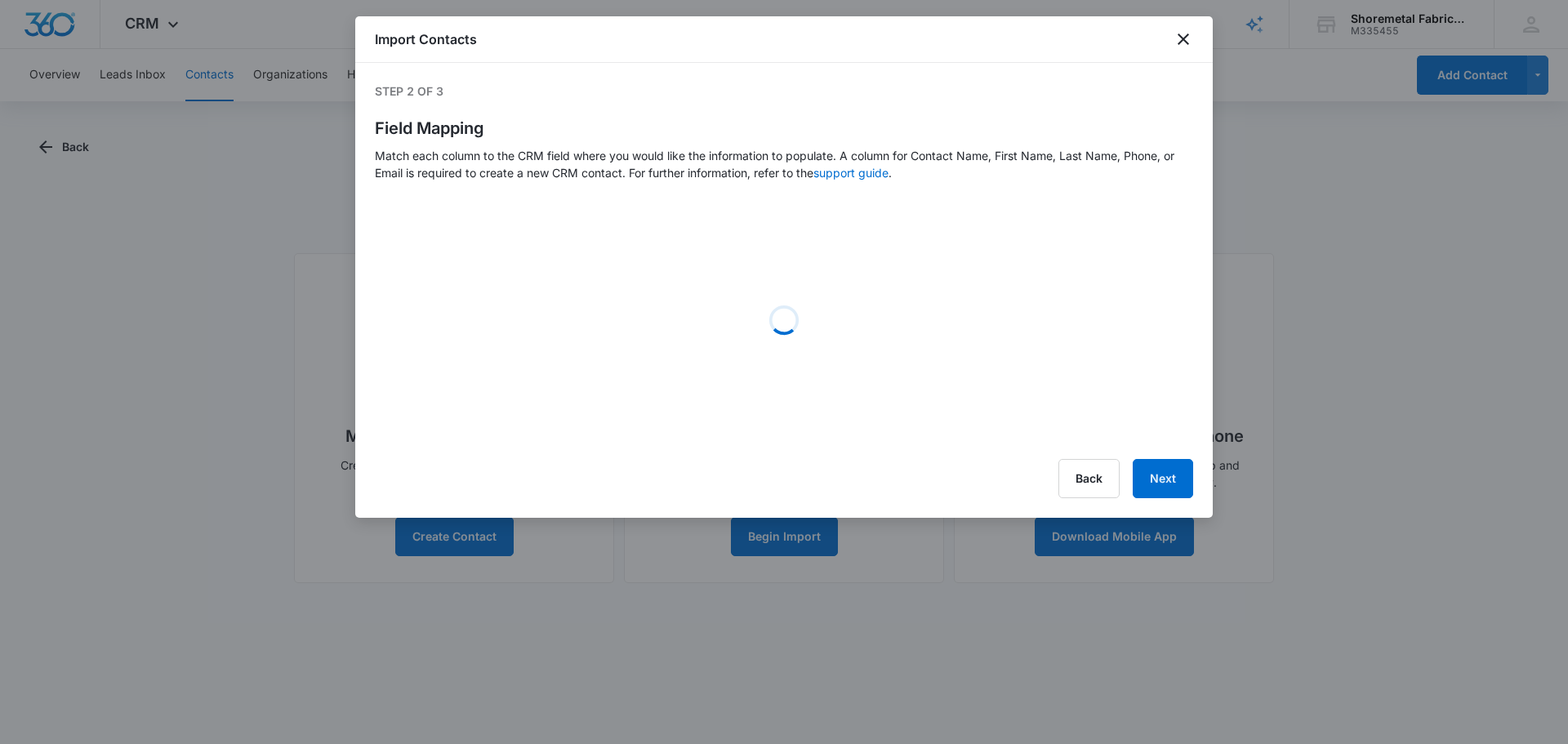 select on "name" 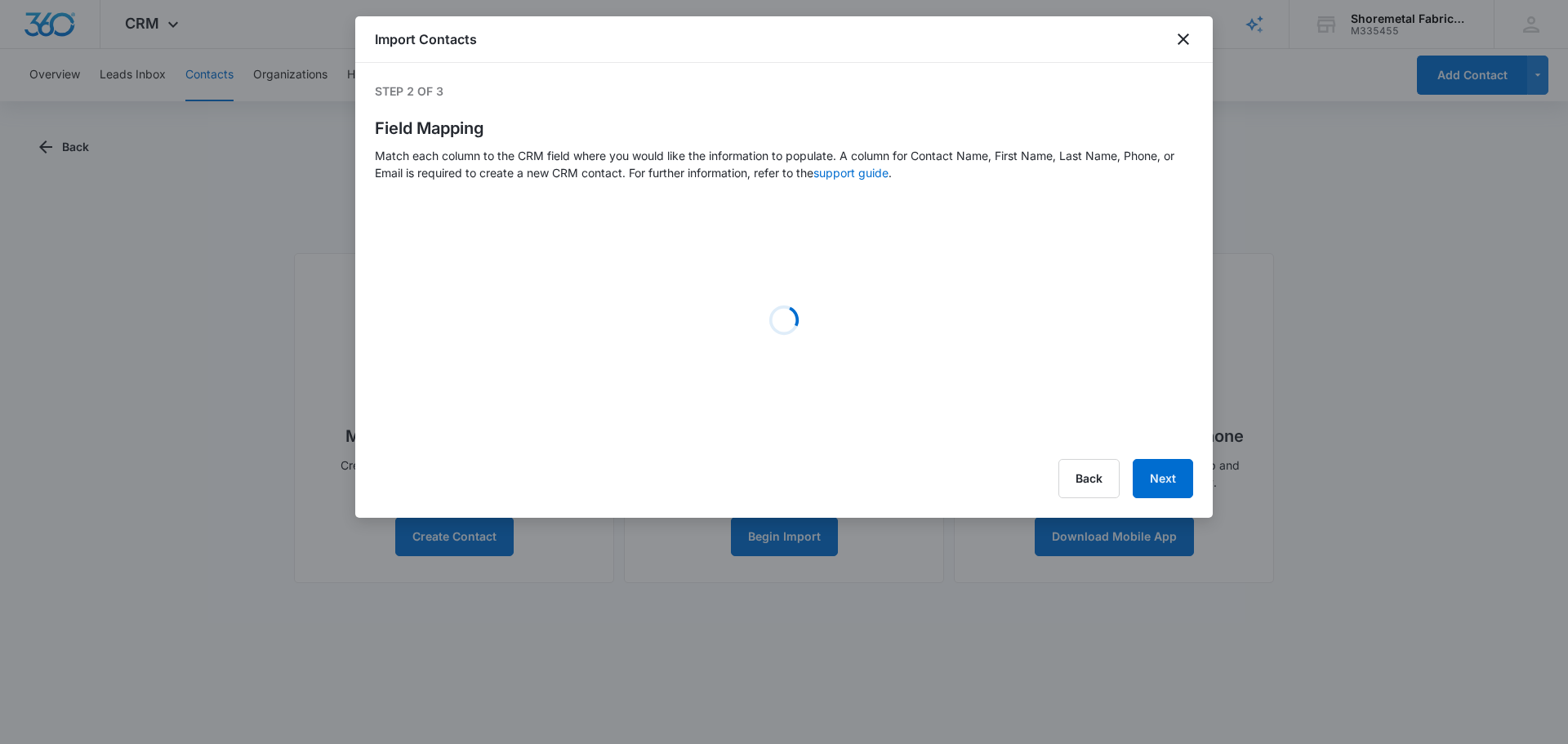 select on "184" 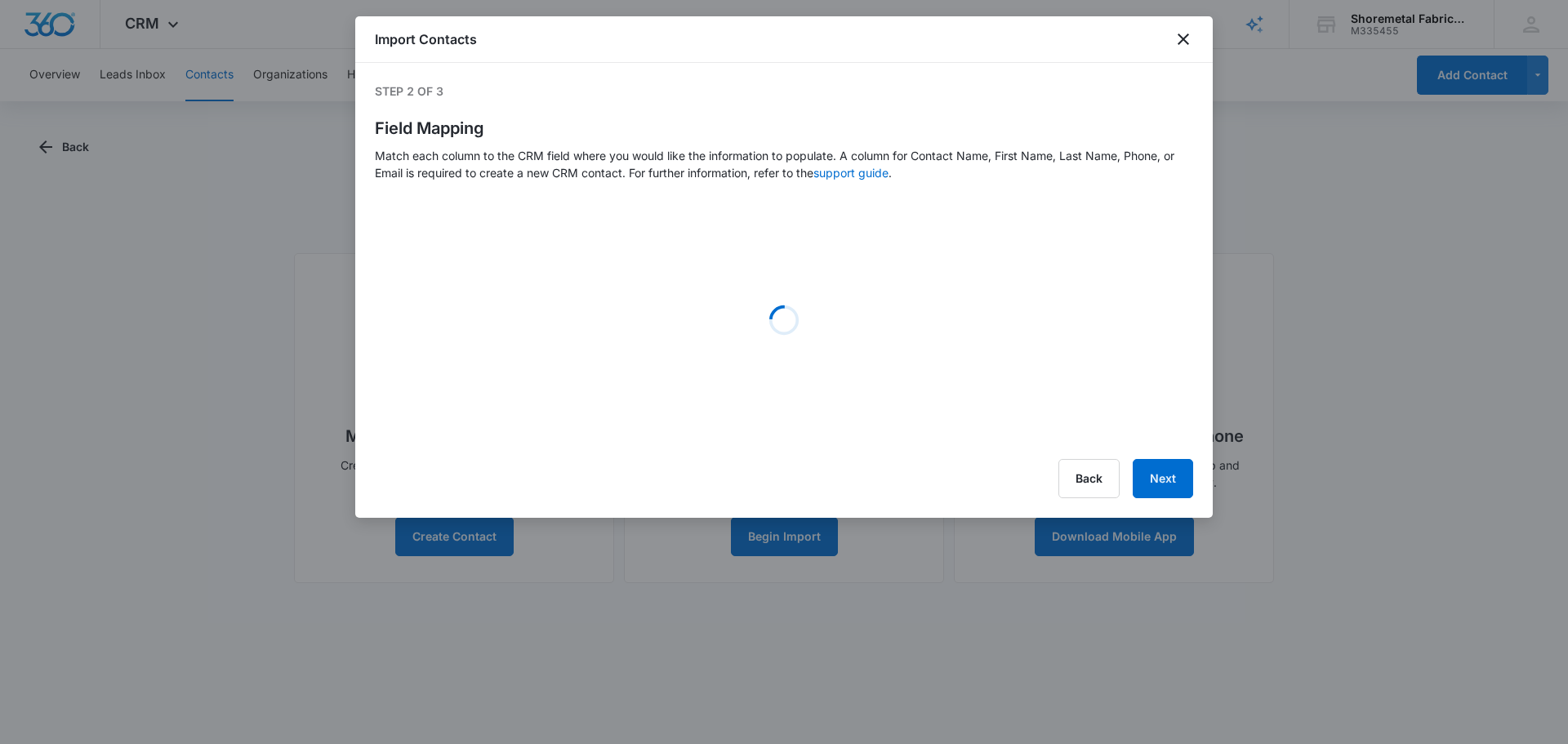 select on "185" 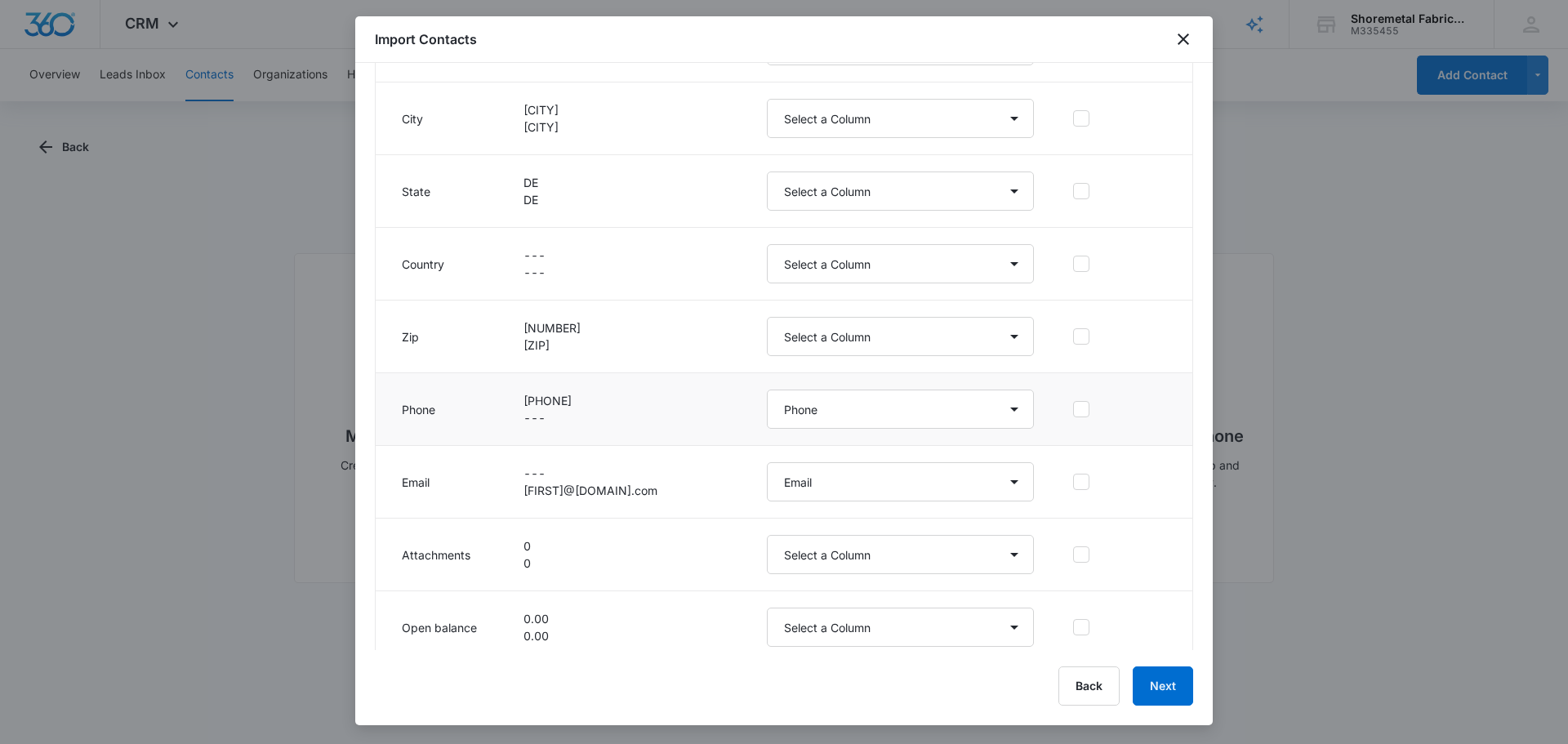 scroll, scrollTop: 450, scrollLeft: 0, axis: vertical 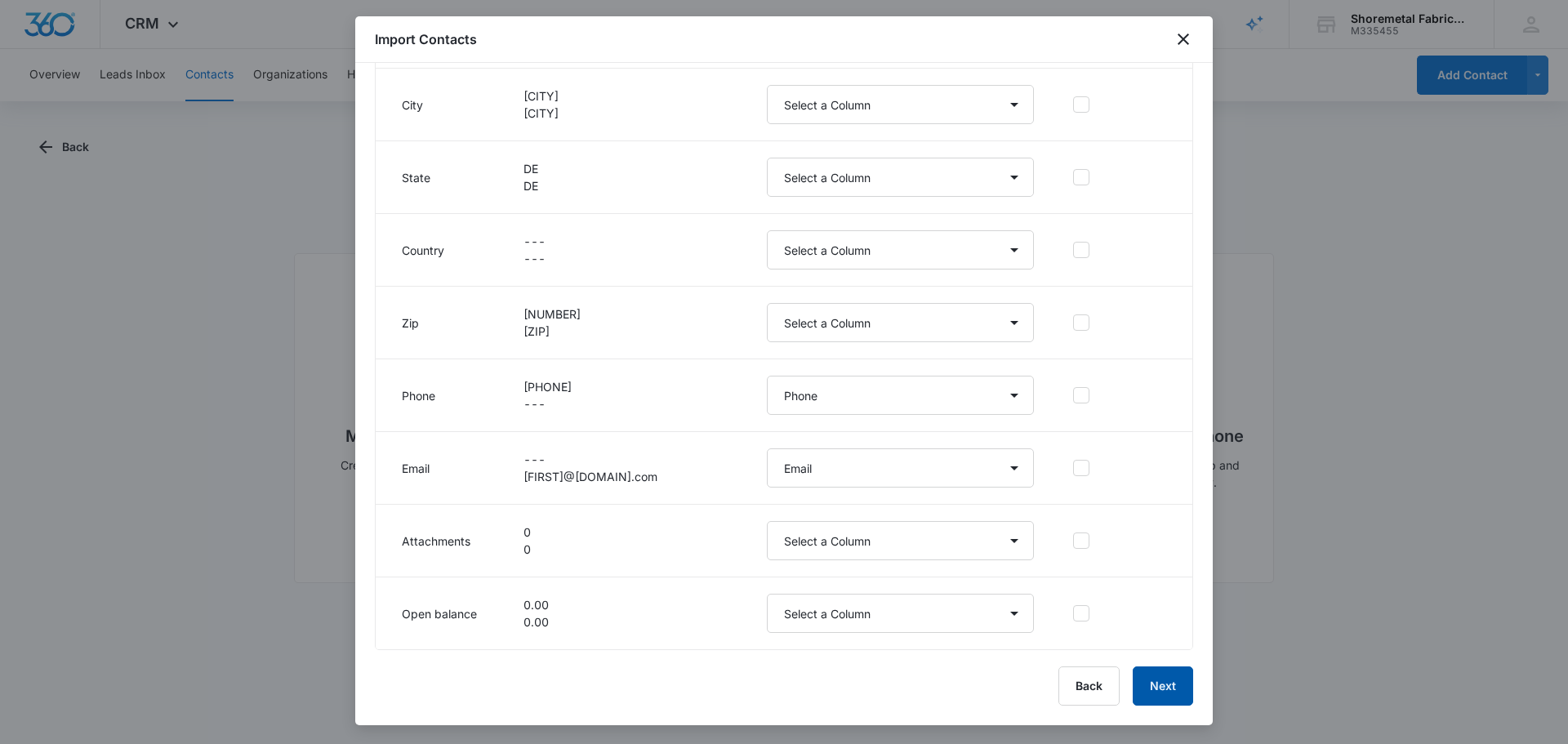 click on "Next" at bounding box center [1163, 686] 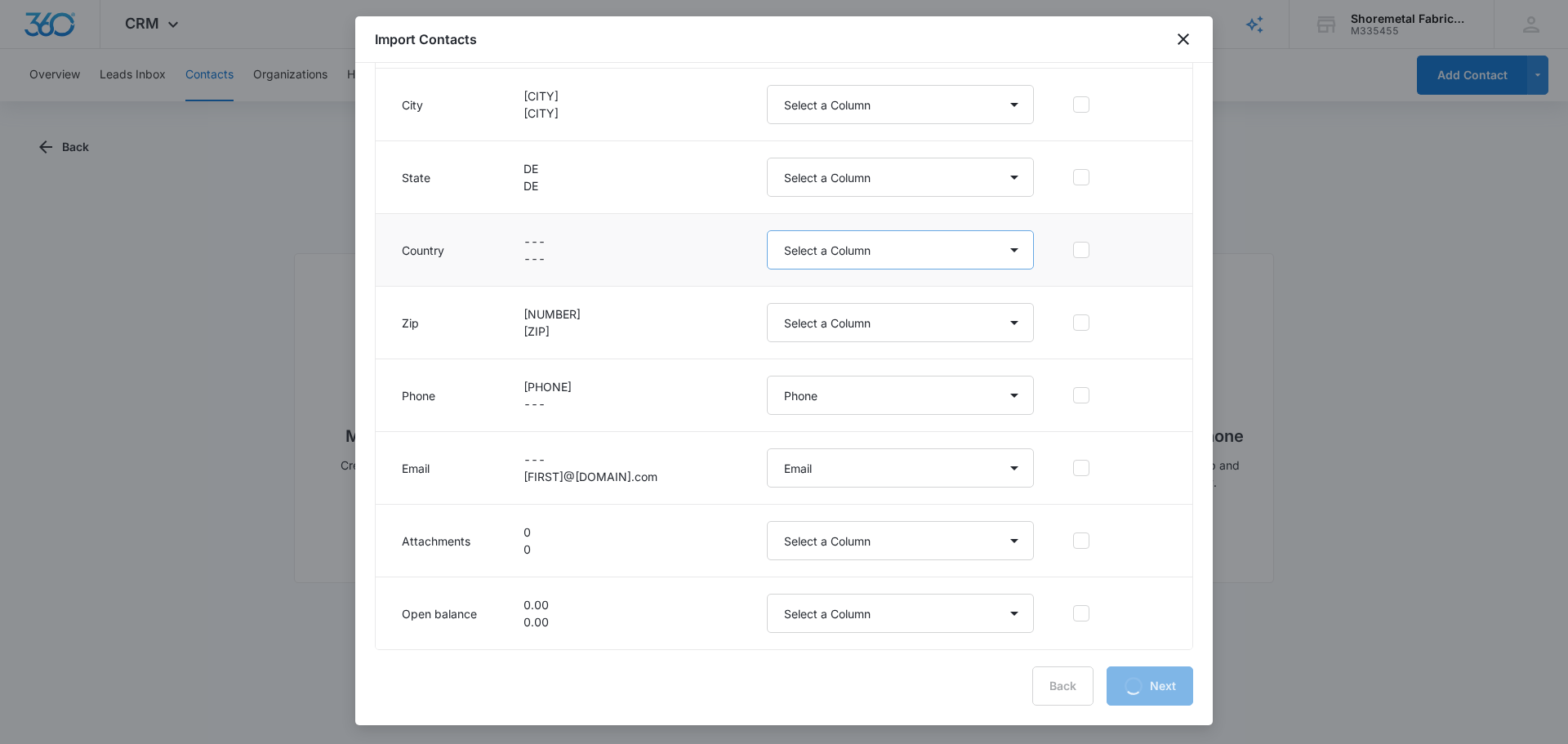 scroll, scrollTop: 0, scrollLeft: 0, axis: both 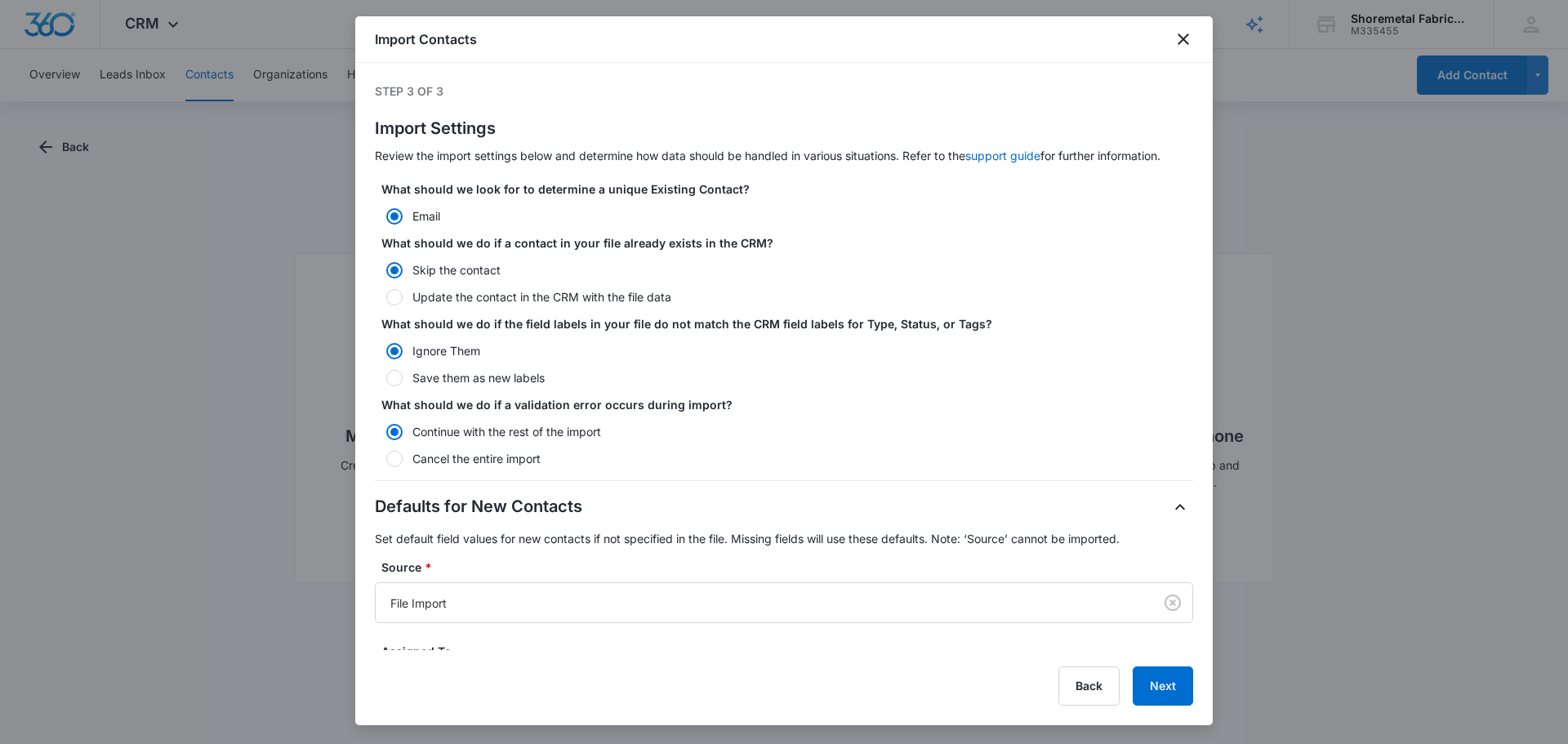click on "Update the contact in the CRM with the file data" at bounding box center (784, 296) 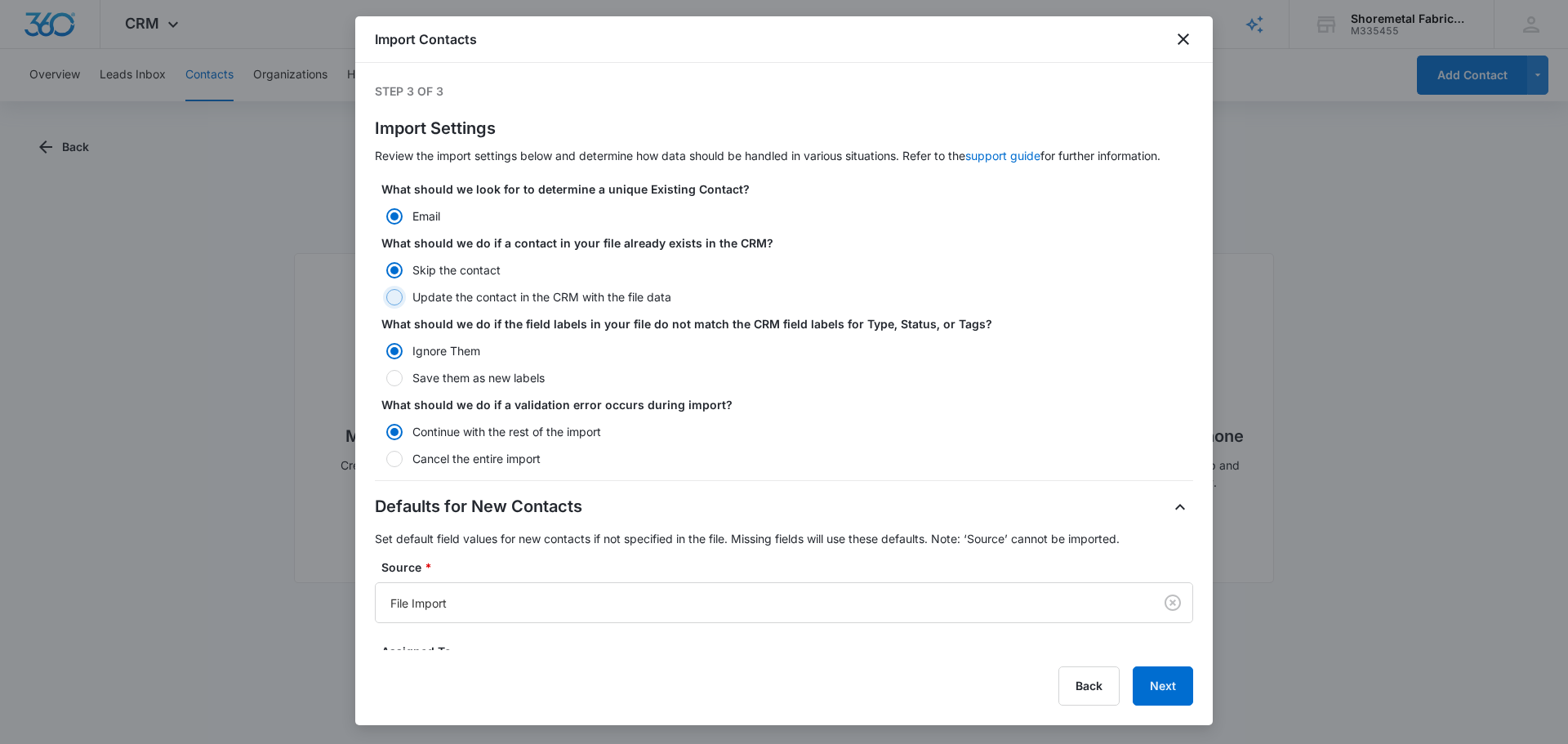 click on "Update the contact in the CRM with the file data" at bounding box center (381, 297) 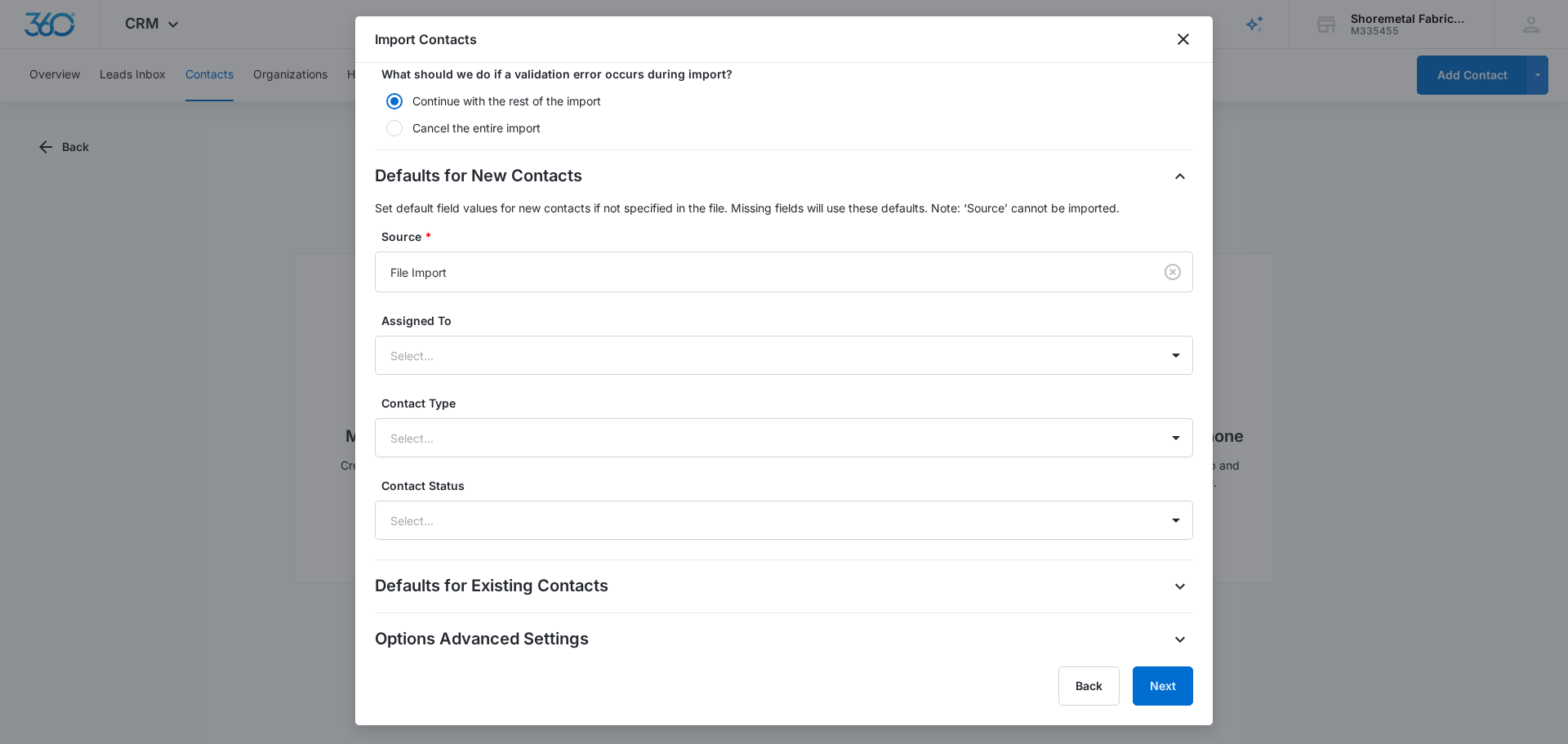 scroll, scrollTop: 333, scrollLeft: 0, axis: vertical 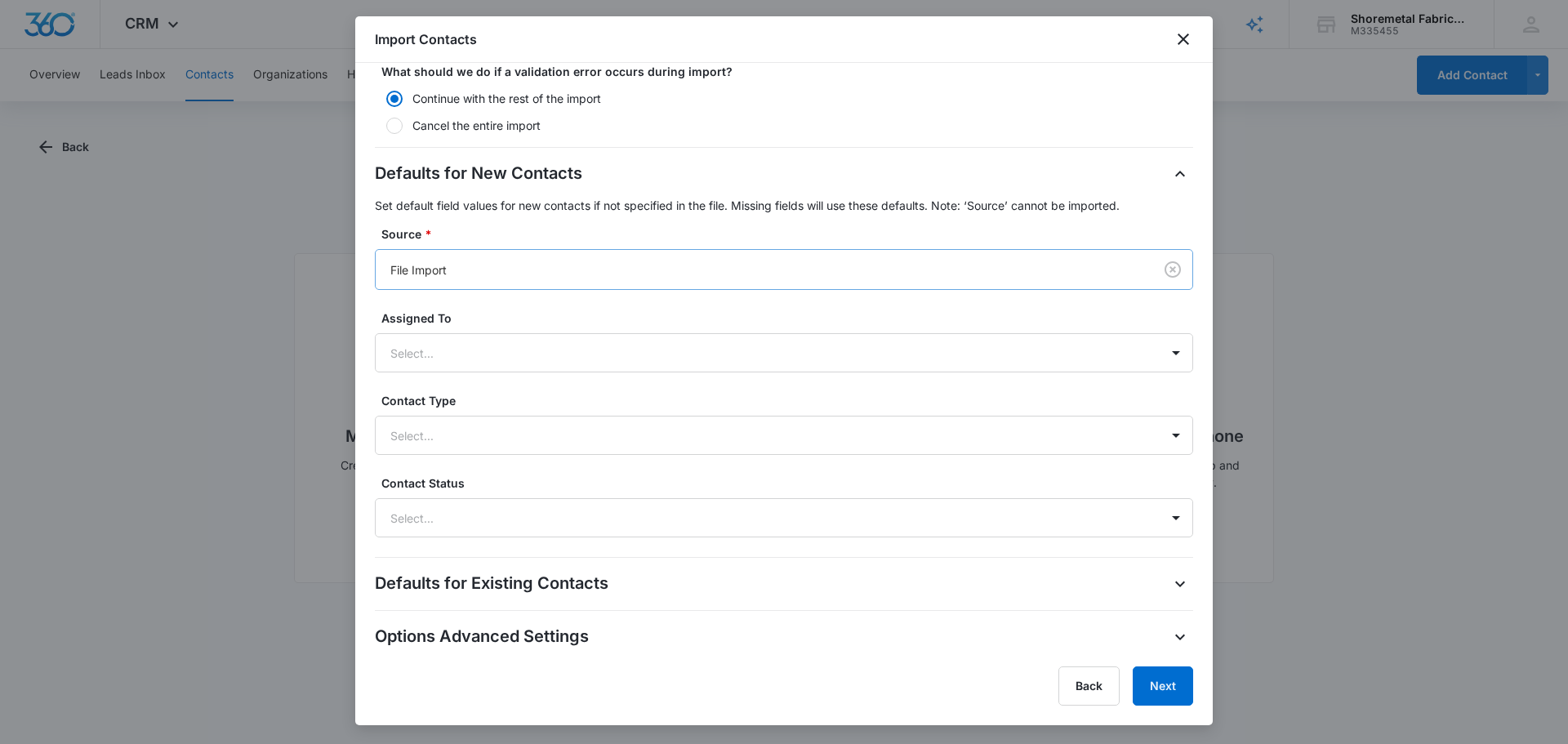 click at bounding box center [761, 270] 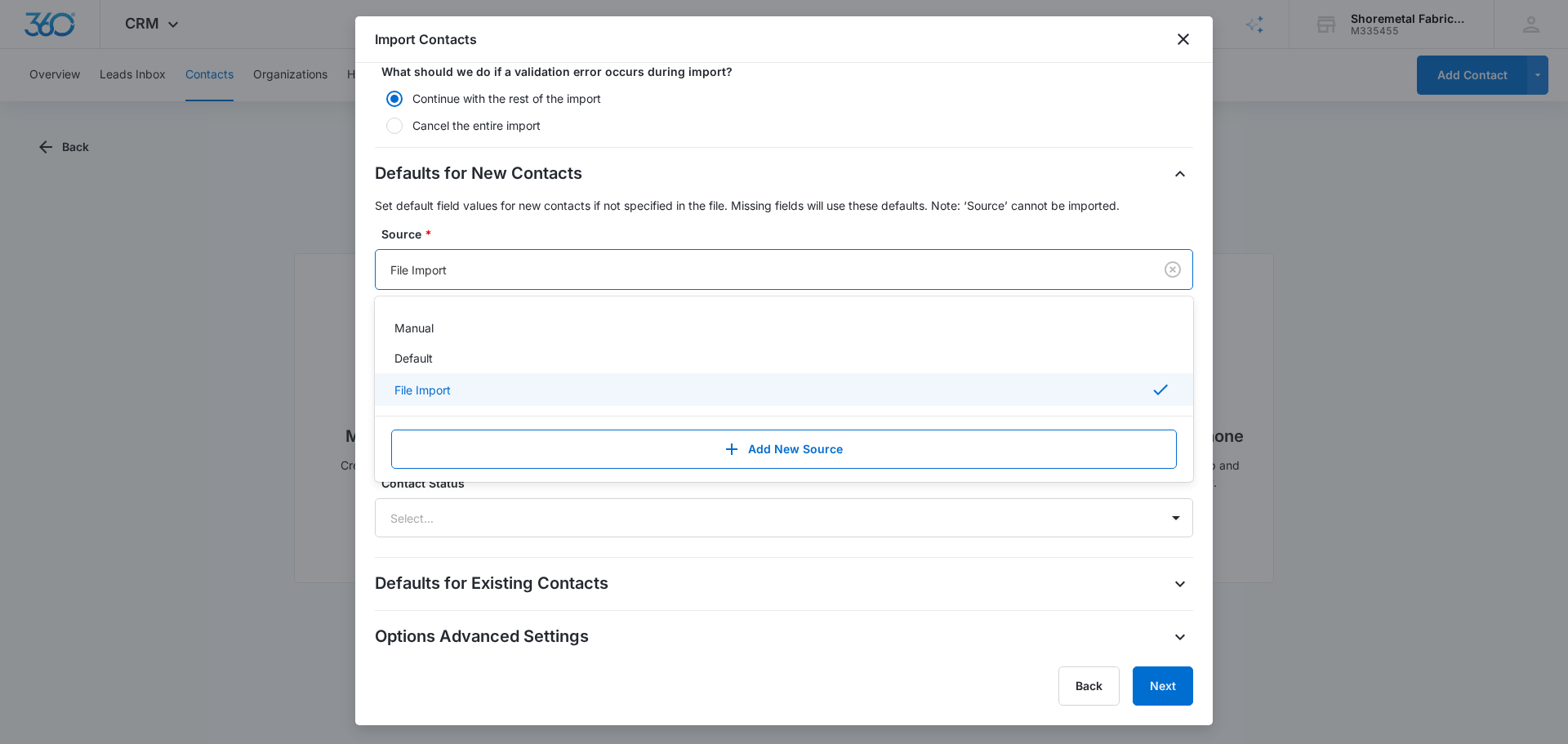 click on "Defaults for New Contacts Set default field values for new contacts if not specified in the file. Missing fields will use these defaults. Note: ‘Source’ cannot be imported. Source * 3 results available. Use Up and Down to choose options, press Enter to select the currently focused option, press Escape to exit the menu, press Tab to select the option and exit the menu. File Import Manual Default File Import Add New Source Assigned To Select... Contact Type Select... Contact Status Select..." at bounding box center (784, 349) 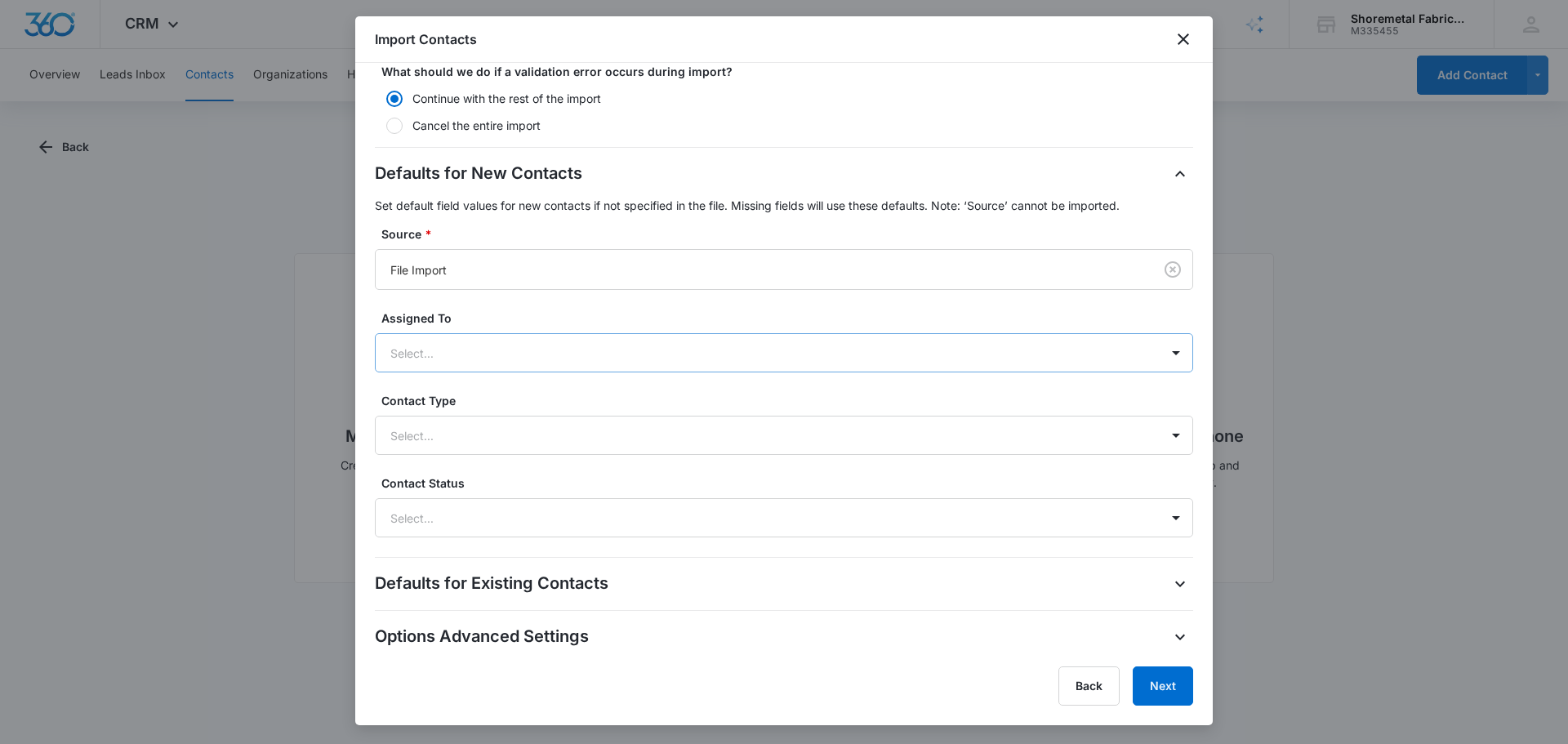 click at bounding box center (764, 353) 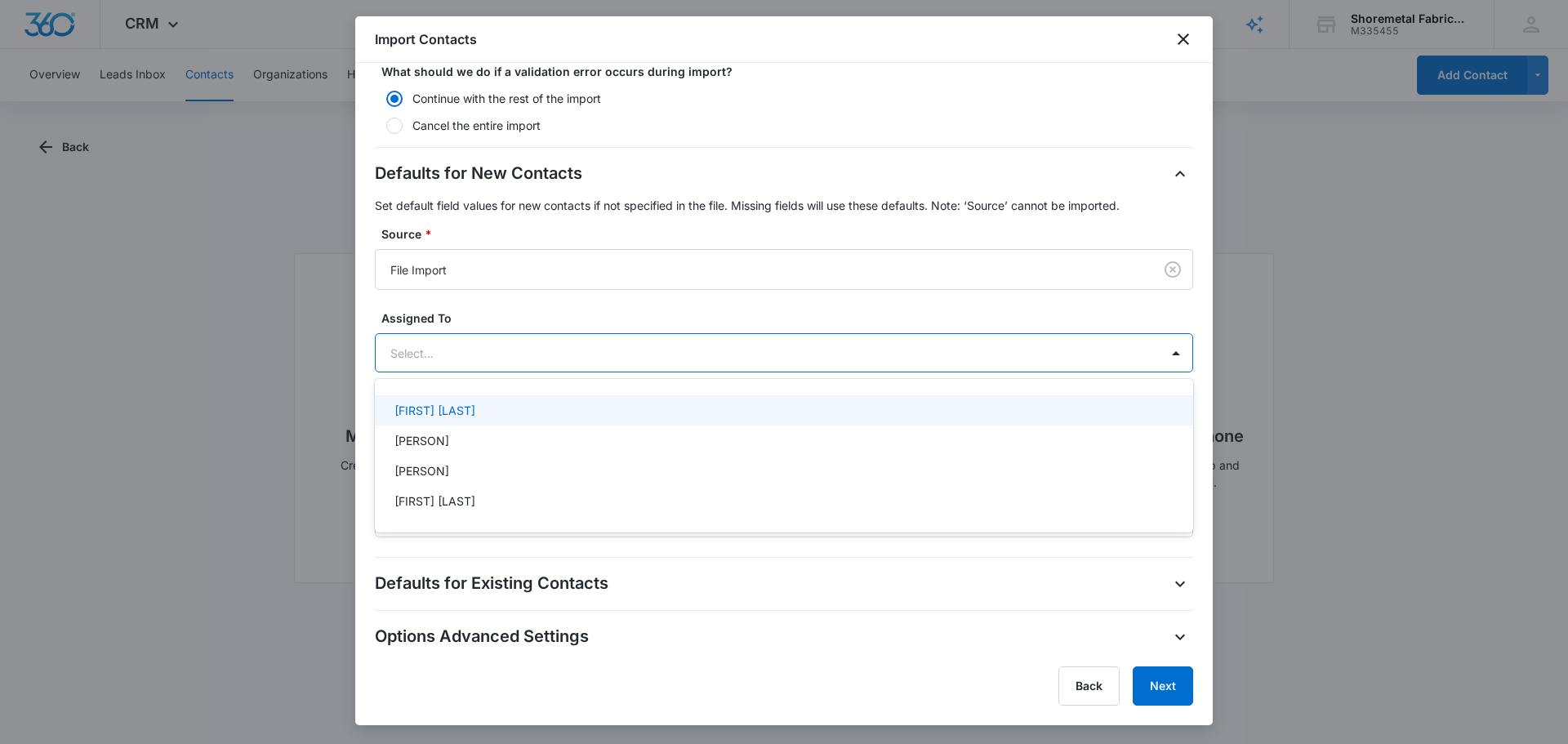 click on "Defaults for New Contacts Set default field values for new contacts if not specified in the file. Missing fields will use these defaults. Note: ‘Source’ cannot be imported. Source * File Import Assigned To 4 results available. Use Up and Down to choose options, press Enter to select the currently focused option, press Escape to exit the menu, press Tab to select the option and exit the menu. Select... [FIRST] [LAST] [FIRST] [LAST] [FIRST] [LAST] [FIRST] [LAST] Contact Type Select... Contact Status Select..." at bounding box center [784, 349] 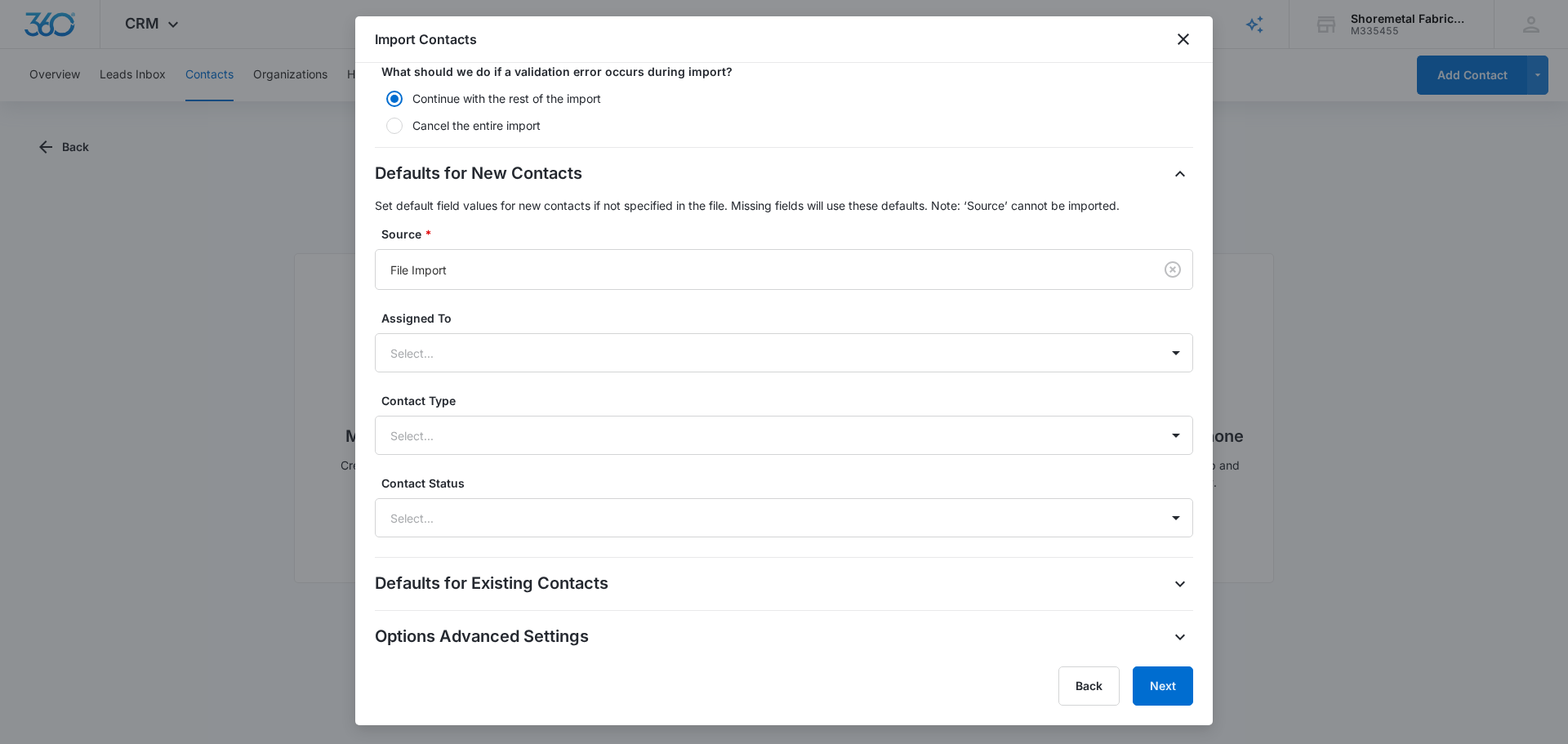 click on "Defaults for Existing Contacts" at bounding box center [784, 584] 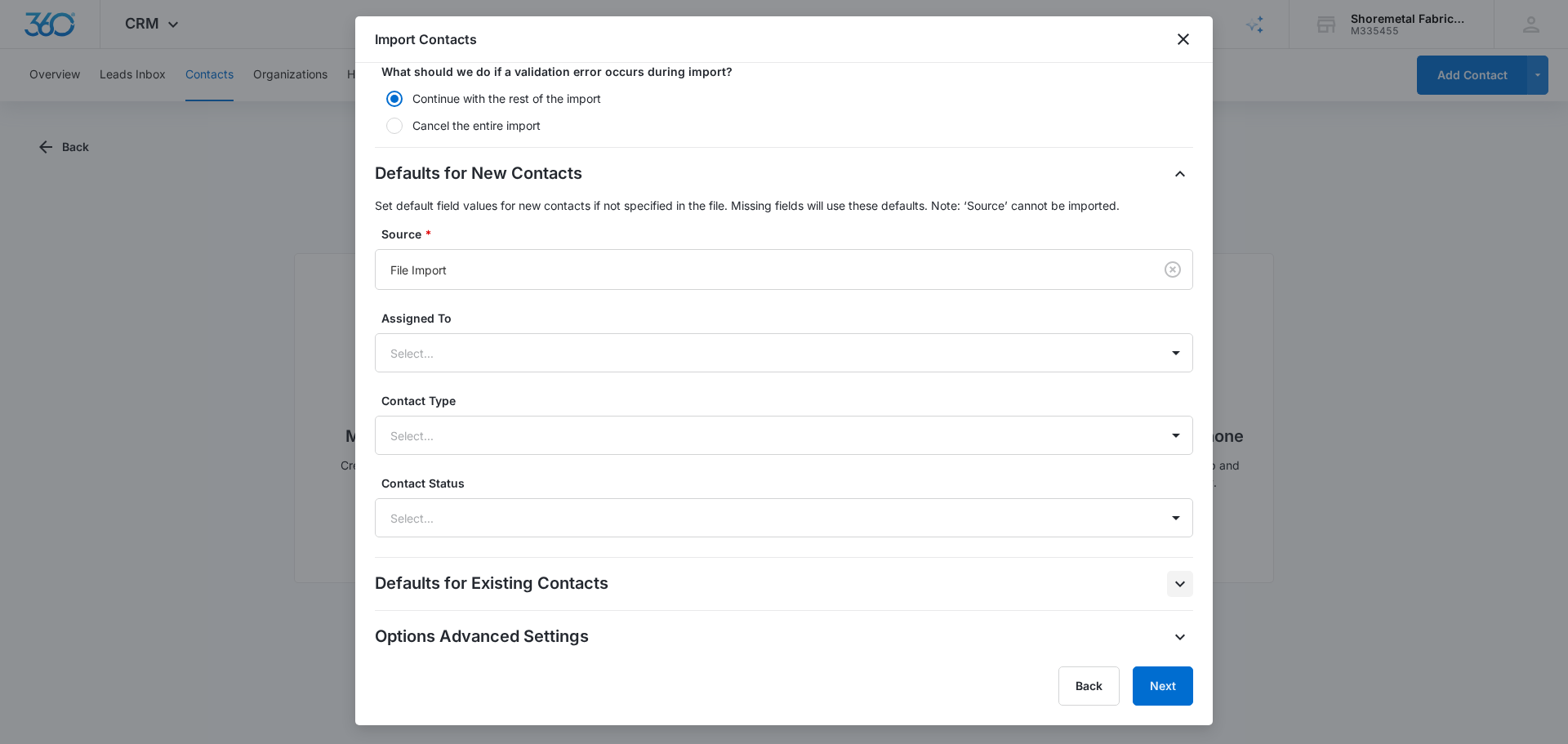 click 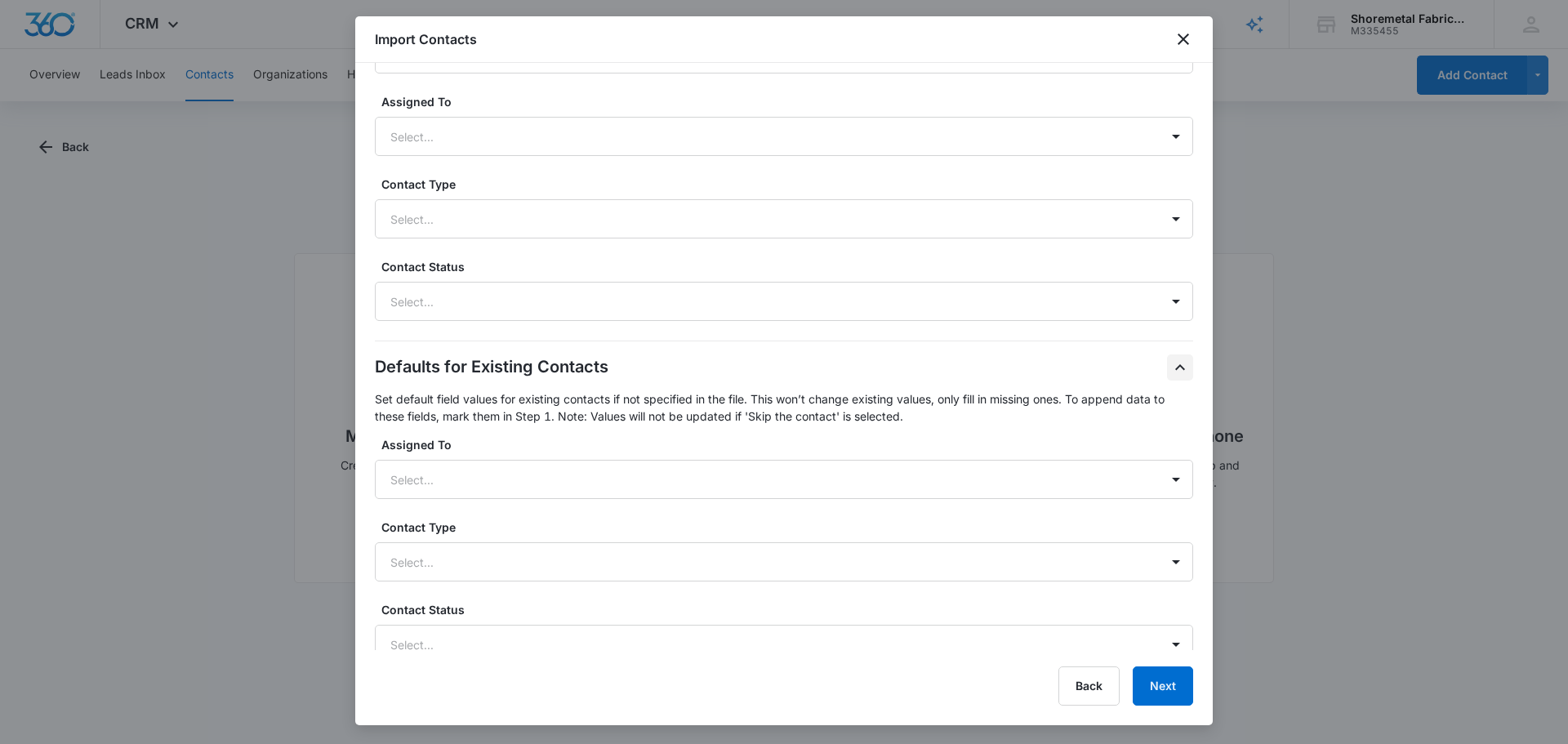 scroll, scrollTop: 637, scrollLeft: 0, axis: vertical 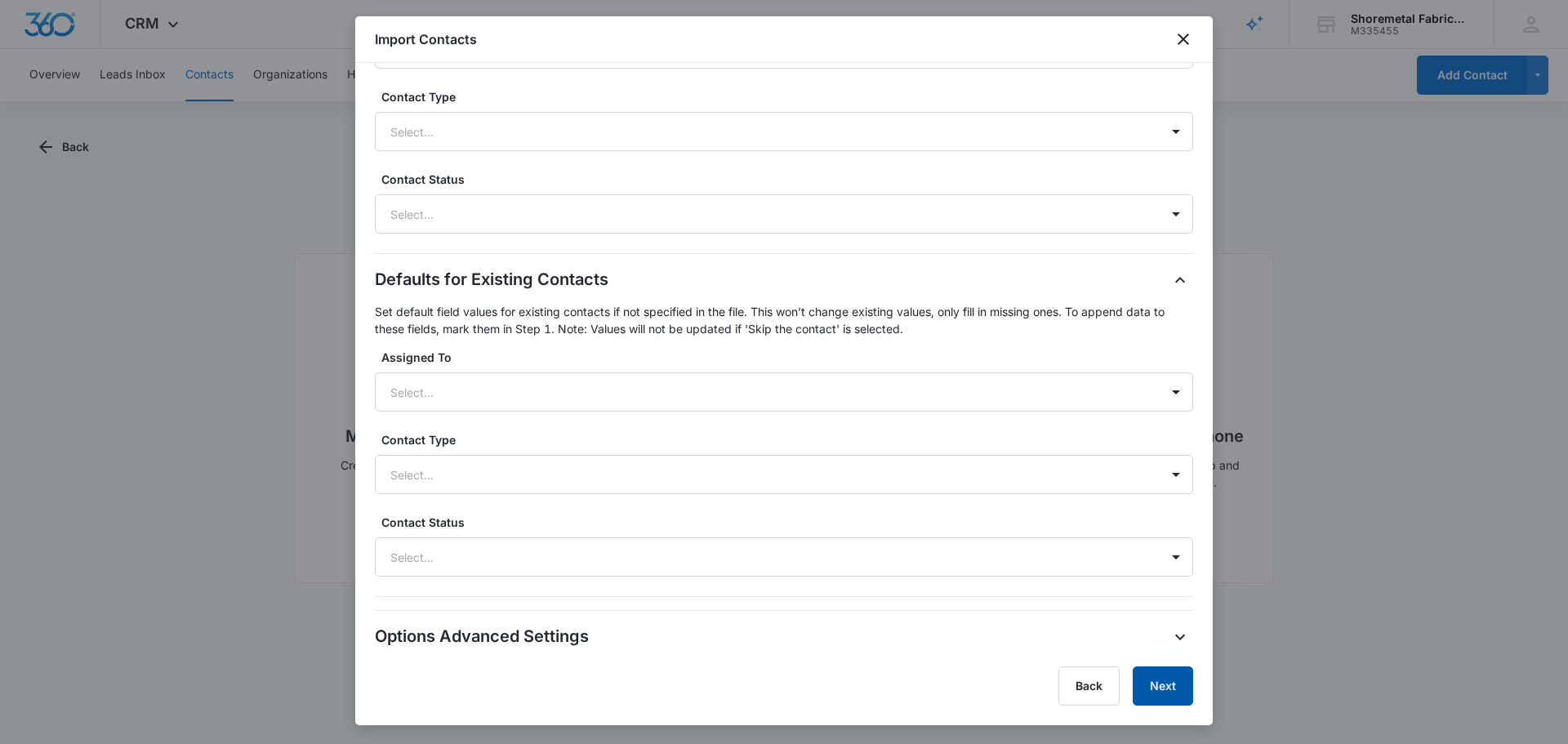click on "Next" at bounding box center [1163, 686] 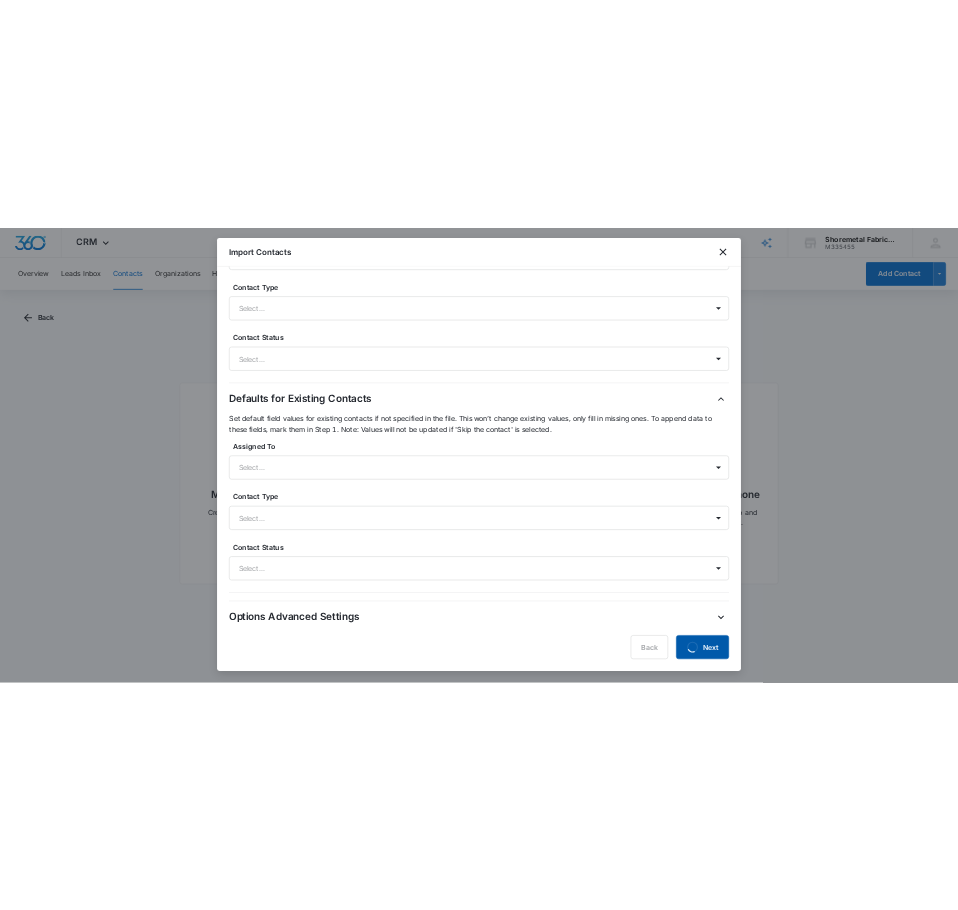 scroll, scrollTop: 0, scrollLeft: 0, axis: both 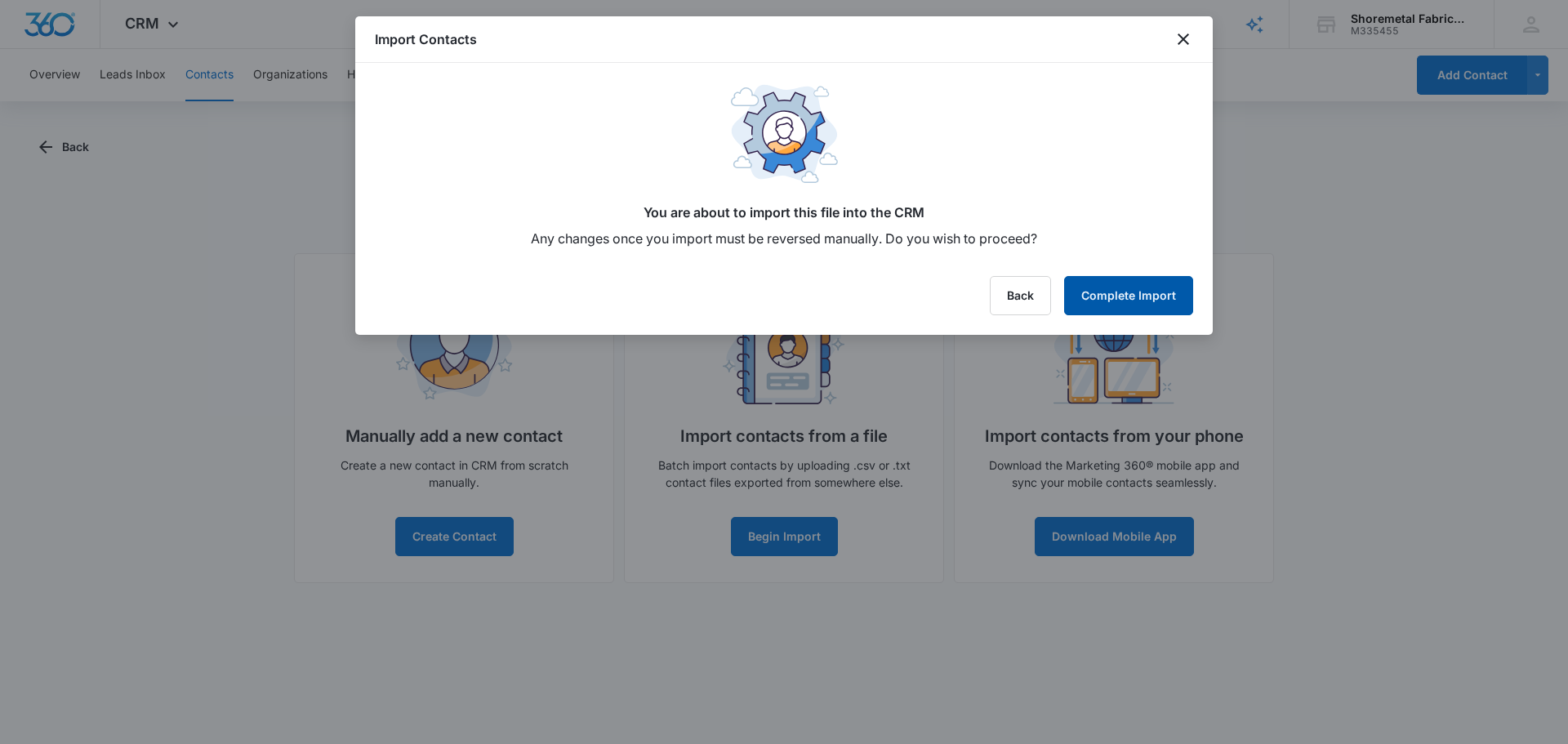 click on "Complete Import" at bounding box center (1129, 296) 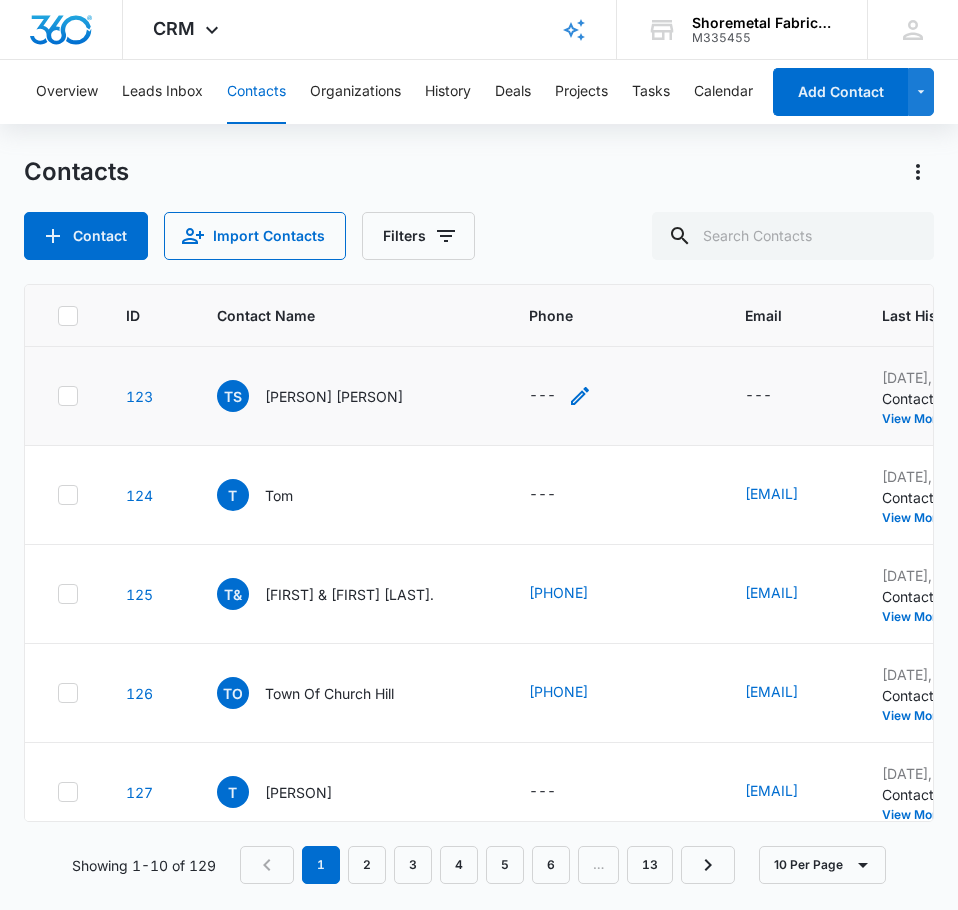 click on "---" at bounding box center (542, 396) 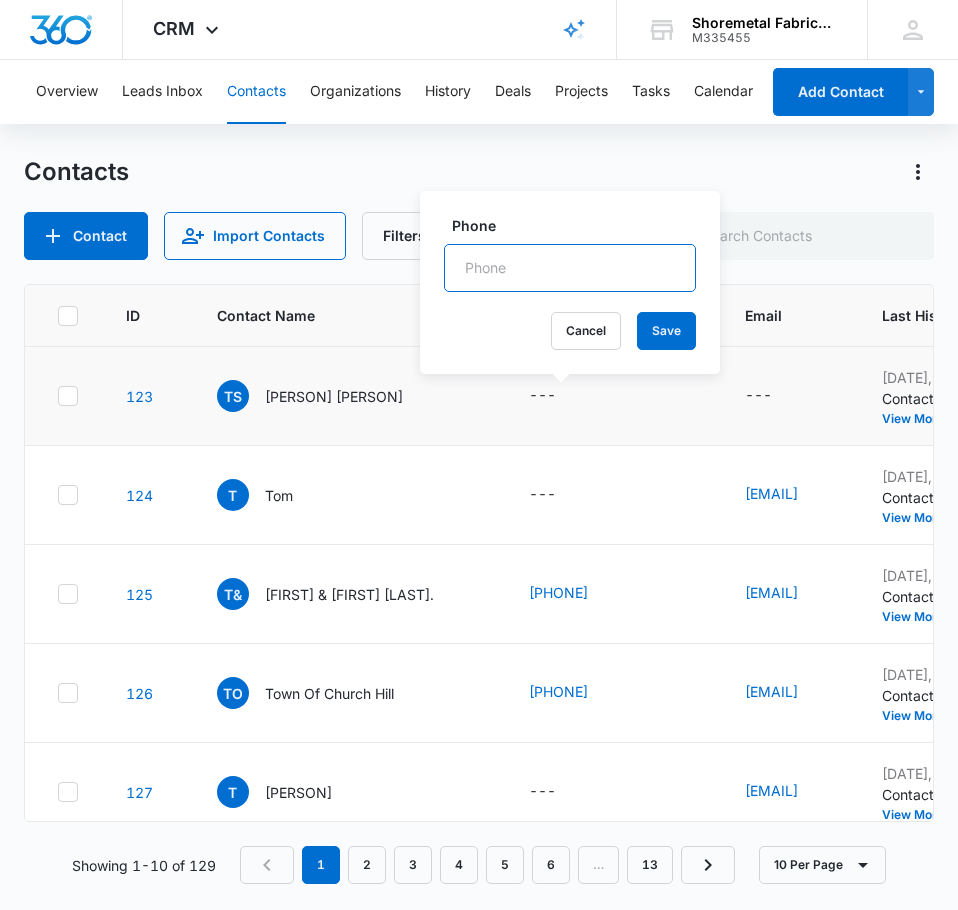 click on "Phone" at bounding box center (570, 268) 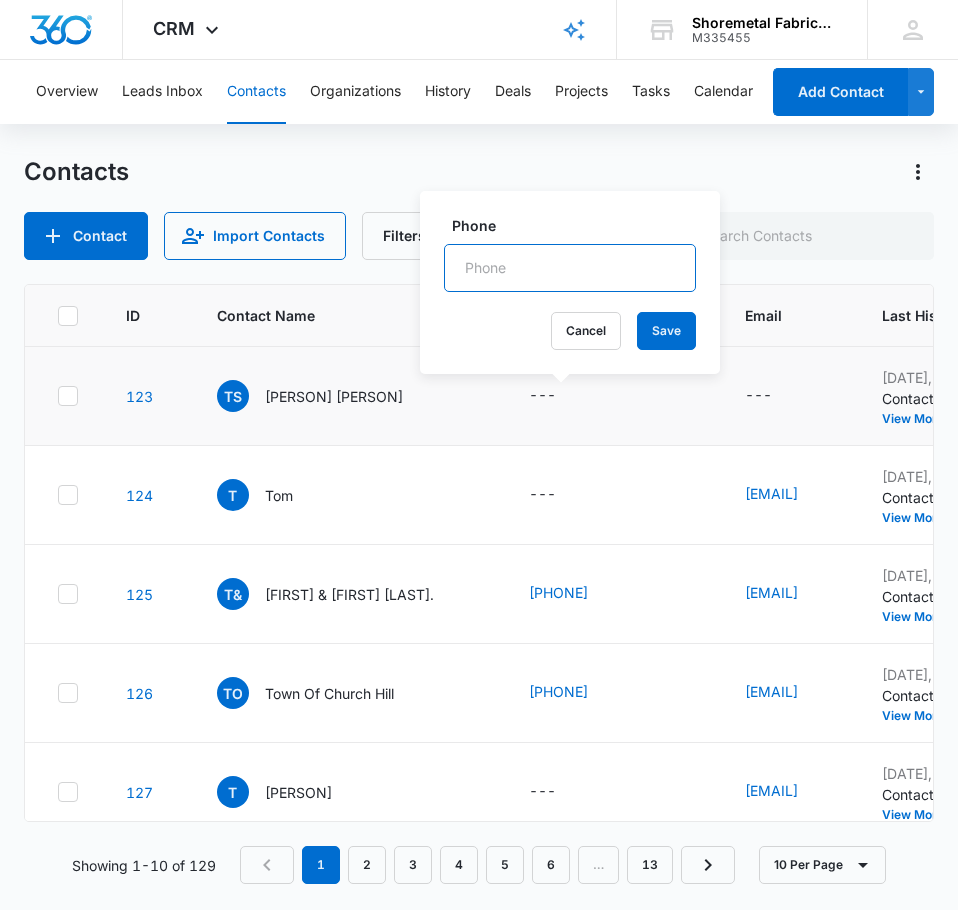paste on "[PHONE]" 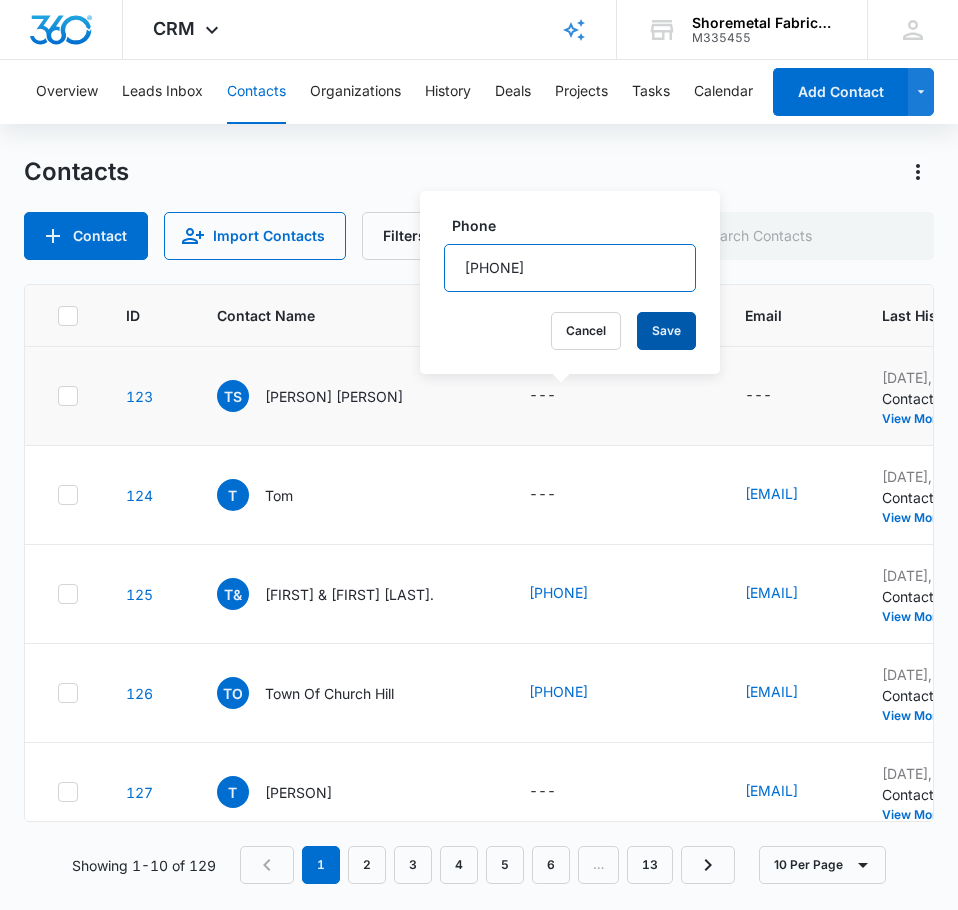 type on "[PHONE]" 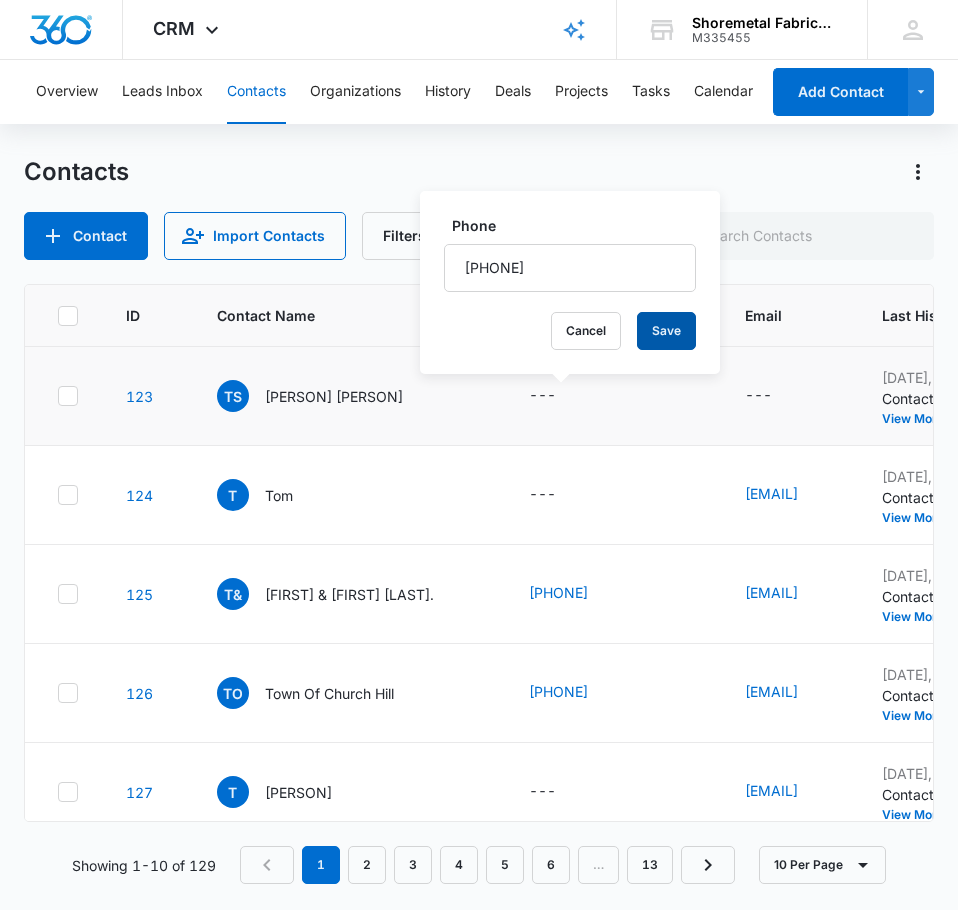 click on "Save" at bounding box center [666, 331] 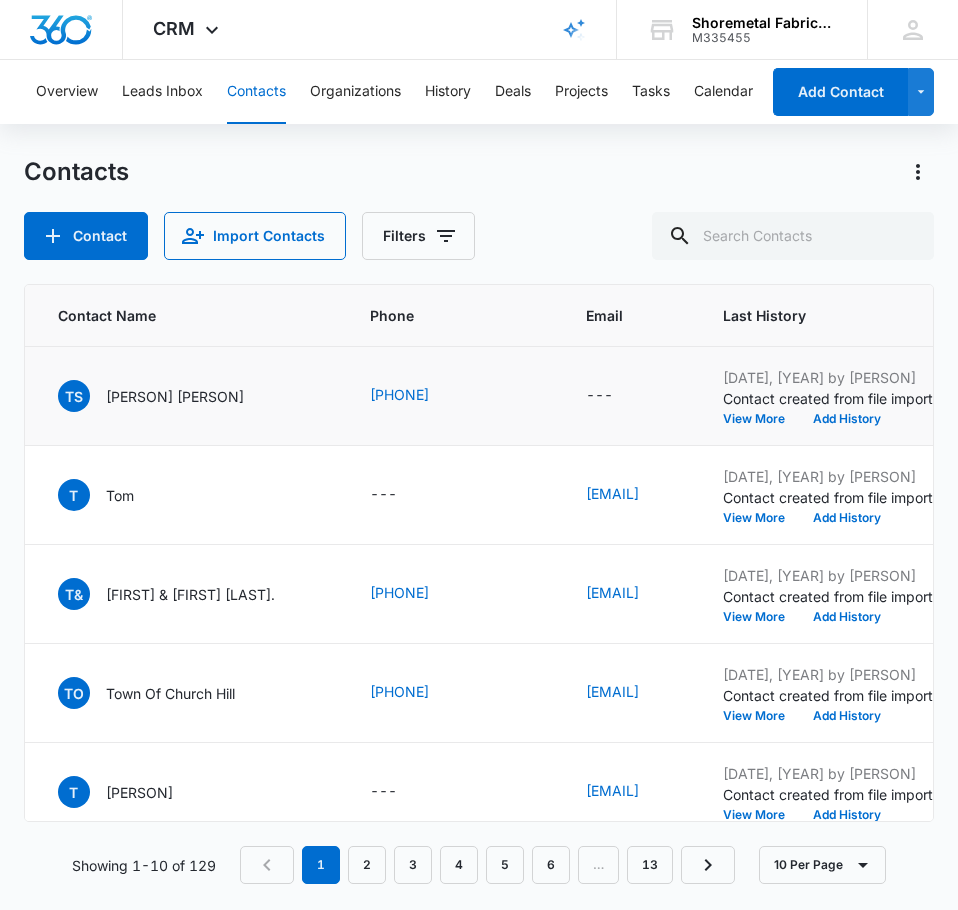 scroll, scrollTop: 0, scrollLeft: 0, axis: both 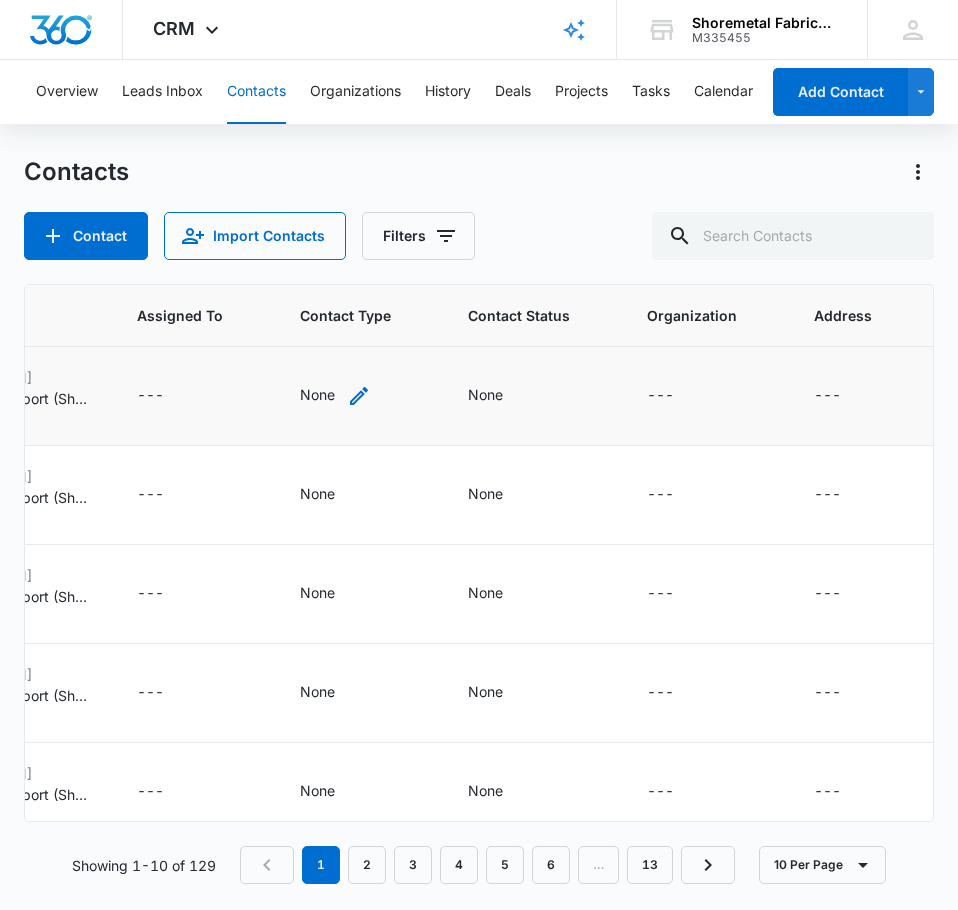 click on "None" at bounding box center [317, 394] 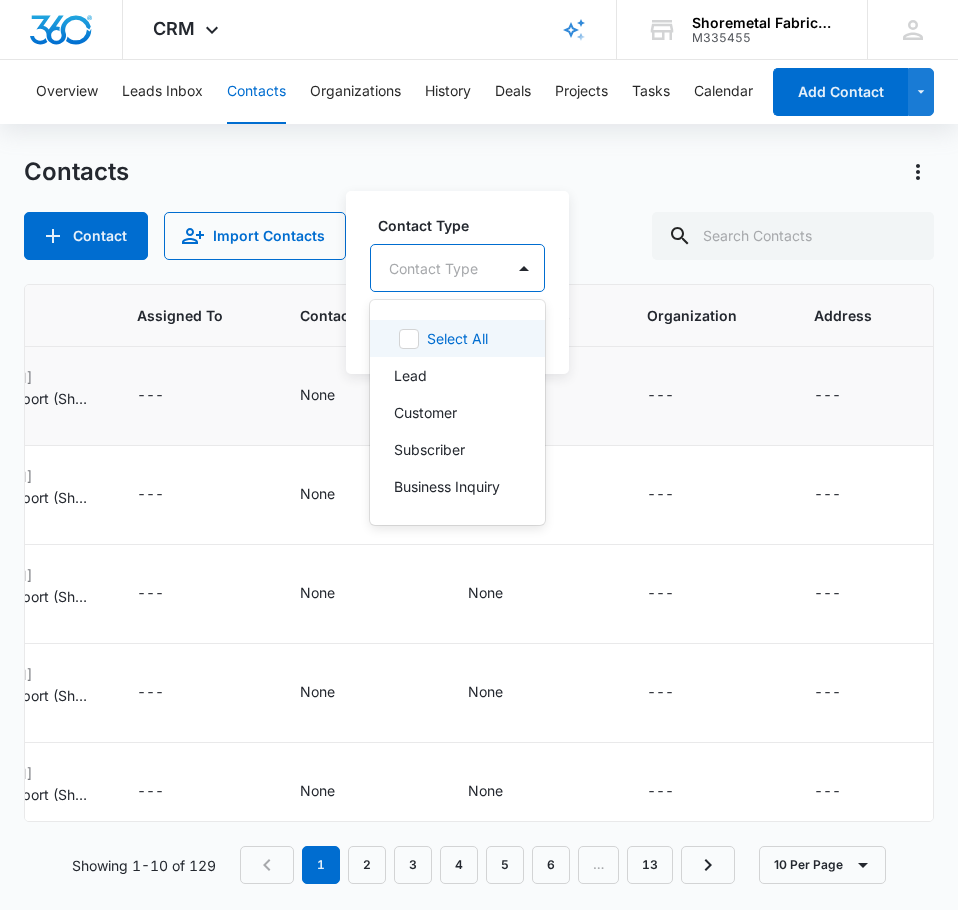 click on "Contact Type" at bounding box center [437, 268] 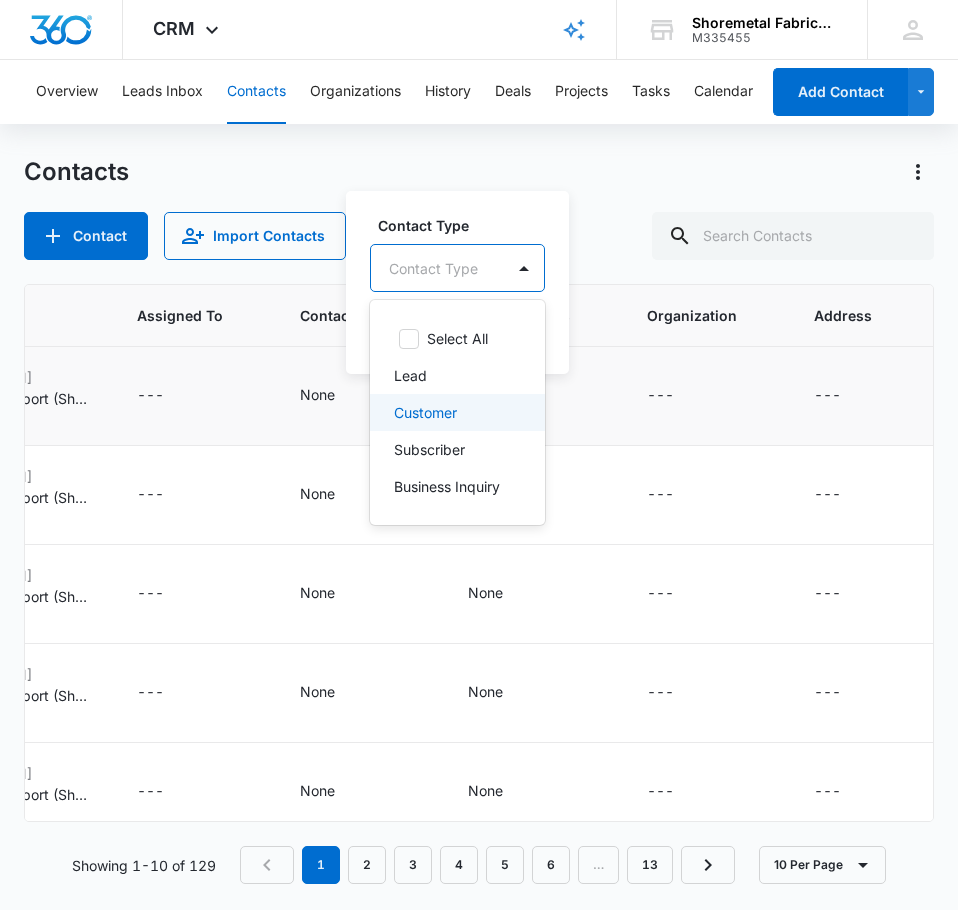 click on "Customer" at bounding box center (455, 412) 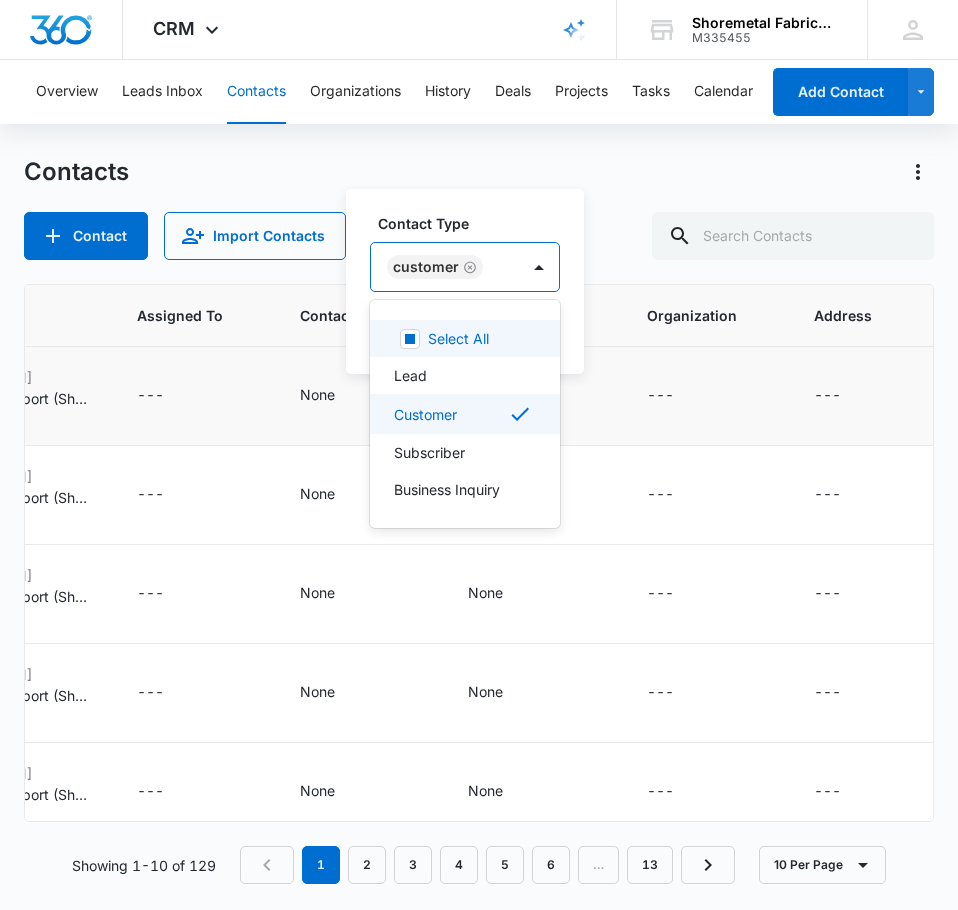 click on "None" at bounding box center (533, 396) 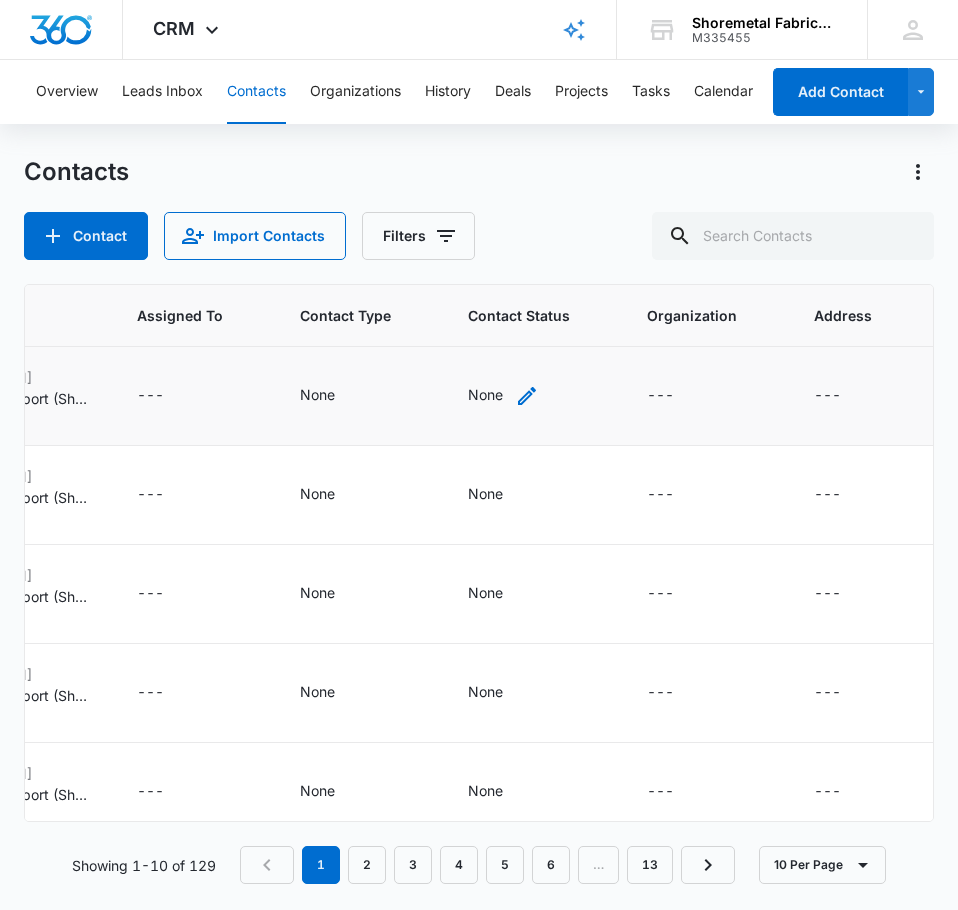 click on "None" at bounding box center (485, 394) 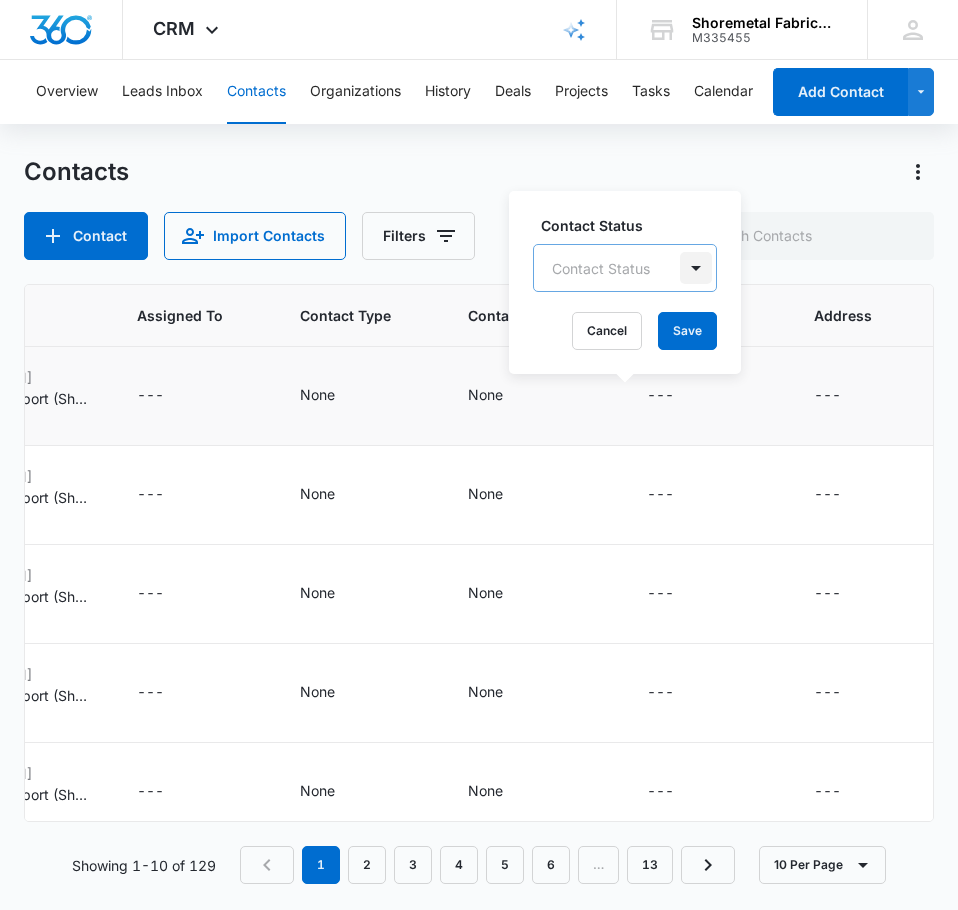 click at bounding box center [696, 268] 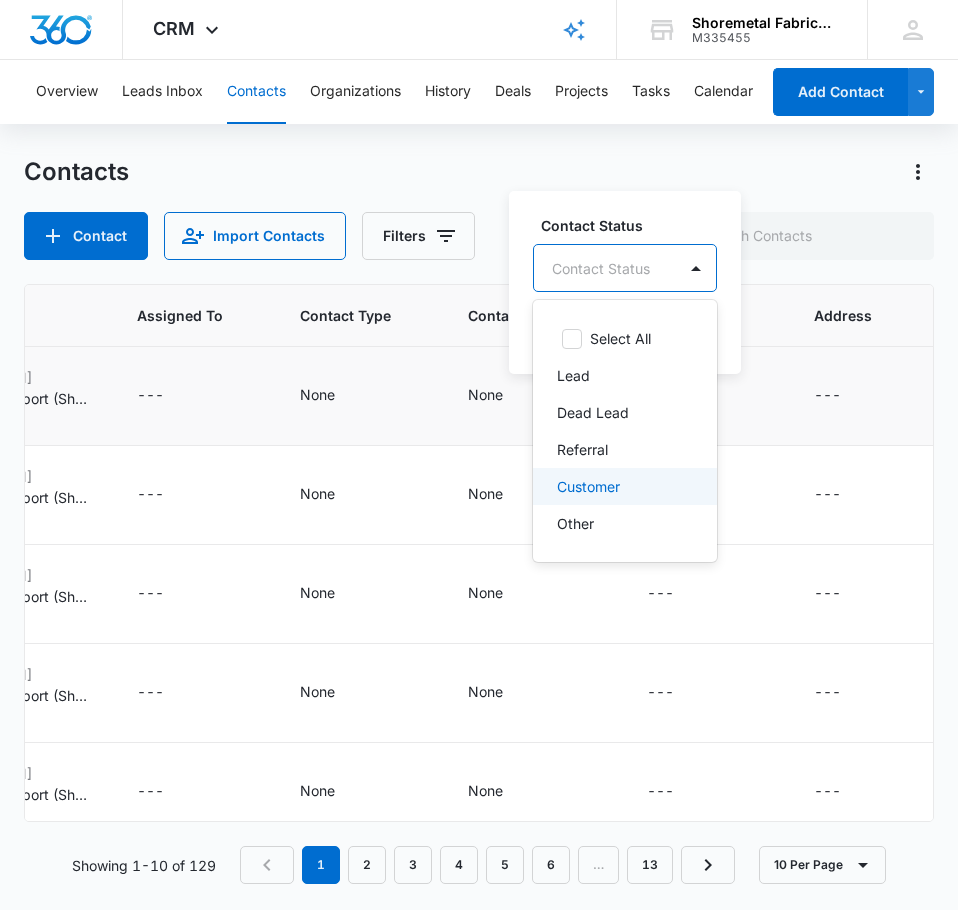 click on "Customer" at bounding box center [588, 486] 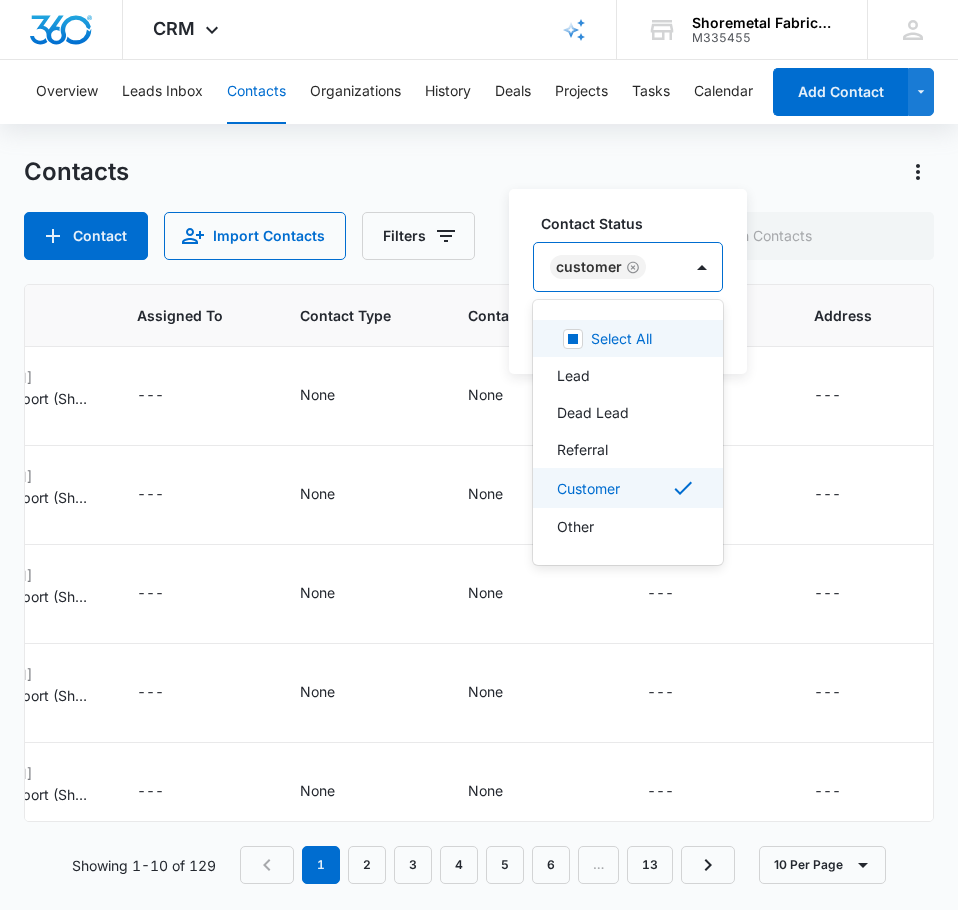 click on "Contacts" at bounding box center (479, 172) 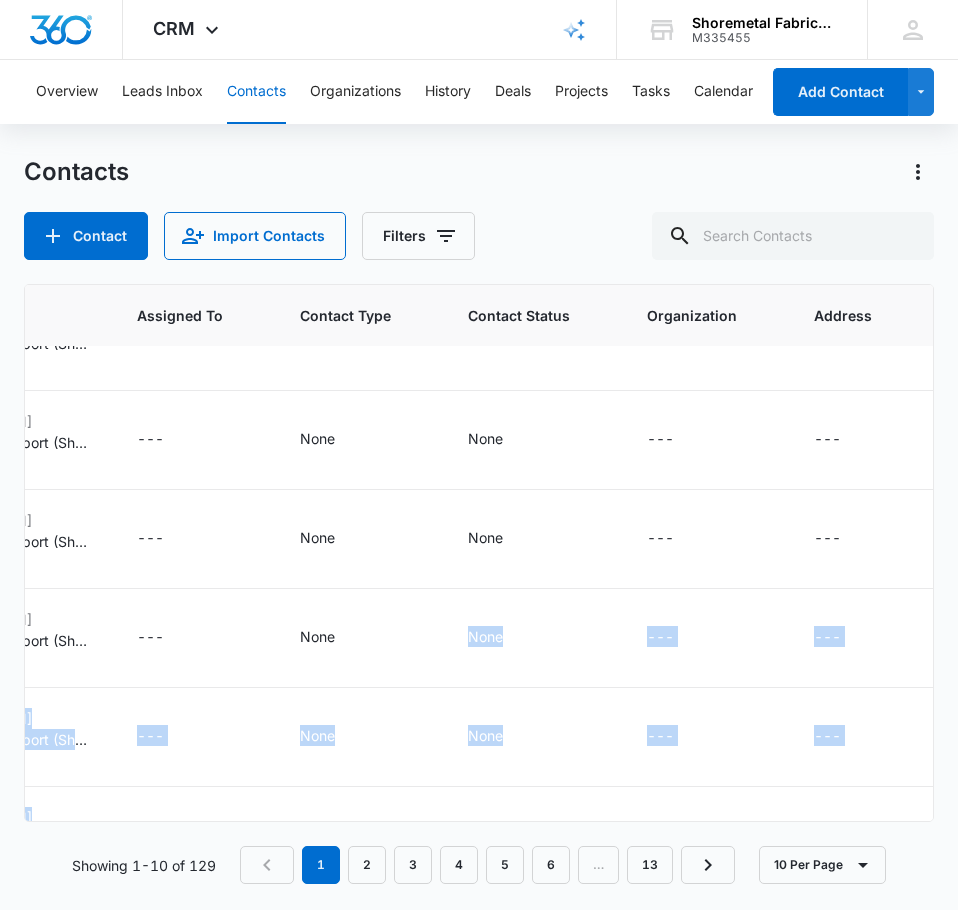 drag, startPoint x: 582, startPoint y: 805, endPoint x: 651, endPoint y: 809, distance: 69.115845 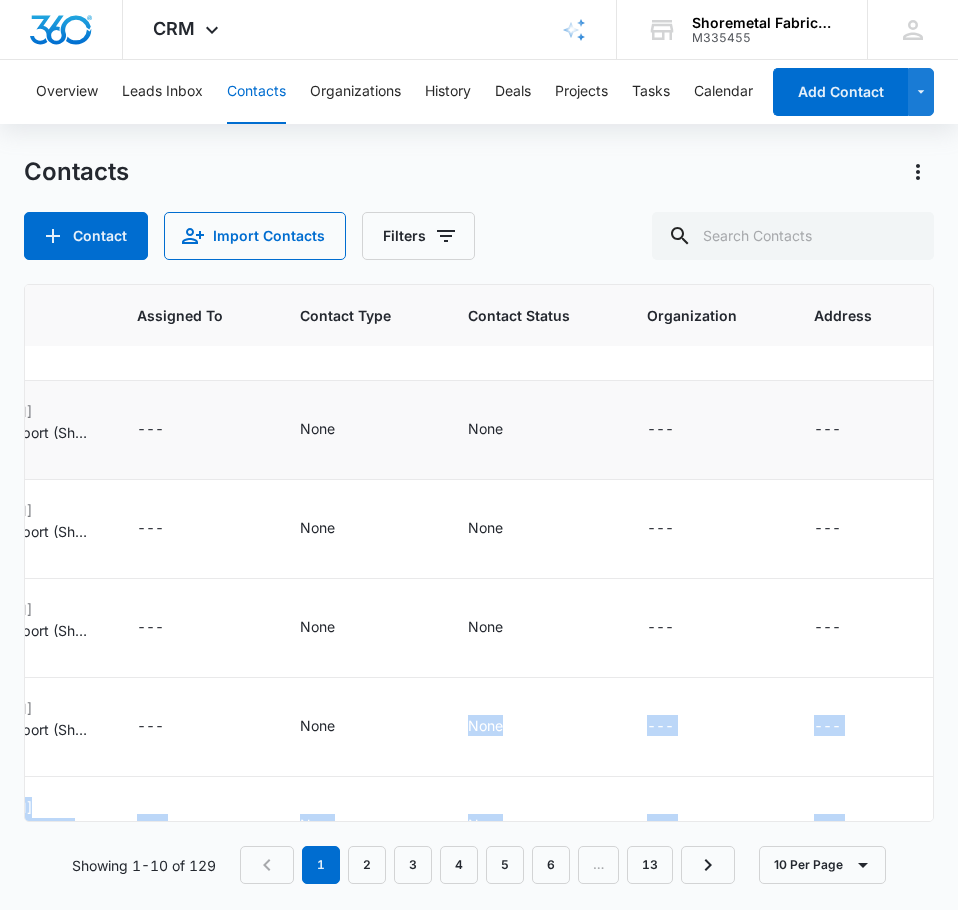 scroll, scrollTop: 0, scrollLeft: 1179, axis: horizontal 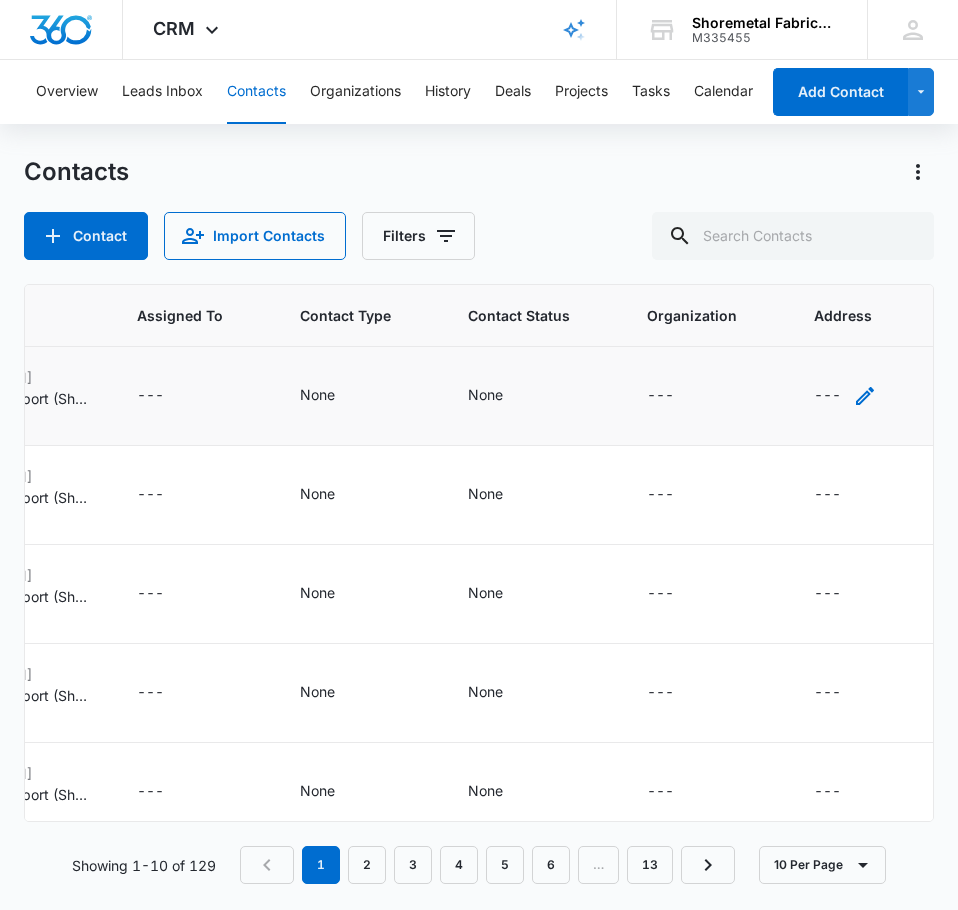 click 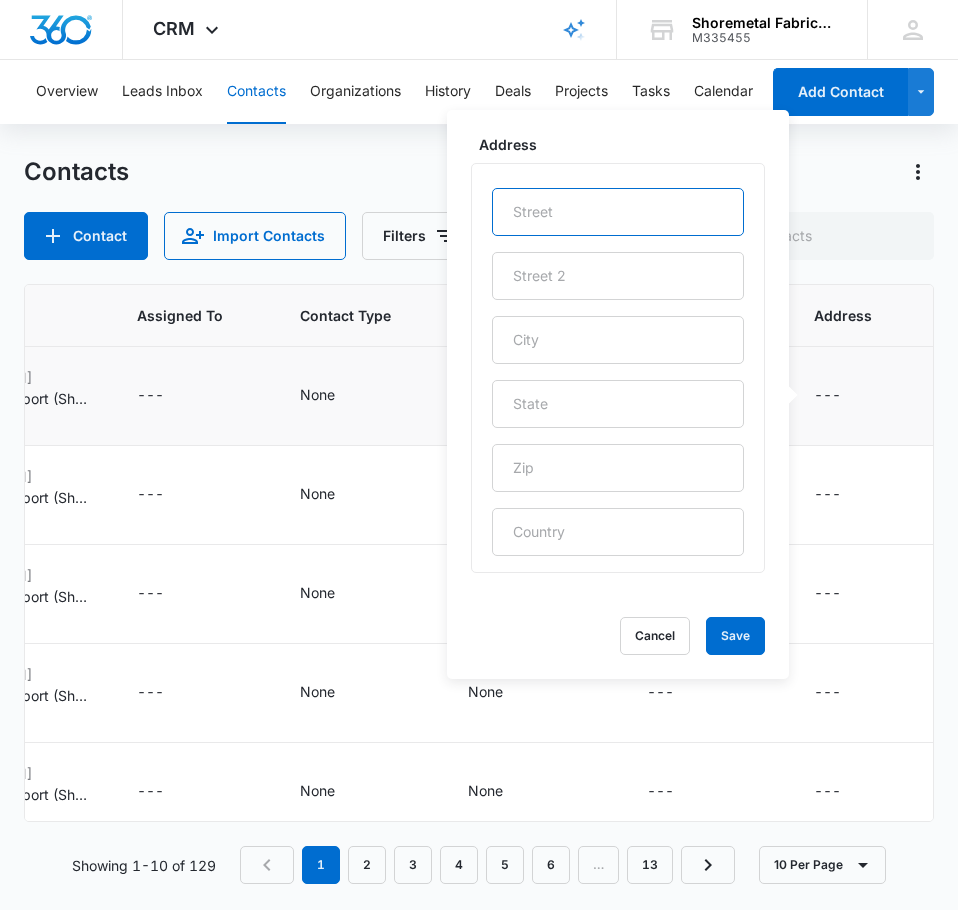 click at bounding box center [618, 212] 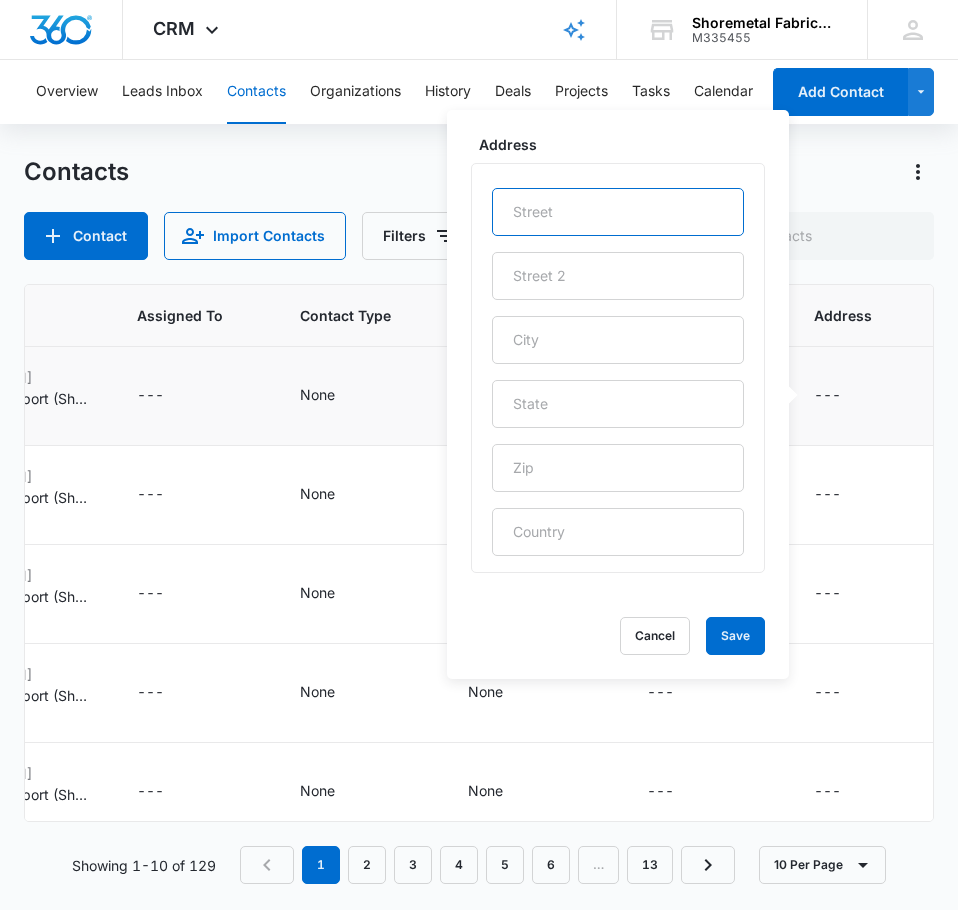 paste on "[NUMBER] [STREET], [CITY]," 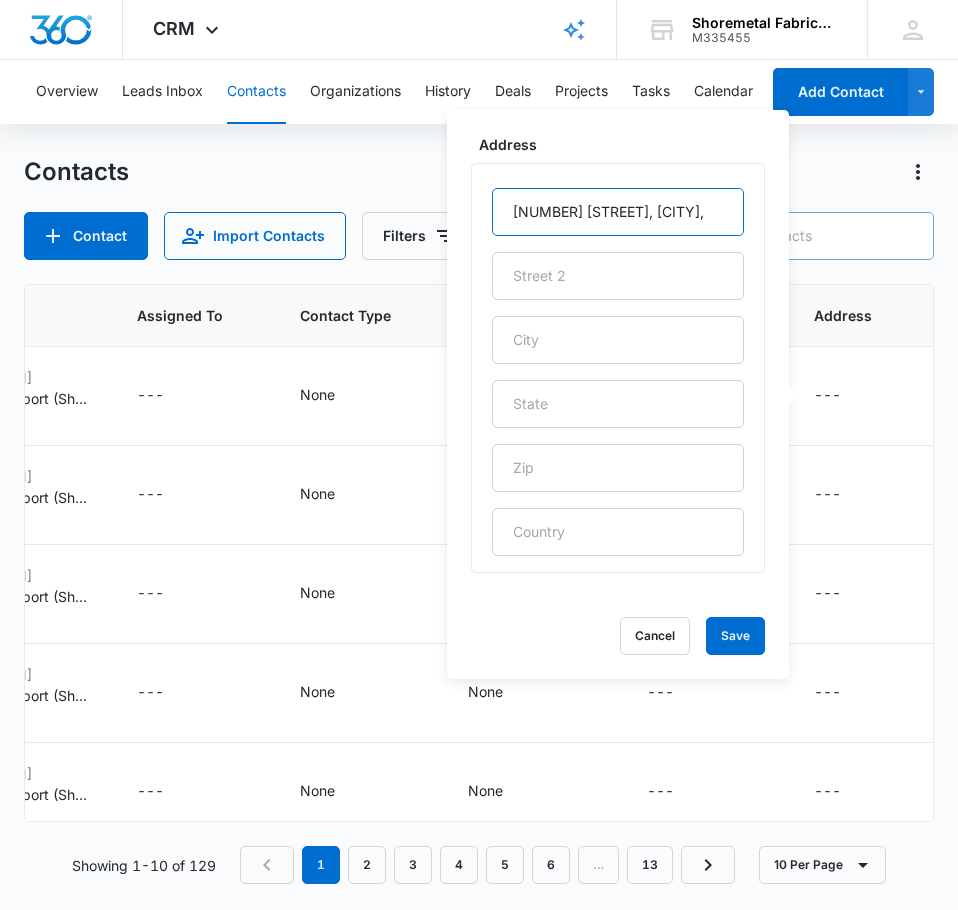 scroll, scrollTop: 0, scrollLeft: 7, axis: horizontal 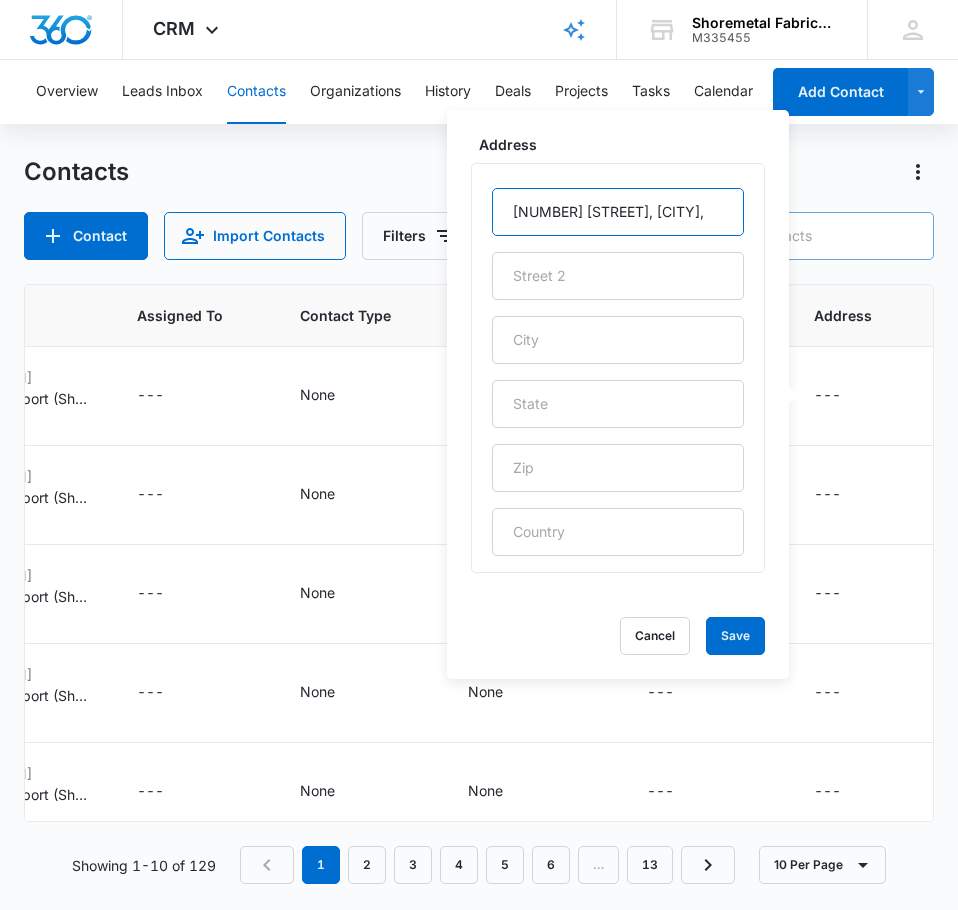 drag, startPoint x: 652, startPoint y: 216, endPoint x: 802, endPoint y: 216, distance: 150 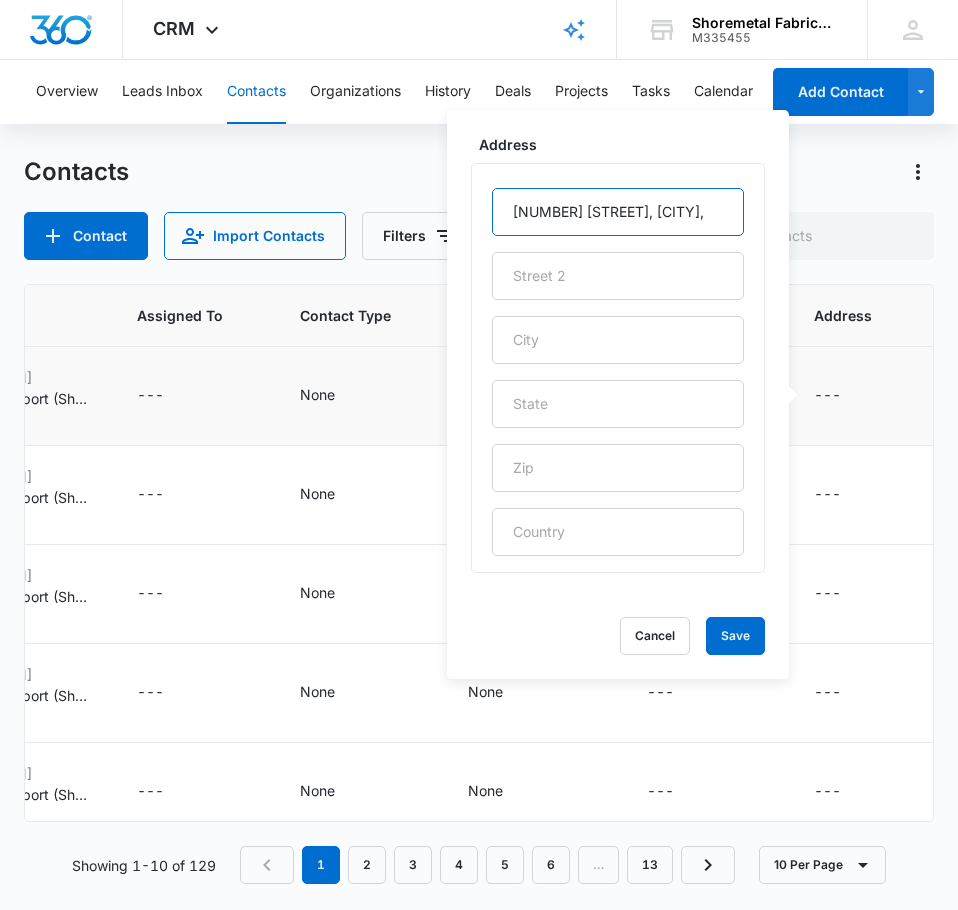 click on "[NUMBER] [STREET], [CITY]," at bounding box center [618, 212] 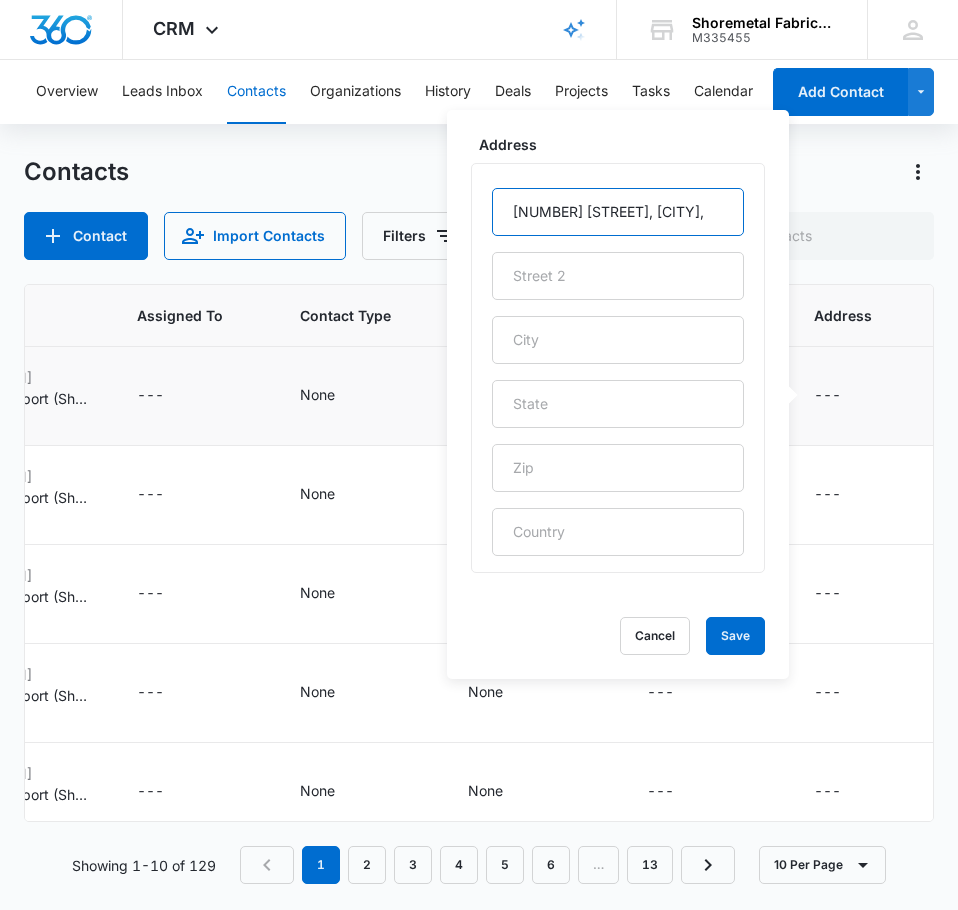 drag, startPoint x: 651, startPoint y: 214, endPoint x: 734, endPoint y: 215, distance: 83.00603 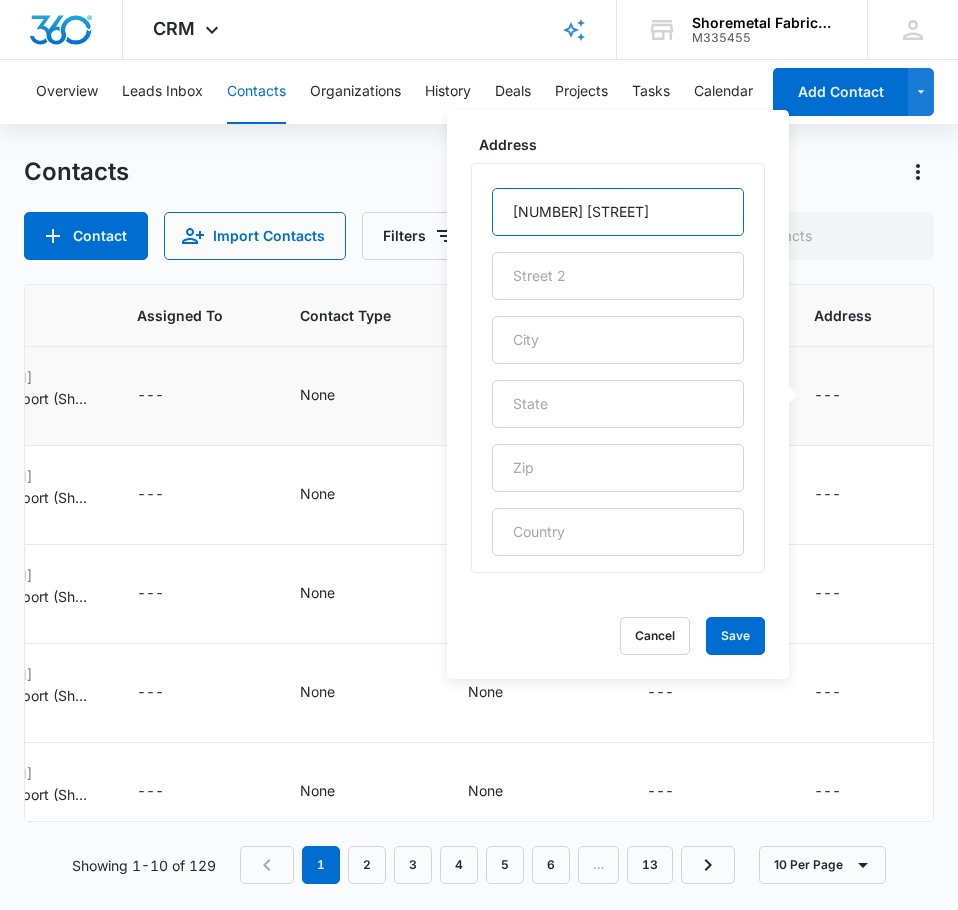 scroll, scrollTop: 0, scrollLeft: 0, axis: both 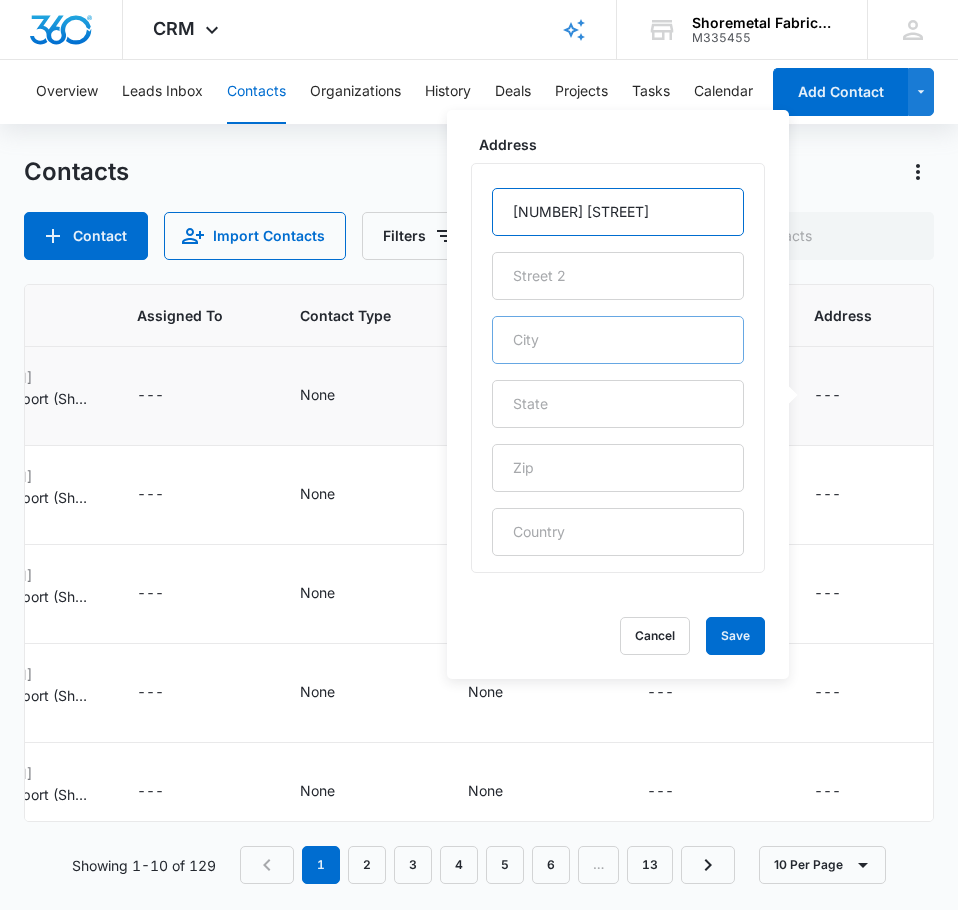 type on "[NUMBER] [STREET]" 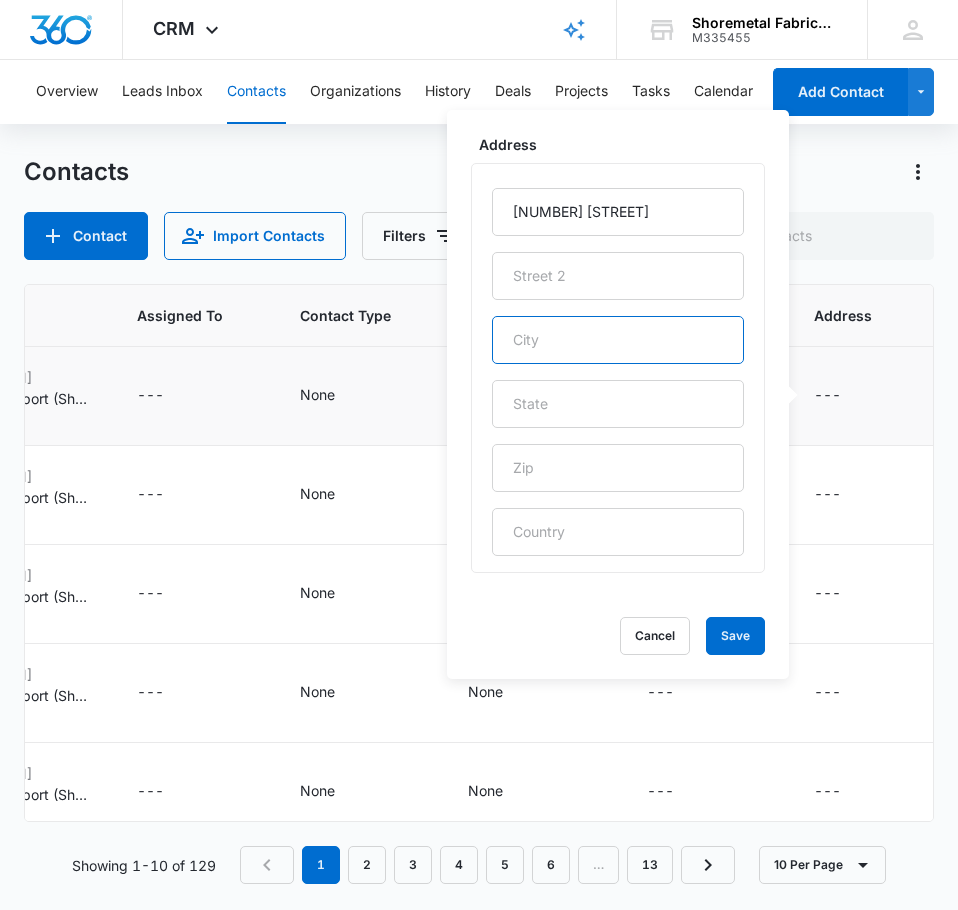click at bounding box center (618, 340) 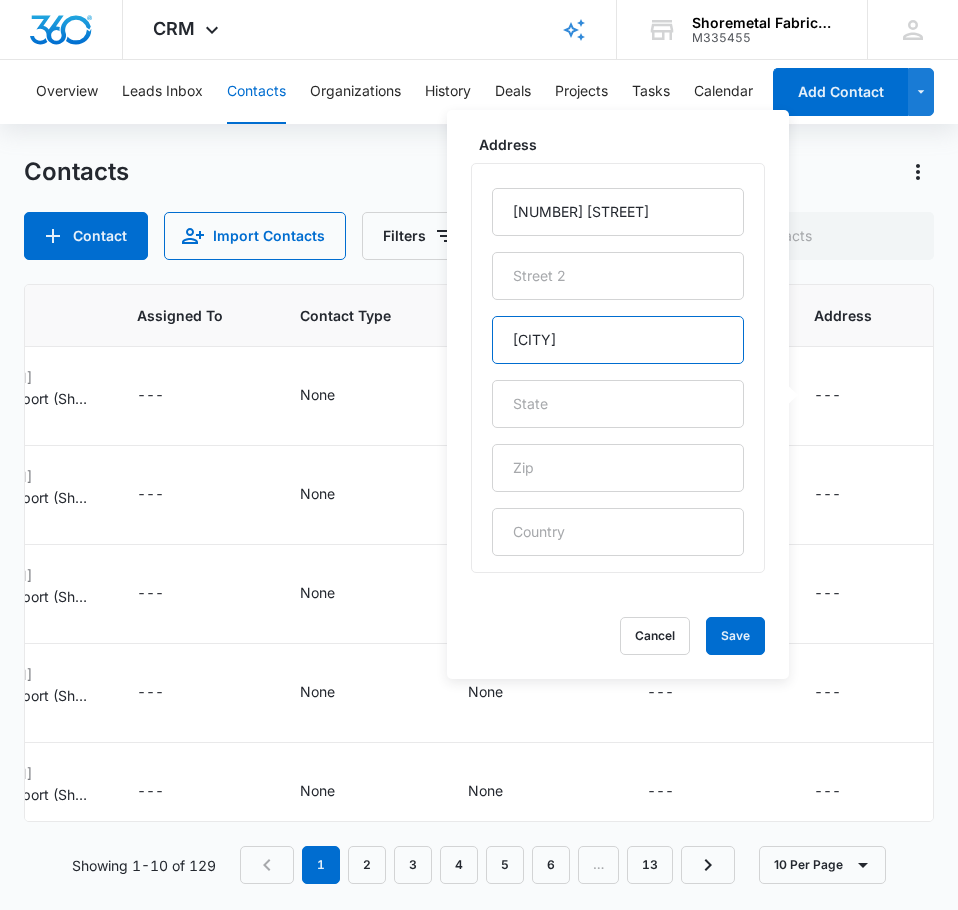 type on "[CITY]" 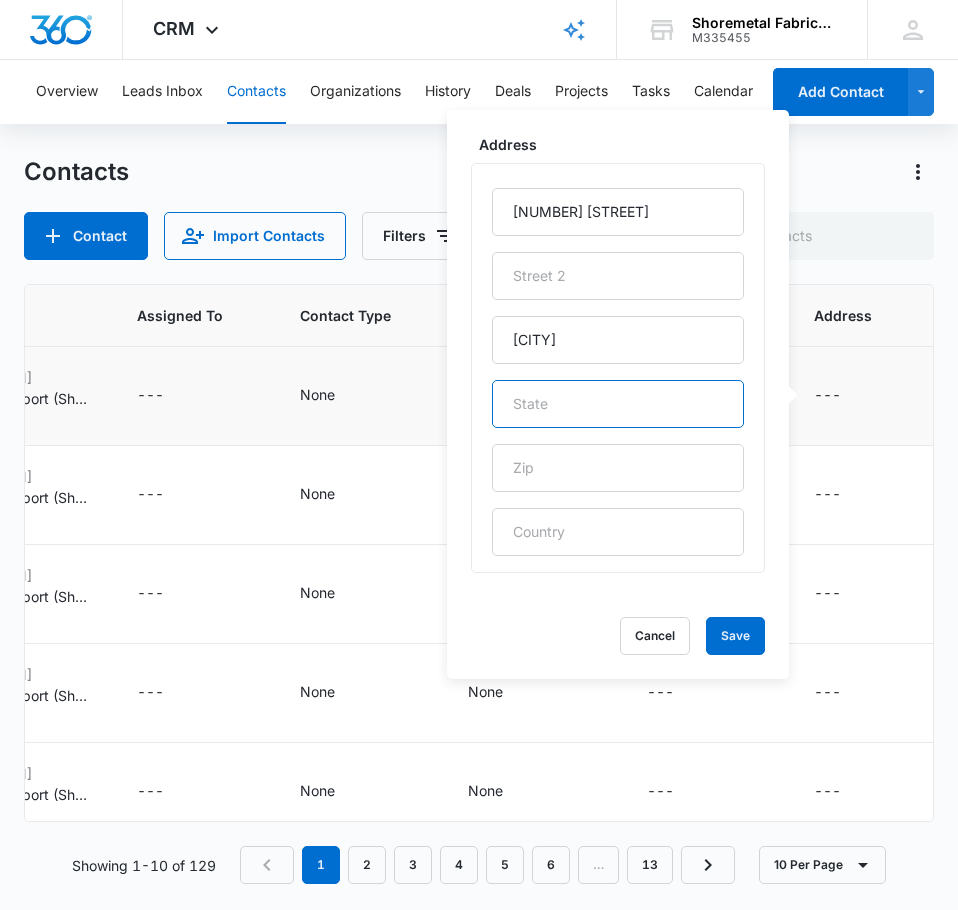click at bounding box center [618, 404] 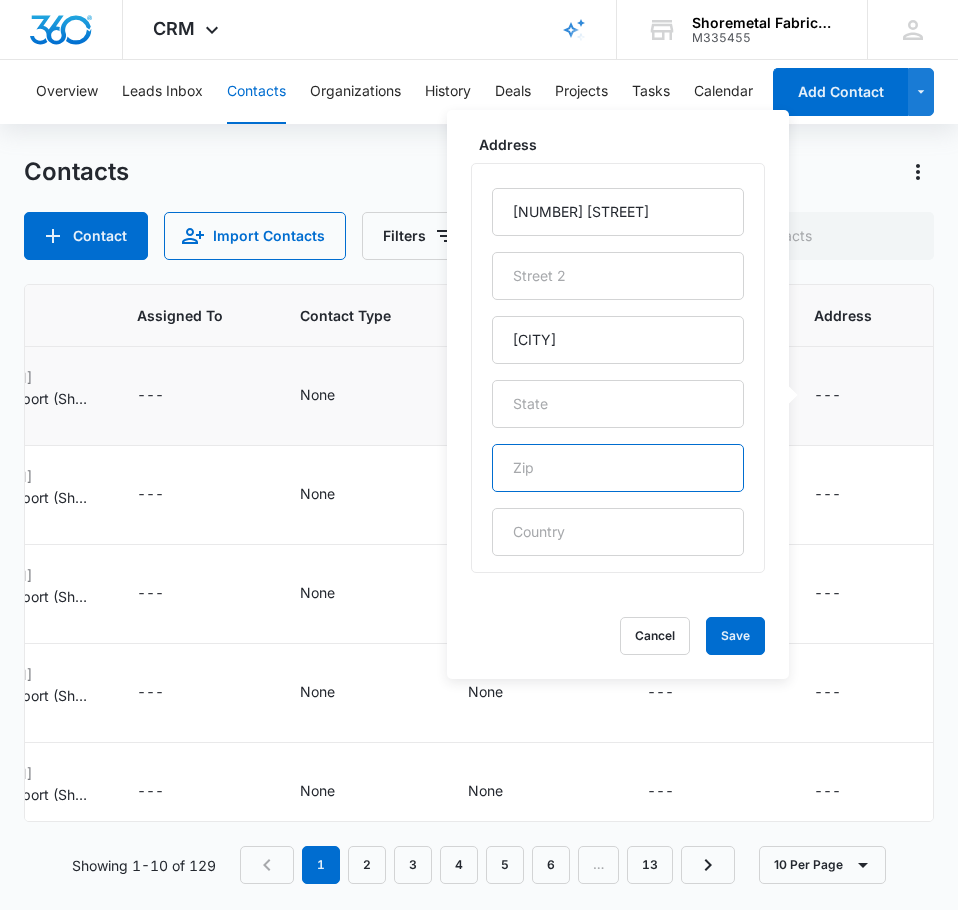 click at bounding box center [618, 468] 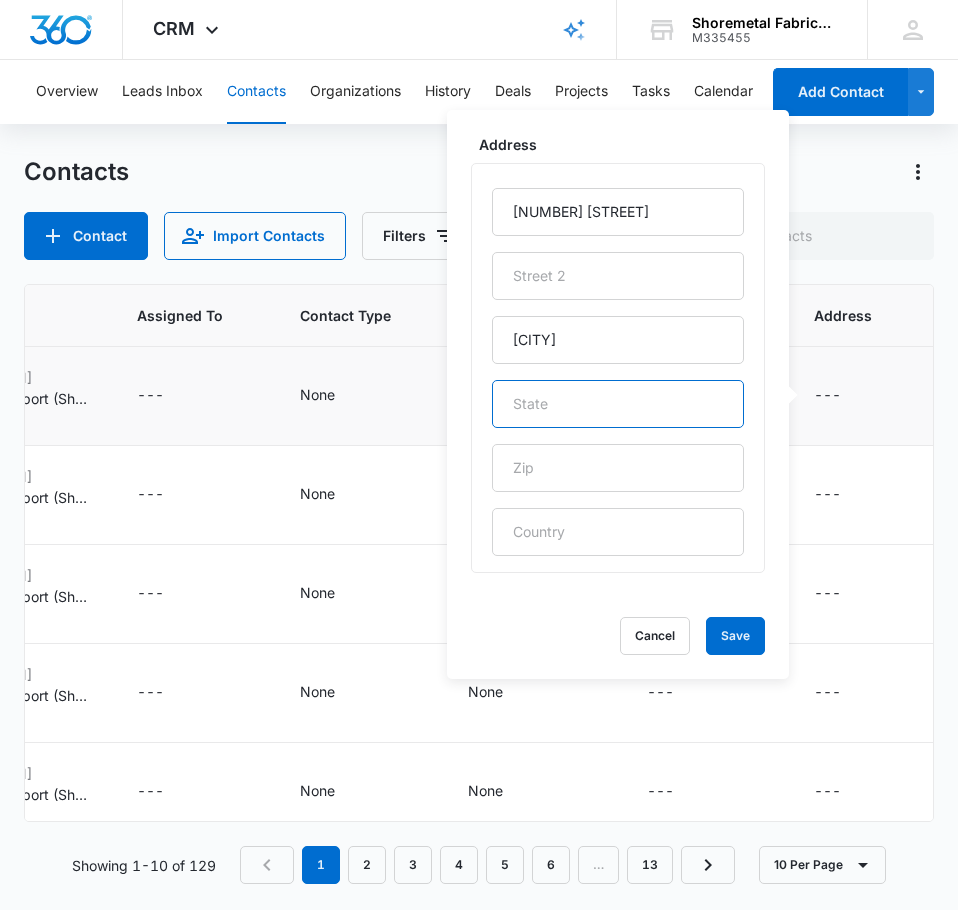 click at bounding box center (618, 404) 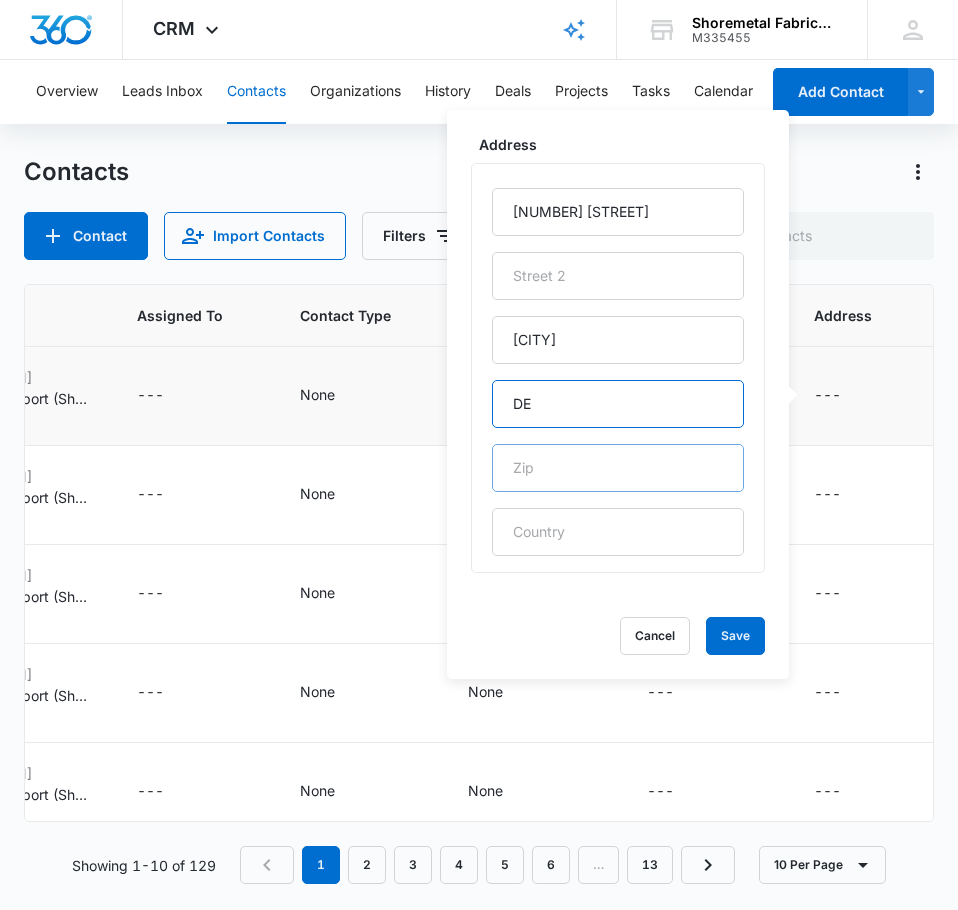 type on "DE" 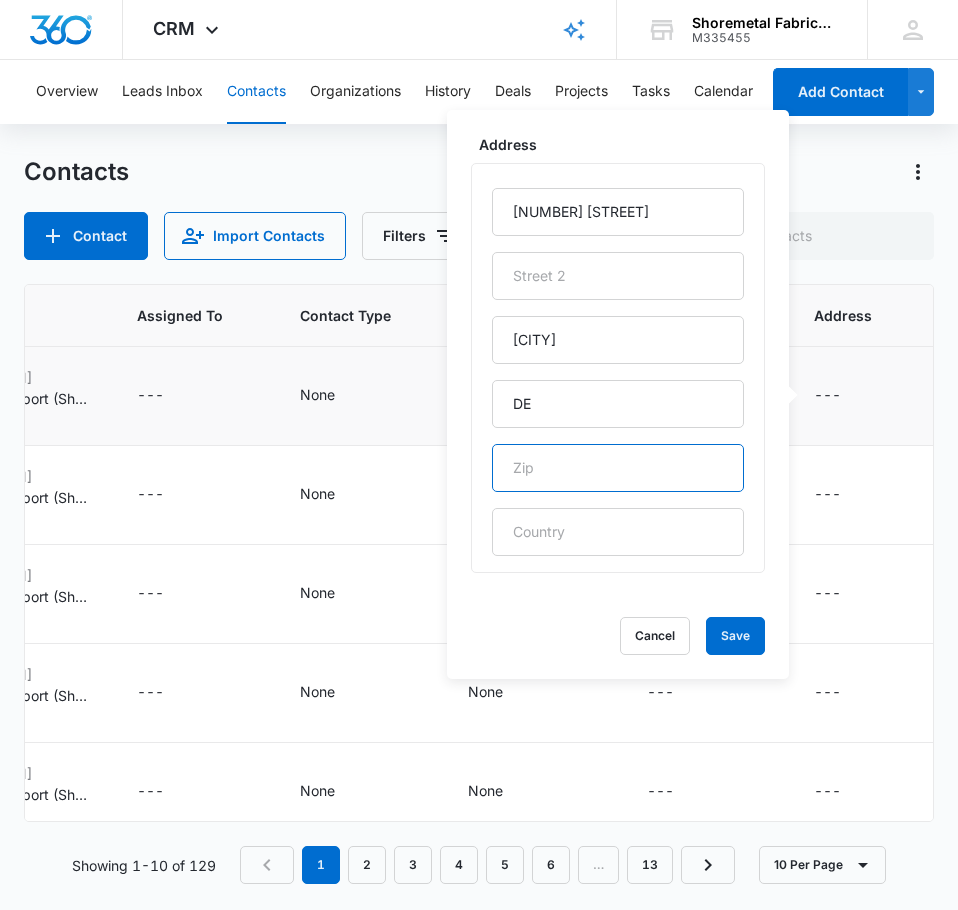 click at bounding box center (618, 468) 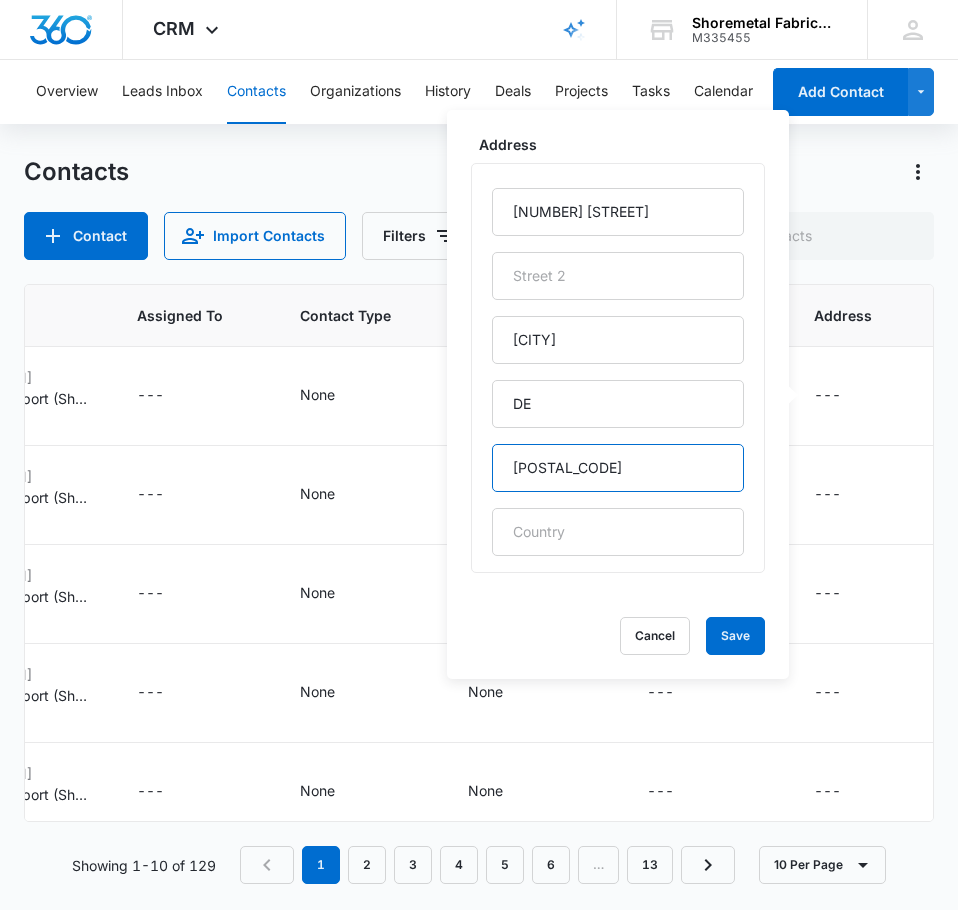 type on "[POSTAL_CODE]" 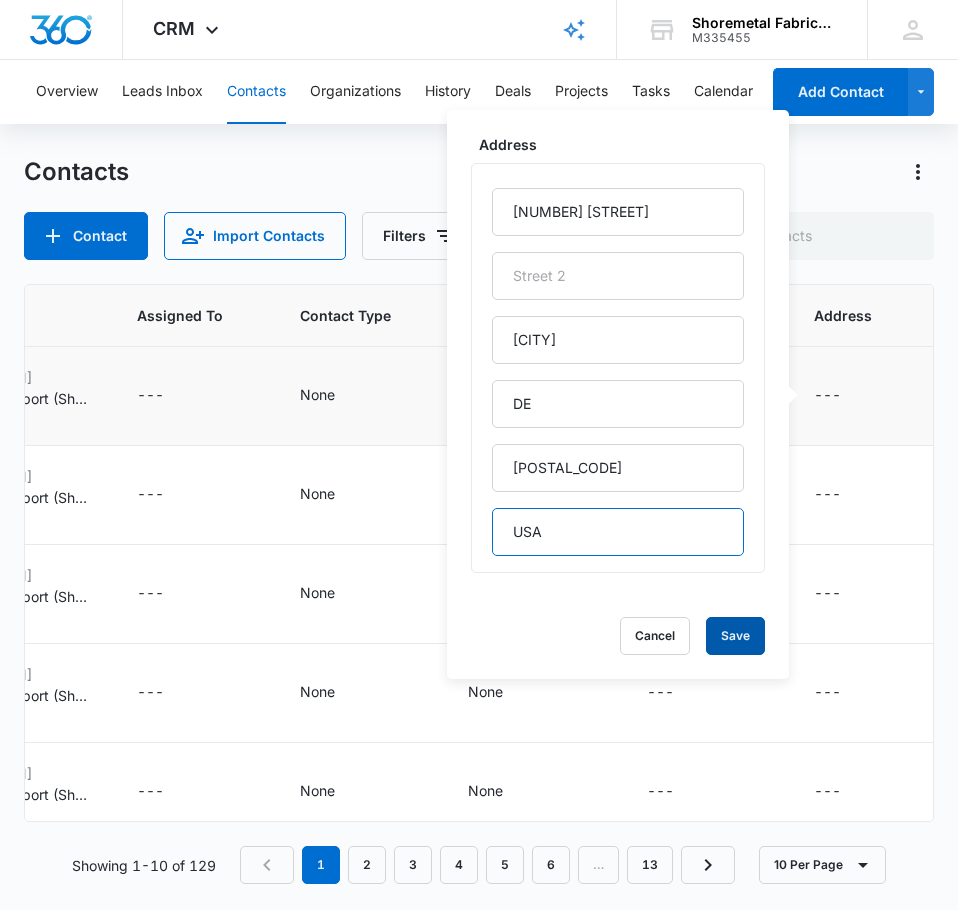 type on "USA" 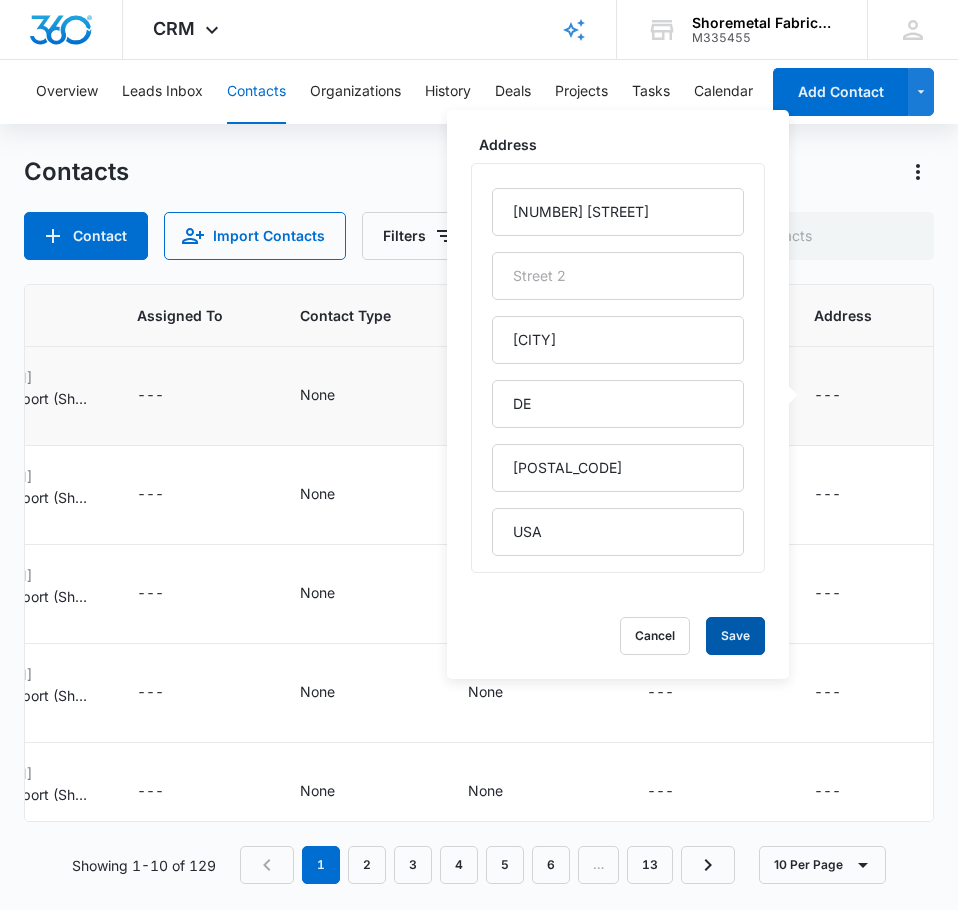 click on "Save" at bounding box center [735, 636] 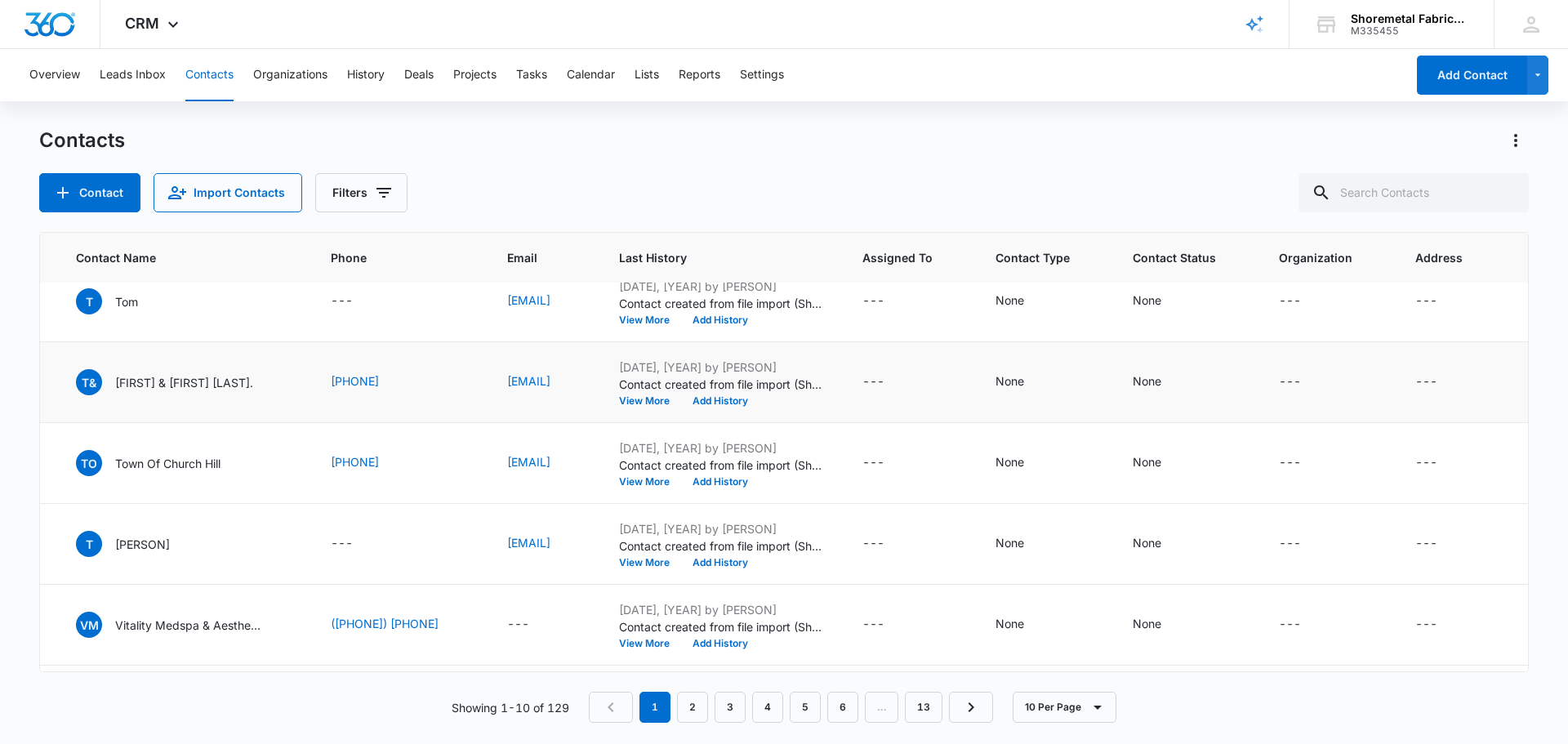 scroll, scrollTop: 0, scrollLeft: 130, axis: horizontal 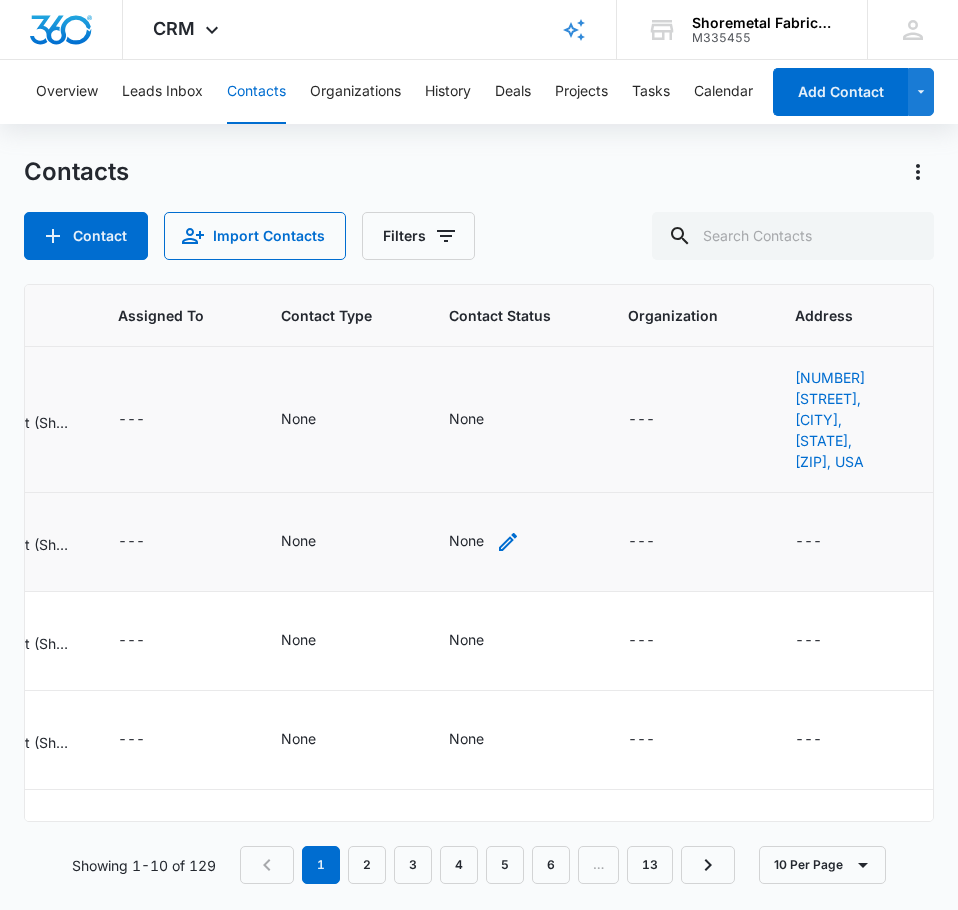 click on "None" at bounding box center (466, 540) 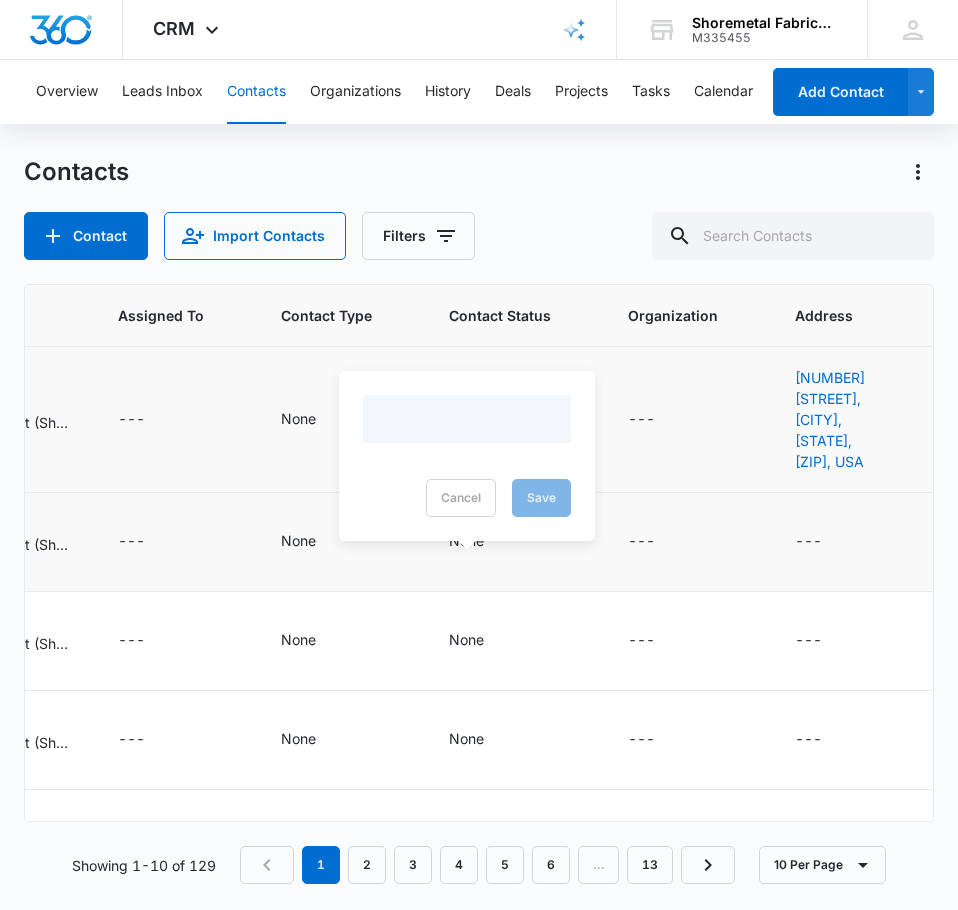 click at bounding box center (467, 419) 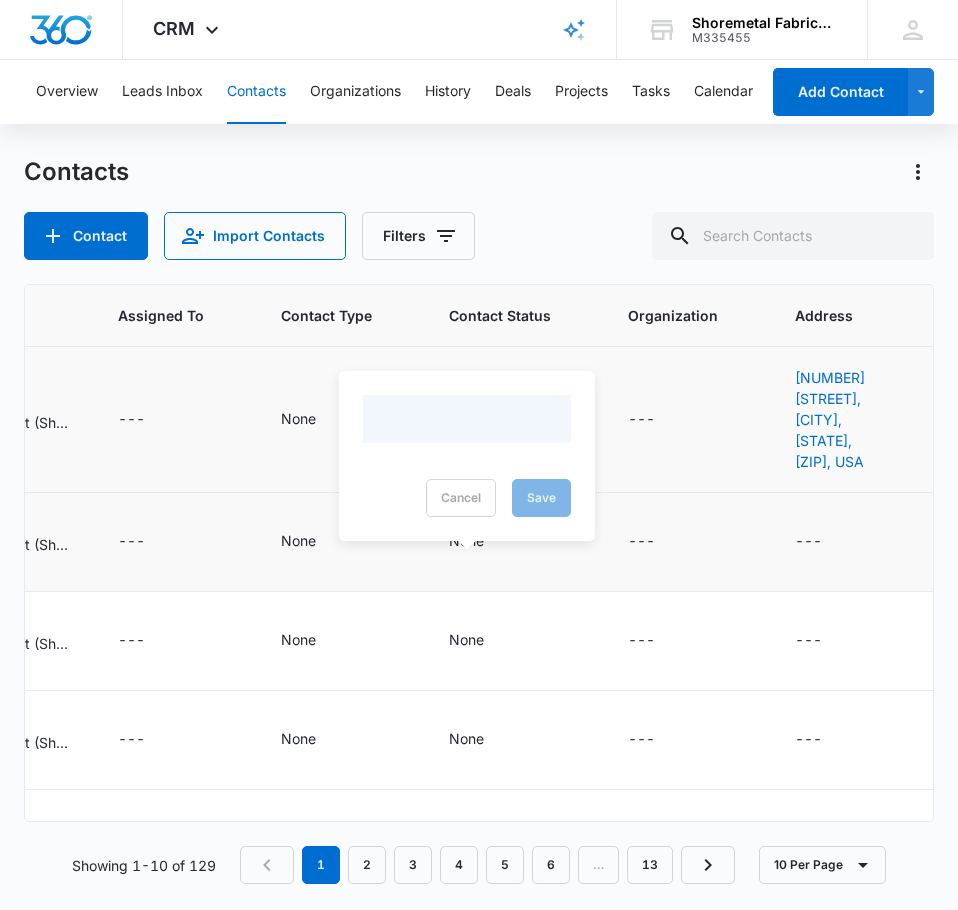 click at bounding box center (467, 419) 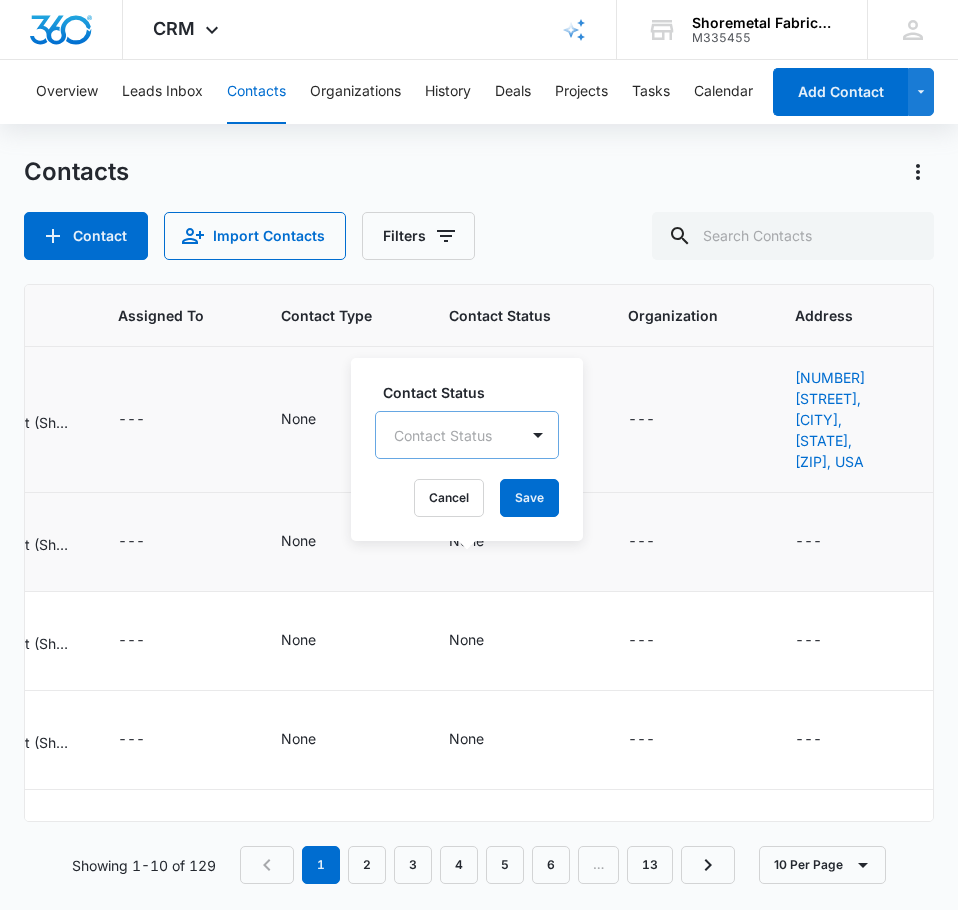 click on "Contact Status" at bounding box center (447, 435) 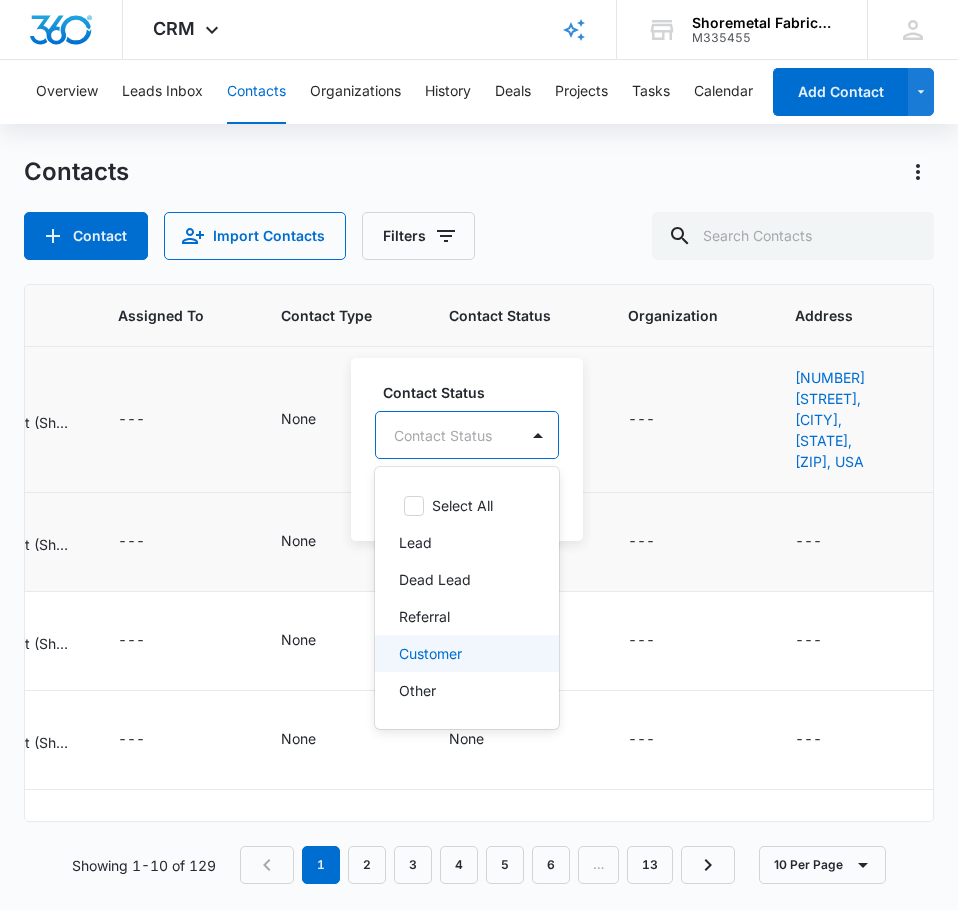 click on "Customer" at bounding box center (430, 653) 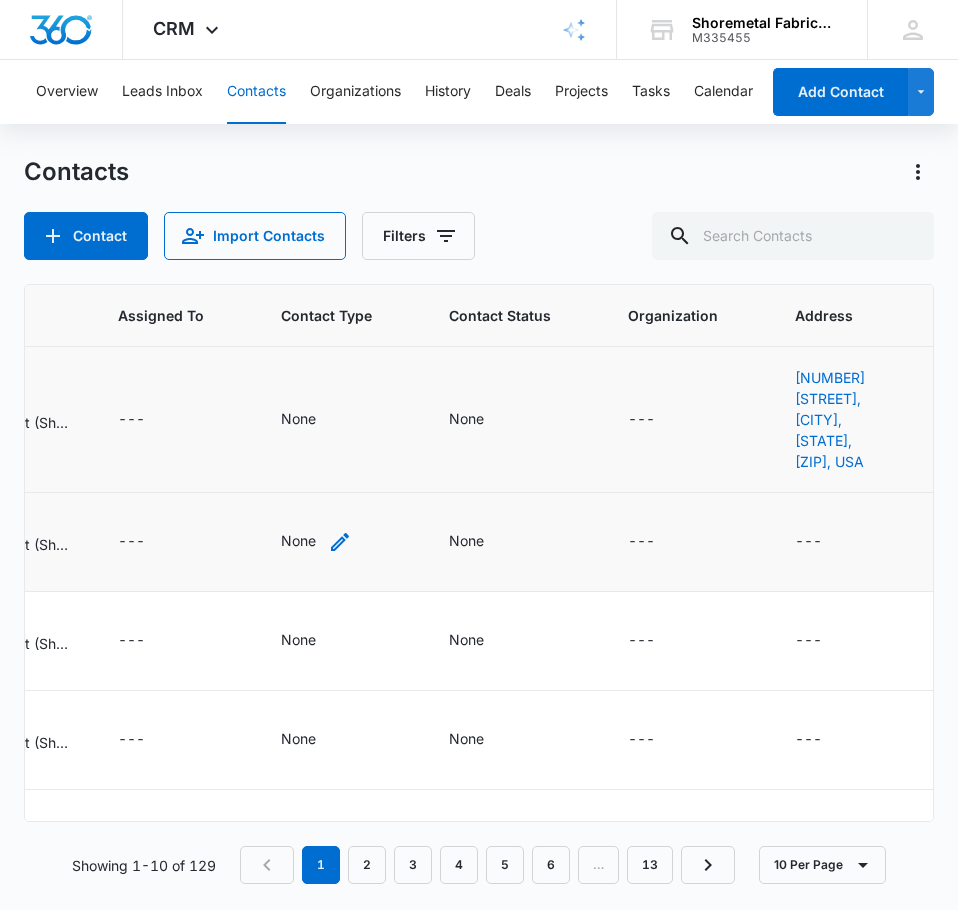 click on "None" at bounding box center [298, 540] 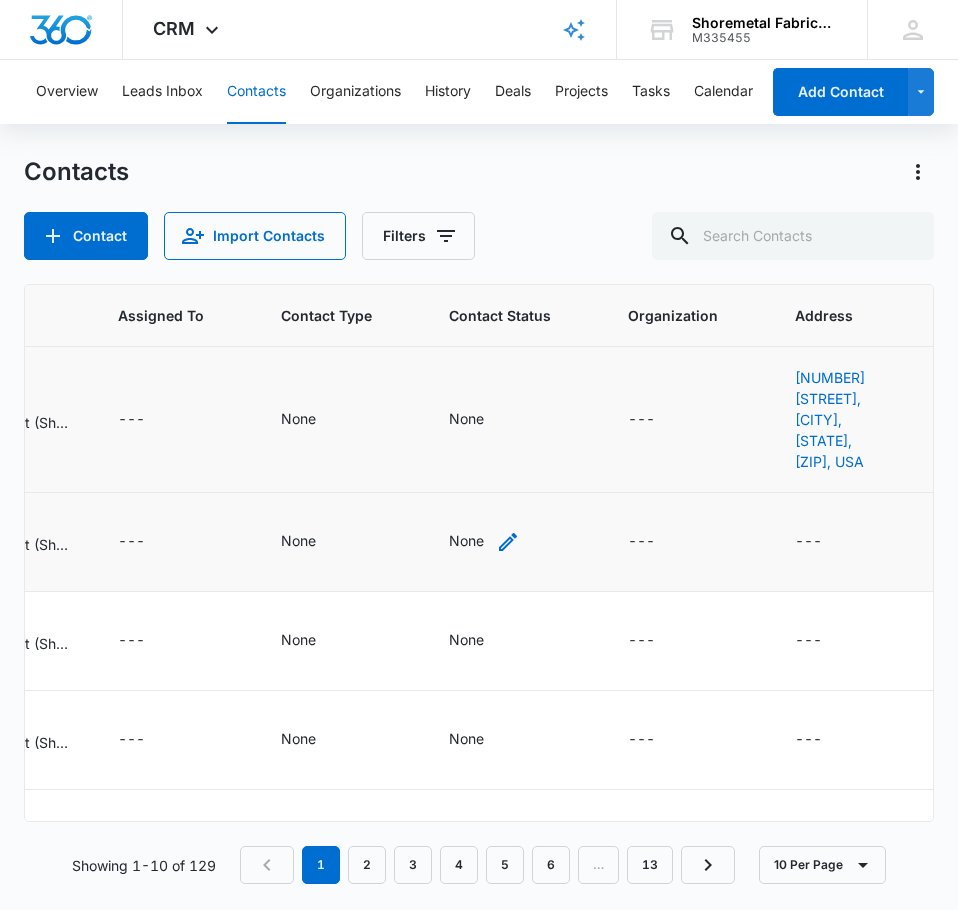 click on "None" at bounding box center [466, 540] 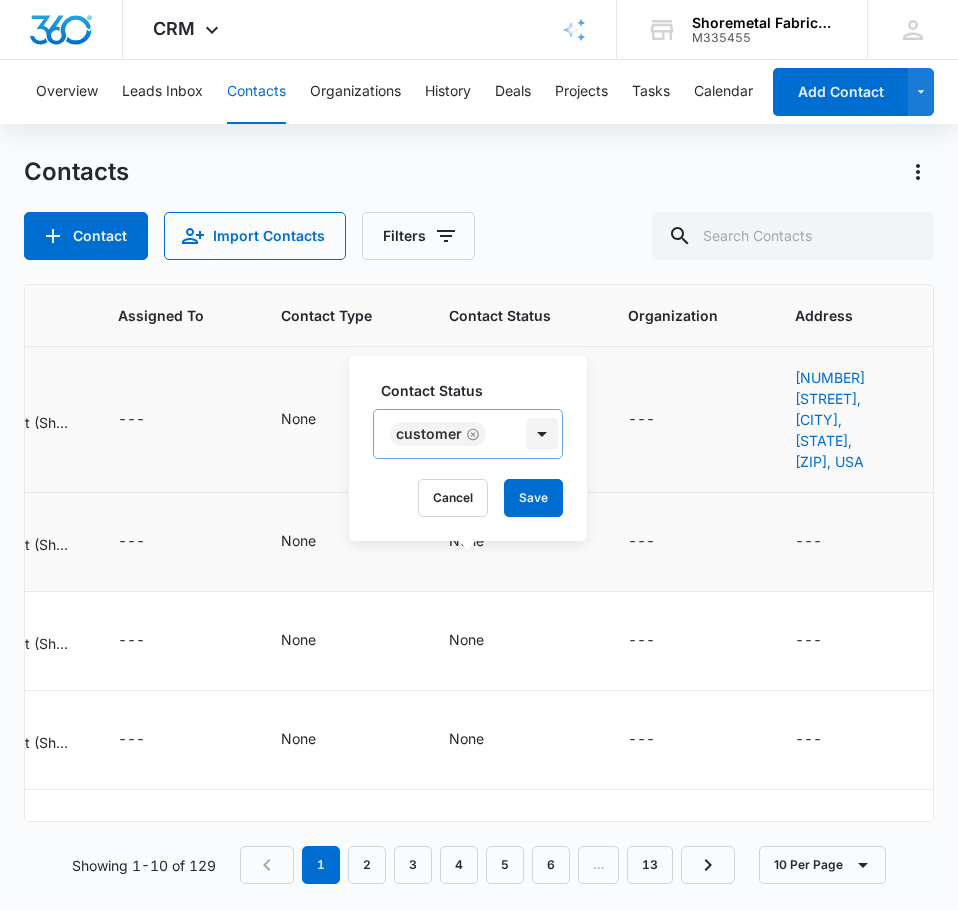 click at bounding box center (542, 434) 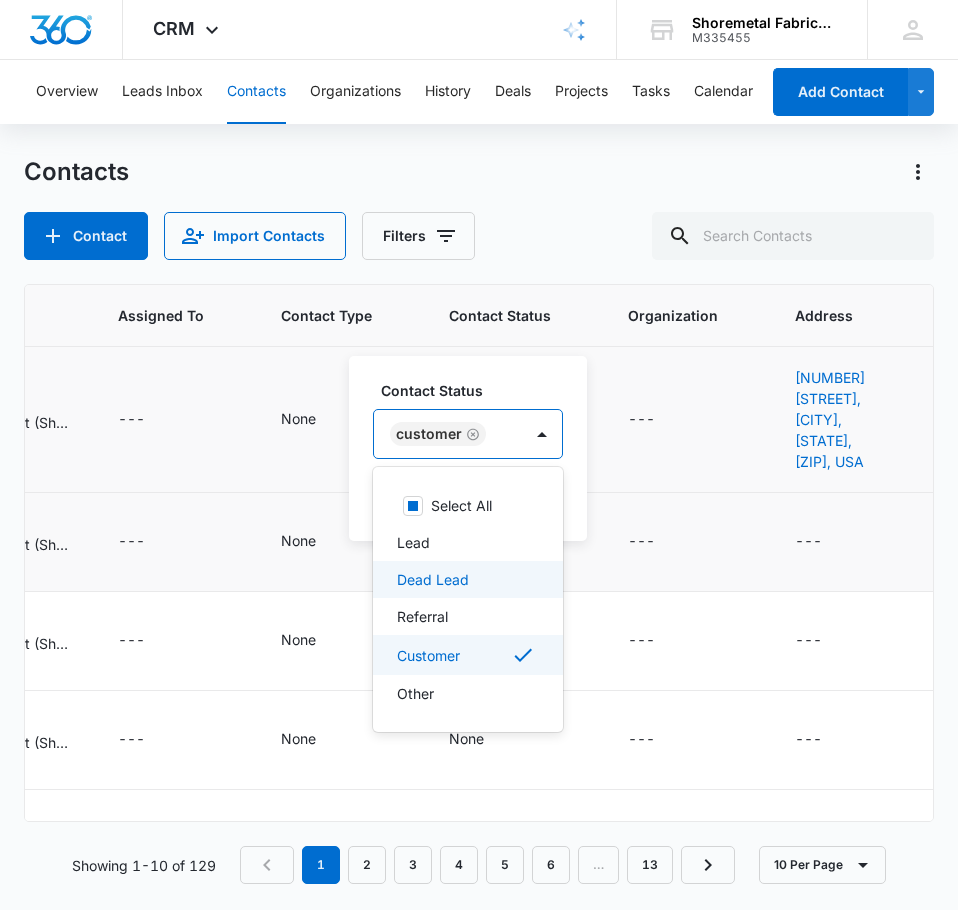 click on "Dead Lead" at bounding box center [466, 579] 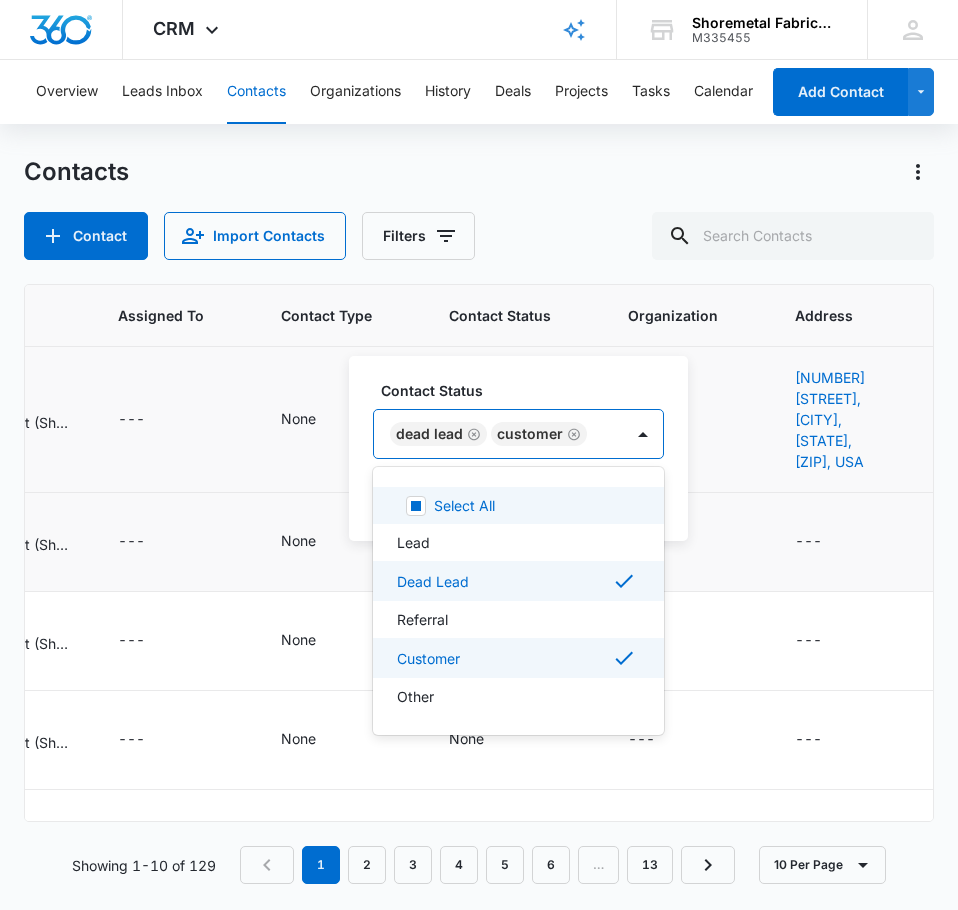 click 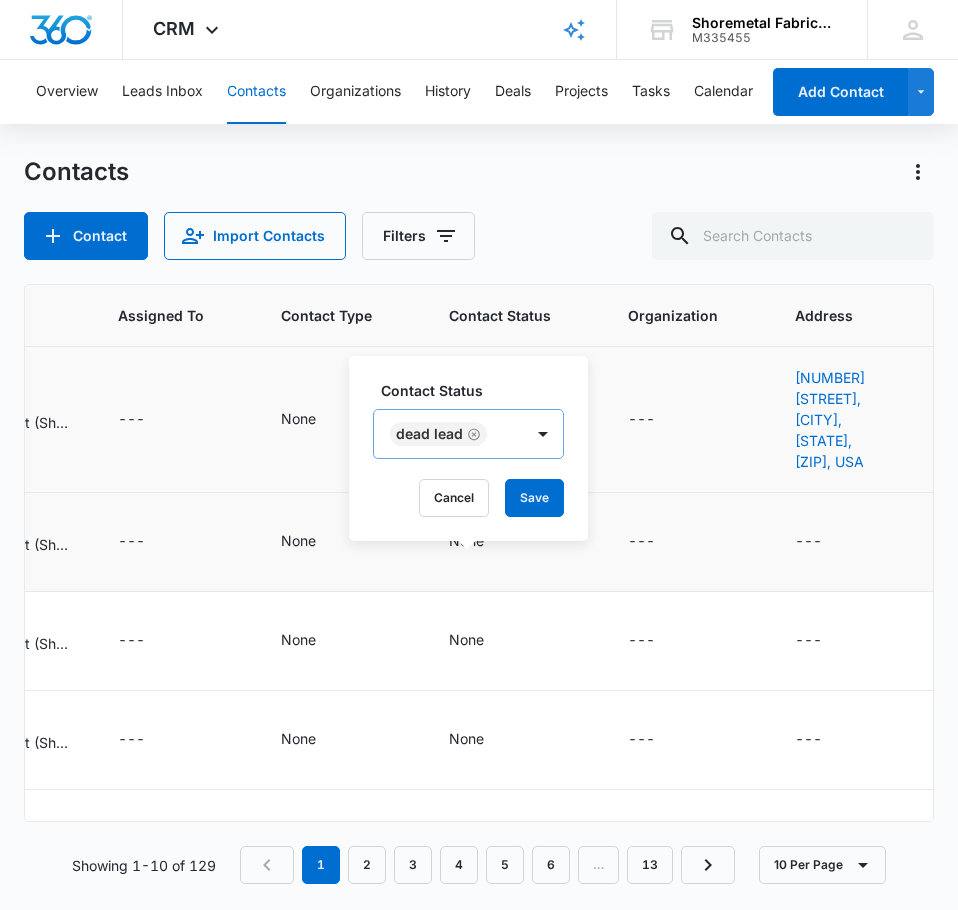 drag, startPoint x: 475, startPoint y: 437, endPoint x: 485, endPoint y: 434, distance: 10.440307 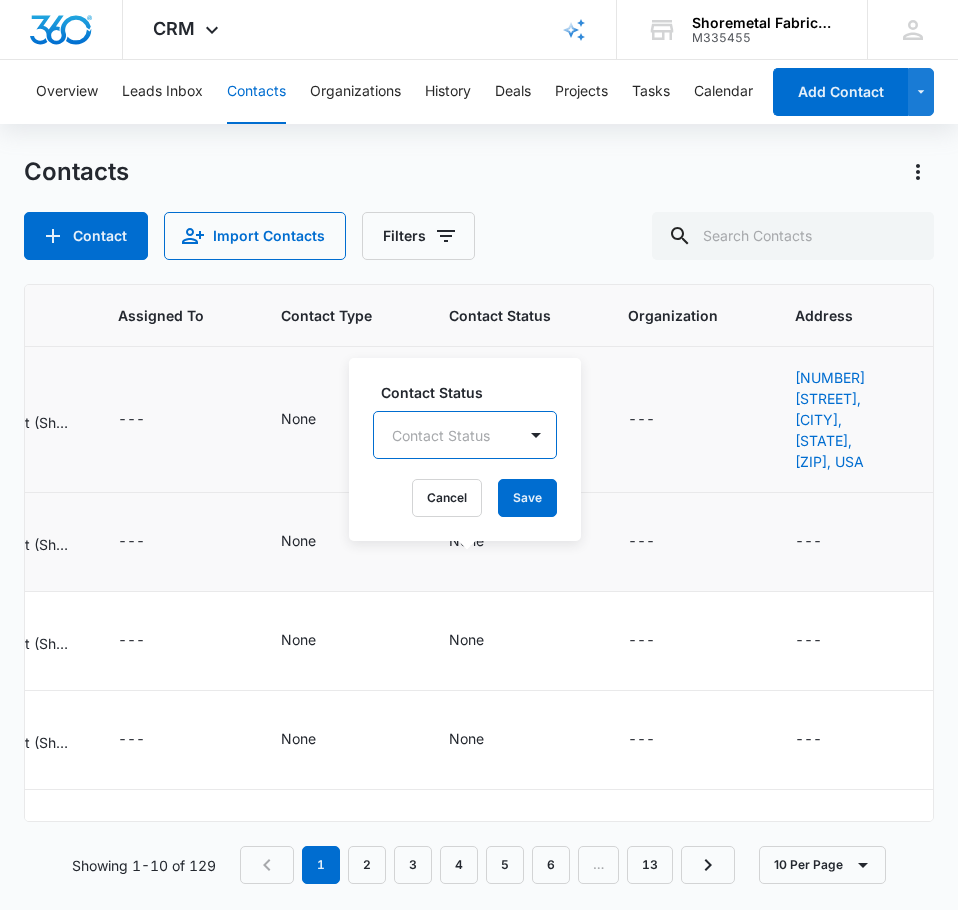 click on "Contact Status" at bounding box center [445, 435] 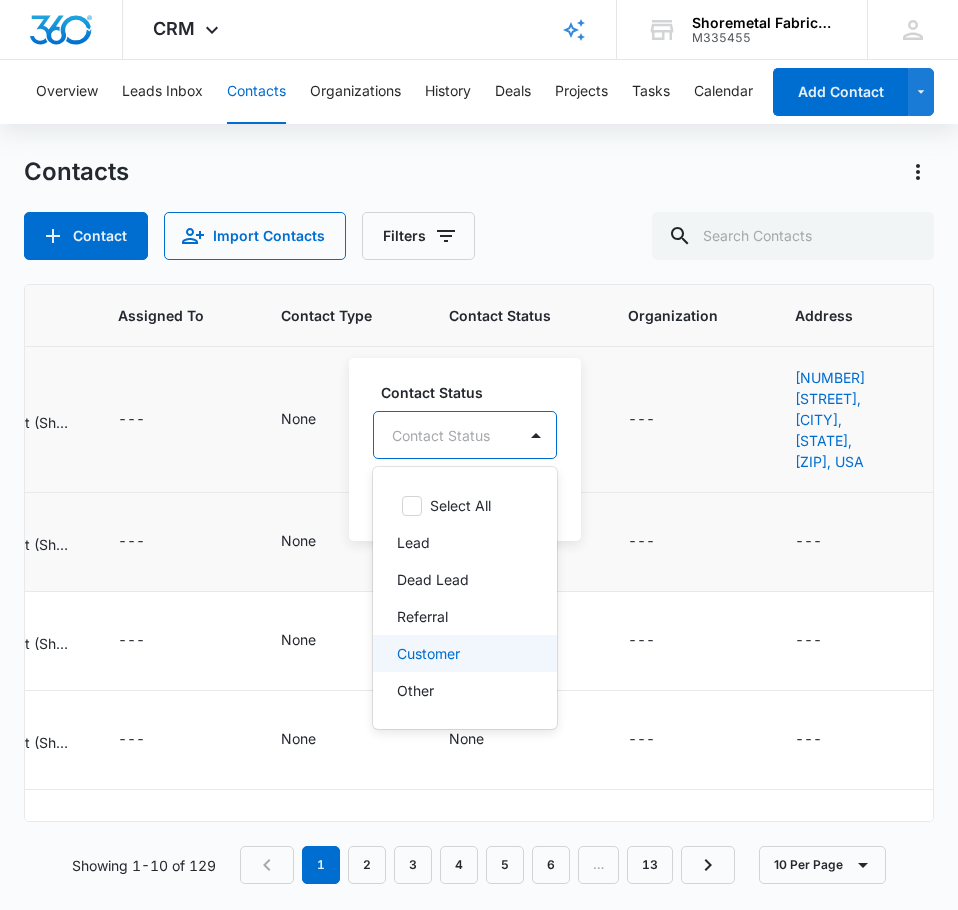 click on "Customer" at bounding box center (428, 653) 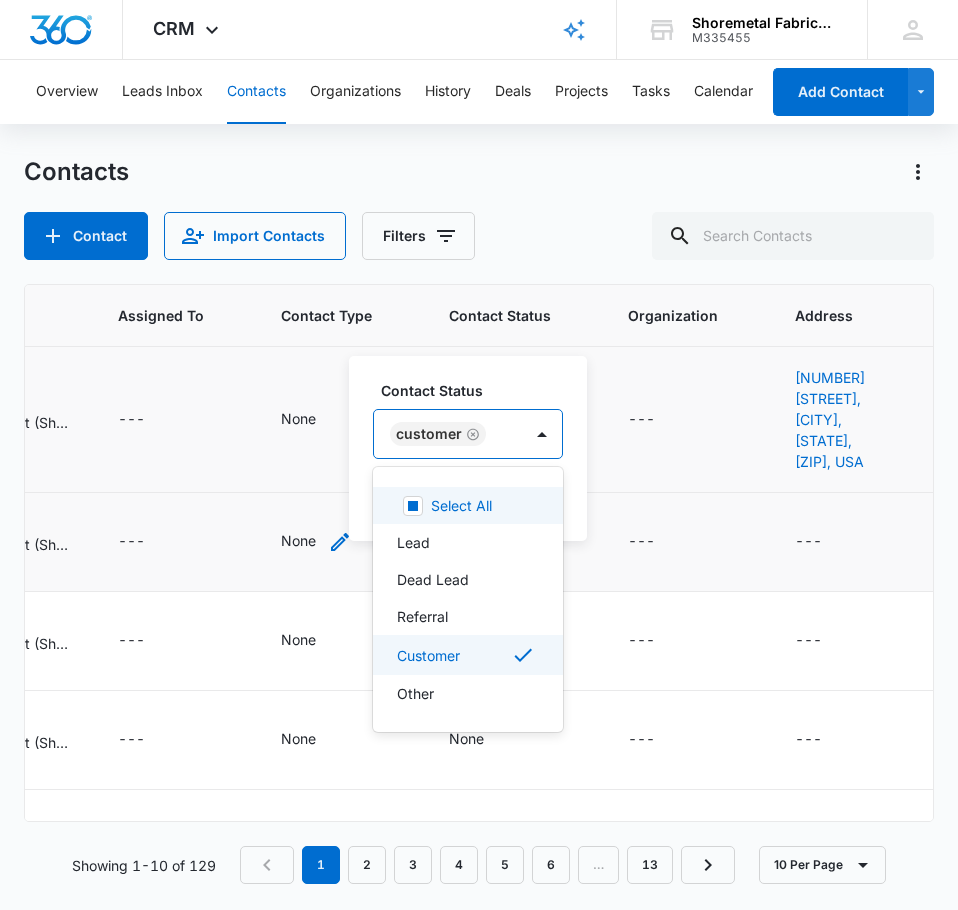 click on "None" at bounding box center (298, 542) 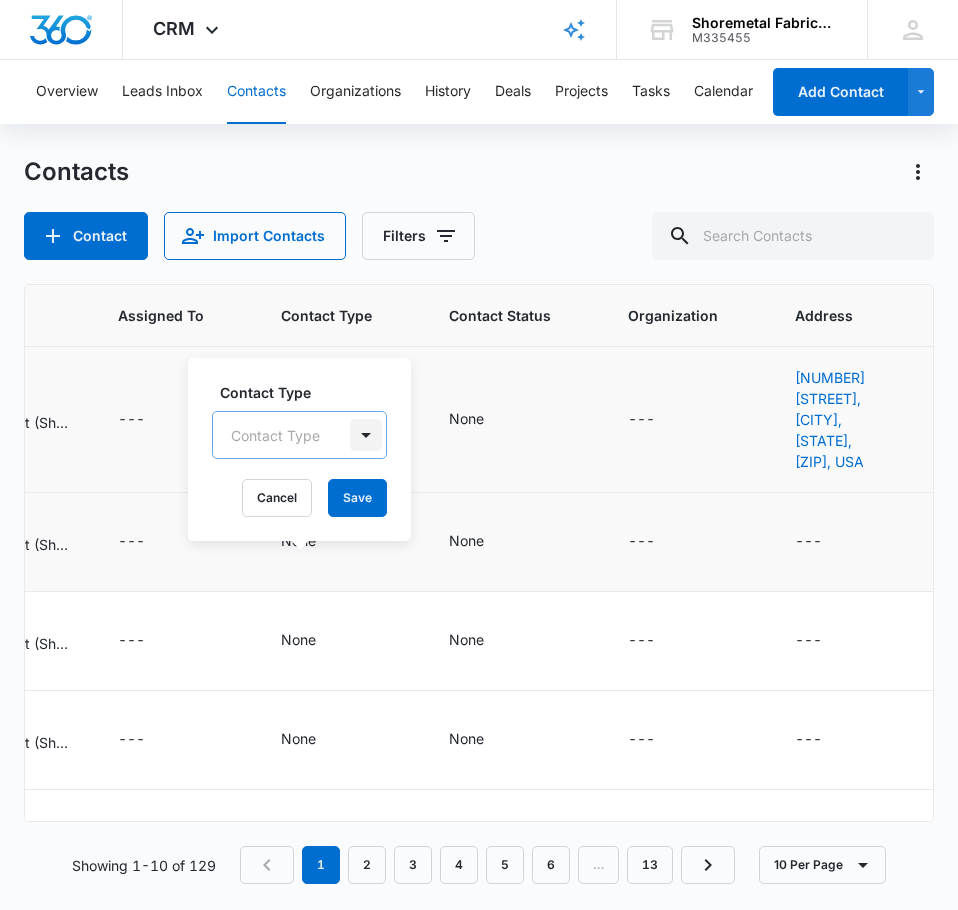 click at bounding box center [366, 435] 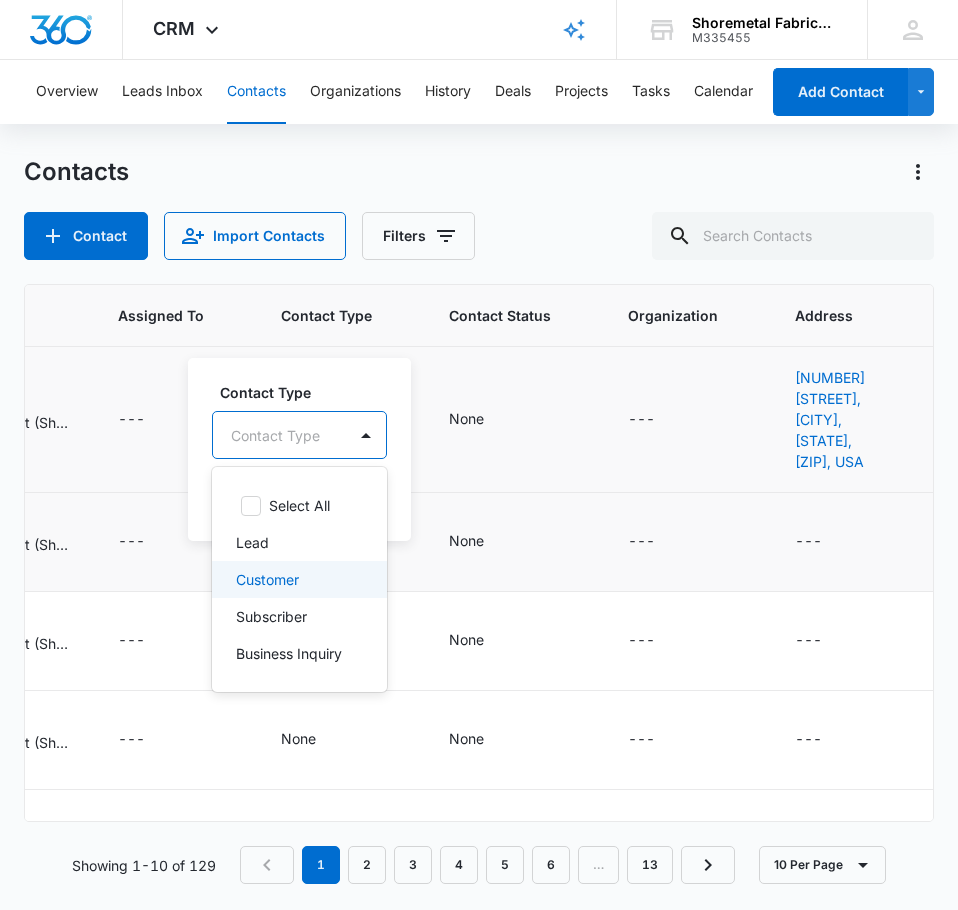 click on "Customer" at bounding box center (297, 579) 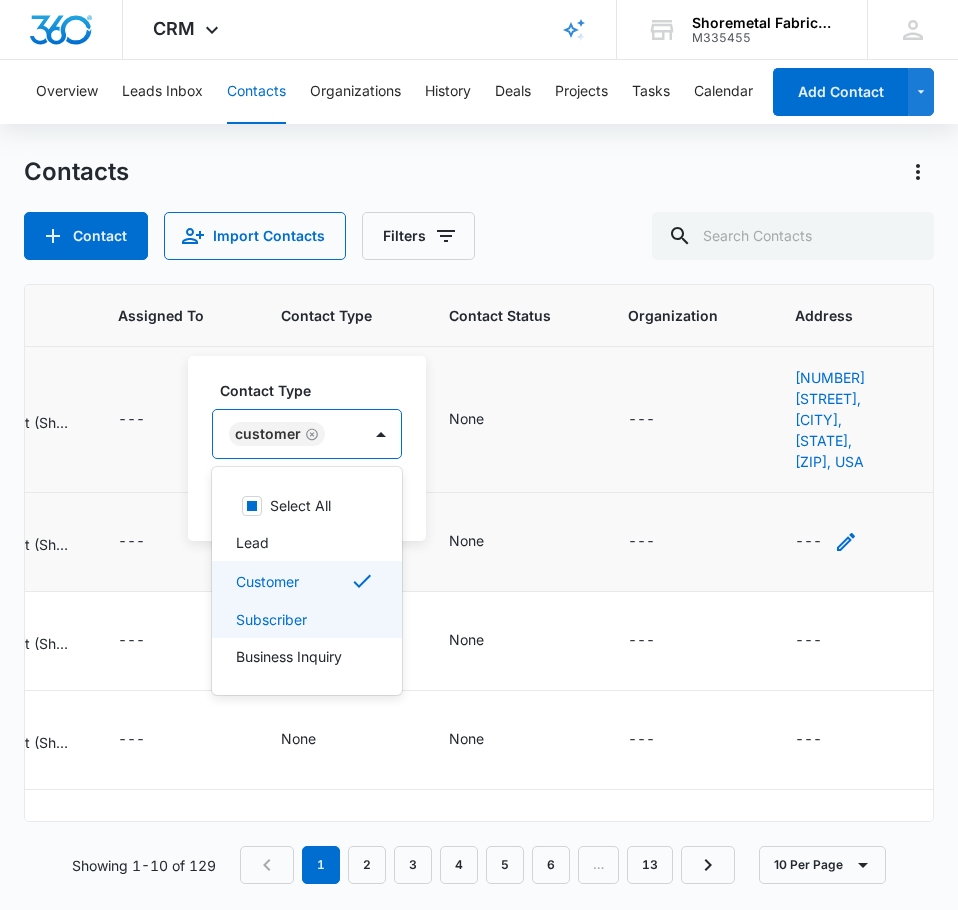 click on "---" at bounding box center (808, 542) 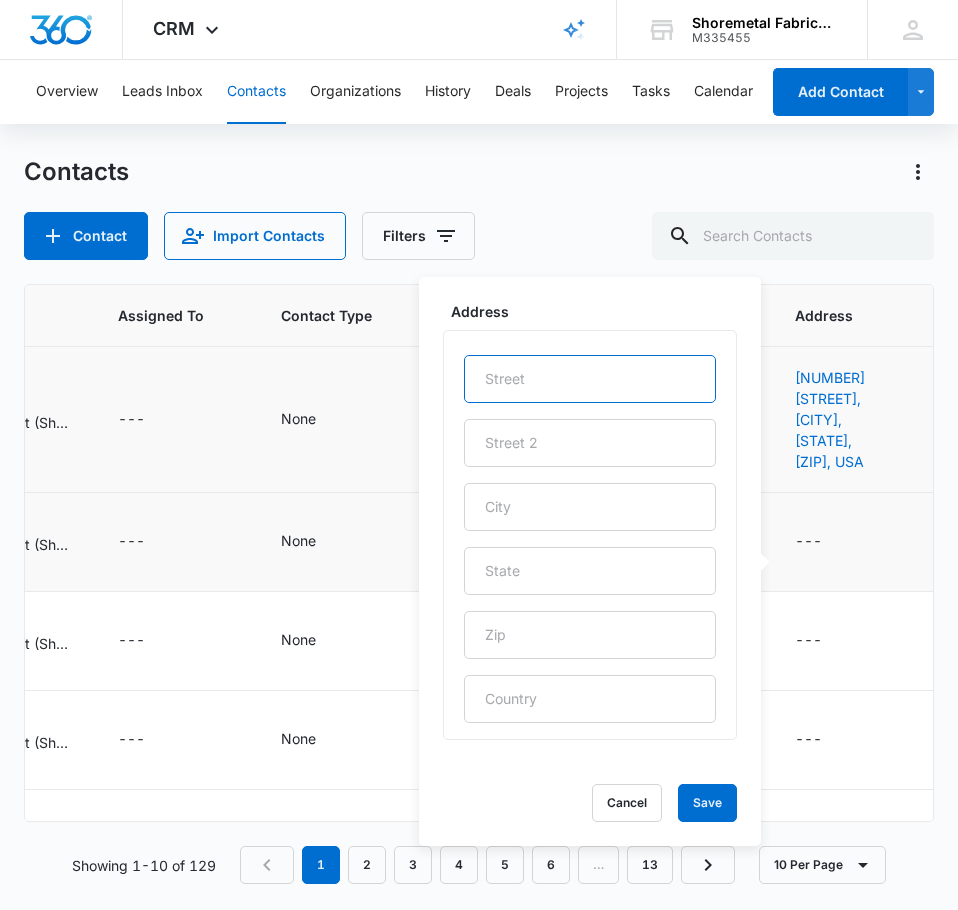 click at bounding box center [590, 379] 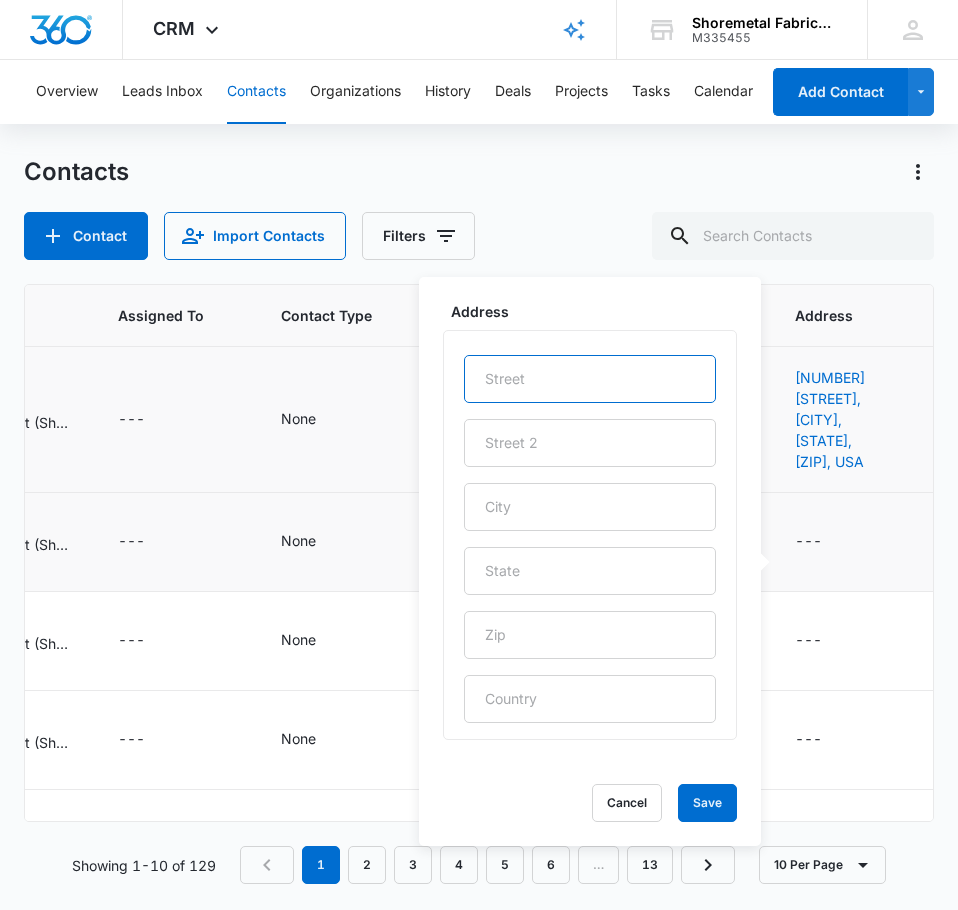 paste on "[NUMBER] [STREET]" 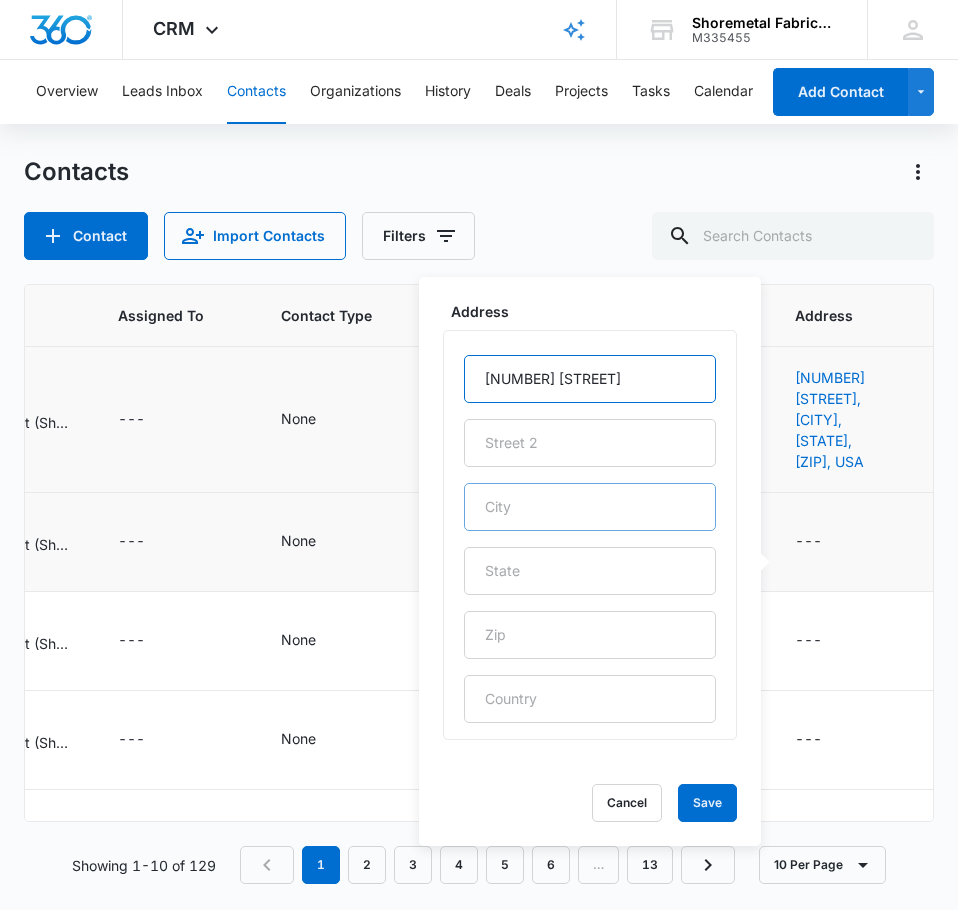 type on "[NUMBER] [STREET]" 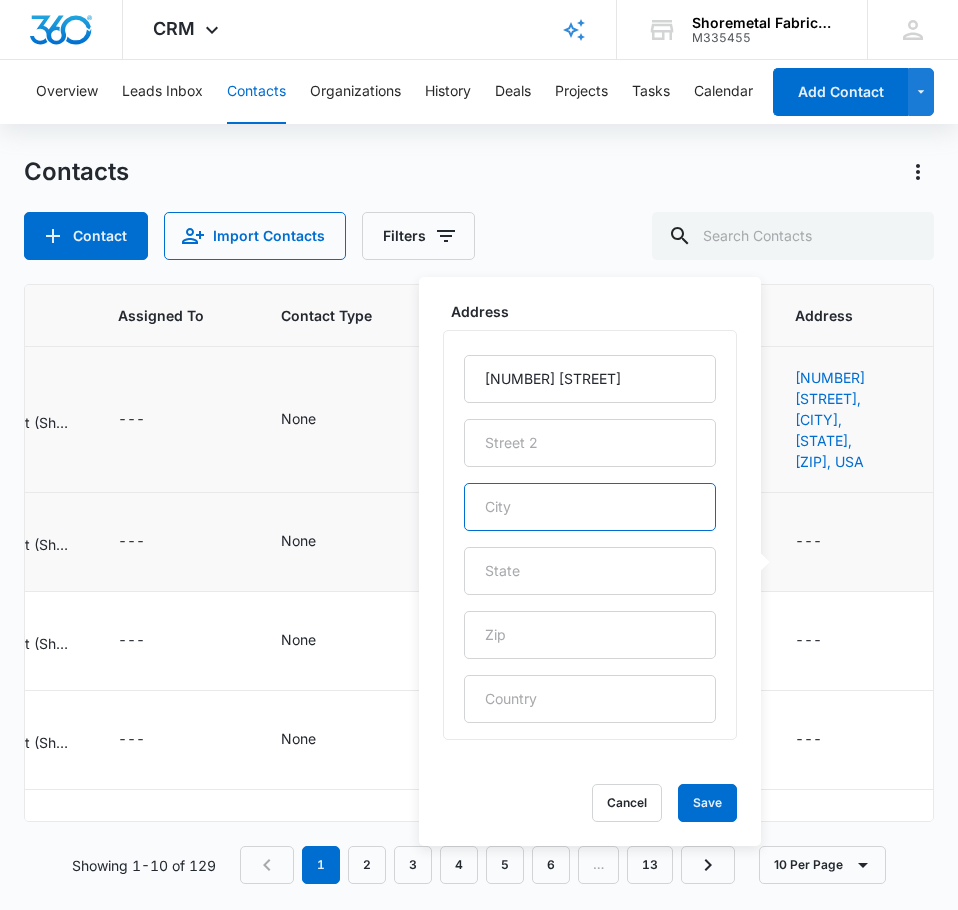 click at bounding box center [590, 507] 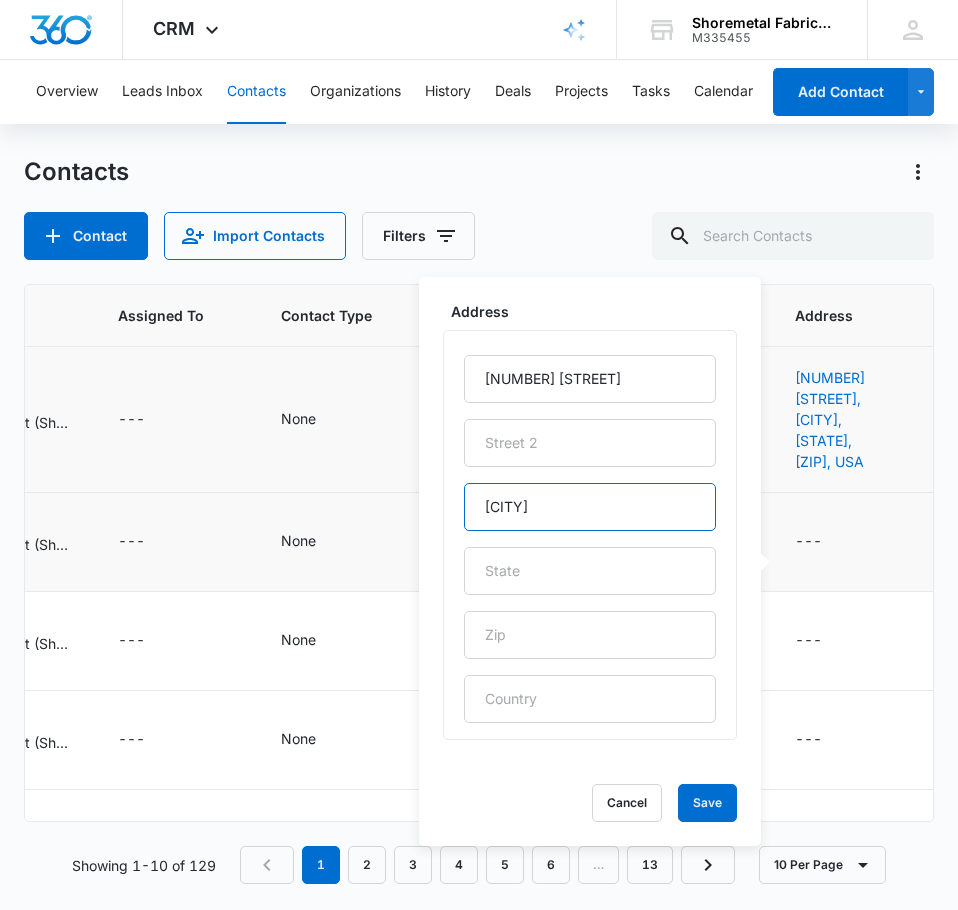 type on "[CITY]" 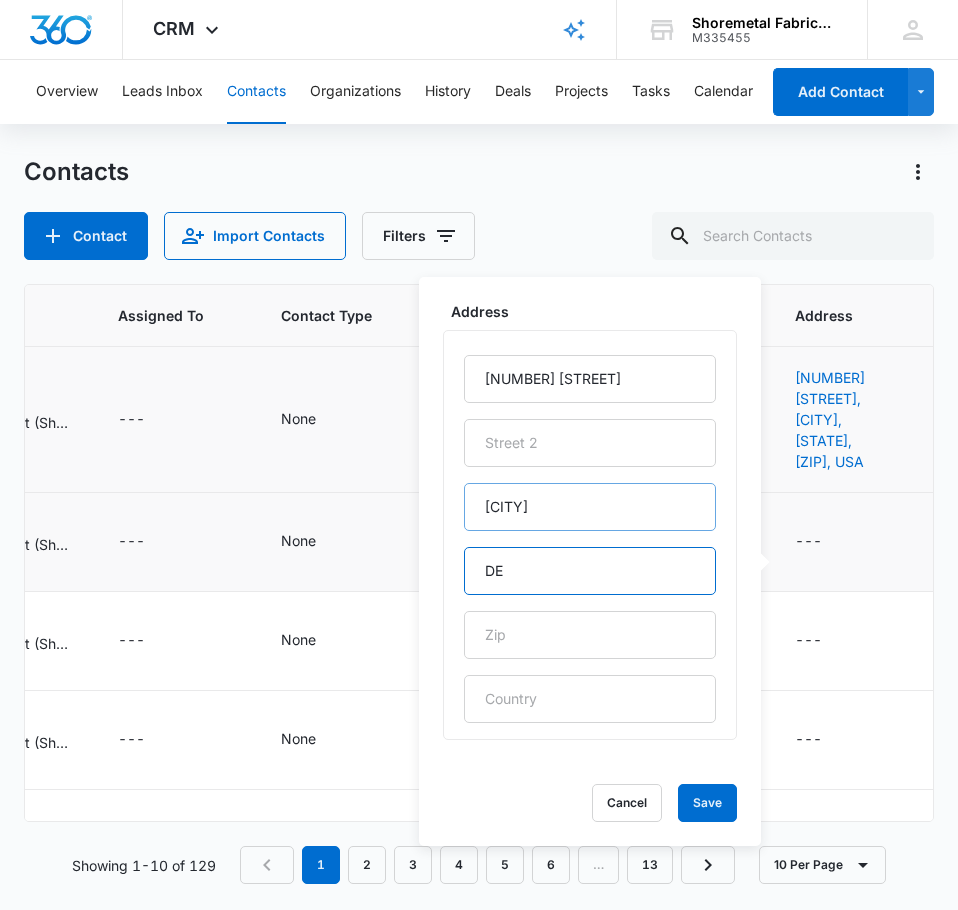 type on "DE" 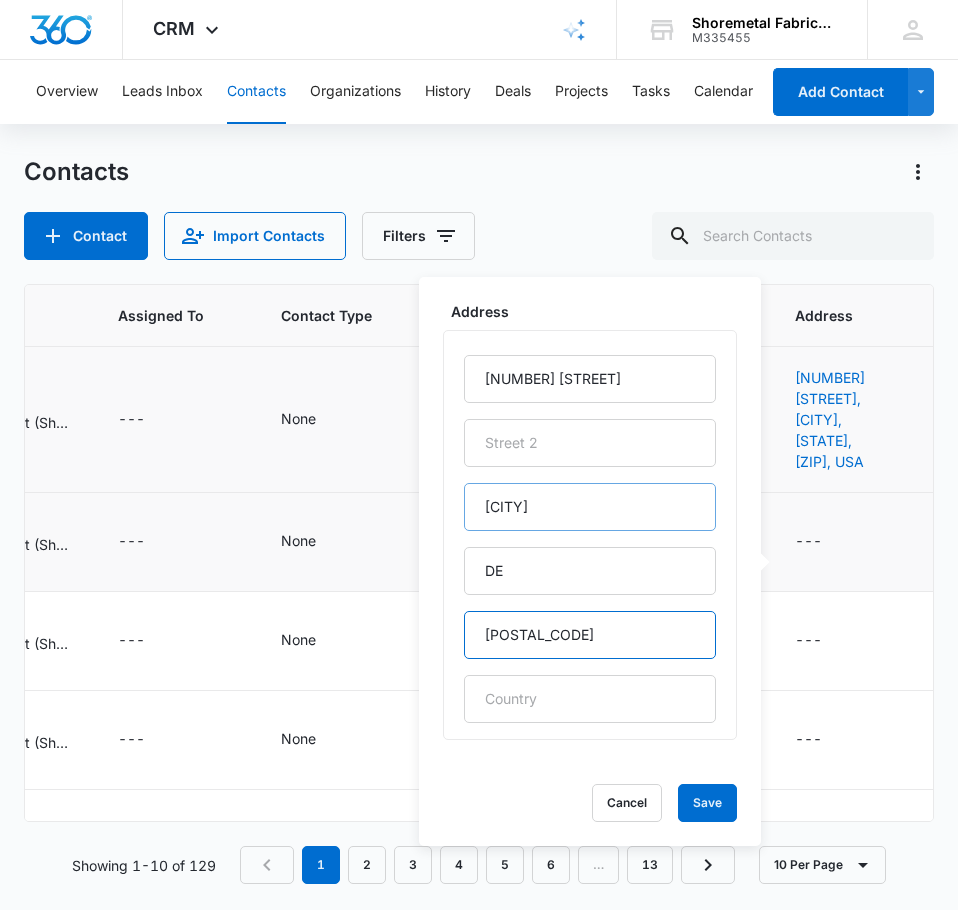 type on "[POSTAL_CODE]" 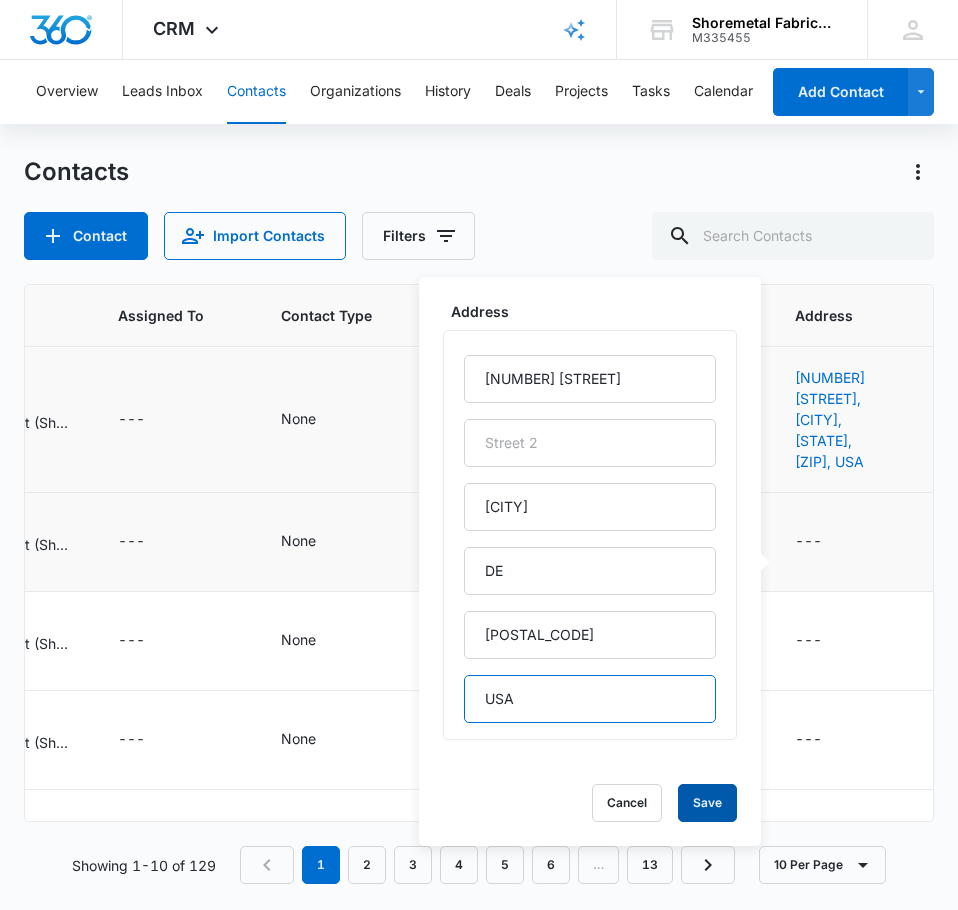 type on "USA" 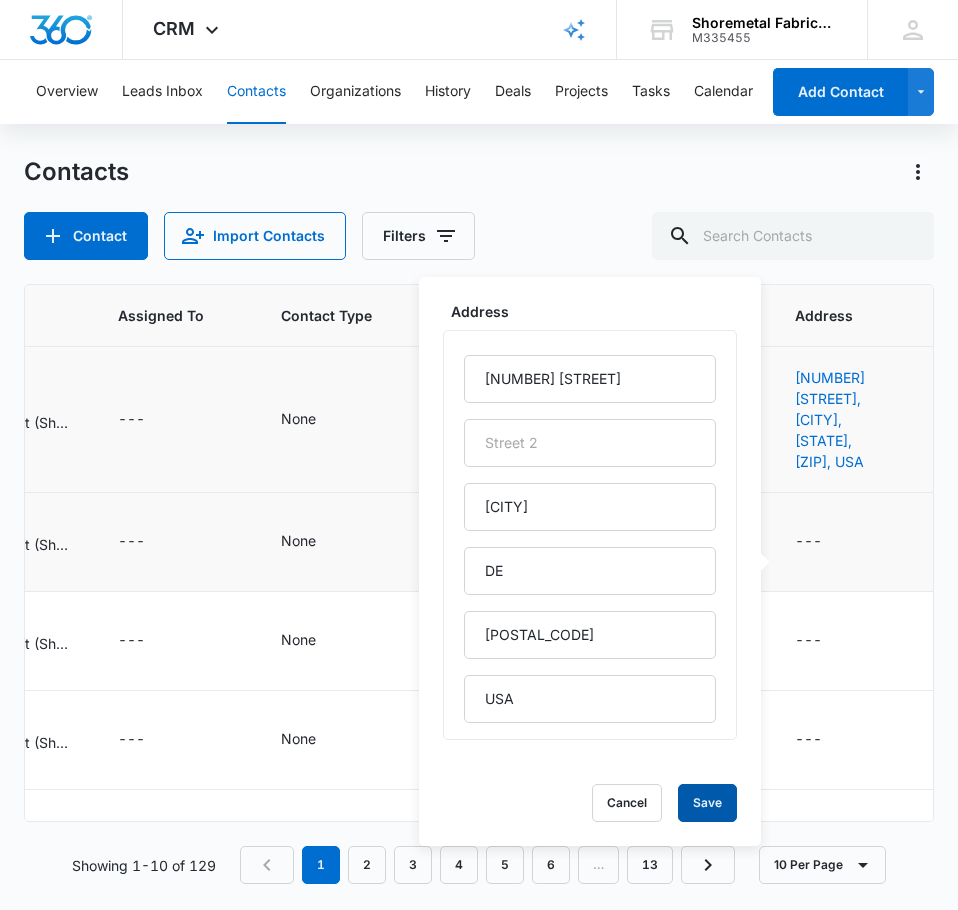 click on "Save" at bounding box center [707, 803] 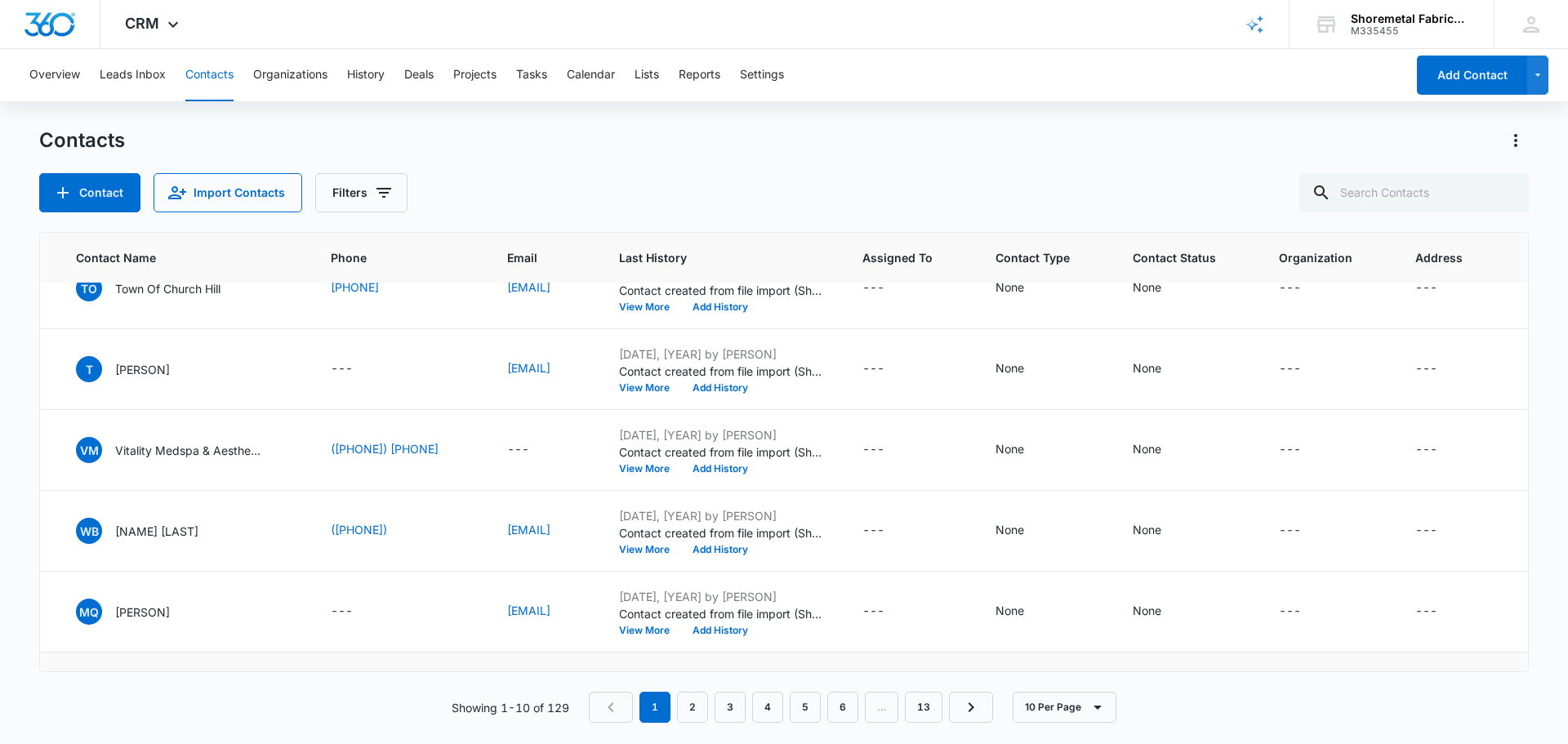 scroll, scrollTop: 526, scrollLeft: 239, axis: both 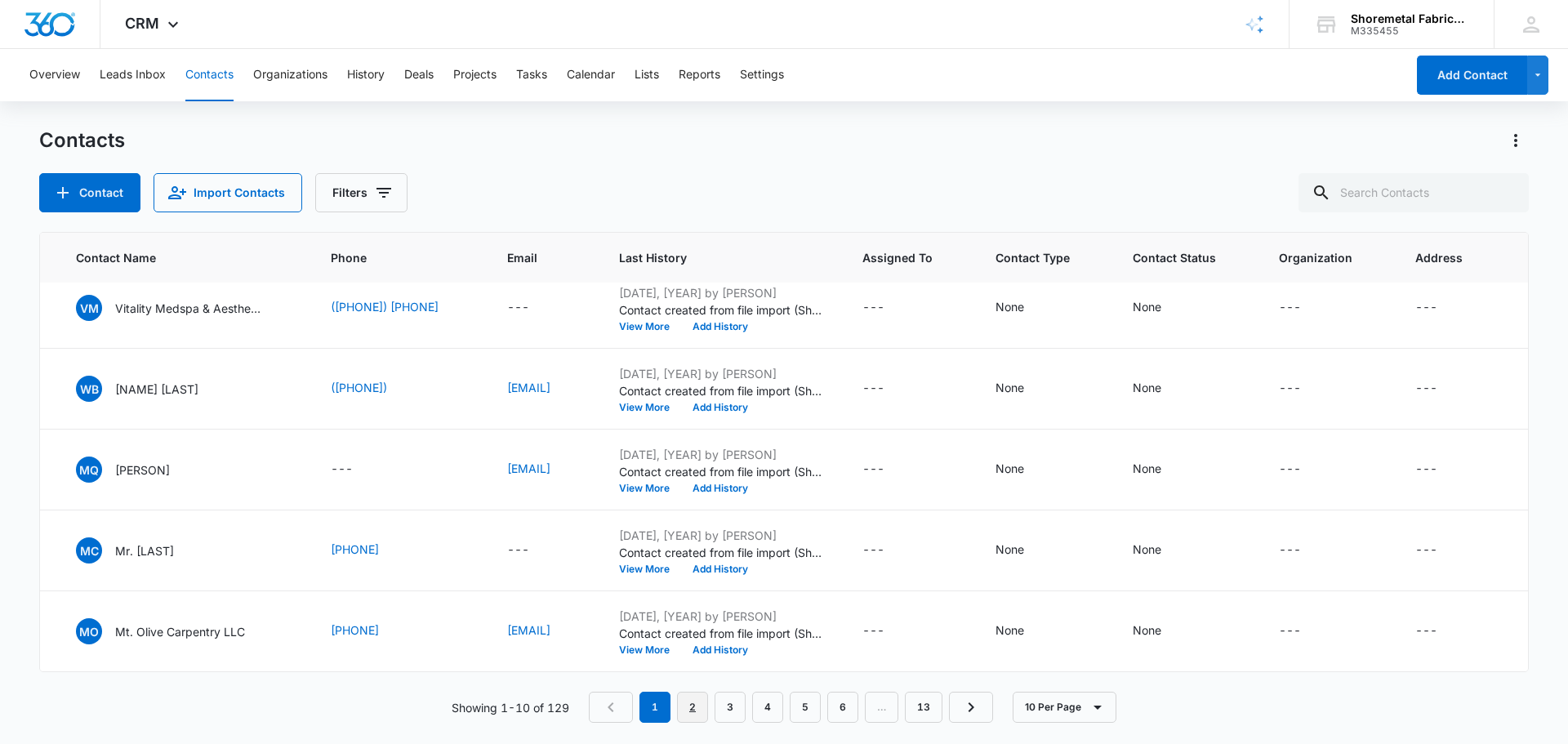 click on "2" at bounding box center [693, 707] 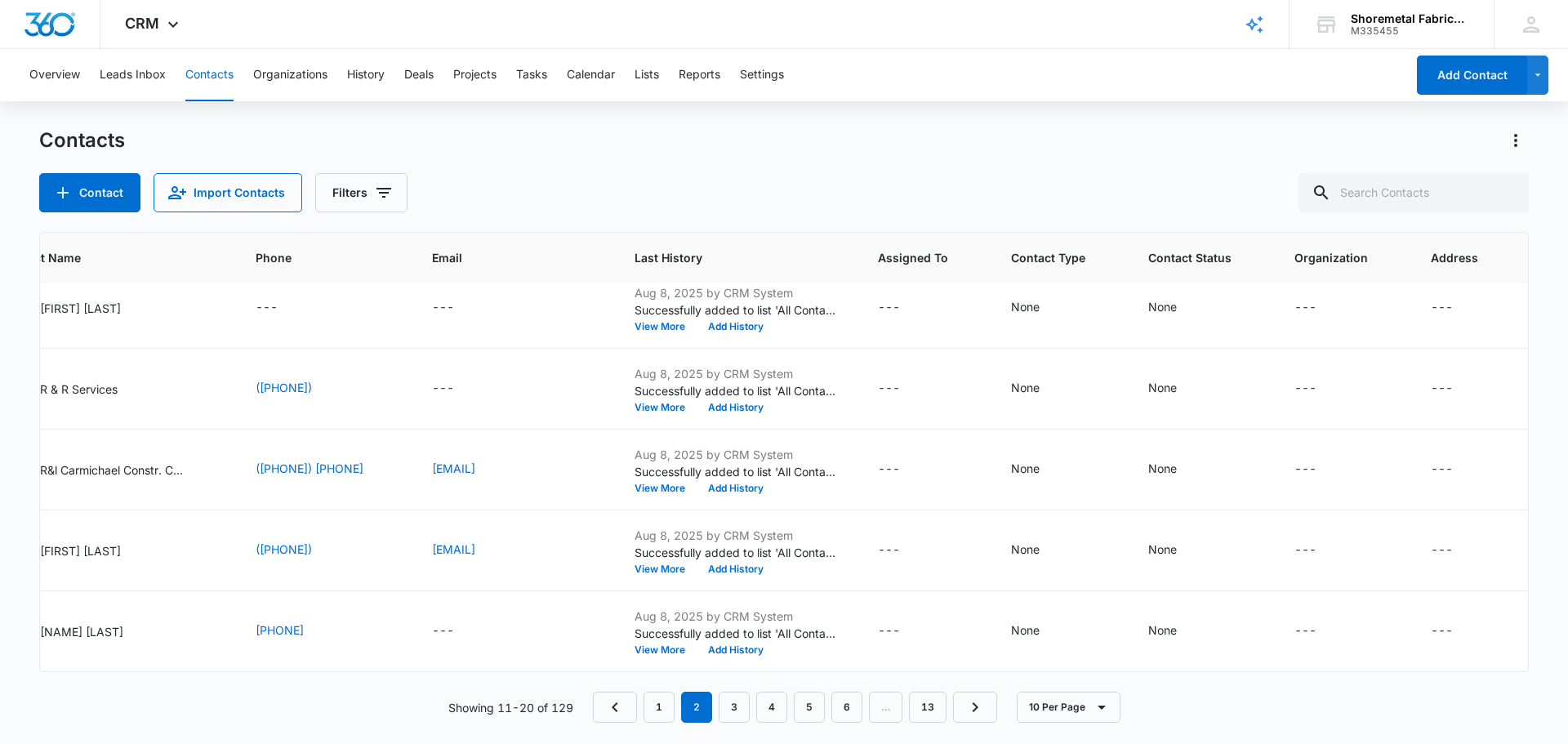 click on "Add History" at bounding box center (736, -78) 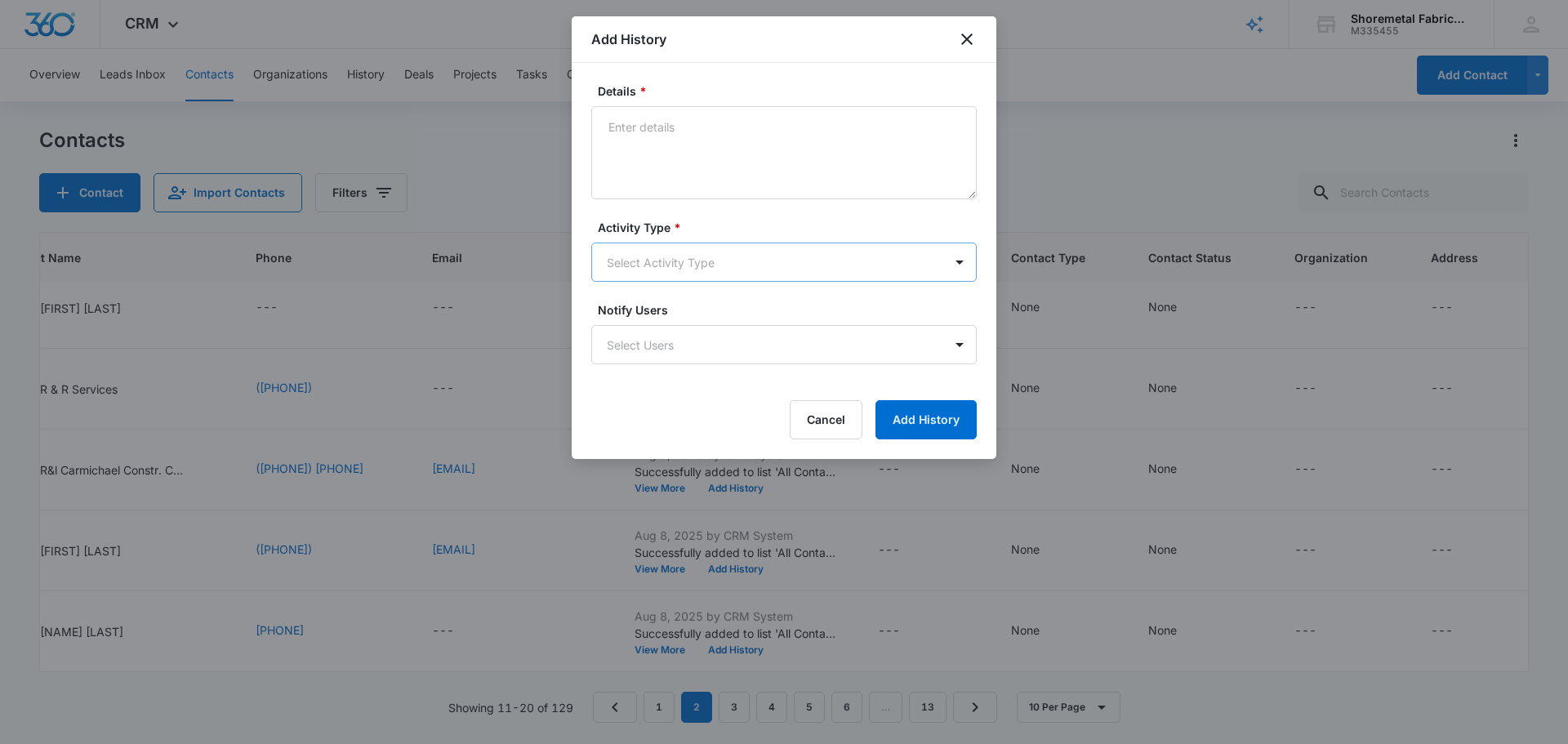 click on "CRM Apps Reputation Websites Forms CRM Email Social Content Ads Intelligence Files Brand Settings Shoremetal Fabricators M335455 Your Accounts View All CM [PERSON] [PERSON] [EMAIL] My Profile Notifications Support Logout Terms & Conditions   •   Privacy Policy Overview Leads Inbox Contacts Organizations History Deals Projects Tasks Calendar Lists Reports Settings Add Contact Contacts Contact Import Contacts Filters ID Contact Name Phone Email Last History Assigned To Contact Type Contact Status Organization Address 99 MA [PERSON] ([PHONE]) [EMAIL] [DATE] by CRM System Successfully added to list 'All Contacts'. View More Add History --- None None --- --- 100 OI [COMPANY] ([PHONE]) [EMAIL] [DATE] by CRM System Successfully added to list 'All Contacts'. View More Add History --- None None --- --- 101 OI [COMPANY][PERSON] ([PHONE]) [EMAIL] [DATE] by CRM System Successfully added to list 'All Contacts'." at bounding box center (784, 372) 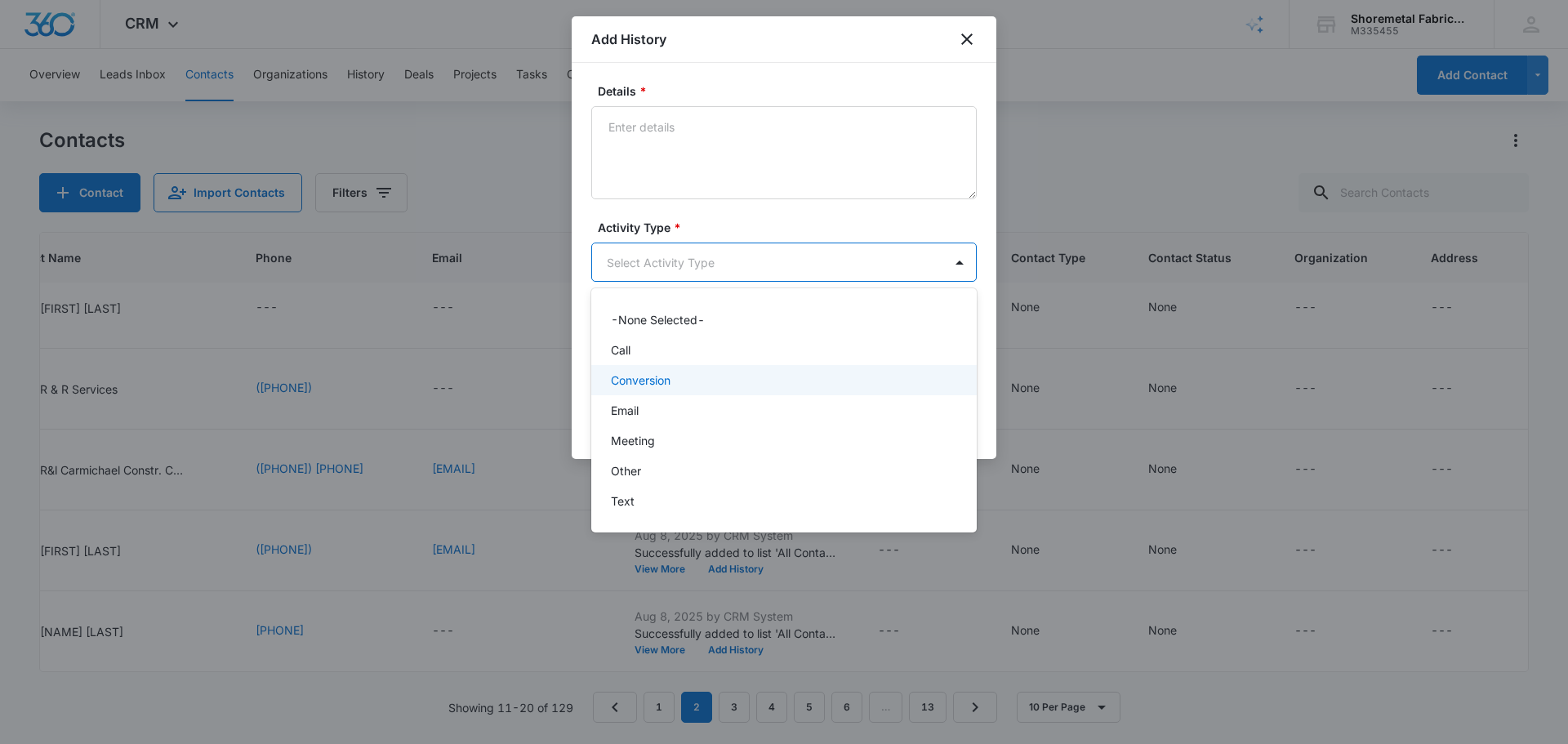click at bounding box center (784, 372) 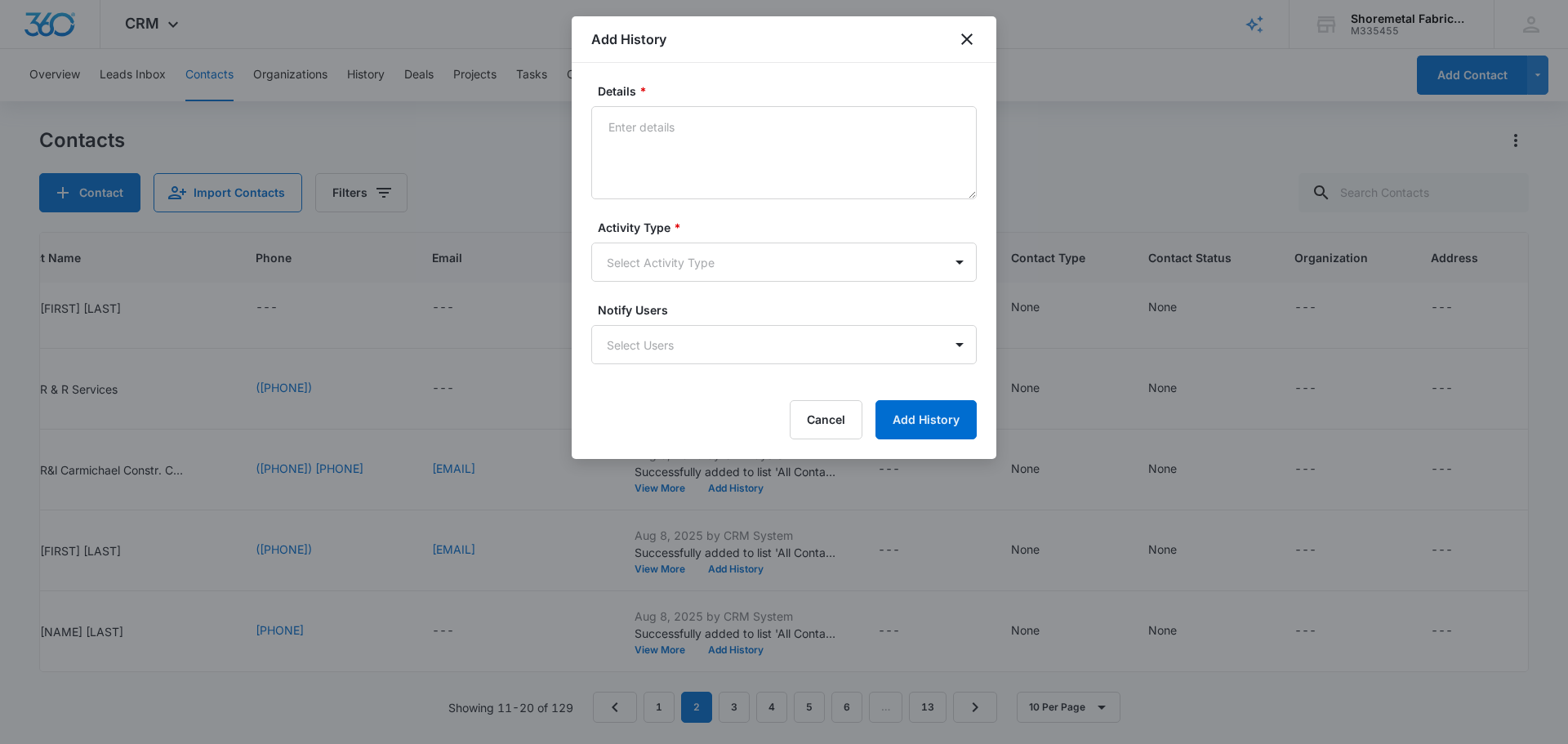 click on "Add History" at bounding box center [784, 39] 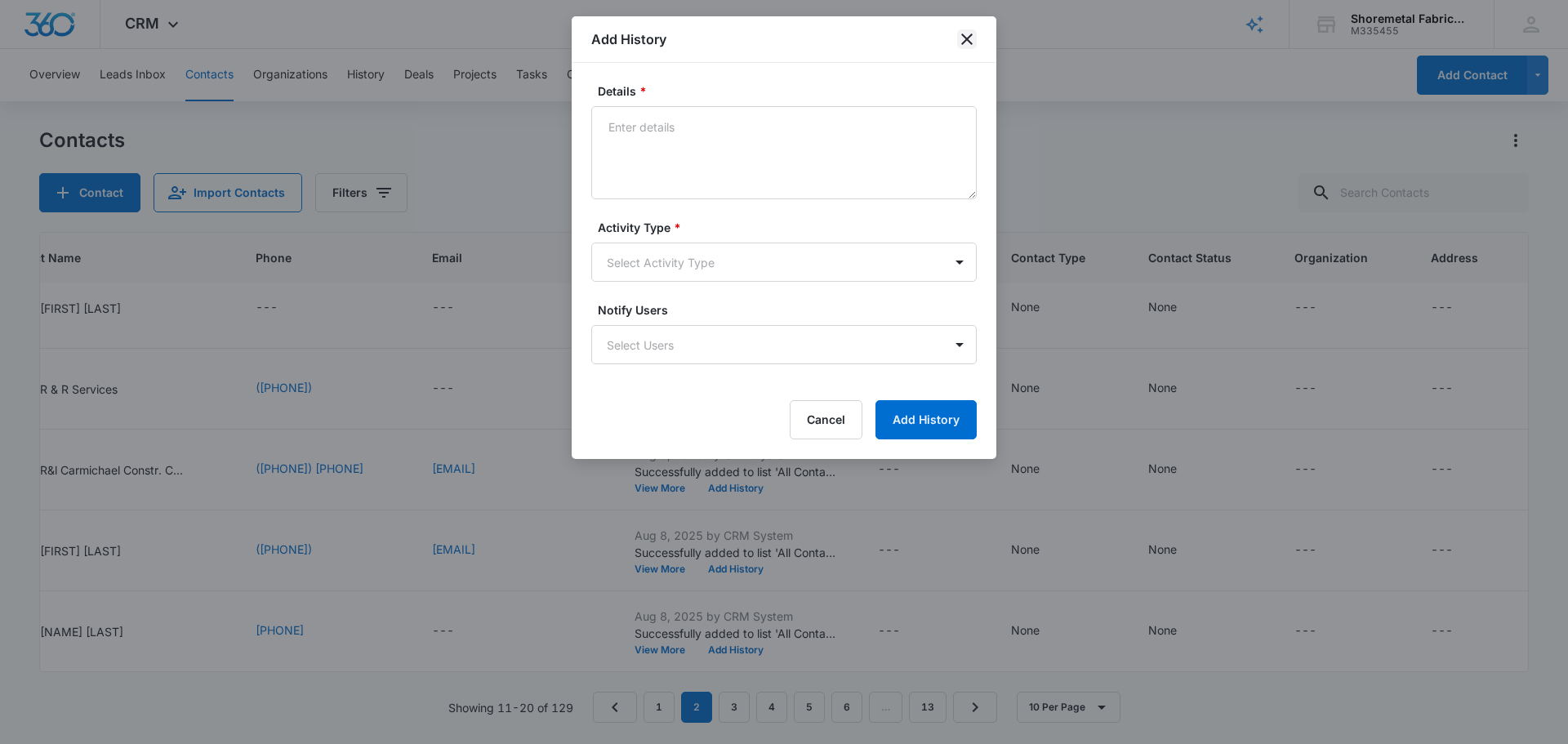 click 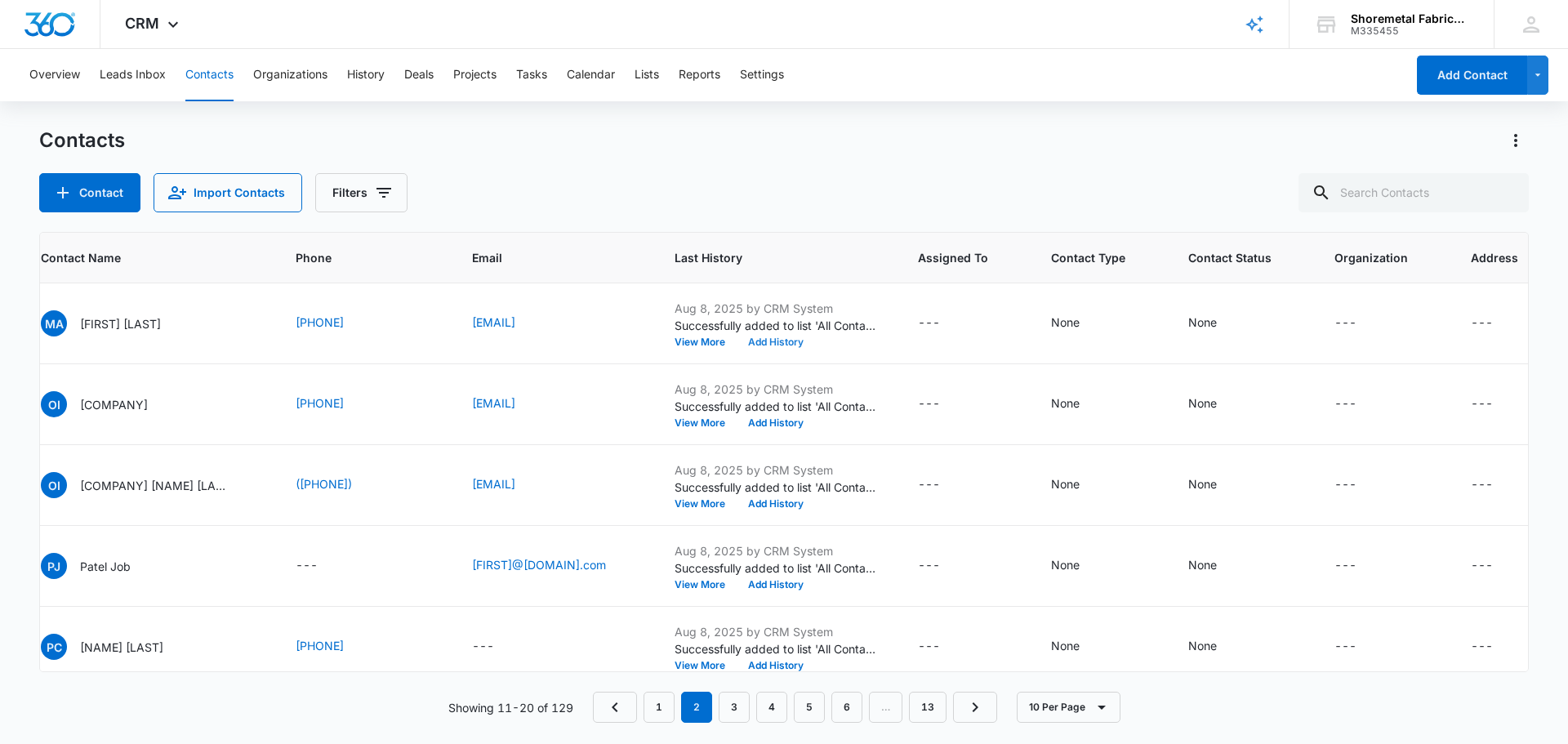 scroll, scrollTop: 0, scrollLeft: 216, axis: horizontal 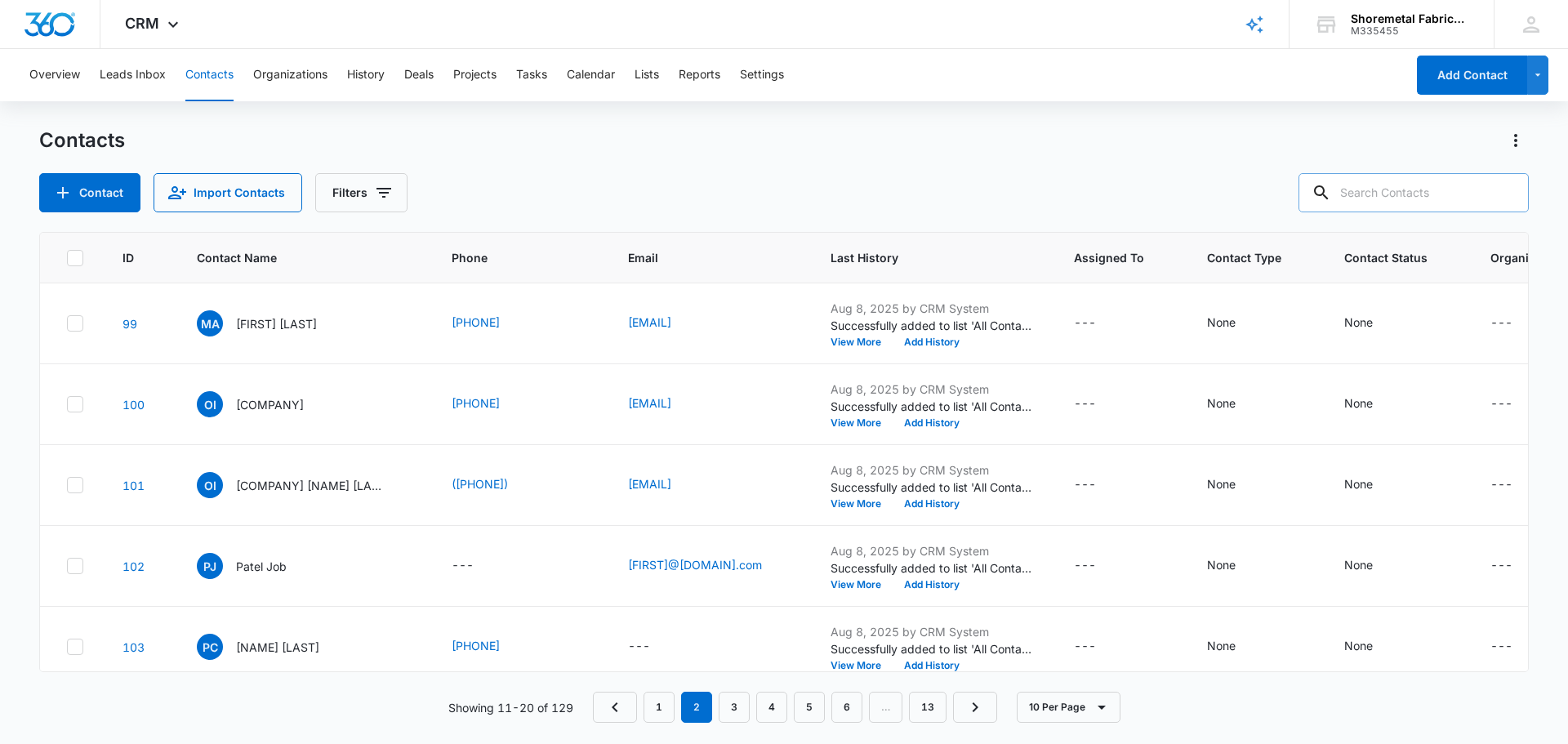 click at bounding box center (1414, 193) 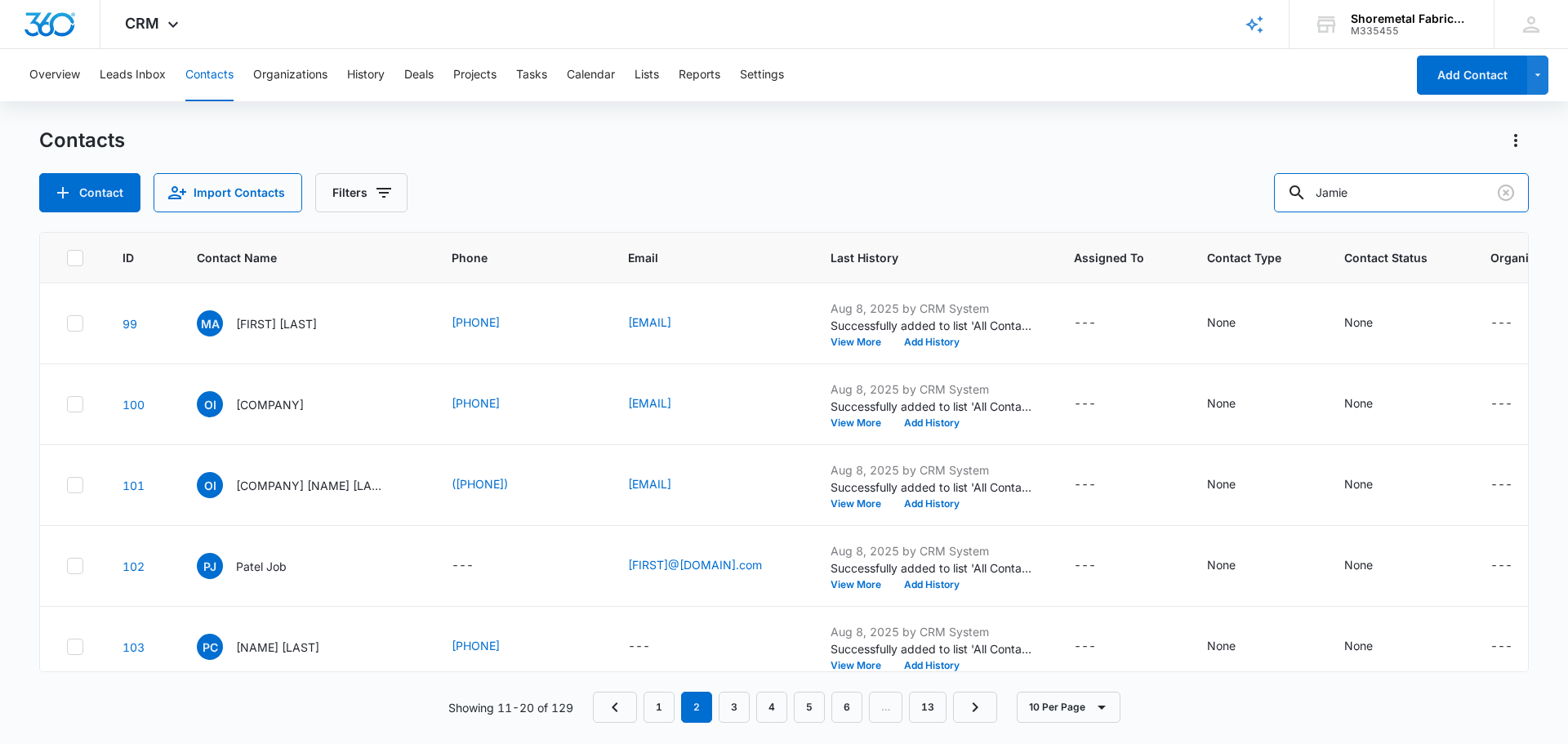 type on "Jamie" 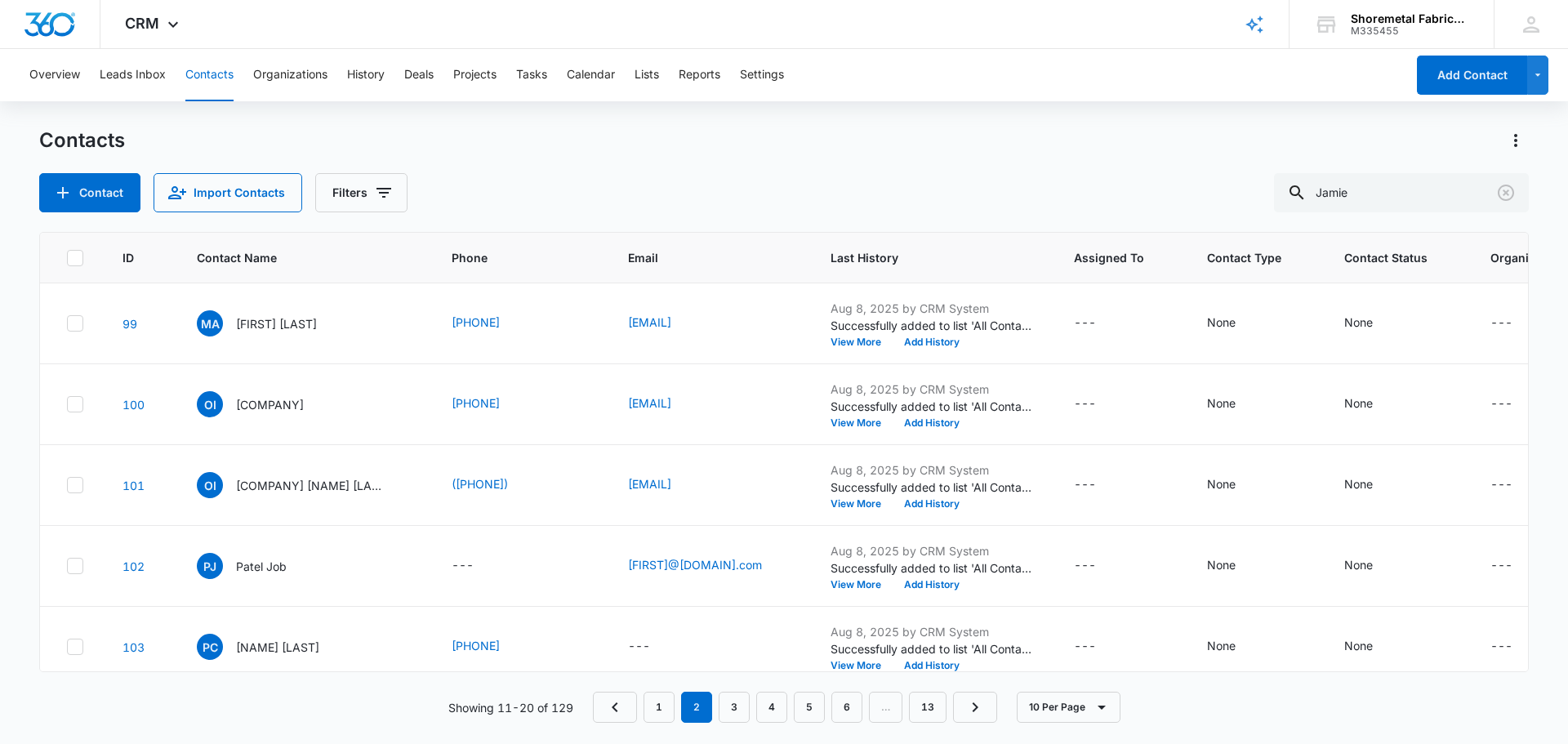 click on "Contacts Contact Import Contacts Filters [NAME]" at bounding box center (784, 170) 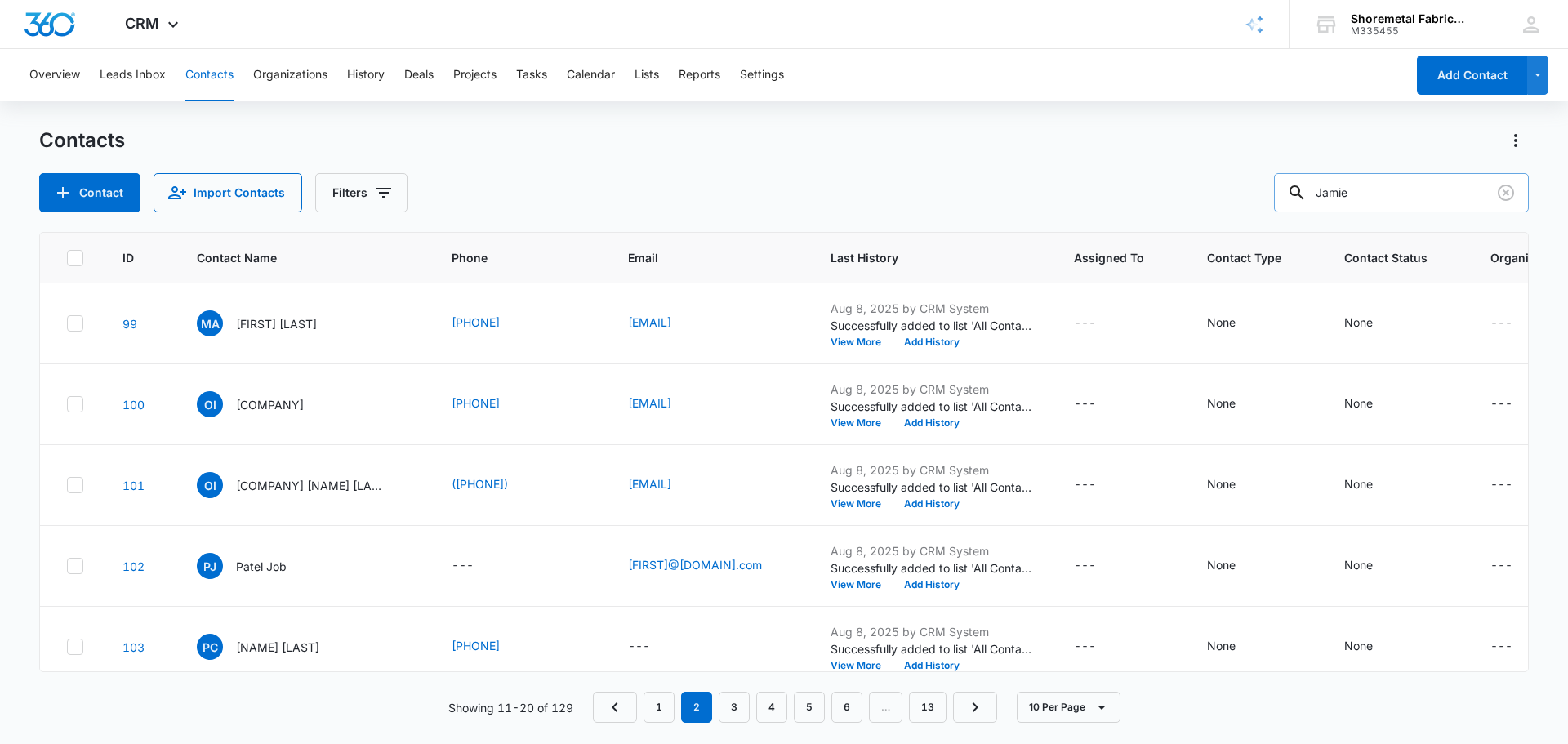 click on "Jamie" at bounding box center [1401, 193] 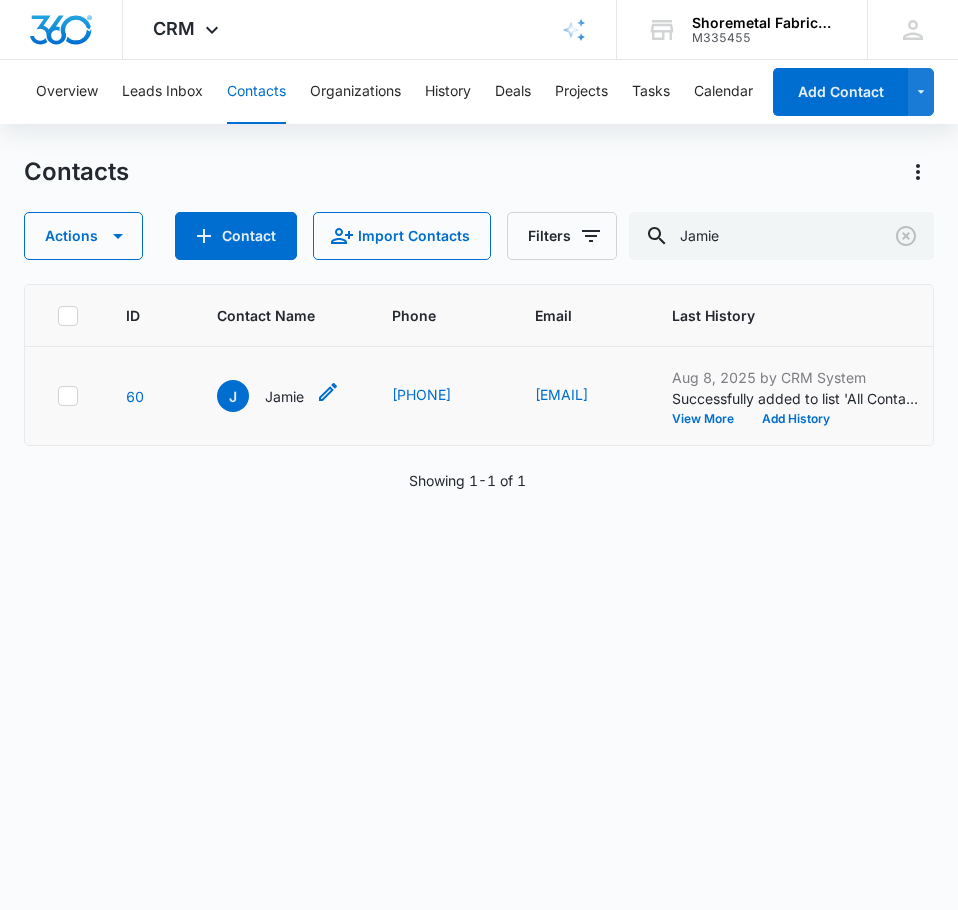 click on "Jamie" at bounding box center (284, 396) 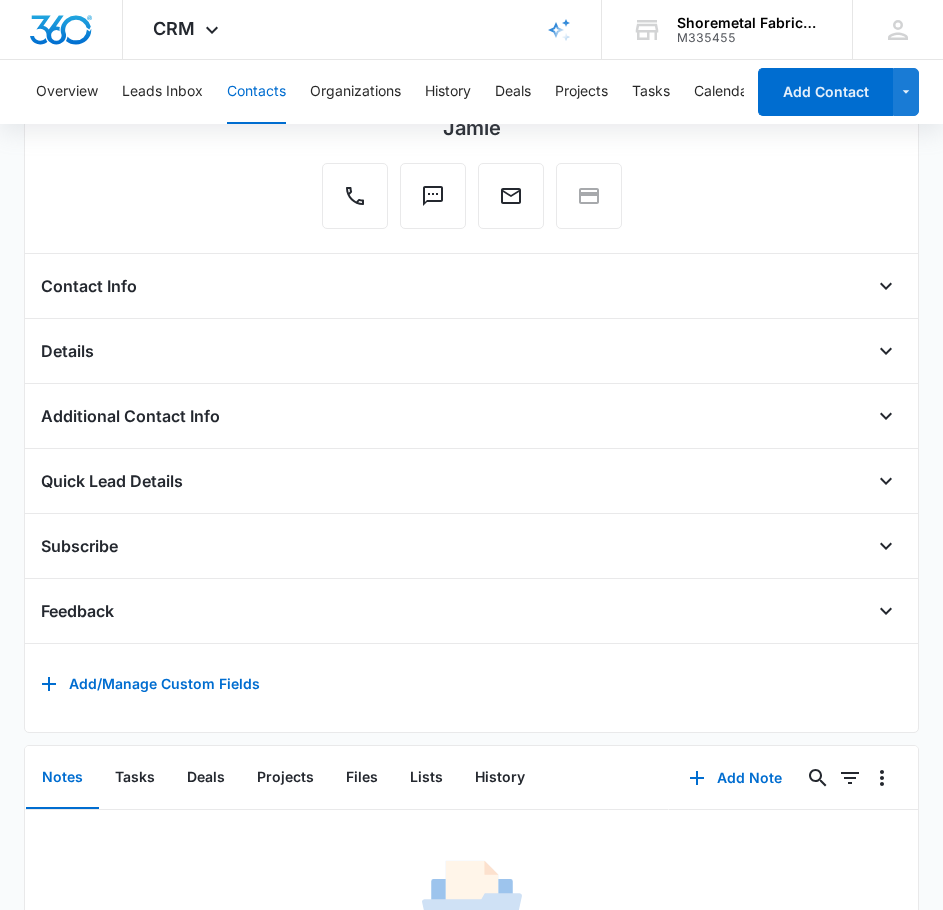 scroll, scrollTop: 477, scrollLeft: 0, axis: vertical 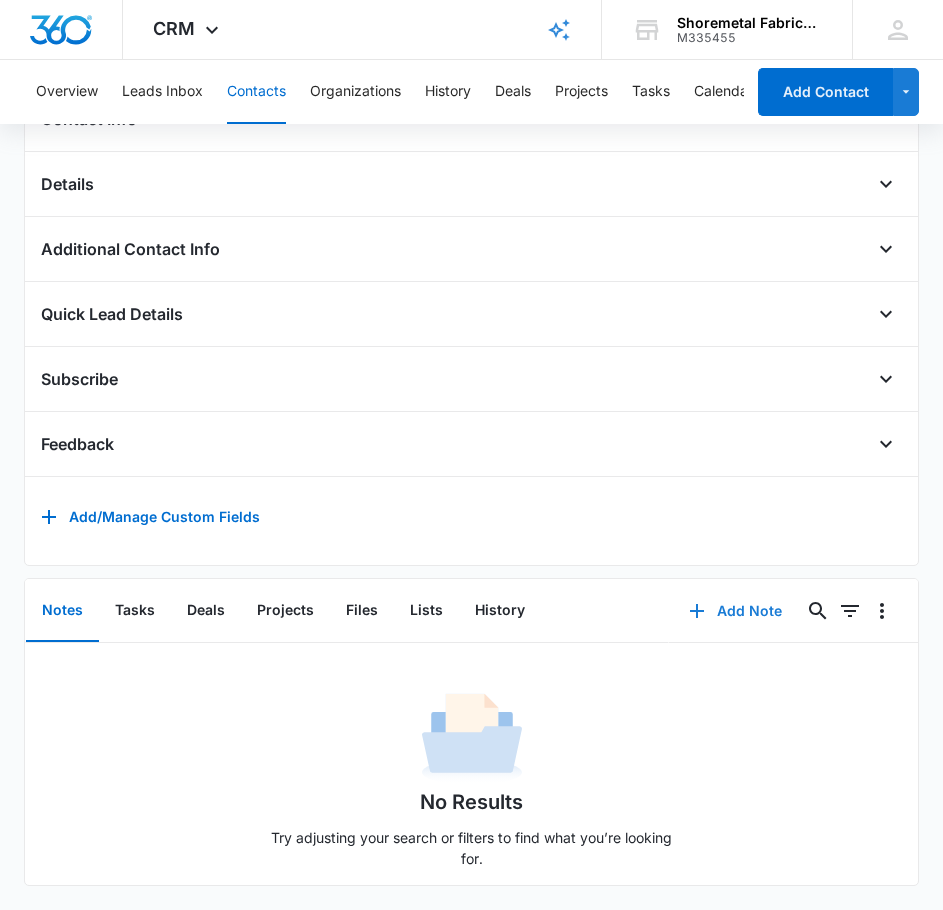 click on "Add Note" at bounding box center [735, 611] 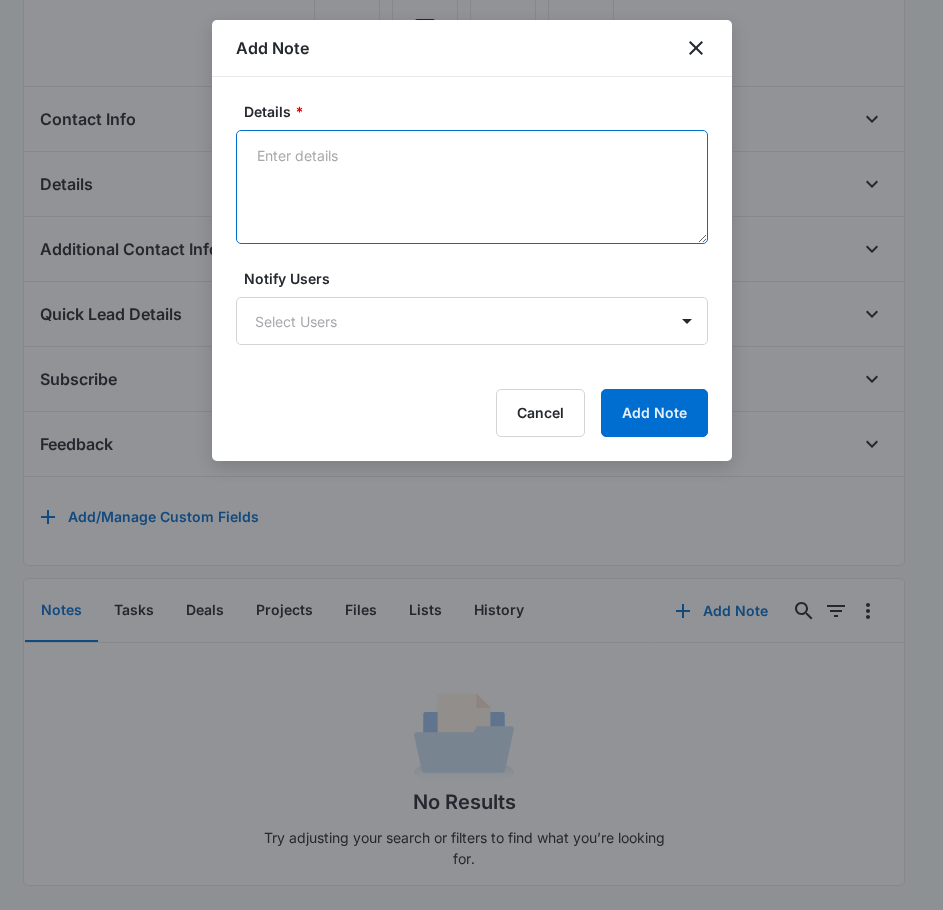 click on "Details *" at bounding box center [472, 187] 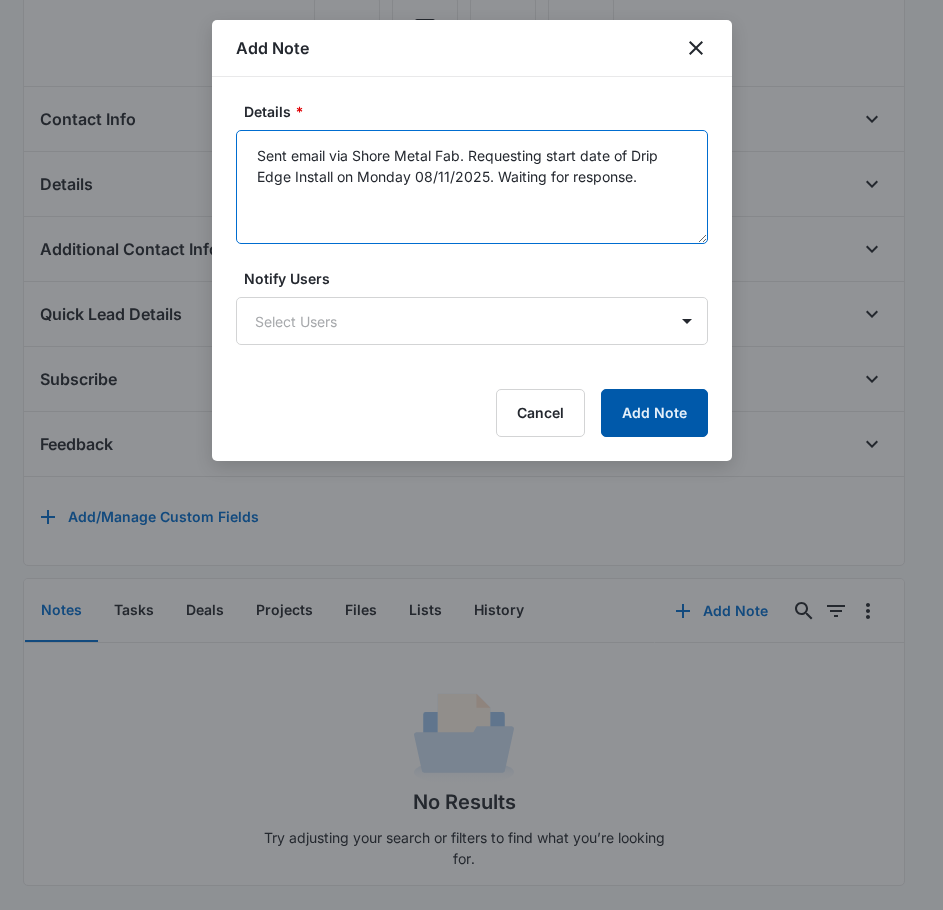 type on "Sent email via Shore Metal Fab. Requesting start date of Drip Edge Install on Monday 08/11/2025. Waiting for response." 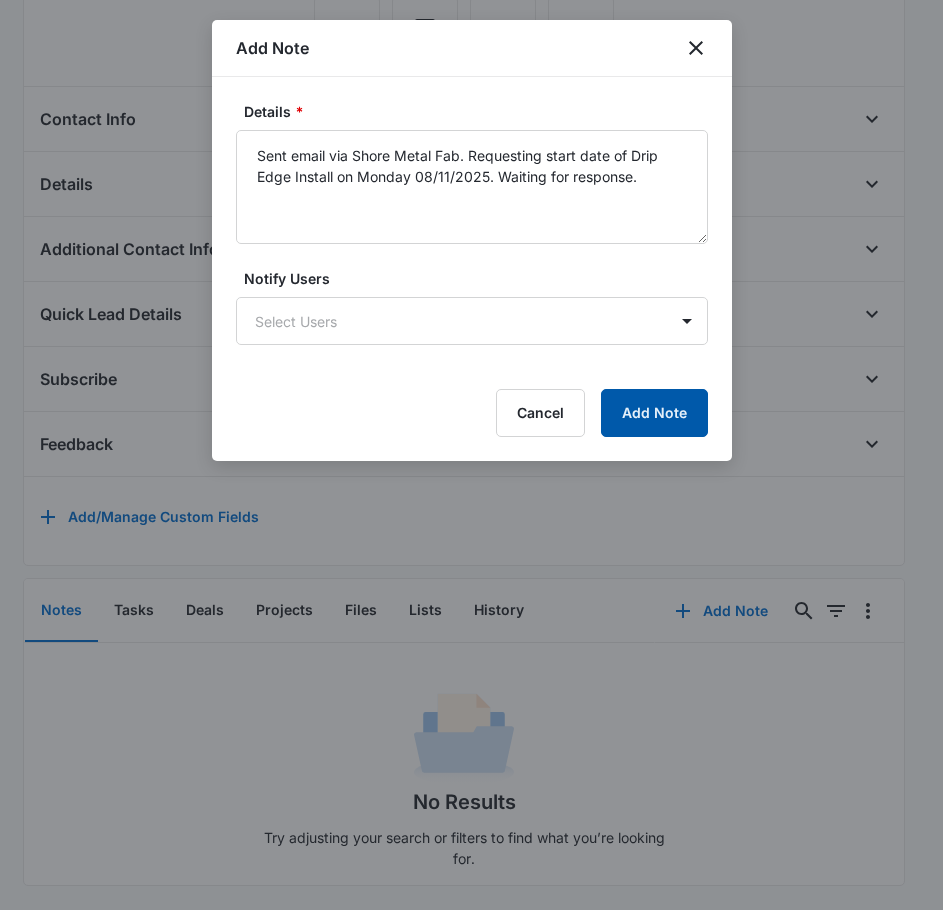 click on "Add Note" at bounding box center (654, 413) 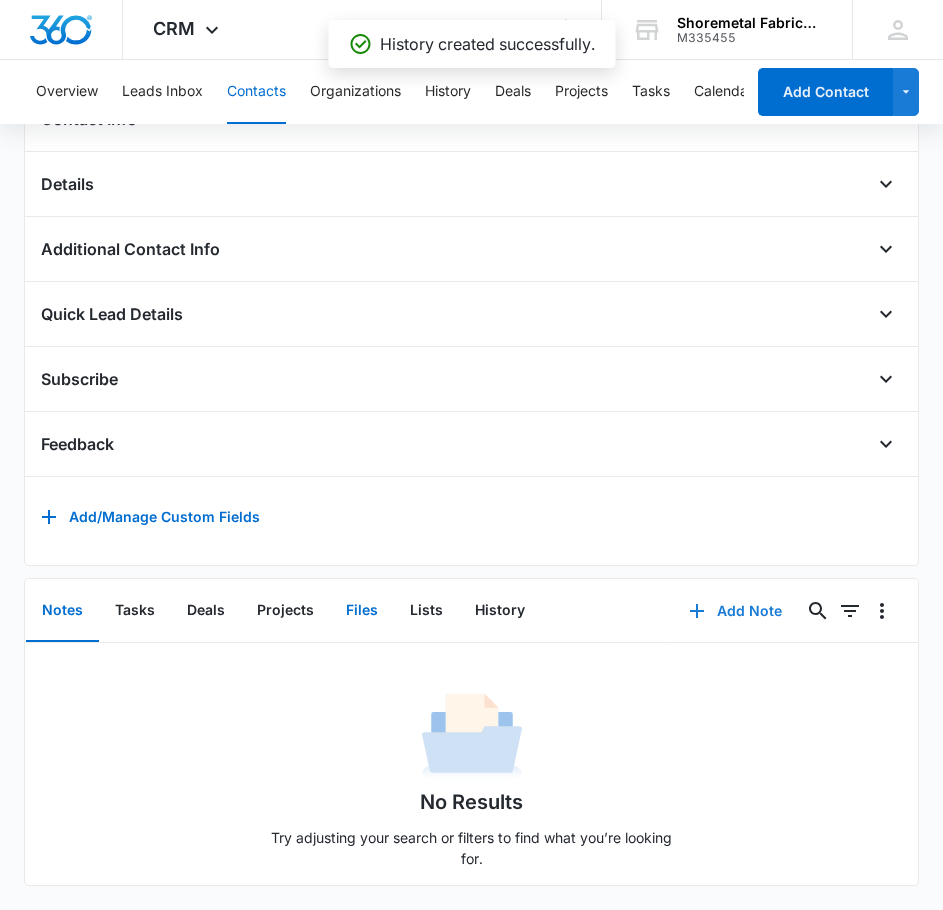 scroll, scrollTop: 359, scrollLeft: 0, axis: vertical 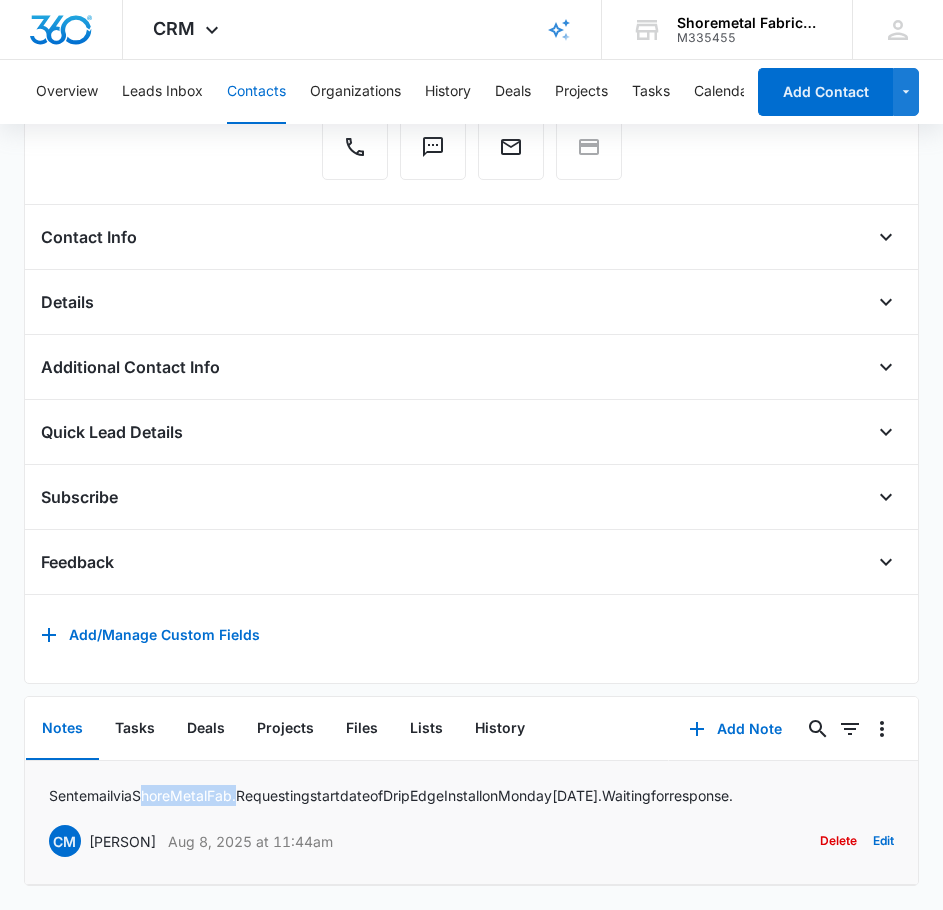 drag, startPoint x: 157, startPoint y: 788, endPoint x: 257, endPoint y: 791, distance: 100.04499 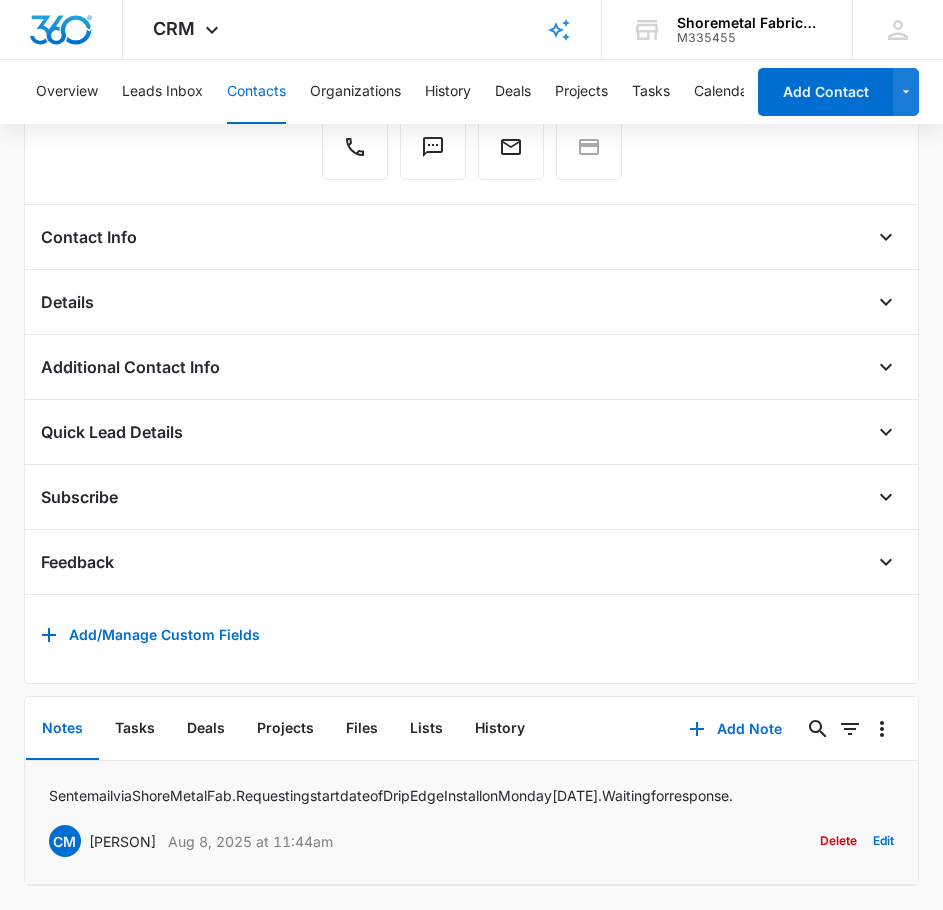 click on "Sent email via Shore Metal Fab. Requesting start date of Drip Edge Install on Monday 08/11/2025. Waiting for response. CM [FIRST] [LAST] Aug 8, 2025 at 11:44am Delete Edit" at bounding box center (472, 823) 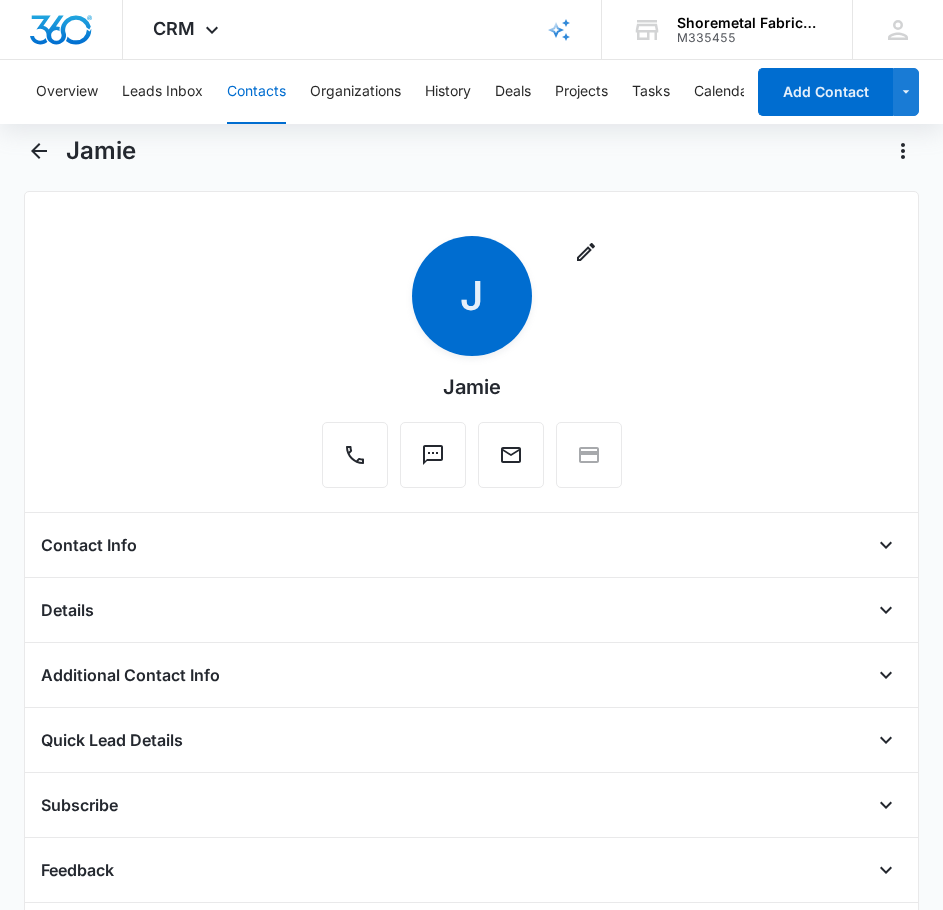 scroll, scrollTop: 0, scrollLeft: 0, axis: both 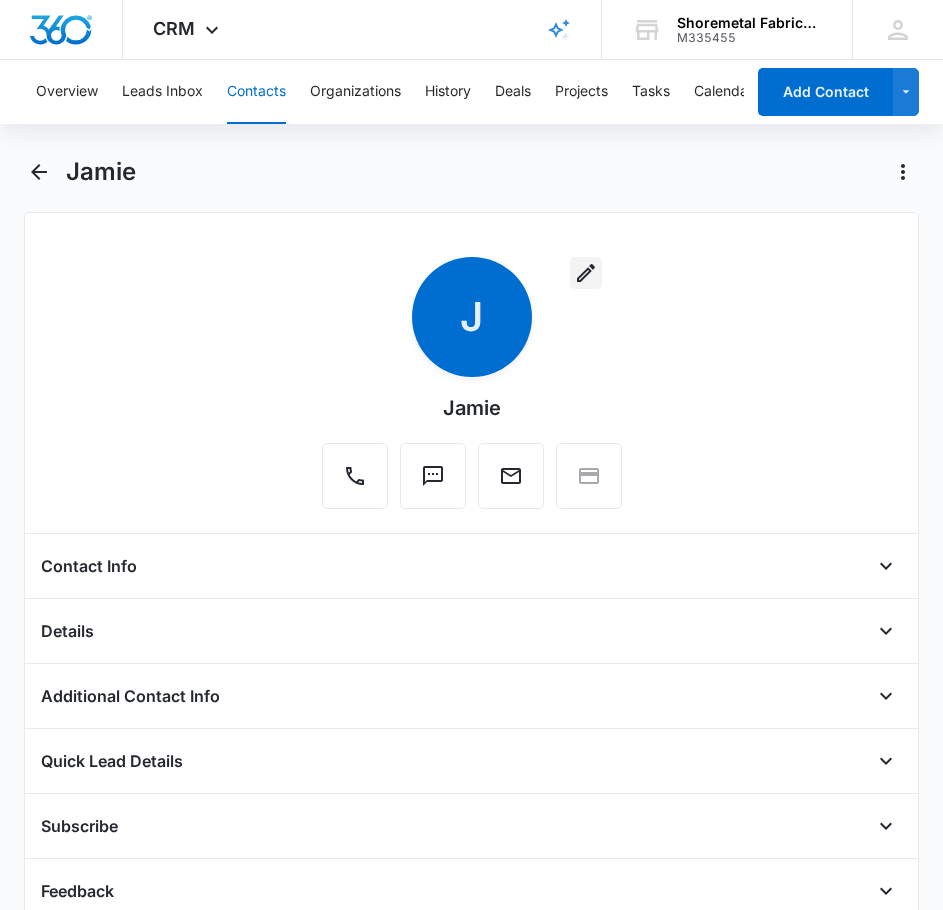 click 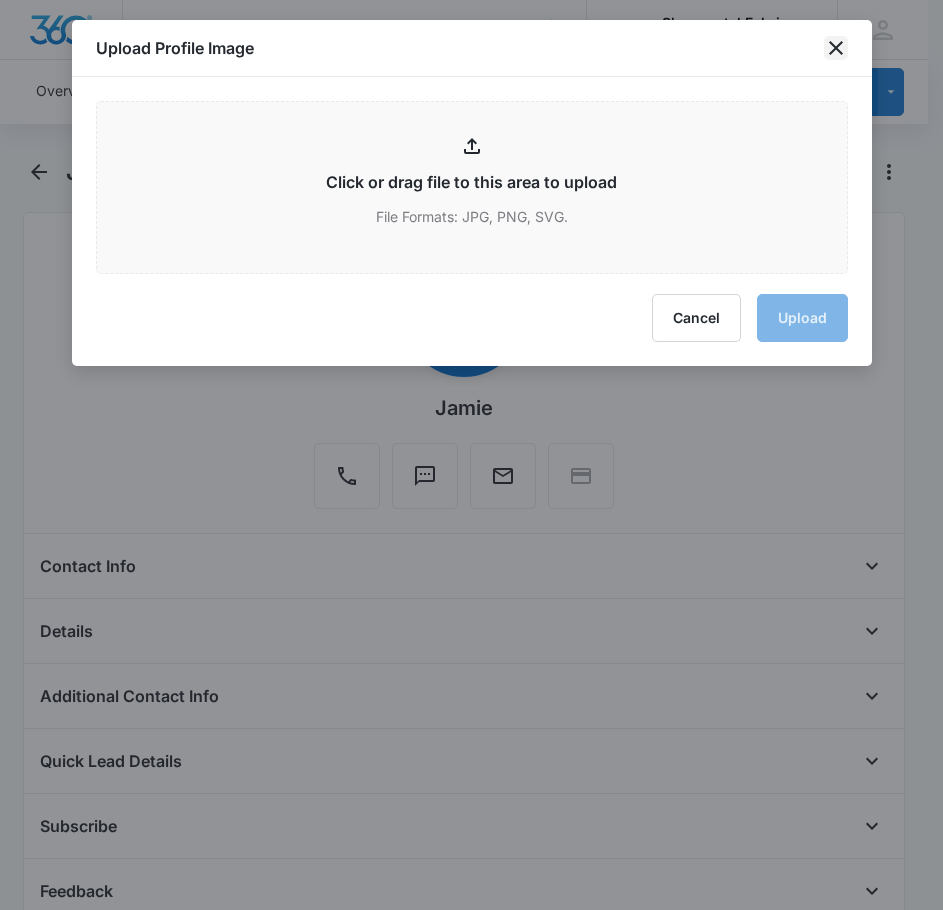 click 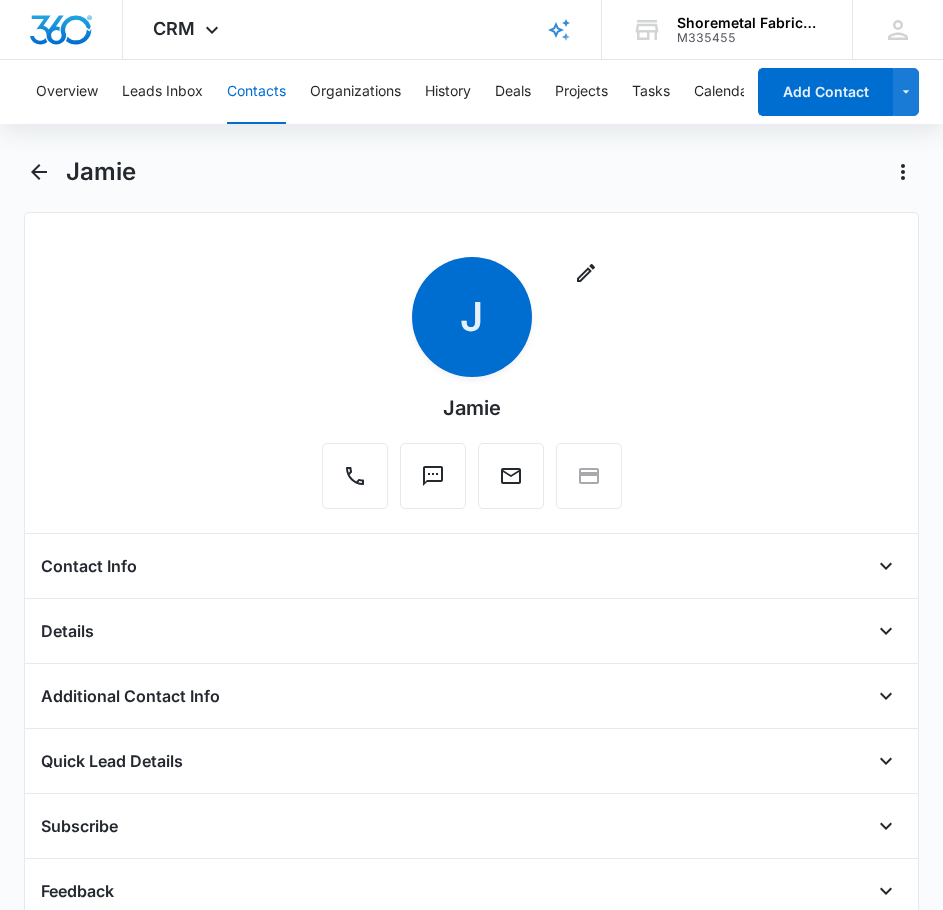click on "Jamie" at bounding box center (101, 172) 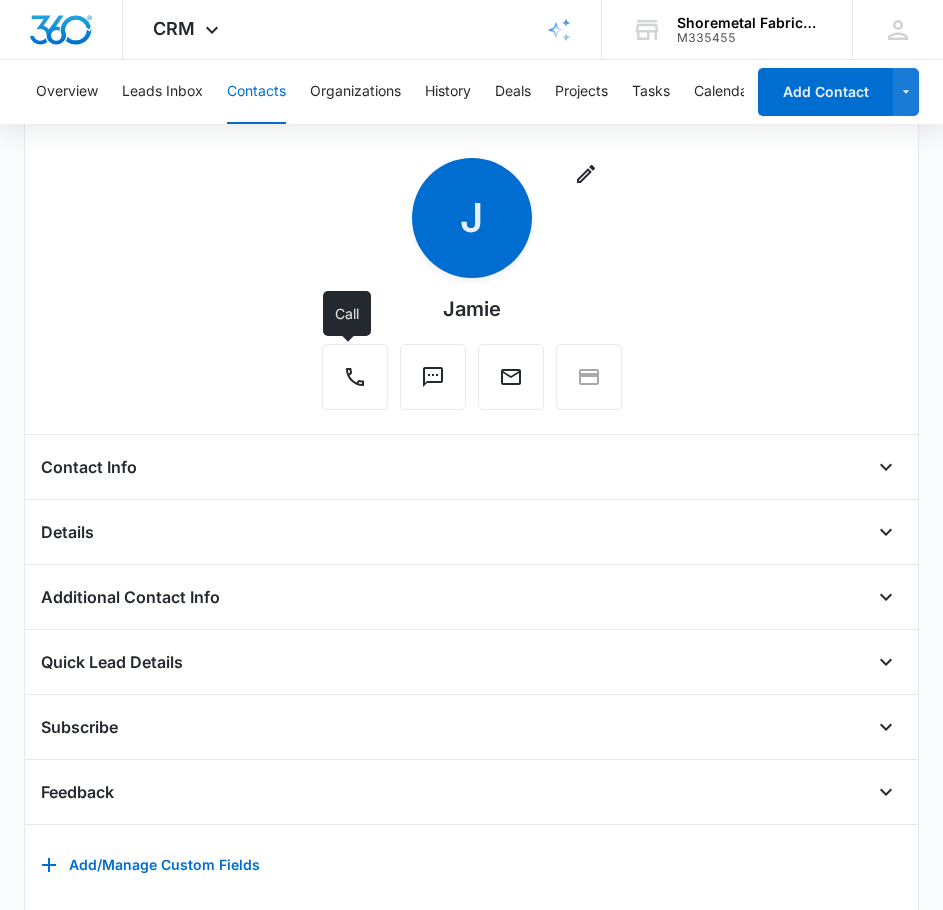 scroll, scrollTop: 0, scrollLeft: 0, axis: both 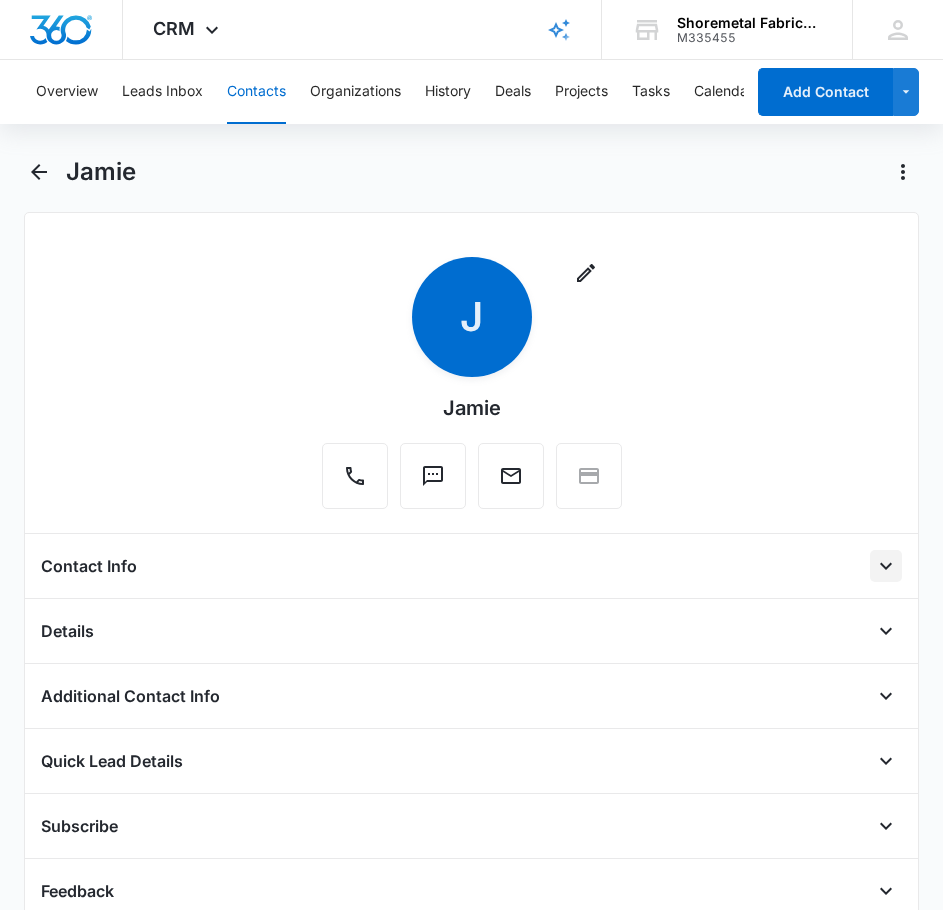 click at bounding box center [886, 566] 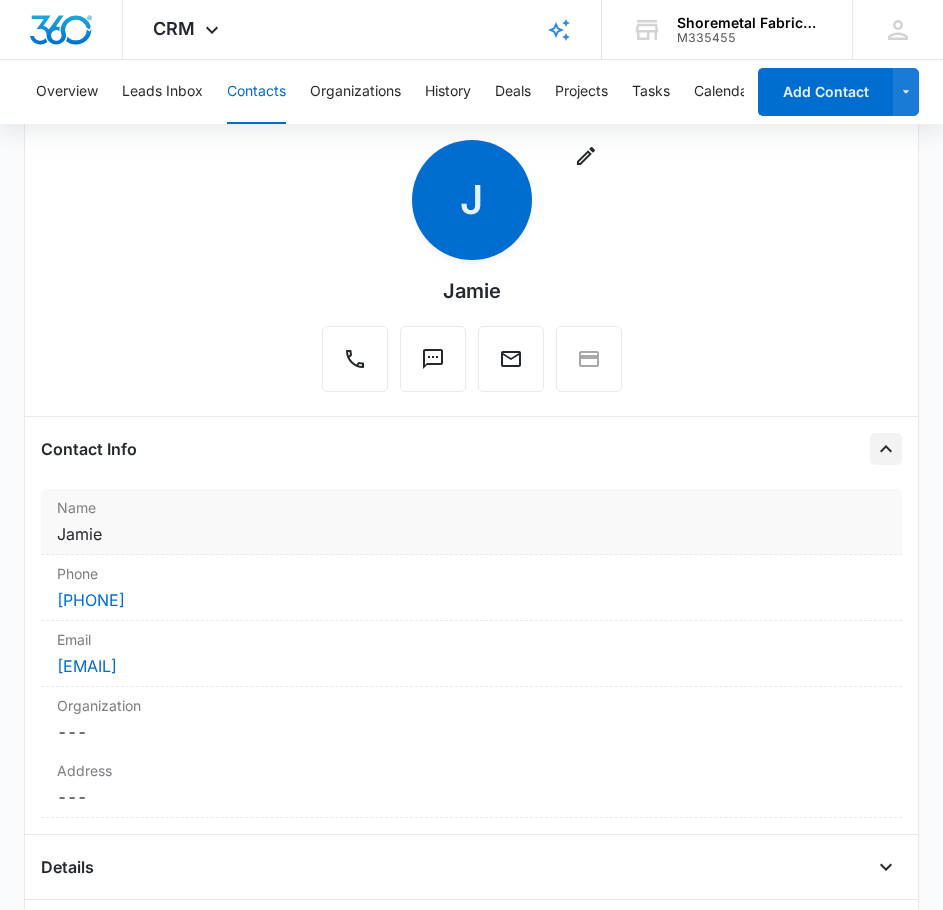 scroll, scrollTop: 300, scrollLeft: 0, axis: vertical 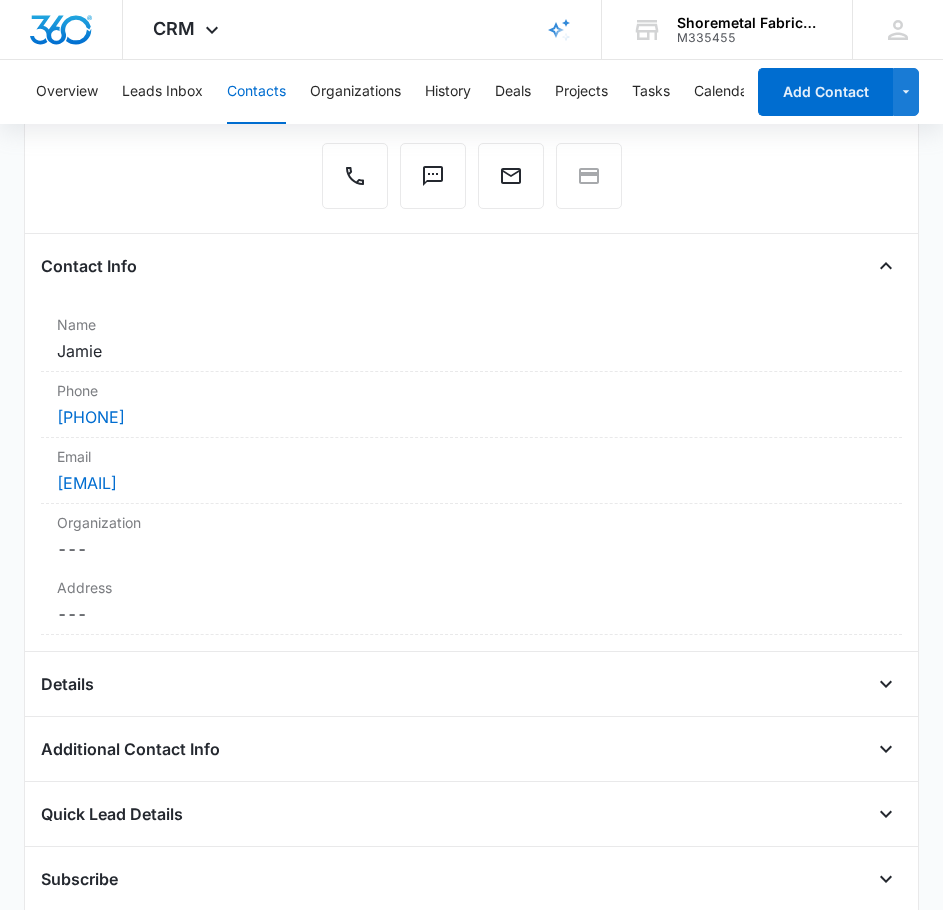 click on "Cancel Save Changes ---" at bounding box center [472, 614] 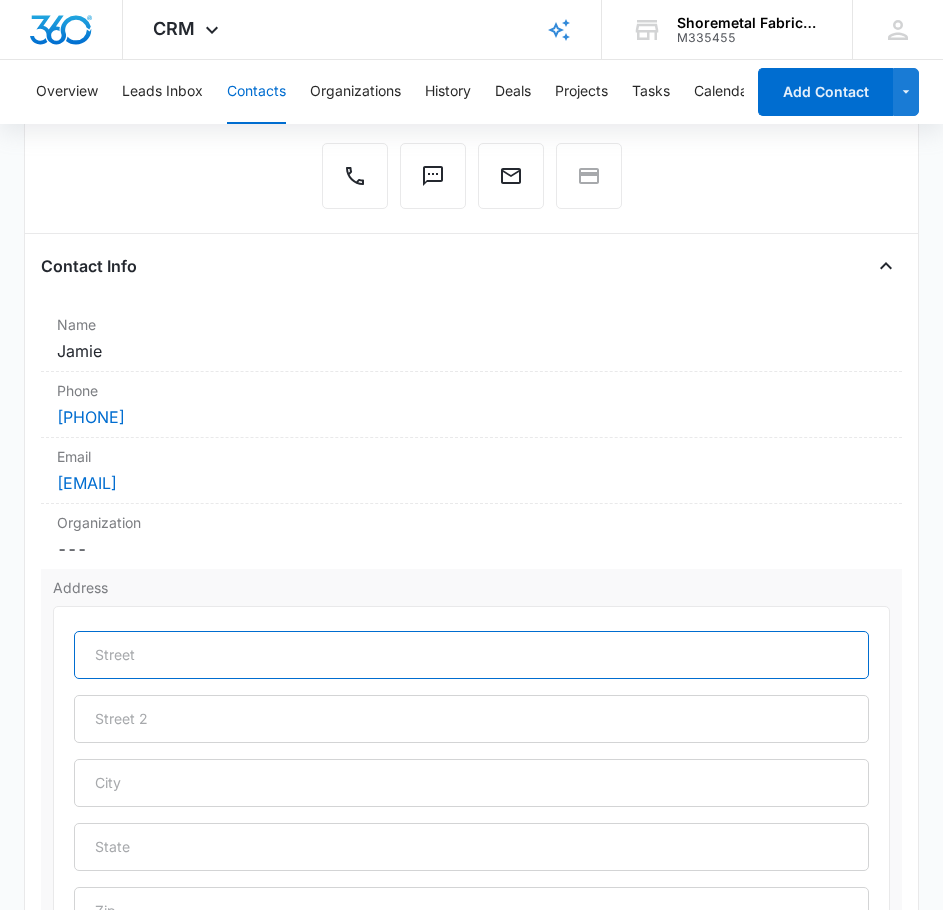 click at bounding box center (472, 655) 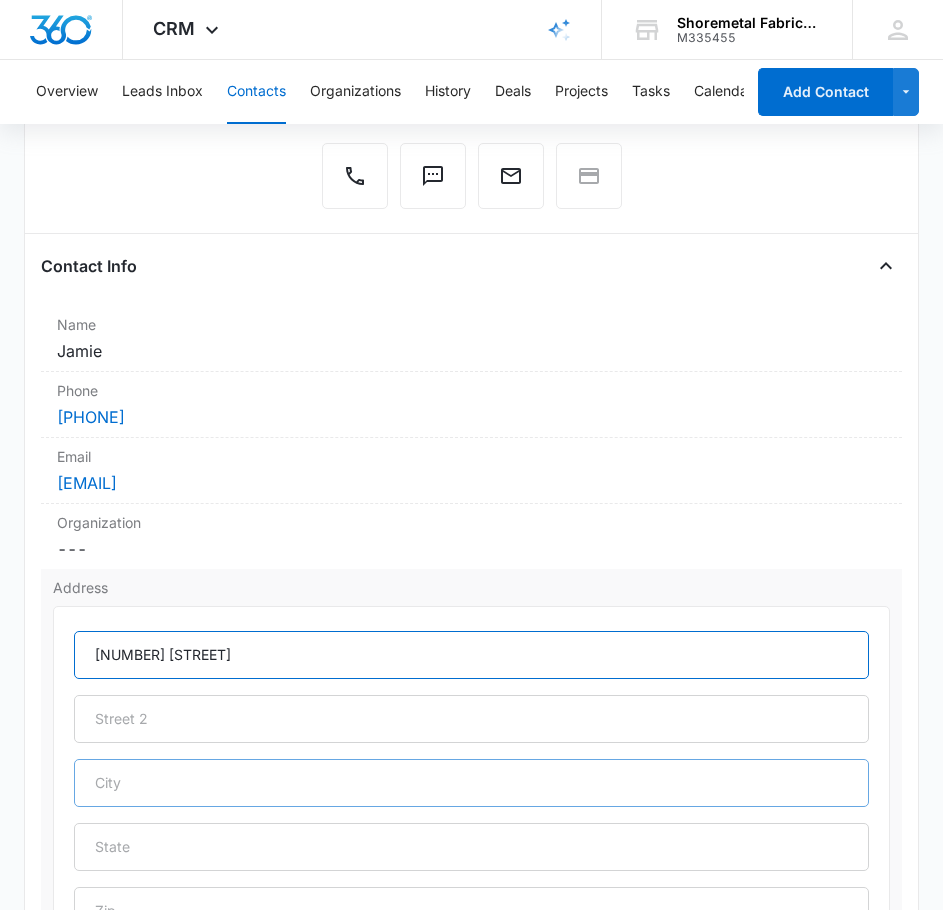 type on "[NUMBER] [STREET]" 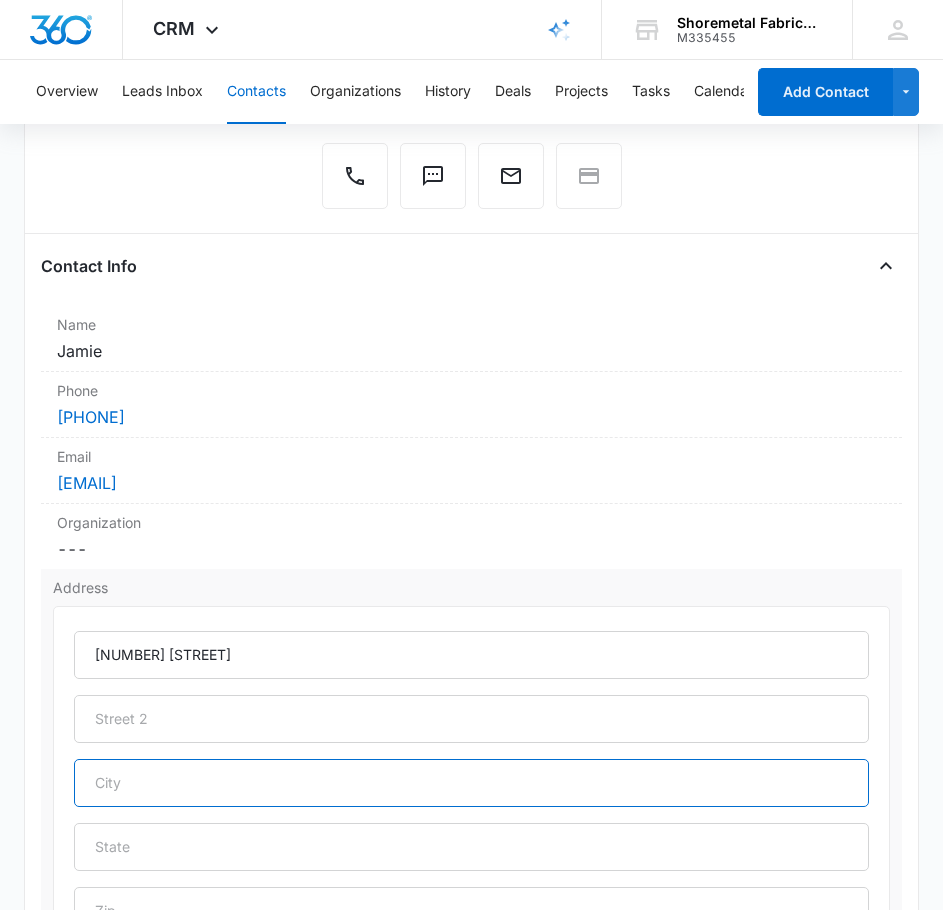 click at bounding box center (472, 783) 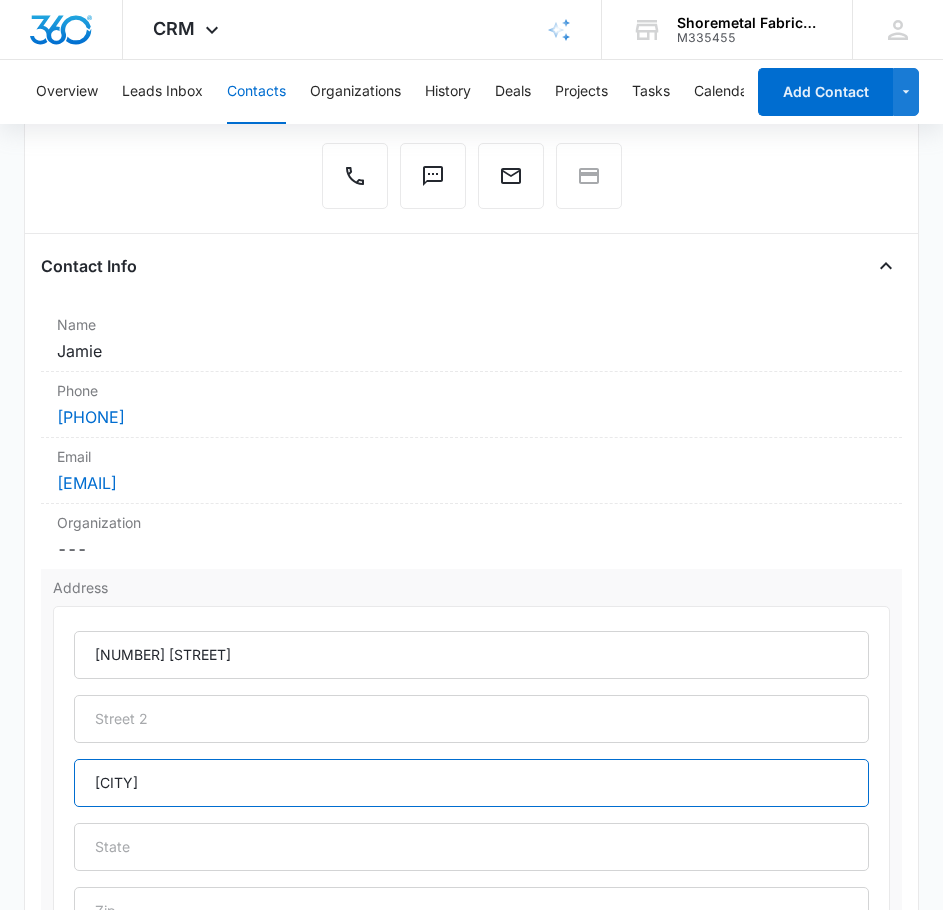 type on "[CITY]" 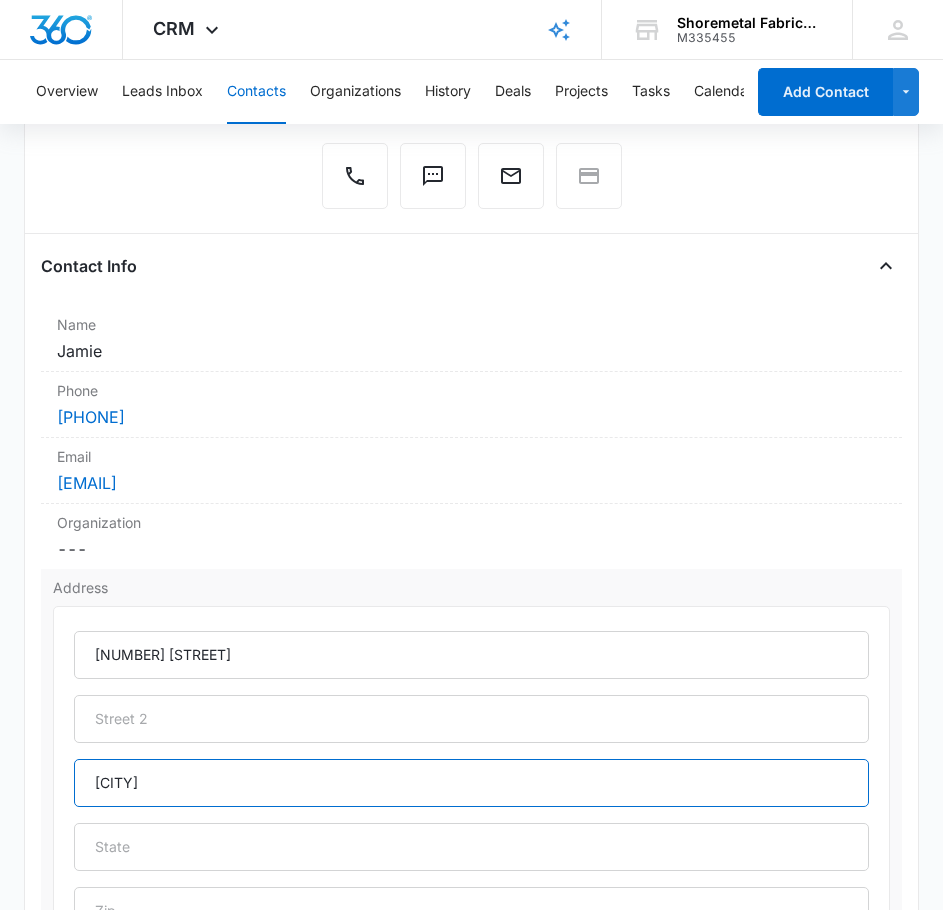 click on "[CITY]" at bounding box center [472, 783] 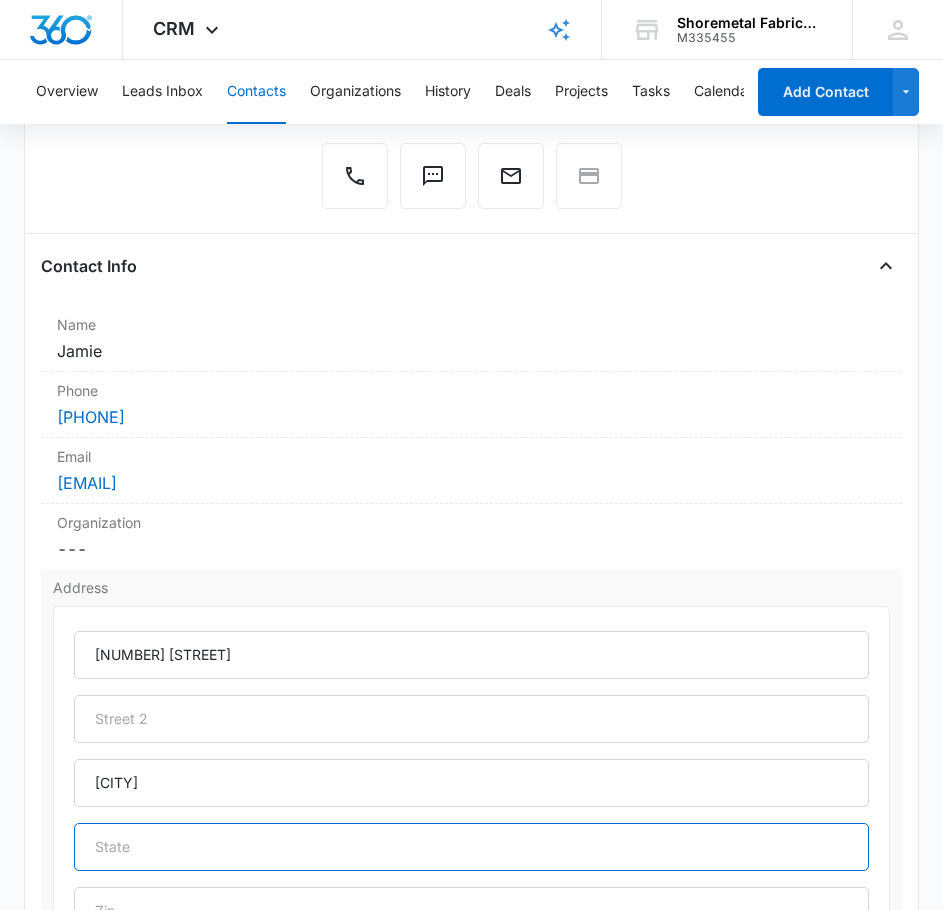 click at bounding box center [472, 847] 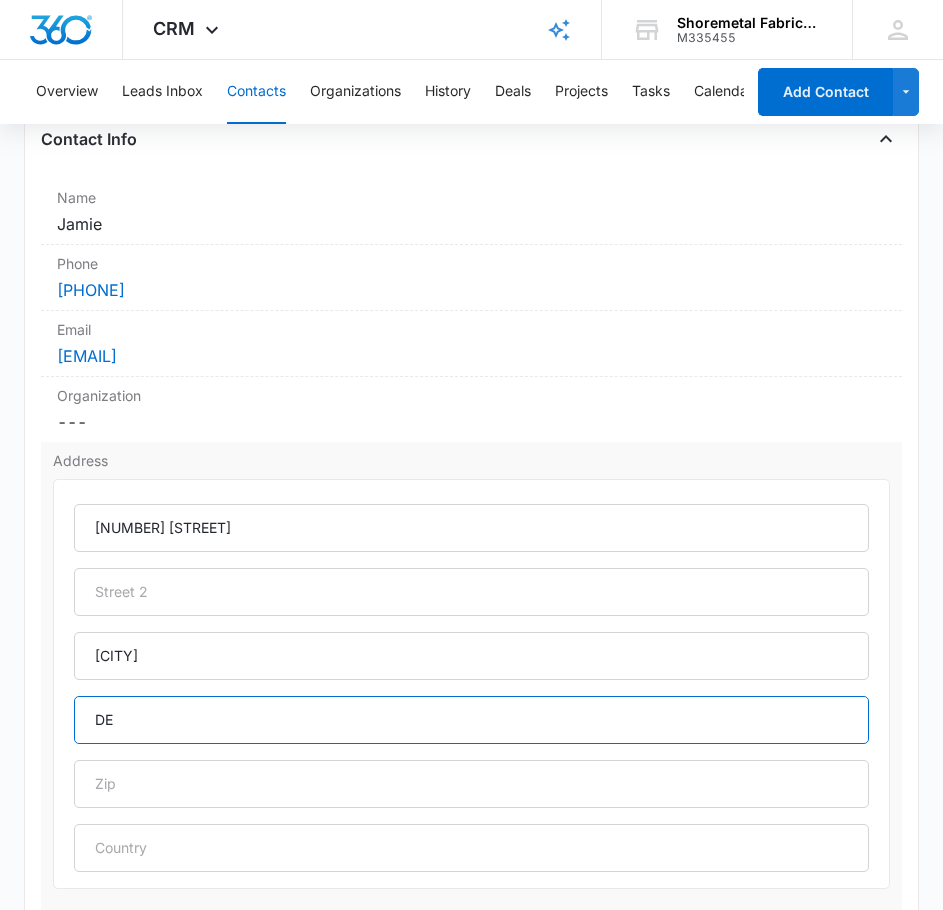 scroll, scrollTop: 500, scrollLeft: 0, axis: vertical 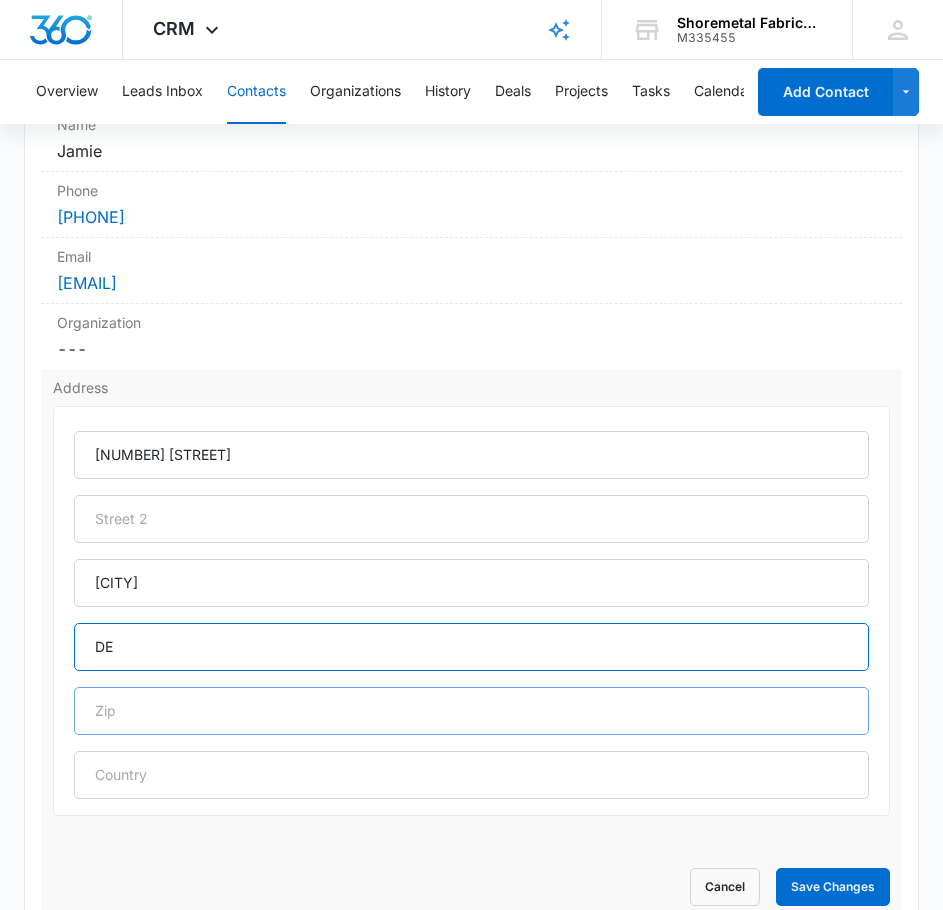 type on "DE" 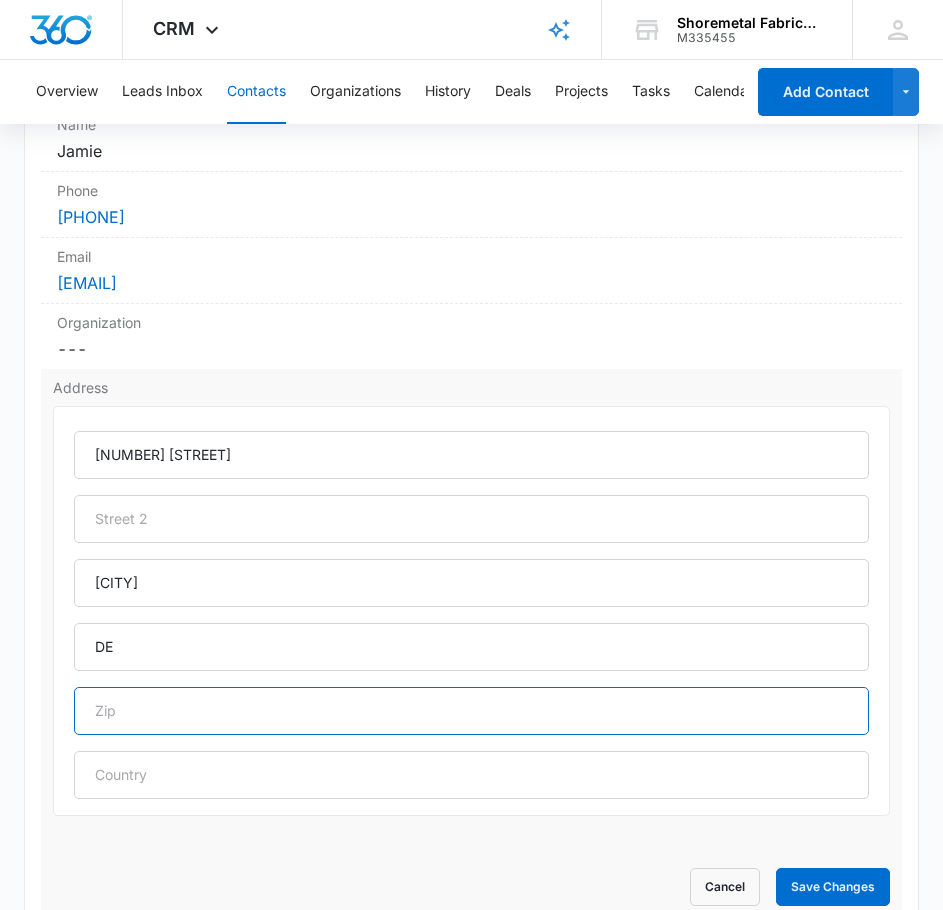 click at bounding box center [472, 711] 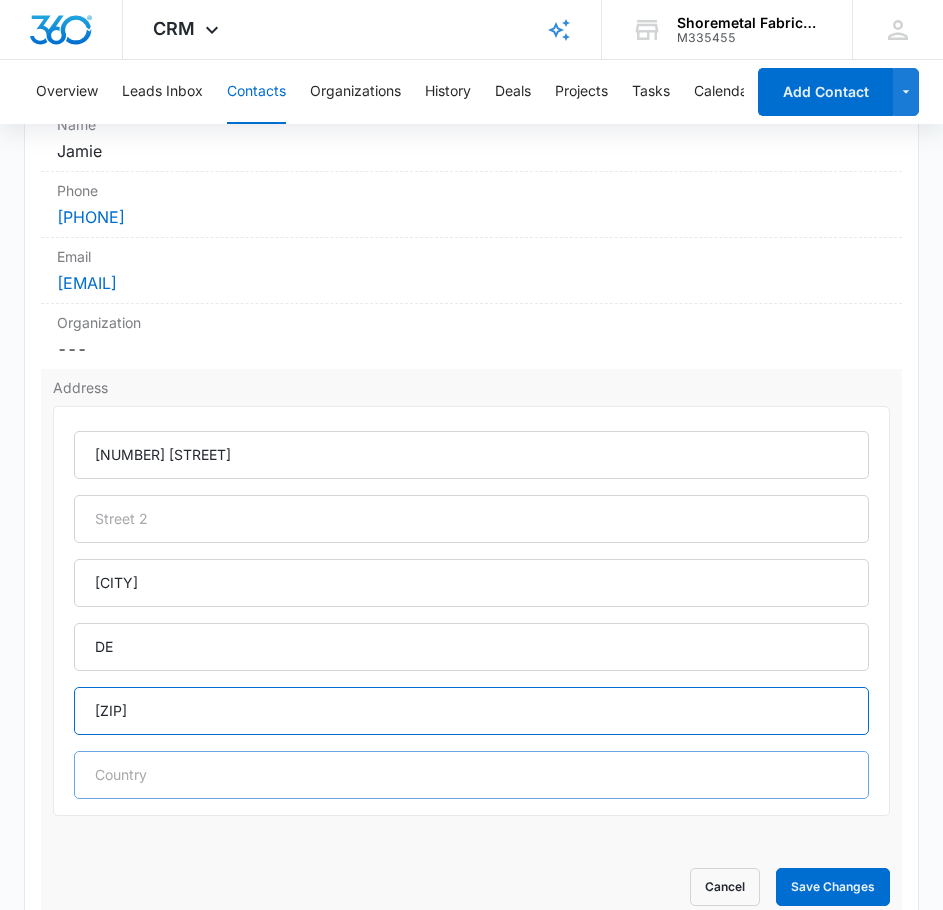 type on "[ZIP]" 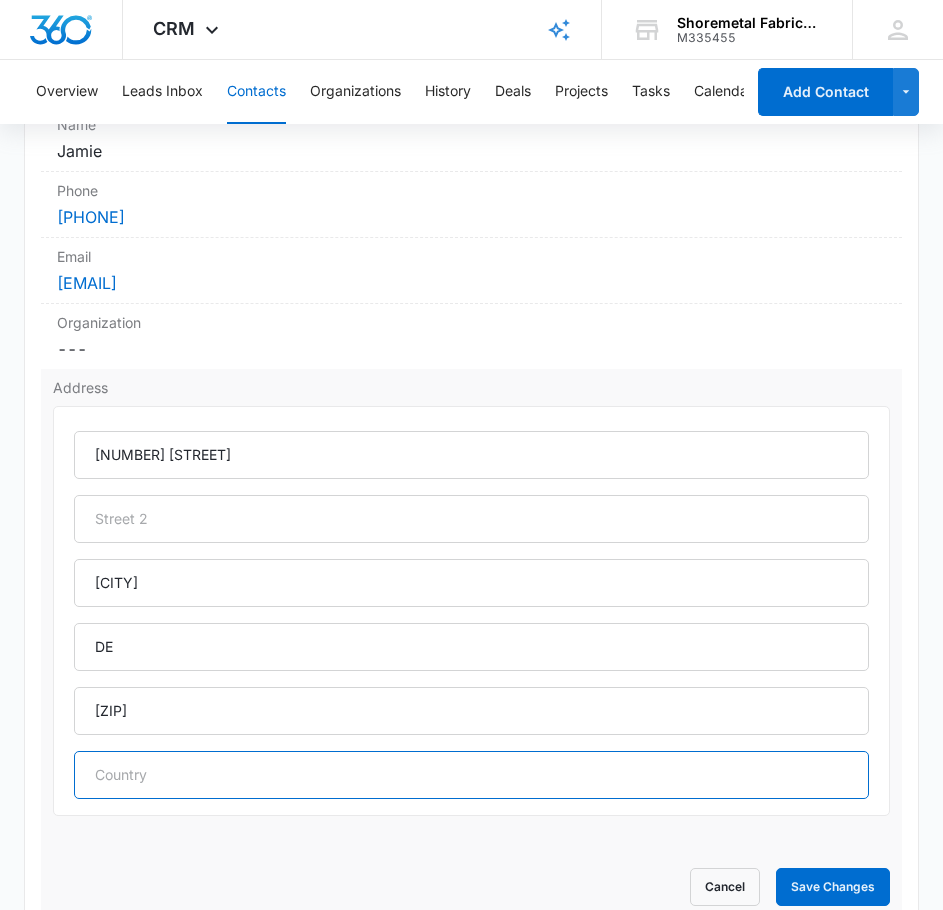click at bounding box center (472, 775) 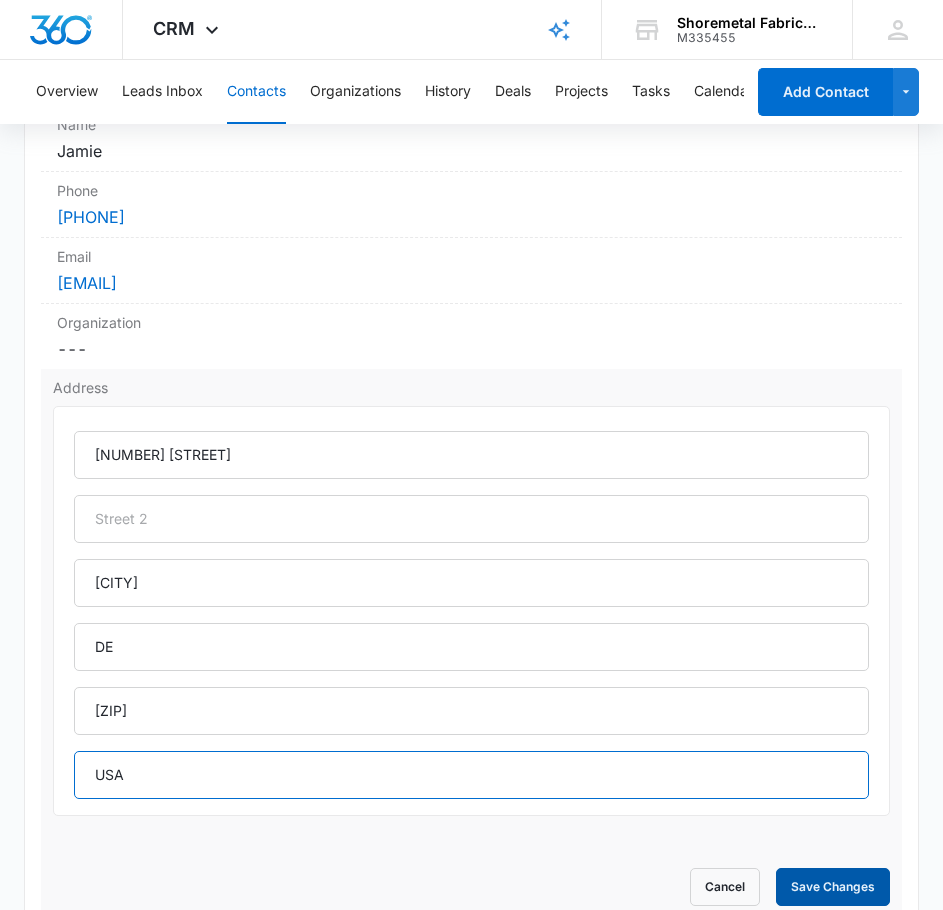 type on "USA" 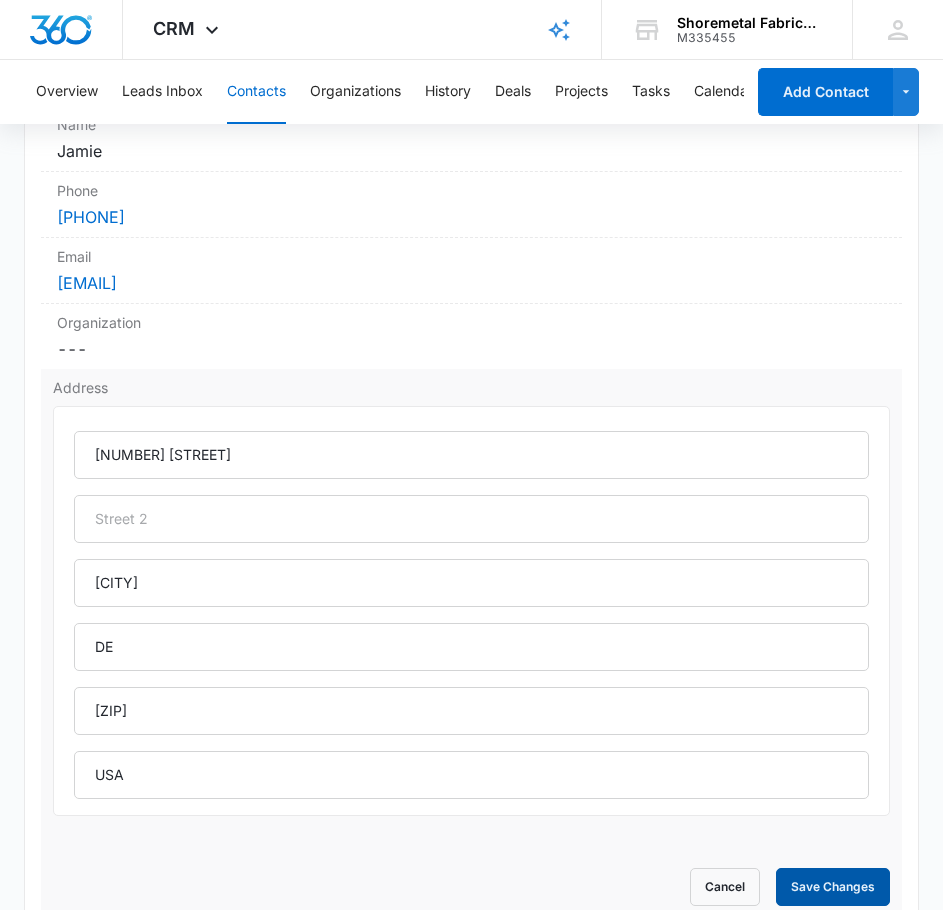 click on "Save Changes" at bounding box center [833, 887] 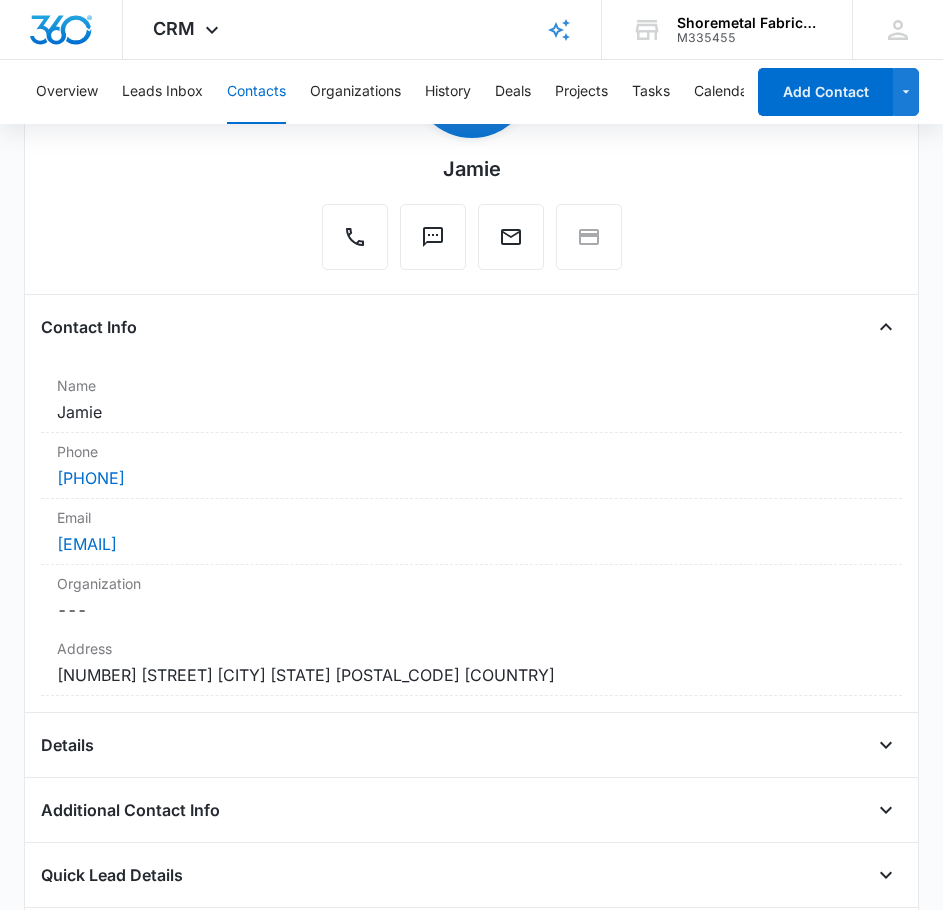 scroll, scrollTop: 500, scrollLeft: 0, axis: vertical 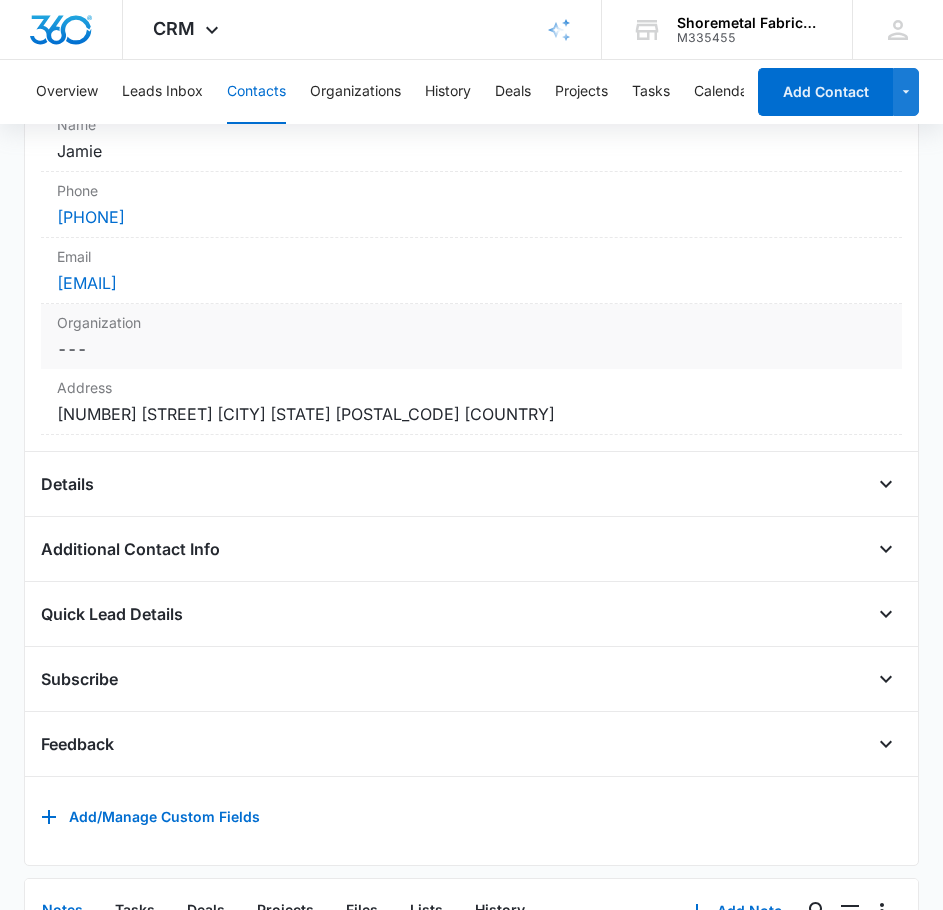 click on "Cancel Save Changes ---" at bounding box center (472, 349) 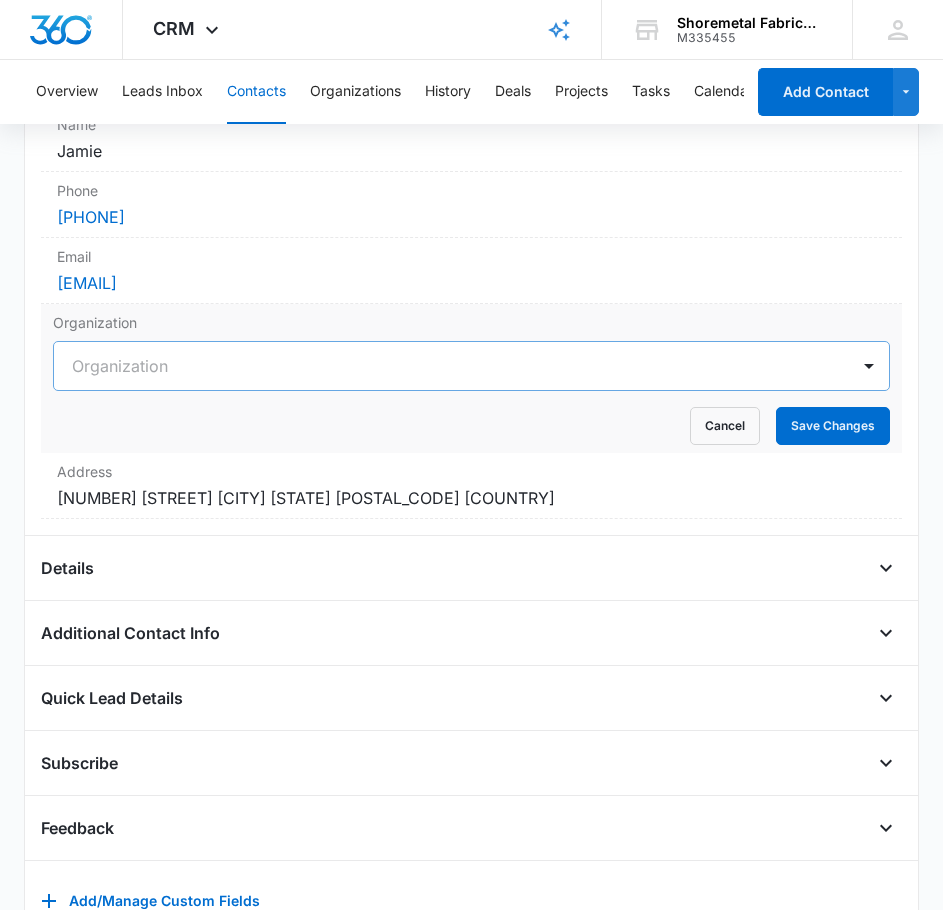 click at bounding box center [448, 366] 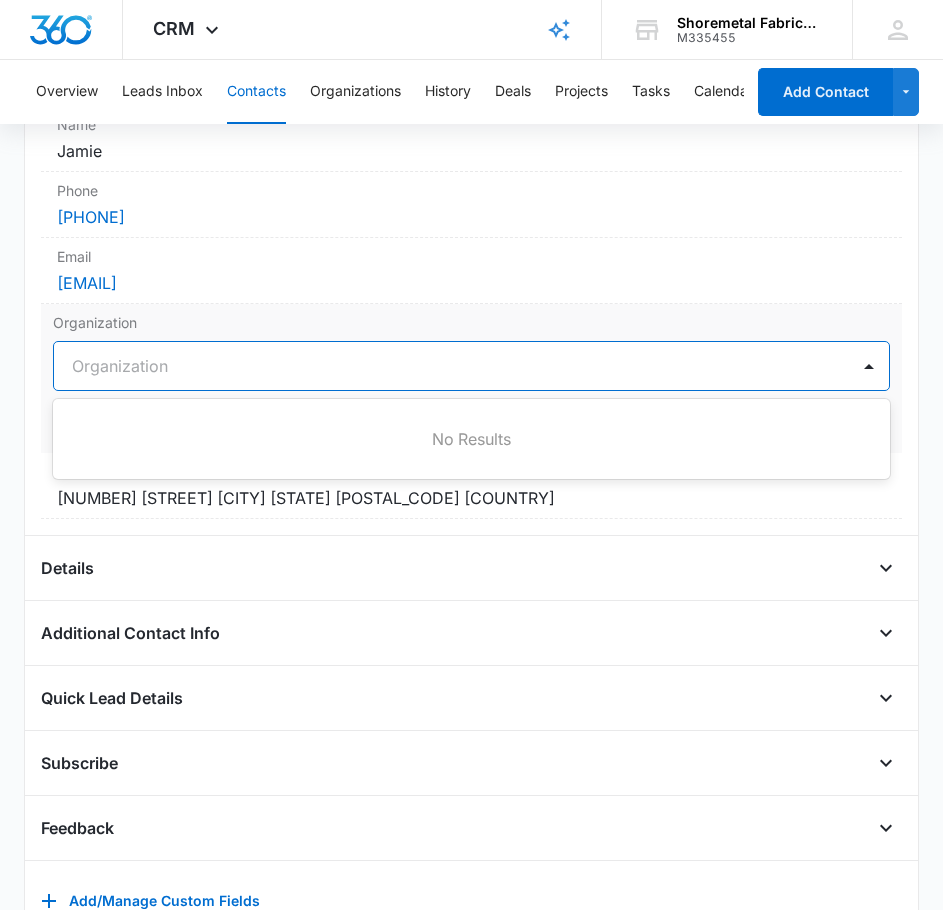 paste on "EC [COMPANY] INC" 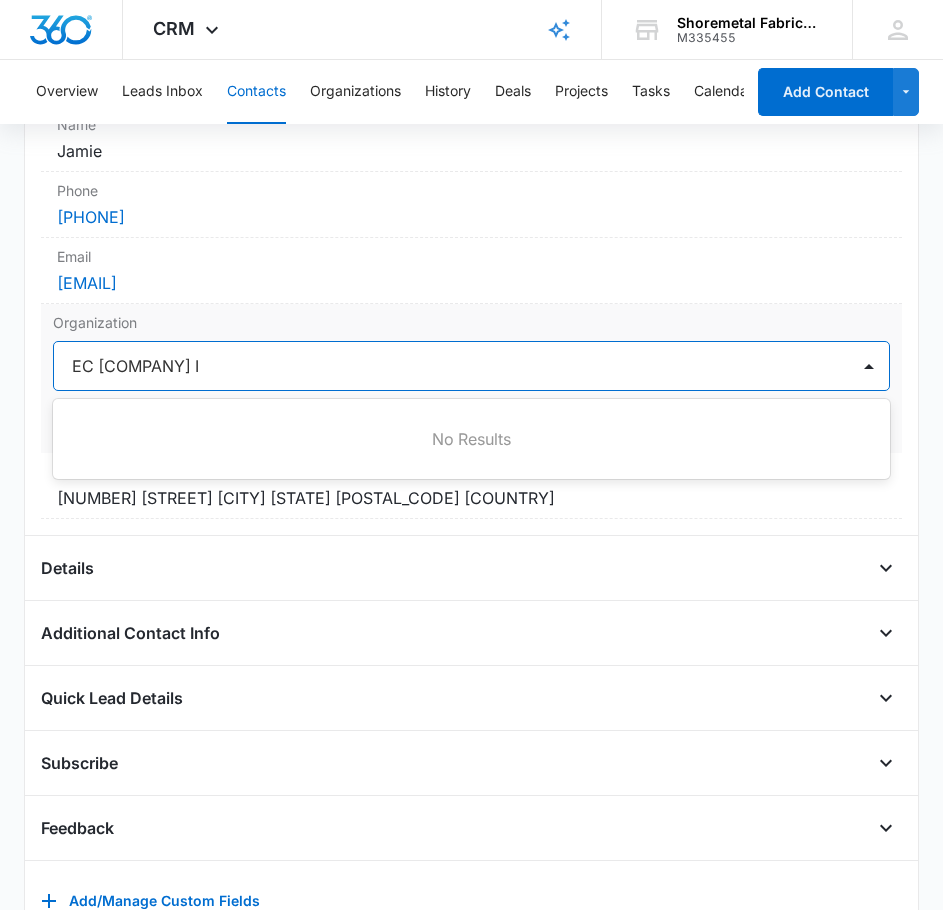 type on "EC [COMPANY] INC" 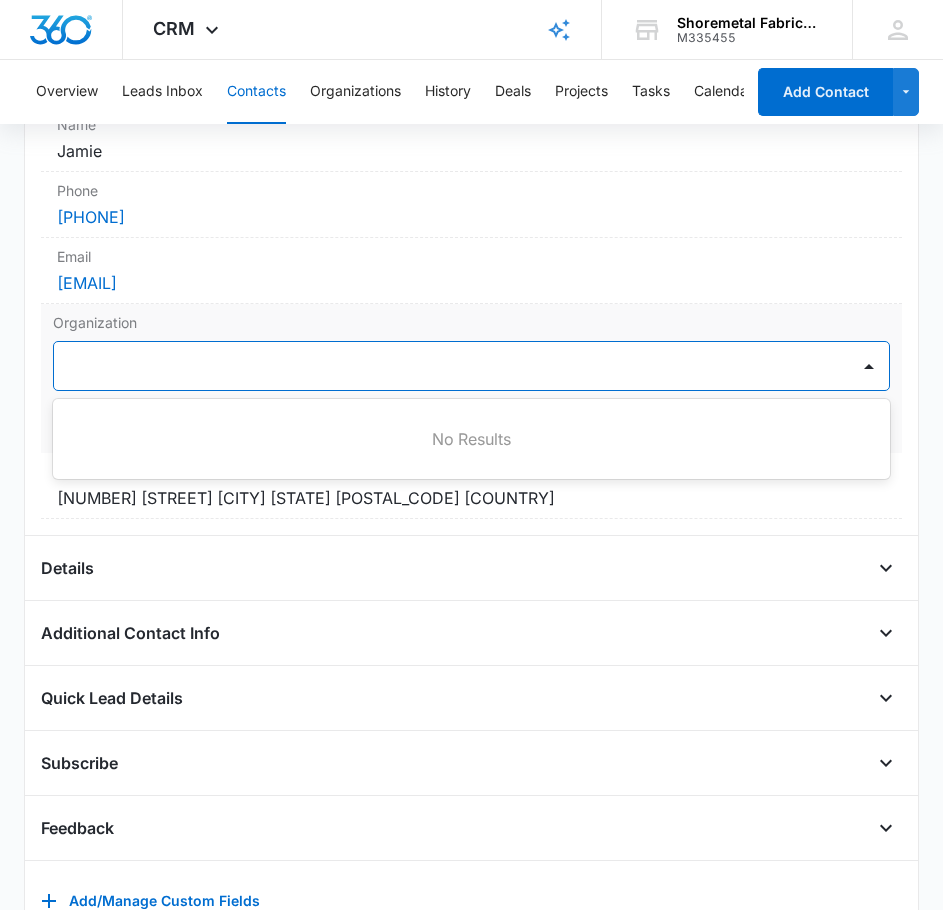 click on "Organization" at bounding box center (472, 322) 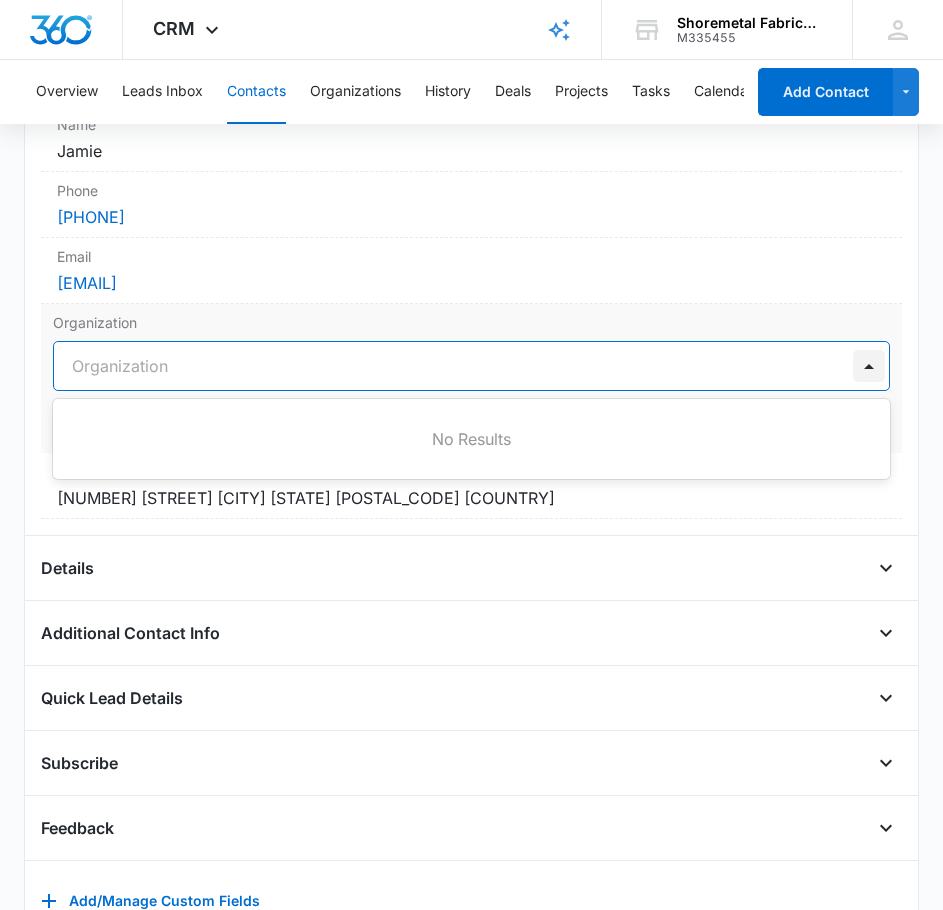 click at bounding box center (869, 366) 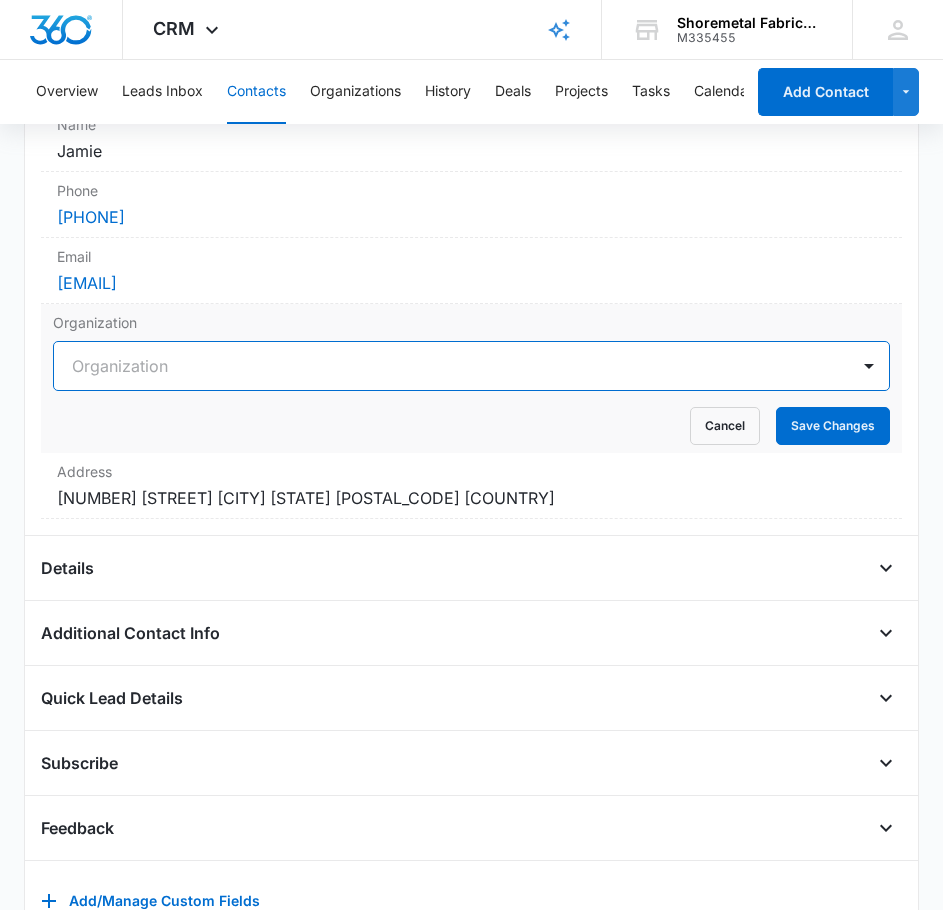 click at bounding box center [448, 366] 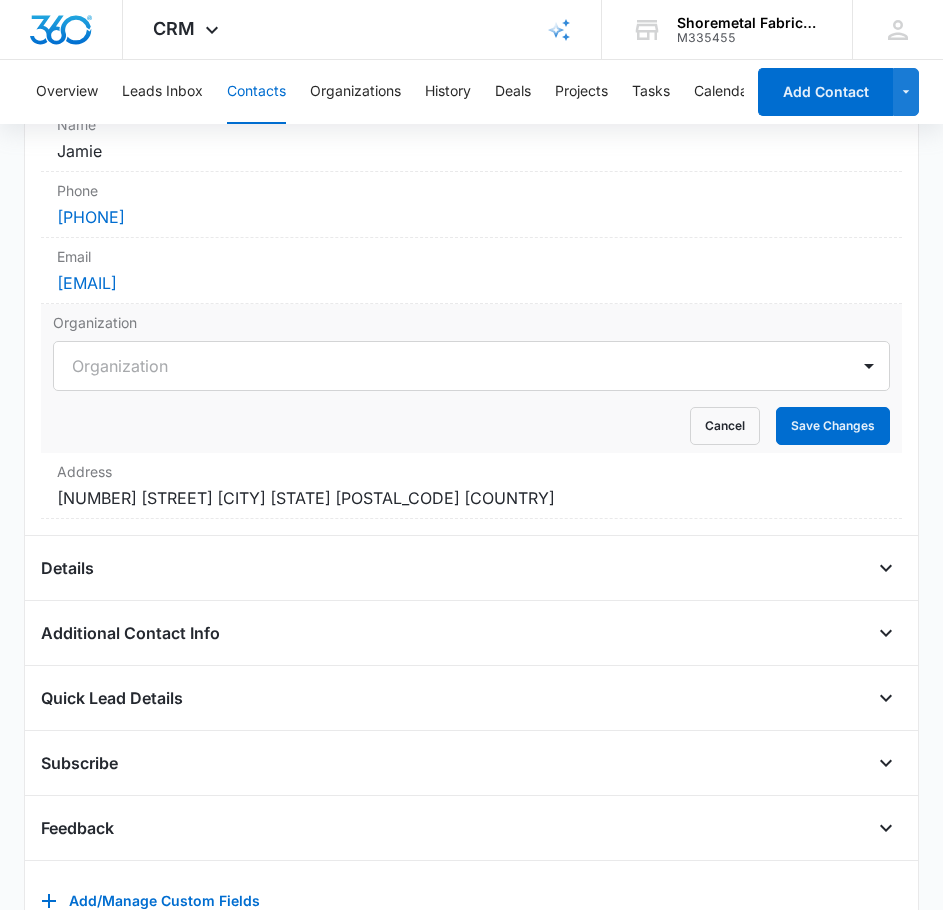 click on "Organization" at bounding box center [472, 322] 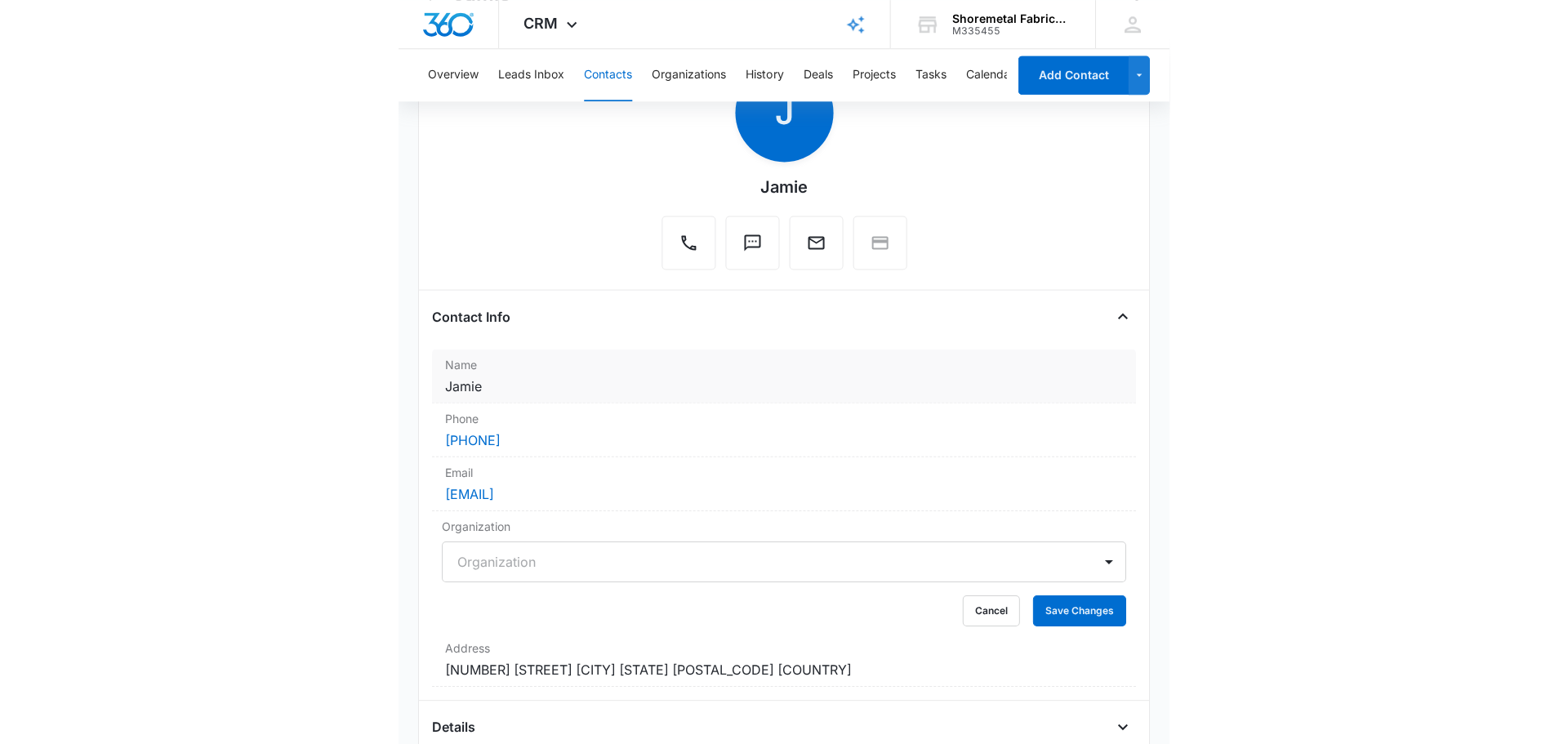 scroll, scrollTop: 0, scrollLeft: 0, axis: both 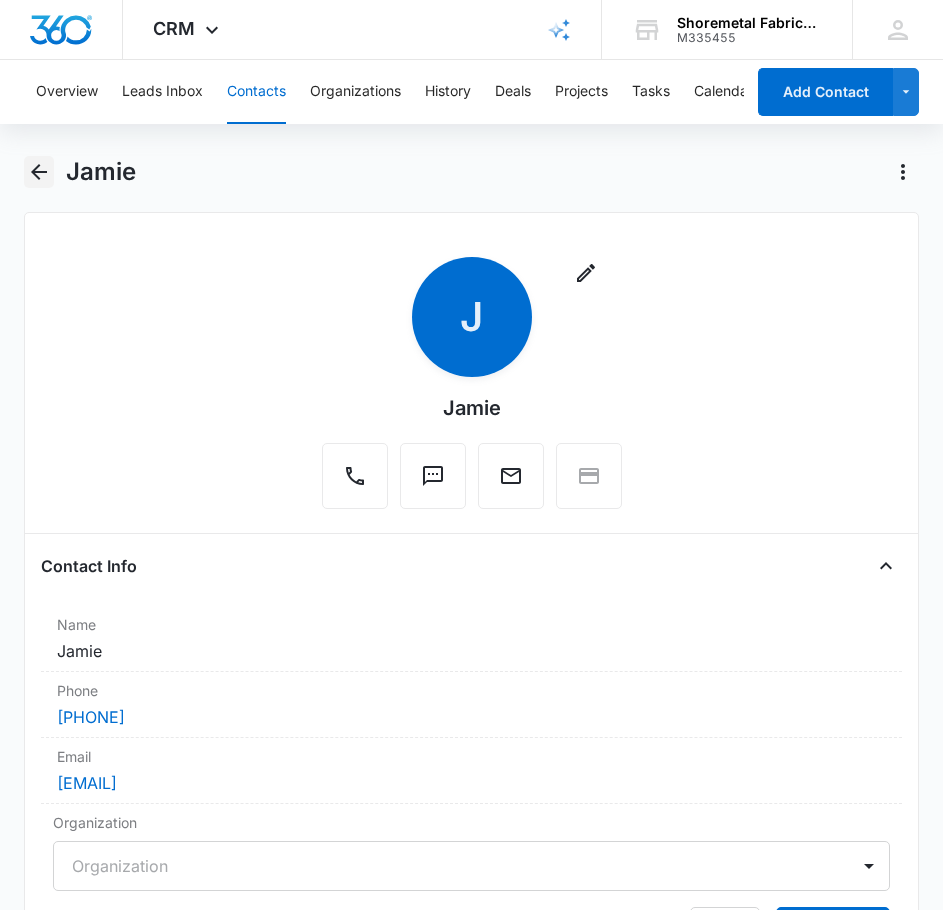 click at bounding box center (39, 172) 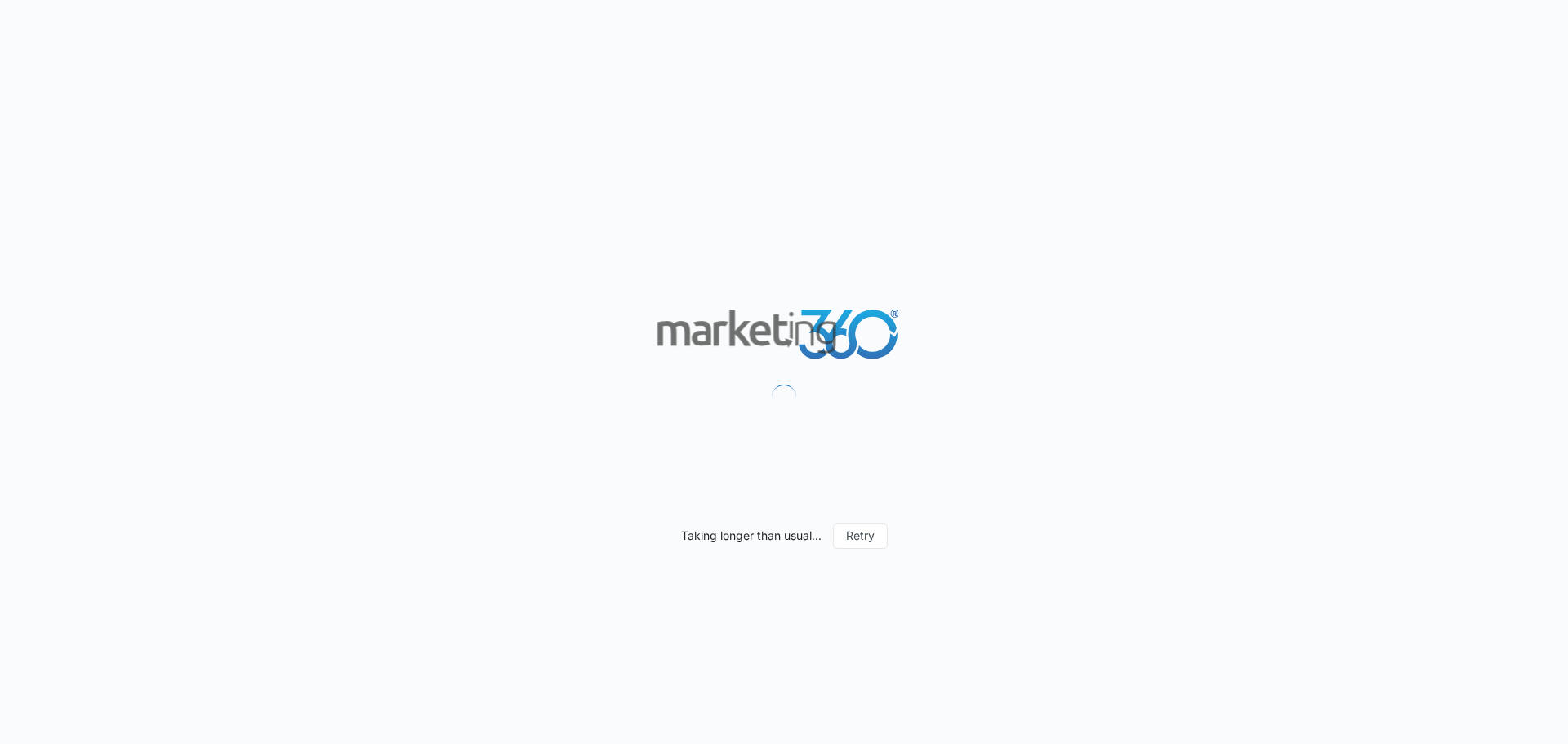 scroll, scrollTop: 0, scrollLeft: 0, axis: both 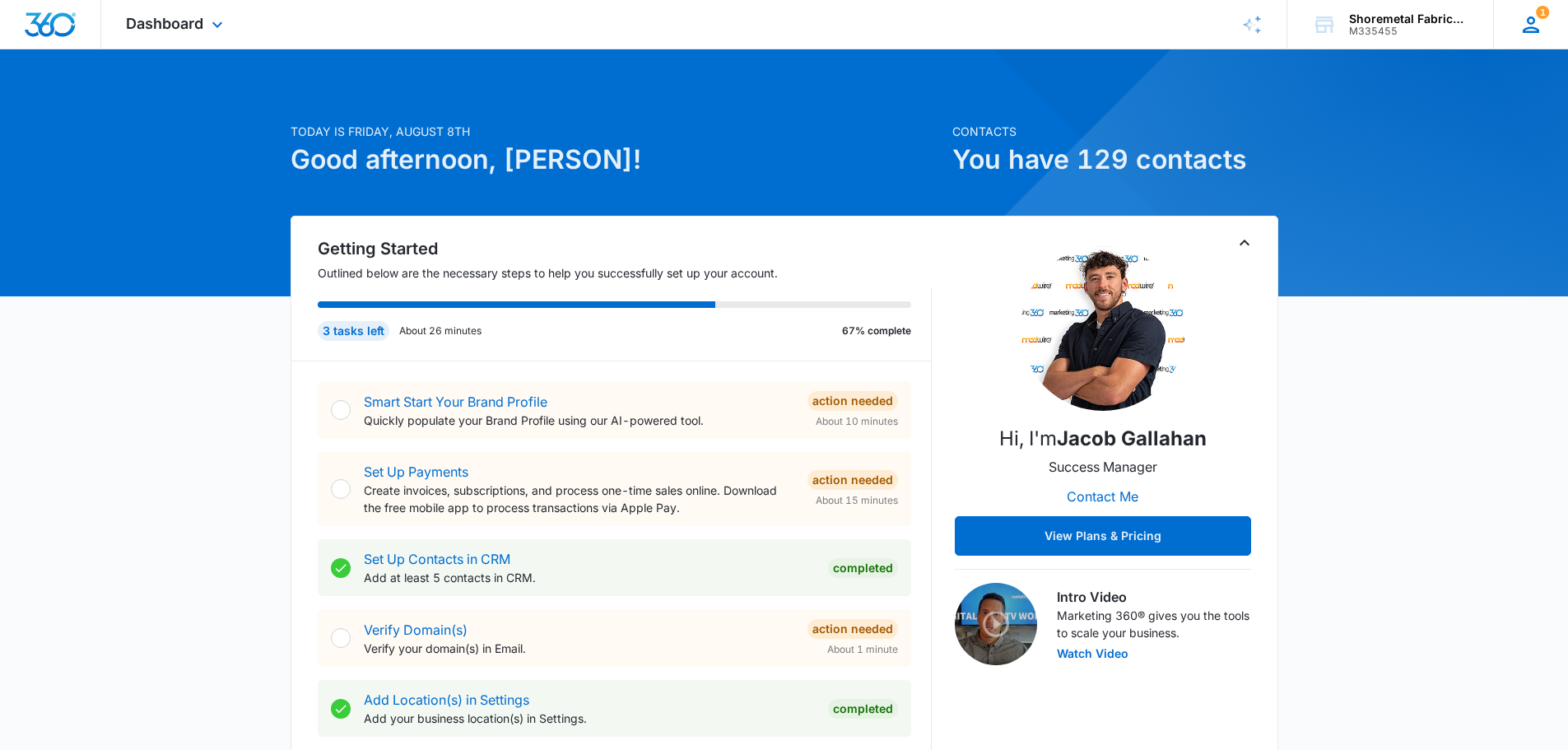 click 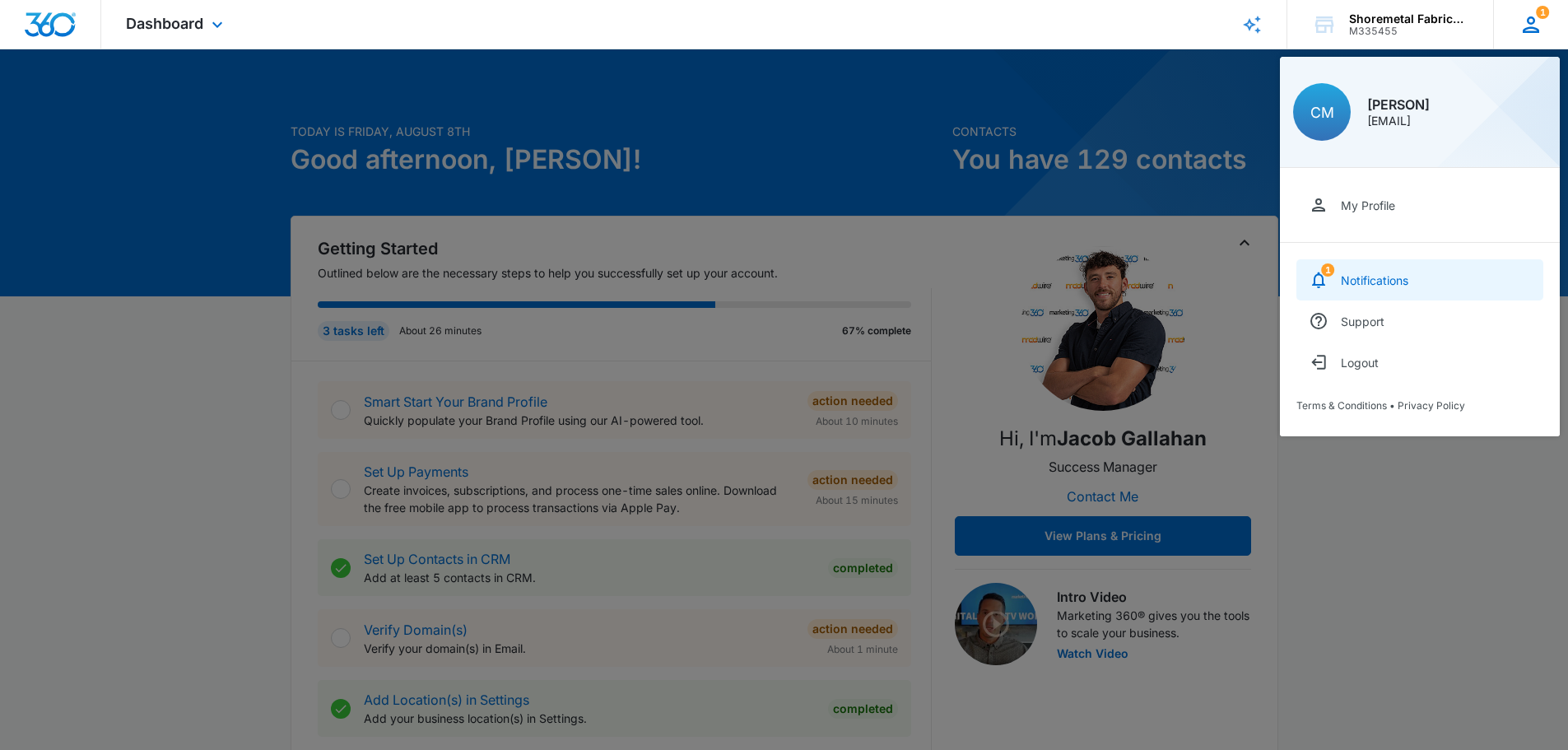 click on "1 Notifications" at bounding box center [1420, 280] 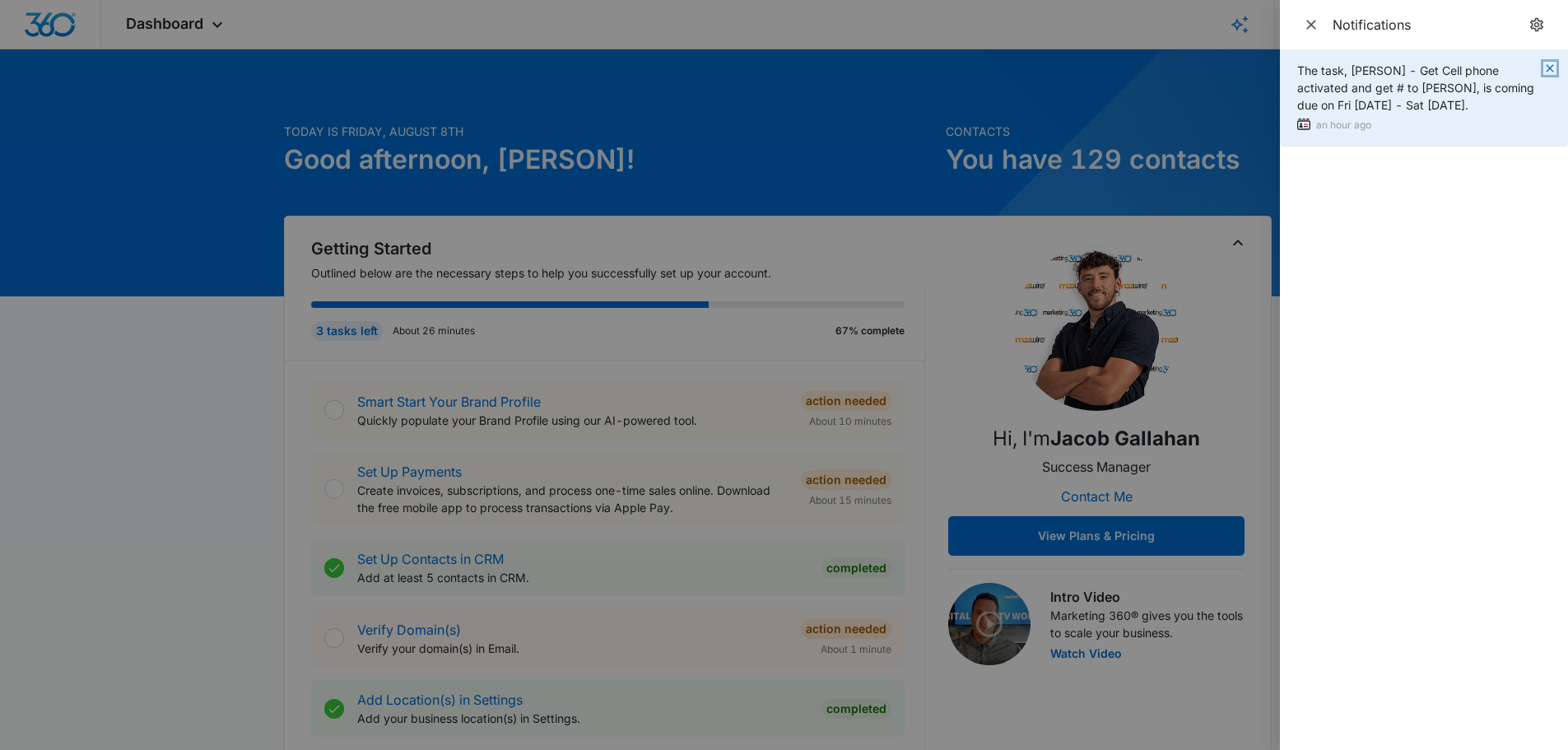 click 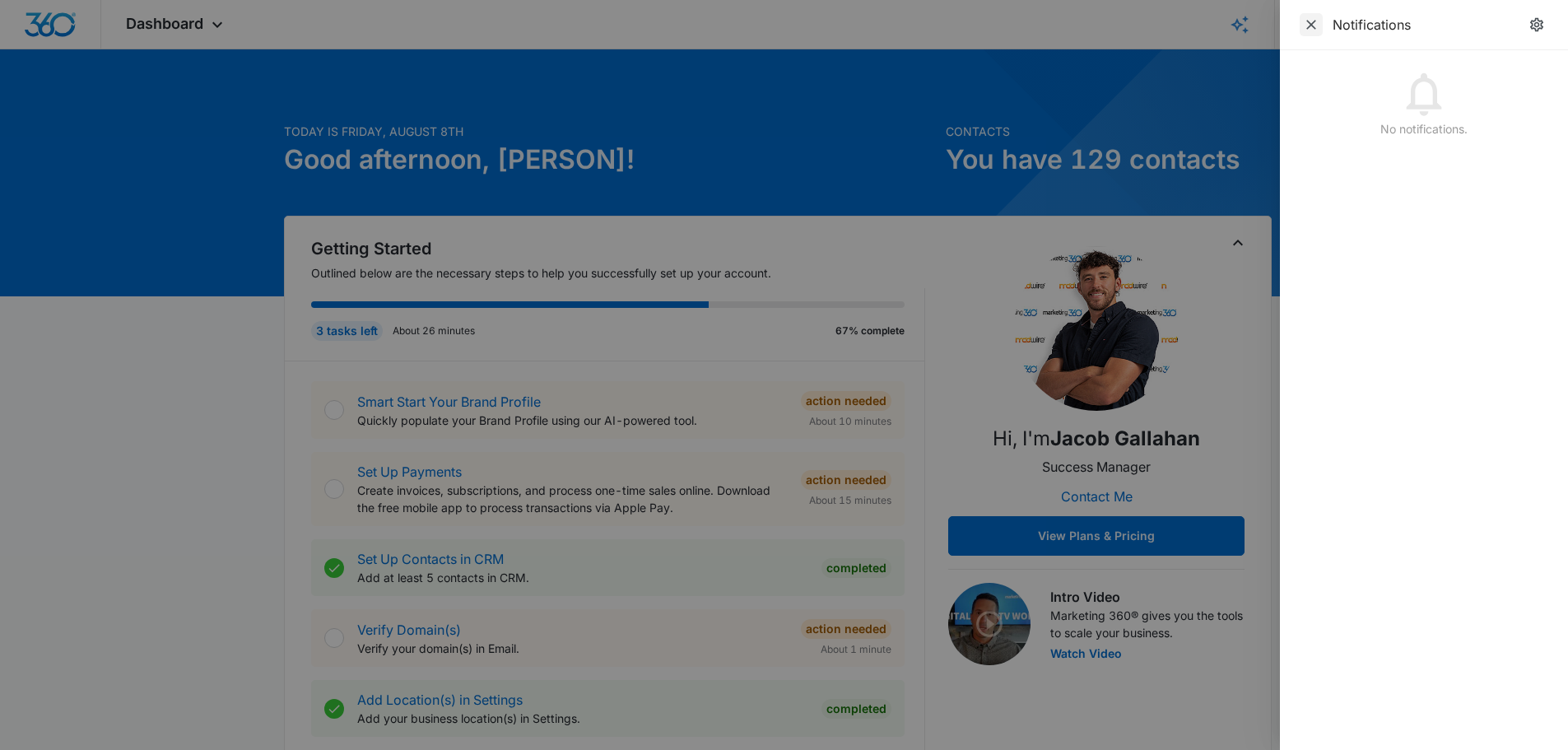 click at bounding box center [1311, 25] 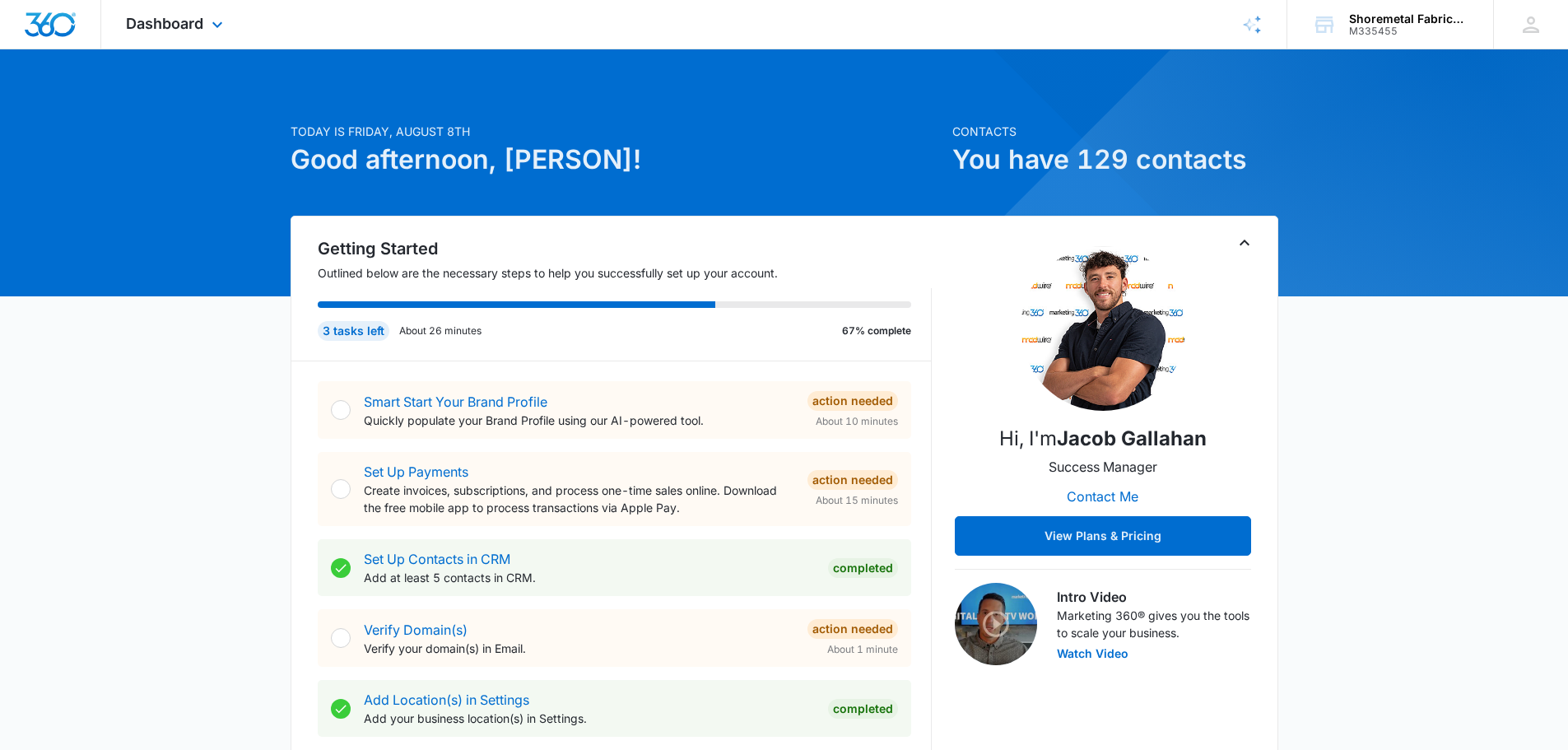 click on "Dashboard Apps Reputation Websites Forms CRM Email Social Content Ads Intelligence Files Brand Settings" at bounding box center (176, 24) 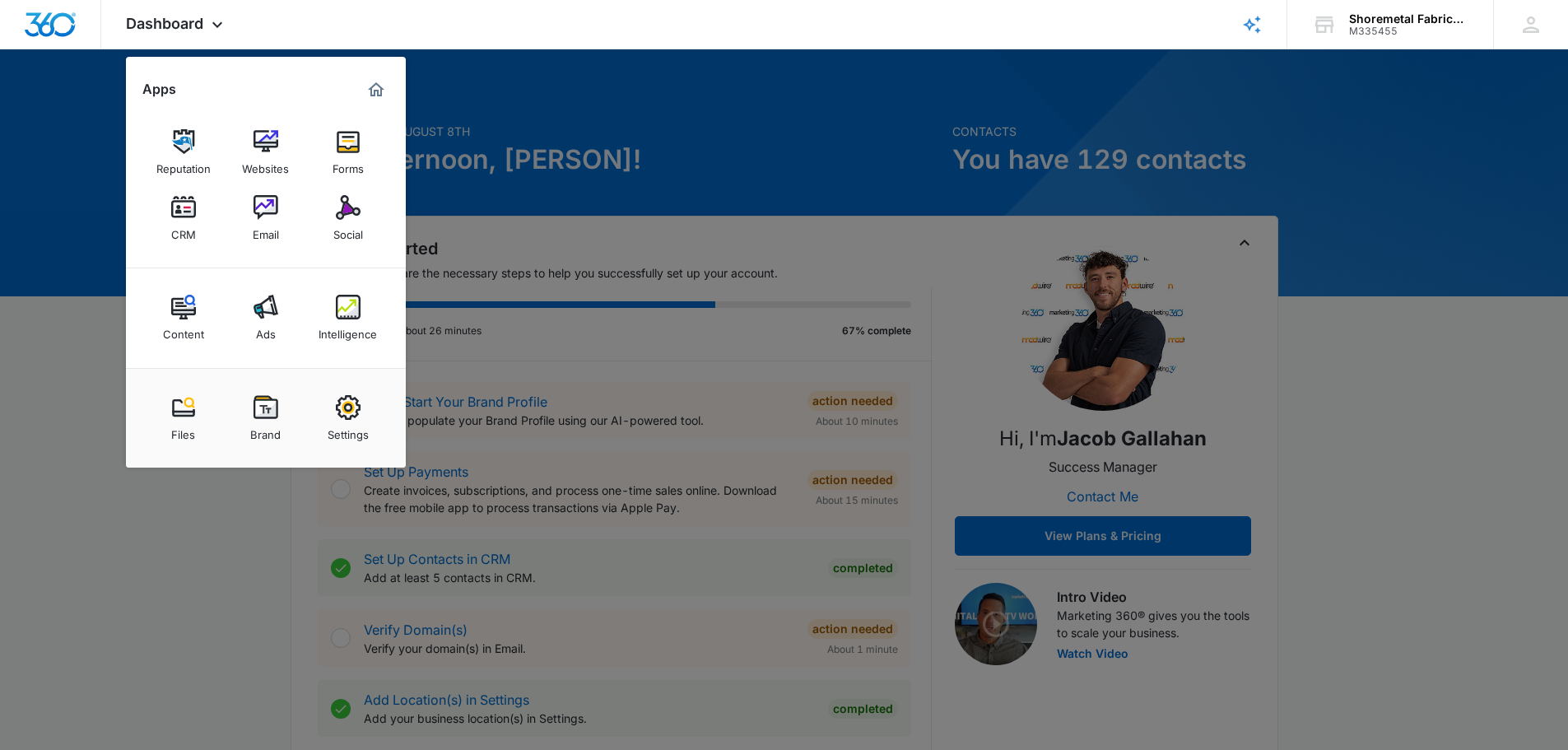 click at bounding box center (784, 375) 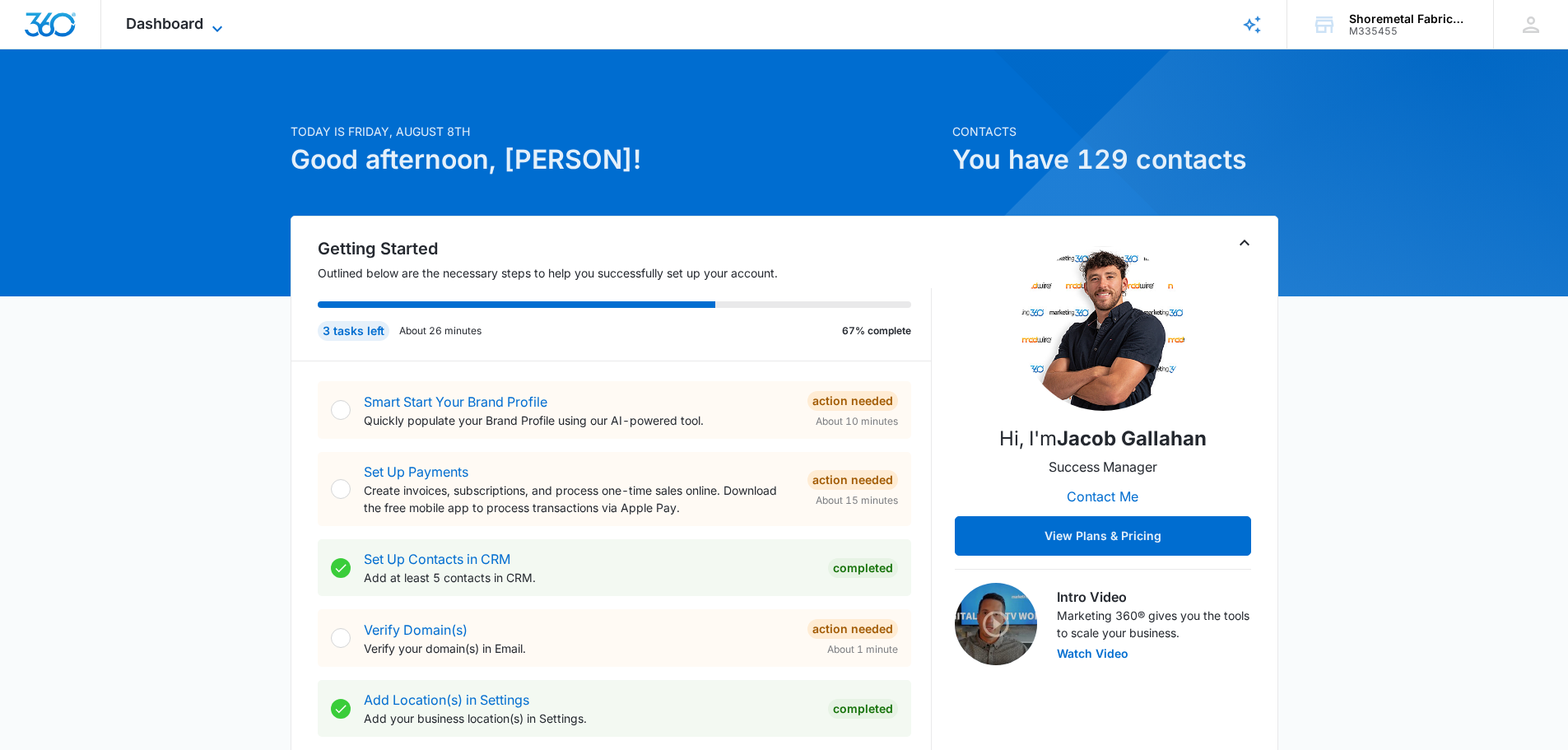 click 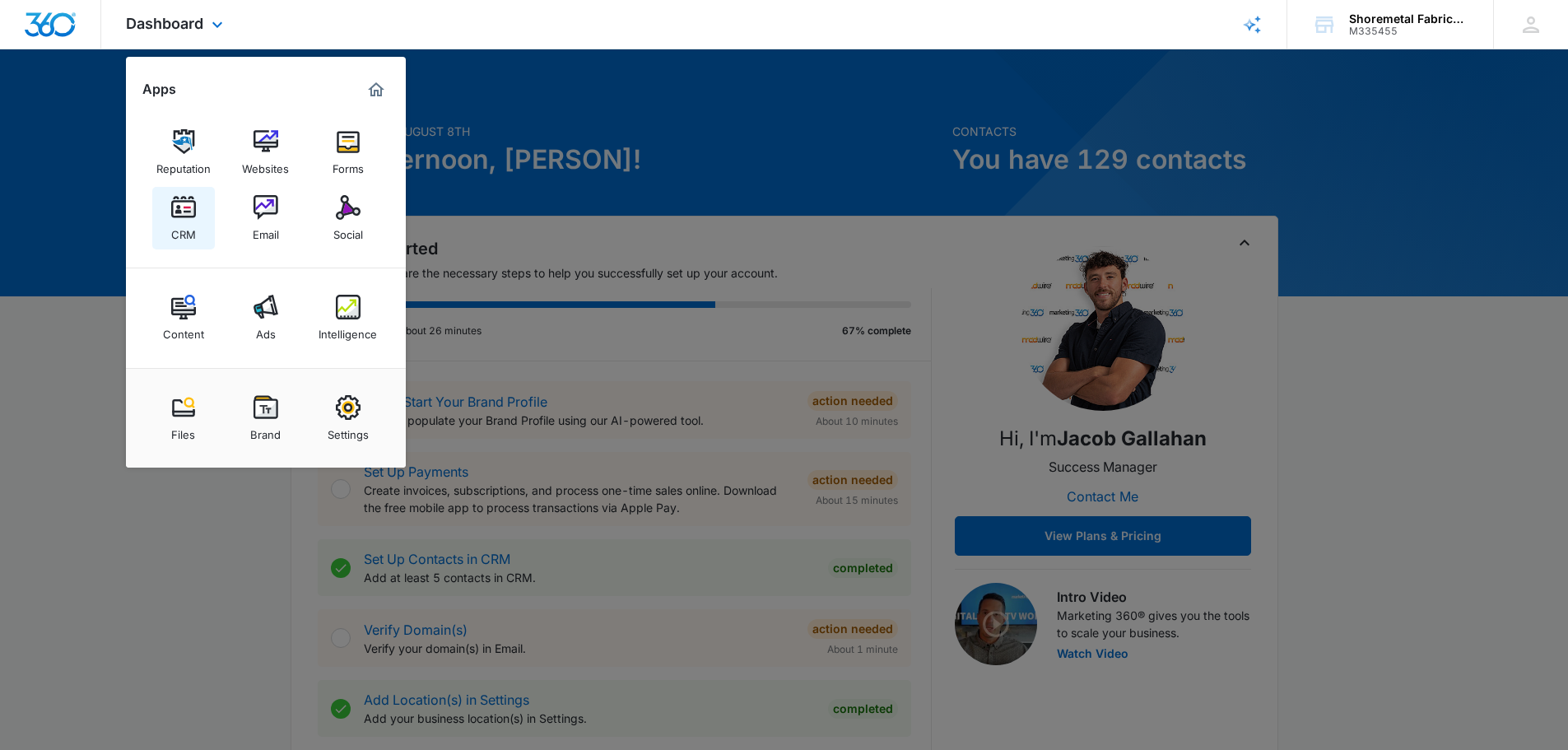 click at bounding box center (184, 207) 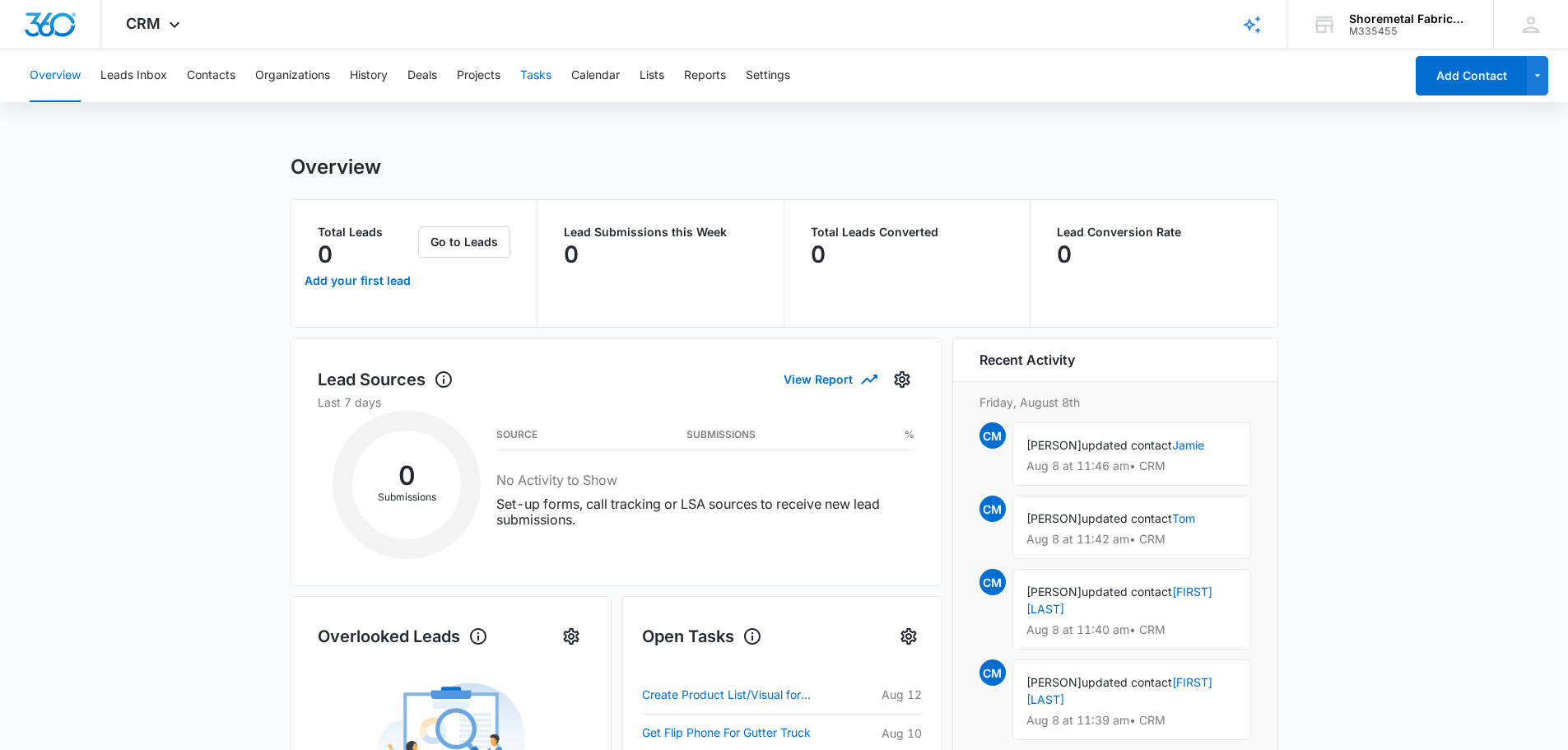 click on "Tasks" at bounding box center (536, 76) 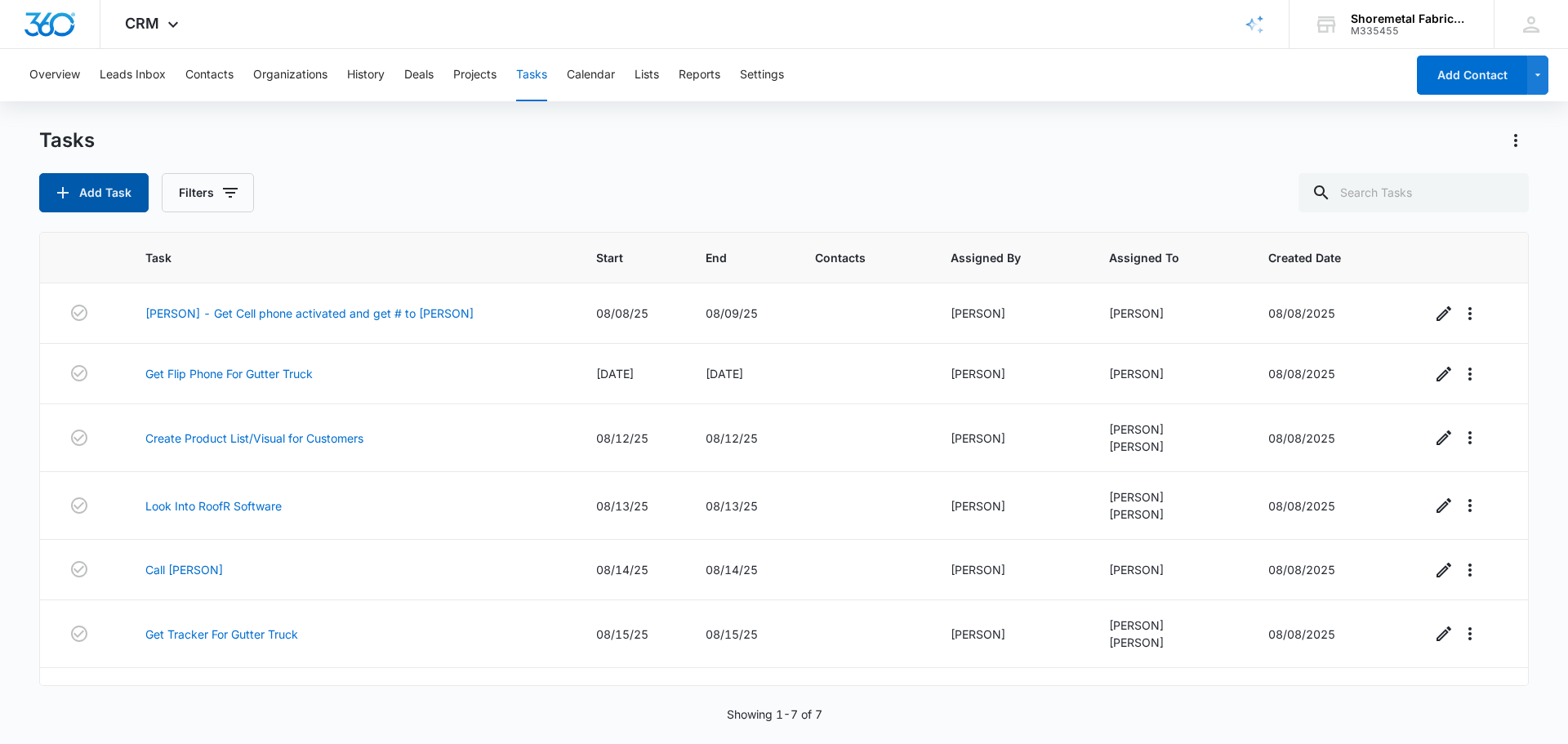click on "Add Task" at bounding box center [94, 193] 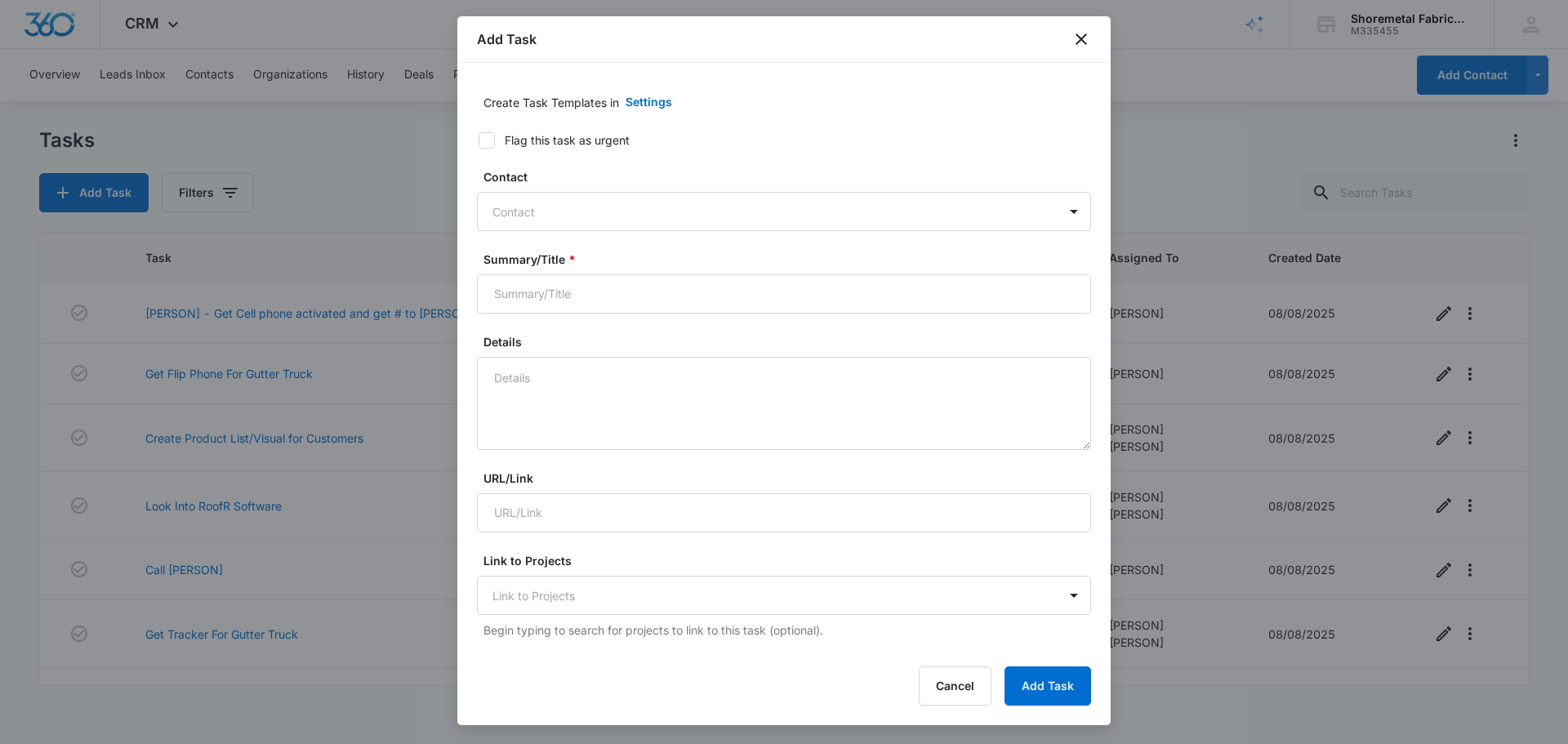 click at bounding box center [487, 140] 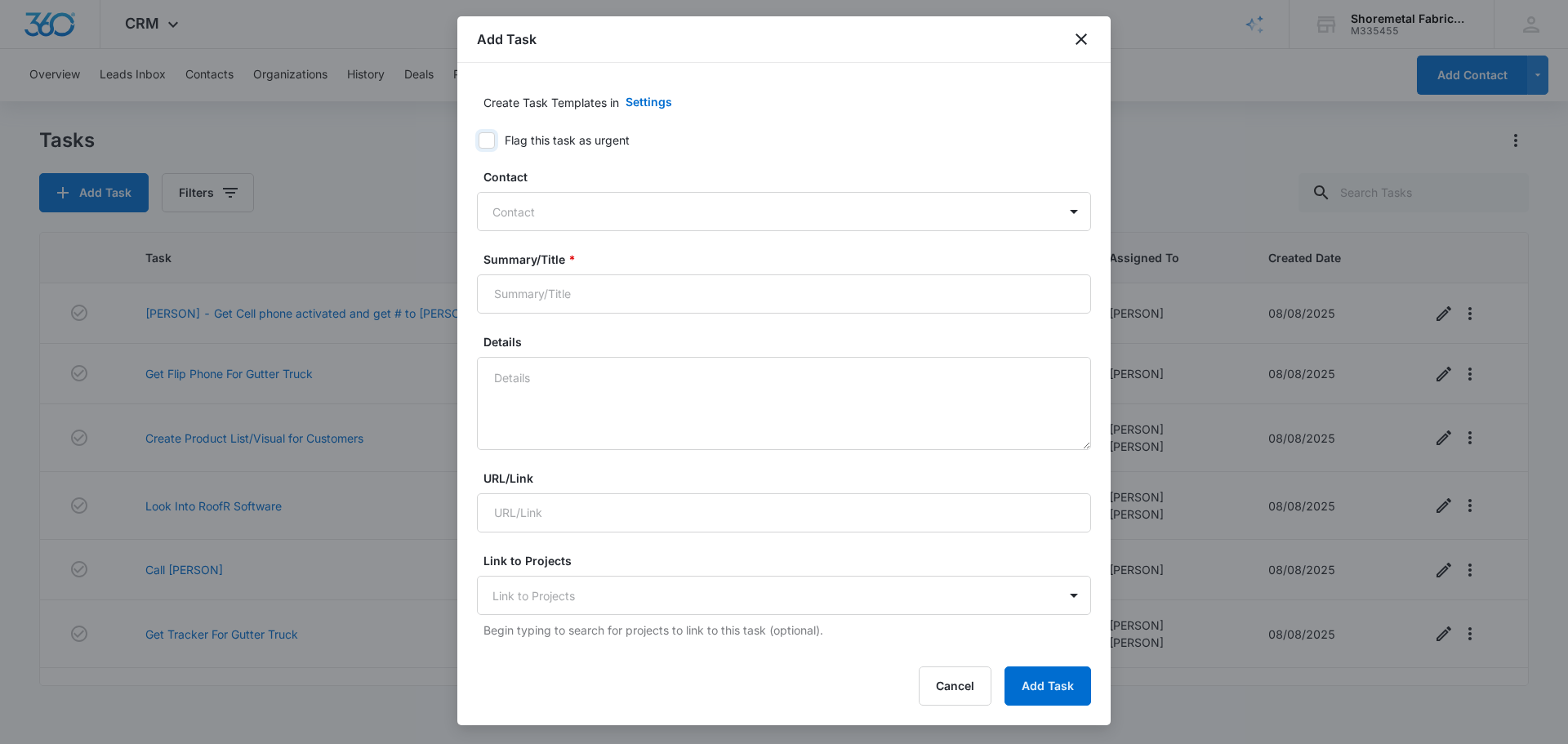 click on "Flag this task as urgent" at bounding box center (473, 140) 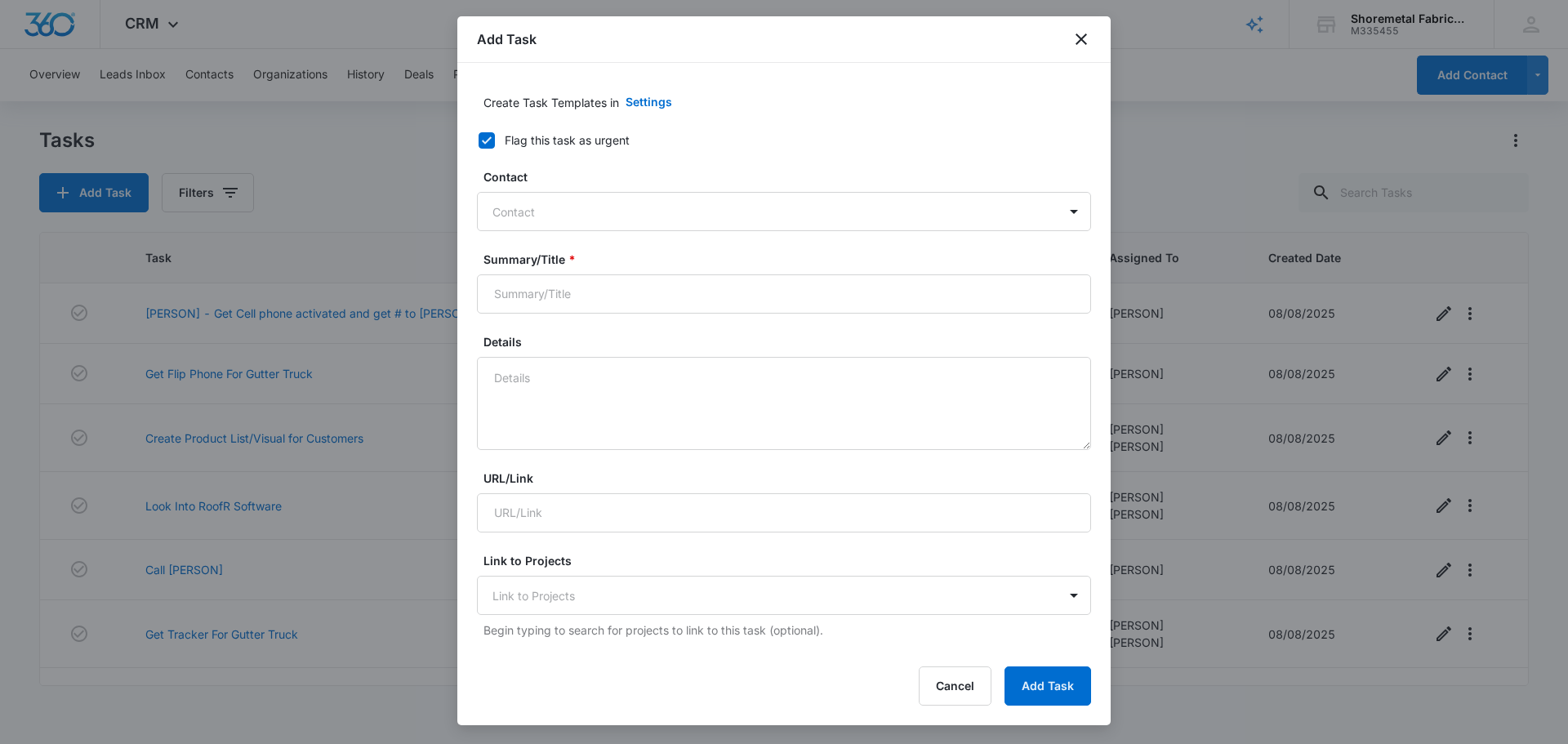 click 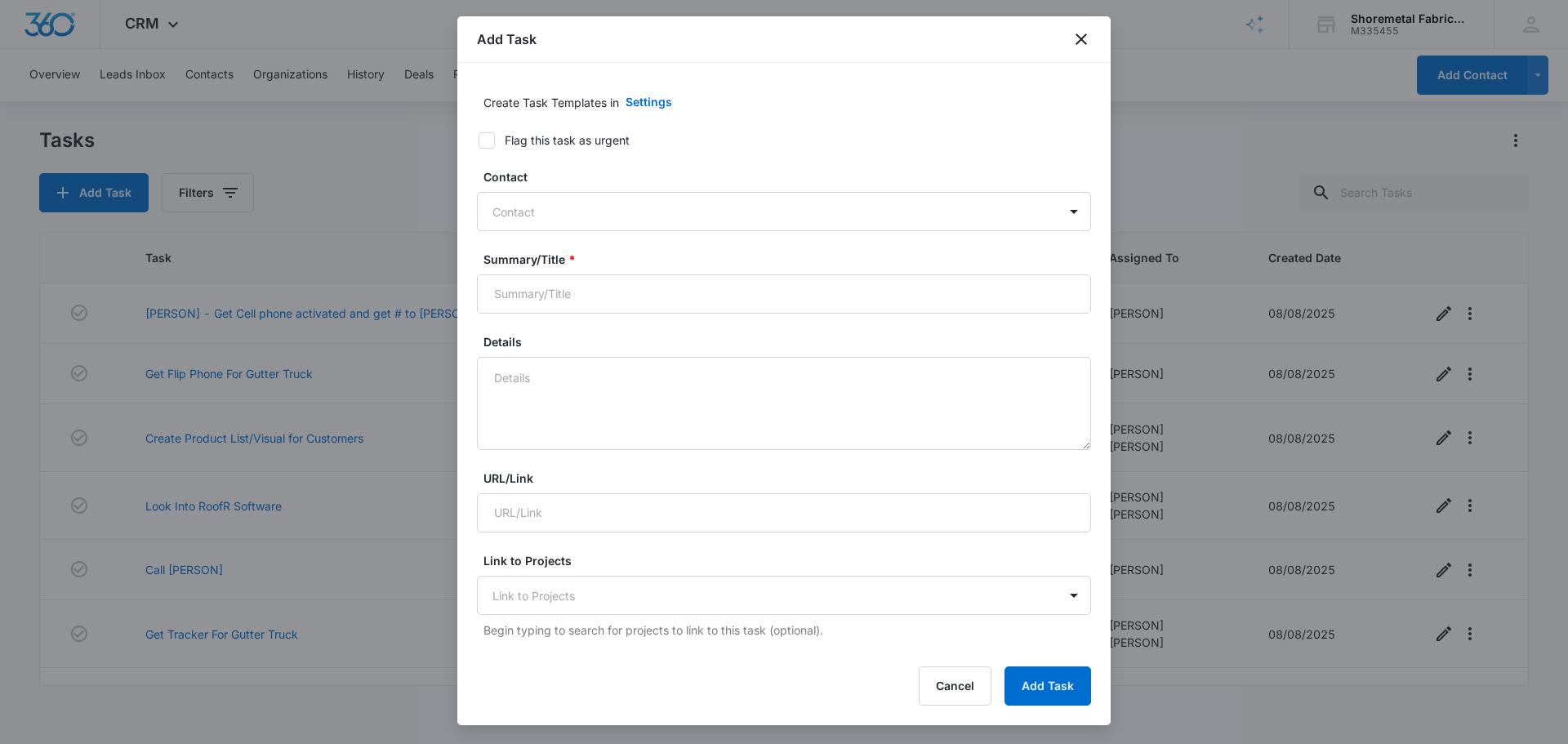 click at bounding box center (487, 140) 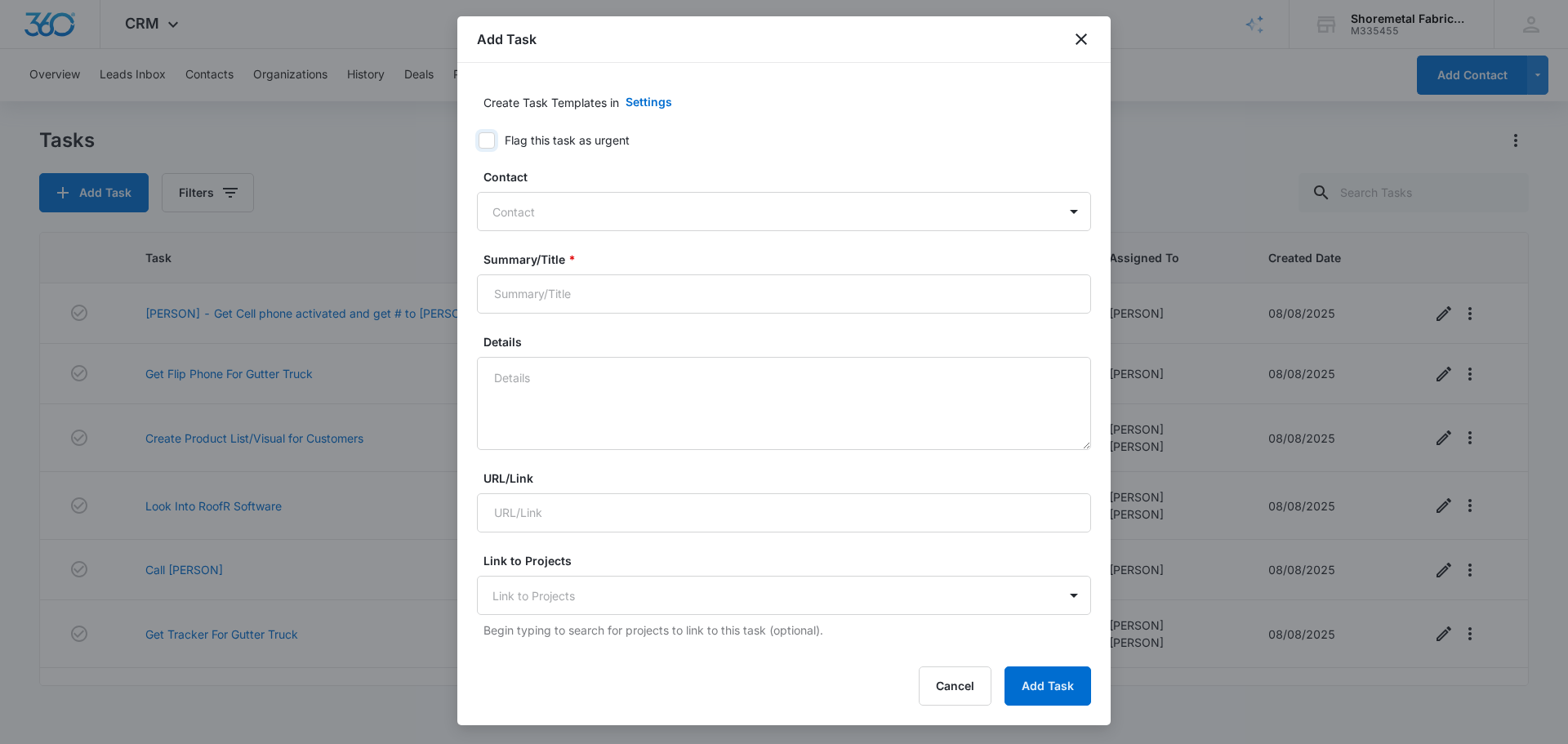 checkbox on "true" 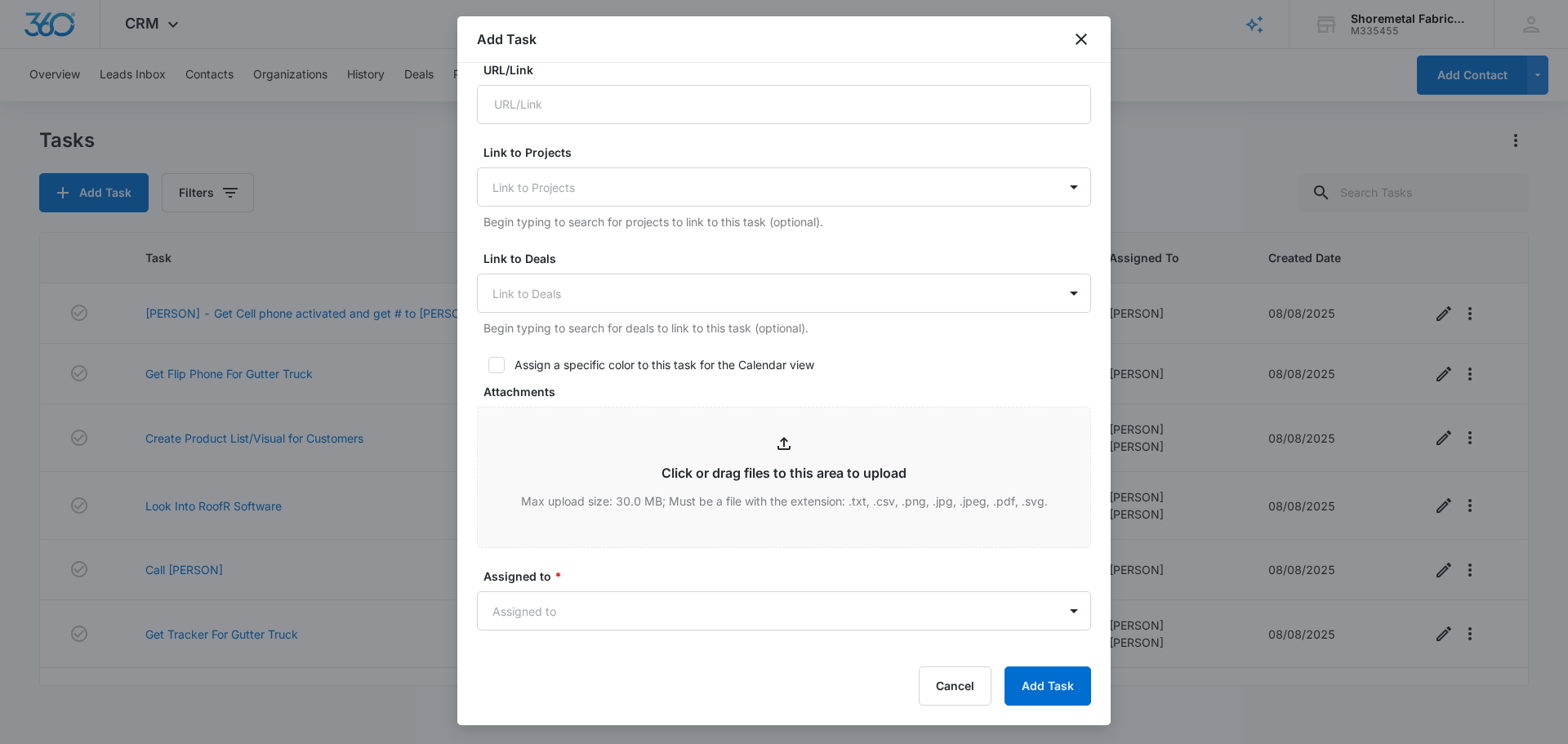 scroll, scrollTop: 572, scrollLeft: 0, axis: vertical 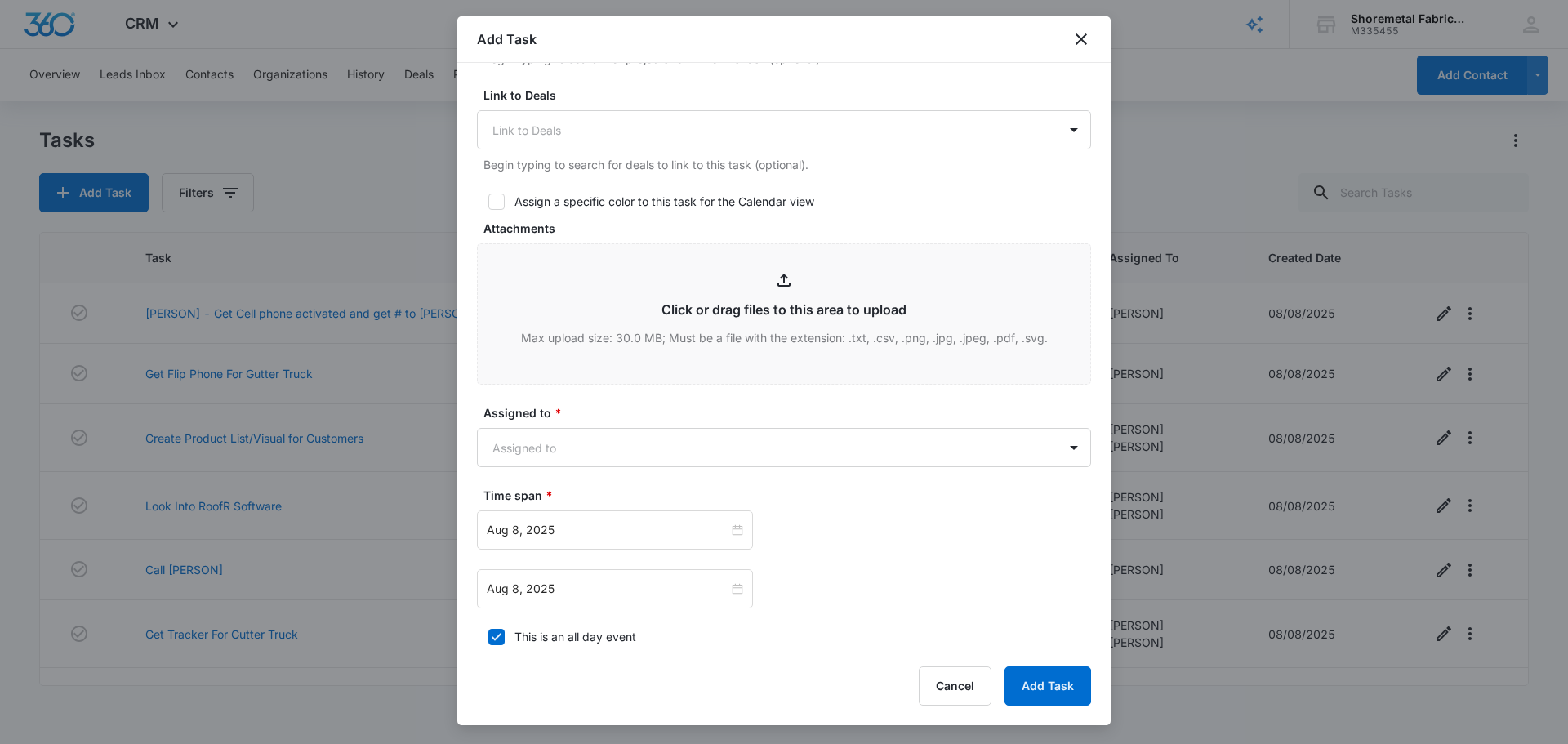 click 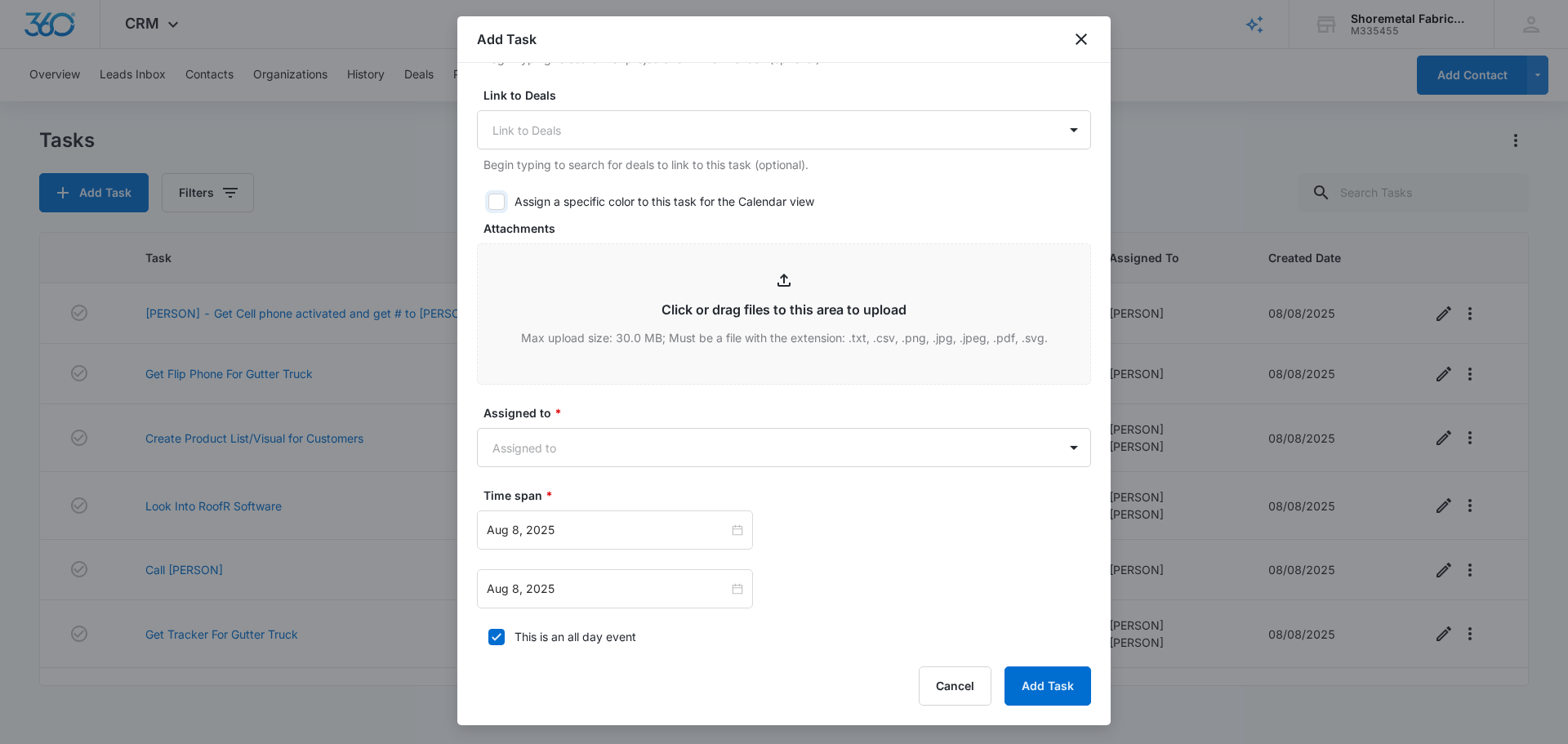 click on "Assign a specific color to this task for the Calendar view" at bounding box center [483, 202] 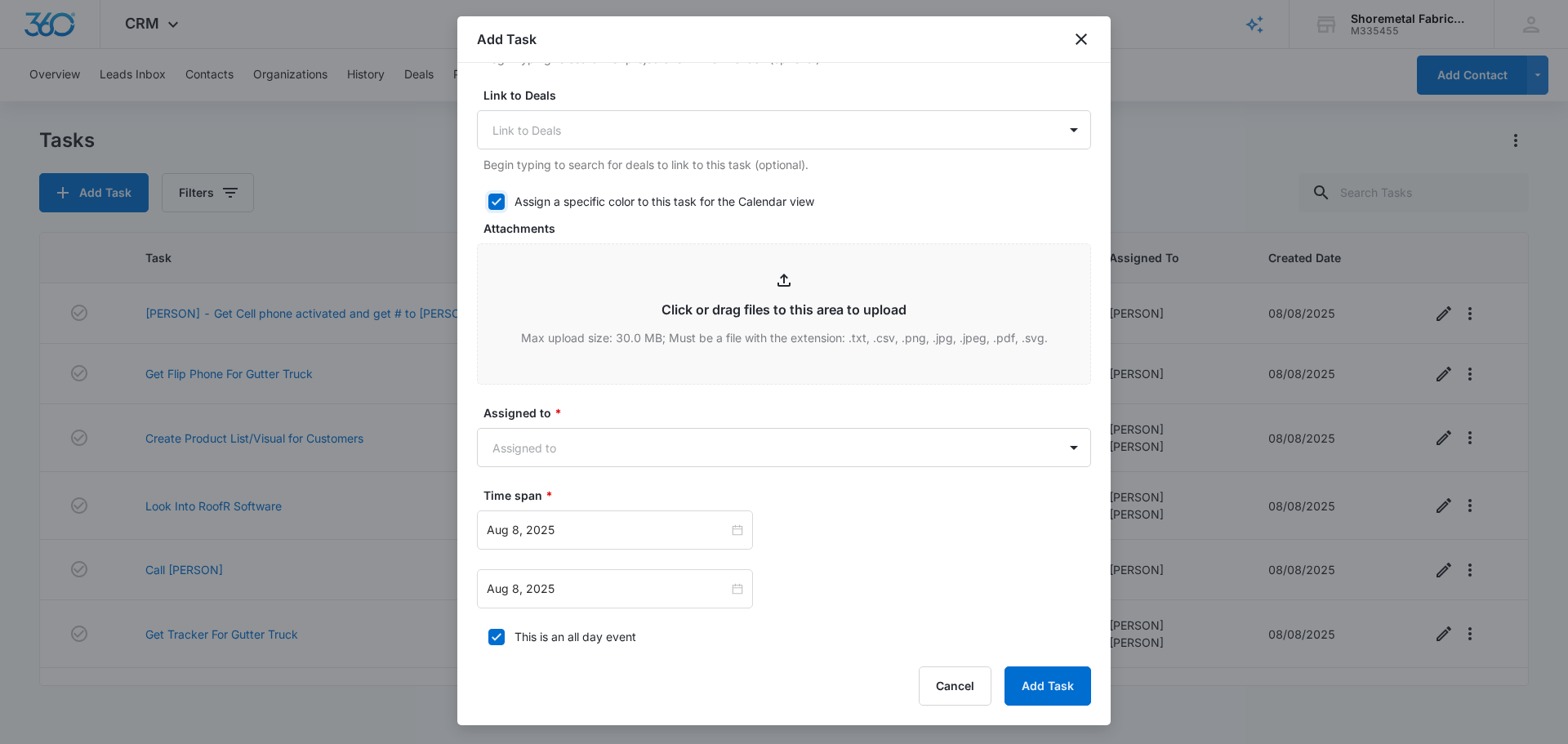 checkbox on "true" 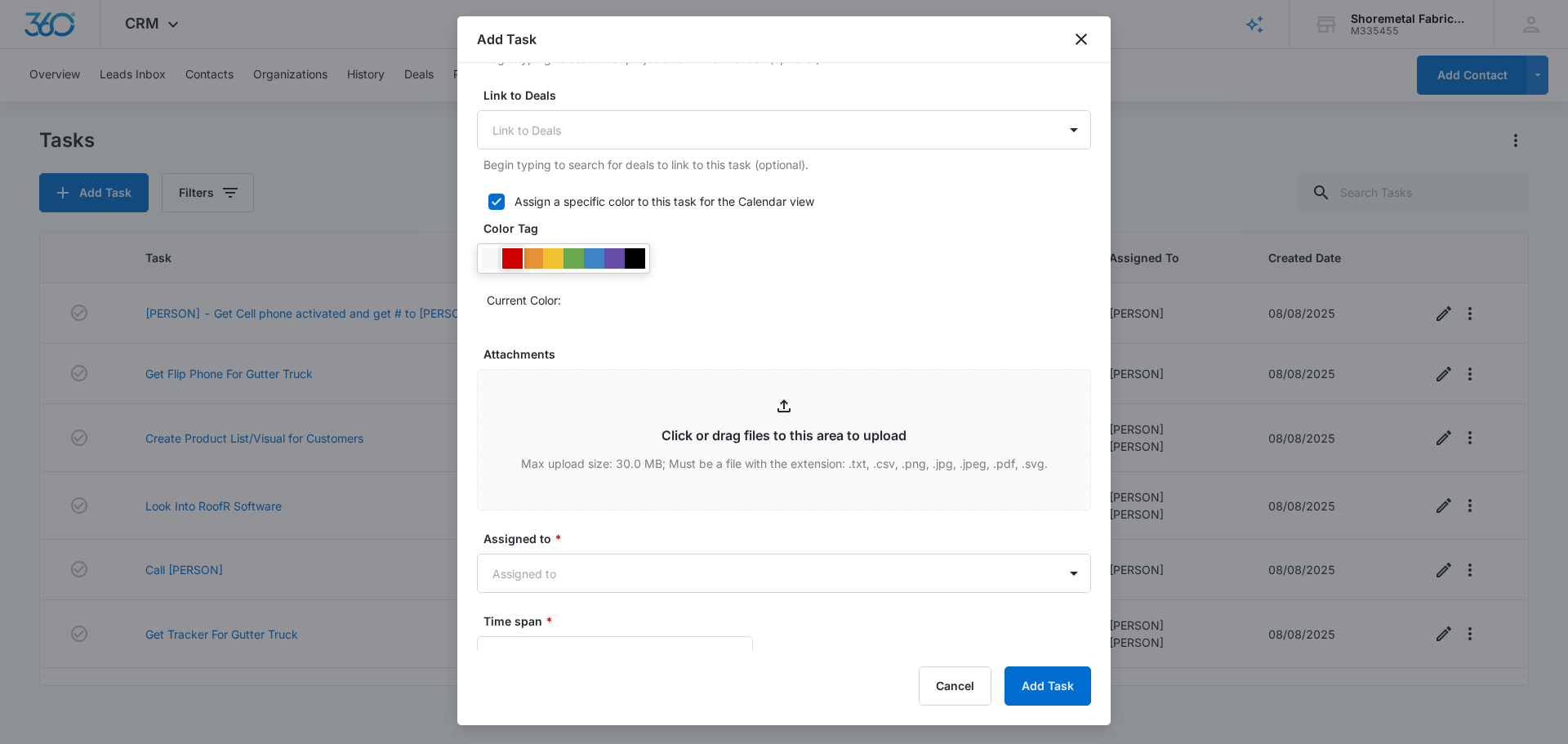 click at bounding box center (512, 258) 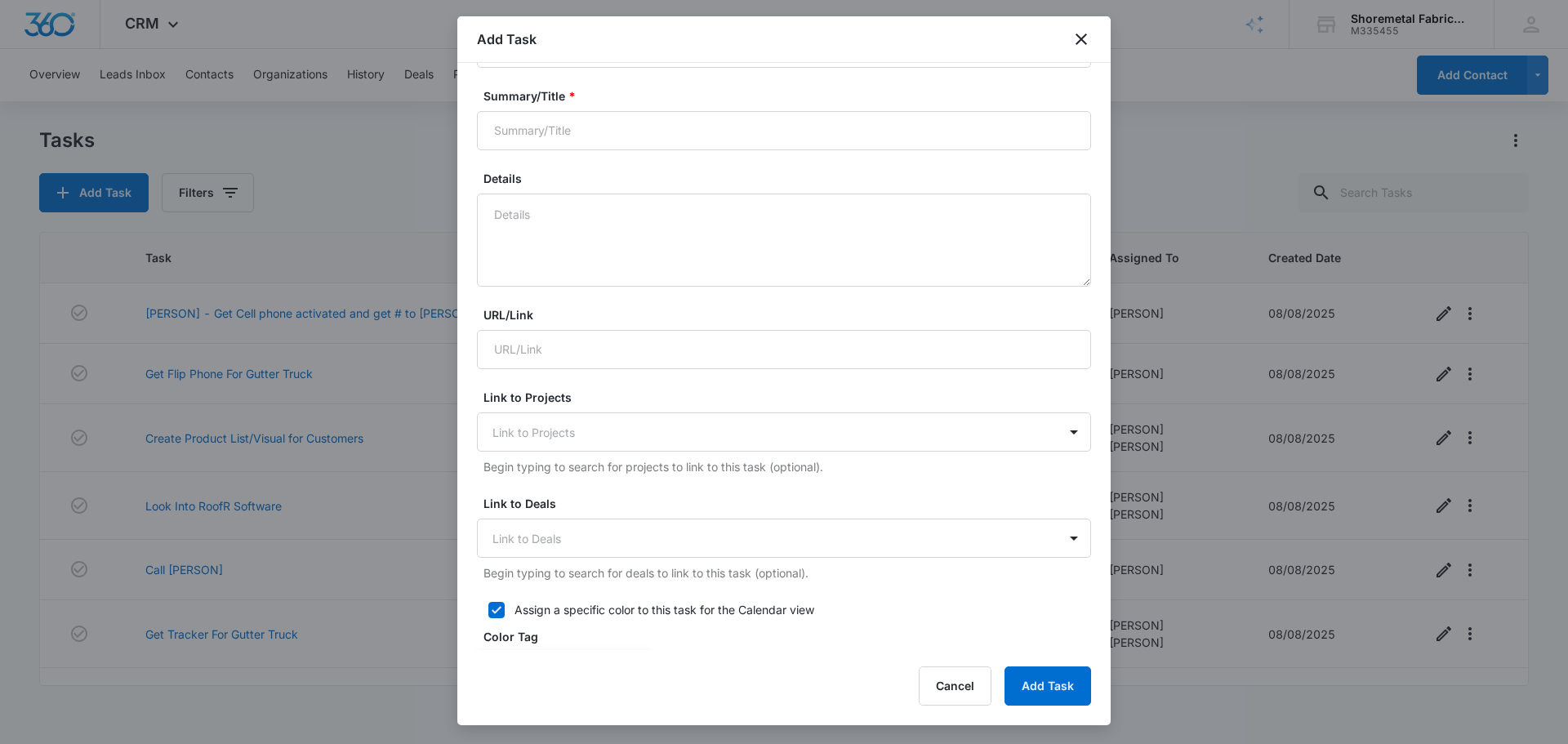 scroll, scrollTop: 0, scrollLeft: 0, axis: both 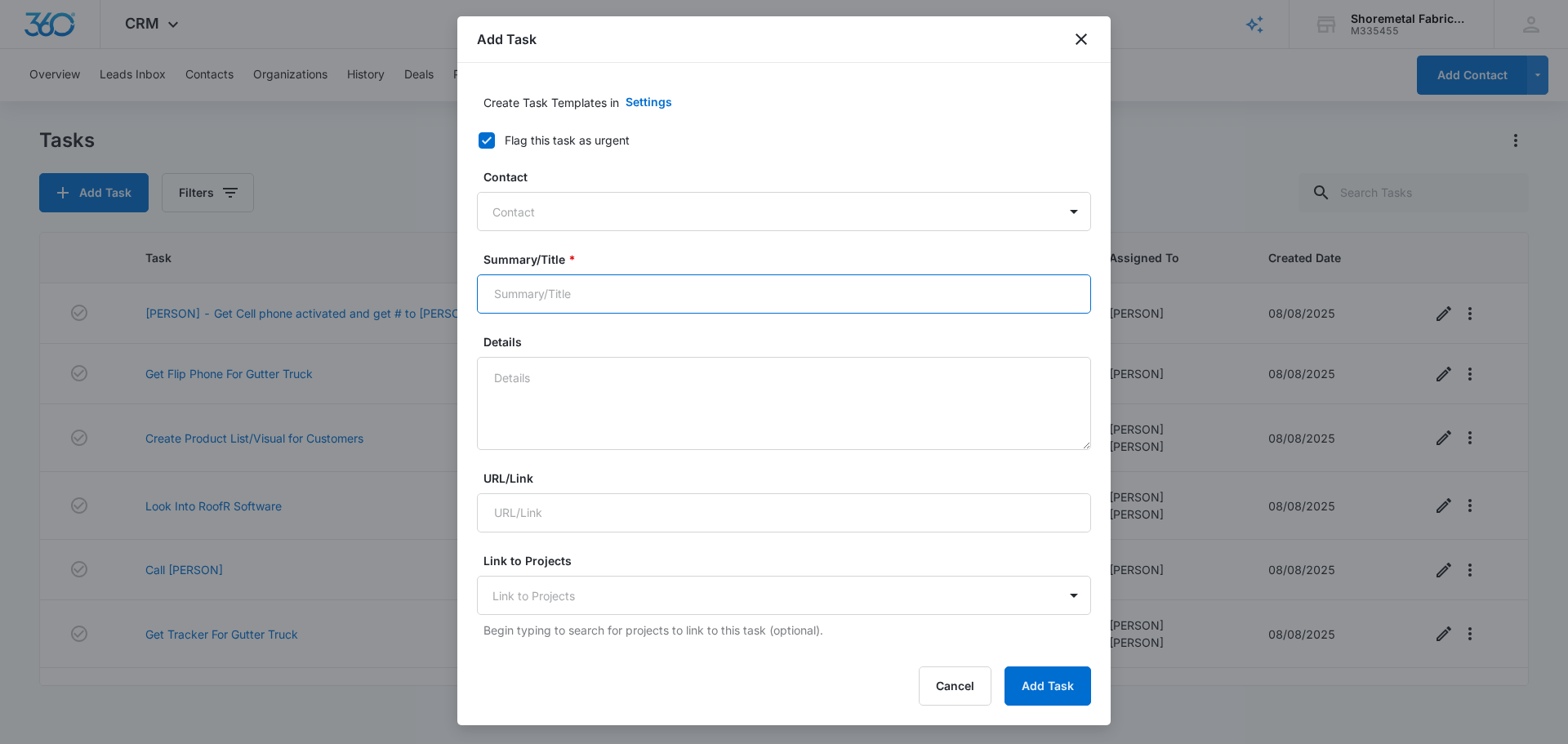 click on "Summary/Title *" at bounding box center [784, 294] 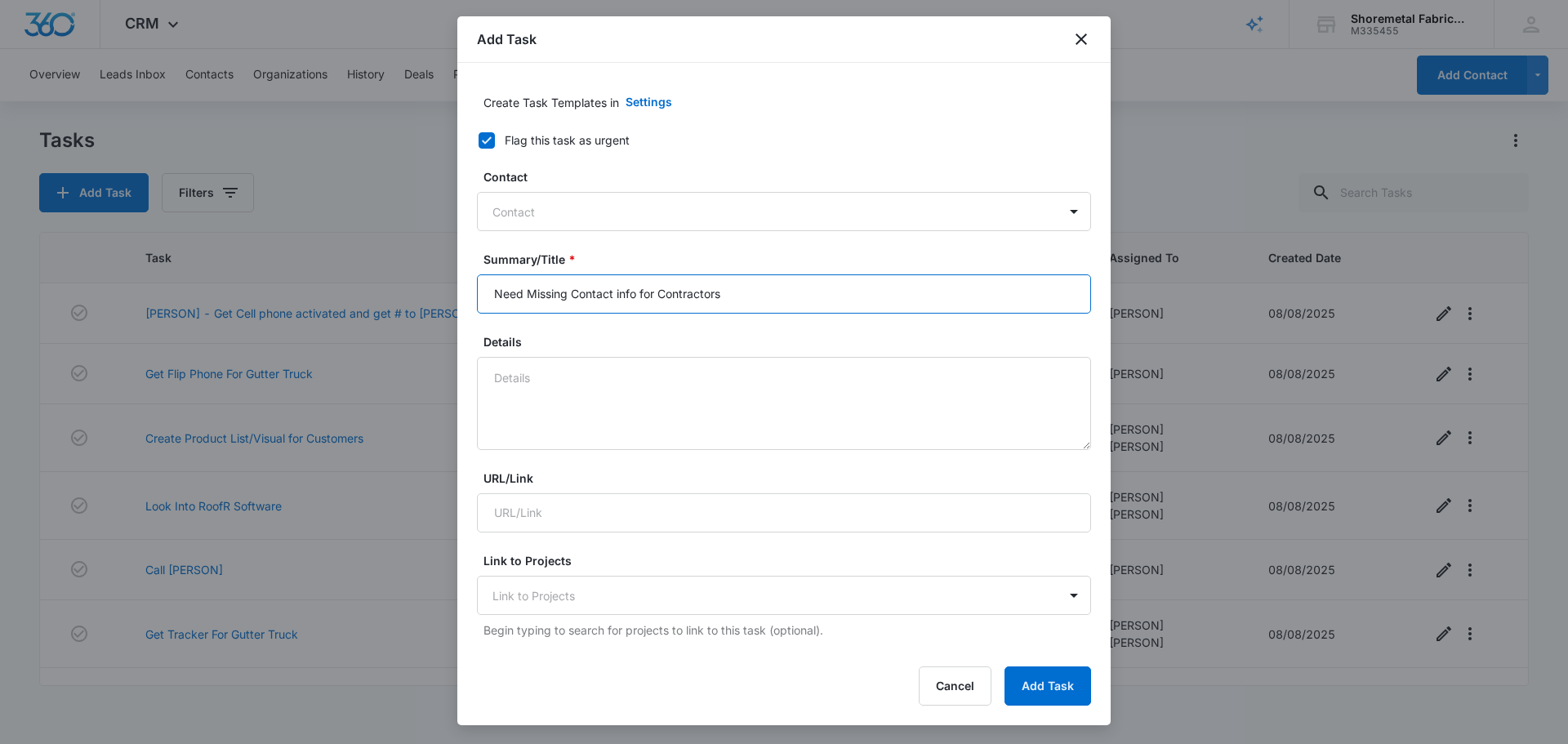 click on "Need Missing Contact info for Contractors" at bounding box center (784, 294) 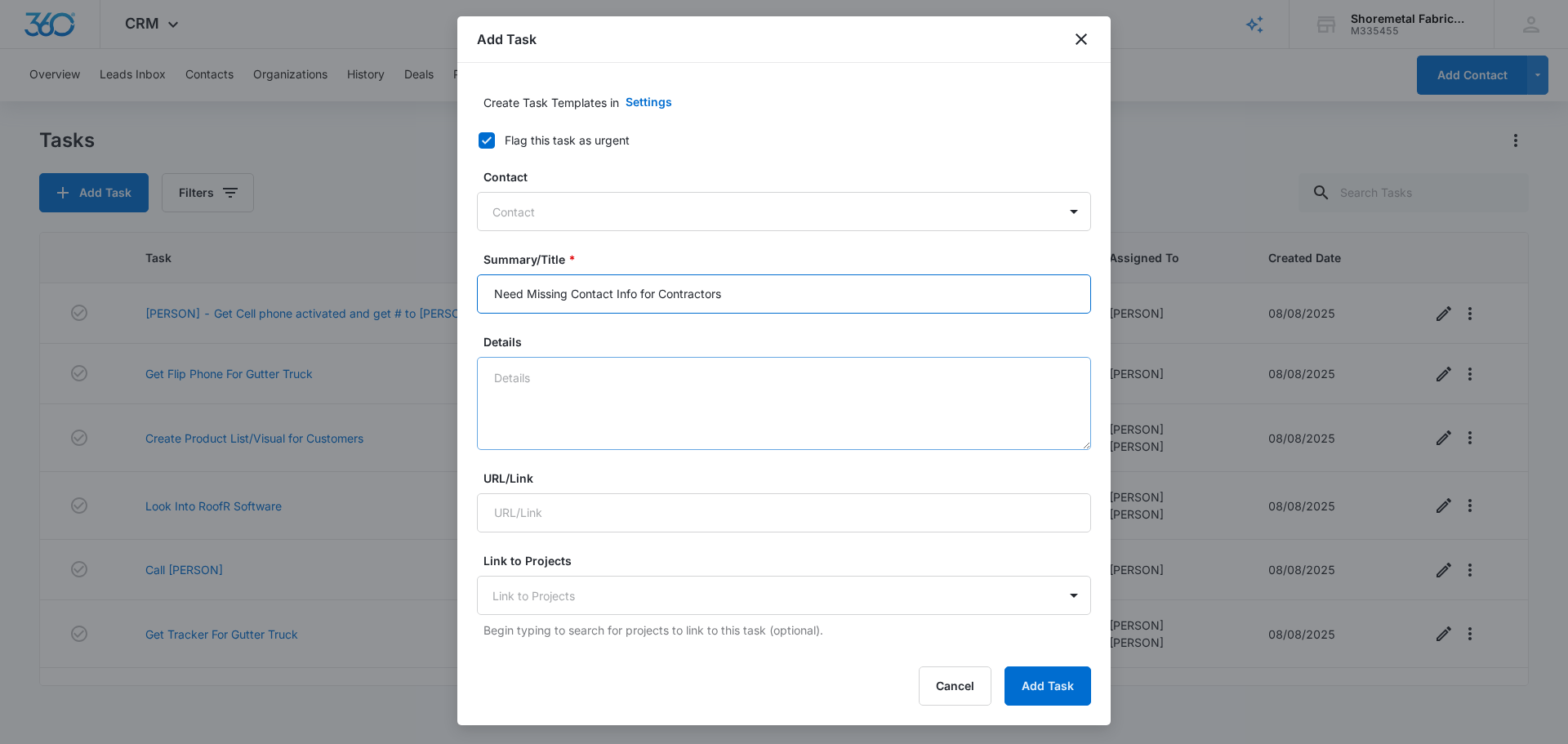 type on "Need Missing Contact Info for Contractors" 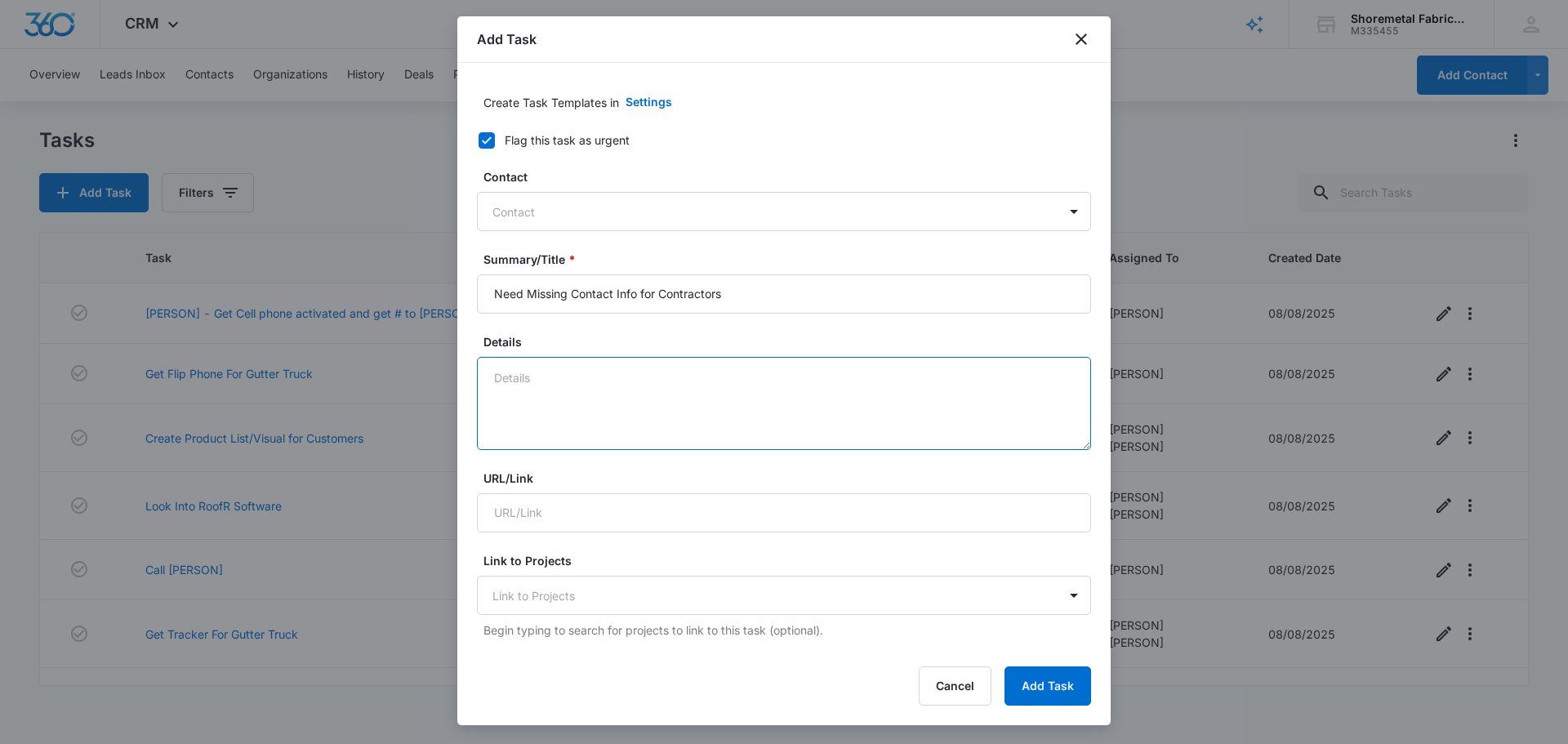 click on "Details" at bounding box center (784, 403) 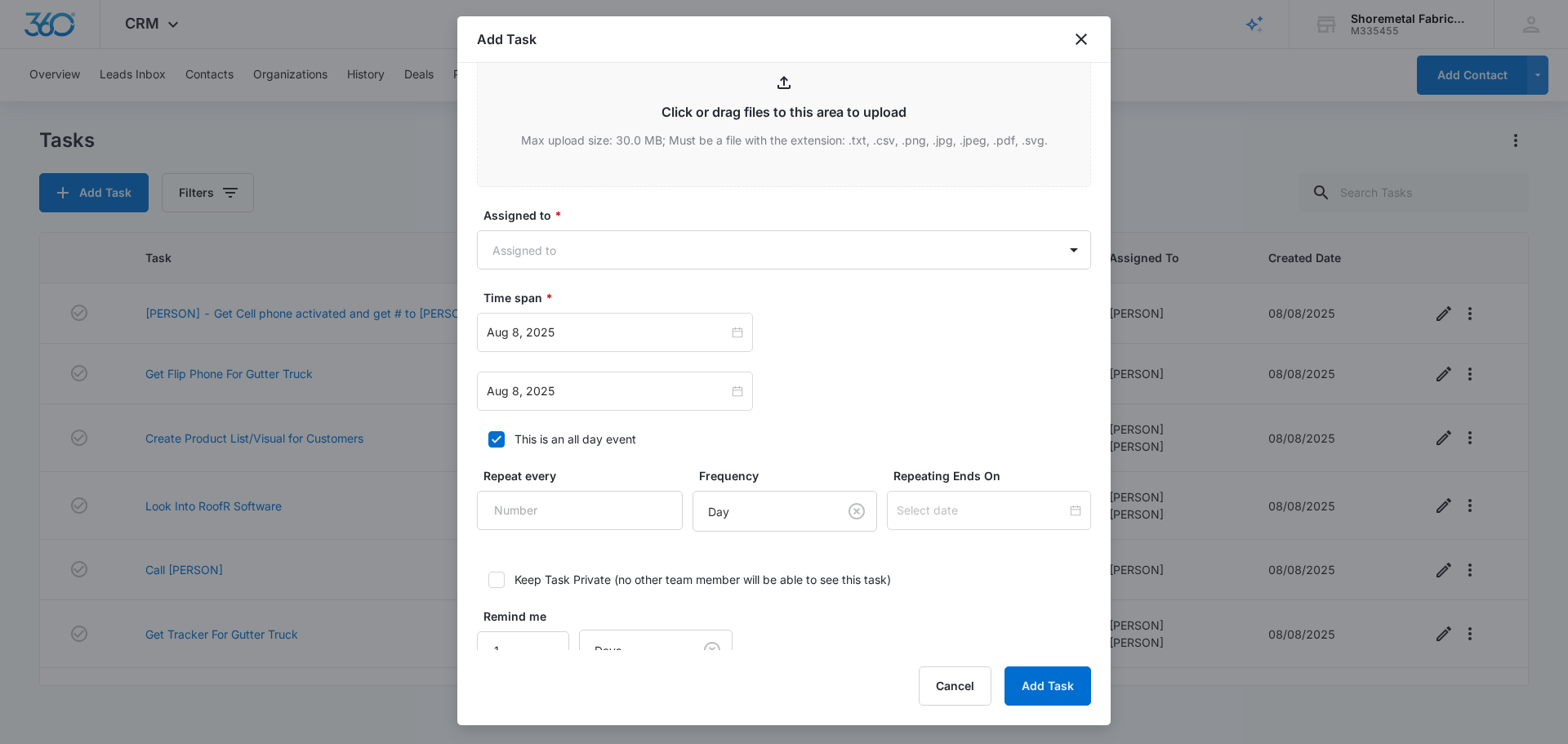 scroll, scrollTop: 898, scrollLeft: 0, axis: vertical 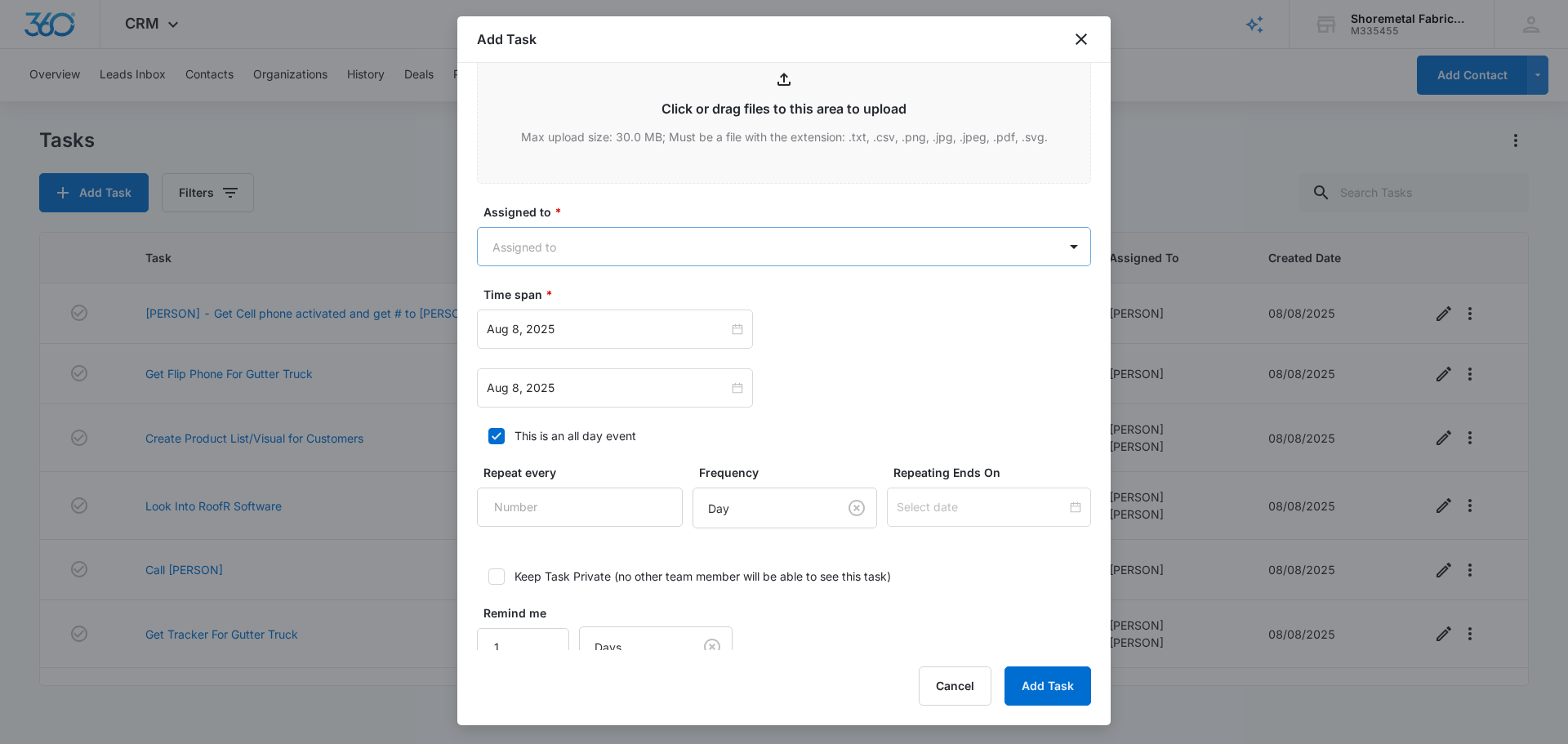 click on "CRM Apps Reputation Websites Forms CRM Email Social Content Ads Intelligence Files Brand Settings Shoremetal Fabricators M335455 Your Accounts View All CM Christina McNatt shoremetalfabricators@gmail.com My Profile Notifications Support Logout Terms & Conditions   •   Privacy Policy Overview Leads Inbox Contacts Organizations History Deals Projects Tasks Calendar Lists Reports Settings Add Contact Tasks Add Task Filters Task Start End Contacts Assigned By Assigned To Created Date Molly - Get Cell phone activated and get # to Brandon 08/08/25 08/09/25 Christina McNatt Molly Downes 08/08/2025 Get Flip Phone For Gutter Truck 08/10/25 08/10/25 Christina McNatt Molly Downes 08/08/2025 Create Product List/Visual for Customers 08/12/25 08/12/25 Christina McNatt Molly Downes Christina McNatt 08/08/2025 Look Into RoofR Software 08/13/25 08/13/25 Christina McNatt Molly Downes Christina McNatt 08/08/2025 Call Pratt 08/14/25 08/14/25 Christina McNatt Christina McNatt 08/08/2025 Get Tracker For Gutter Truck  08/15/25" at bounding box center [784, 372] 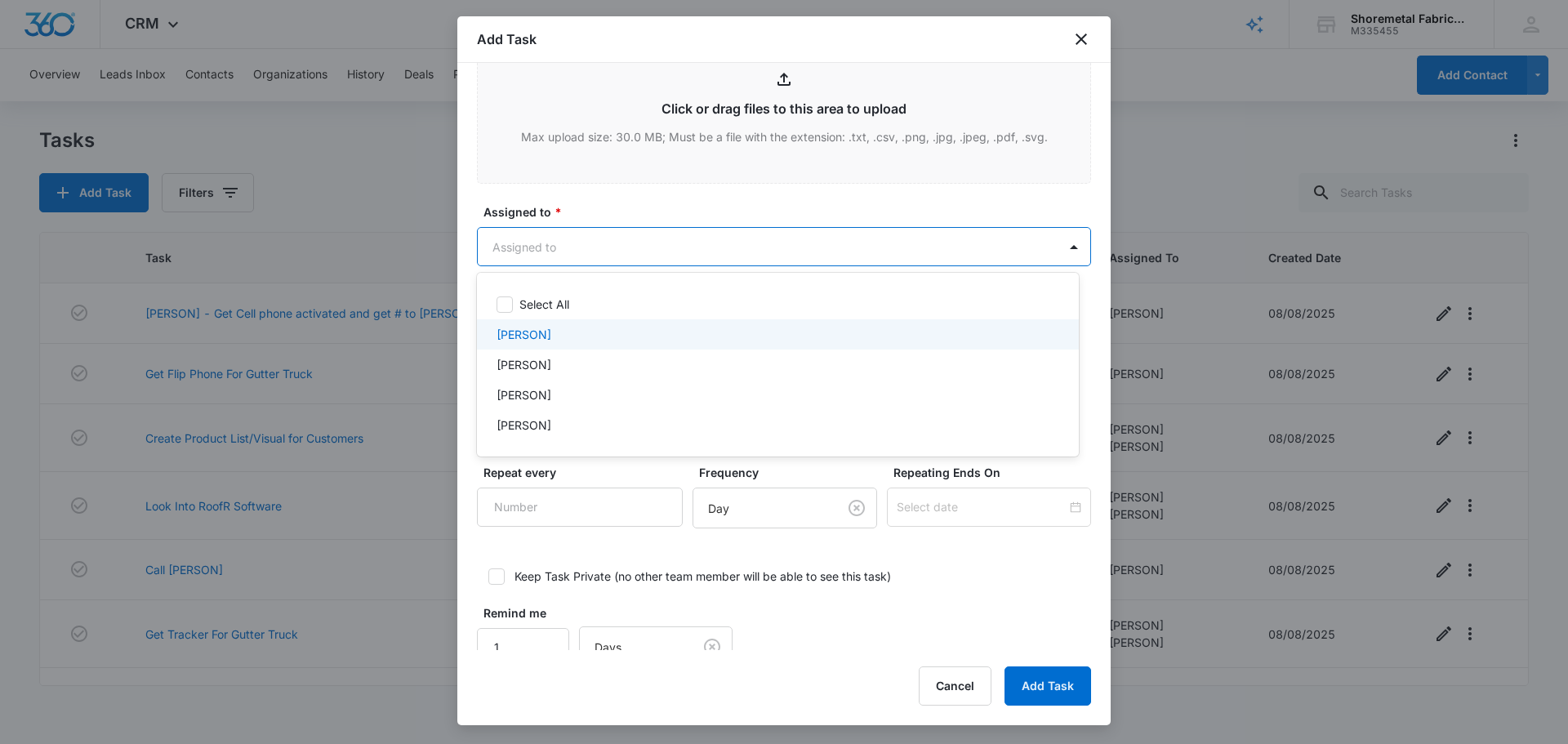 click on "[PERSON]" at bounding box center [776, 334] 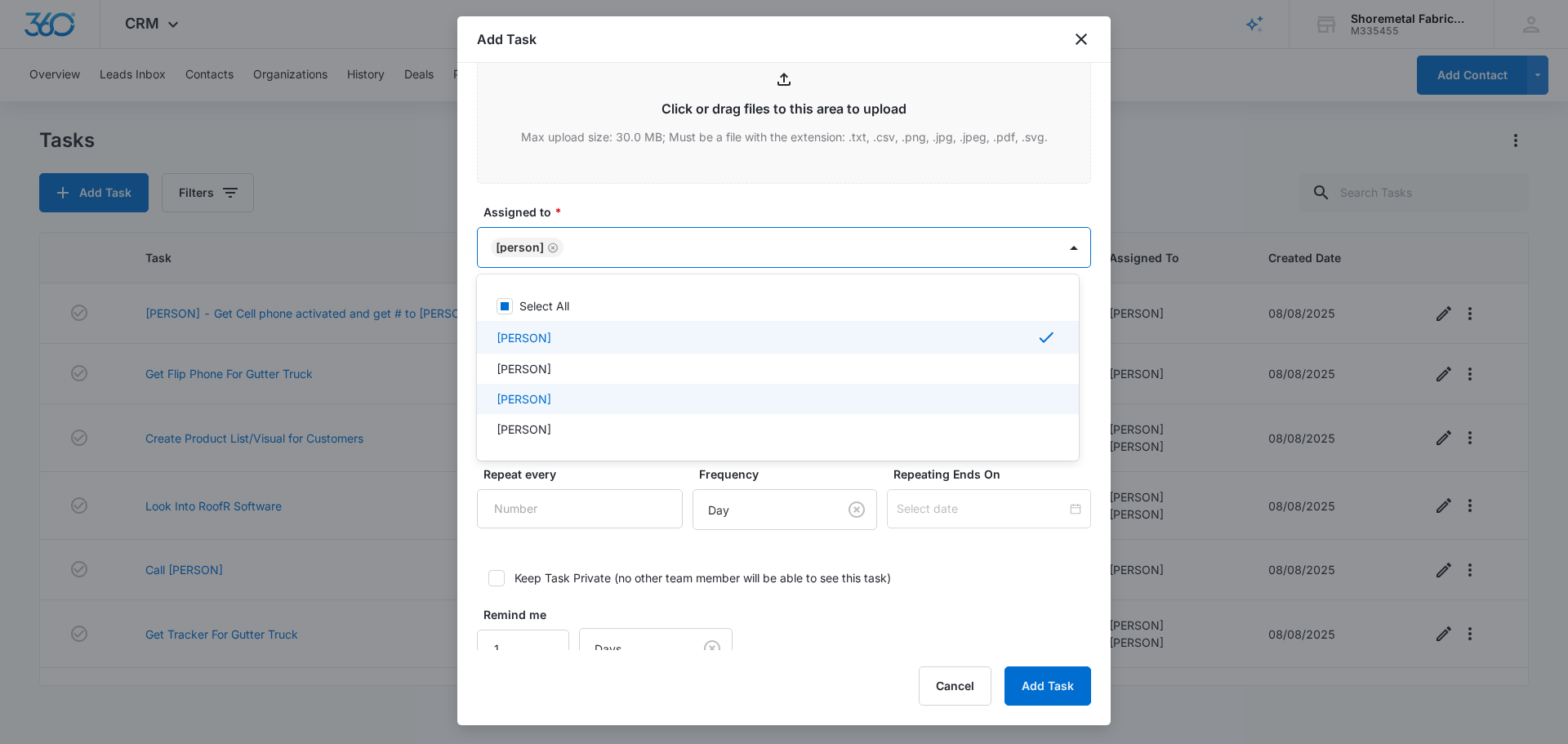 click at bounding box center [784, 372] 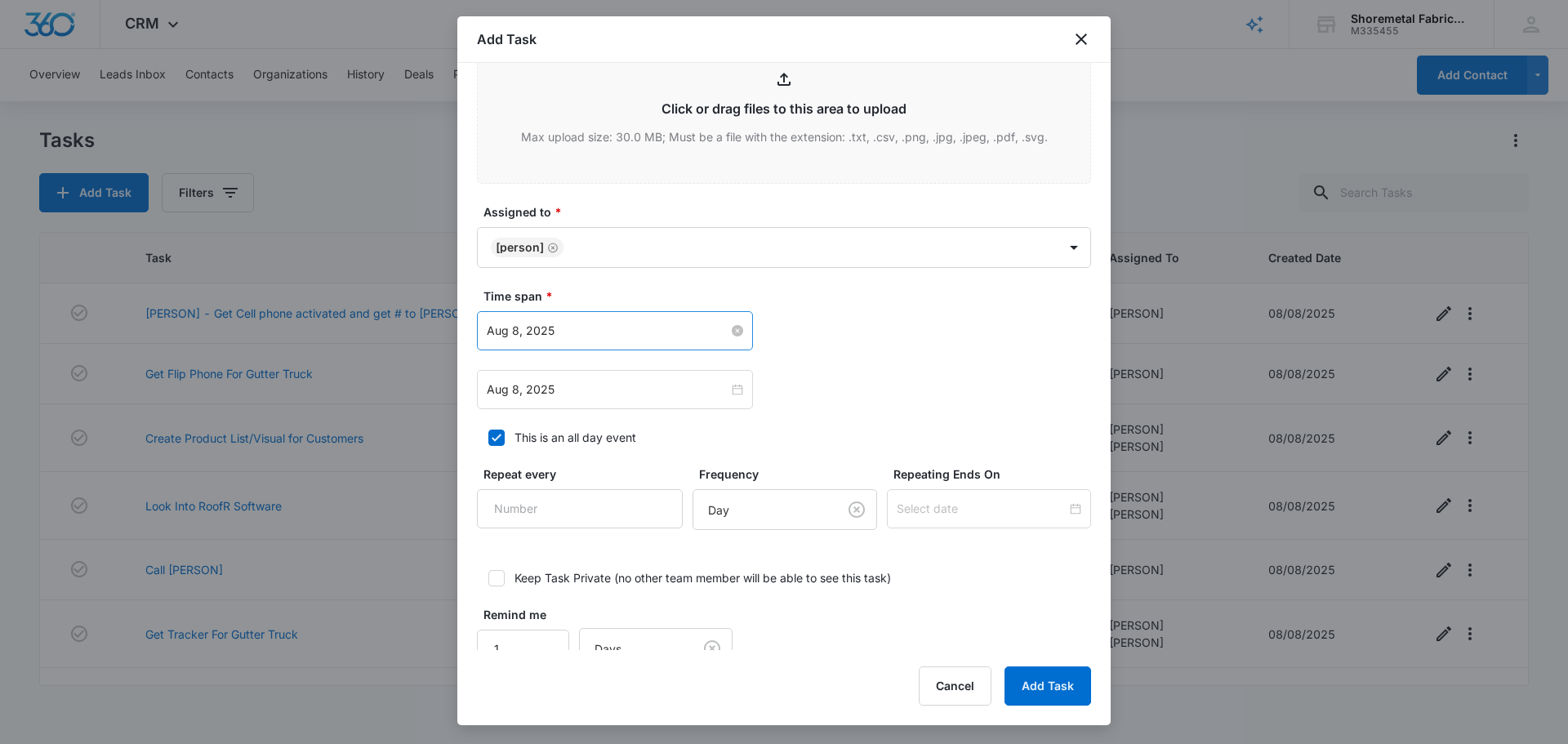 click on "Aug 8, 2025" at bounding box center (608, 331) 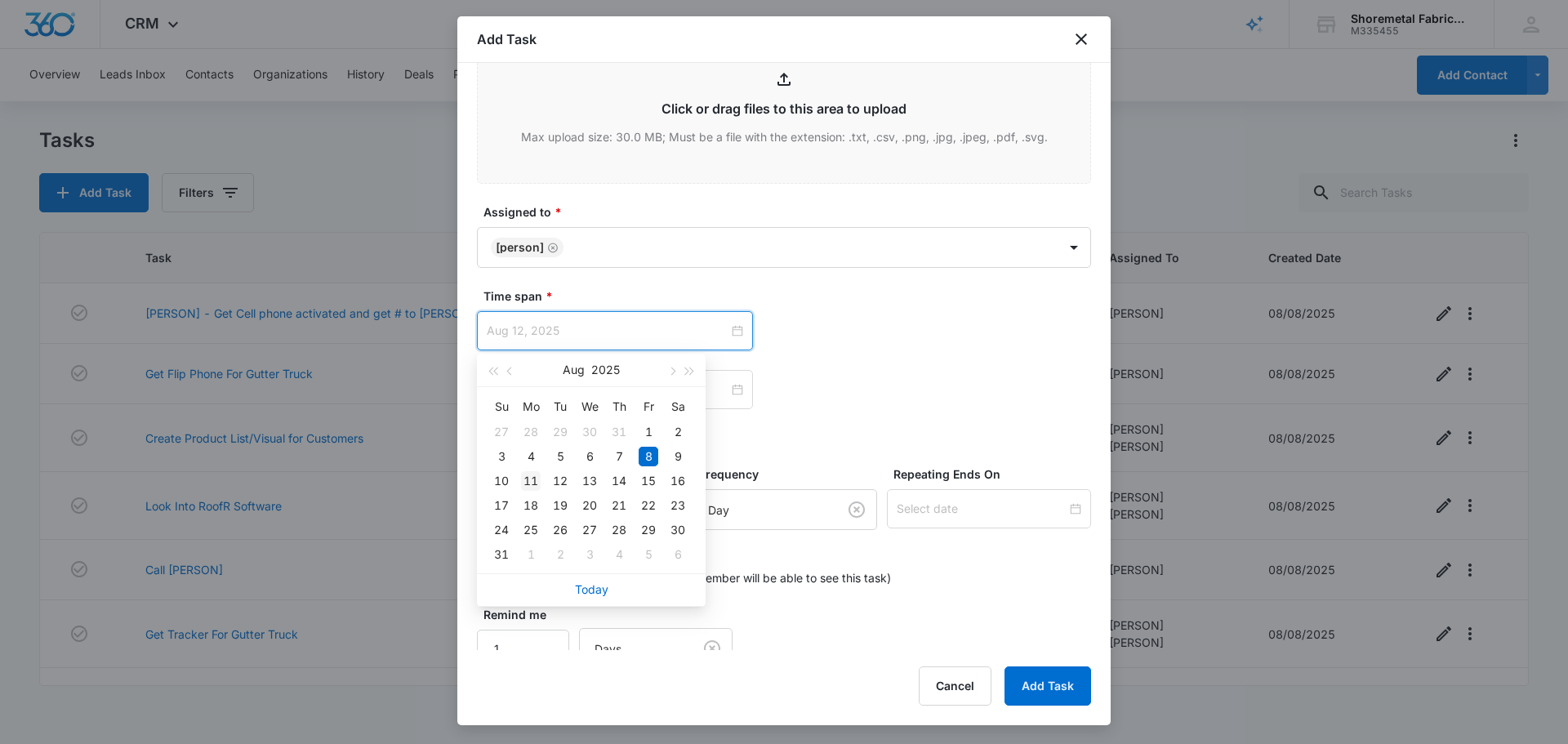 type on "Aug 11, 2025" 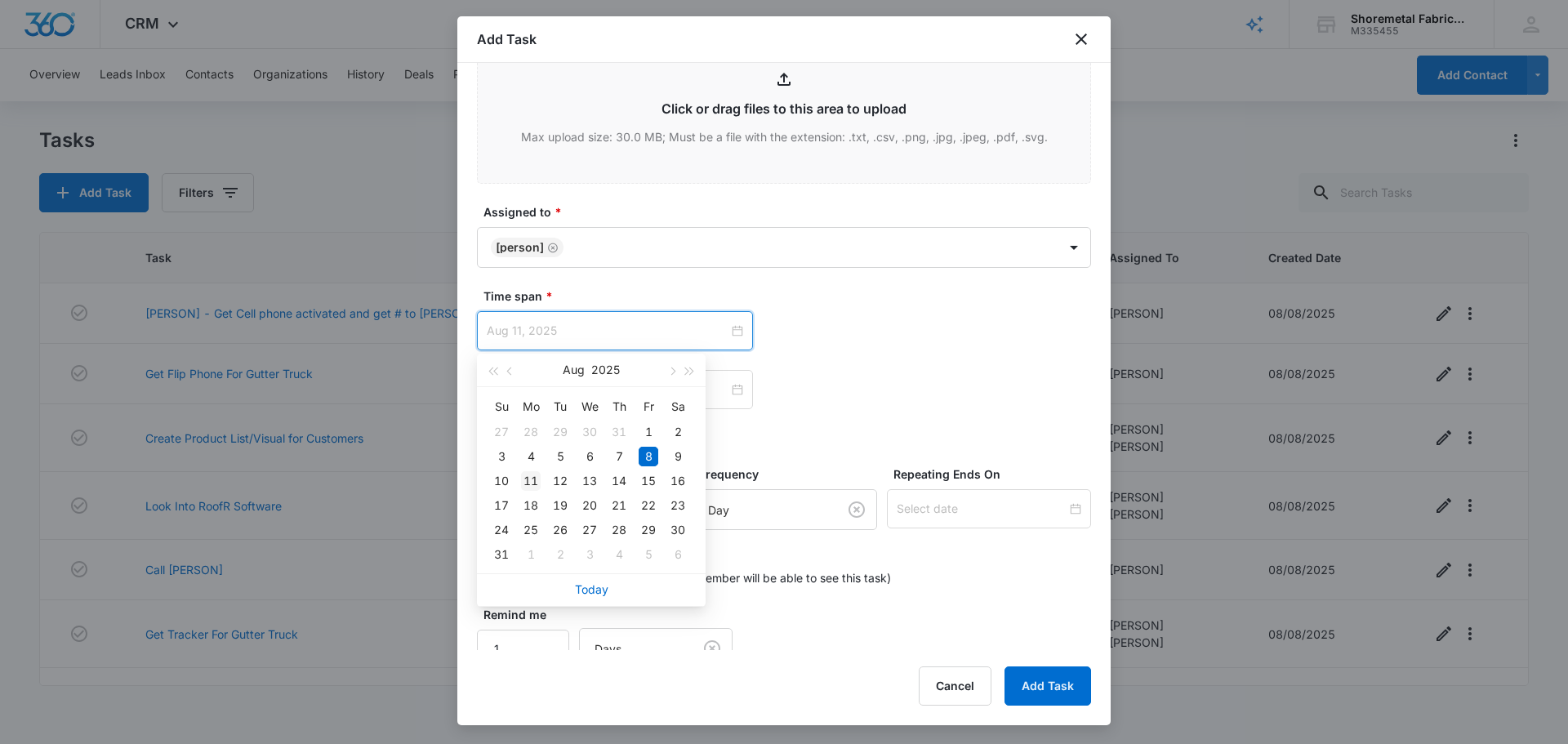 click on "11" at bounding box center (531, 481) 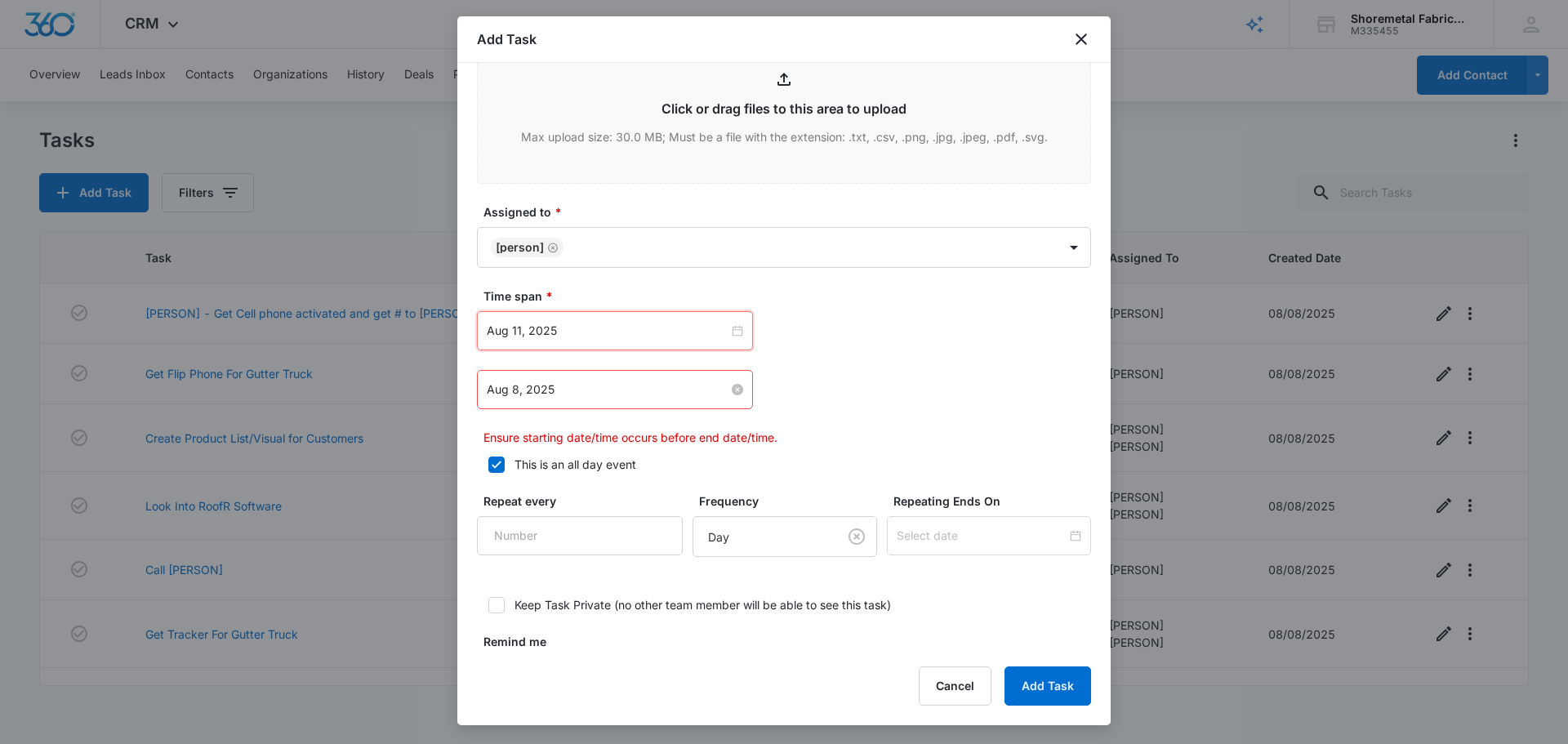 click on "Aug 8, 2025" at bounding box center (608, 390) 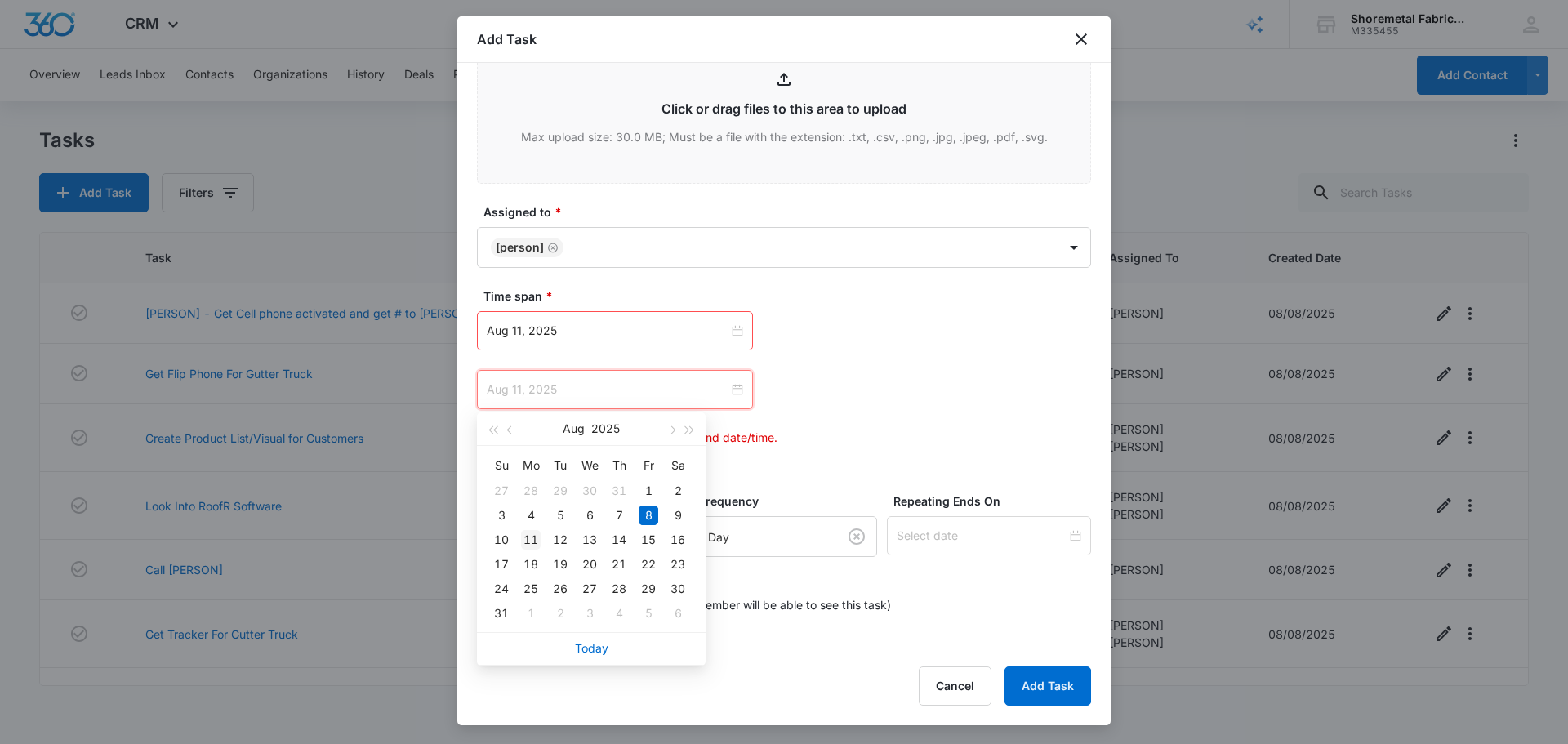 click on "11" at bounding box center (531, 540) 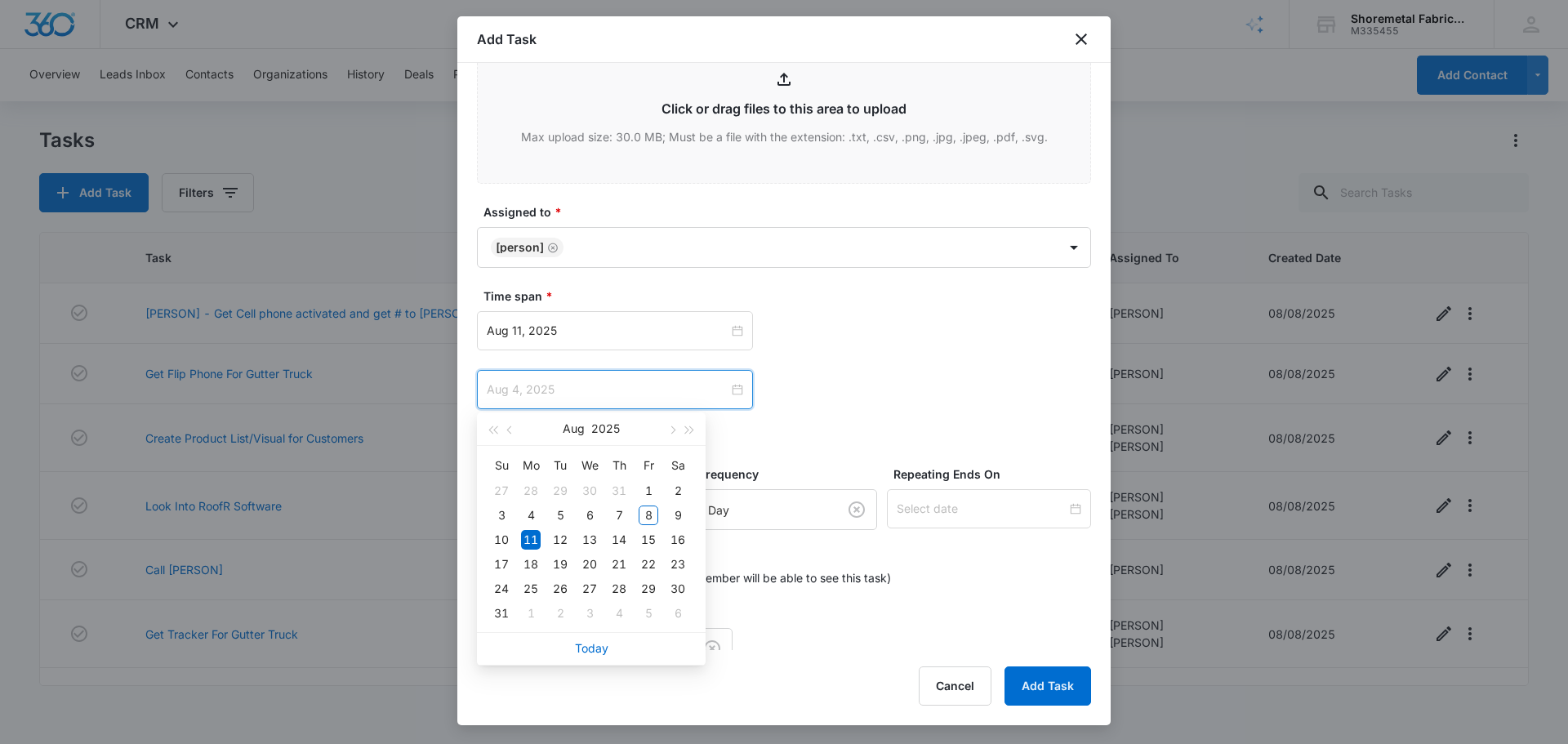 type on "Aug 11, 2025" 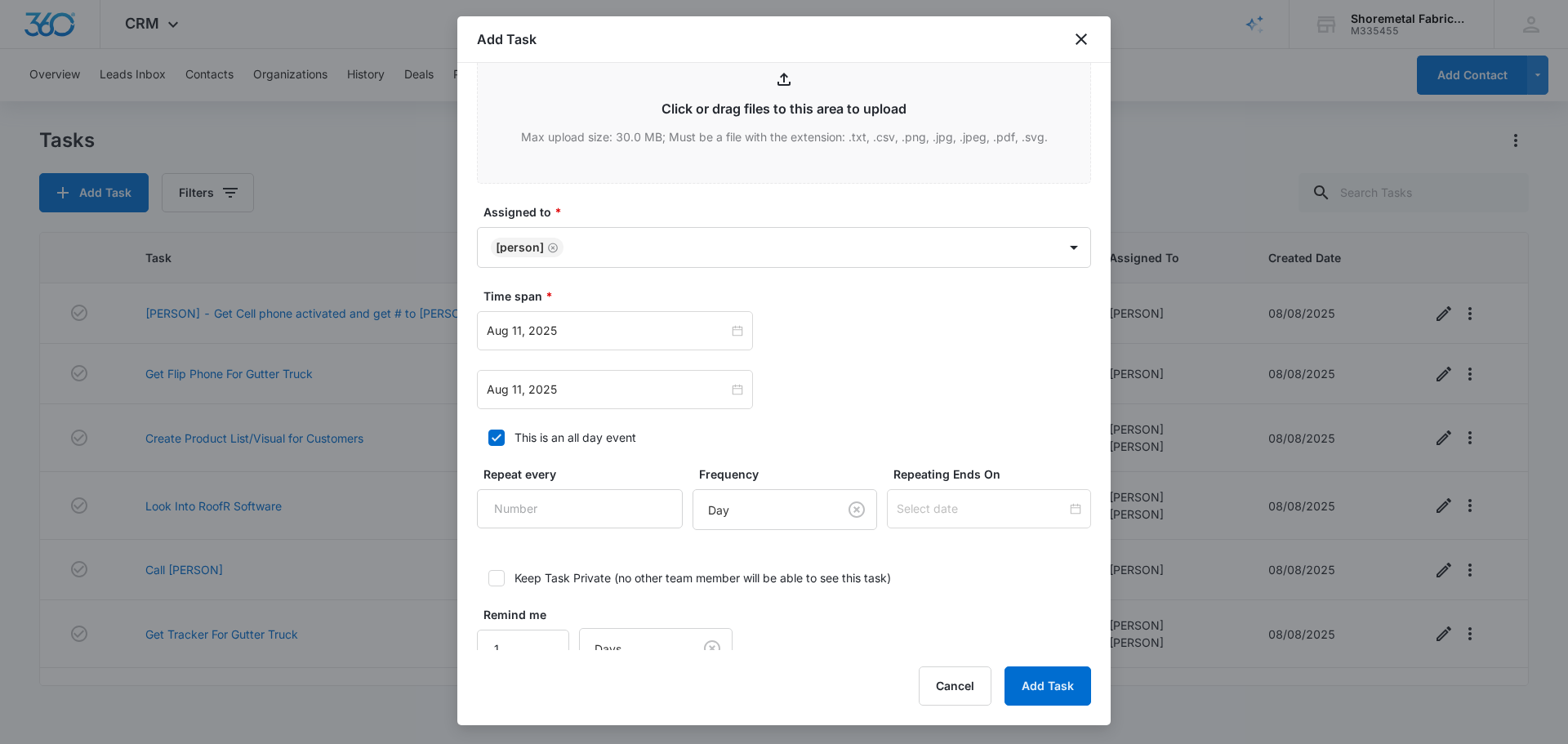 click on "Aug 11, 2025 Aug 2025 Su Mo Tu We Th Fr Sa 27 28 29 30 31 1 2 3 4 5 6 7 8 9 10 11 12 13 14 15 16 17 18 19 20 21 22 23 24 25 26 27 28 29 30 31 1 2 3 4 5 6 Today Aug 11, 2025 Aug 2025 Su Mo Tu We Th Fr Sa 27 28 29 30 31 1 2 3 4 5 6 7 8 9 10 11 12 13 14 15 16 17 18 19 20 21 22 23 24 25 26 27 28 29 30 31 1 2 3 4 5 6 Today" at bounding box center (784, 360) 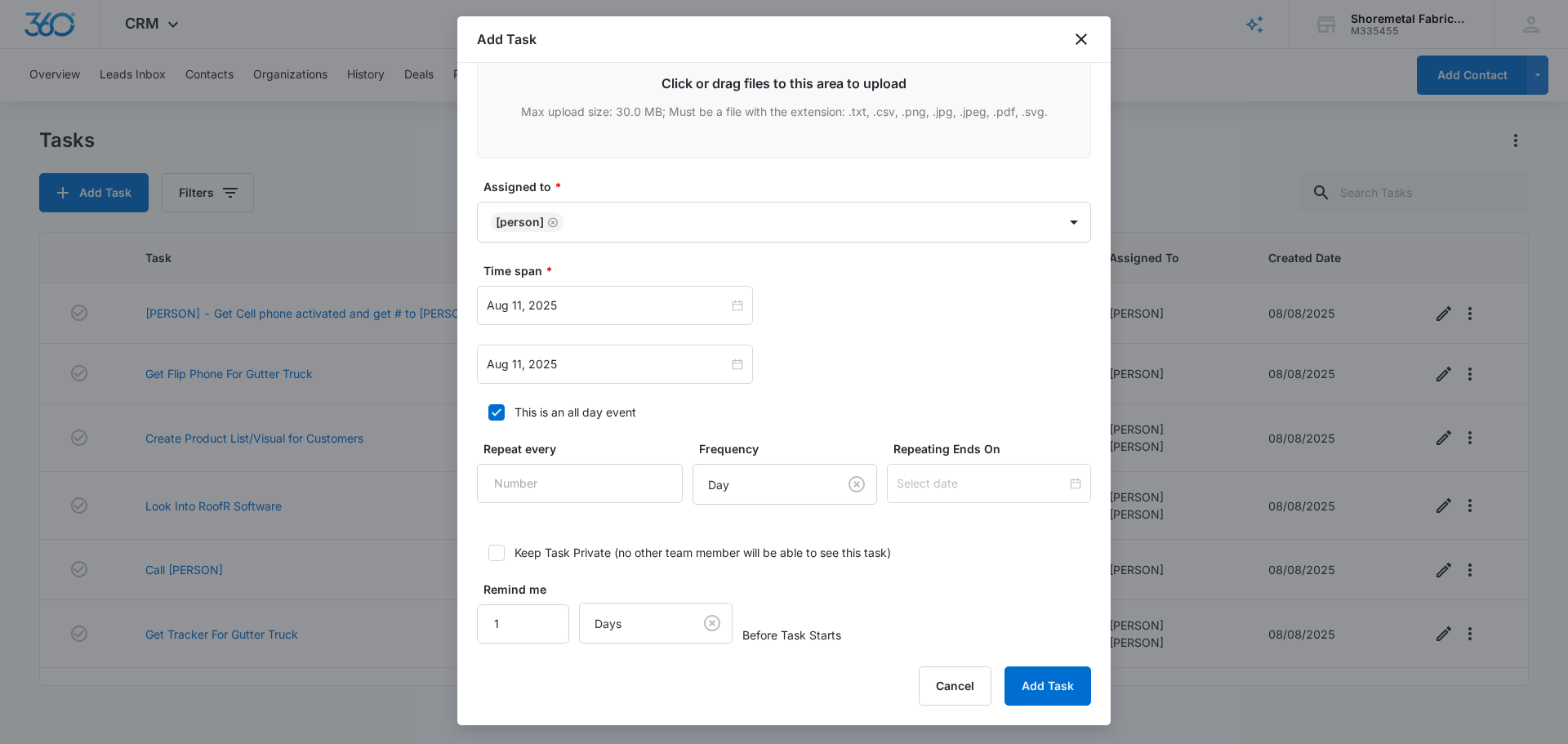 scroll, scrollTop: 937, scrollLeft: 0, axis: vertical 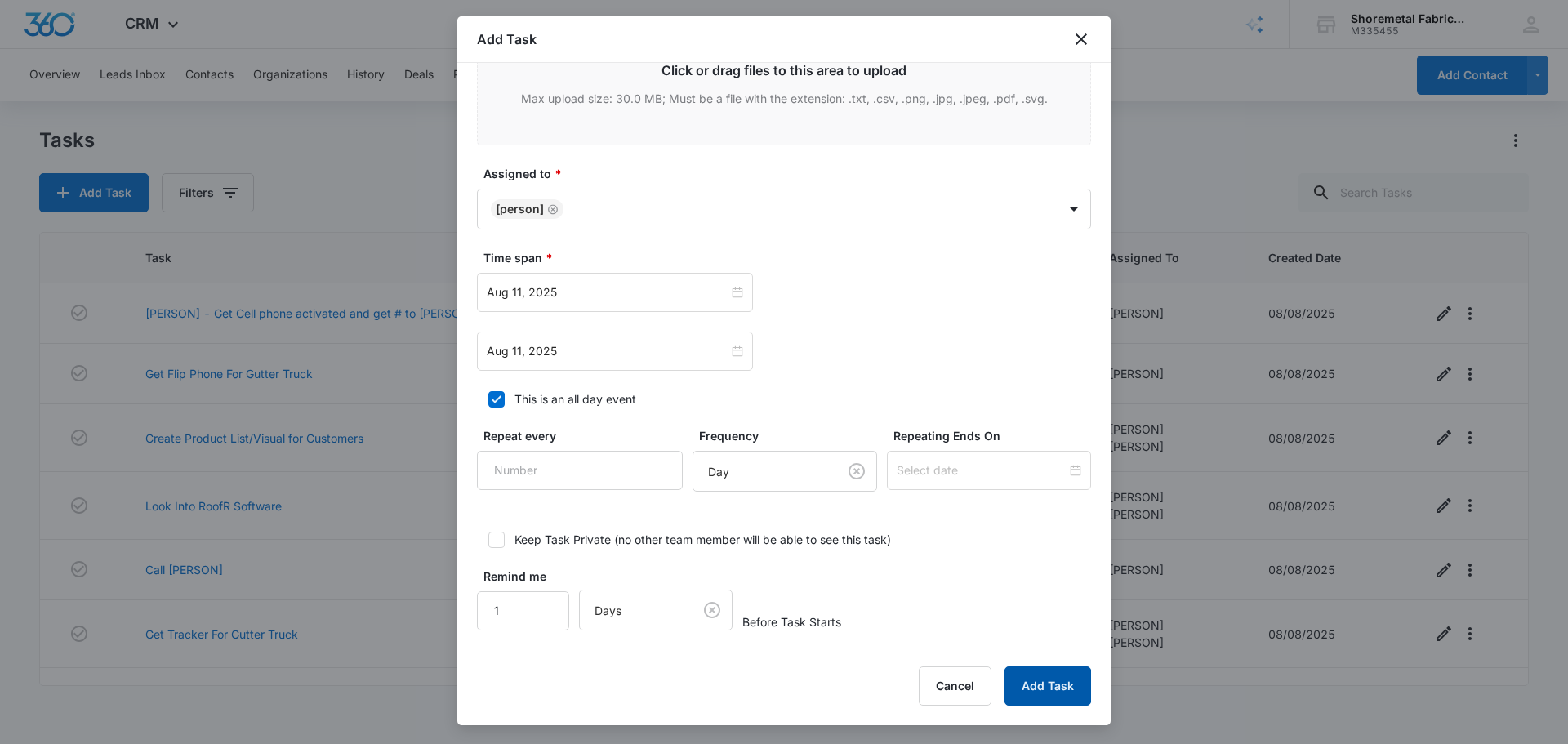 click on "Add Task" at bounding box center [1048, 686] 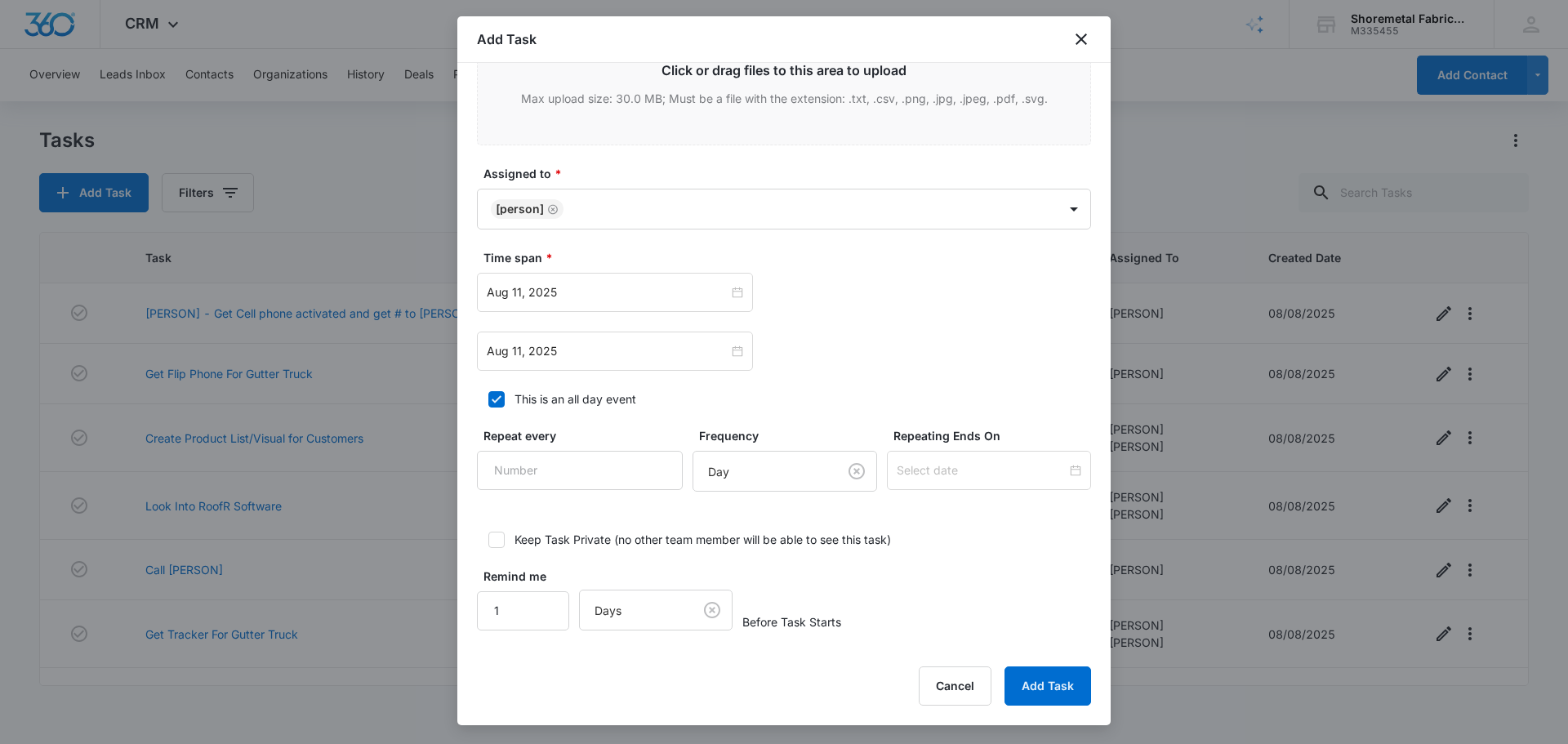 scroll, scrollTop: 0, scrollLeft: 0, axis: both 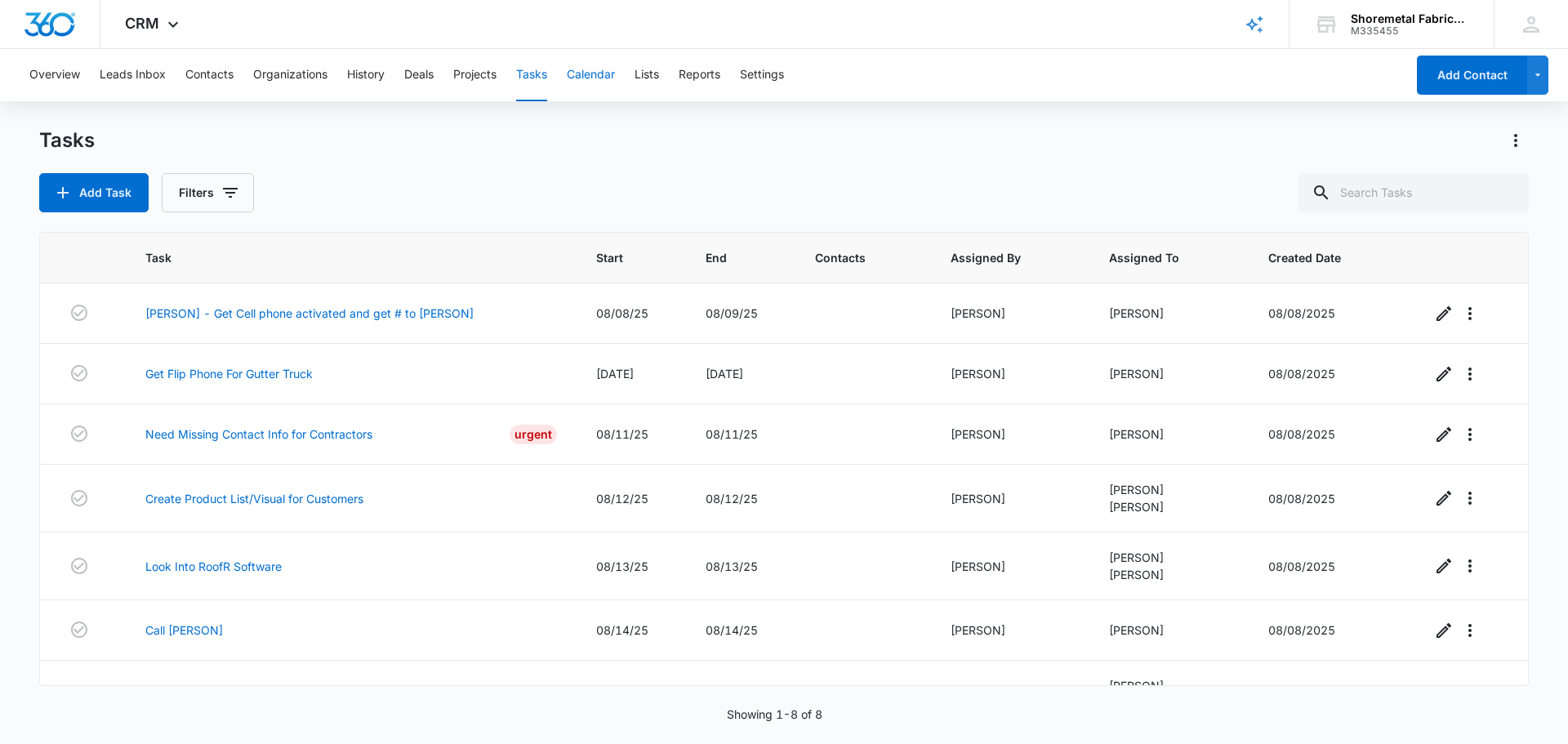 click on "Calendar" at bounding box center (590, 75) 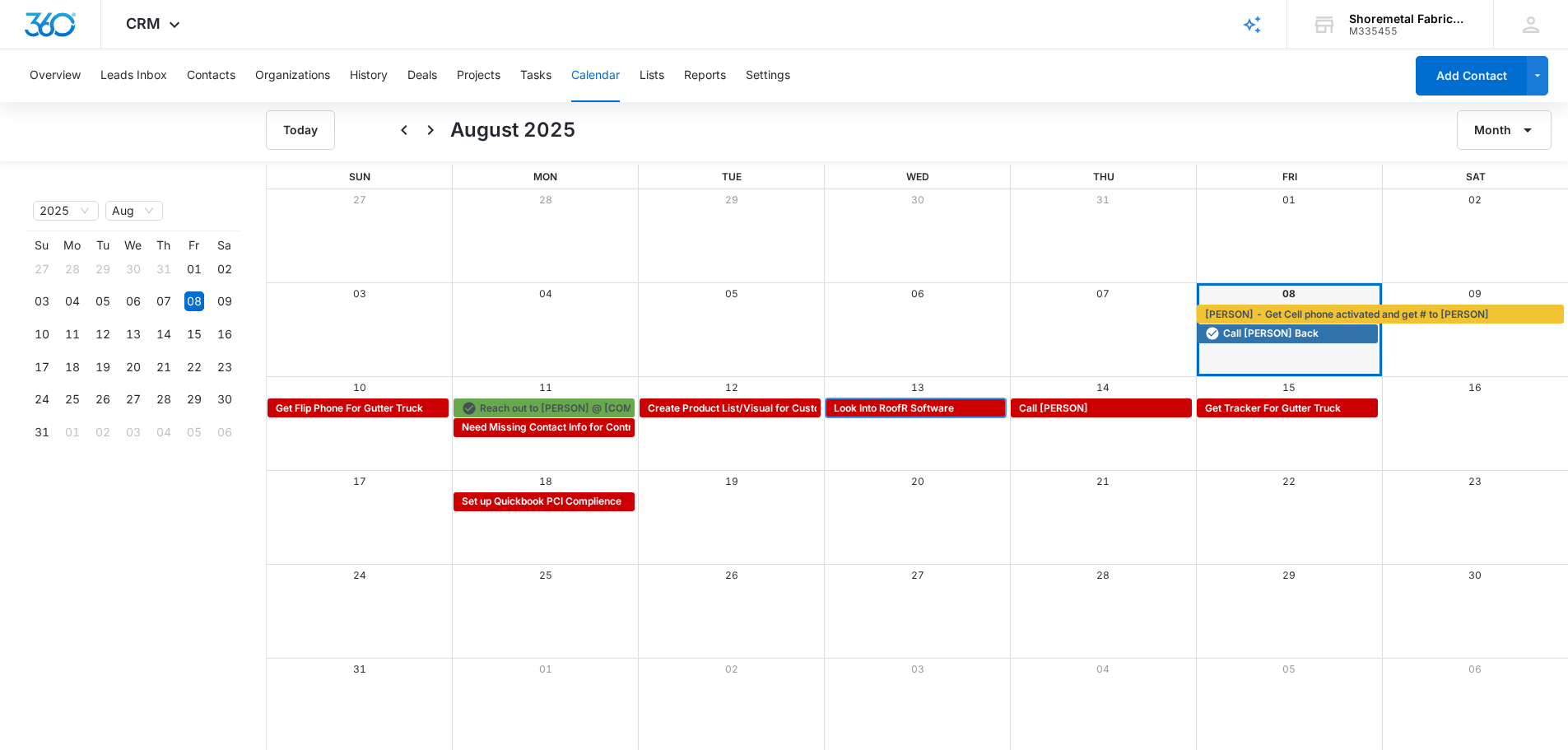 click on "Look Into RoofR Software" at bounding box center (894, 408) 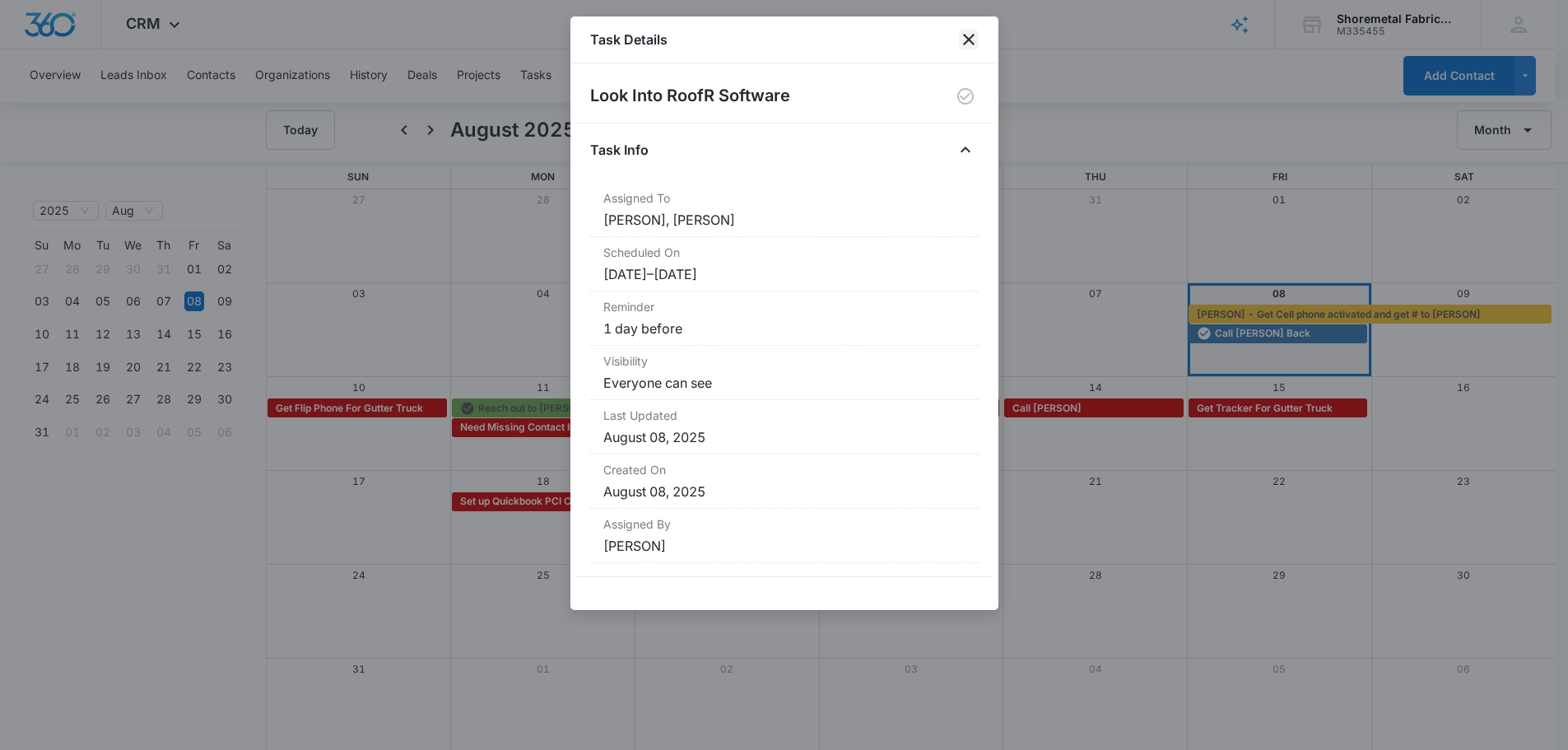 click 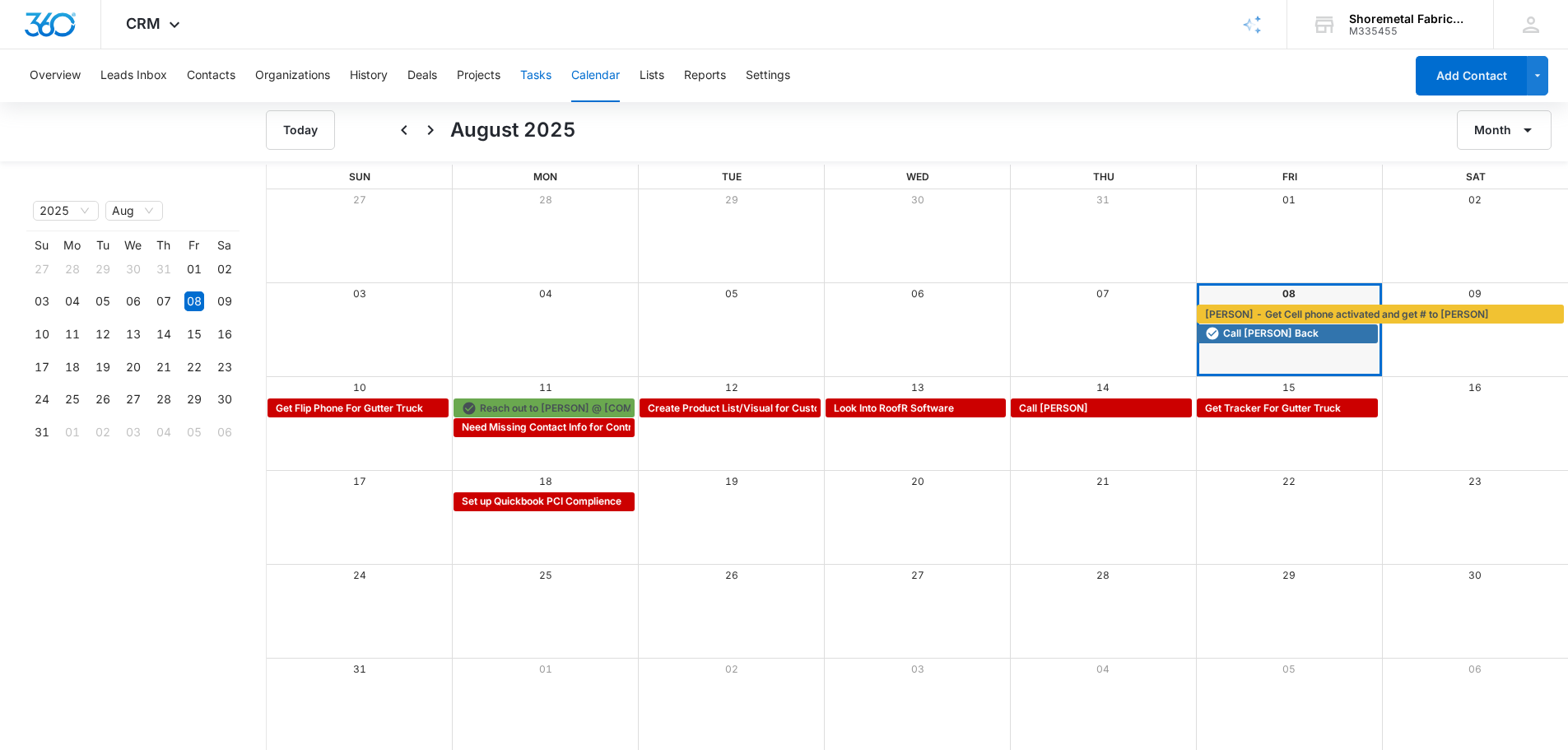 click on "Tasks" at bounding box center [536, 76] 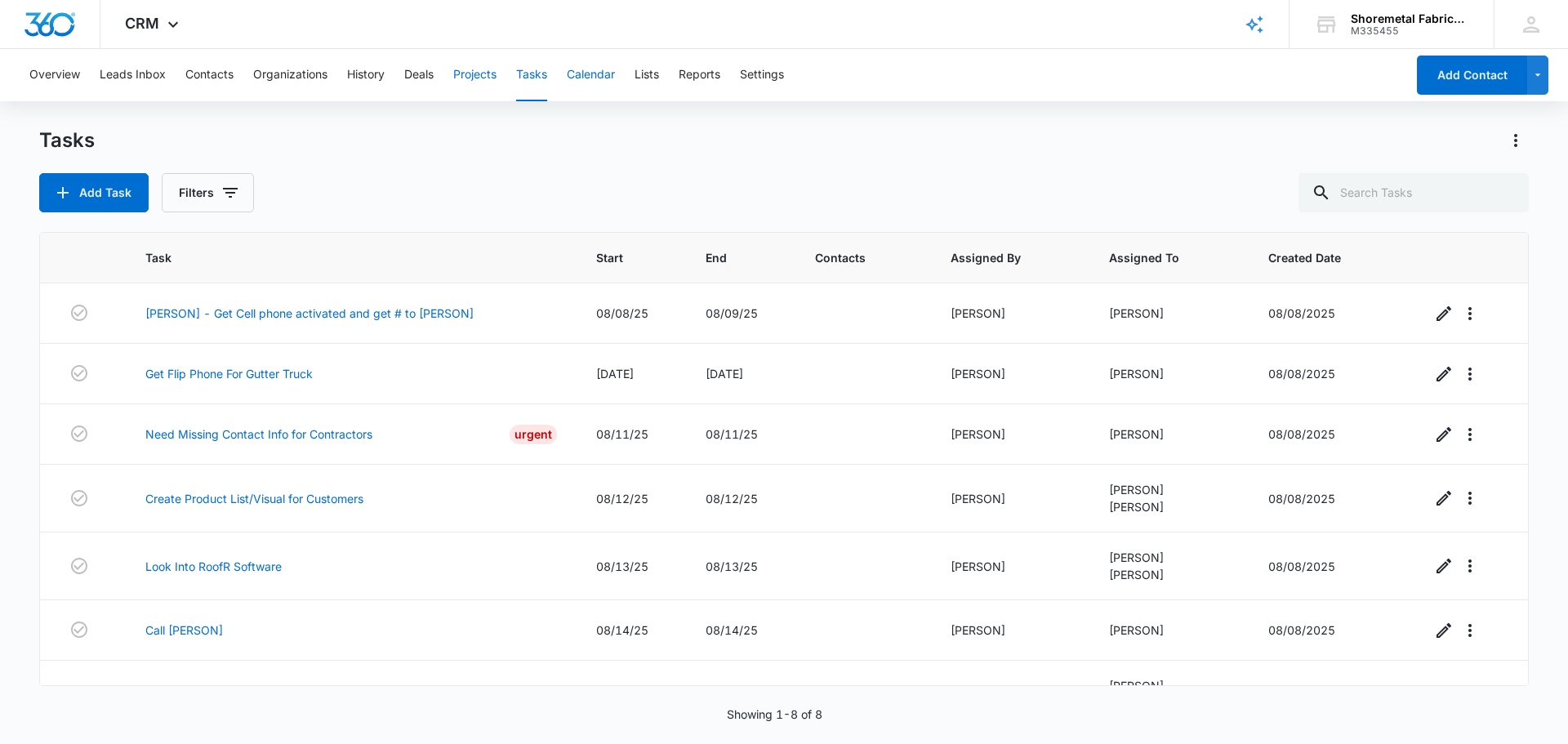 drag, startPoint x: 591, startPoint y: 69, endPoint x: 463, endPoint y: 72, distance: 128.03515 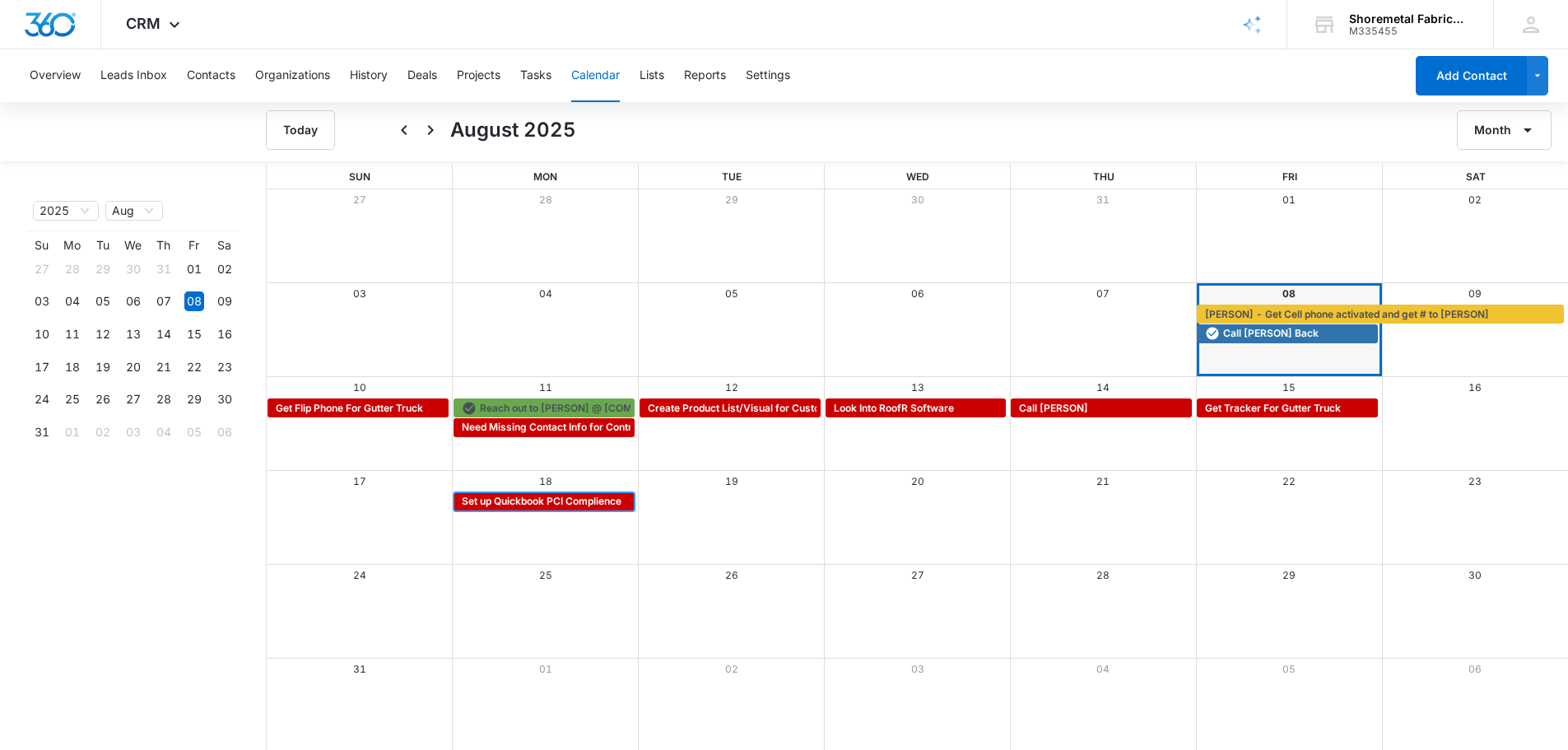 click on "Set up Quickbook PCI Complience" at bounding box center [542, 501] 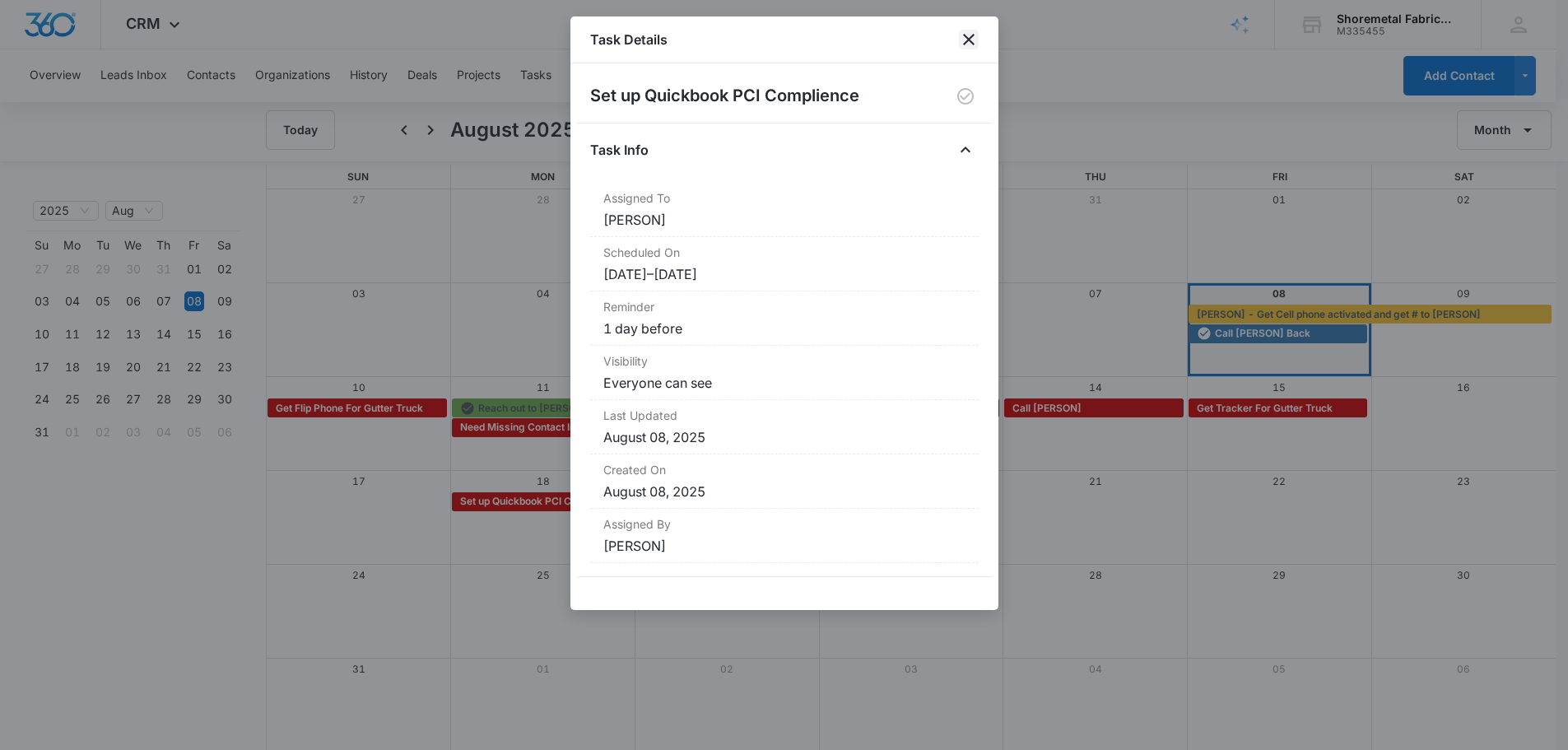 drag, startPoint x: 965, startPoint y: 39, endPoint x: 864, endPoint y: 38, distance: 101.005 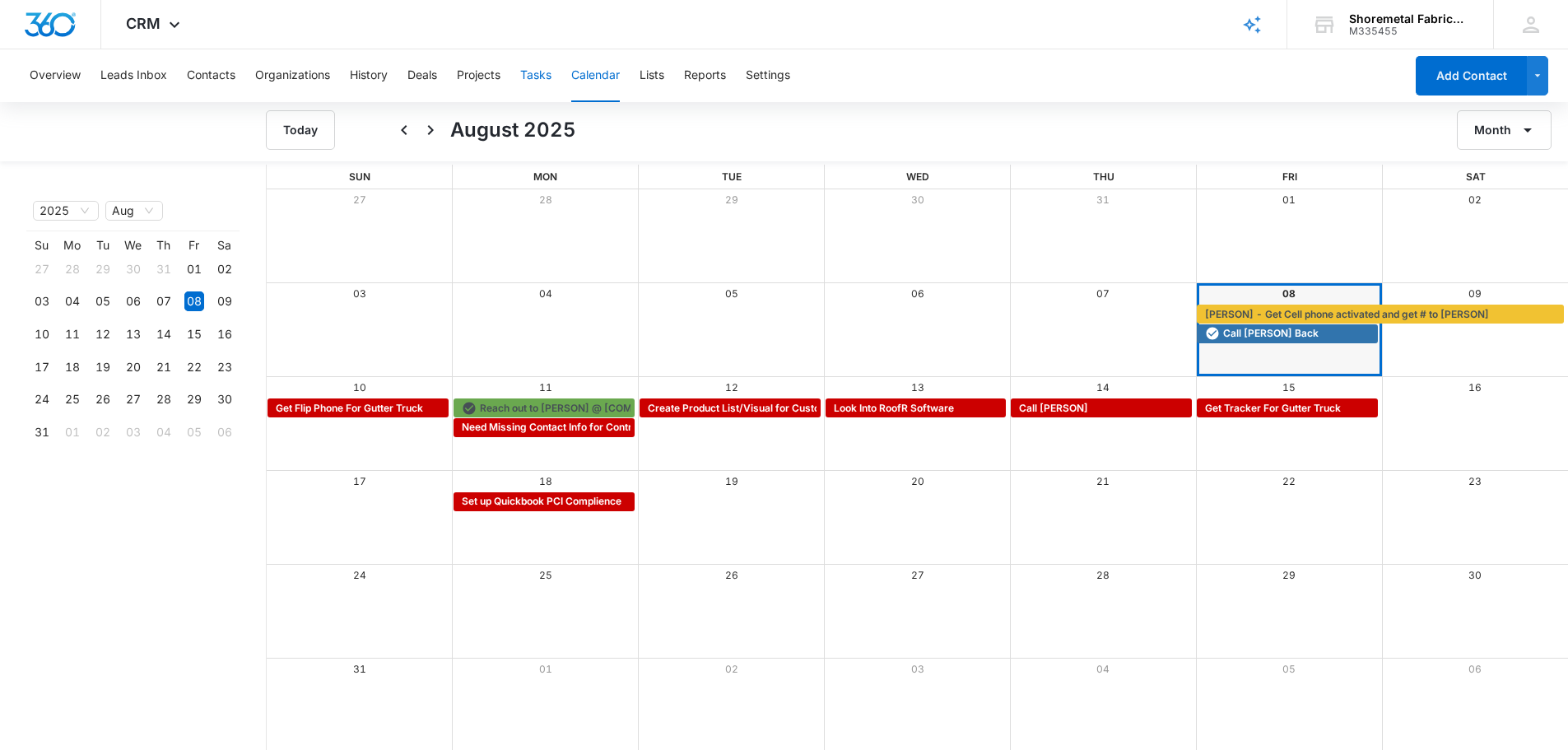 click on "Tasks" at bounding box center (536, 76) 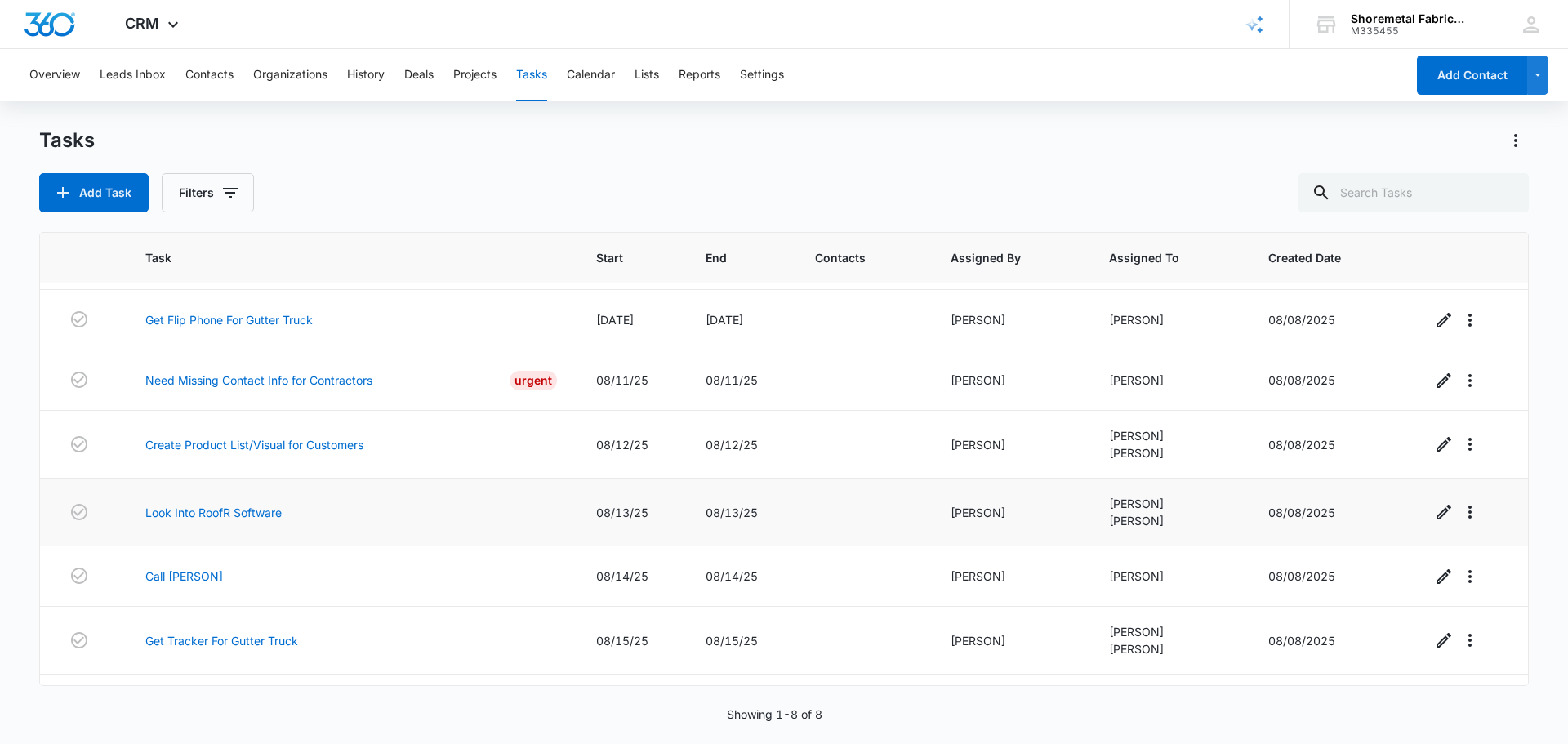 scroll, scrollTop: 103, scrollLeft: 0, axis: vertical 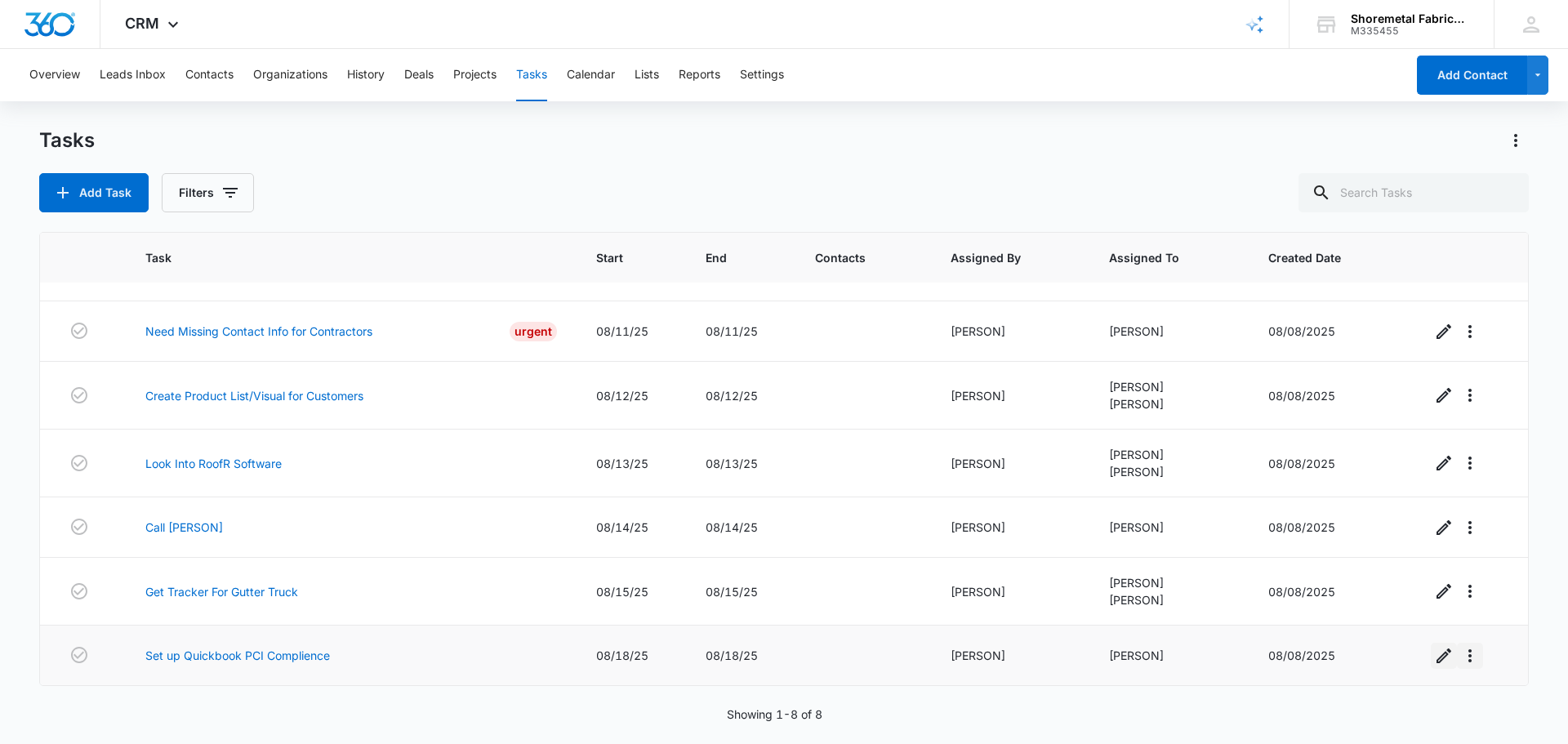 drag, startPoint x: 1443, startPoint y: 653, endPoint x: 1415, endPoint y: 653, distance: 28 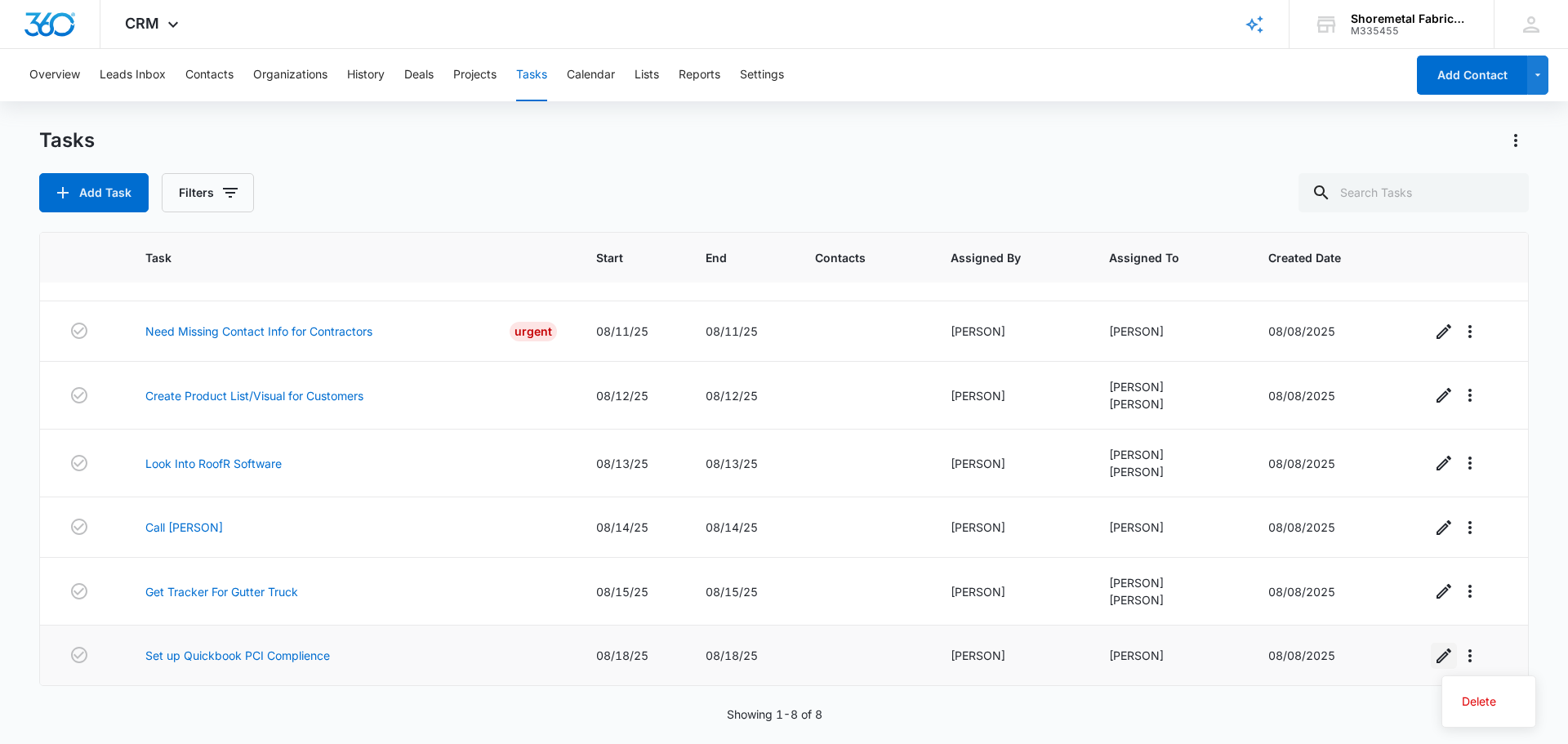 click 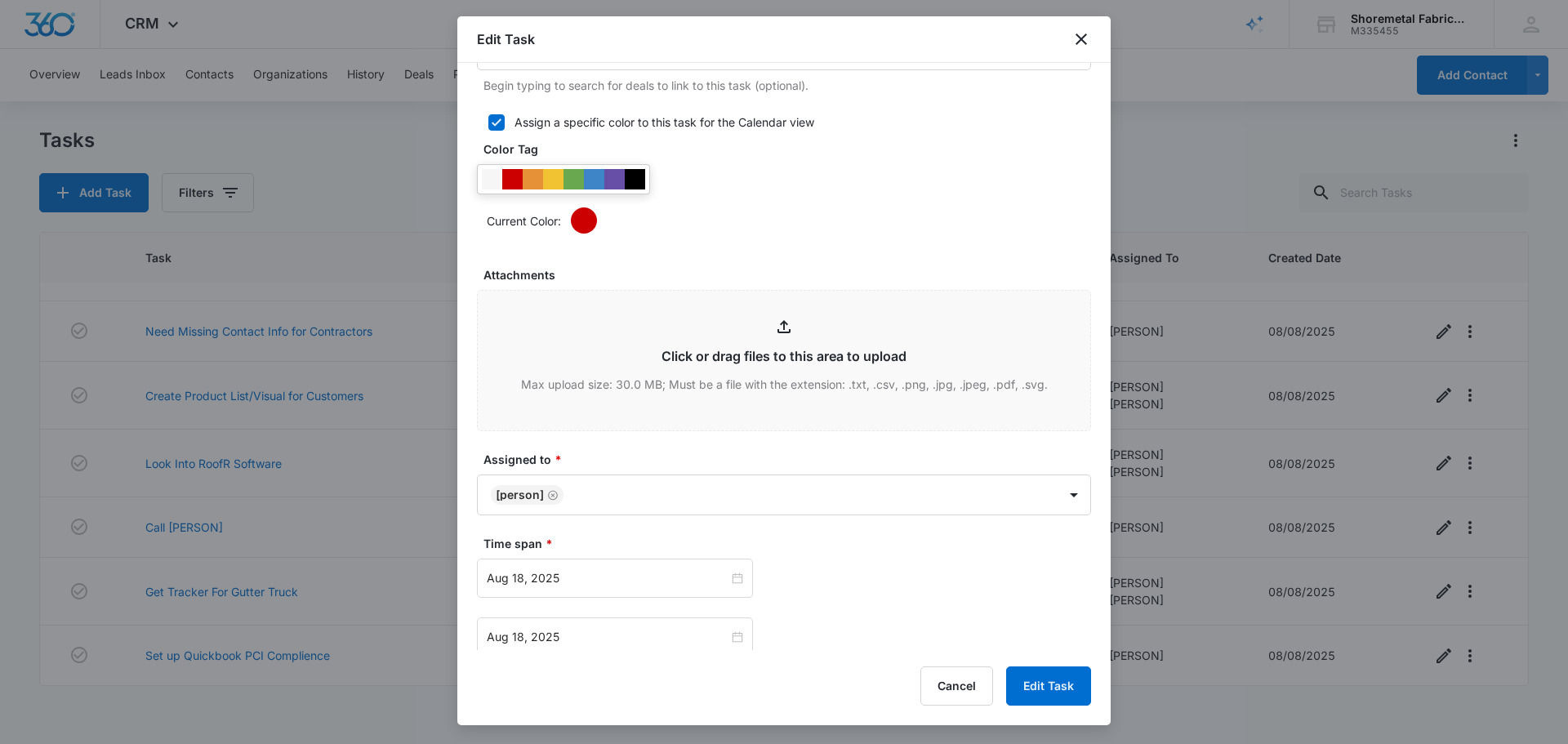 scroll, scrollTop: 490, scrollLeft: 0, axis: vertical 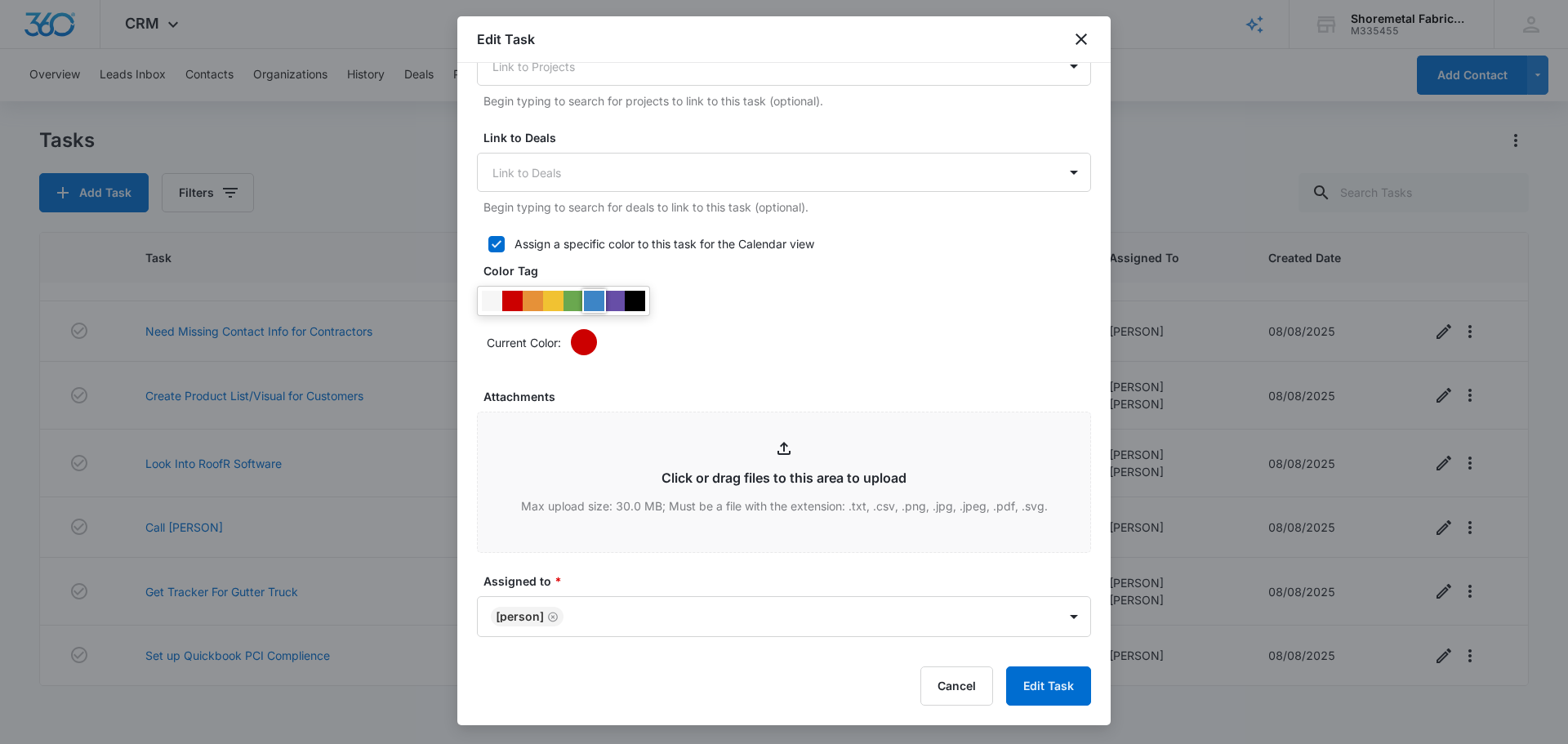 drag, startPoint x: 590, startPoint y: 301, endPoint x: 598, endPoint y: 305, distance: 8.94427 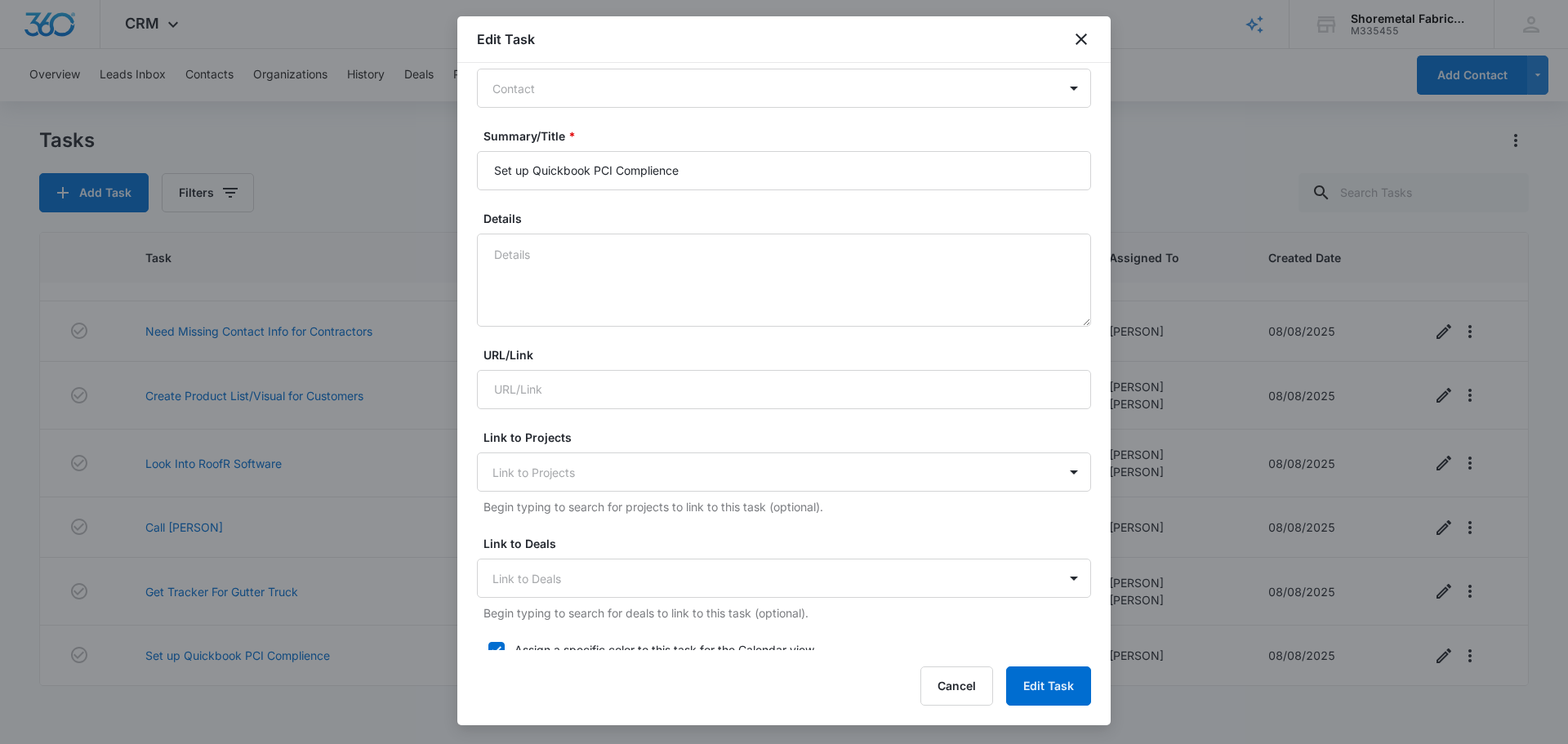 scroll, scrollTop: 408, scrollLeft: 0, axis: vertical 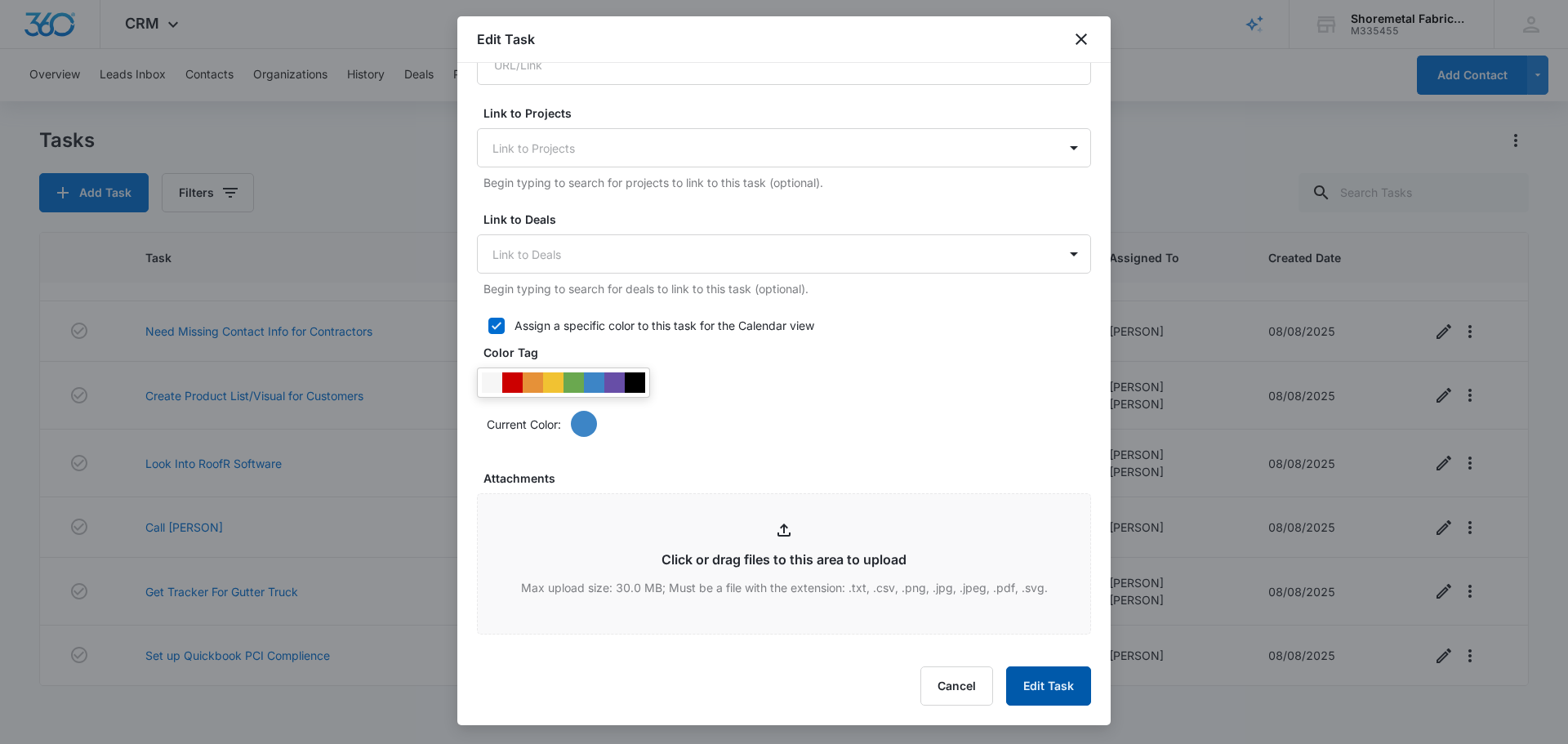 click on "Edit Task" at bounding box center (1049, 686) 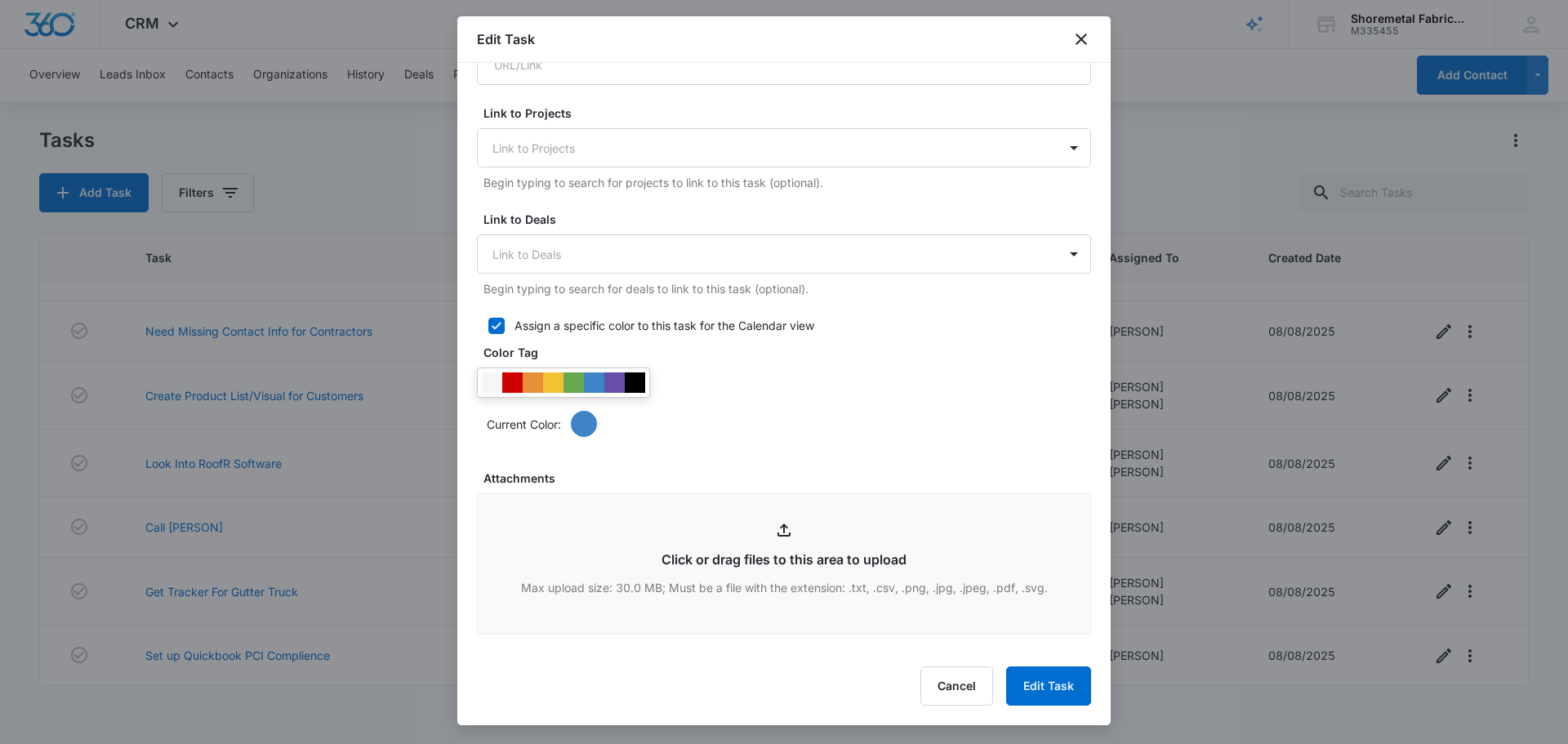 scroll, scrollTop: 0, scrollLeft: 0, axis: both 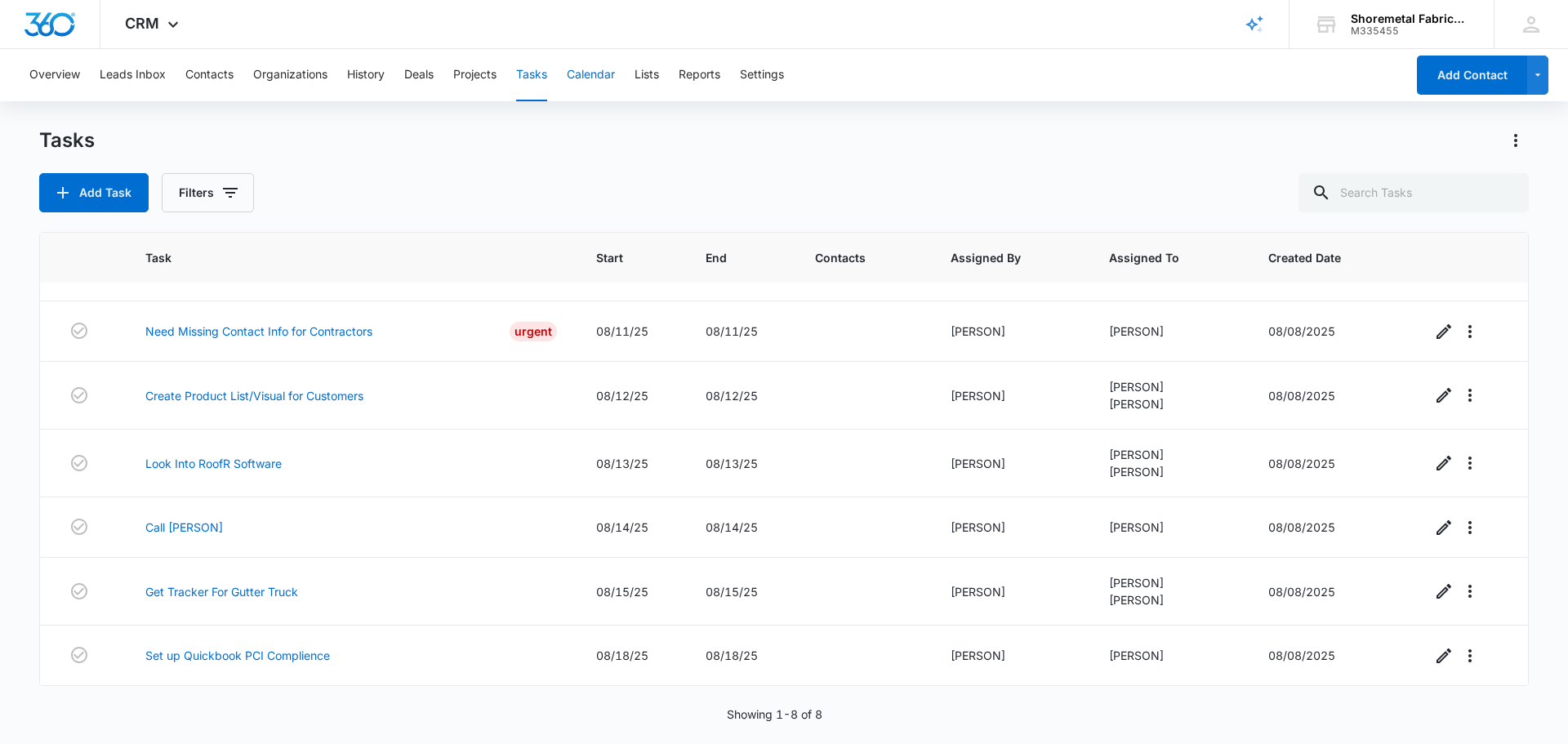 click on "Calendar" at bounding box center (590, 75) 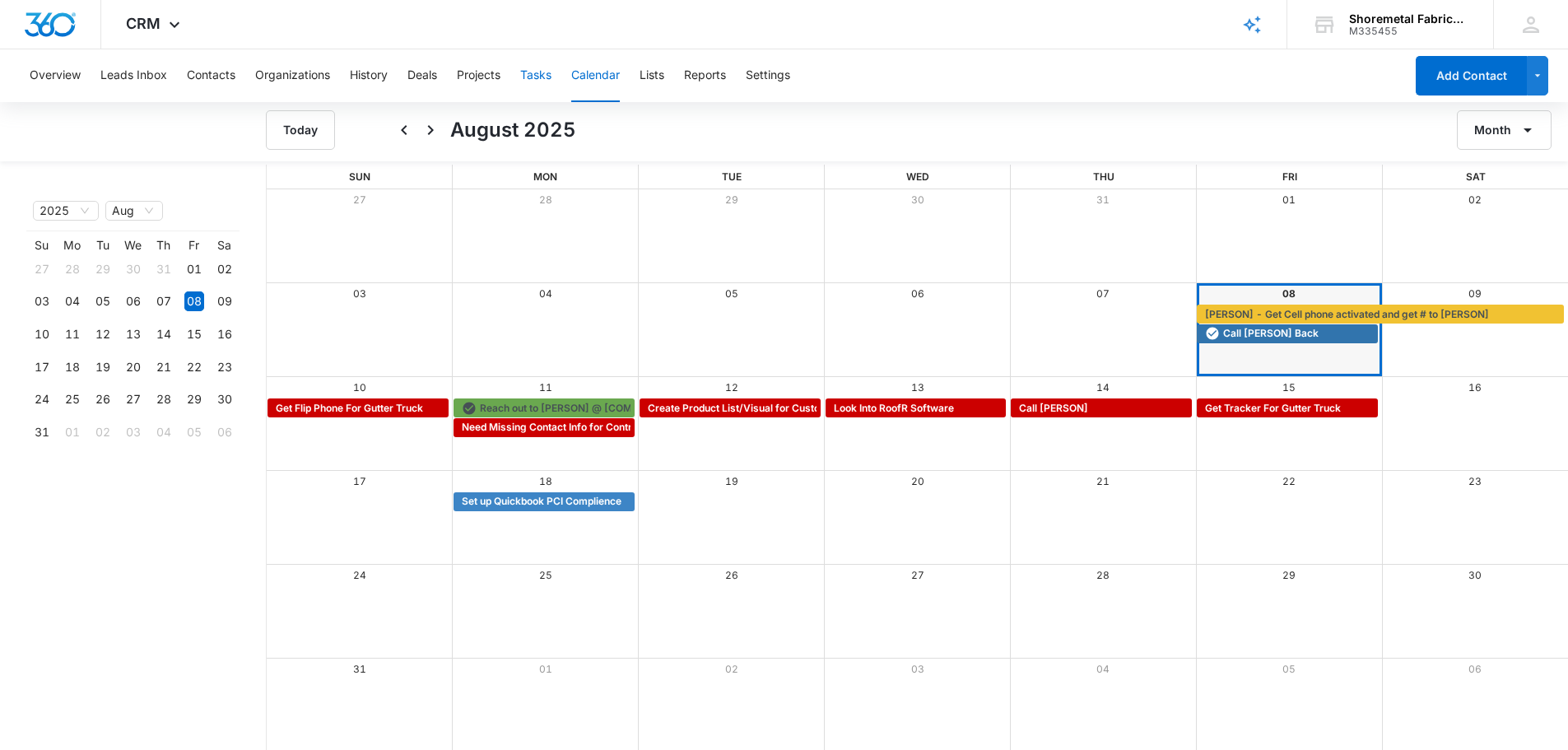 drag, startPoint x: 533, startPoint y: 74, endPoint x: 523, endPoint y: 75, distance: 10.049876 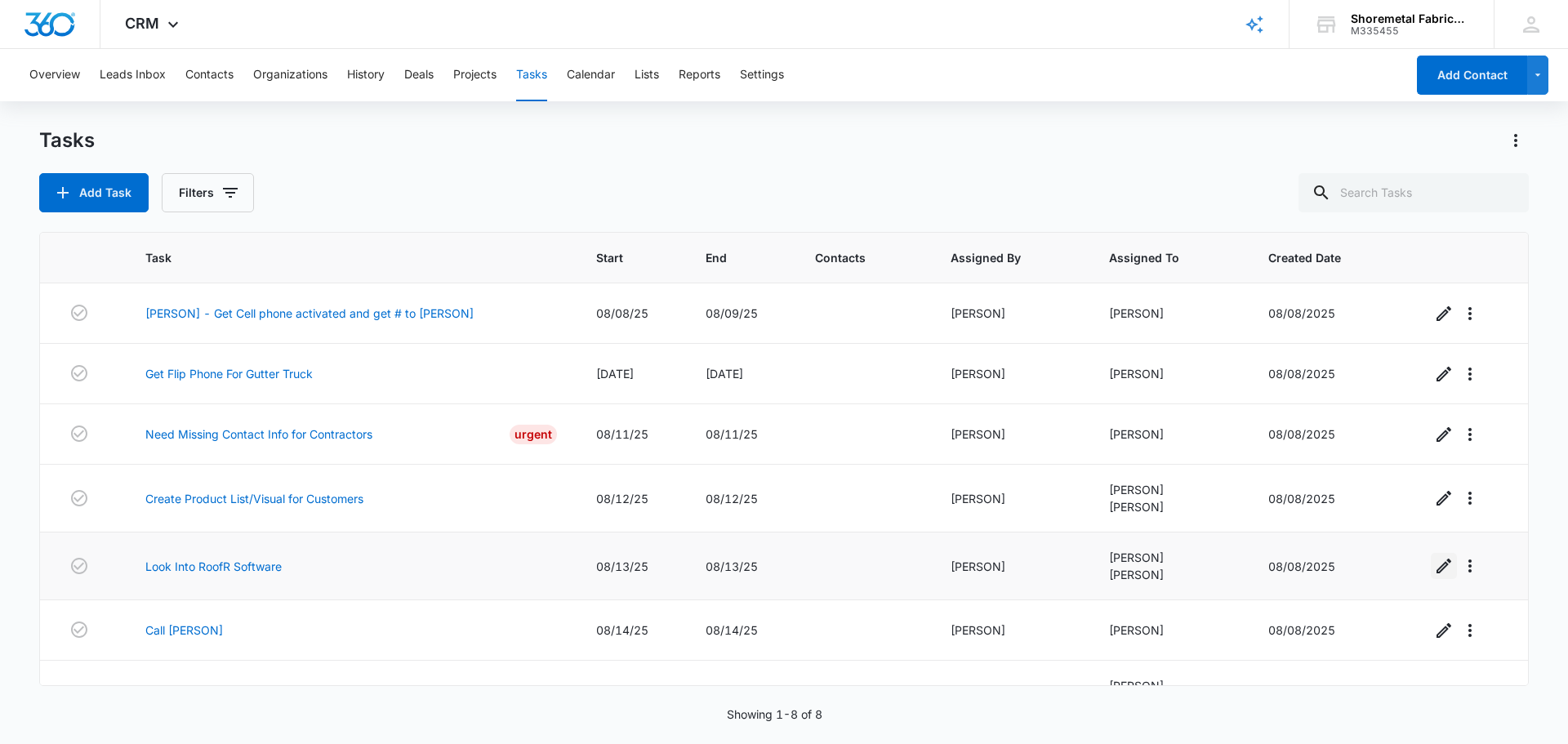 click at bounding box center [1444, 566] 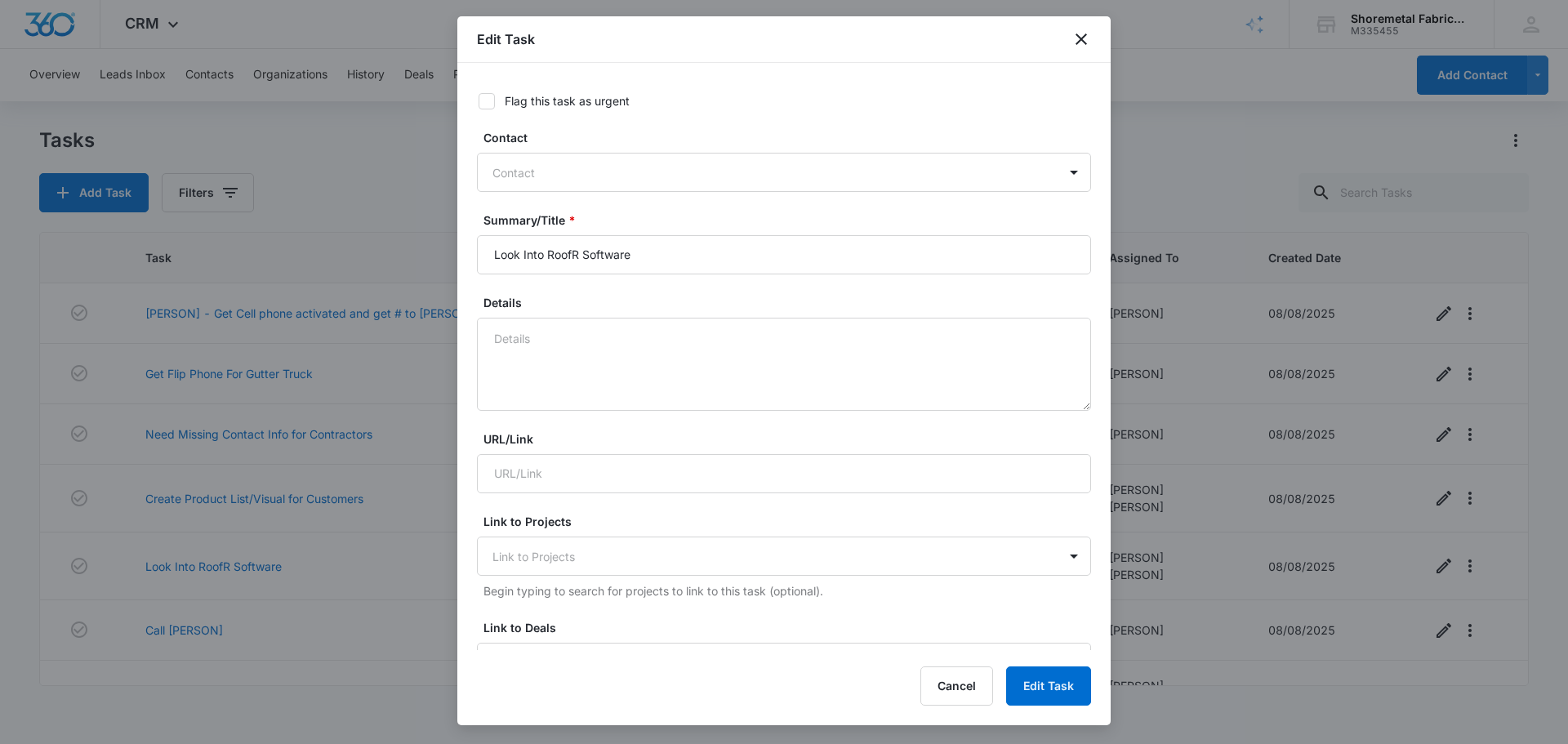 scroll, scrollTop: 408, scrollLeft: 0, axis: vertical 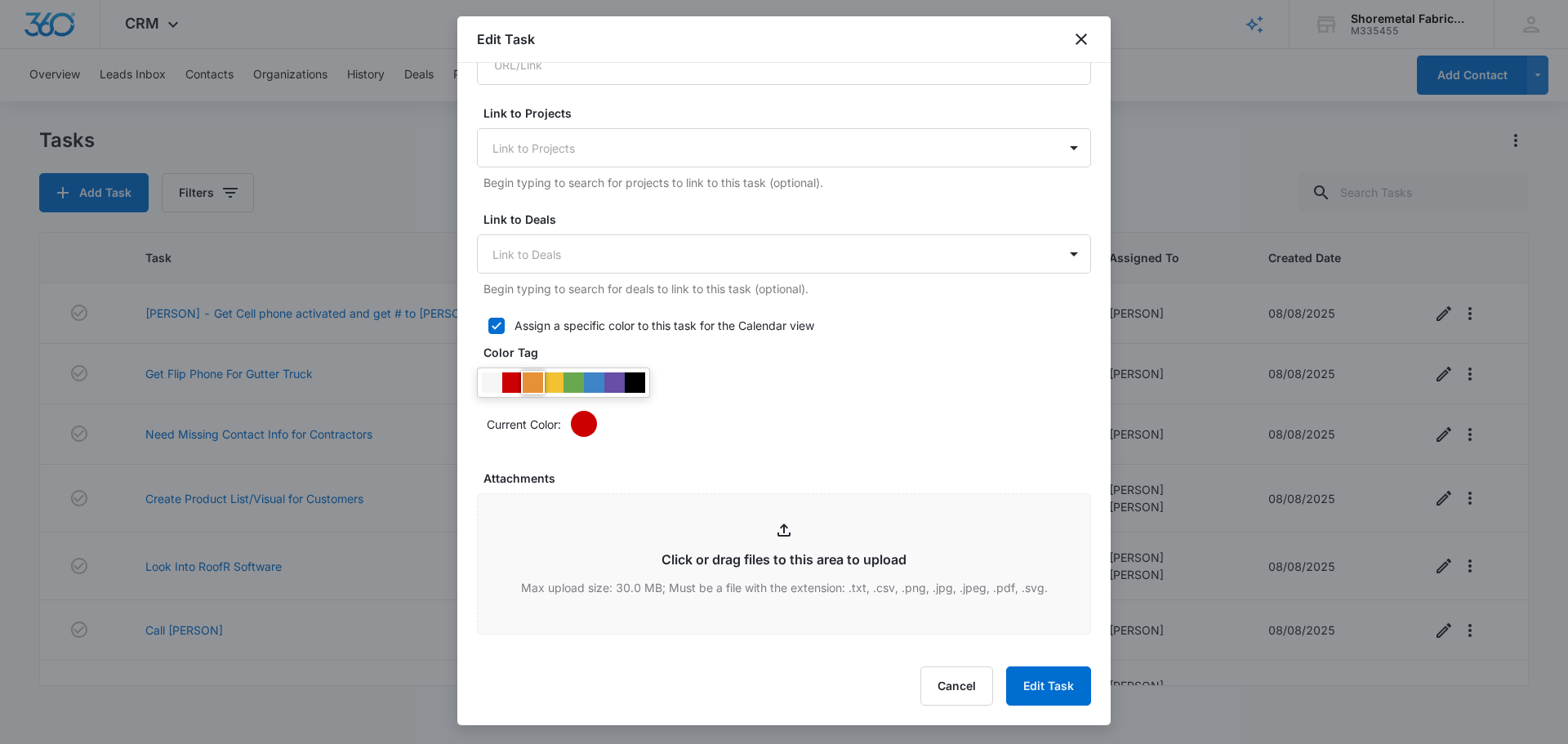 click at bounding box center (532, 382) 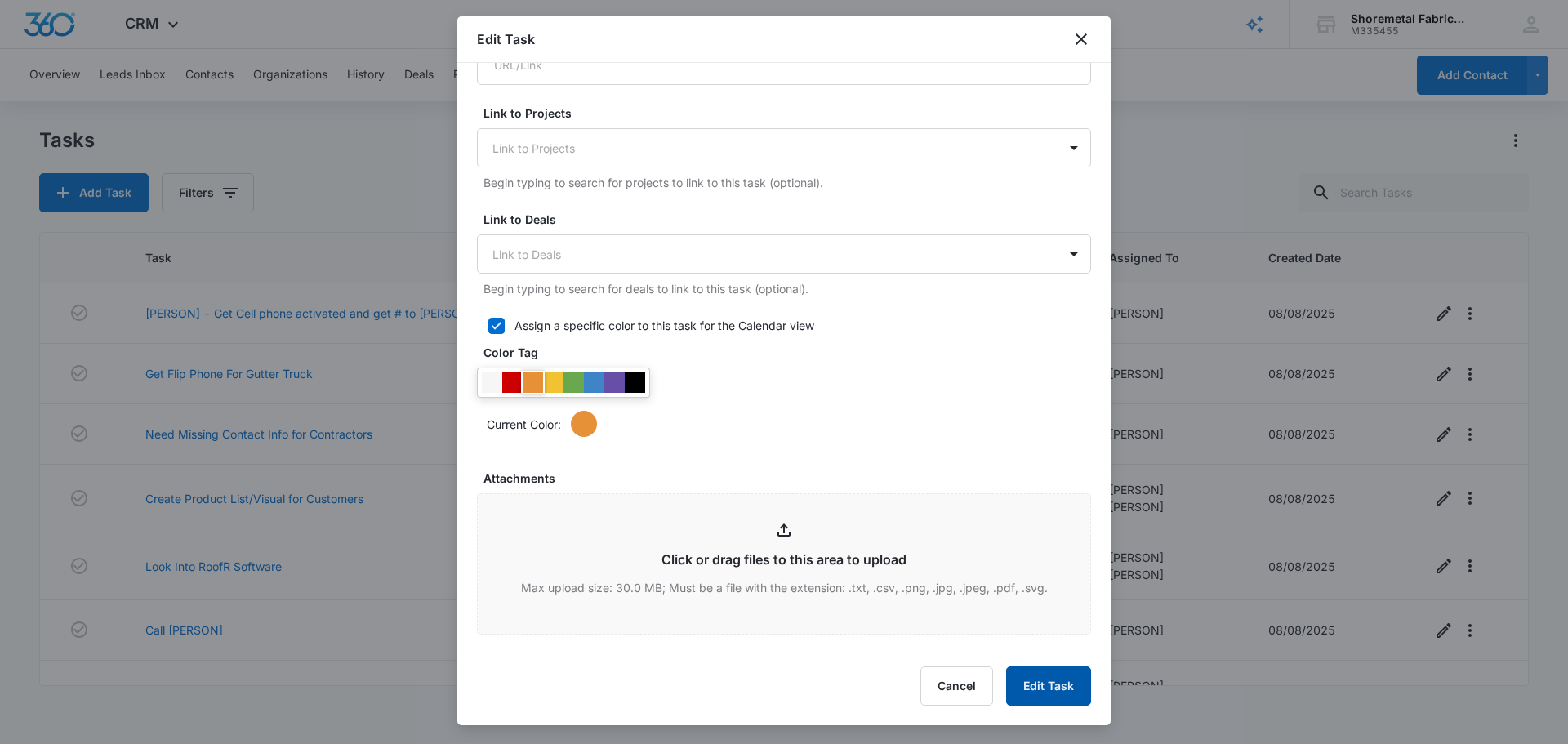 click on "Edit Task" at bounding box center (1049, 686) 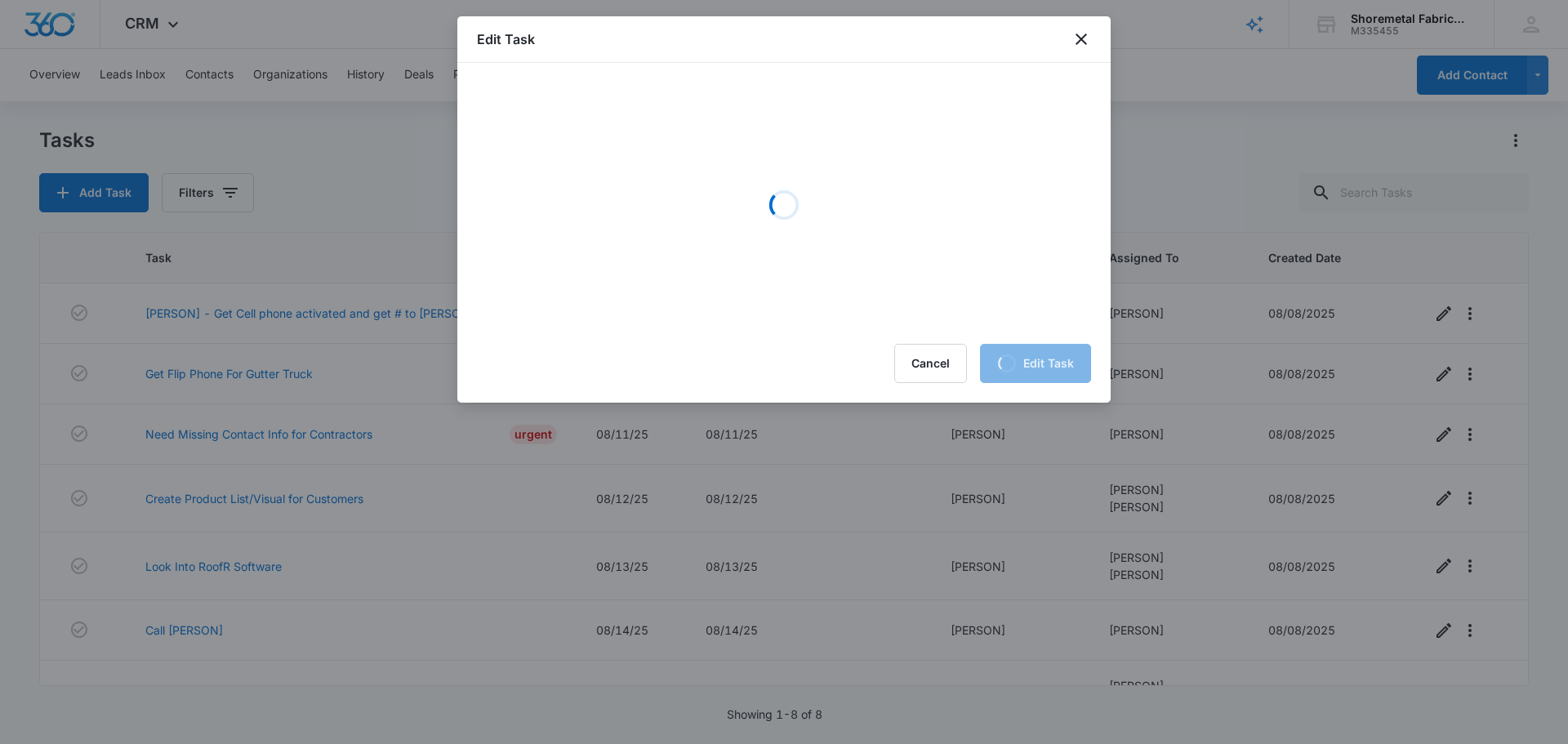 scroll, scrollTop: 0, scrollLeft: 0, axis: both 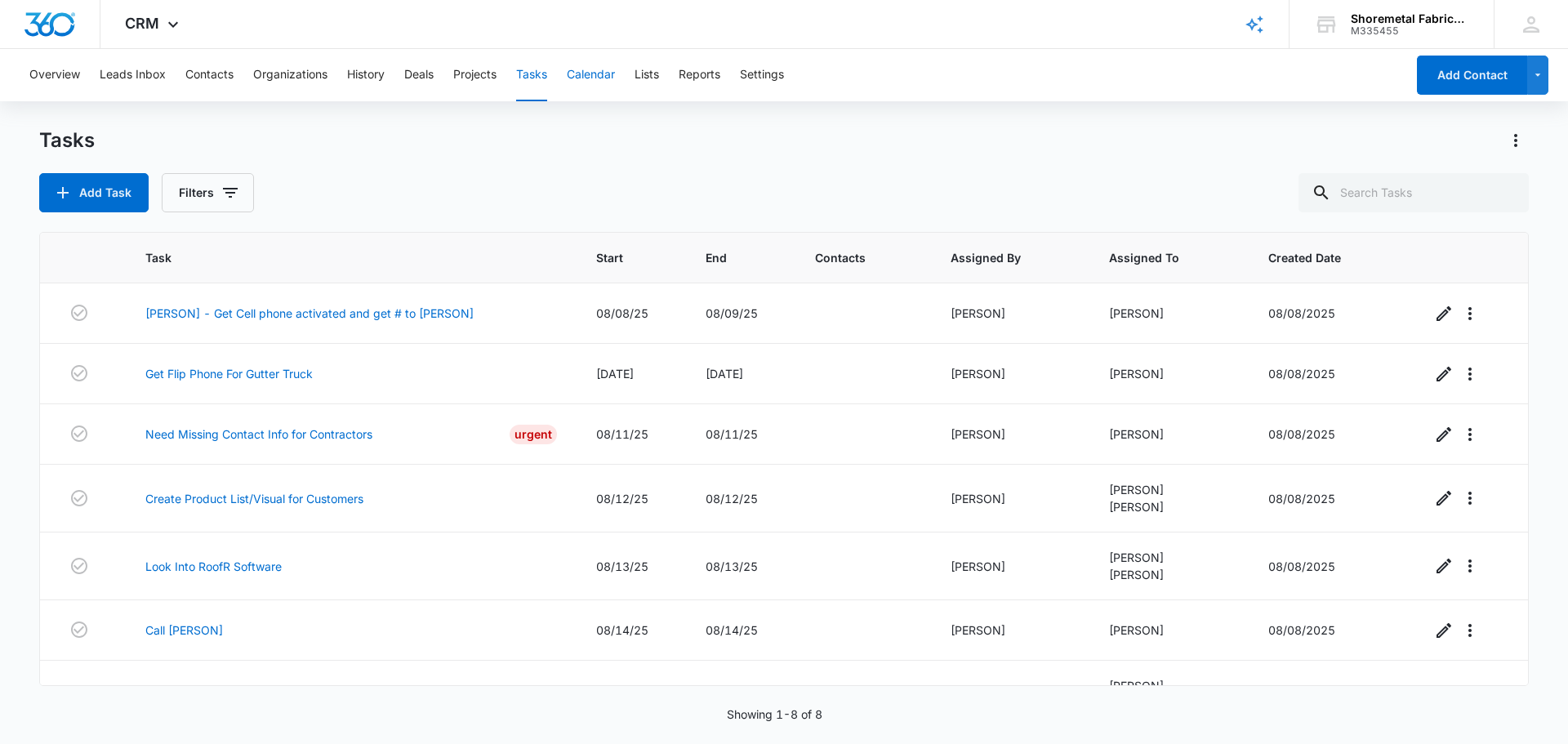 drag, startPoint x: 591, startPoint y: 76, endPoint x: 603, endPoint y: 85, distance: 15 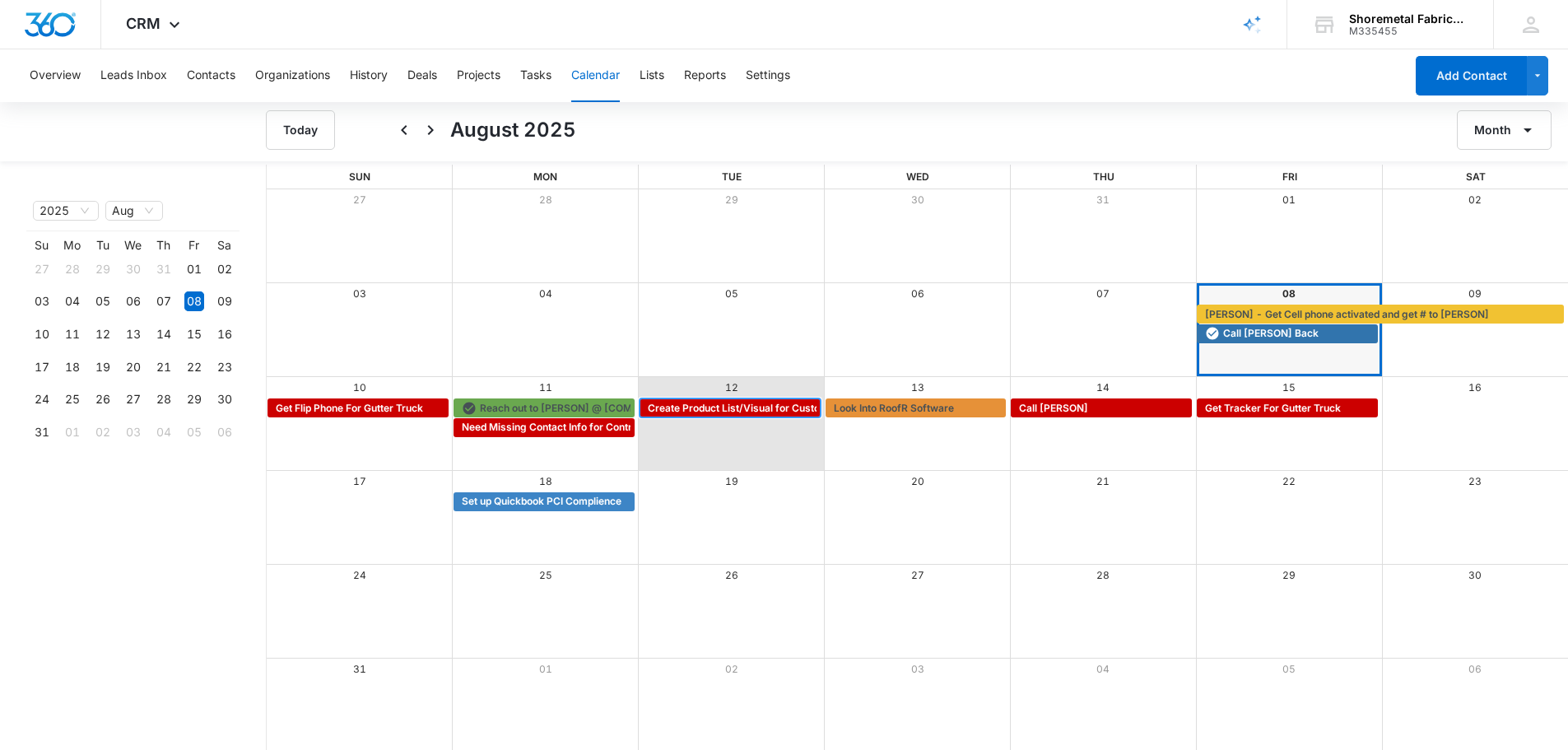 drag, startPoint x: 747, startPoint y: 410, endPoint x: 765, endPoint y: 423, distance: 22.203603 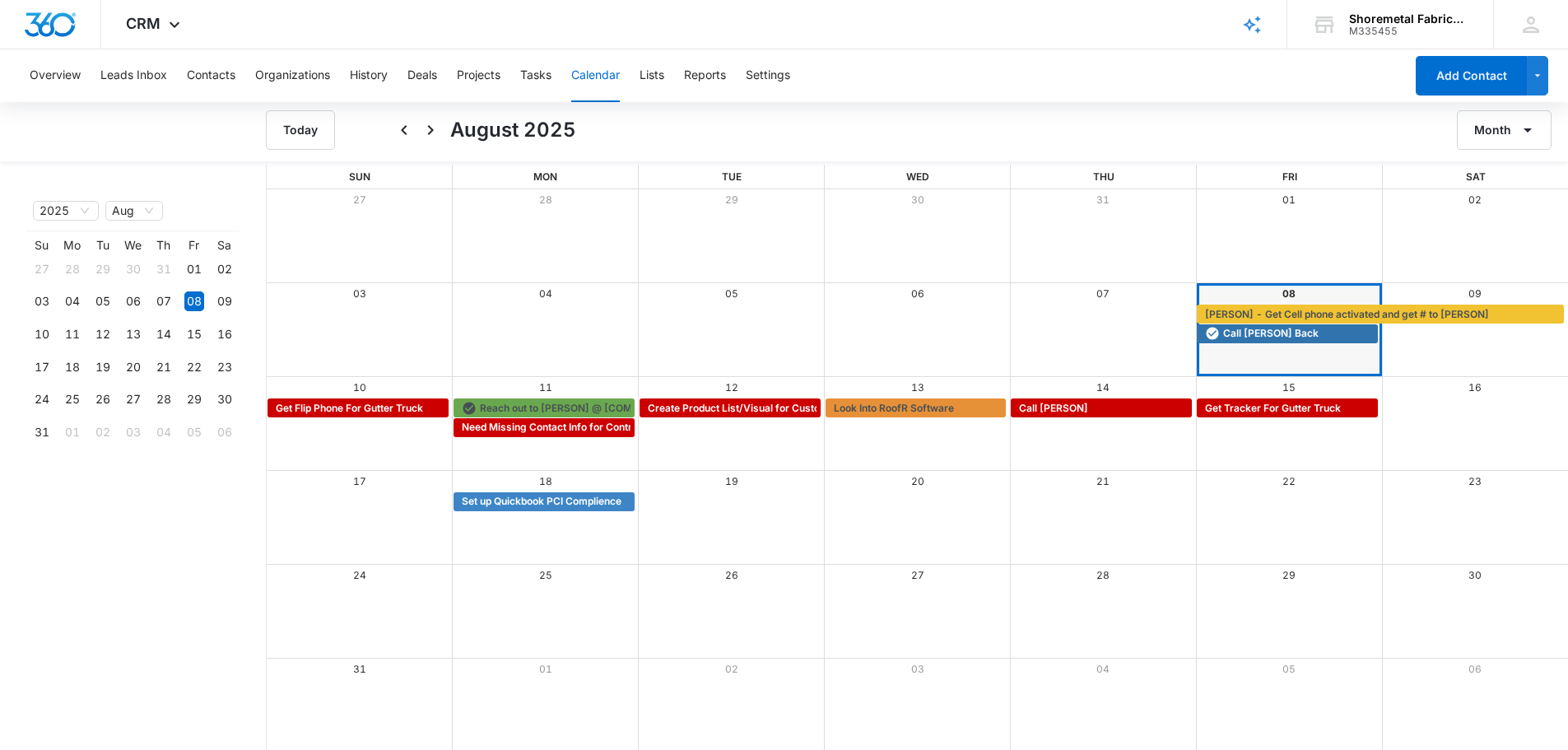 click at bounding box center [731, 423] 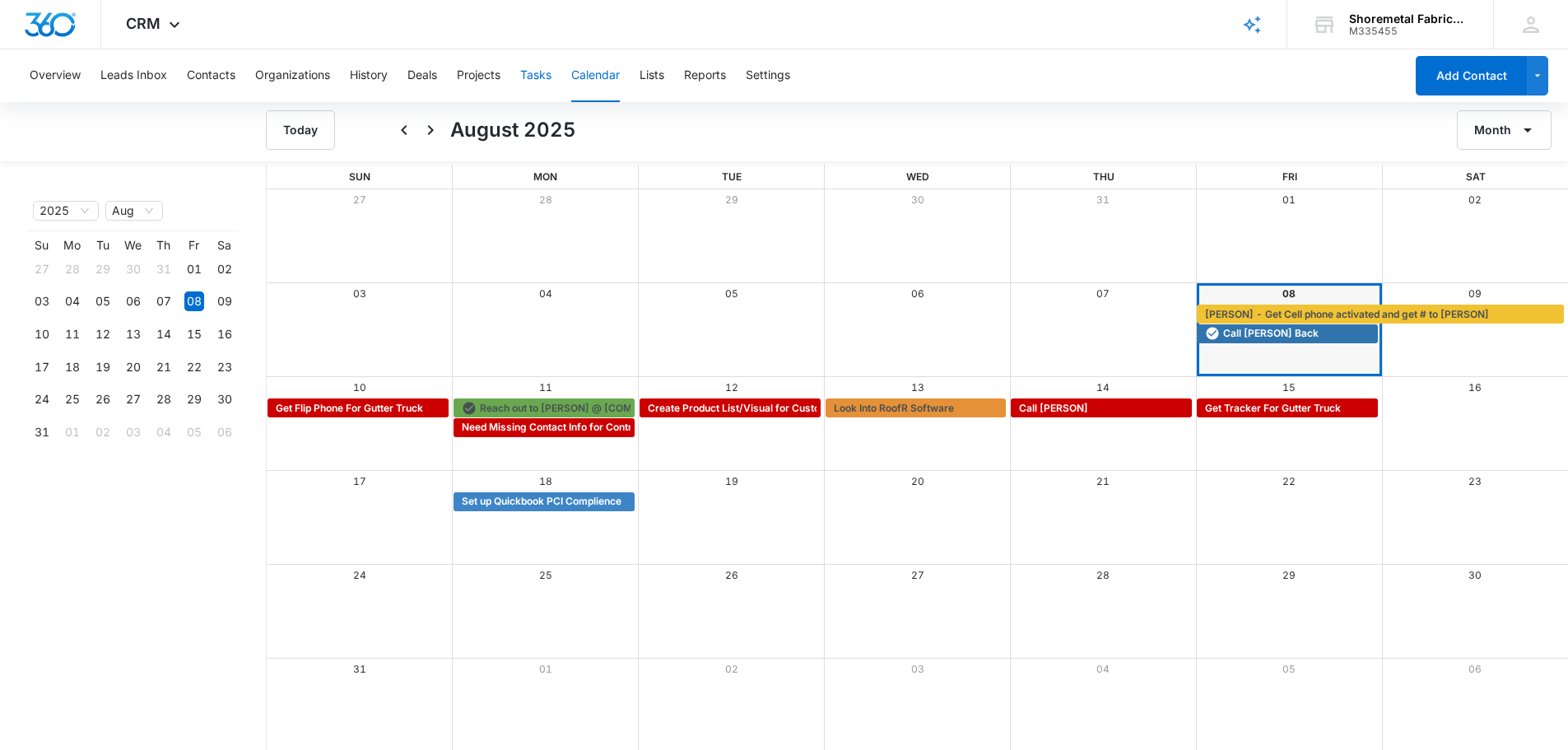click on "Tasks" at bounding box center [536, 76] 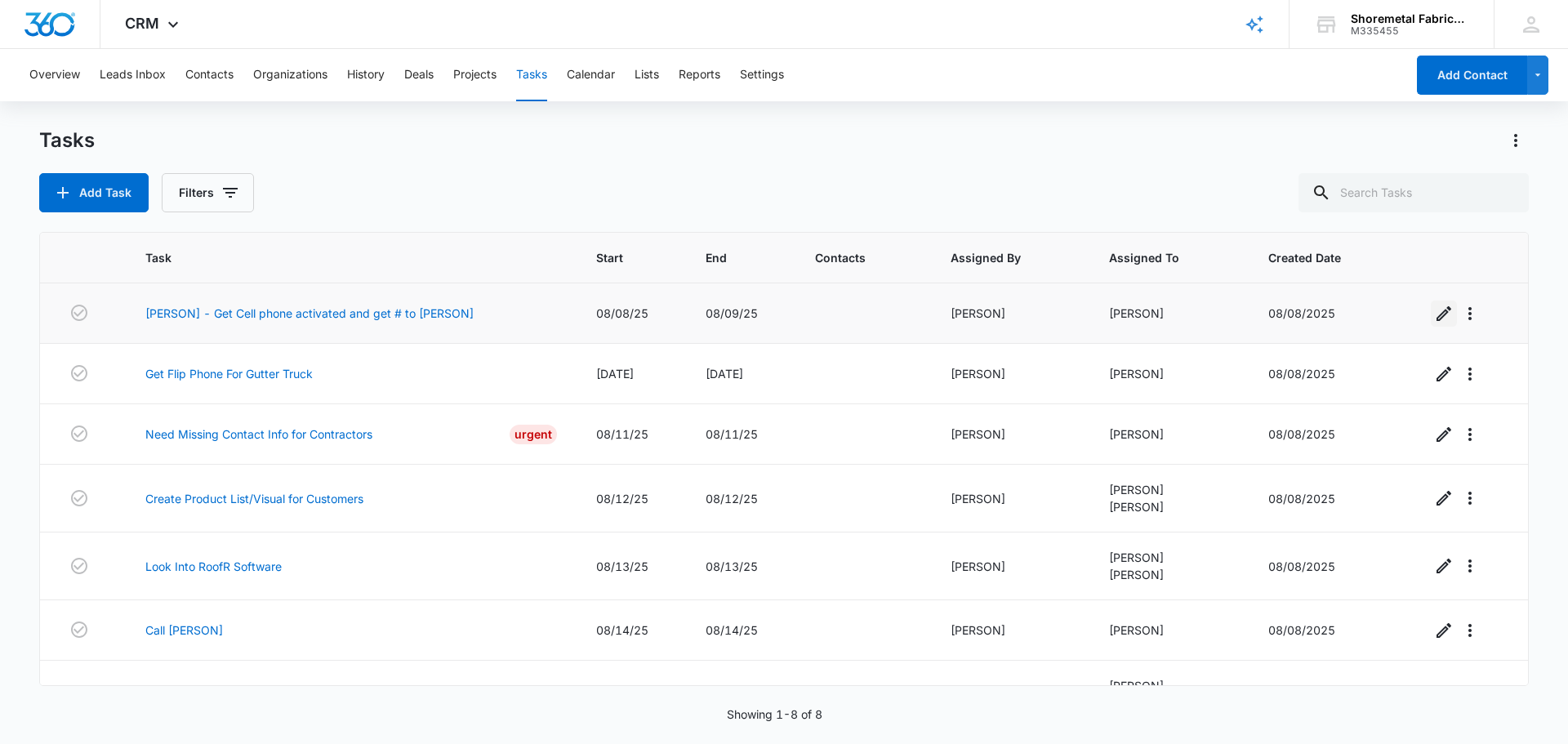 click at bounding box center [1444, 314] 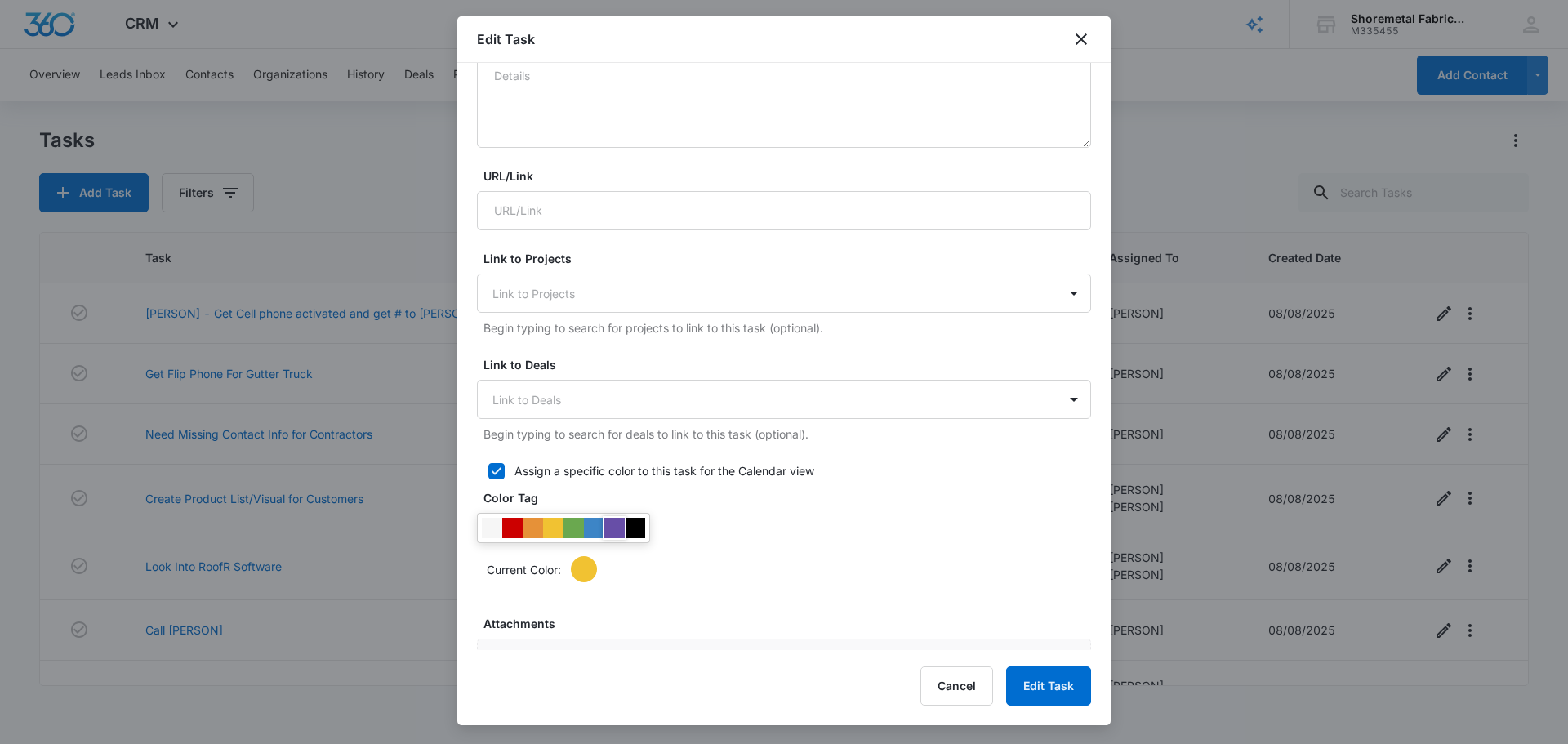 scroll, scrollTop: 327, scrollLeft: 0, axis: vertical 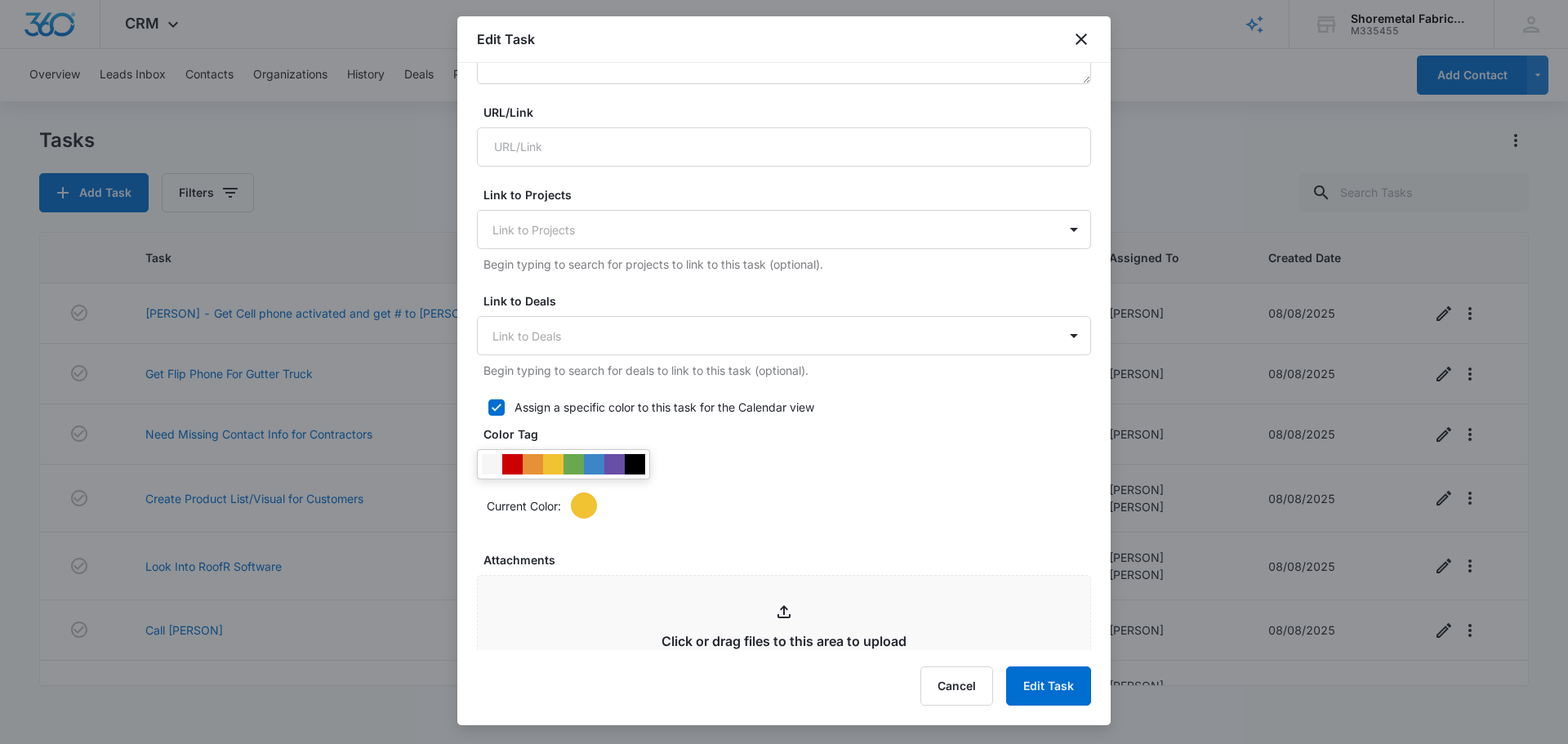 click on "Color Tag Current Color:" at bounding box center (784, 479) 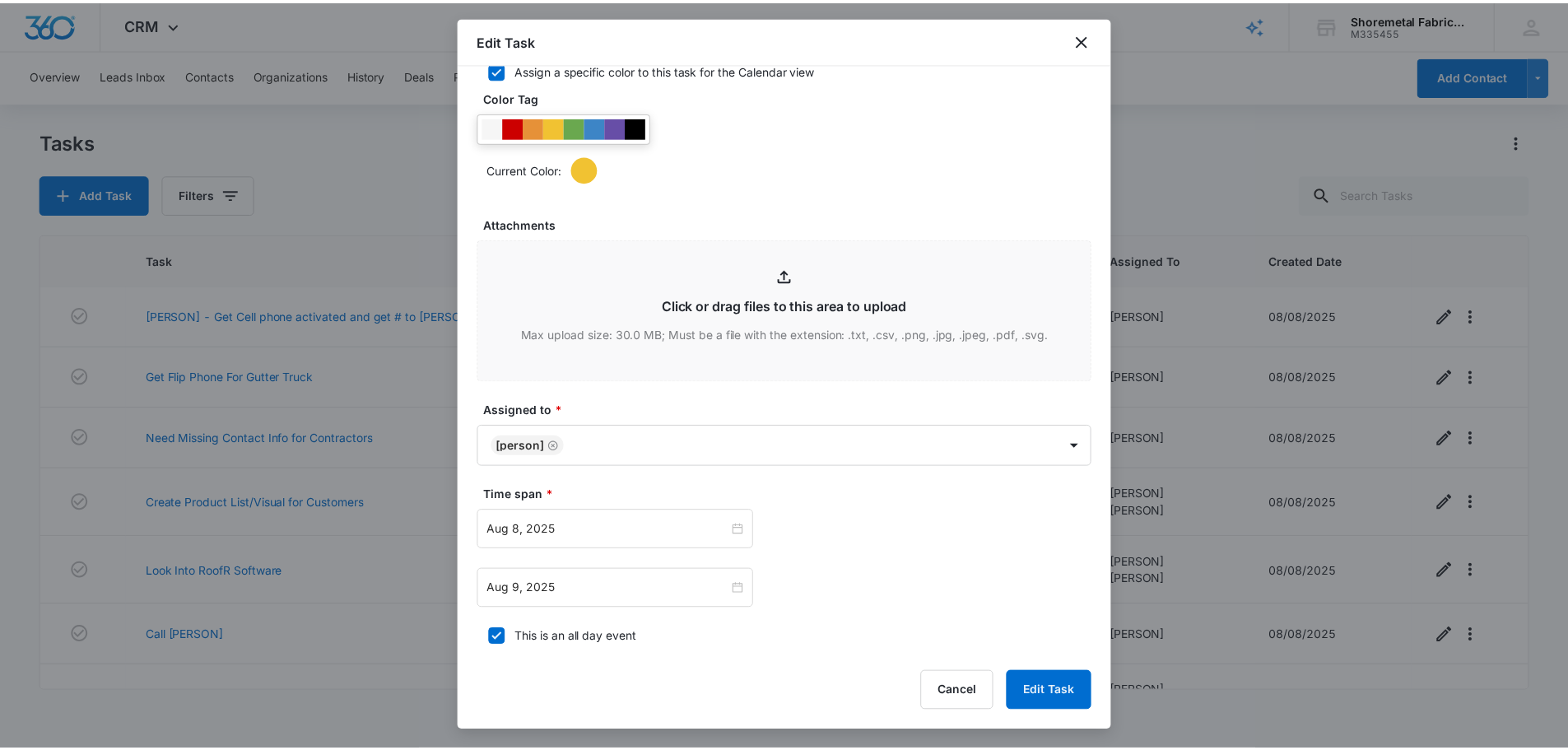 scroll, scrollTop: 741, scrollLeft: 0, axis: vertical 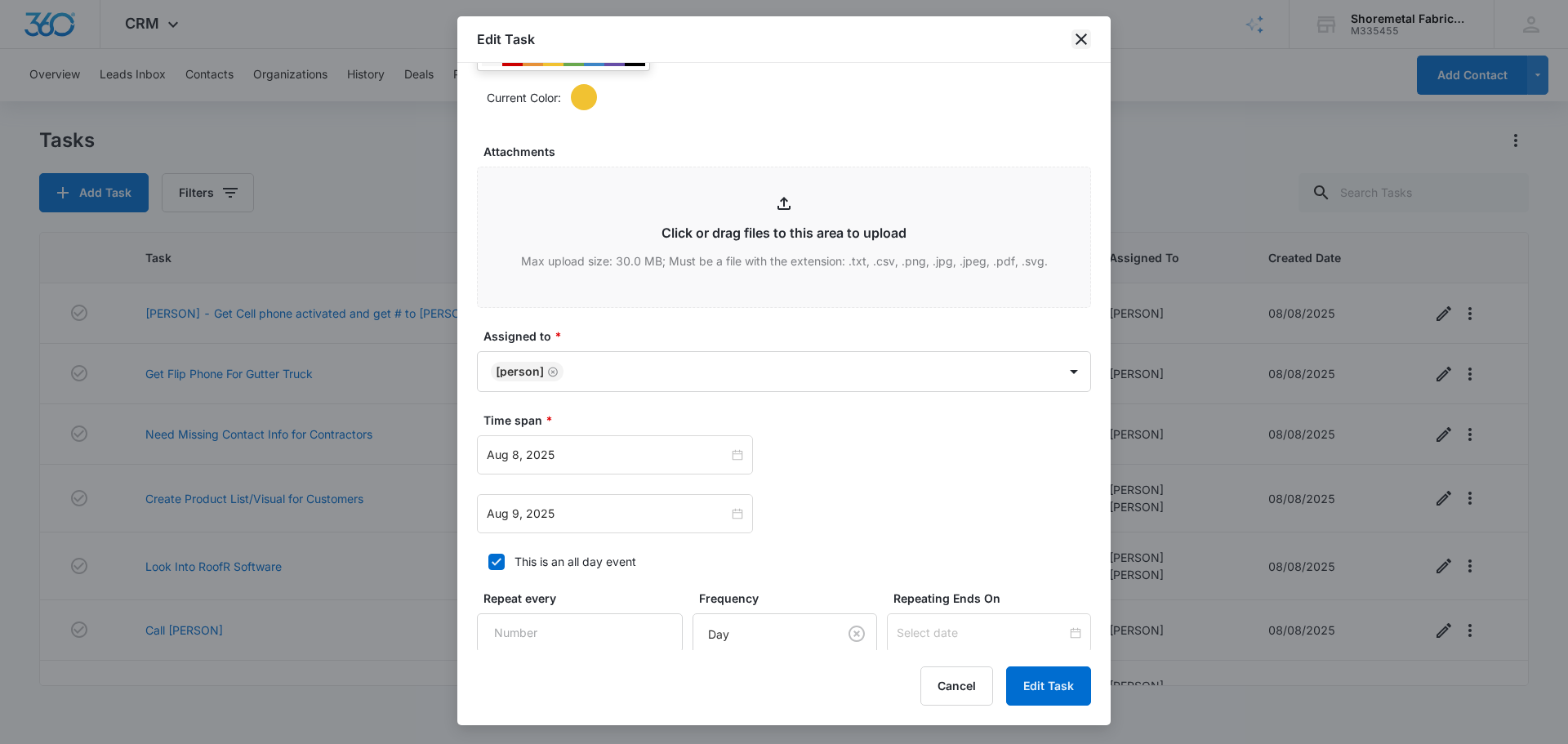 click 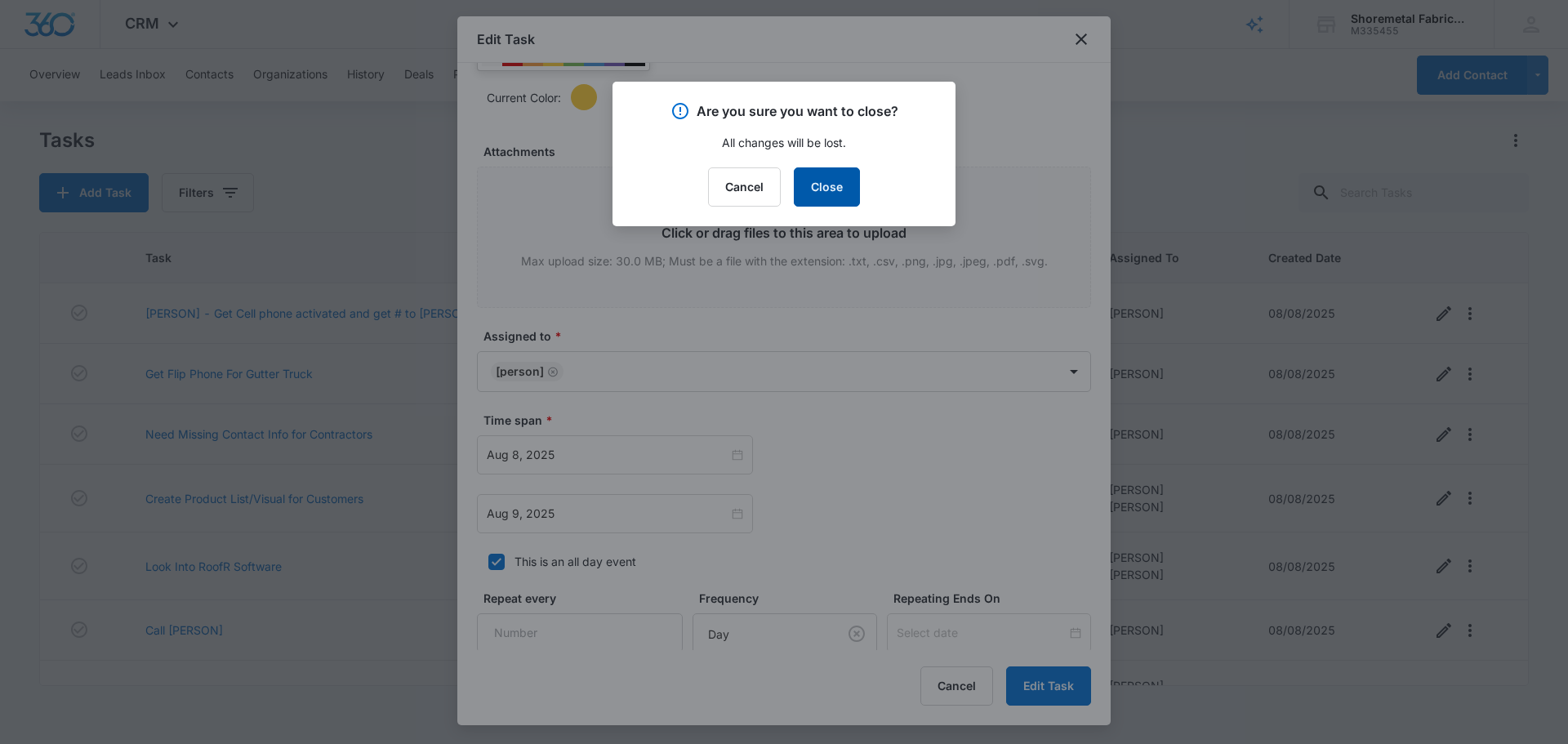 click on "Close" at bounding box center [826, 187] 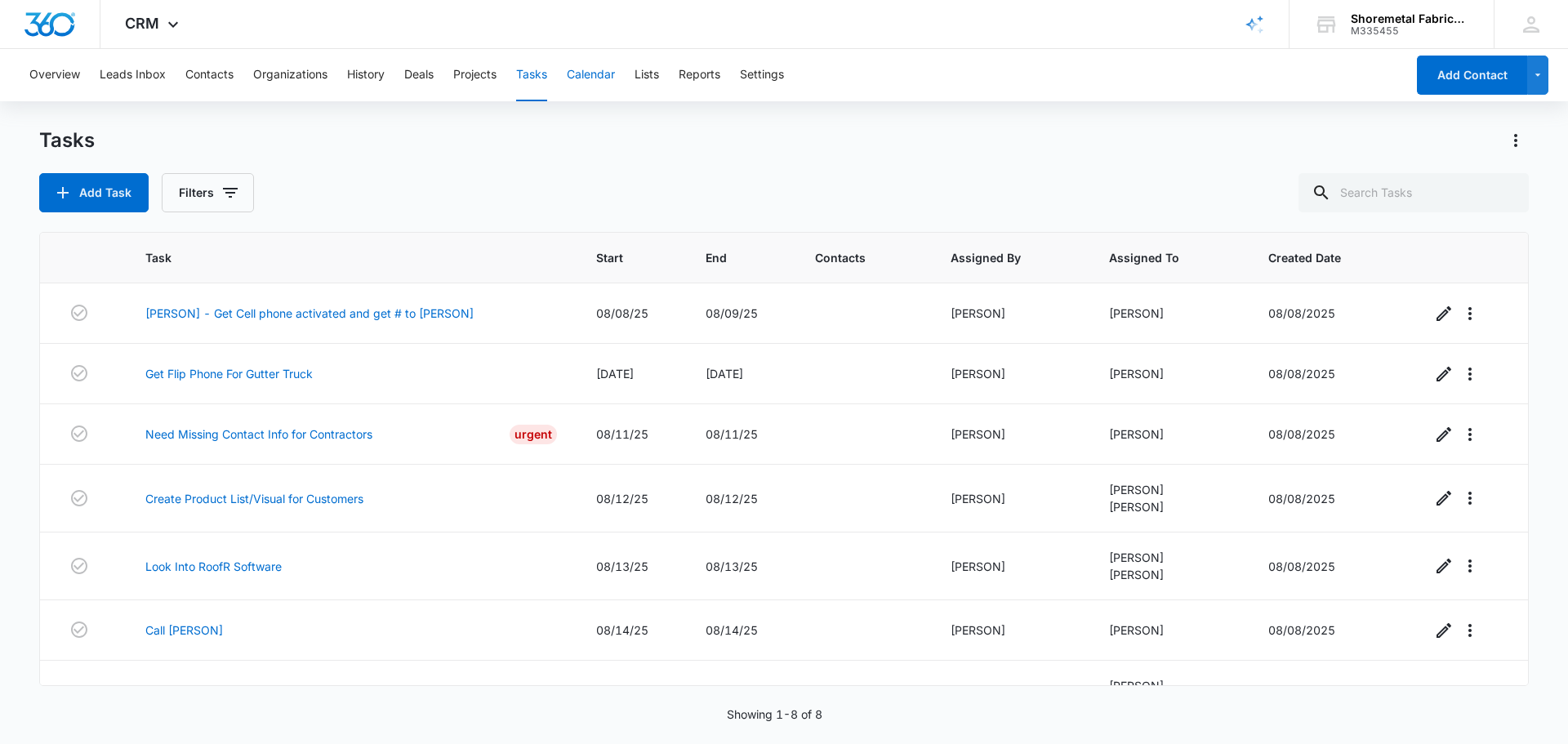 click on "Calendar" at bounding box center [590, 75] 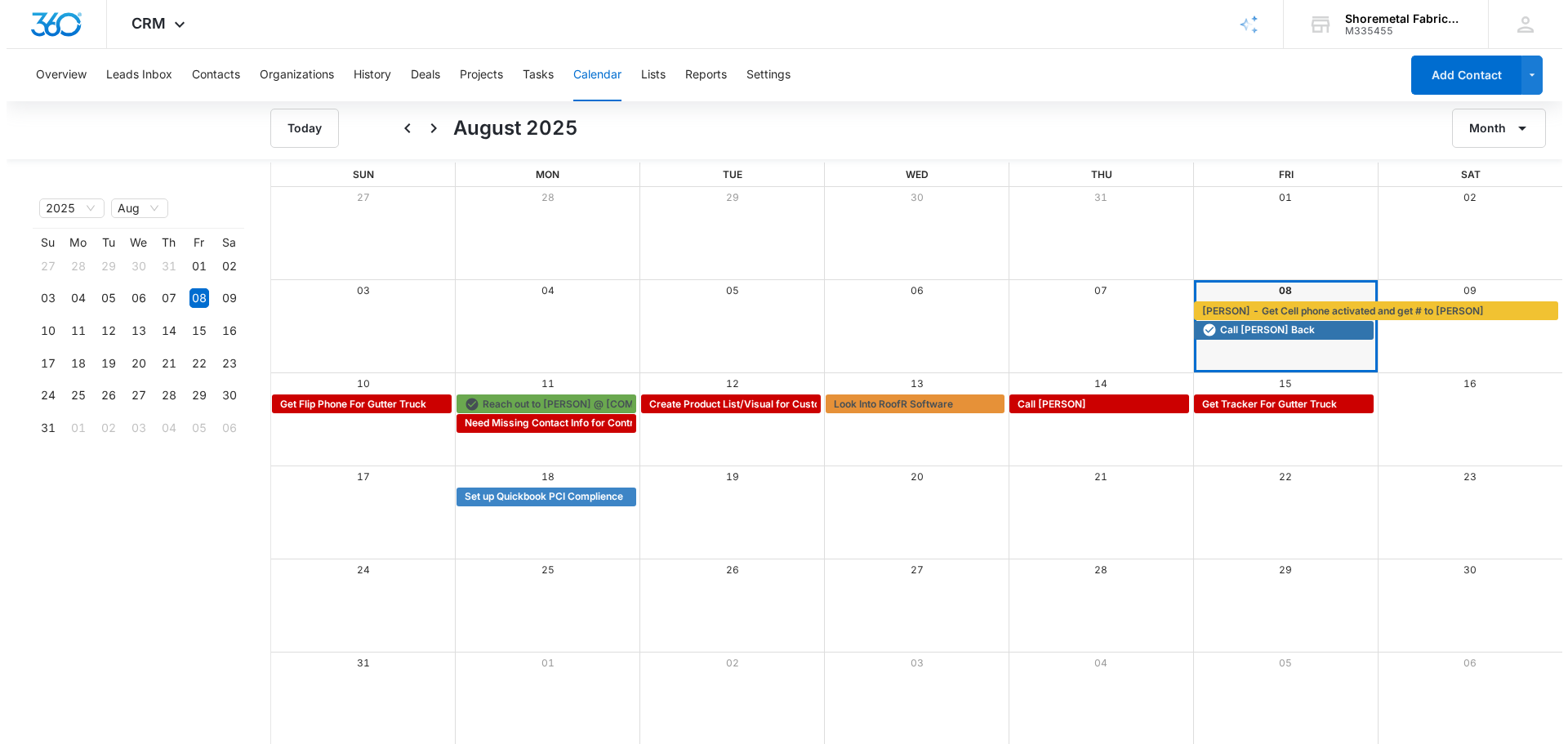 scroll, scrollTop: 0, scrollLeft: 0, axis: both 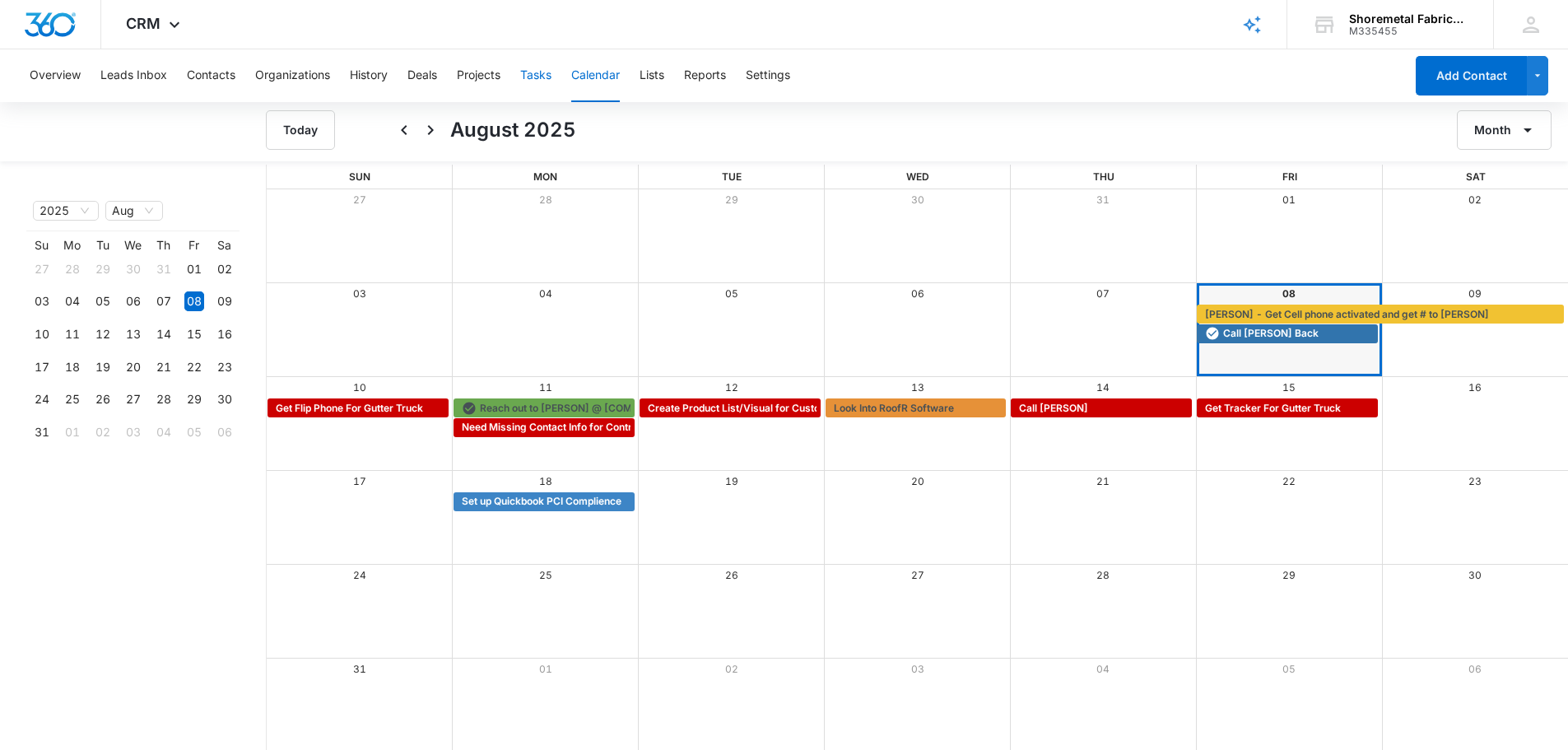 click on "Tasks" at bounding box center (536, 76) 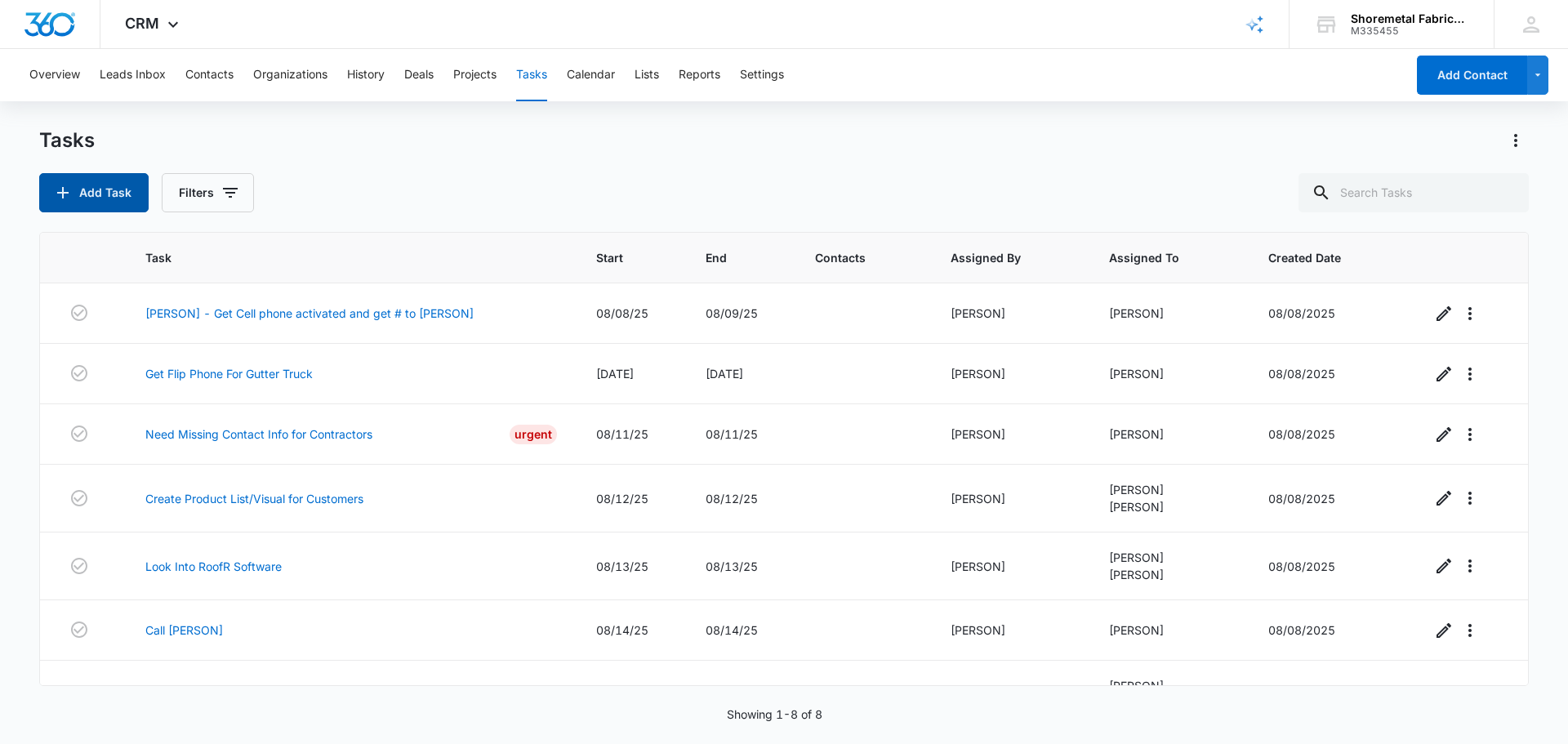 click on "Add Task" at bounding box center [94, 193] 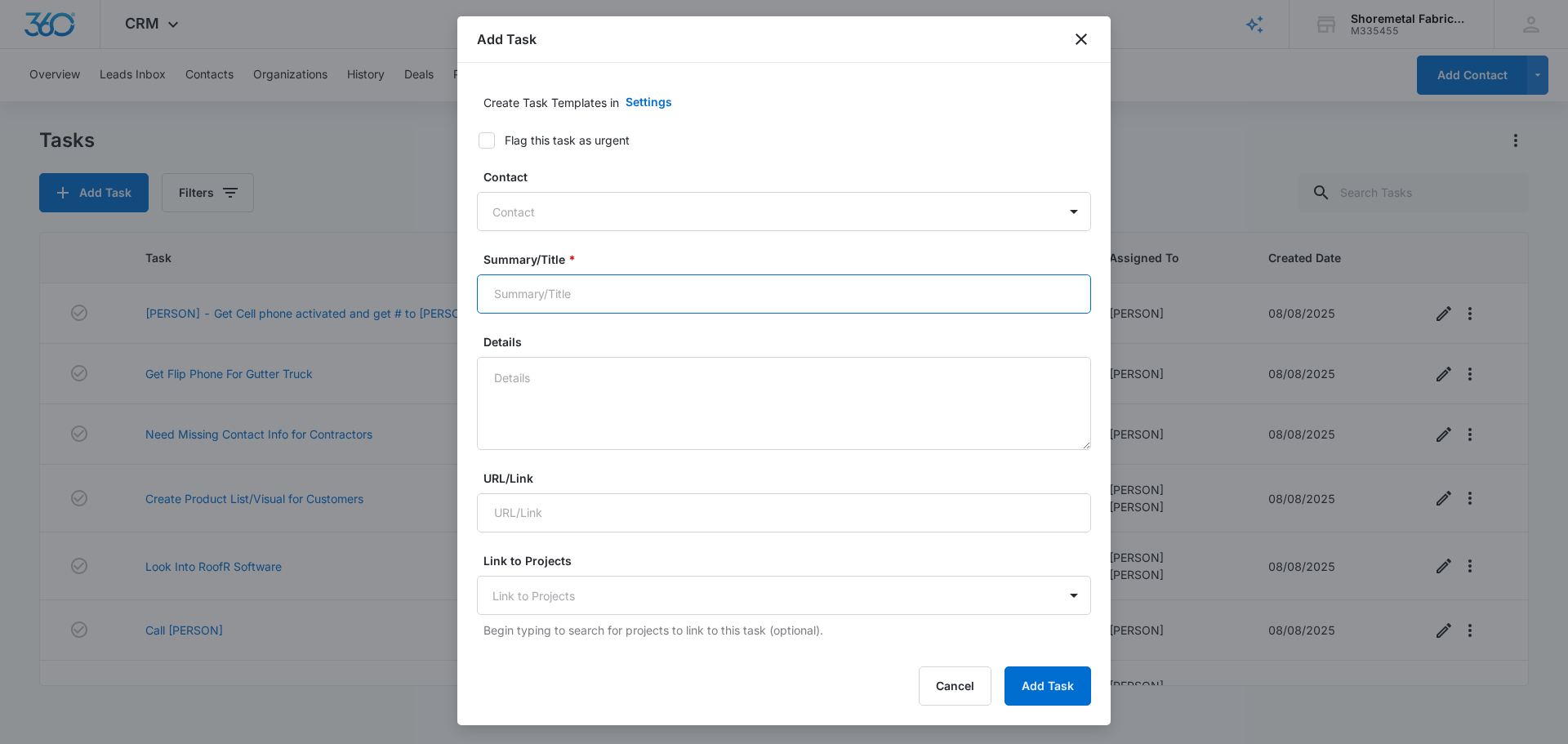click on "Summary/Title *" at bounding box center (784, 294) 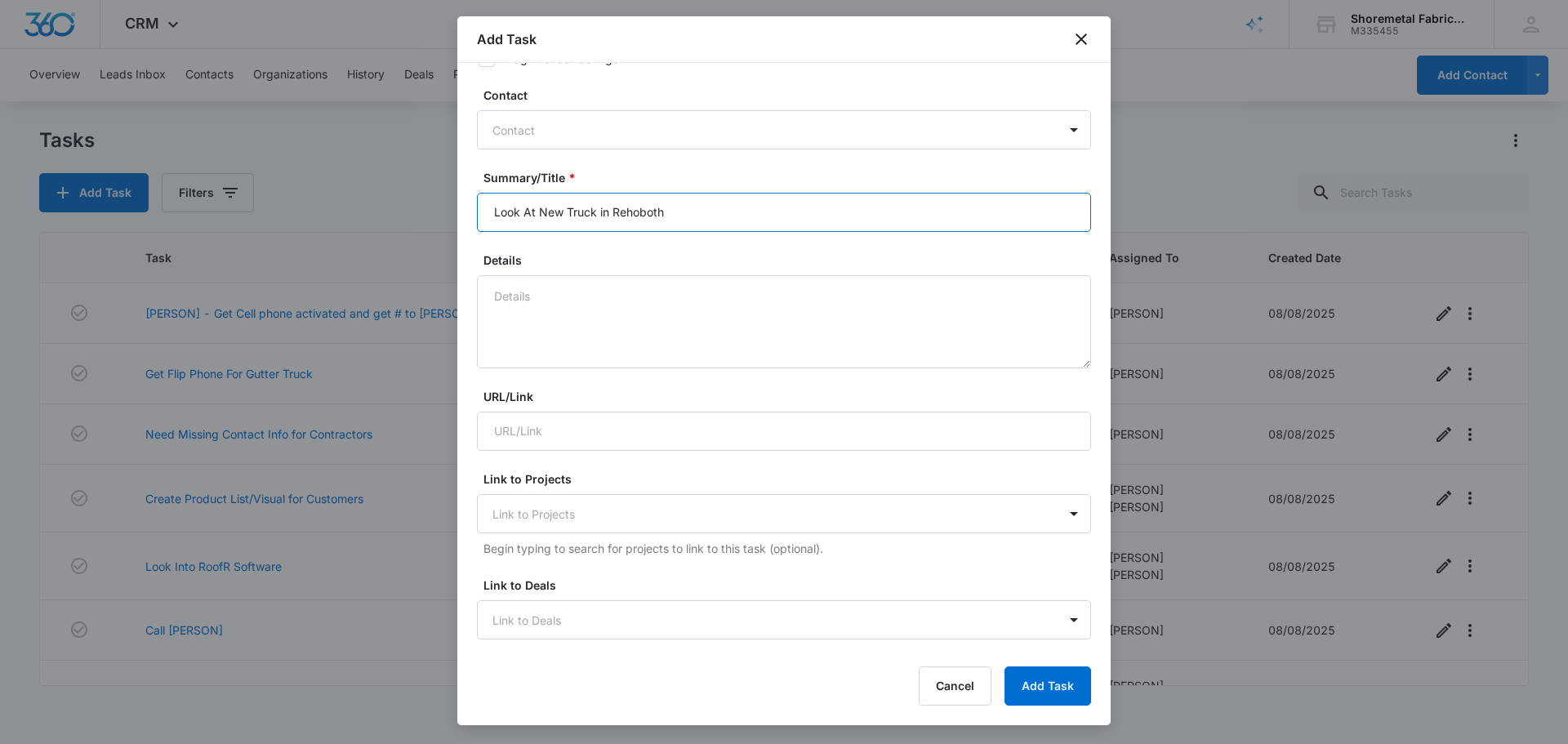 scroll, scrollTop: 245, scrollLeft: 0, axis: vertical 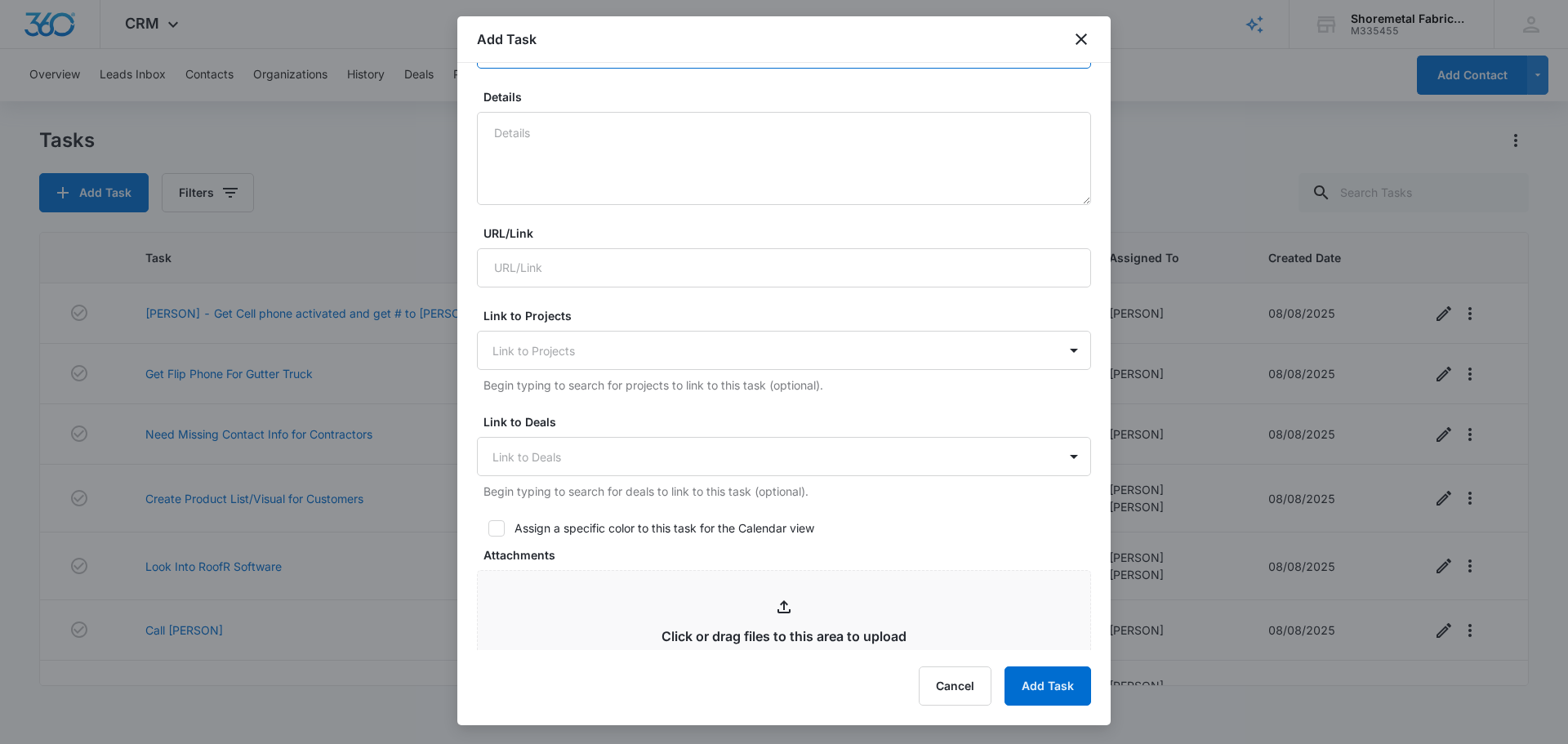 type on "Look At New Truck in Rehoboth" 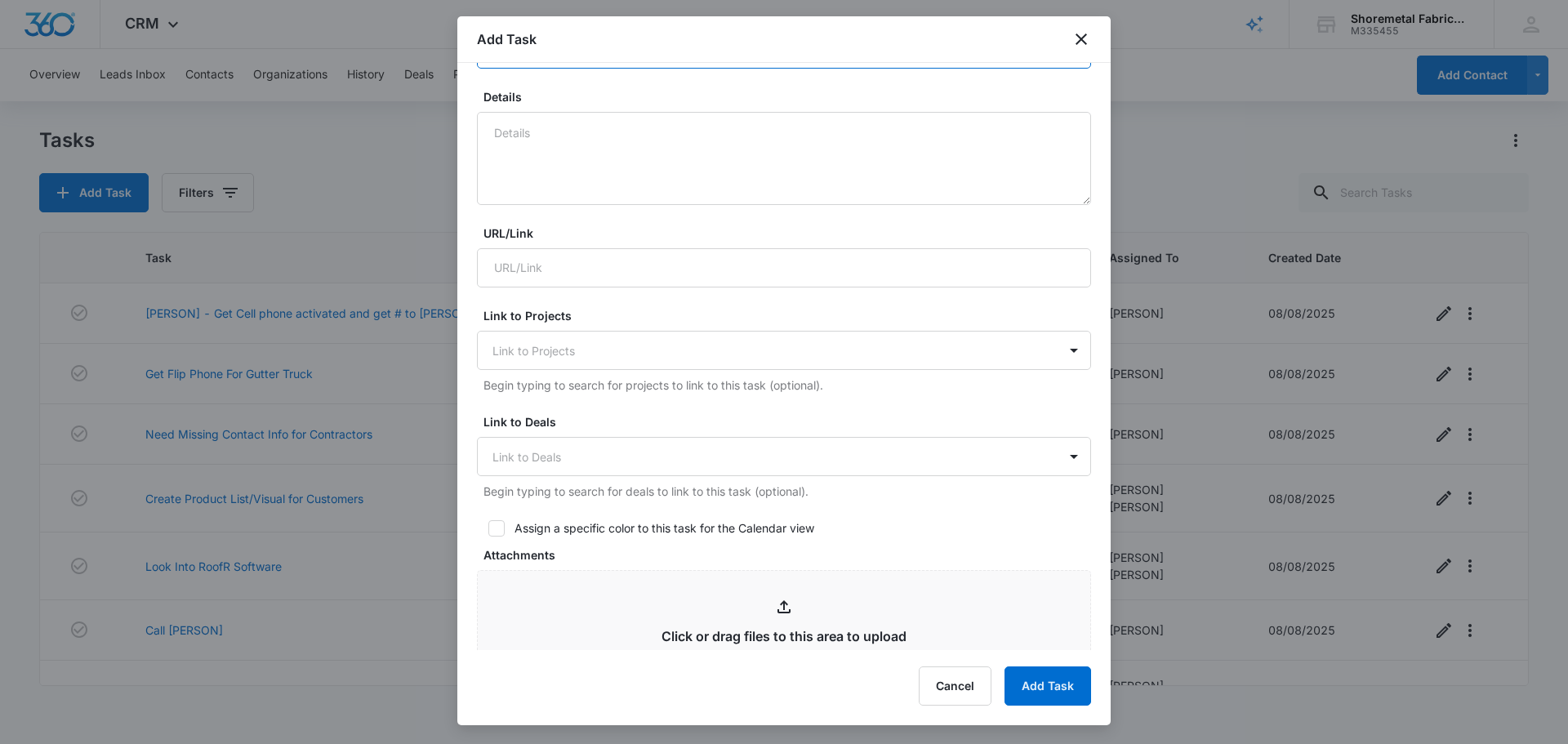 scroll, scrollTop: 490, scrollLeft: 0, axis: vertical 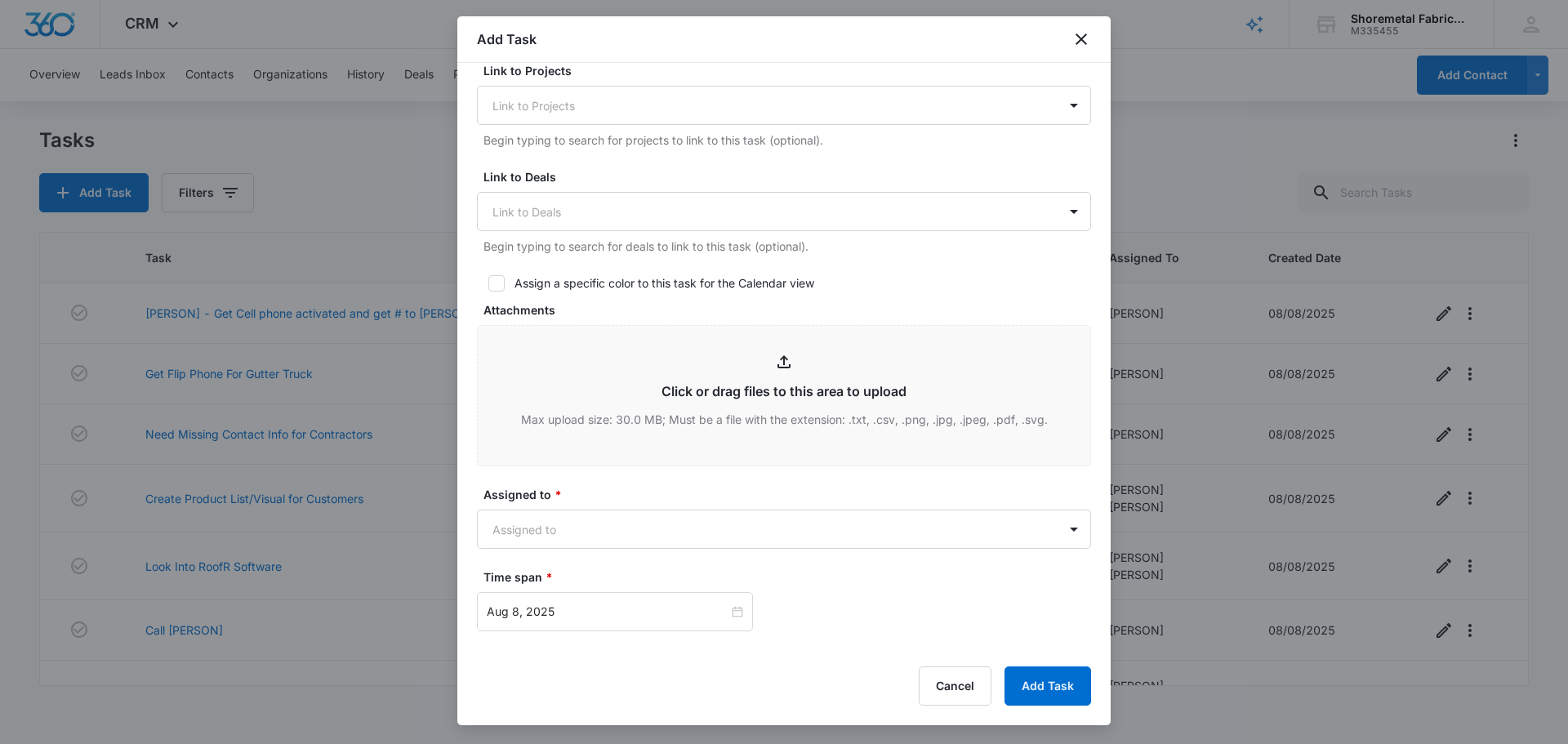 click 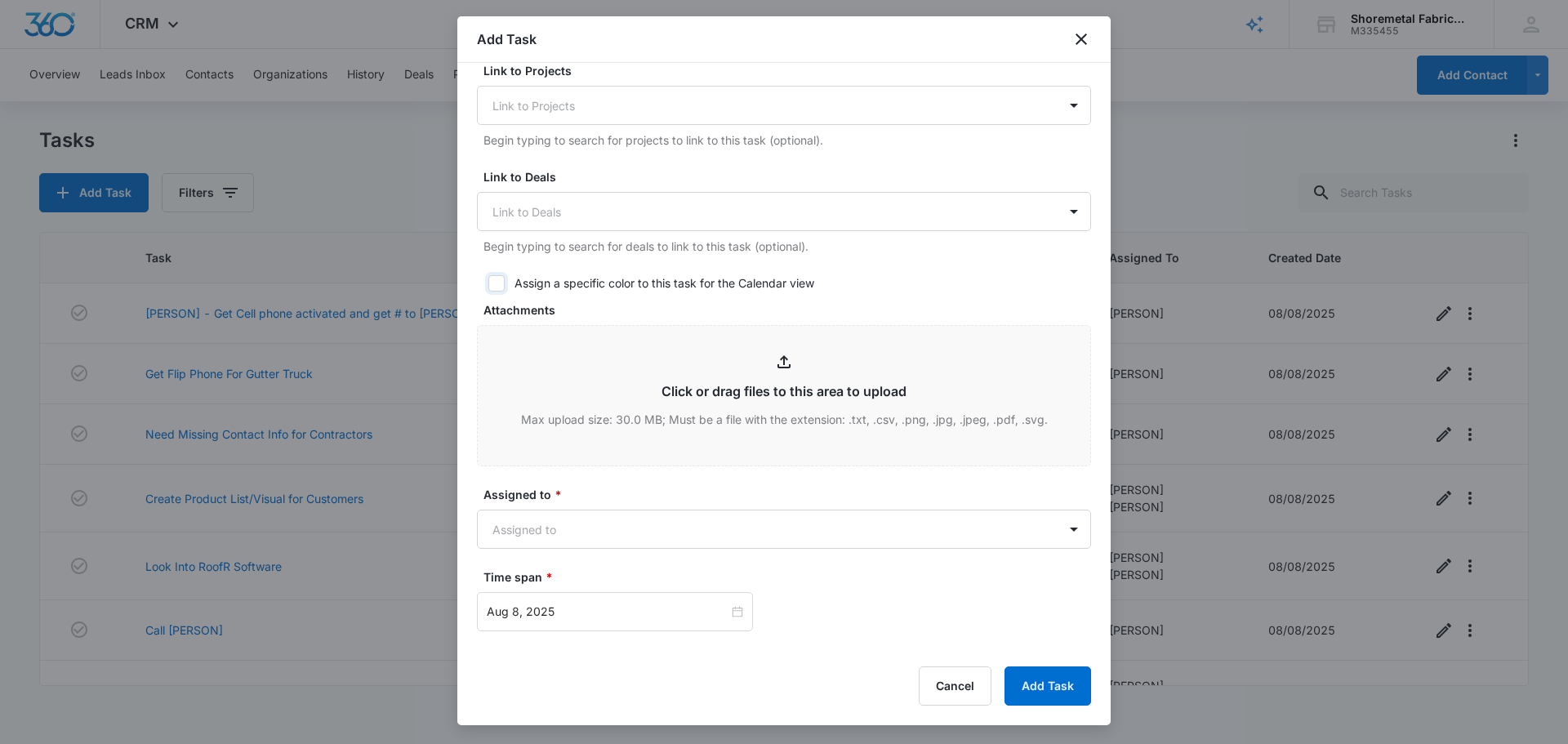 click on "Assign a specific color to this task for the Calendar view" at bounding box center (483, 283) 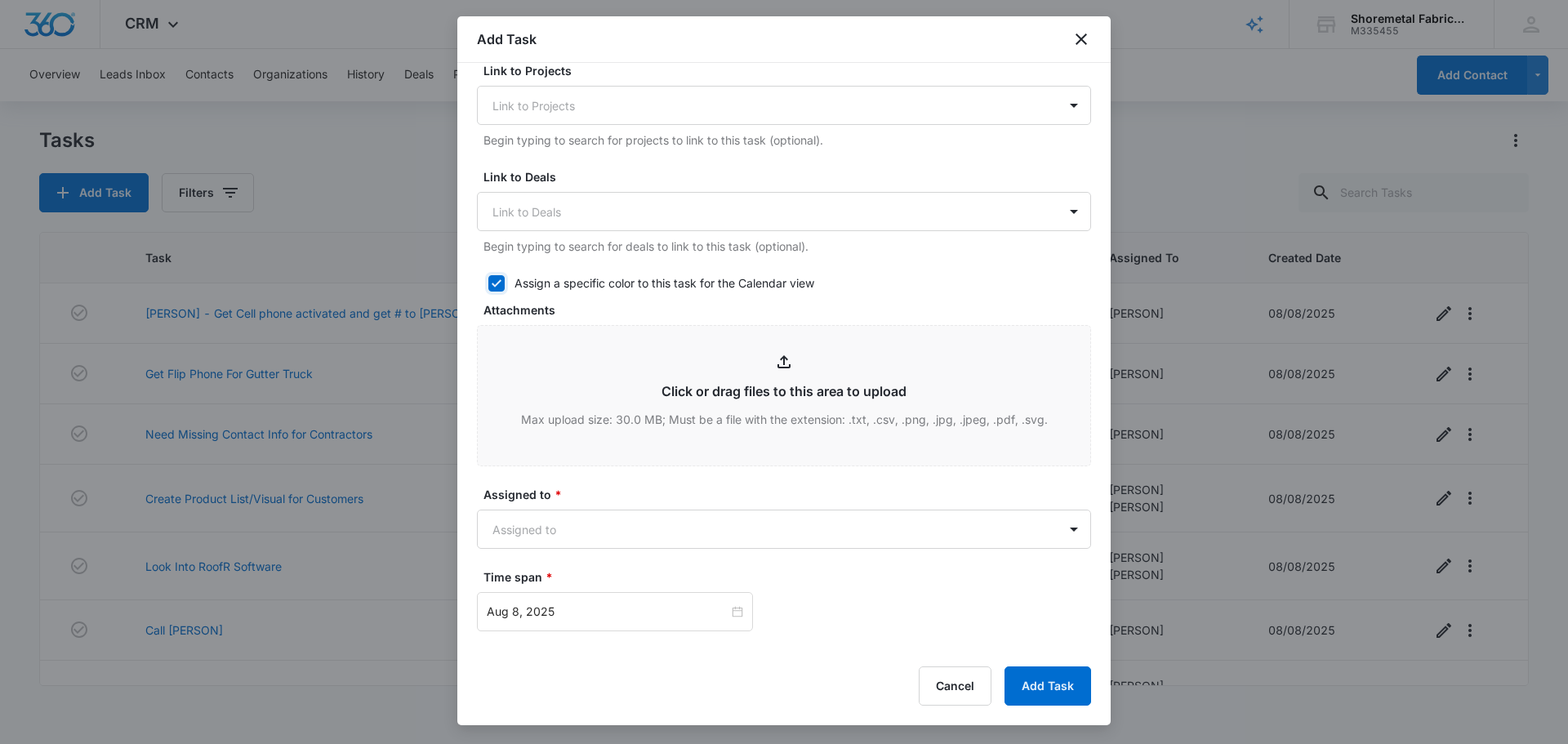 checkbox on "true" 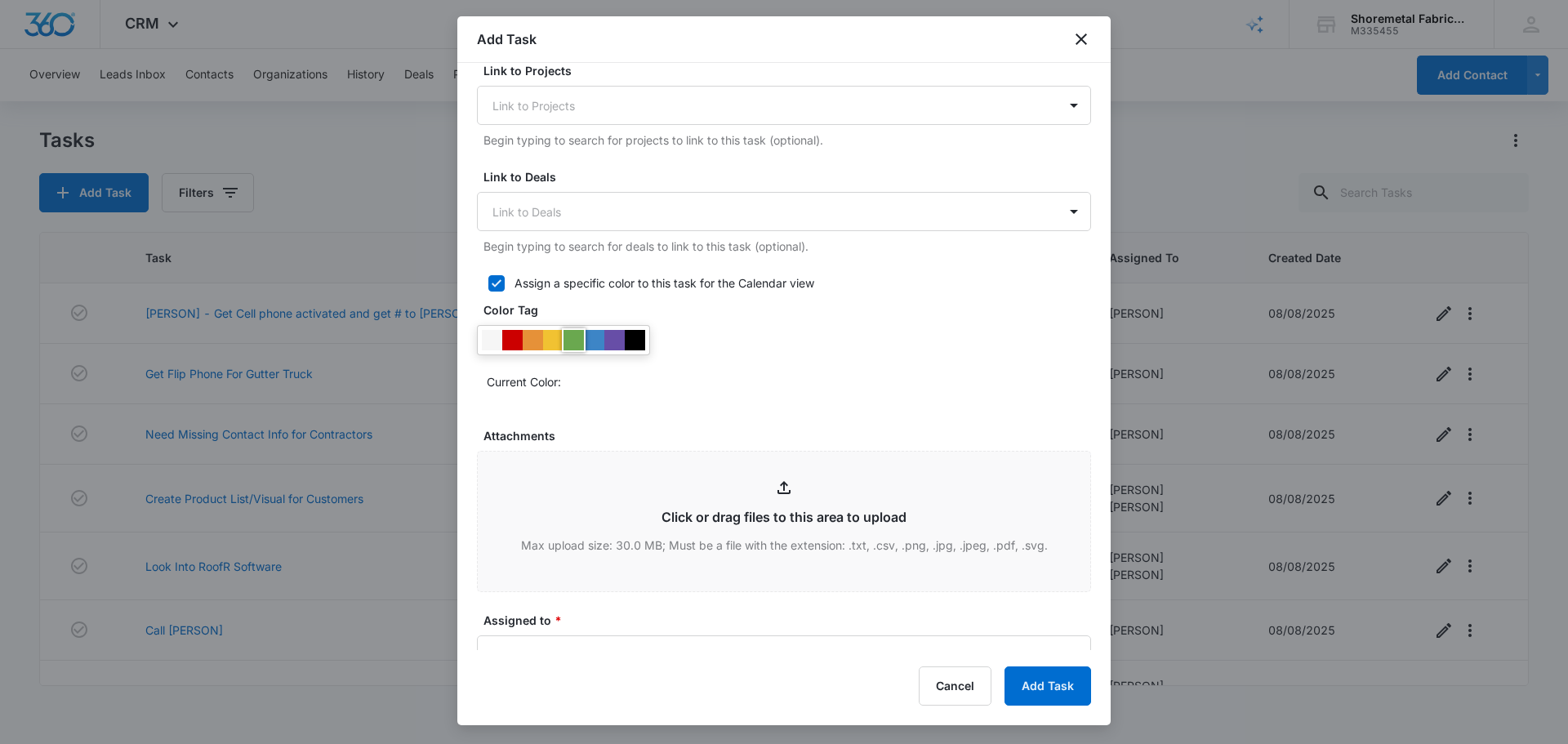 click at bounding box center [573, 340] 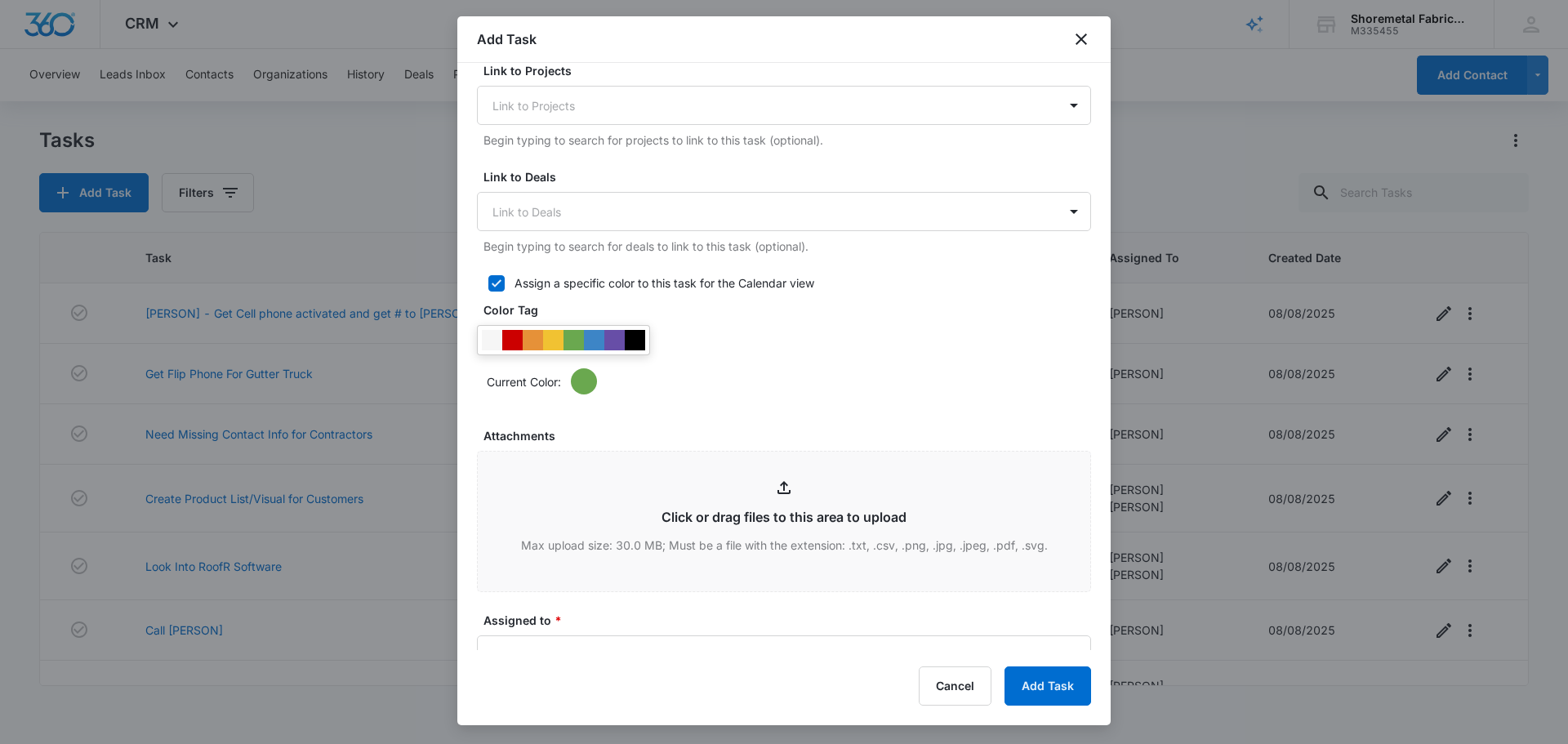 click on "Current Color:" at bounding box center [789, 381] 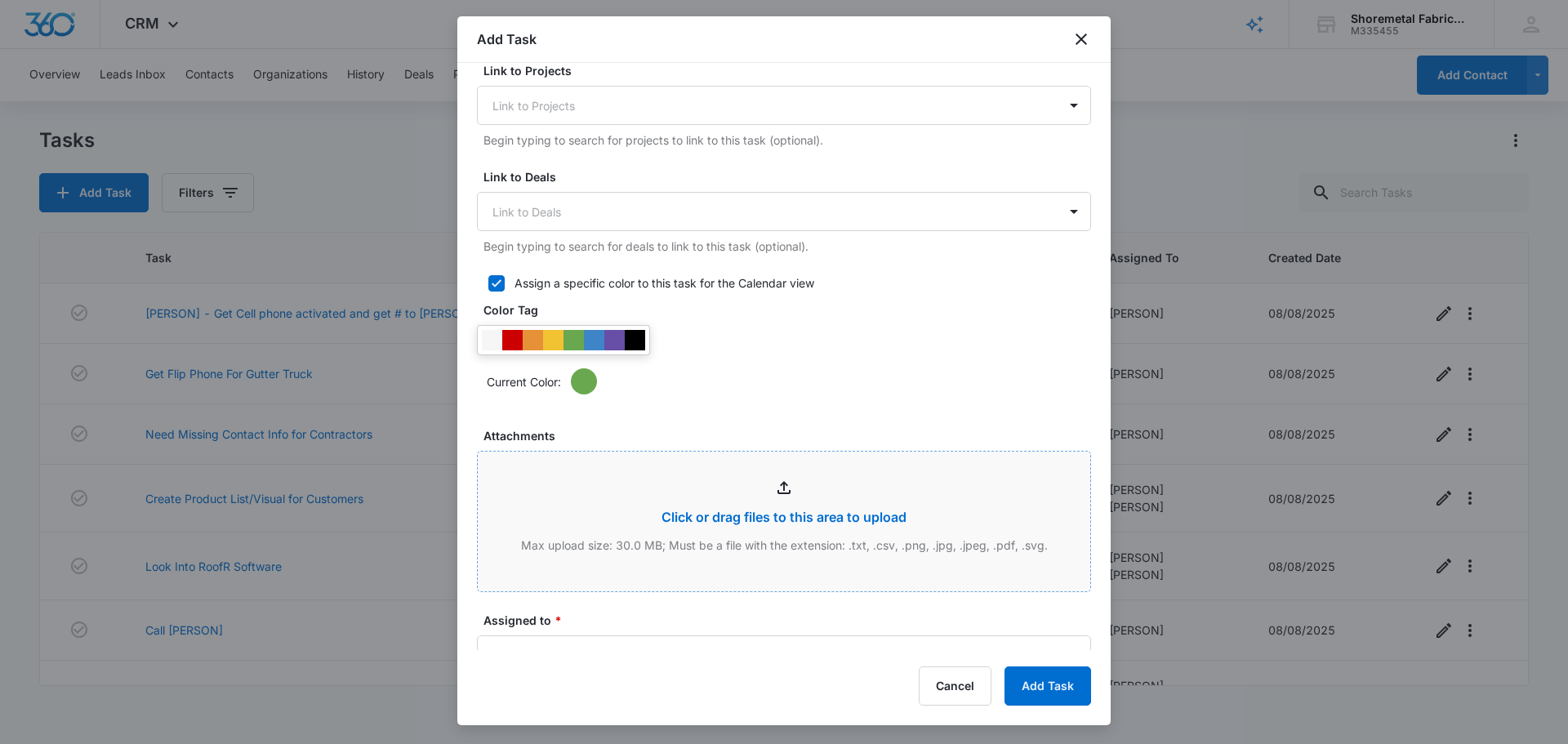 scroll, scrollTop: 817, scrollLeft: 0, axis: vertical 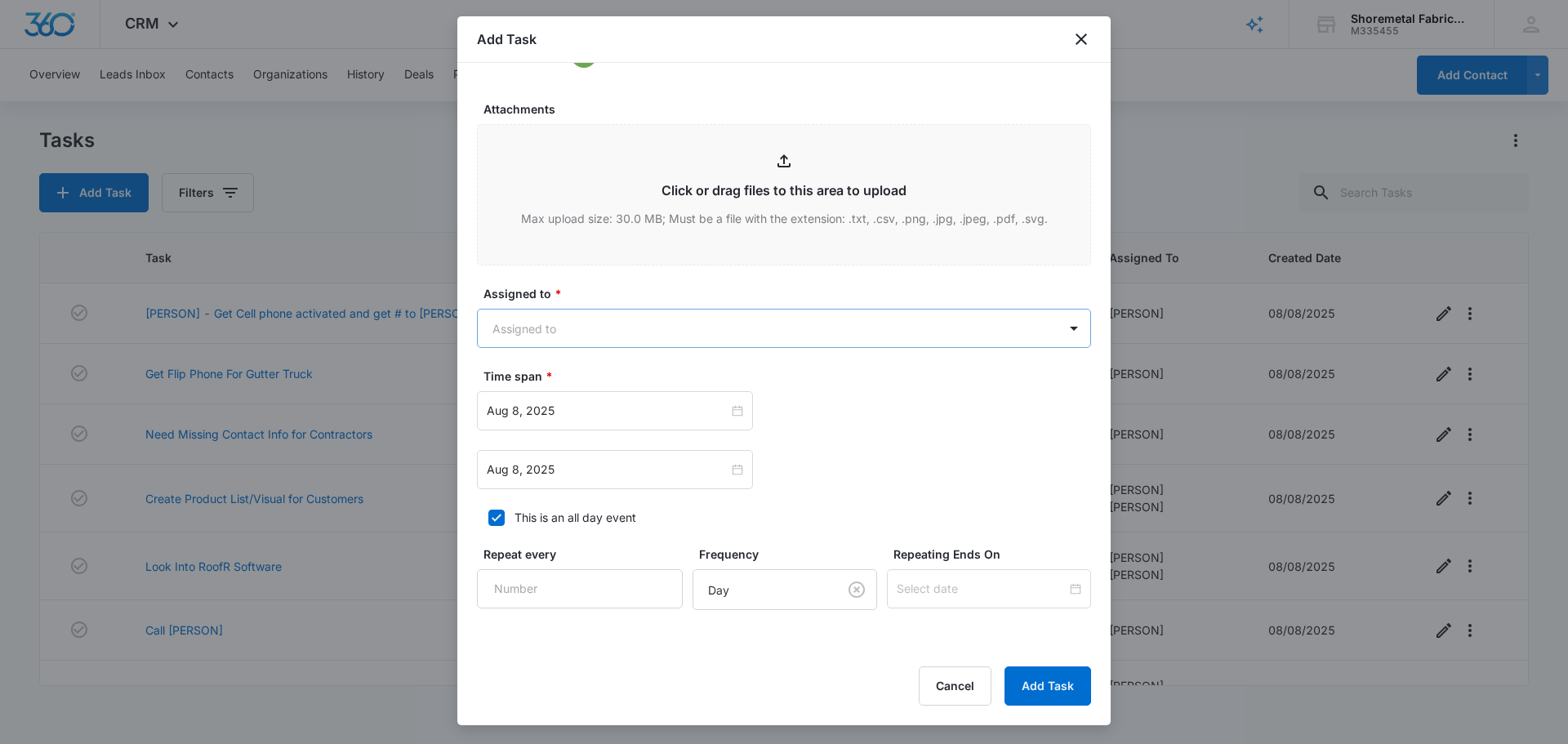 click on "CRM Apps Reputation Websites Forms CRM Email Social Content Ads Intelligence Files Brand Settings Shoremetal Fabricators M335455 Your Accounts View All CM Christina McNatt shoremetalfabricators@gmail.com My Profile Notifications Support Logout Terms & Conditions   •   Privacy Policy Overview Leads Inbox Contacts Organizations History Deals Projects Tasks Calendar Lists Reports Settings Add Contact Tasks Add Task Filters Task Start End Contacts Assigned By Assigned To Created Date Molly - Get Cell phone activated and get # to Brandon 08/08/25 08/09/25 Christina McNatt Molly Downes 08/08/2025 Get Flip Phone For Gutter Truck 08/10/25 08/10/25 Christina McNatt Molly Downes 08/08/2025 Need Missing Contact Info for Contractors  Urgent 08/11/25 08/11/25 Christina McNatt Christina McNatt 08/08/2025 Create Product List/Visual for Customers 08/12/25 08/12/25 Christina McNatt Molly Downes Christina McNatt 08/08/2025 Look Into RoofR Software 08/13/25 08/13/25 Christina McNatt Molly Downes Christina McNatt 08/08/2025" at bounding box center [784, 372] 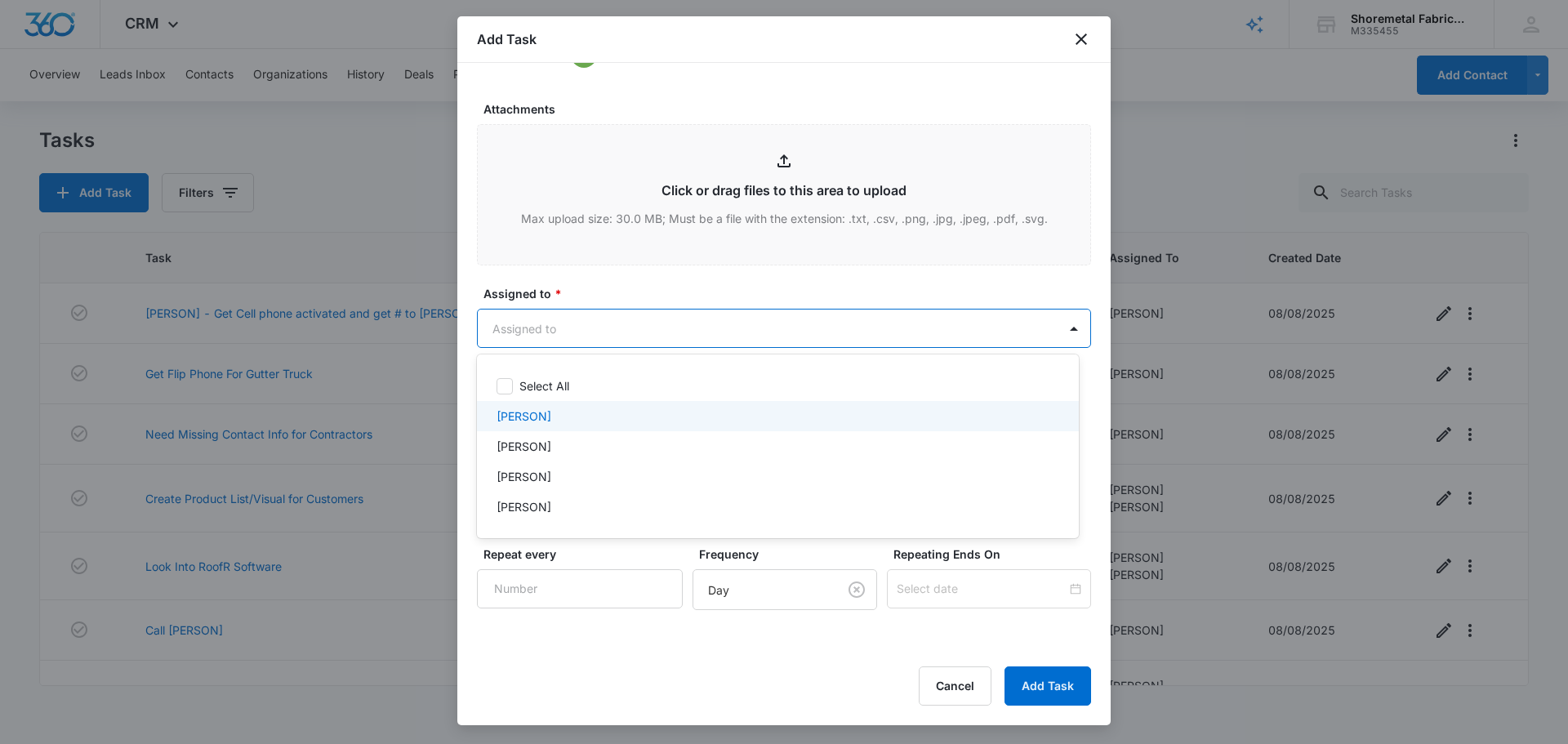click on "[PERSON]" at bounding box center [523, 416] 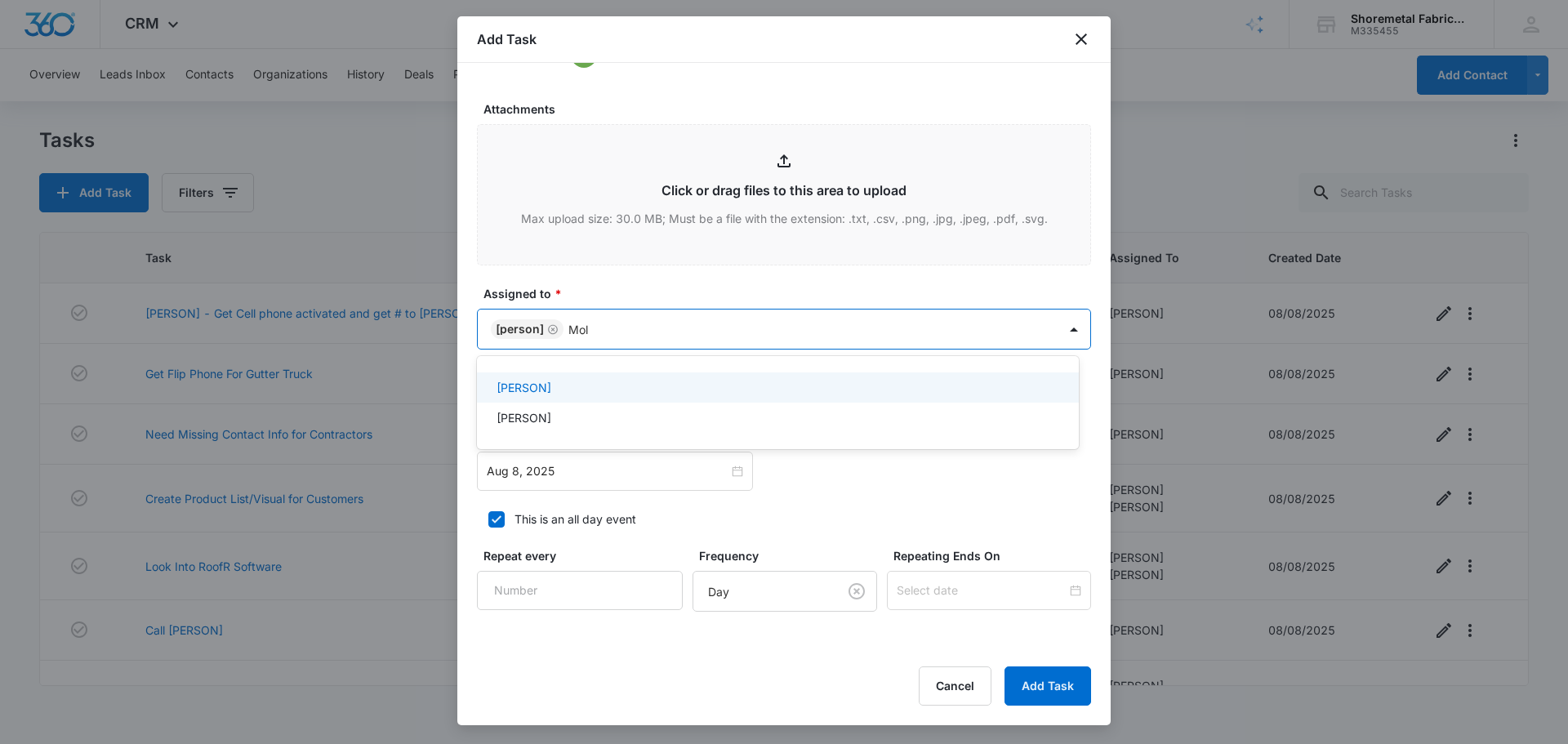 type on "[PERSON]" 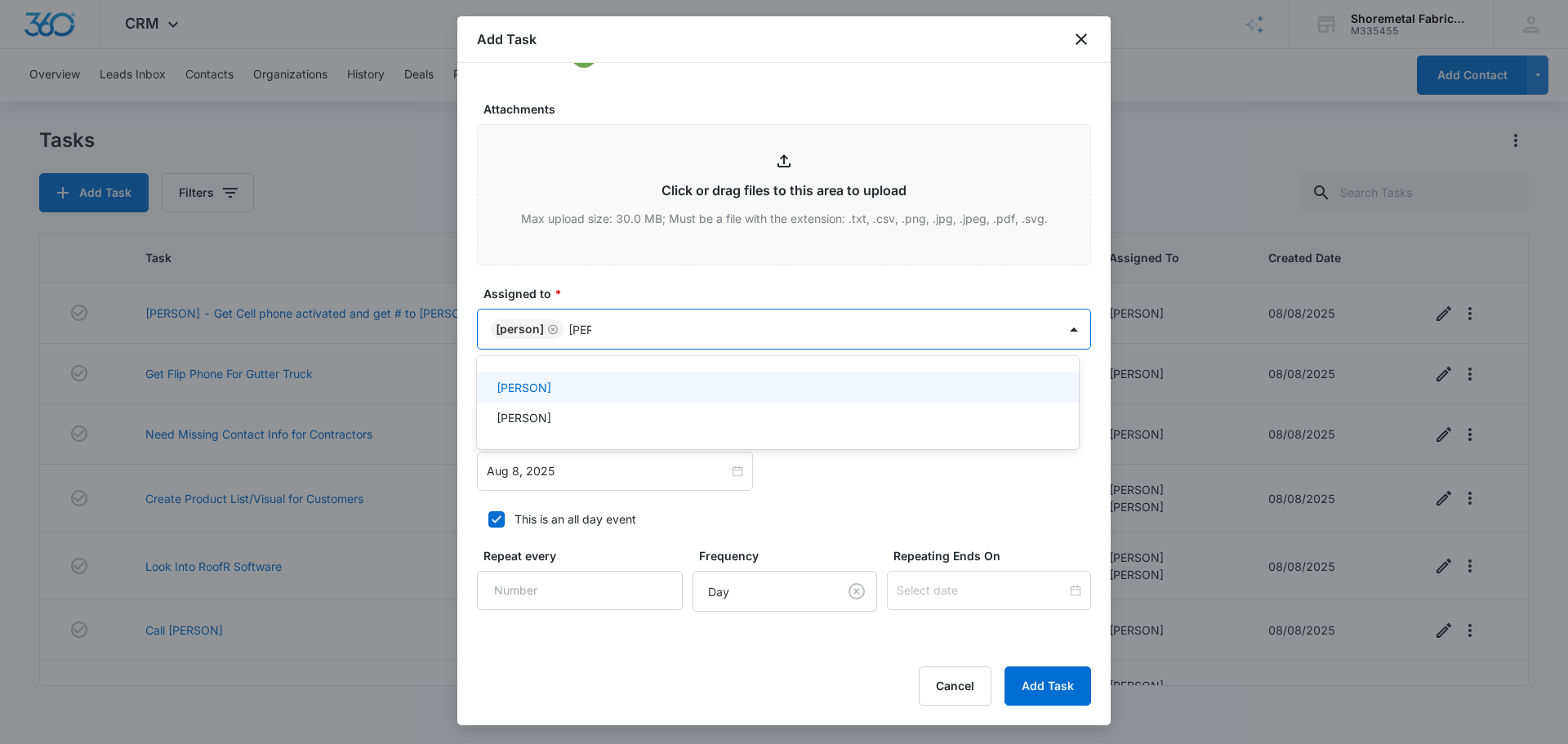 type 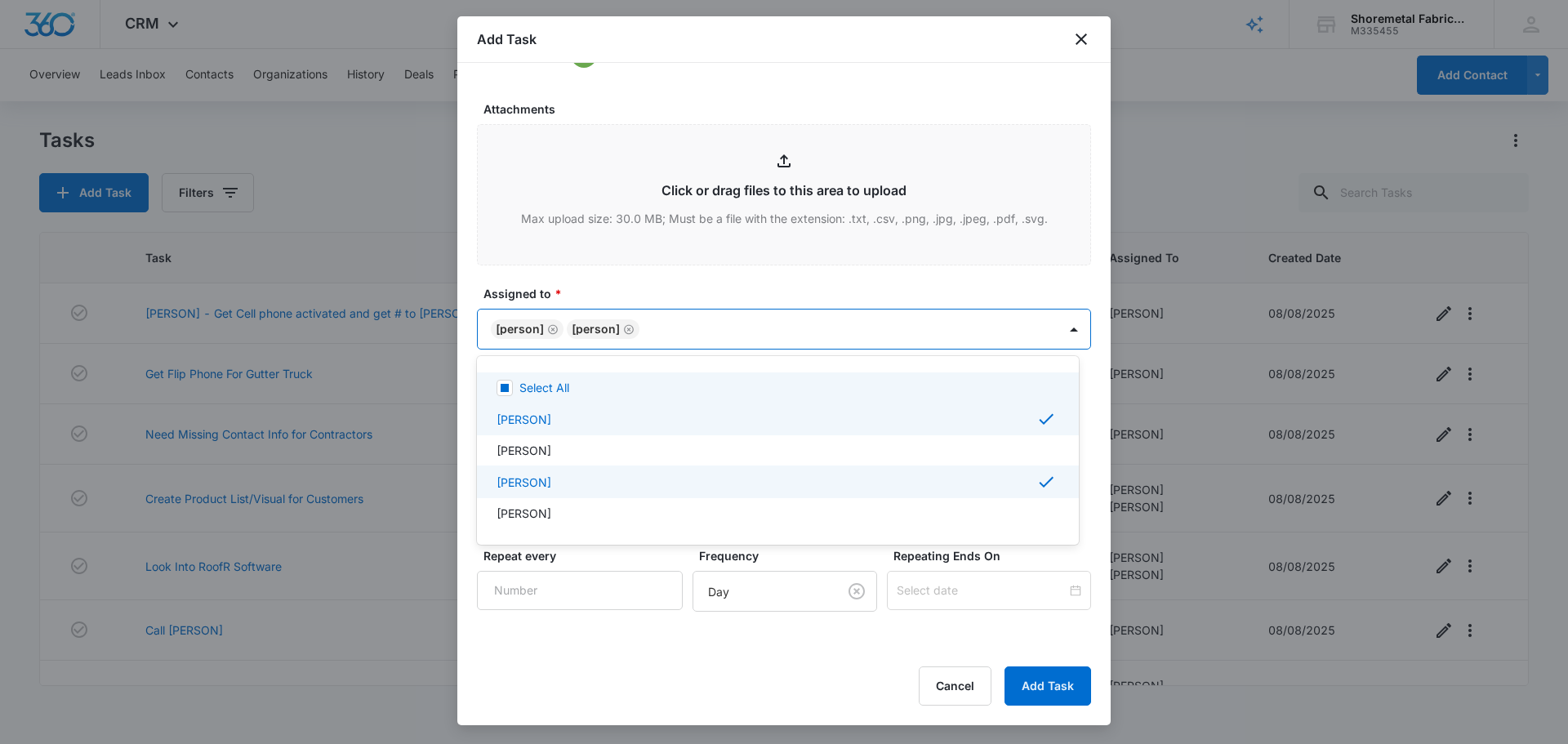 click at bounding box center (784, 372) 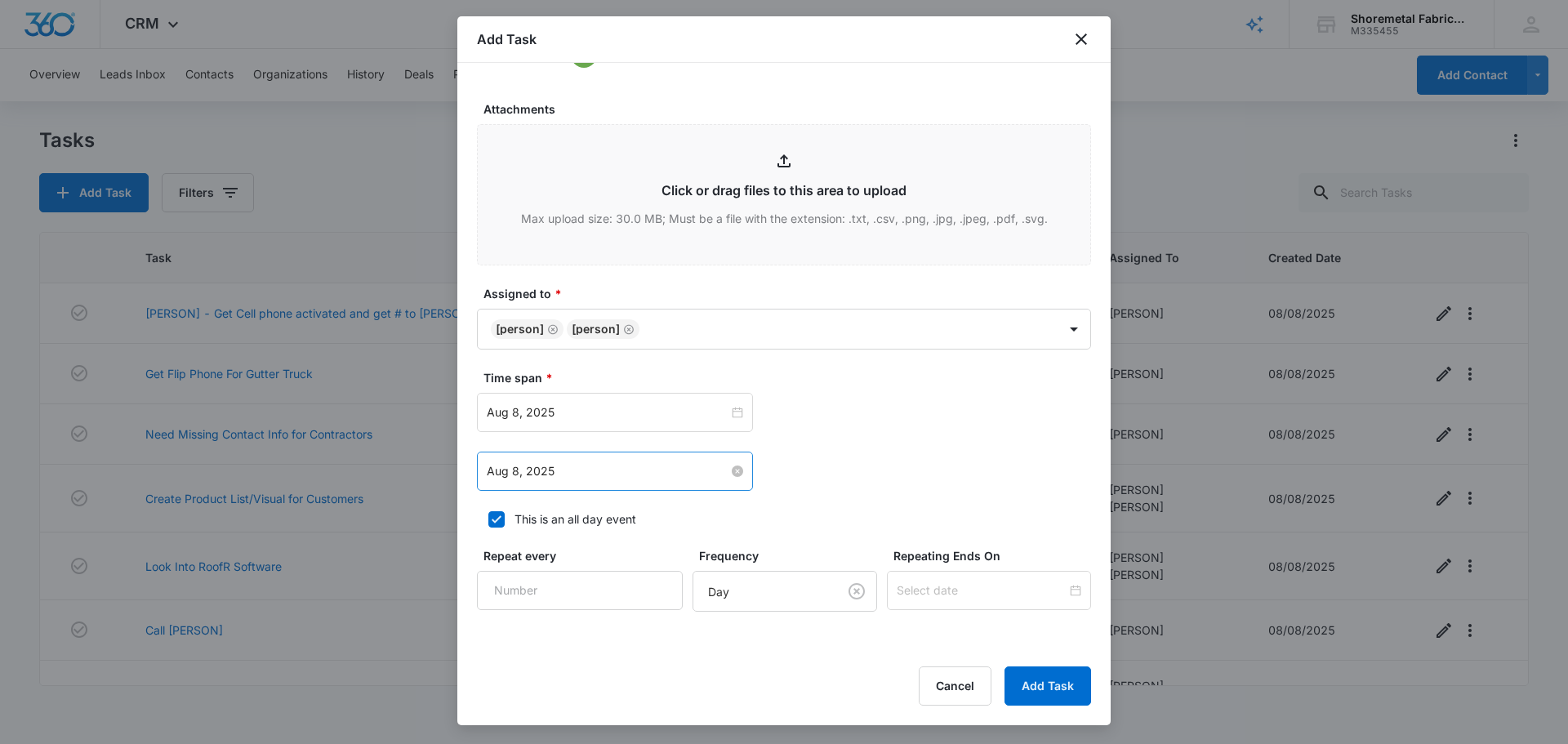 click on "Aug 8, 2025" at bounding box center [608, 471] 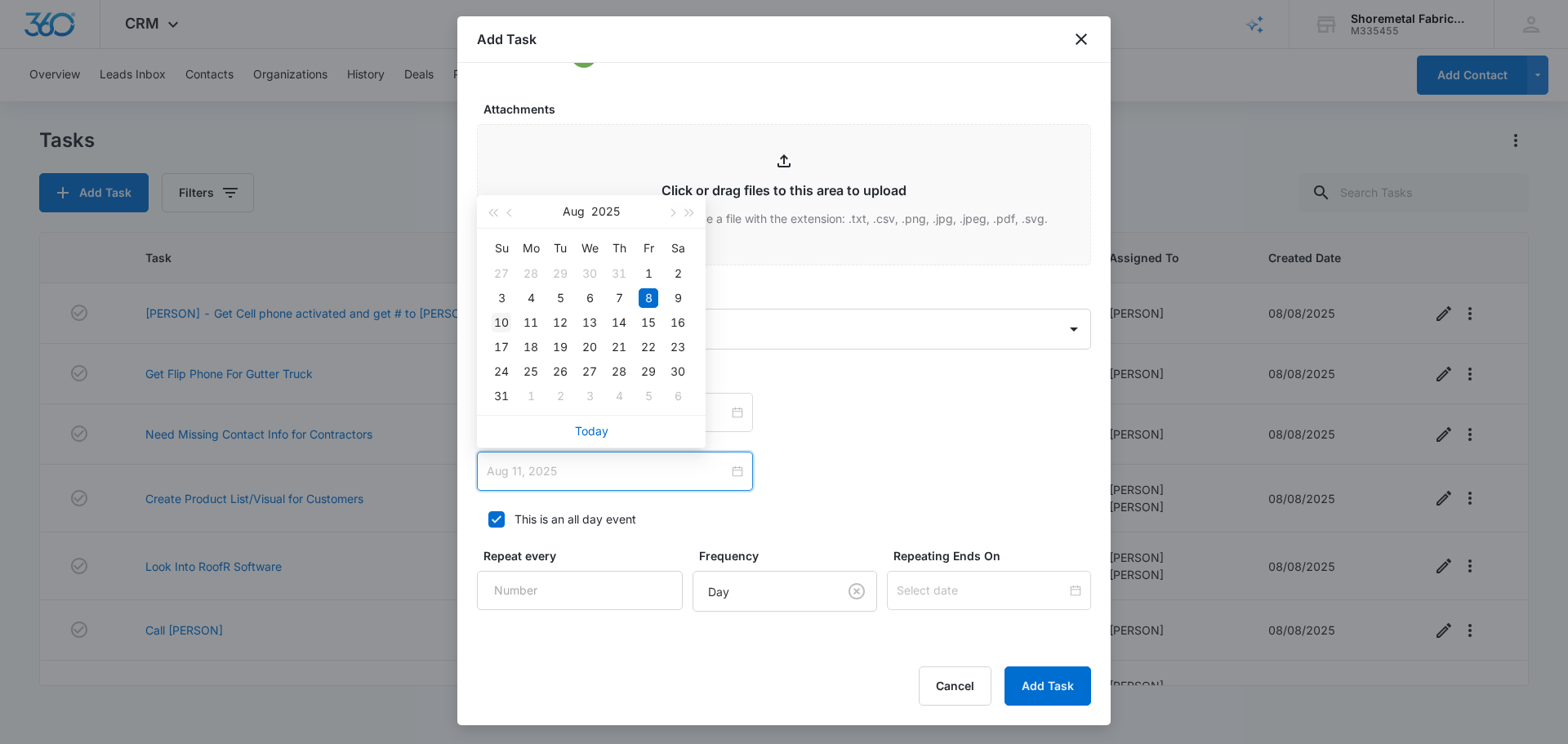 type on "Aug 10, 2025" 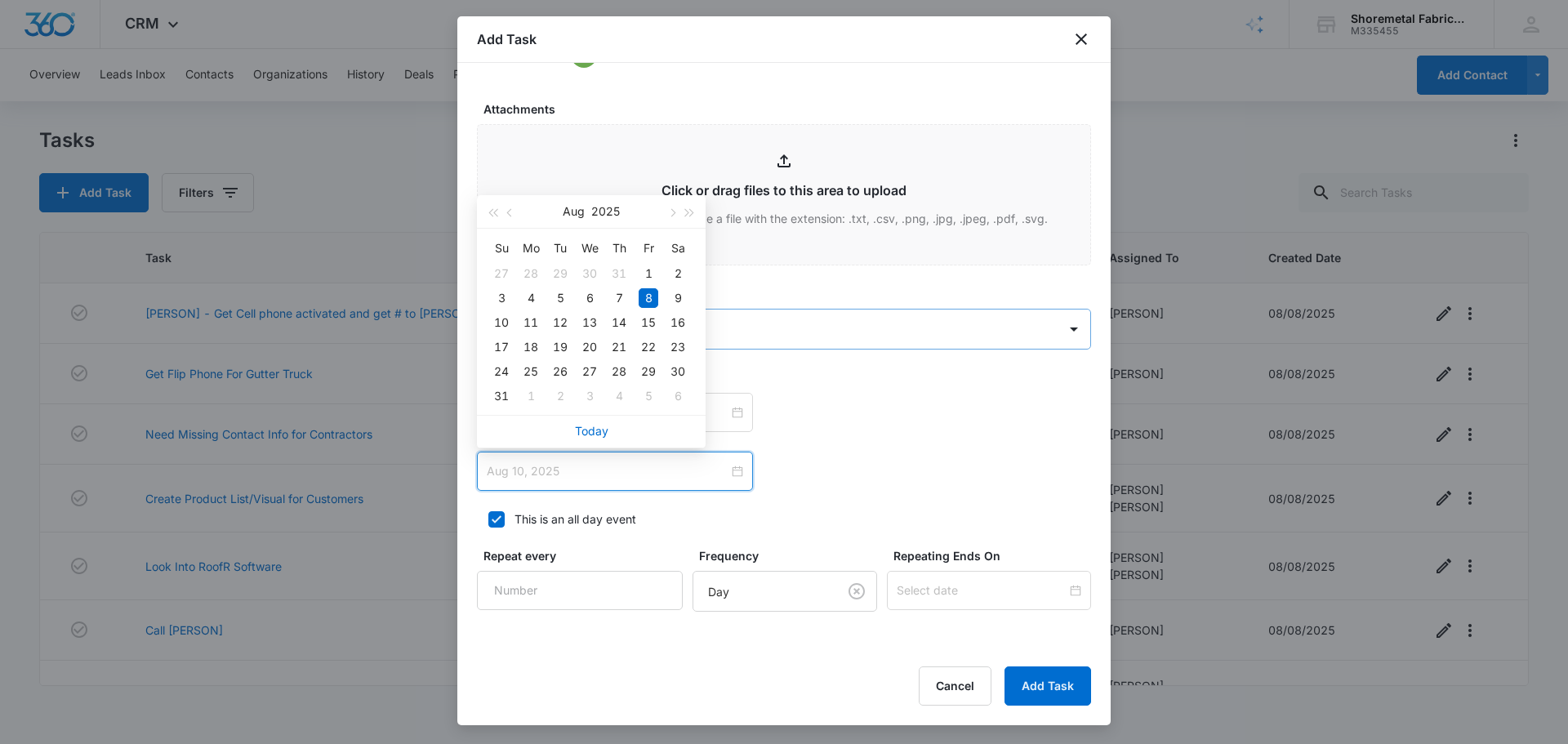 click on "10" at bounding box center (501, 323) 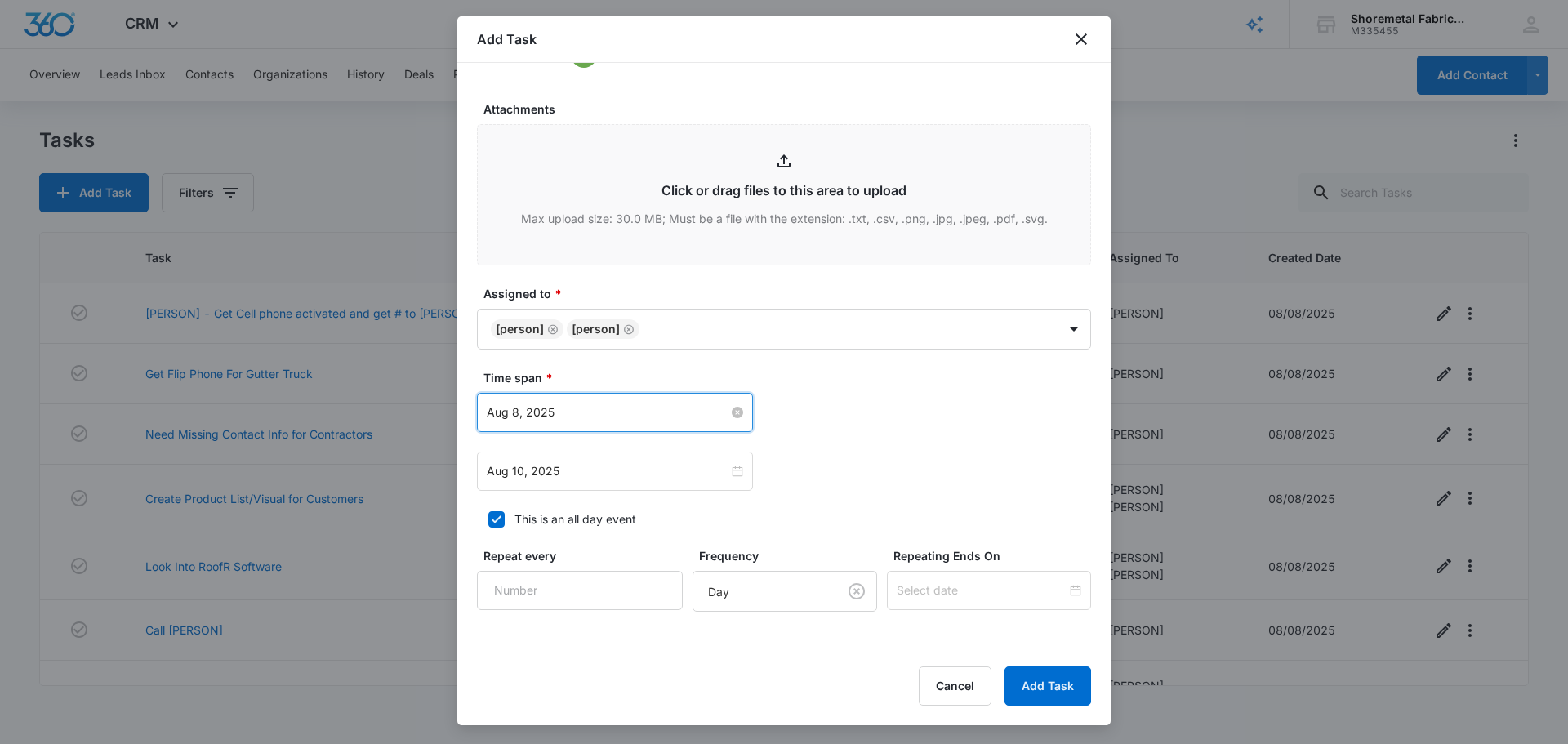 click on "Aug 8, 2025" at bounding box center (608, 412) 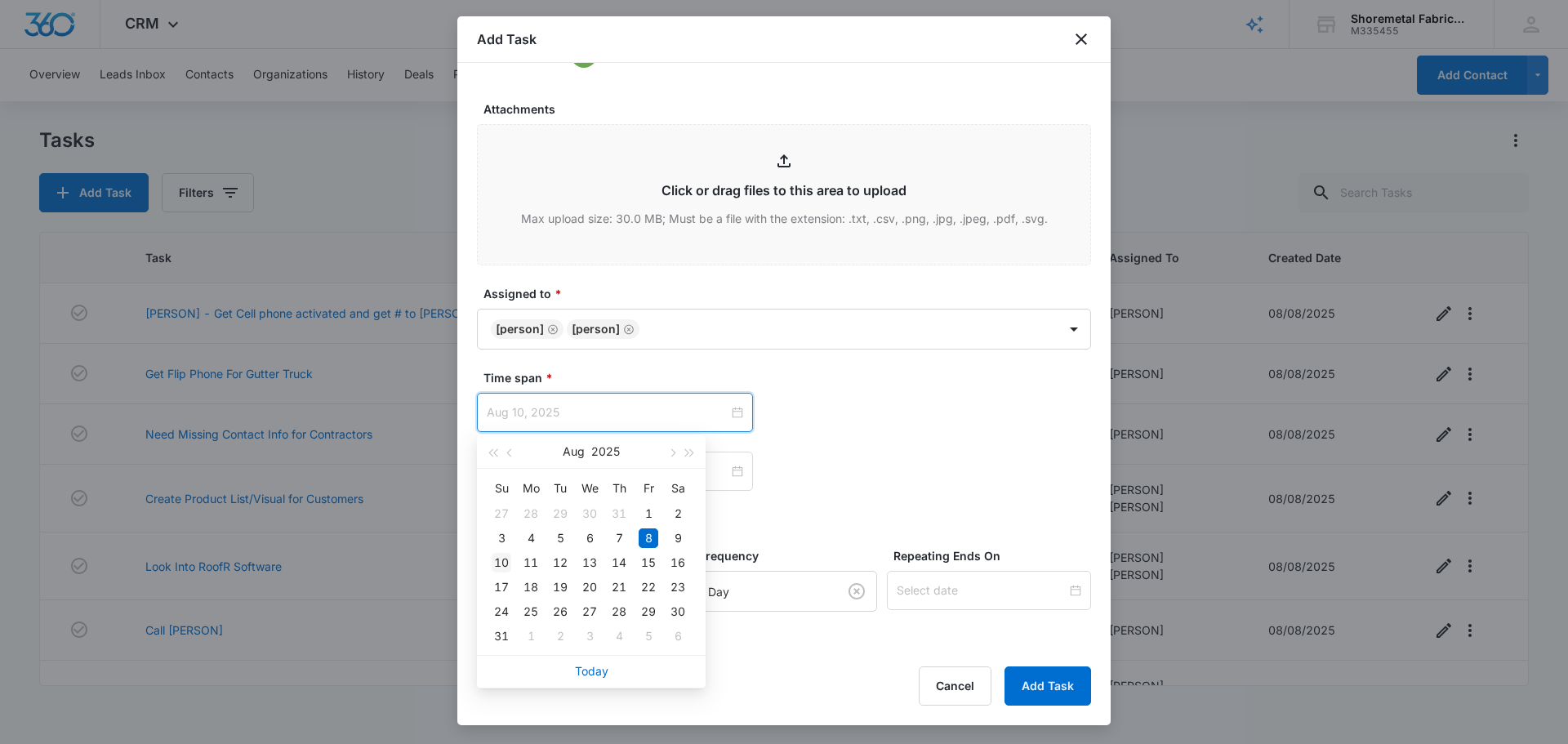 click on "10" at bounding box center (501, 563) 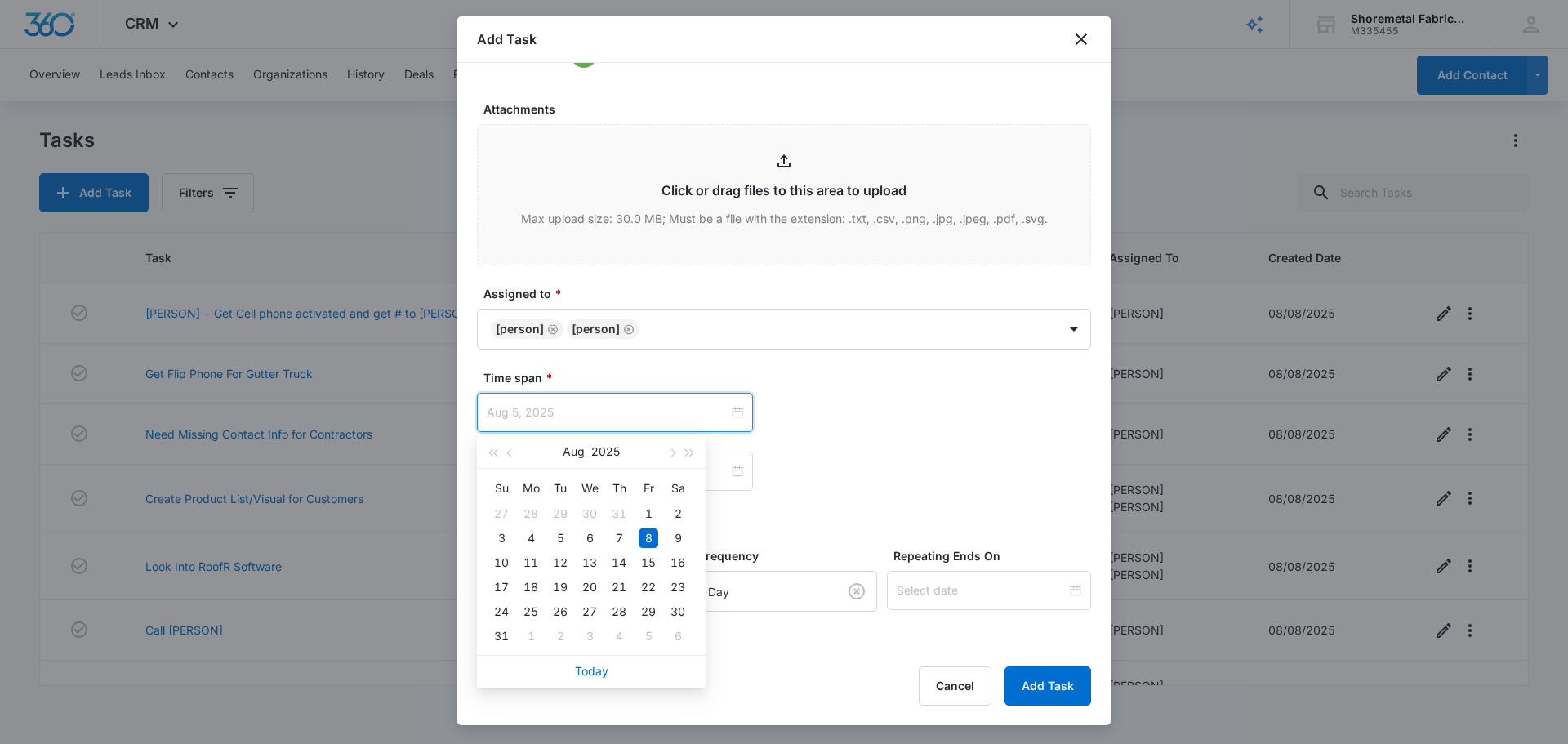 type on "Aug 10, 2025" 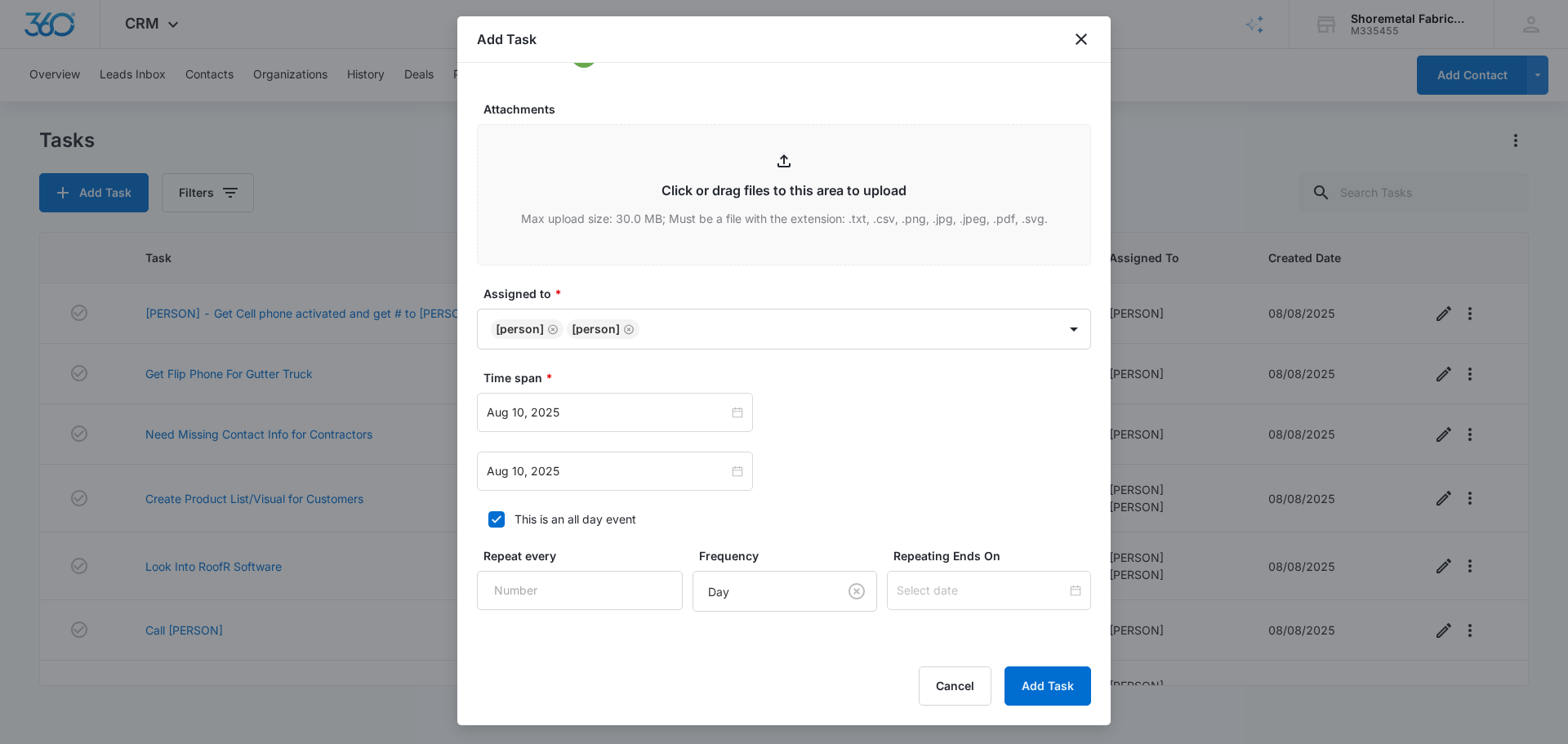 click on "Time span *" at bounding box center [791, 377] 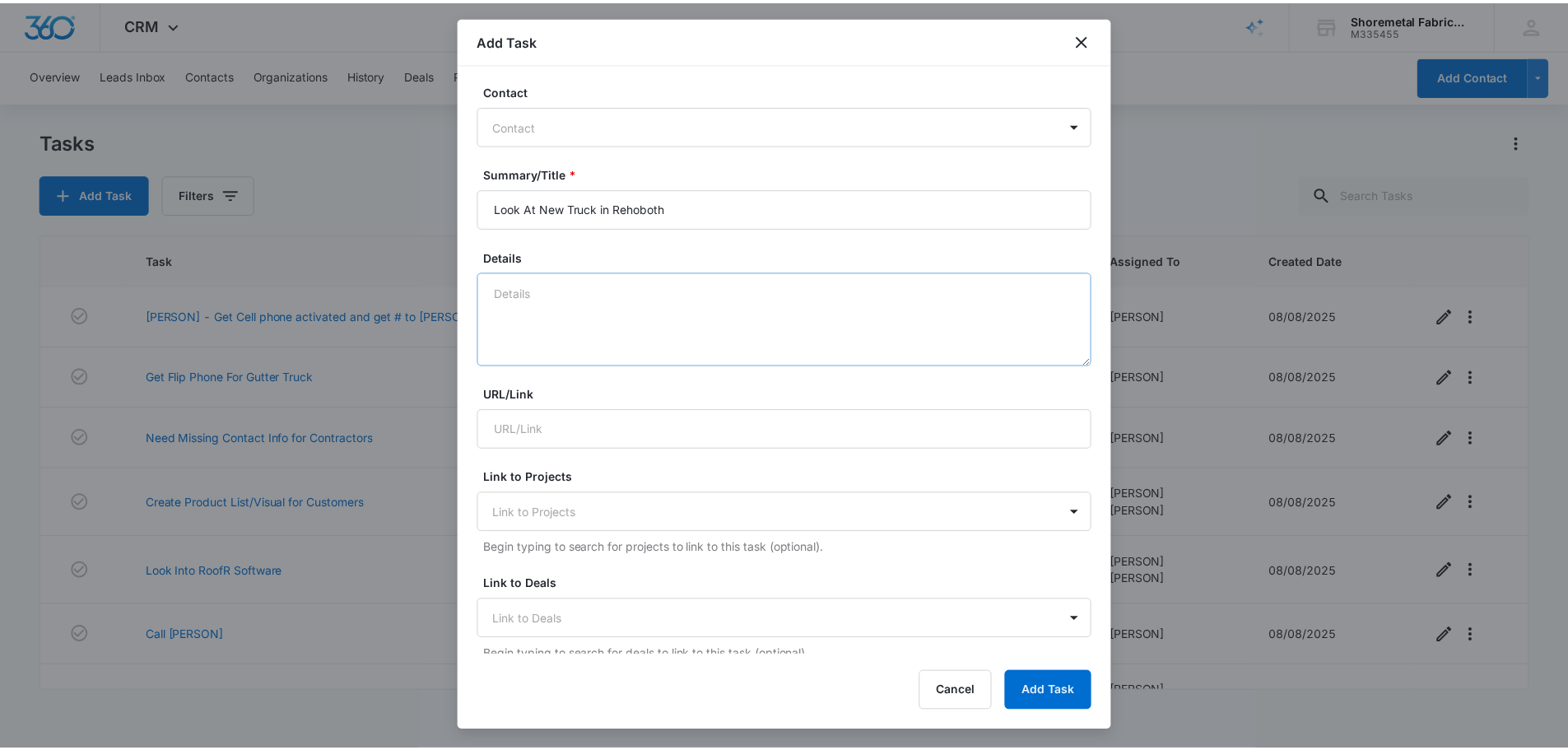 scroll, scrollTop: 0, scrollLeft: 0, axis: both 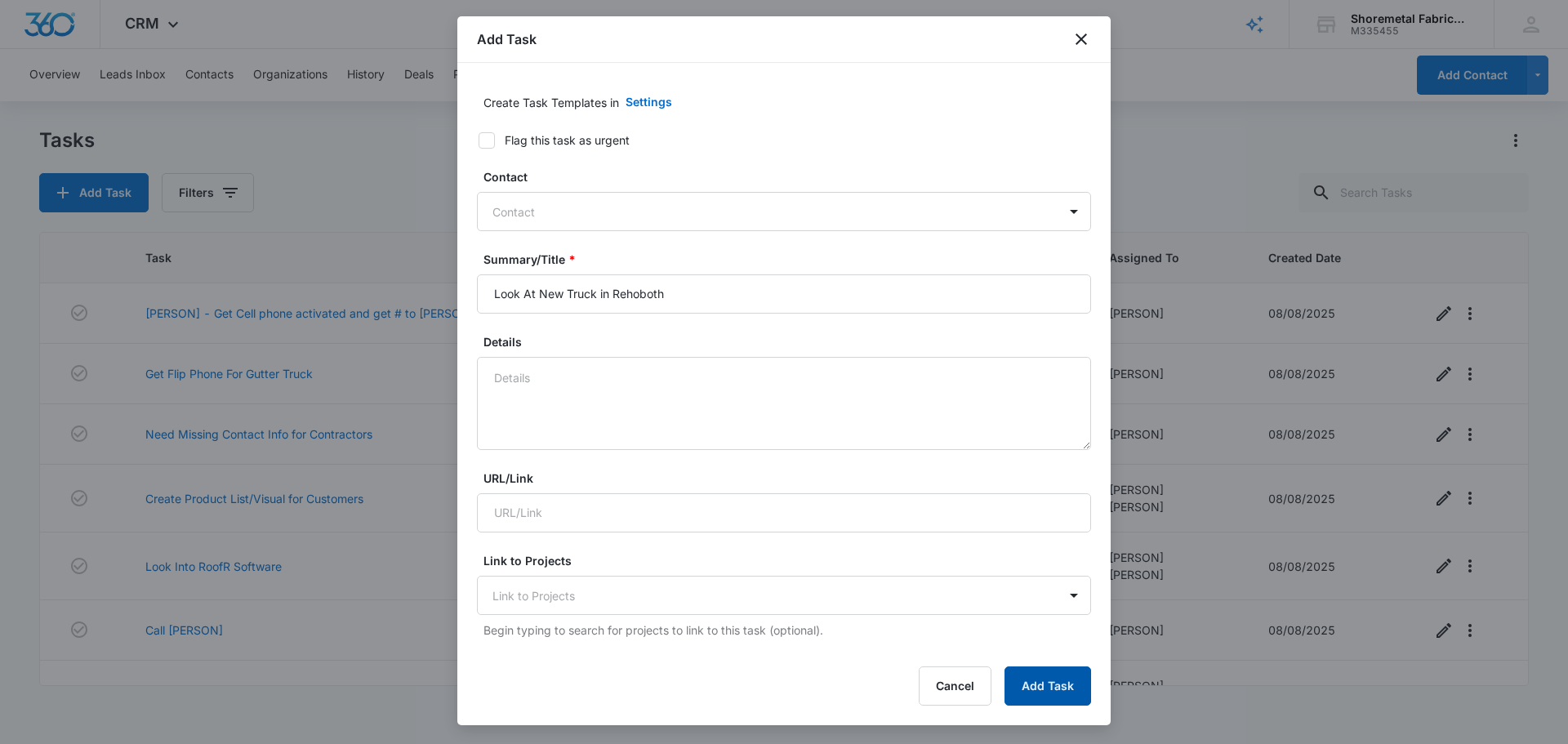 click on "Add Task" at bounding box center (1048, 686) 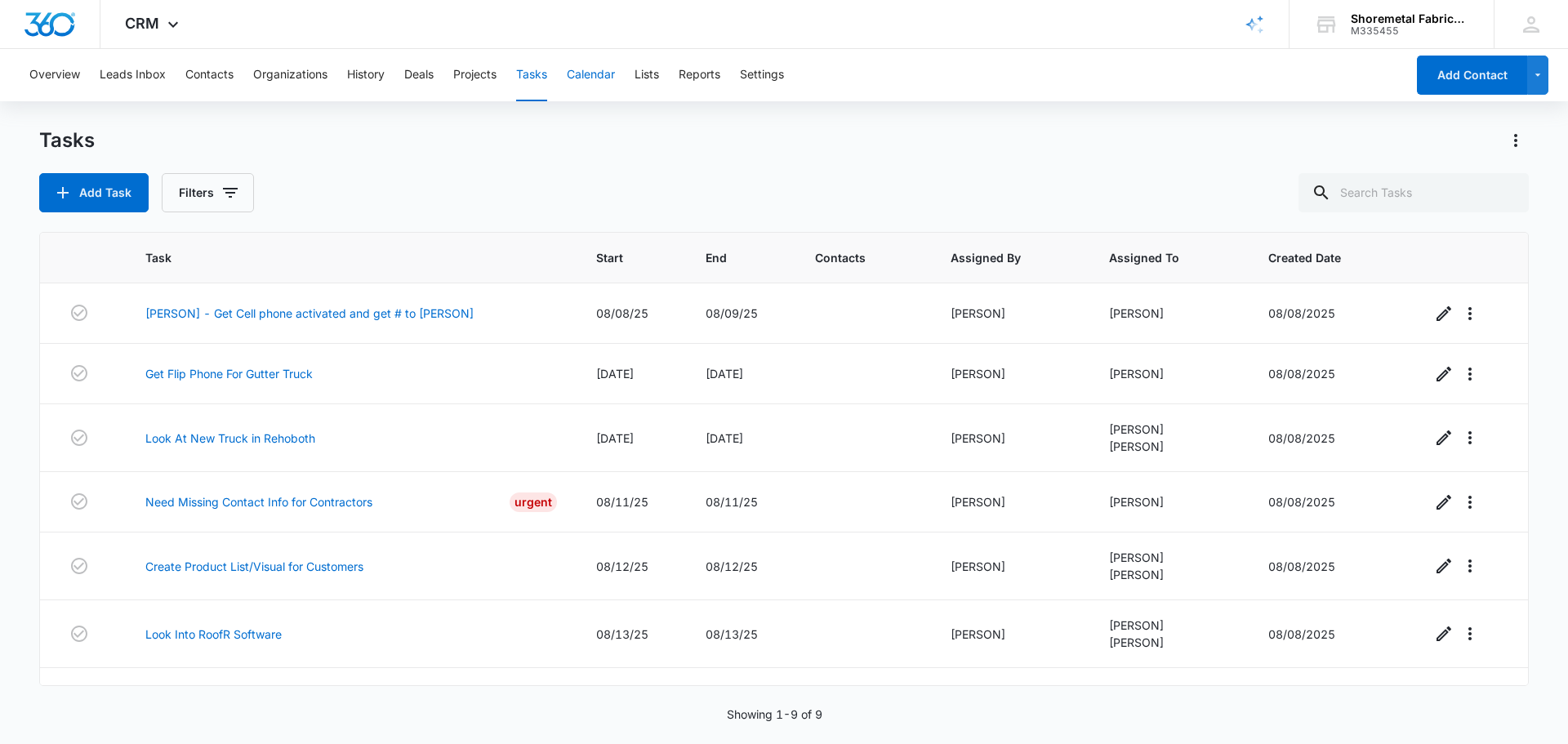 click on "Calendar" at bounding box center [590, 75] 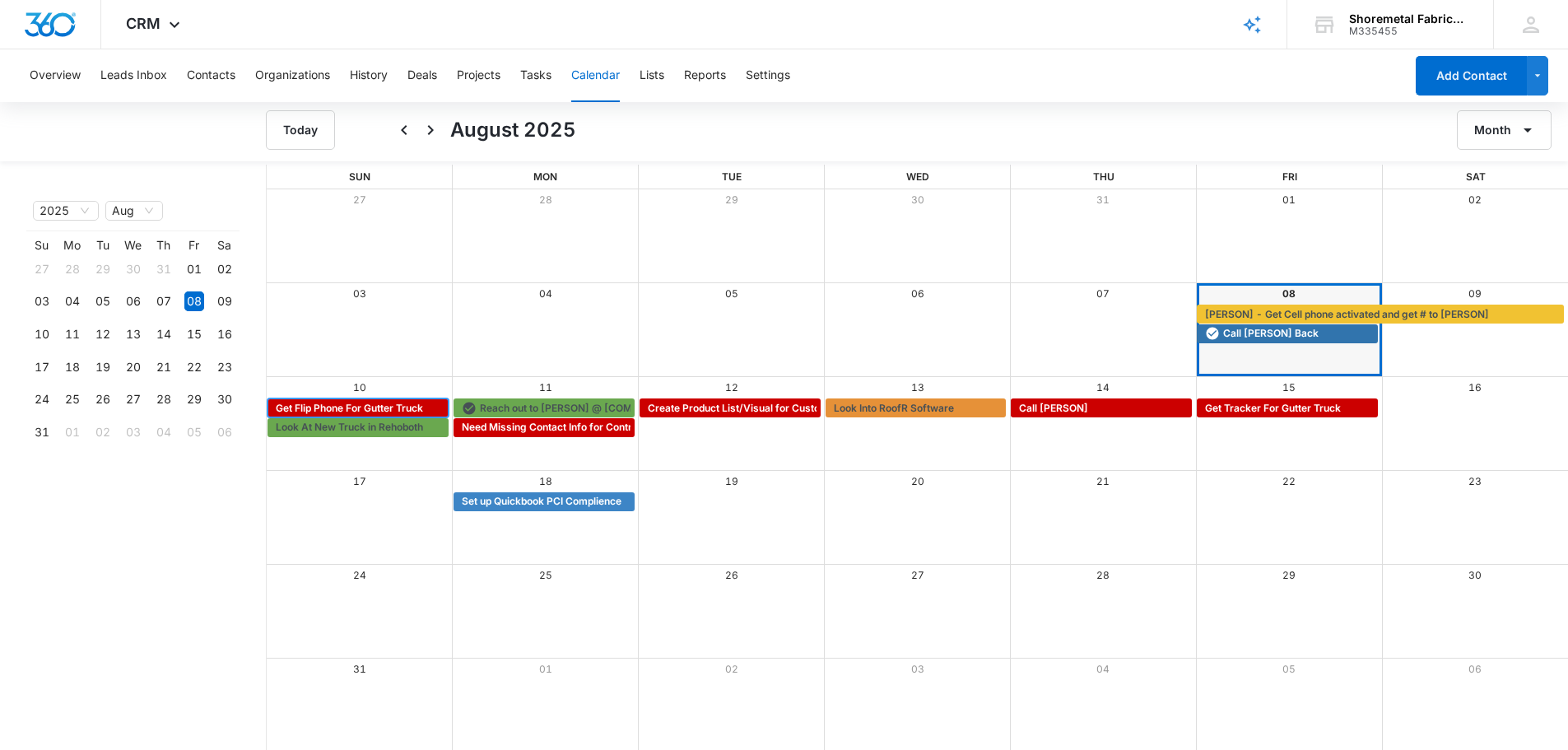 click on "Get Flip Phone For Gutter Truck" at bounding box center (349, 408) 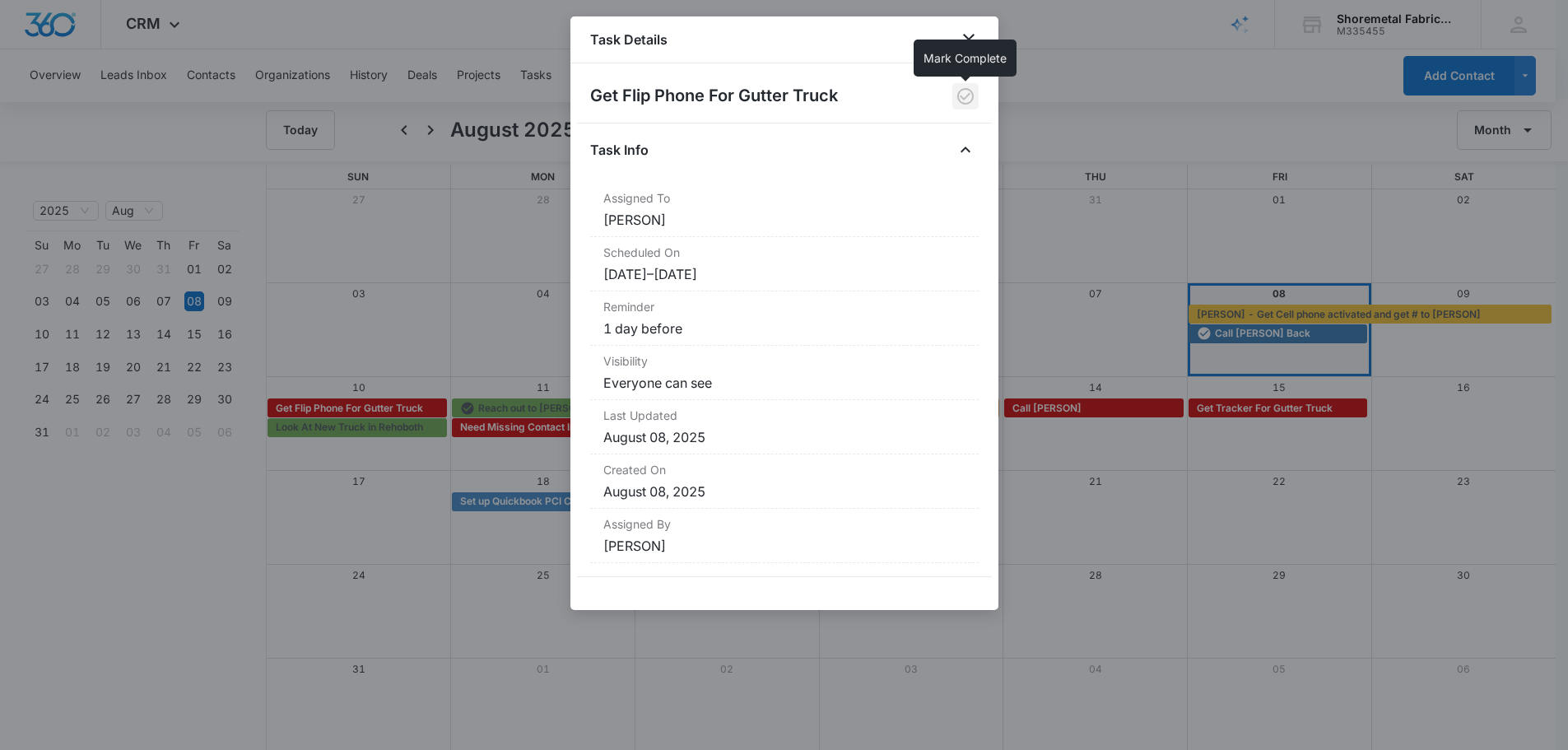 click 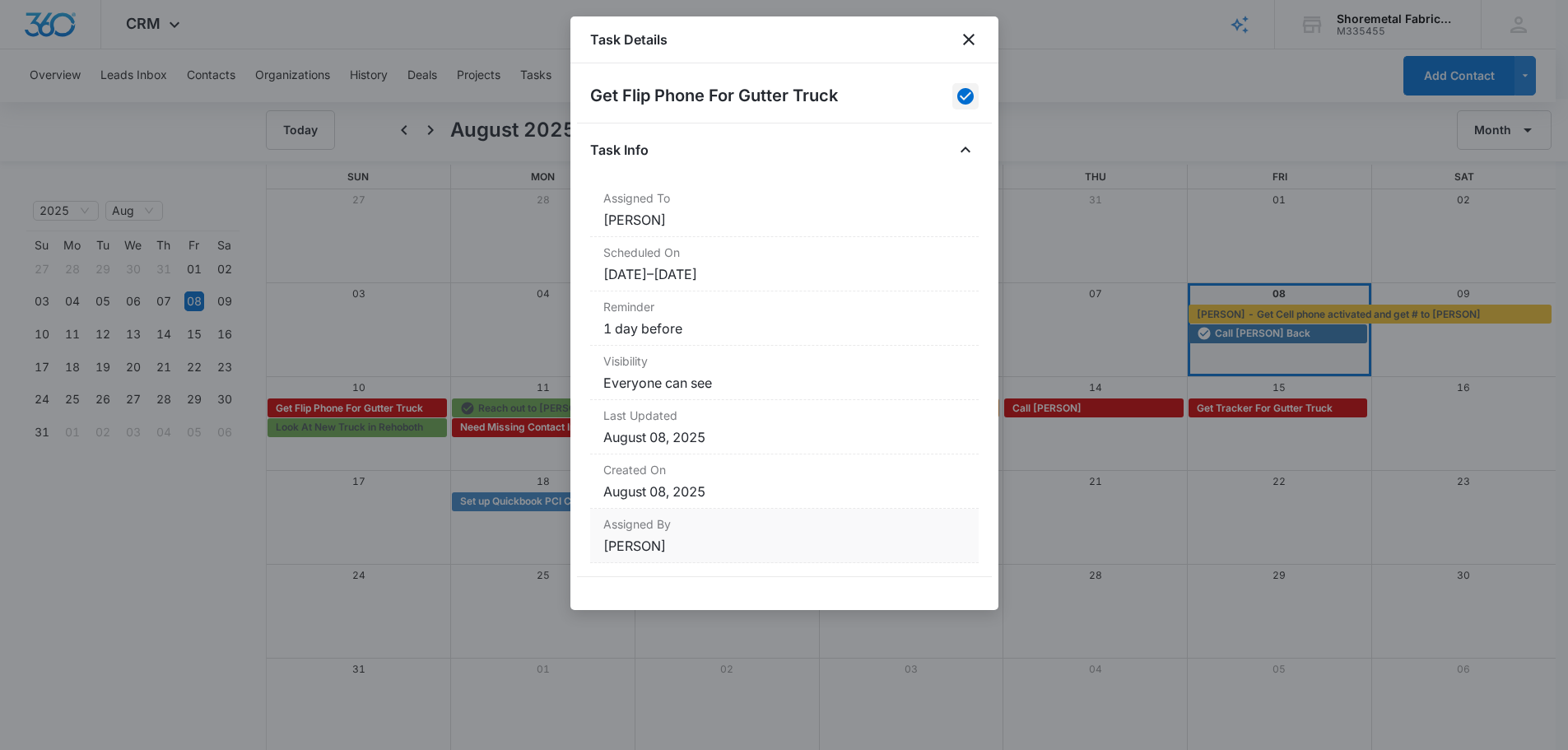 scroll, scrollTop: 2, scrollLeft: 0, axis: vertical 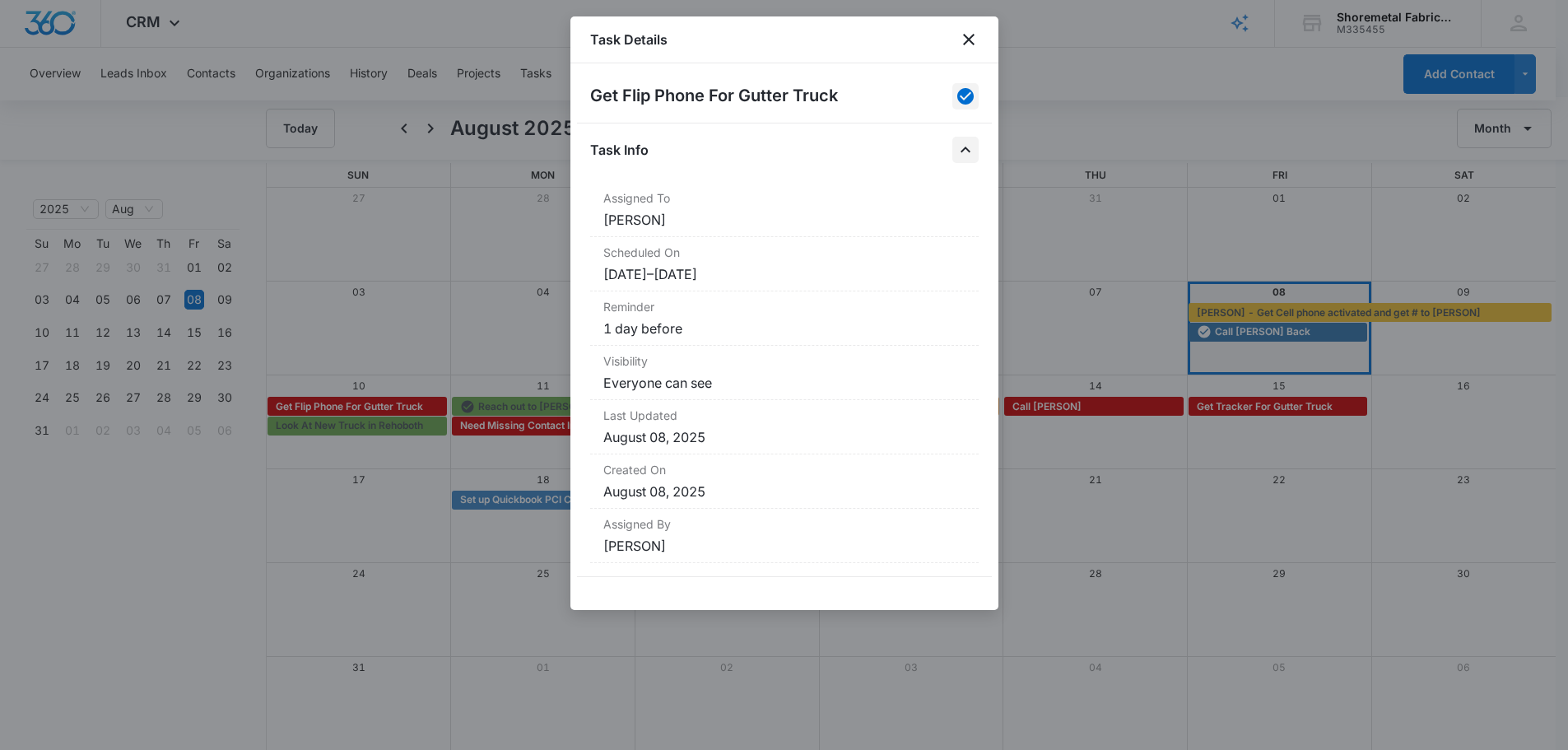 click 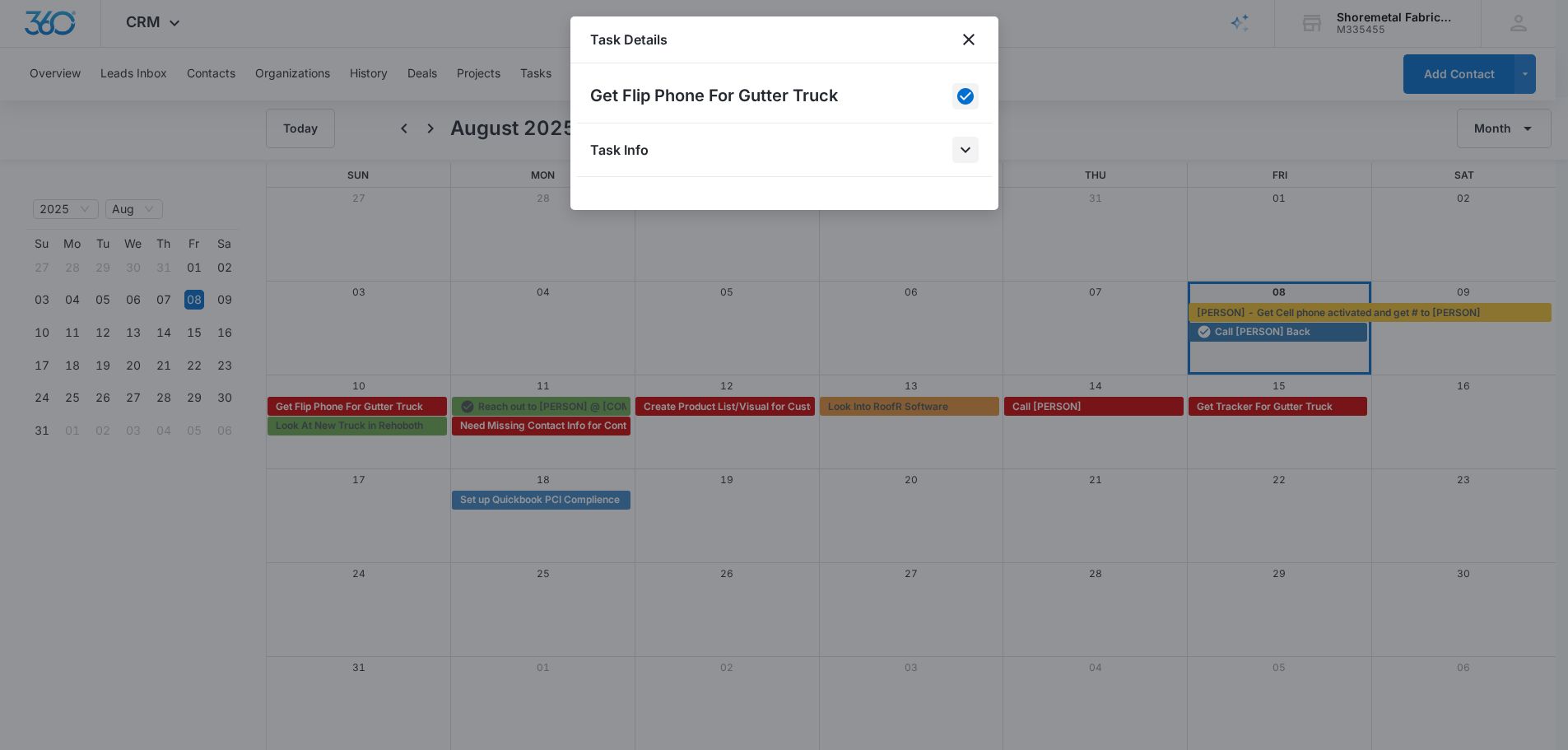 click 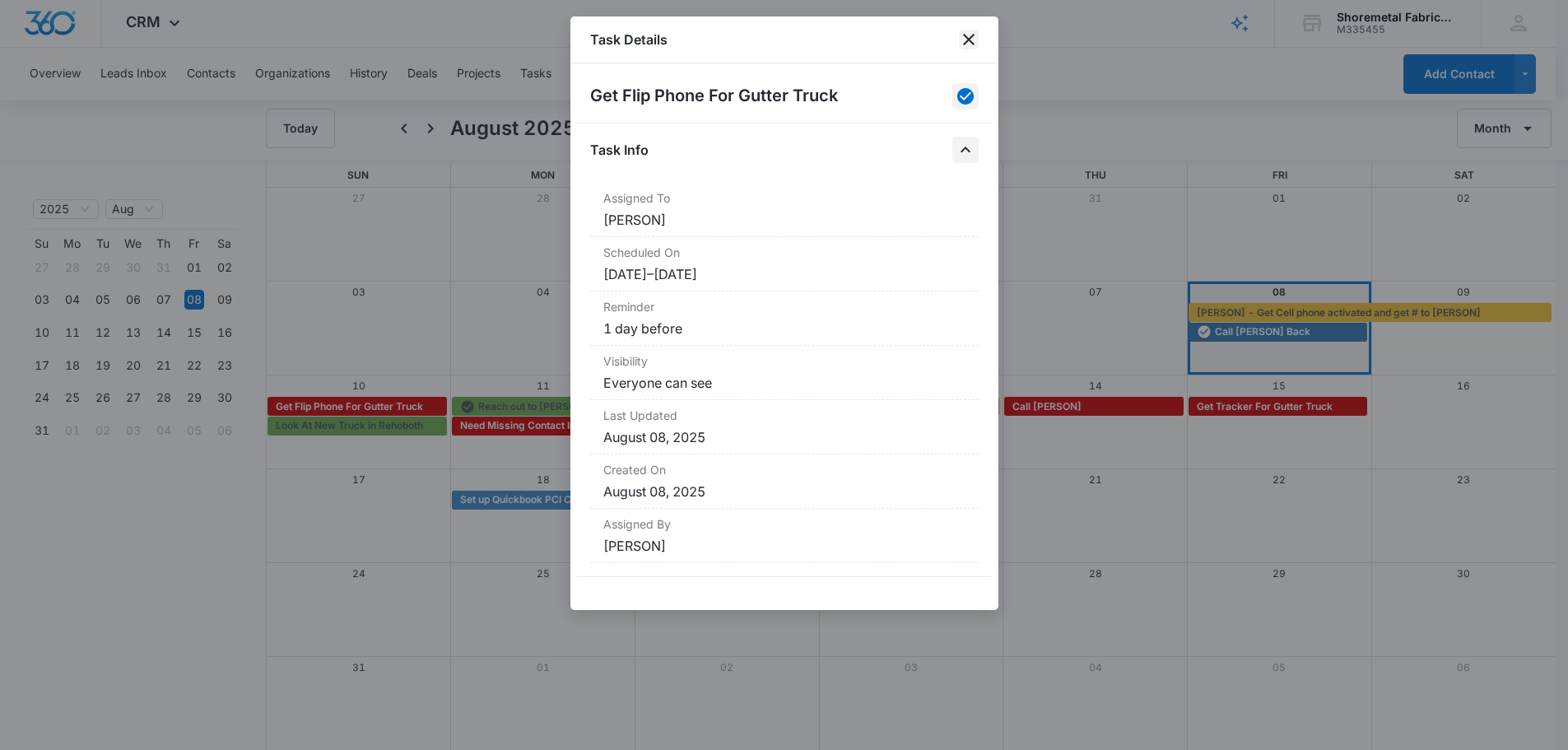 click 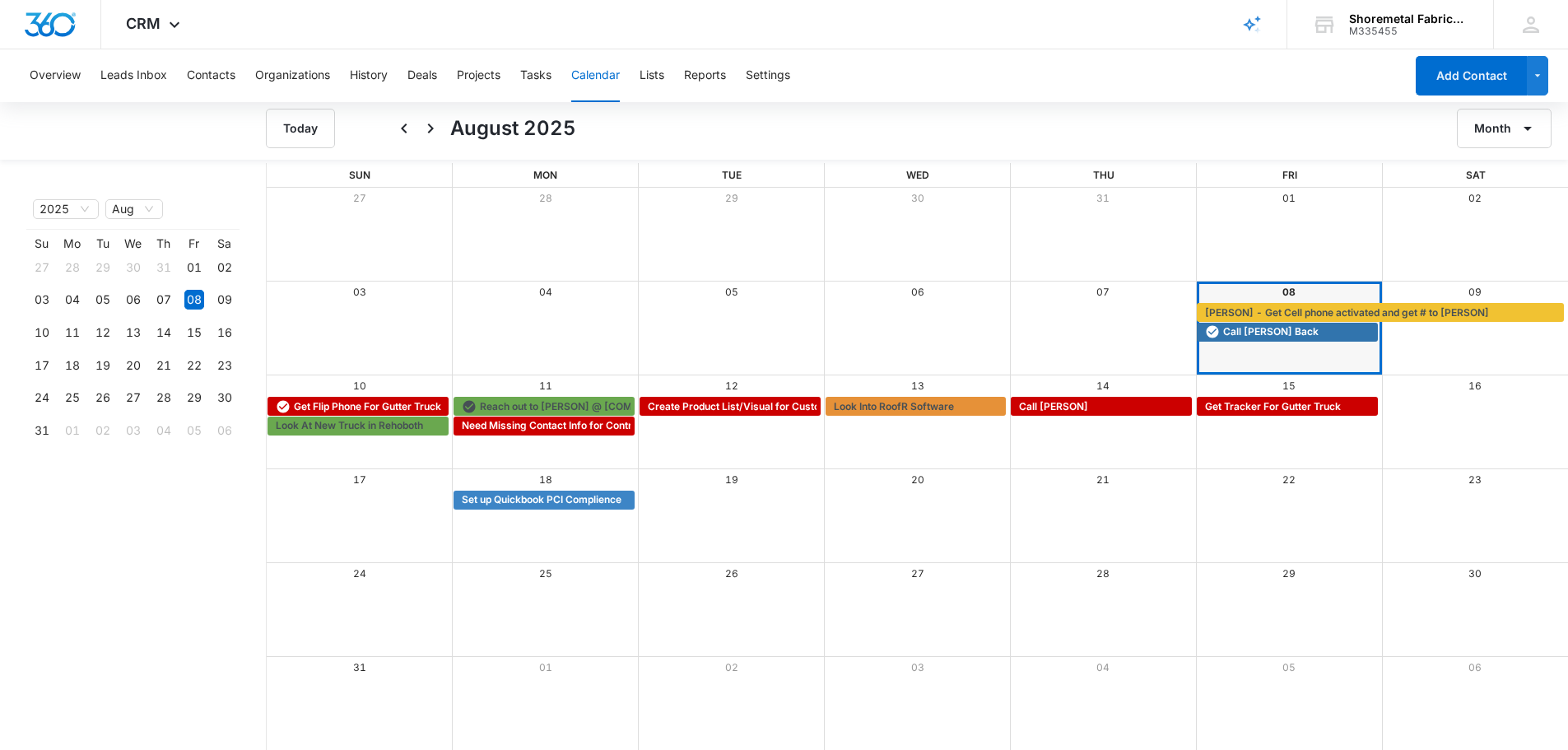 click on "August 2025" at bounding box center (779, 128) 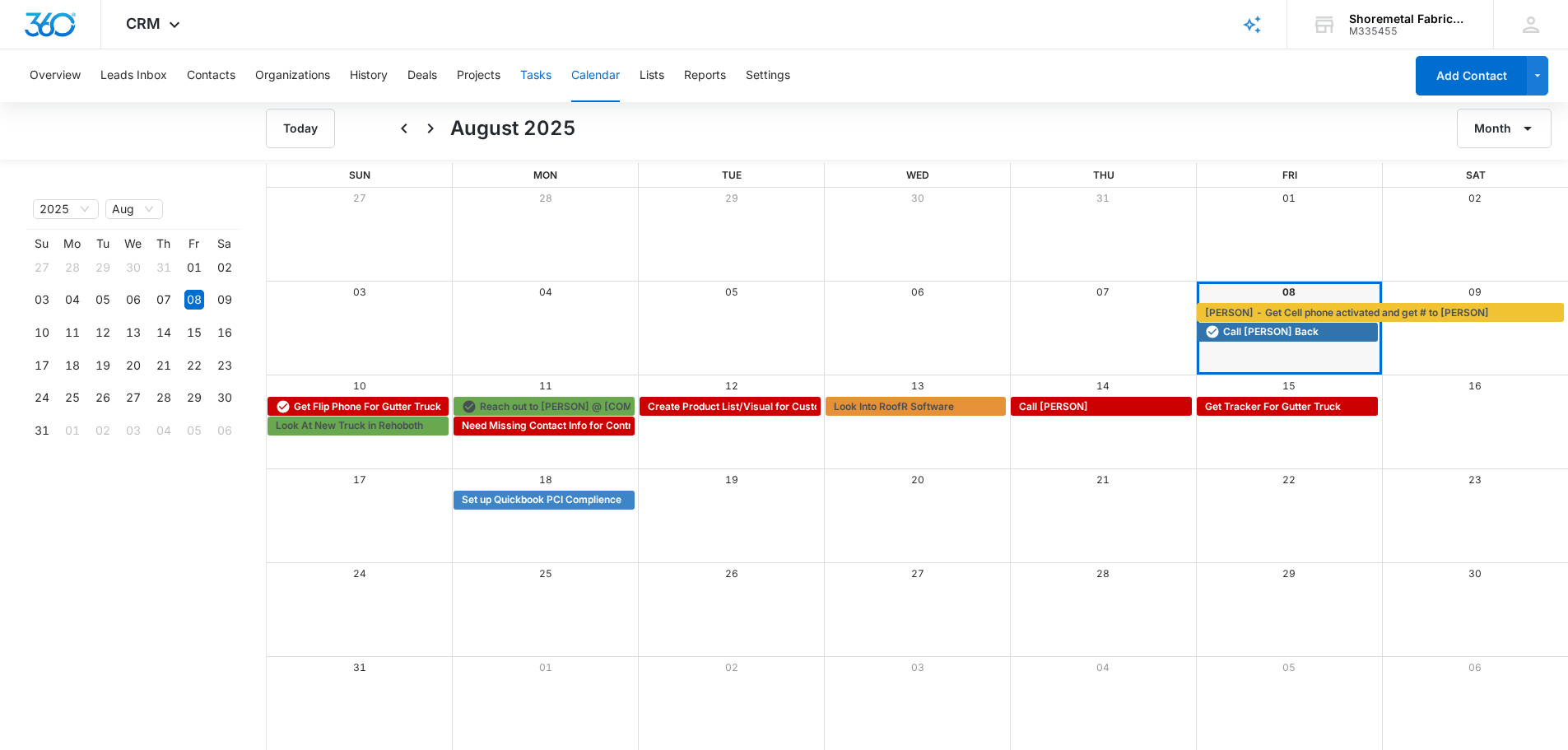 click on "Tasks" at bounding box center (536, 76) 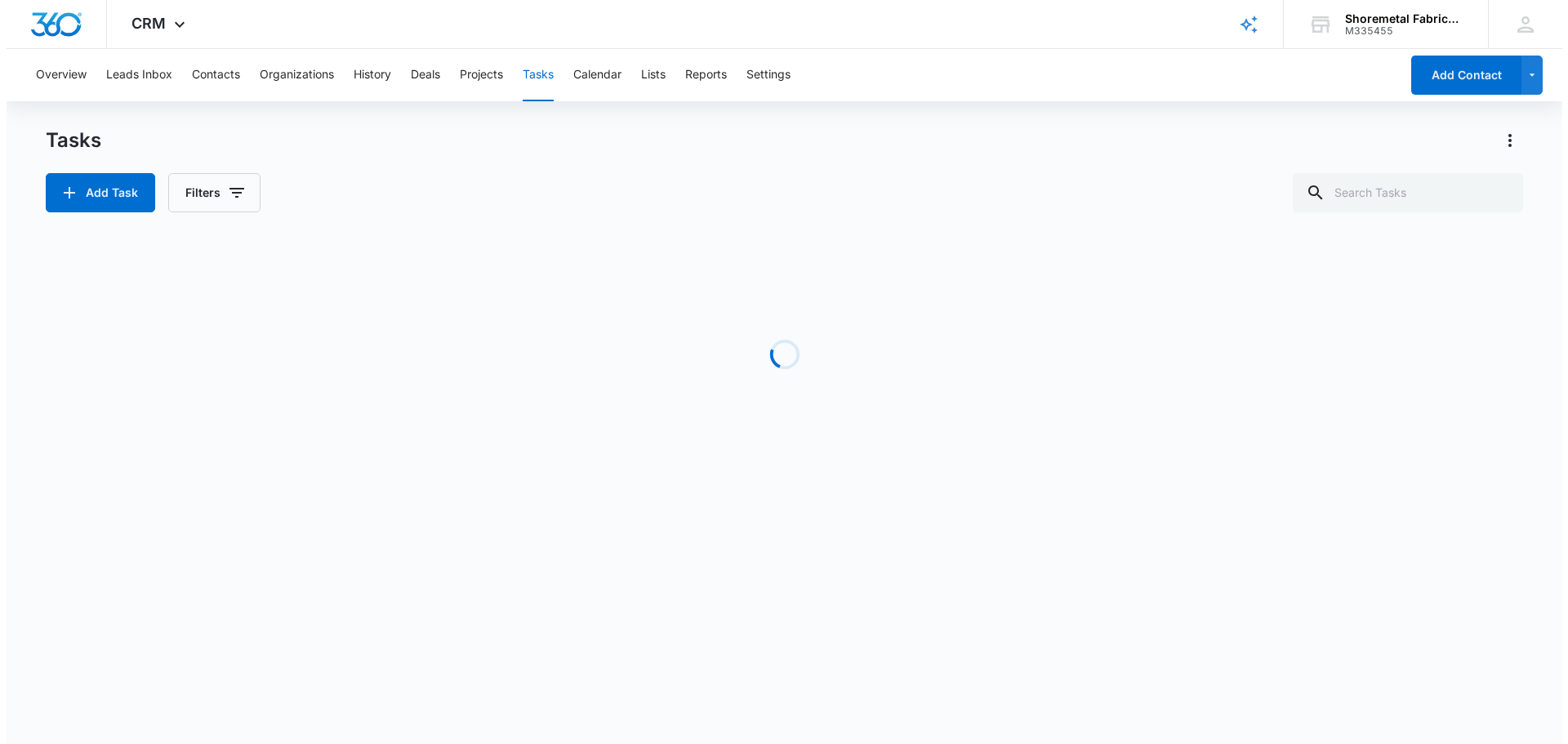scroll, scrollTop: 0, scrollLeft: 0, axis: both 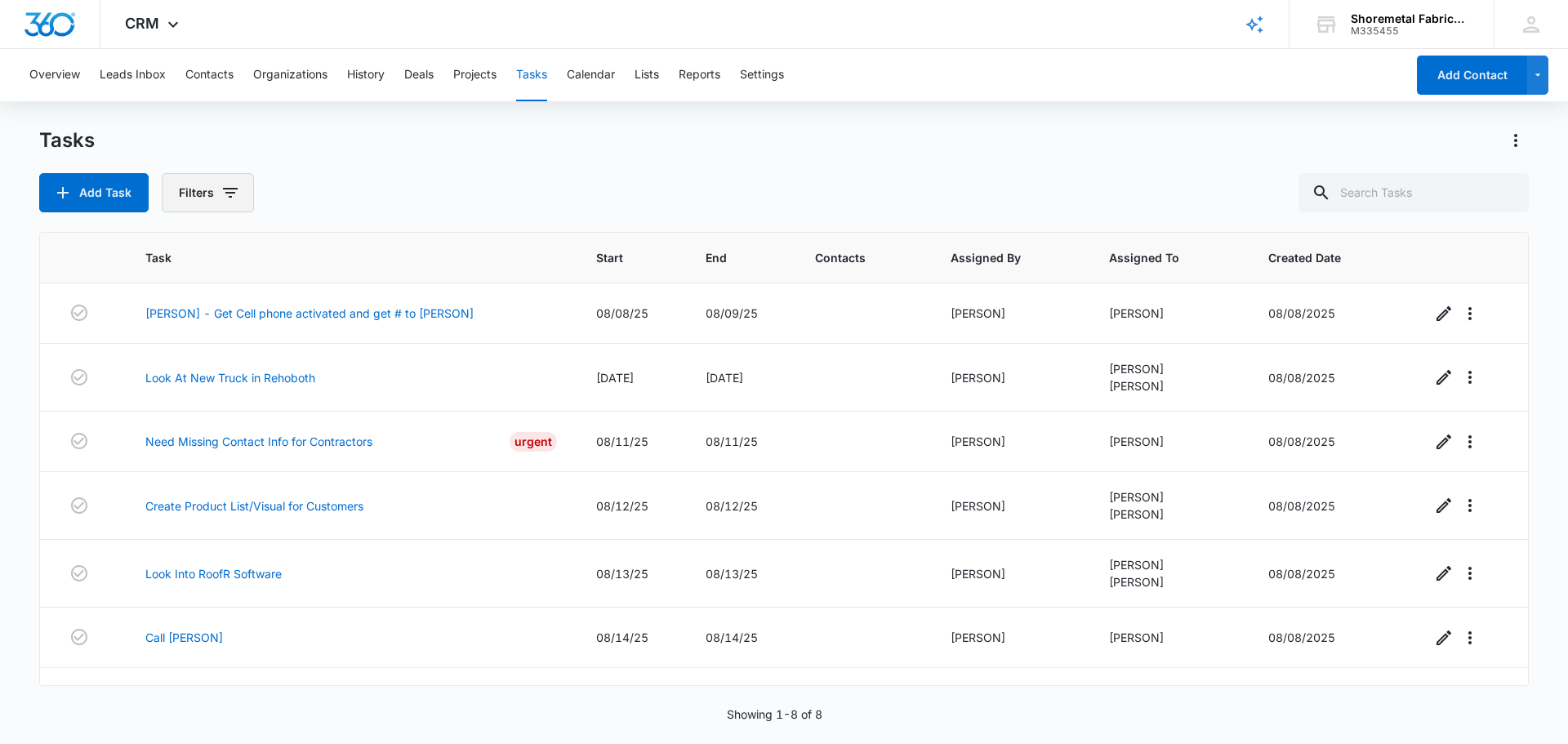 click on "Filters" at bounding box center [207, 193] 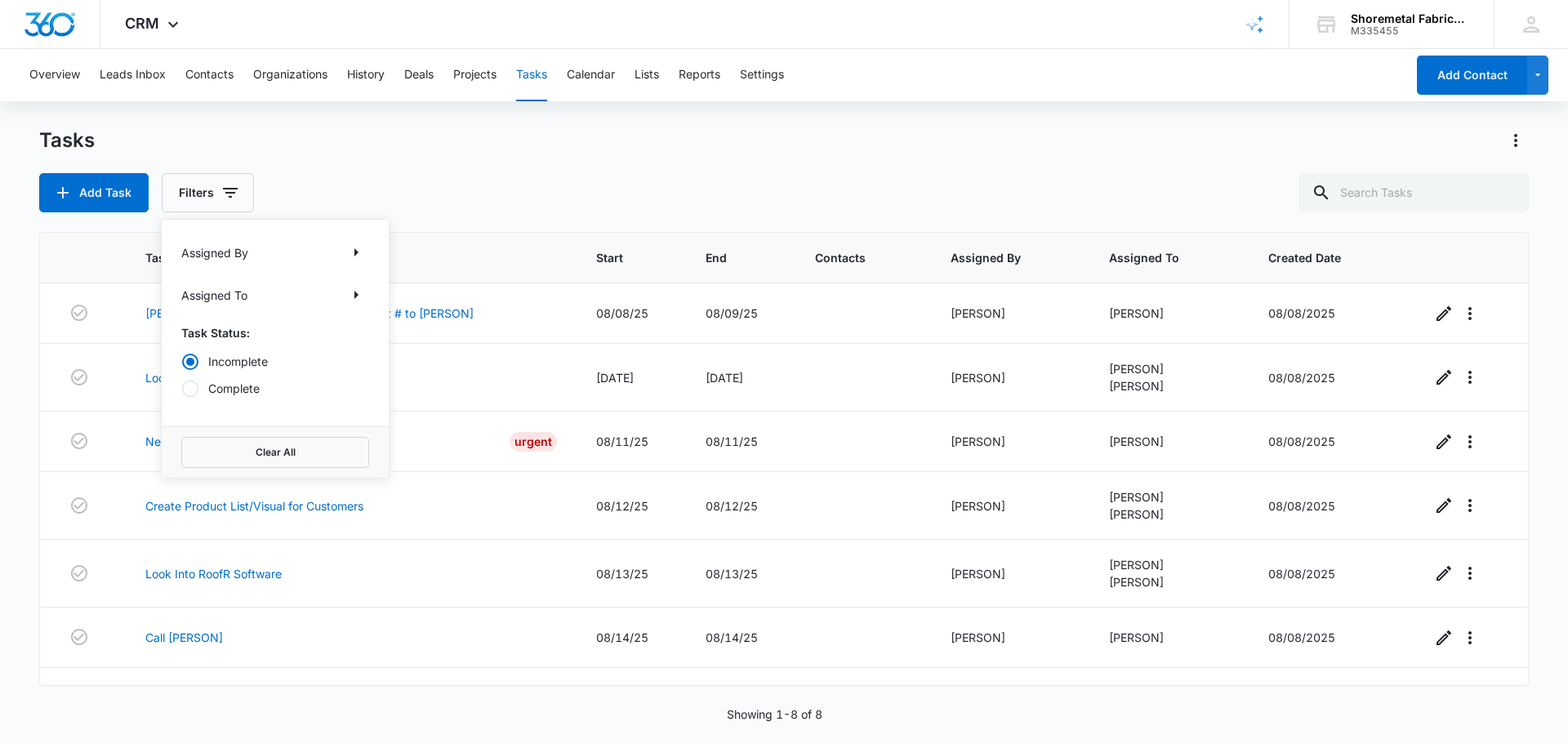 click at bounding box center (190, 389) 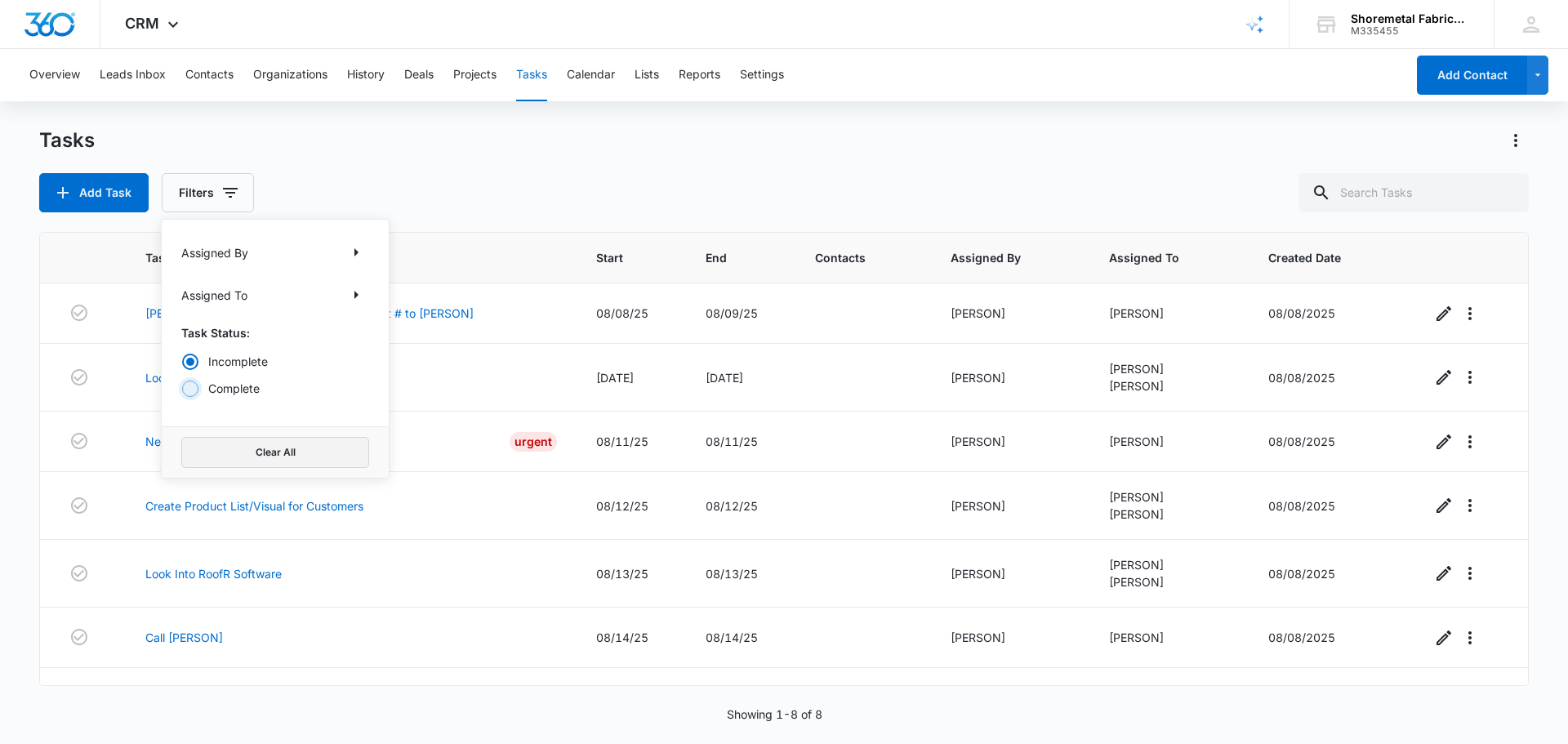 radio on "false" 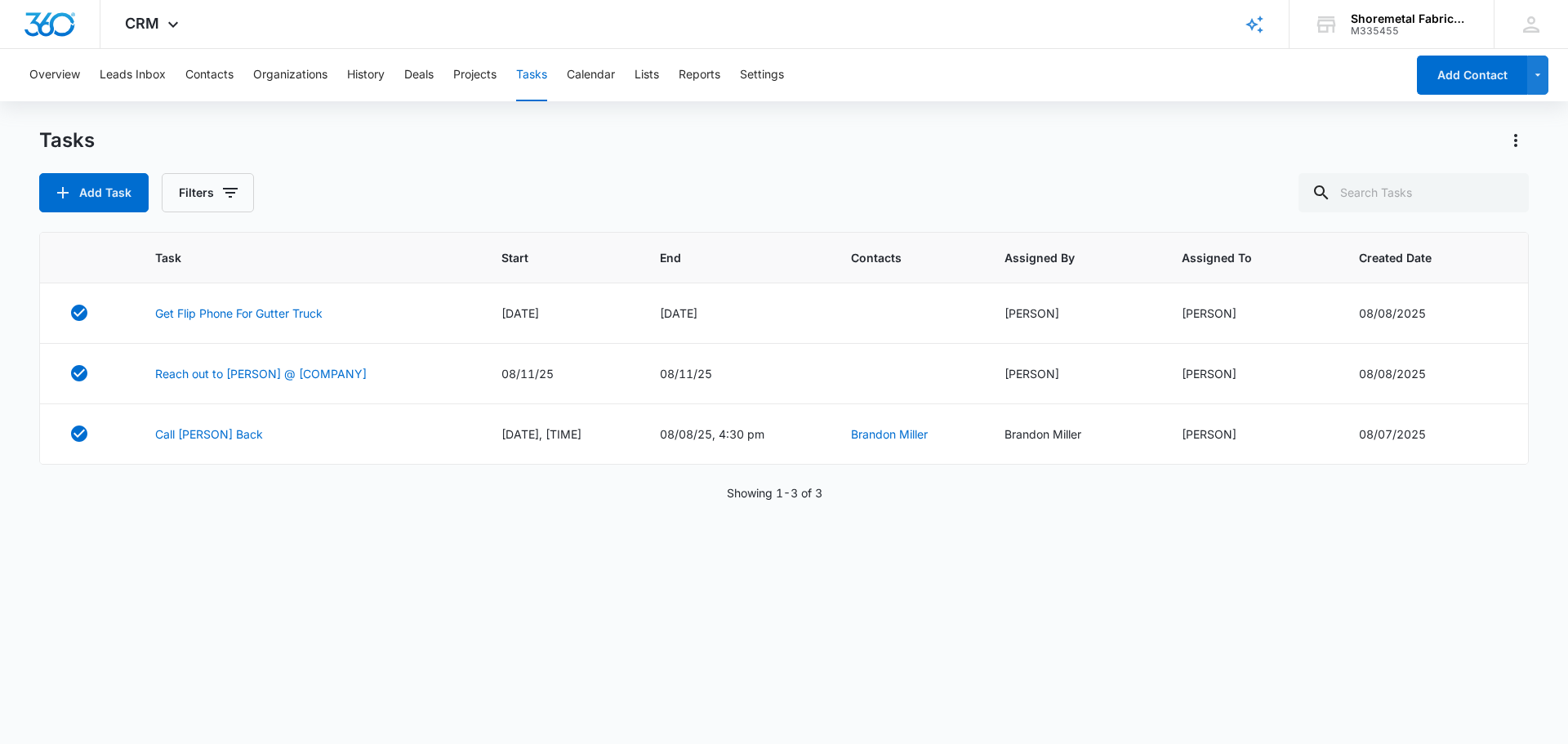 click on "Add Task Filters" at bounding box center [784, 193] 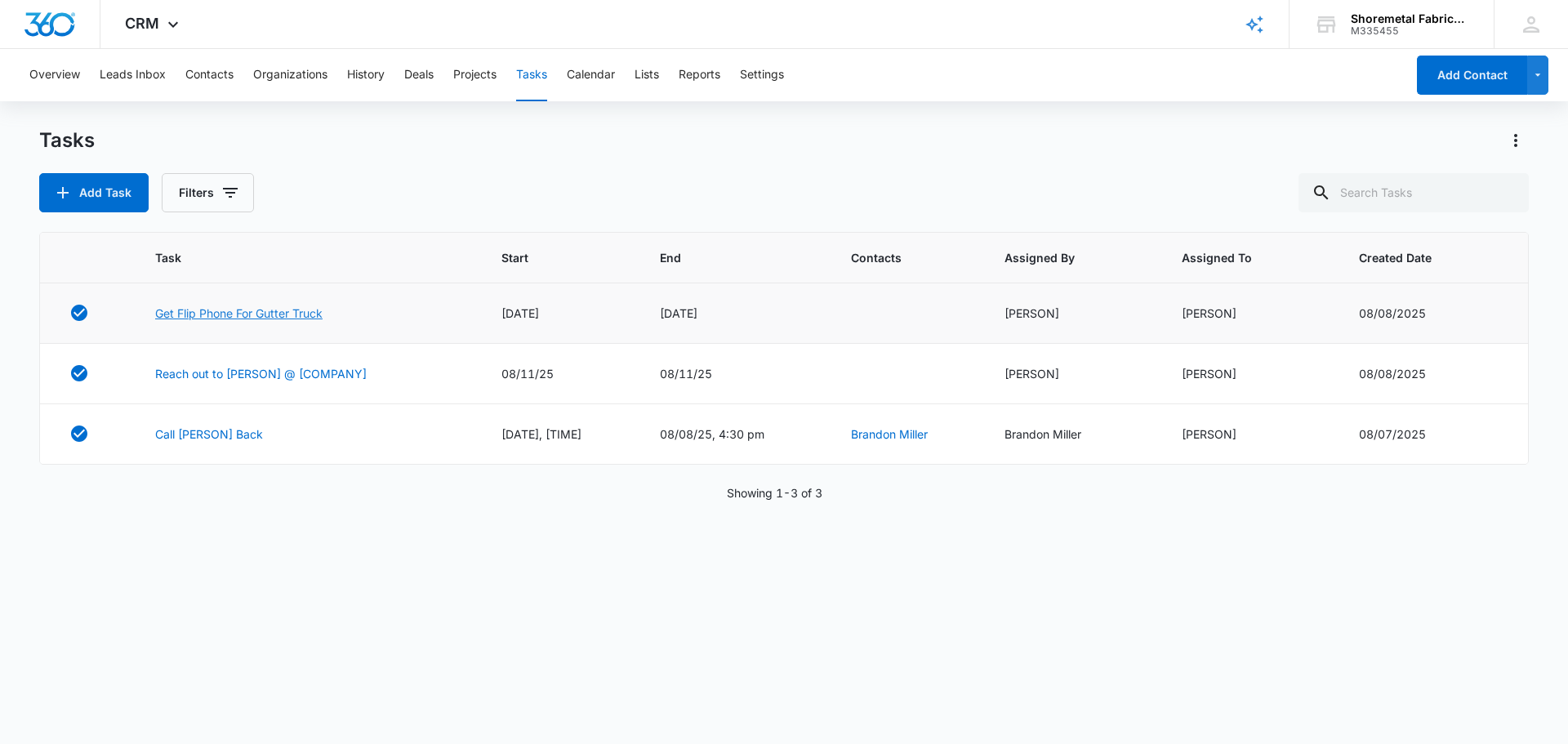 click on "Get Flip Phone For Gutter Truck" at bounding box center [238, 313] 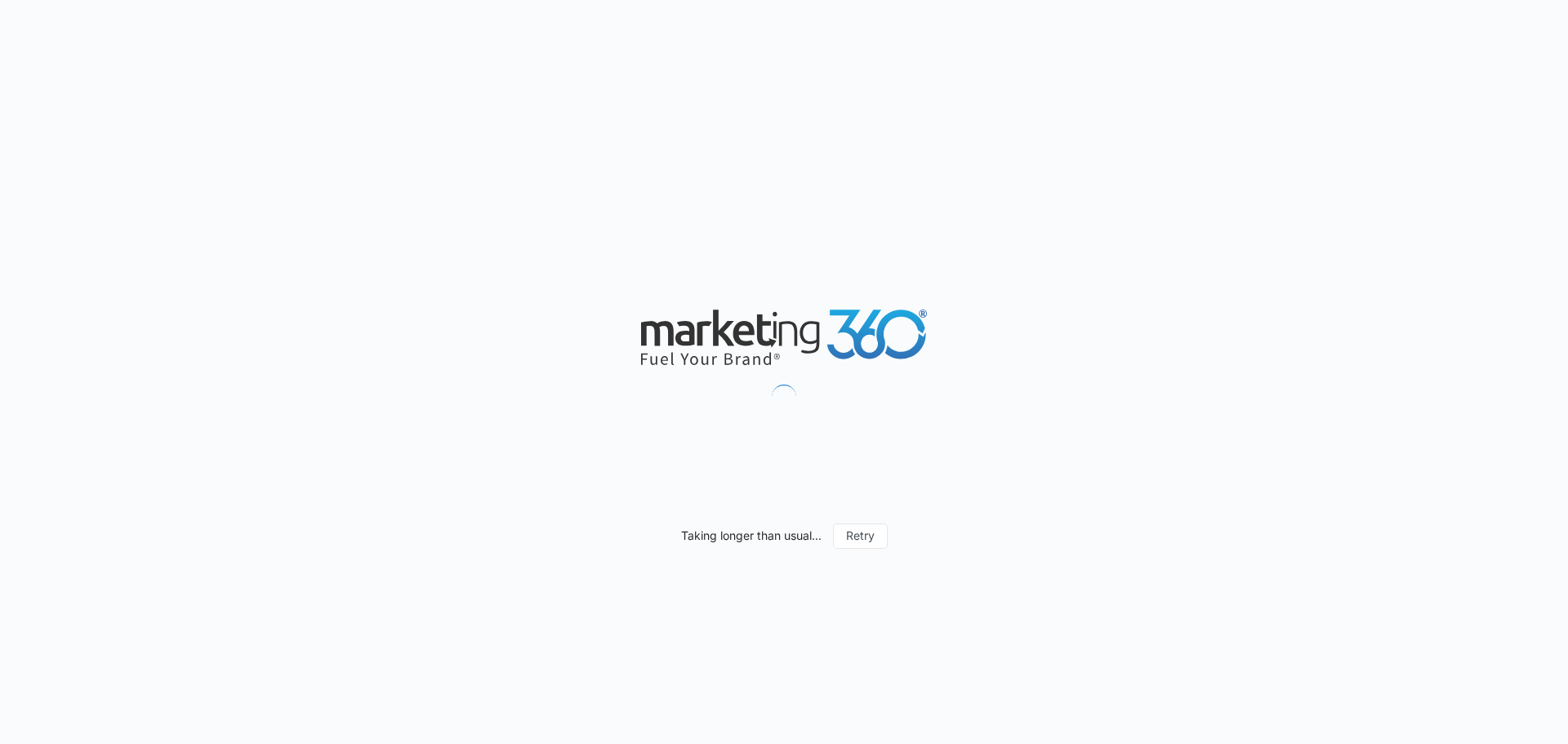 scroll, scrollTop: 0, scrollLeft: 0, axis: both 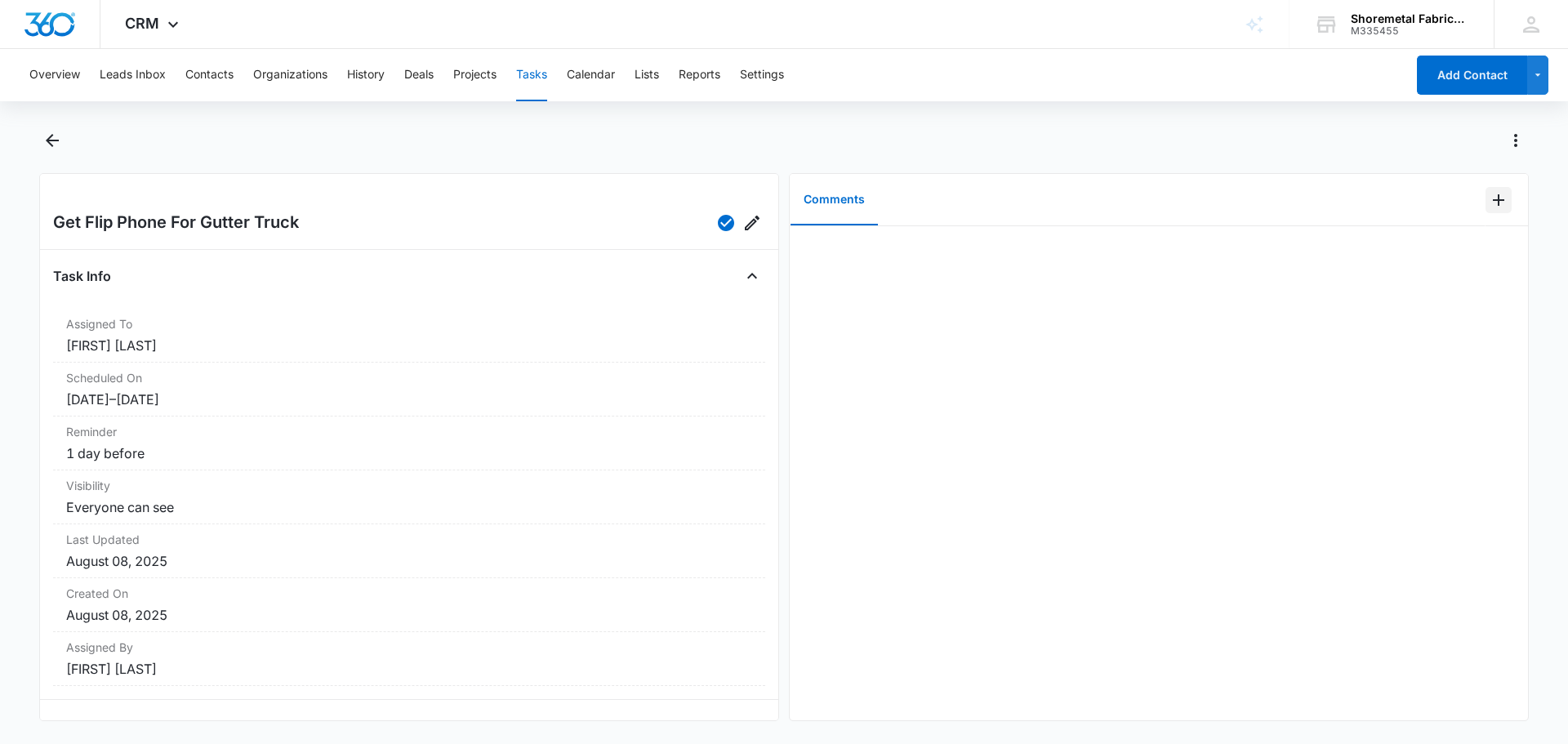 click 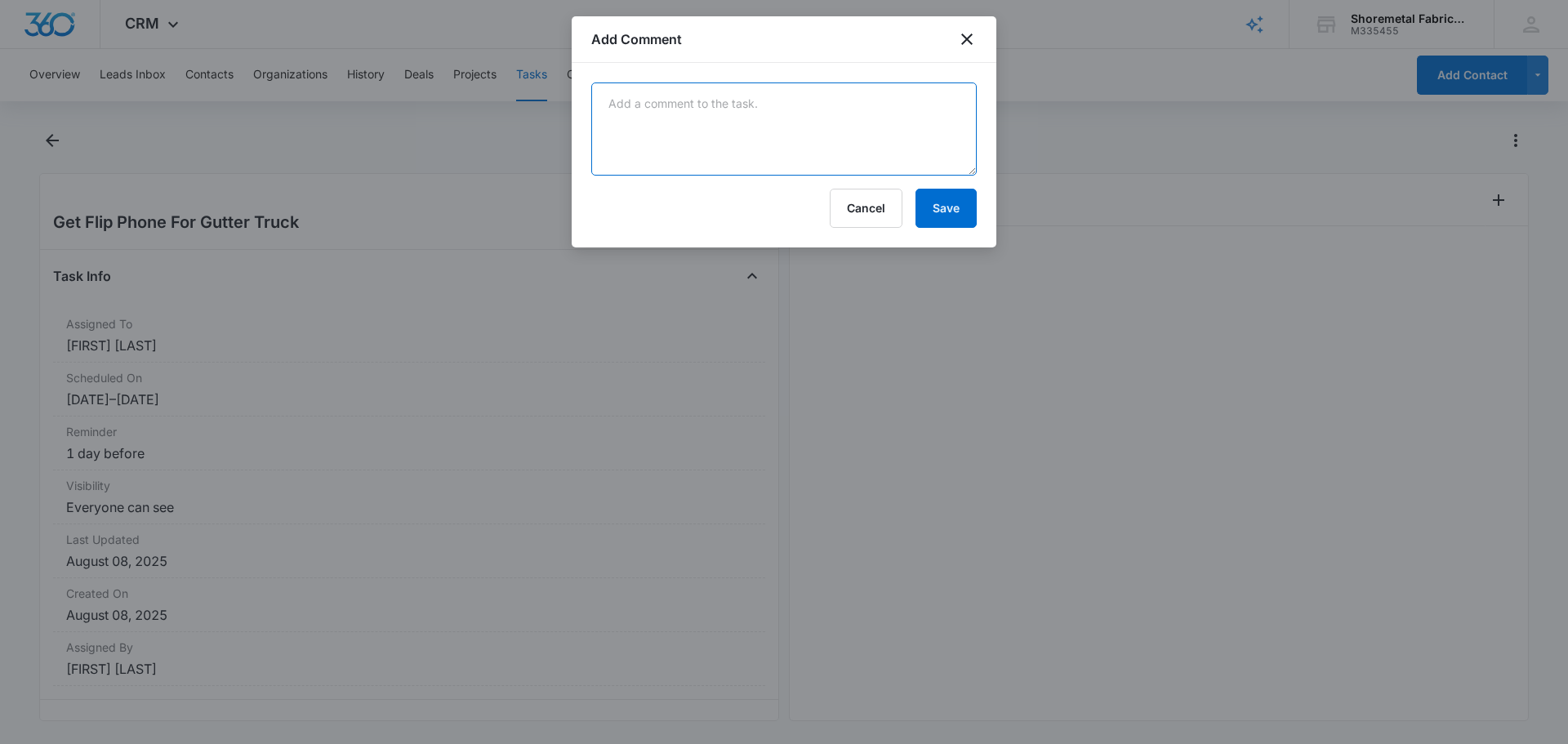 click at bounding box center [784, 129] 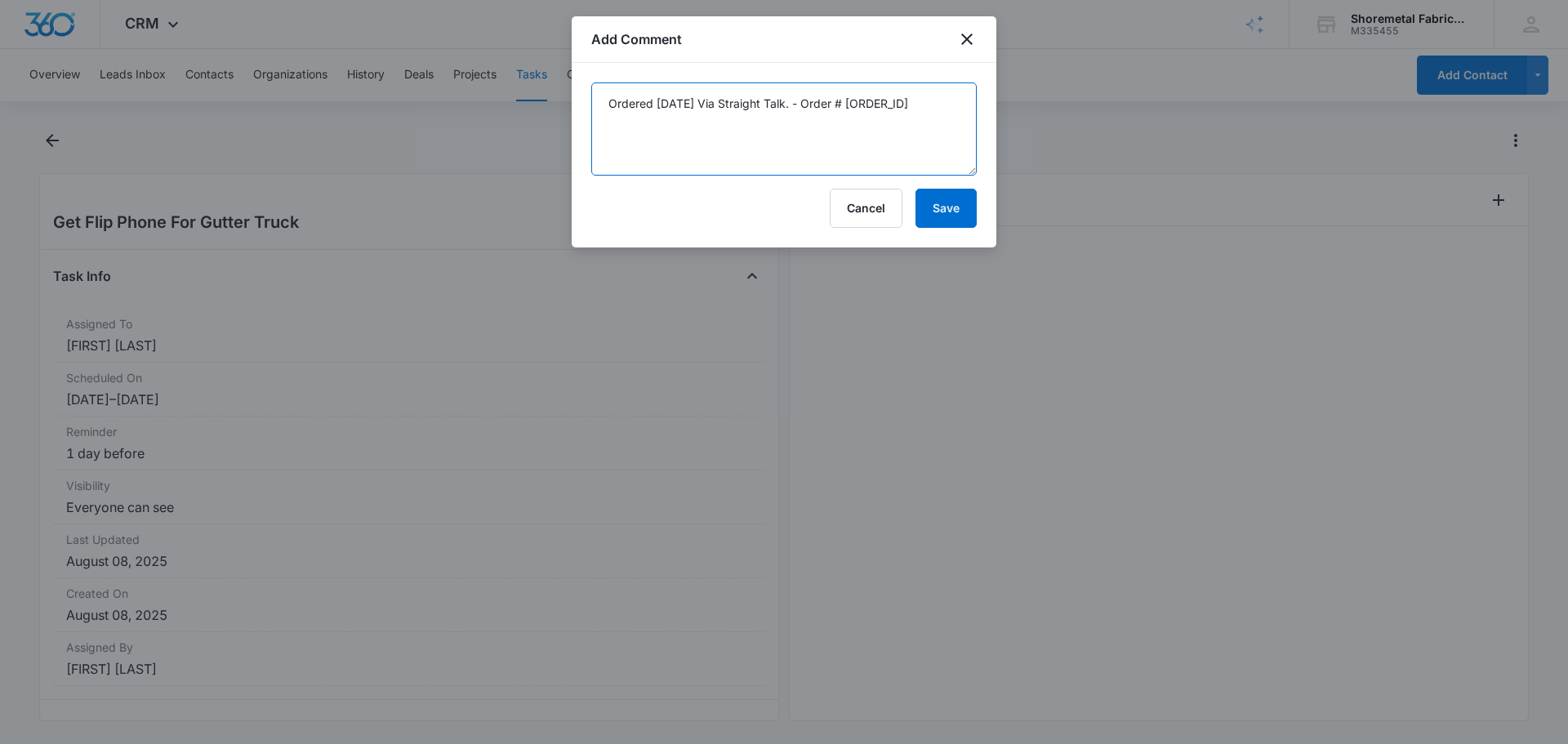 type on "Ordered [DATE] Via Straight Talk. - Order # [ORDER_ID]" 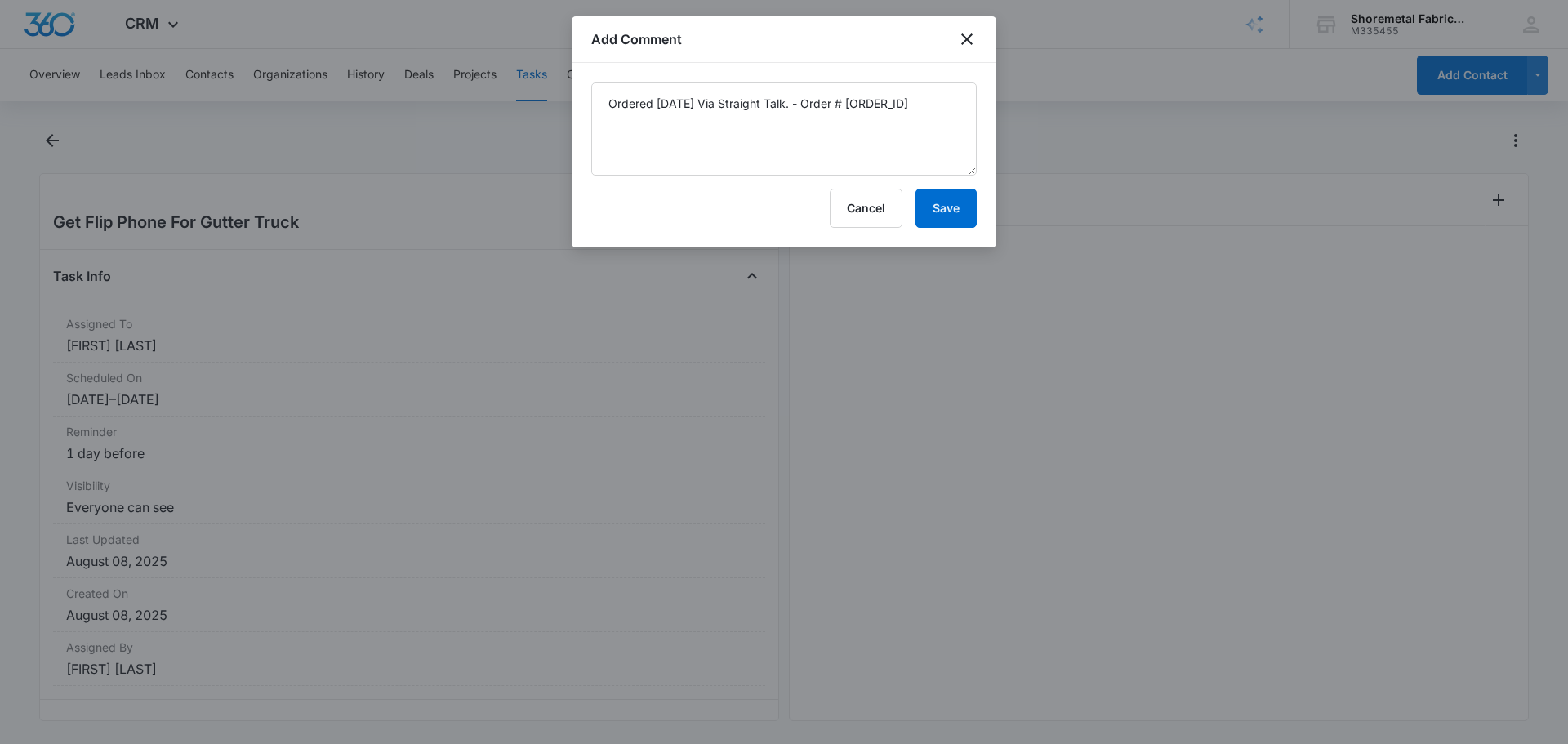 click on "Ordered [DATE] Via Straight Talk. - Order # [ORDER_ID] Cancel Save" at bounding box center (784, 155) 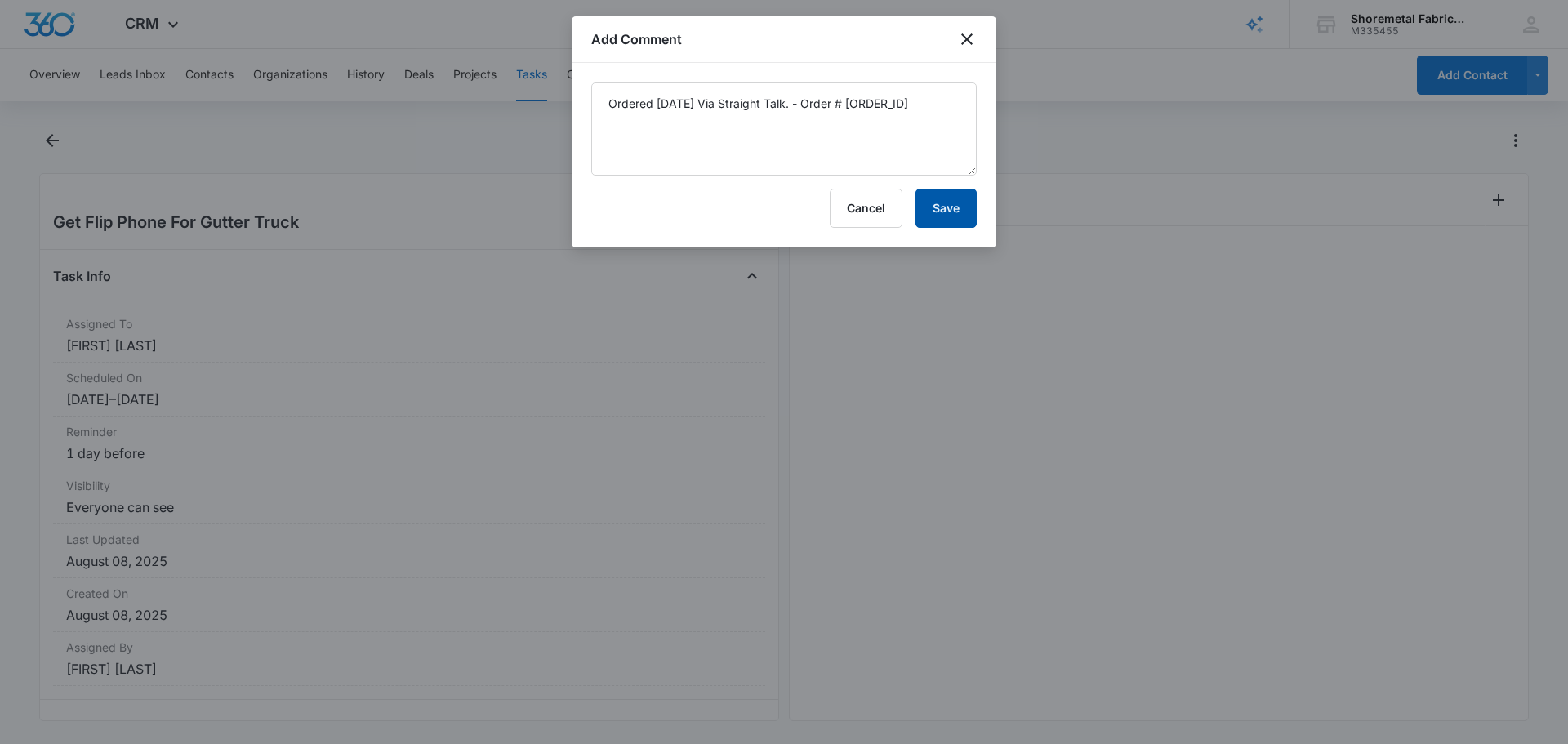 click on "Save" at bounding box center (946, 208) 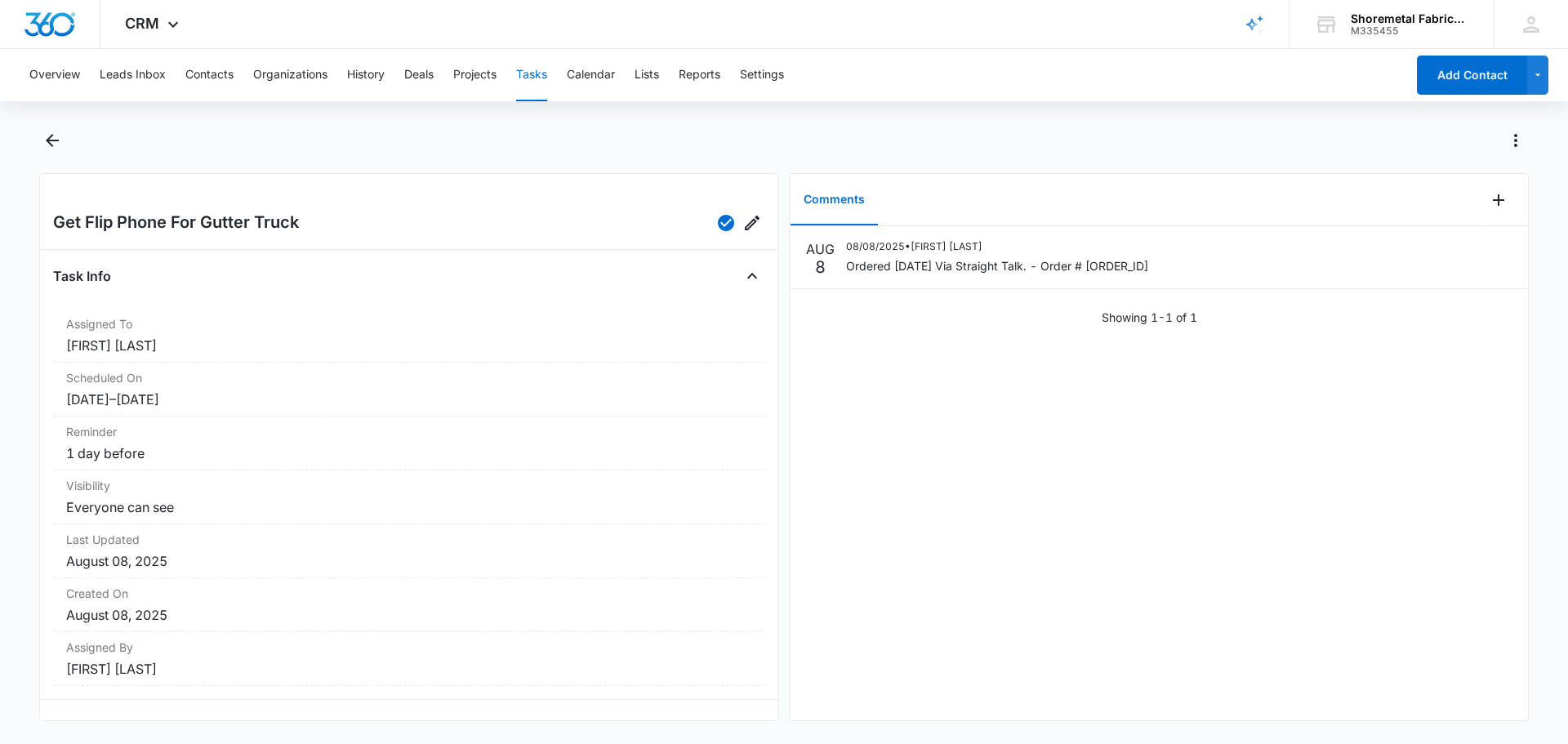 click at bounding box center [801, 140] 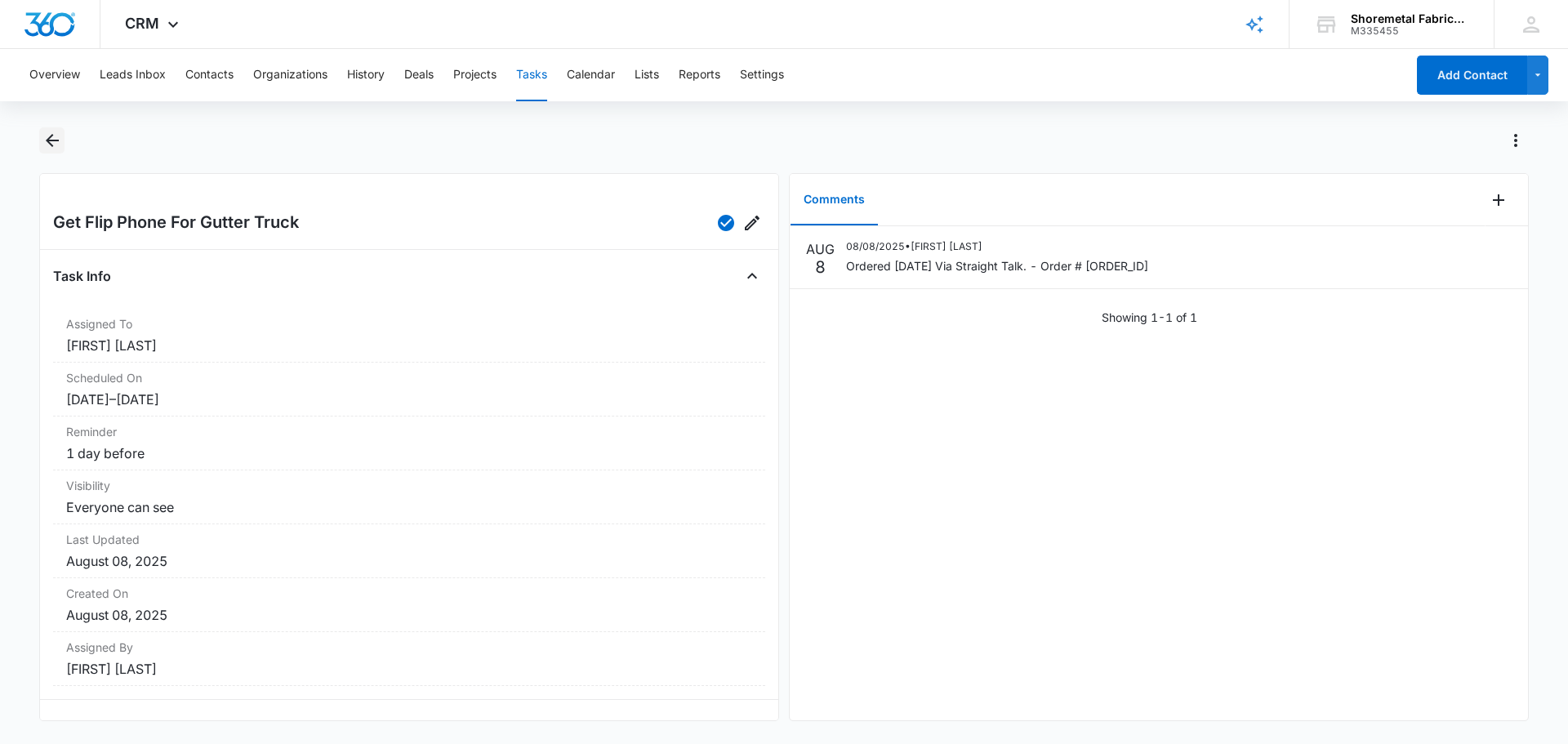click 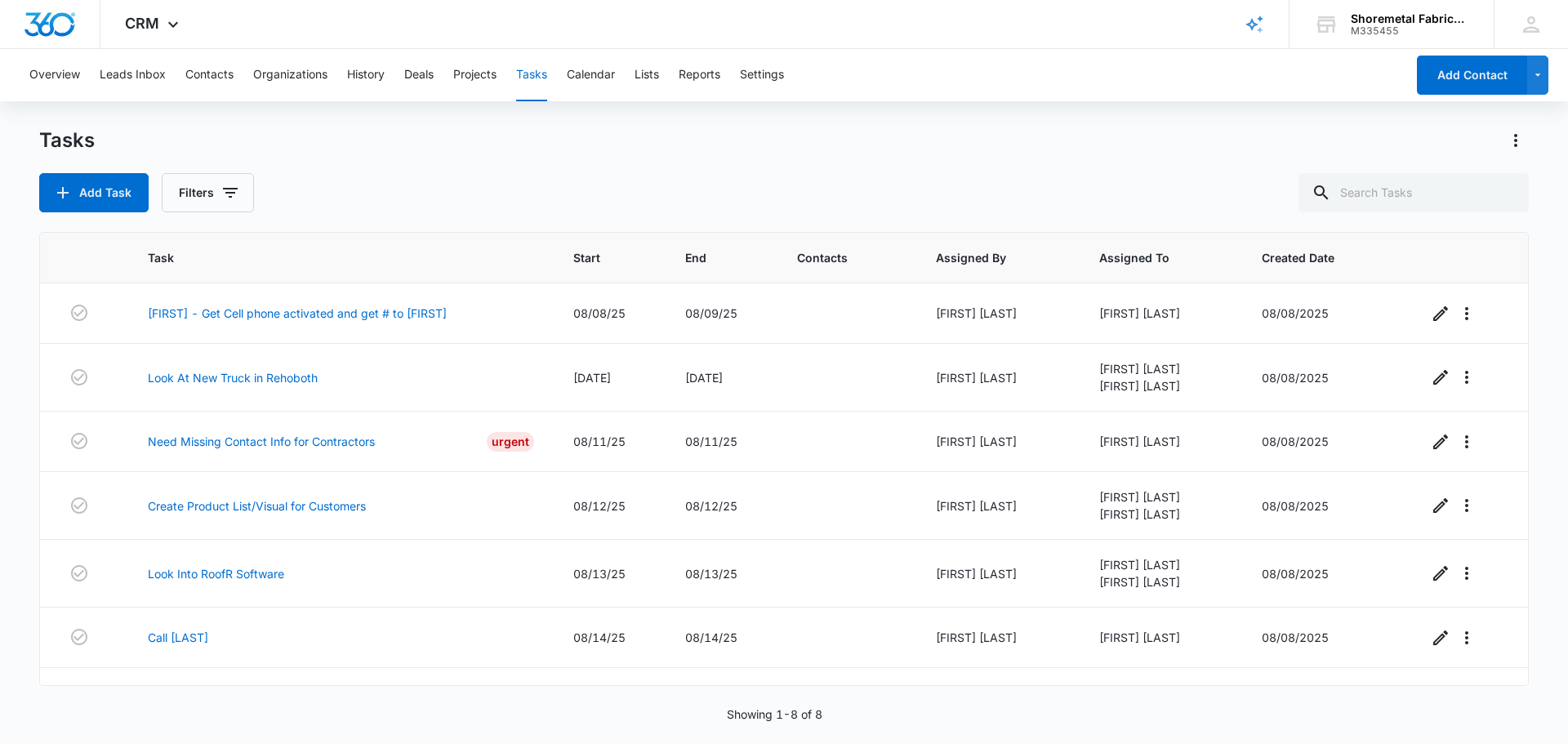 click on "Tasks Add Task Filters" at bounding box center (784, 170) 